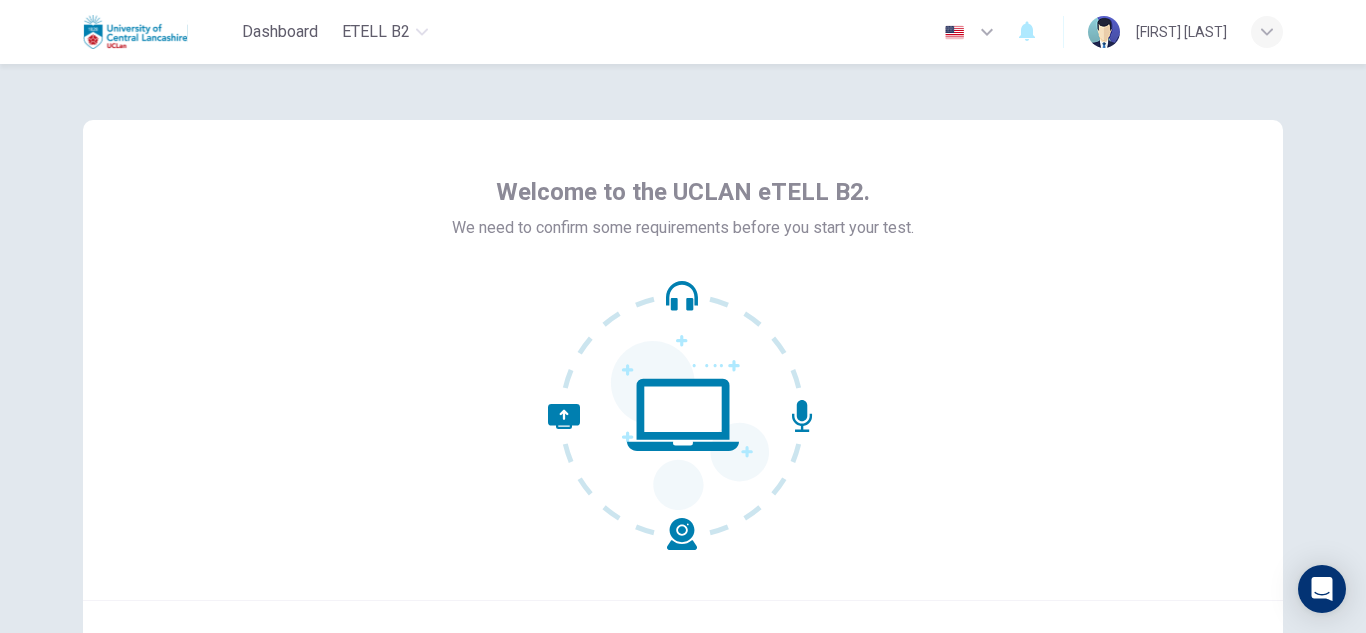scroll, scrollTop: 0, scrollLeft: 0, axis: both 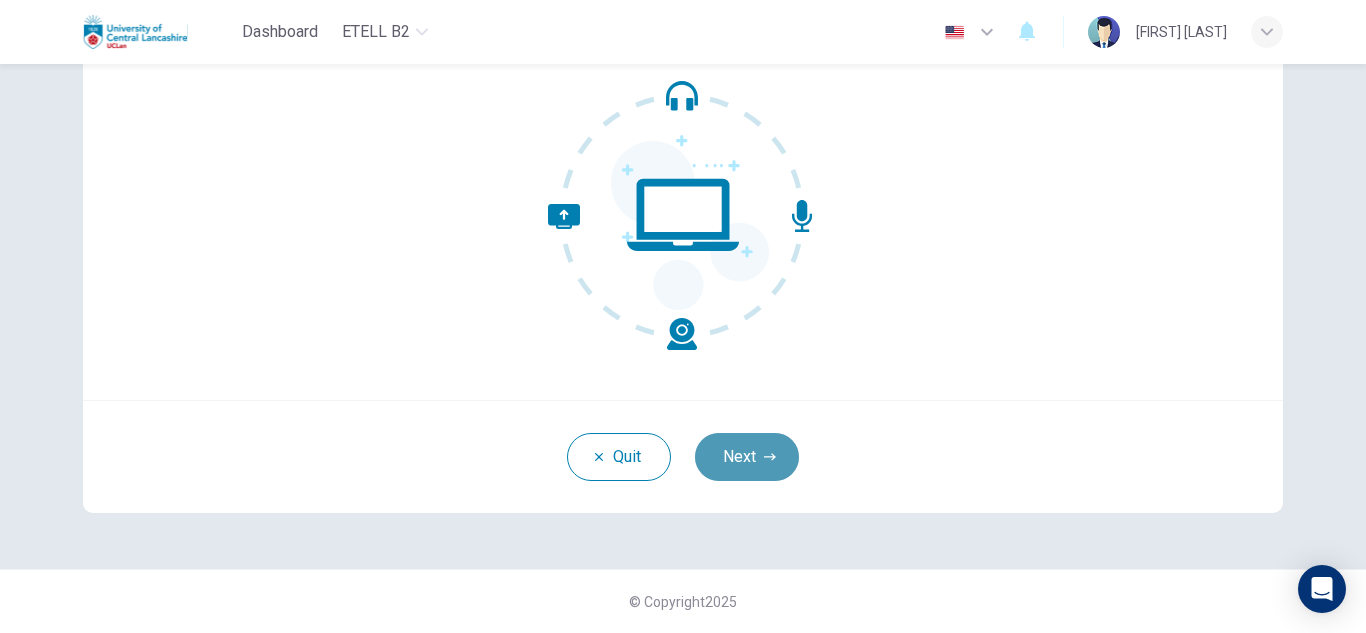 click on "Next" at bounding box center [747, 457] 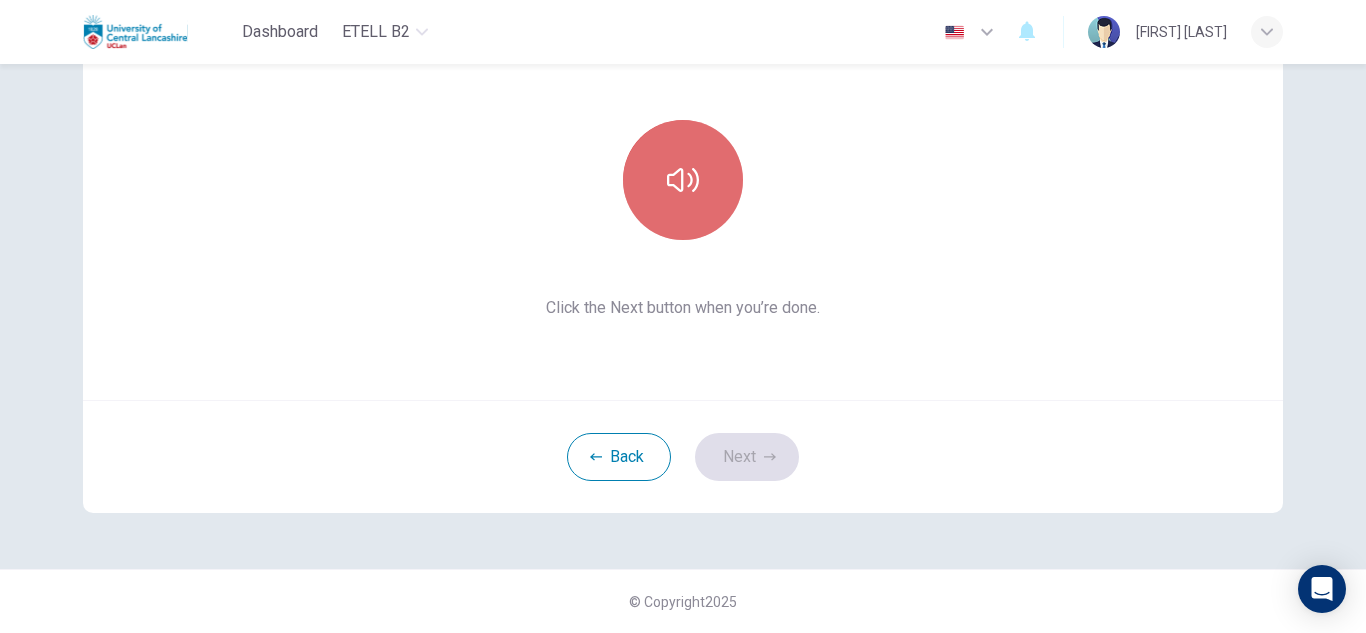 click at bounding box center (683, 180) 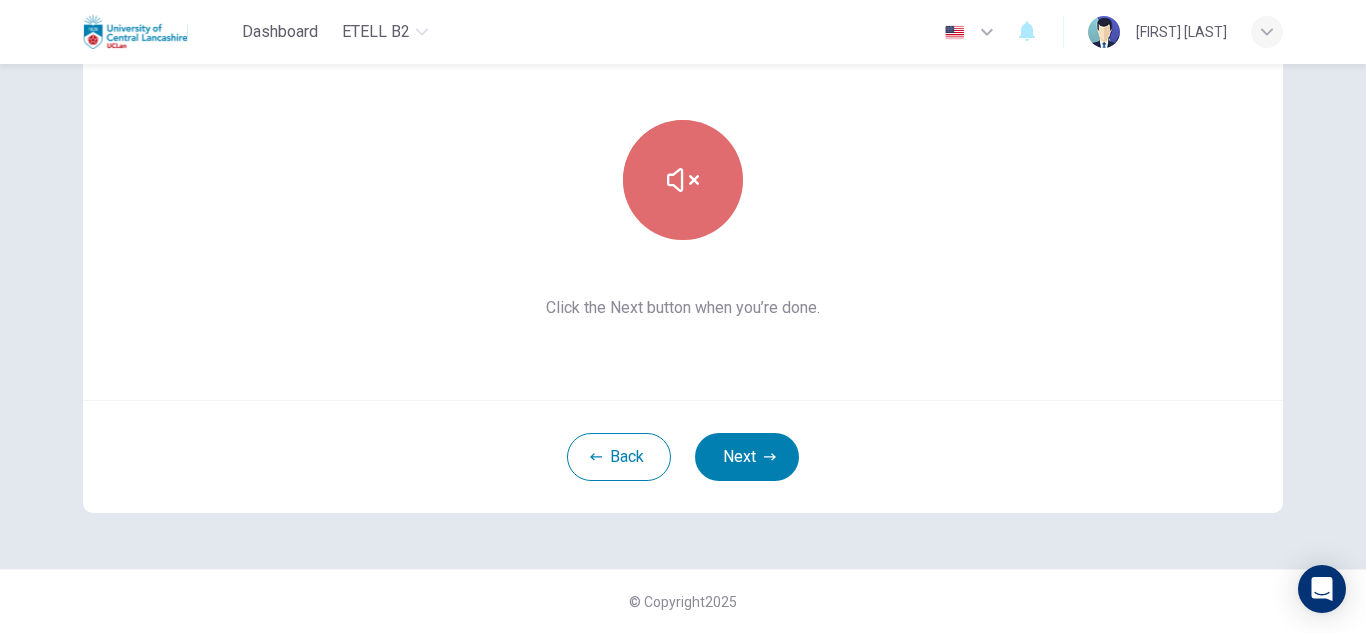 click 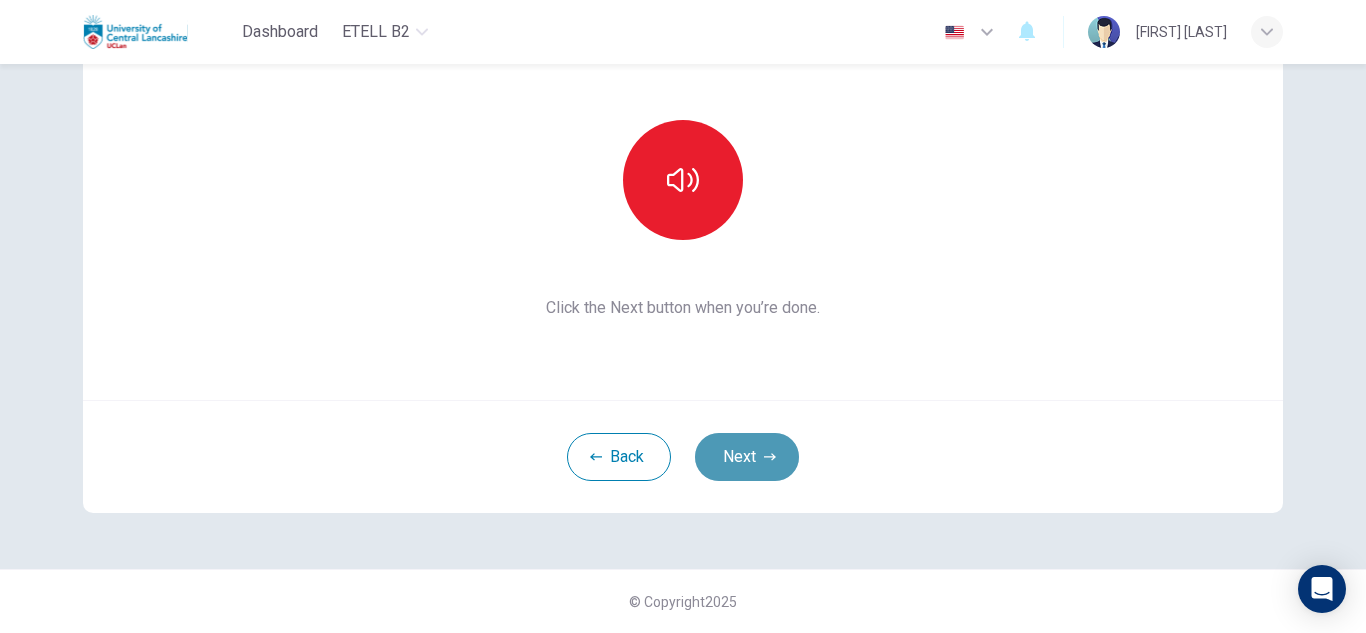 click on "Next" at bounding box center [747, 457] 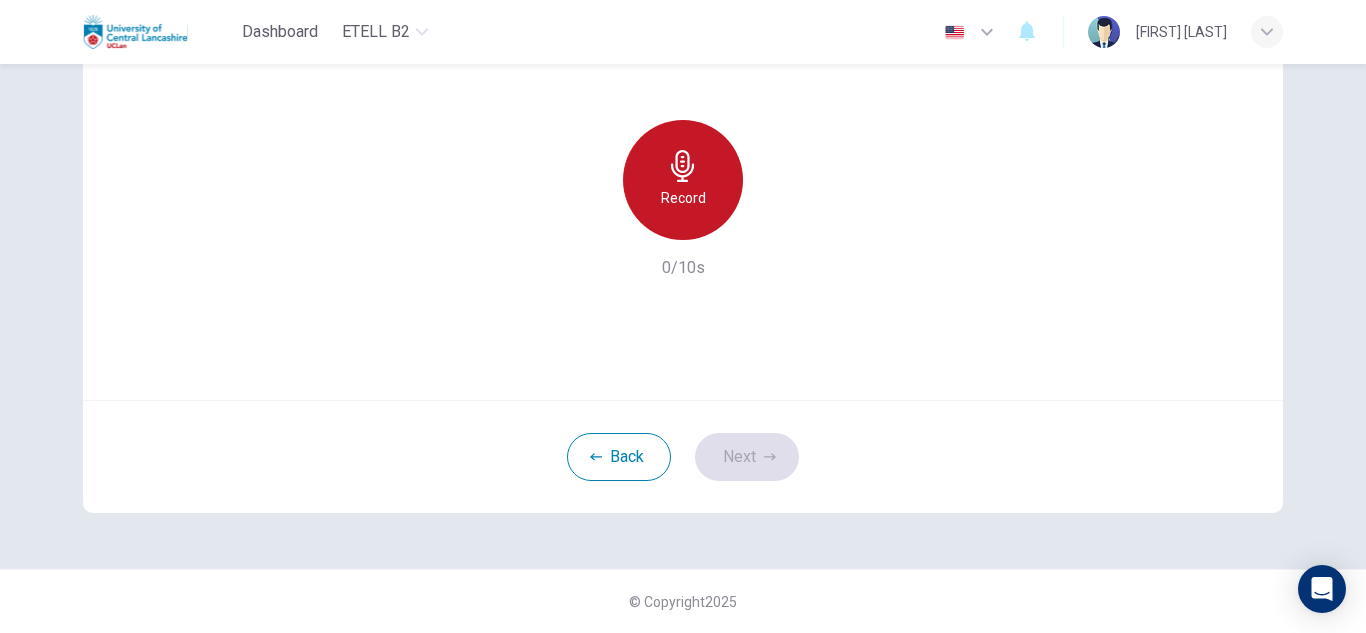 click on "Record" at bounding box center [683, 180] 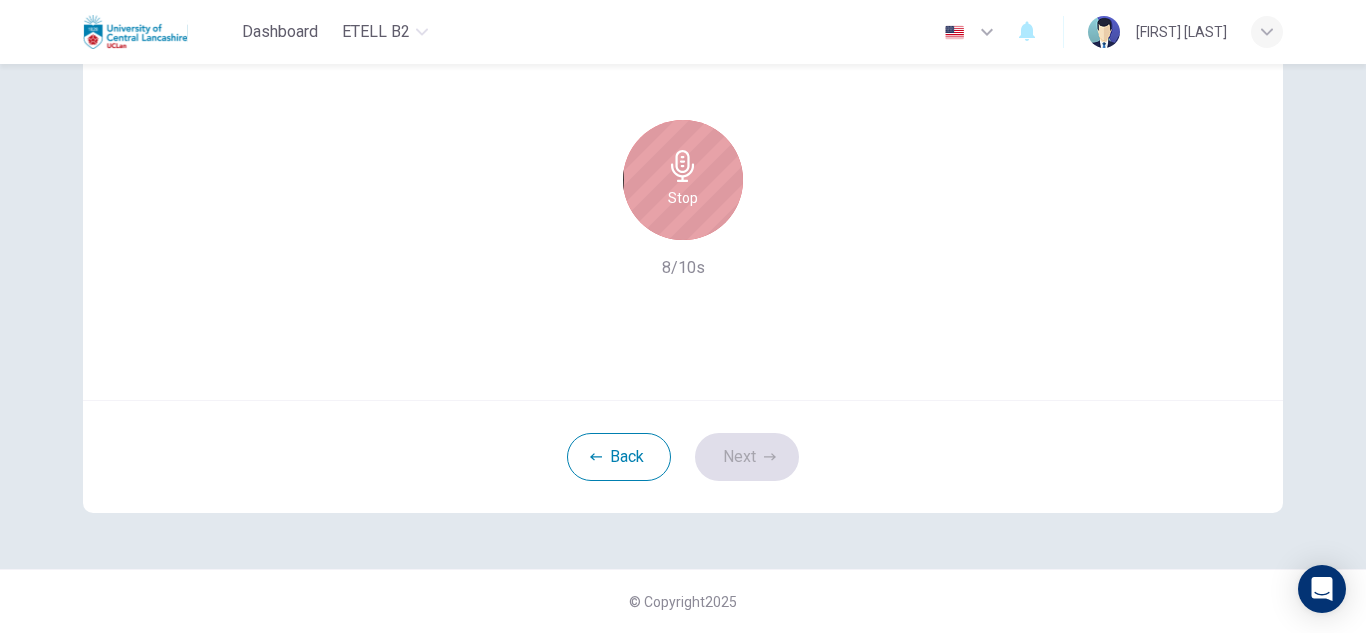 click on "Stop" at bounding box center [683, 180] 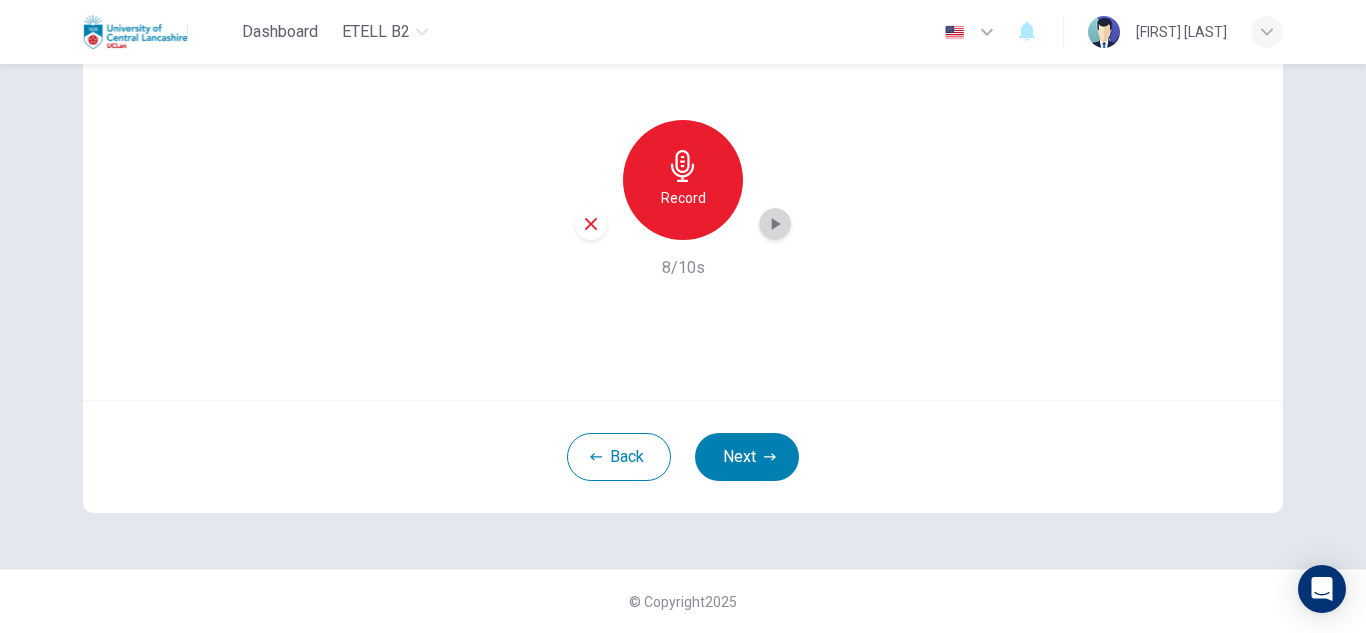 click 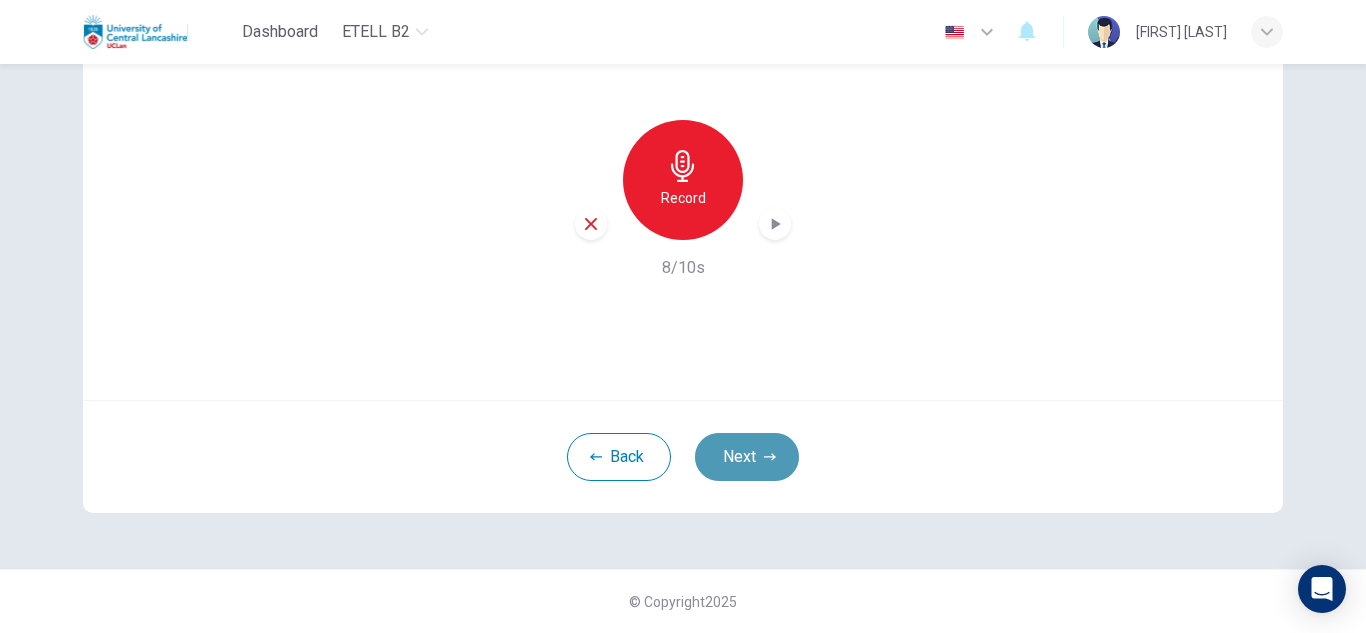 click on "Next" at bounding box center (747, 457) 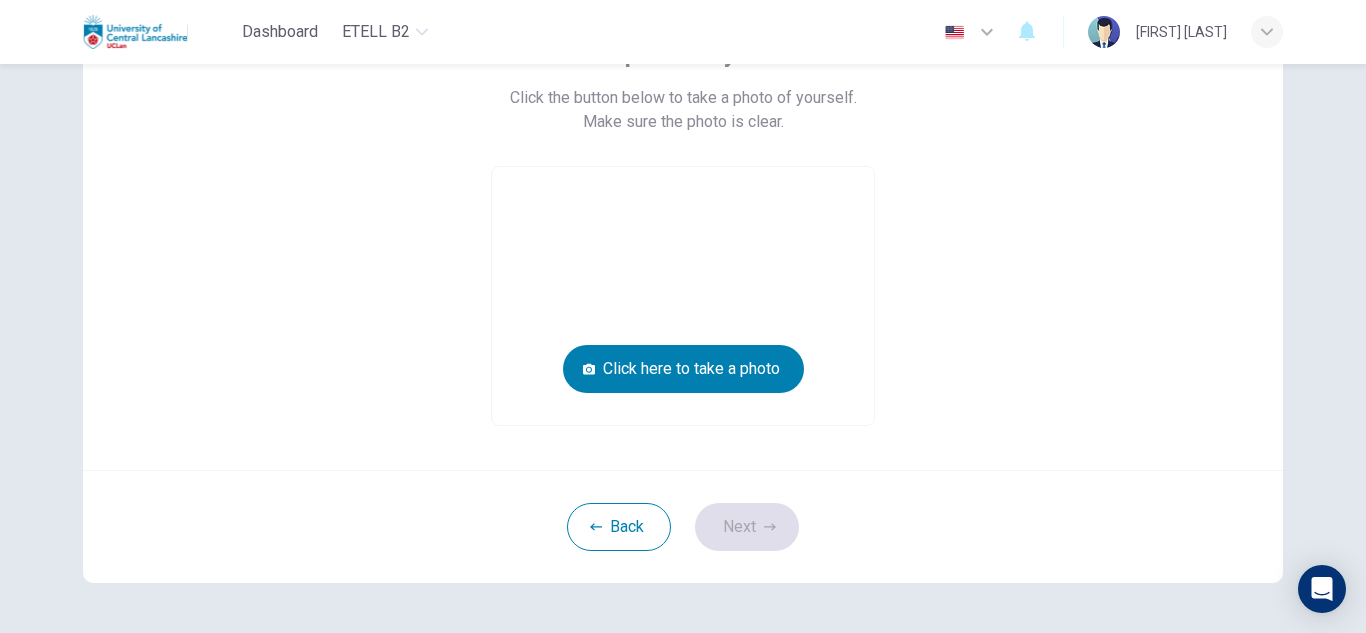 scroll, scrollTop: 160, scrollLeft: 0, axis: vertical 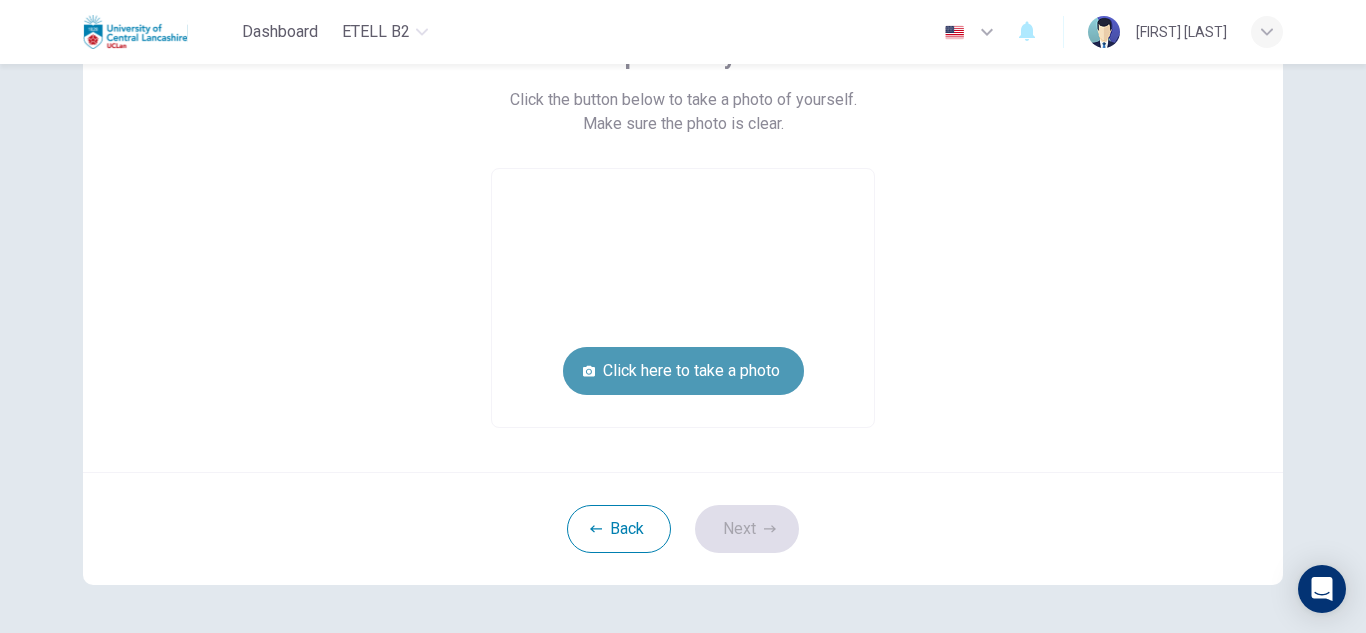 click on "Click here to take a photo" at bounding box center (683, 371) 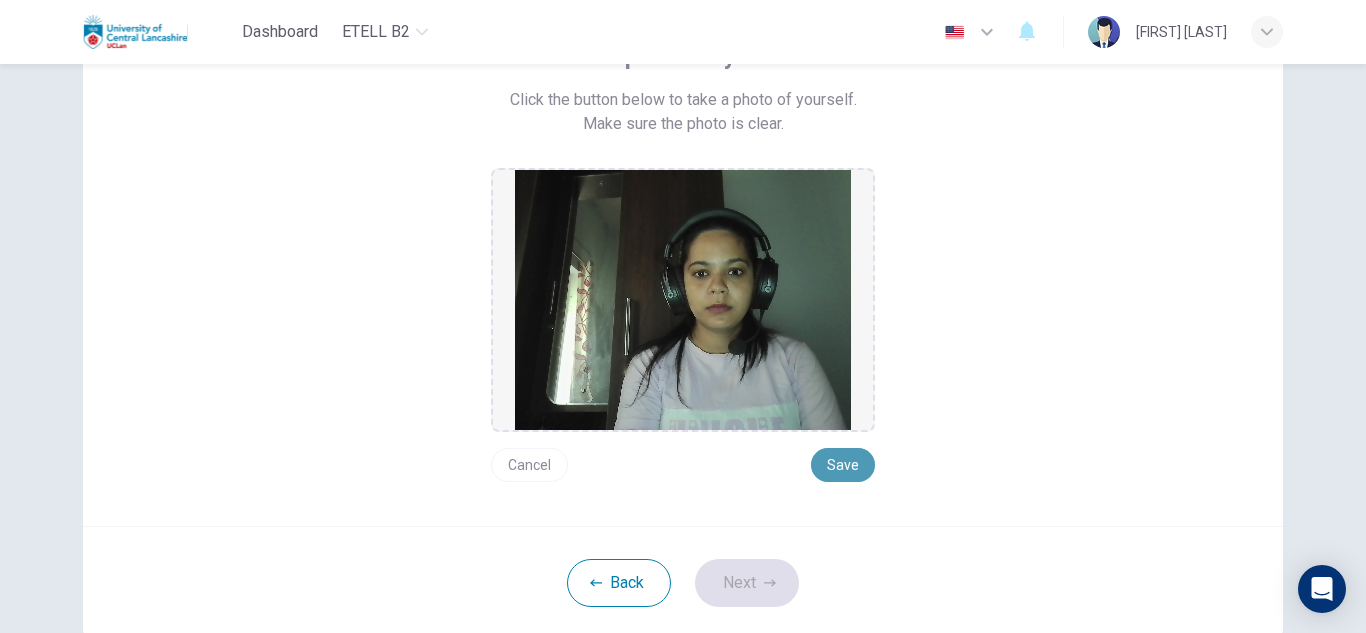 click on "Save" at bounding box center [843, 465] 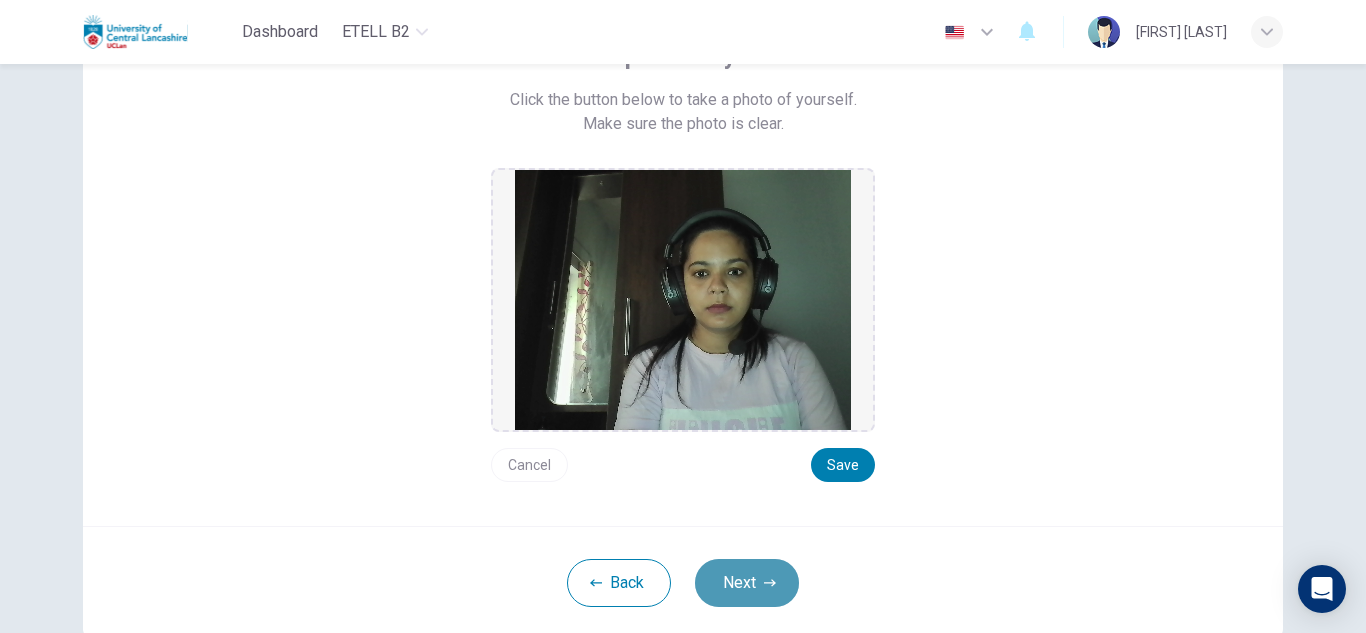 click on "Next" at bounding box center (747, 583) 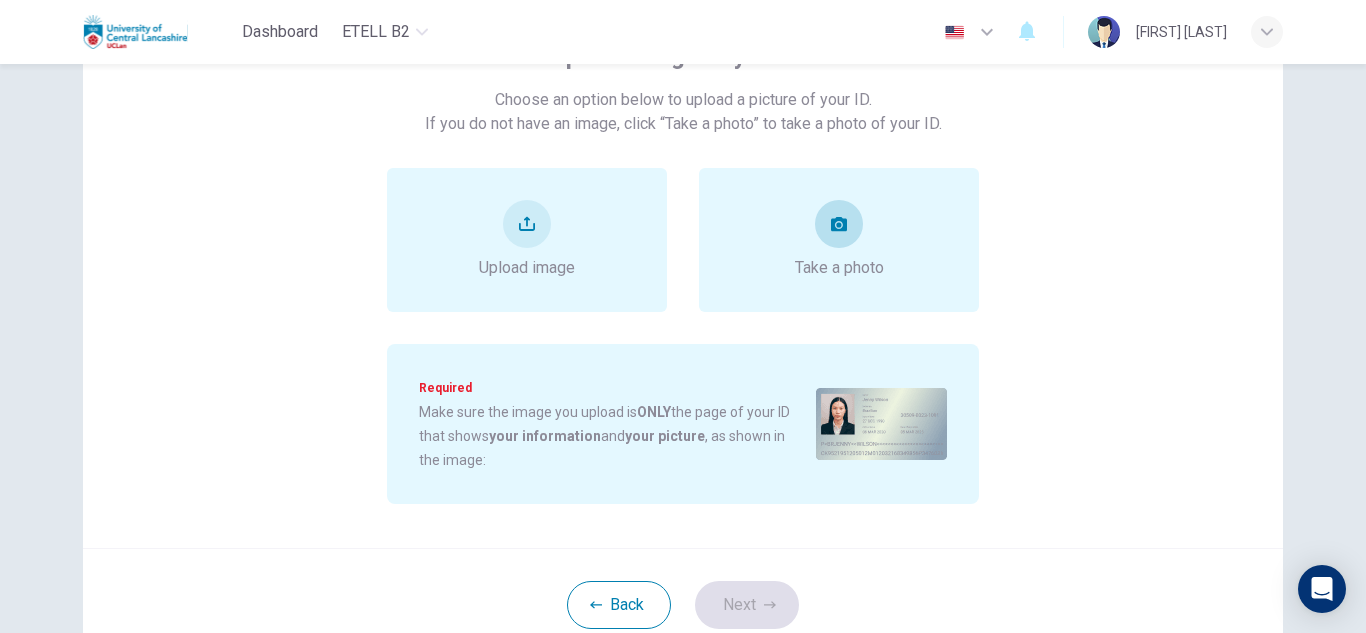 click on "Take a photo" at bounding box center [839, 240] 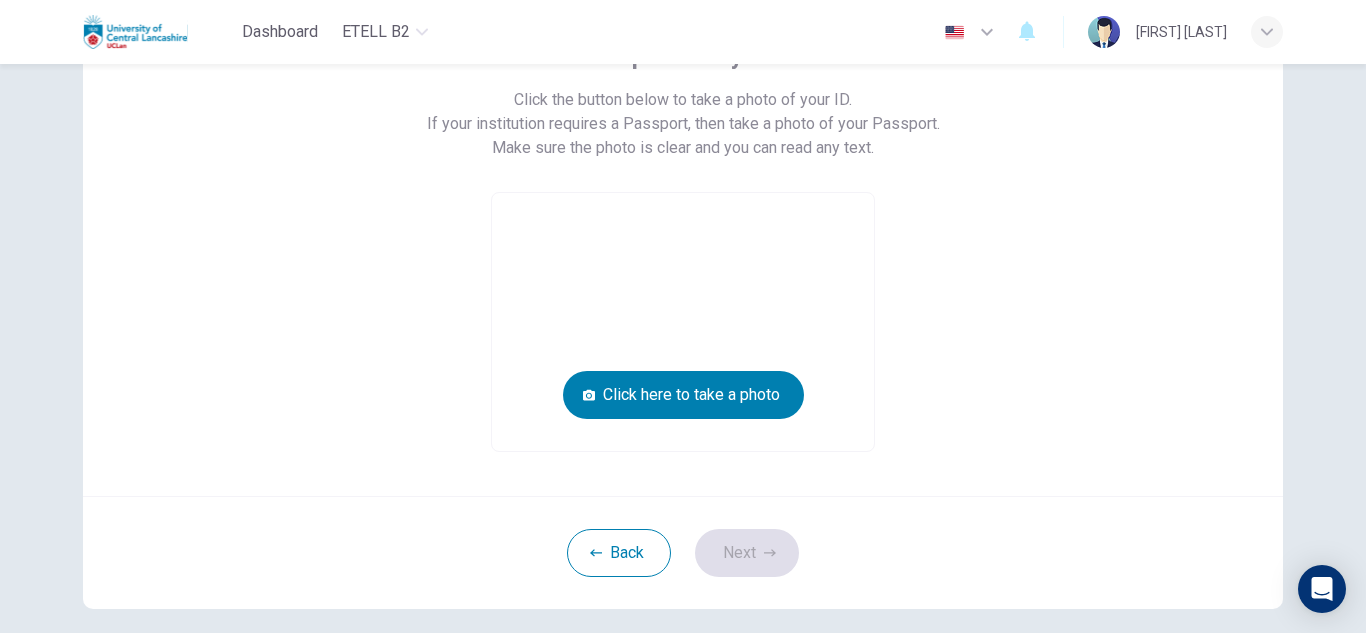 click at bounding box center [683, 322] 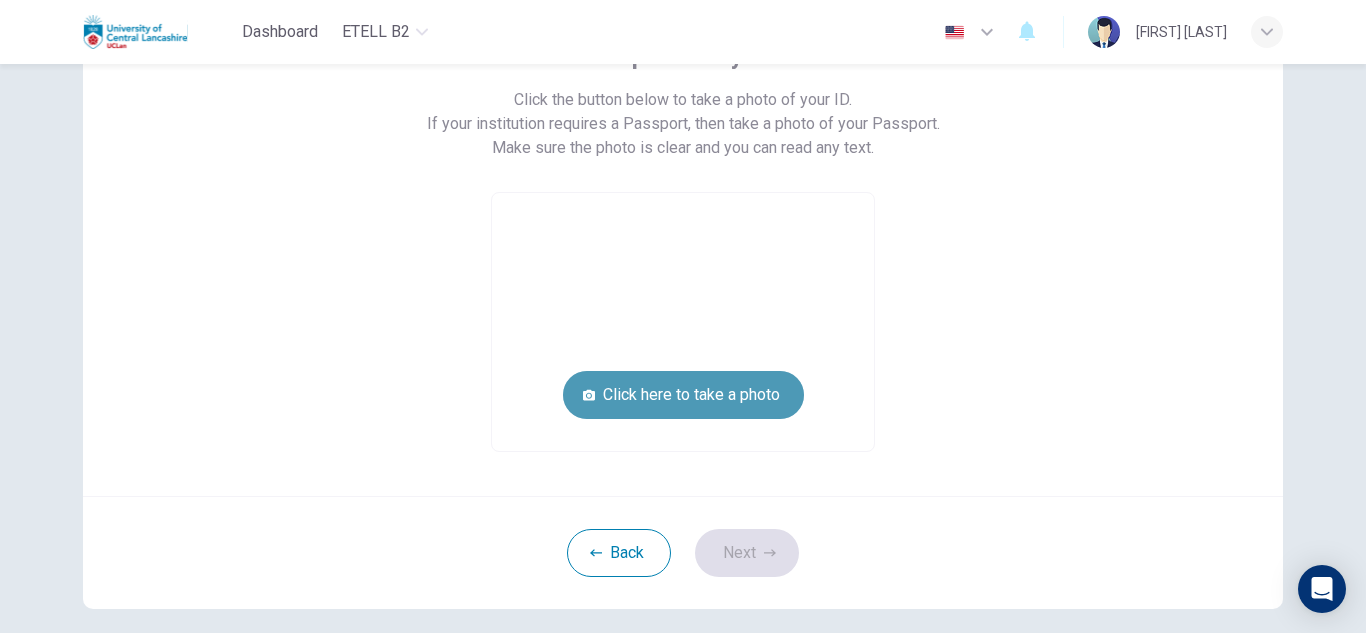 click on "Click here to take a photo" at bounding box center [683, 395] 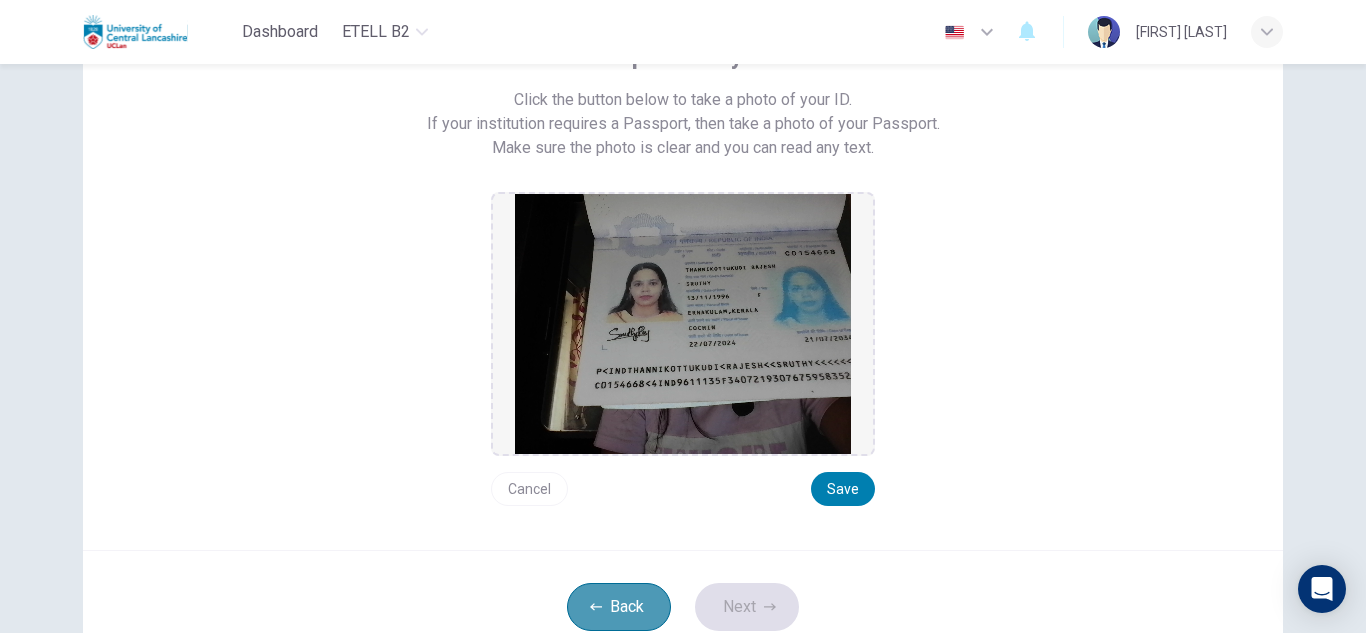 click on "Back" at bounding box center [619, 607] 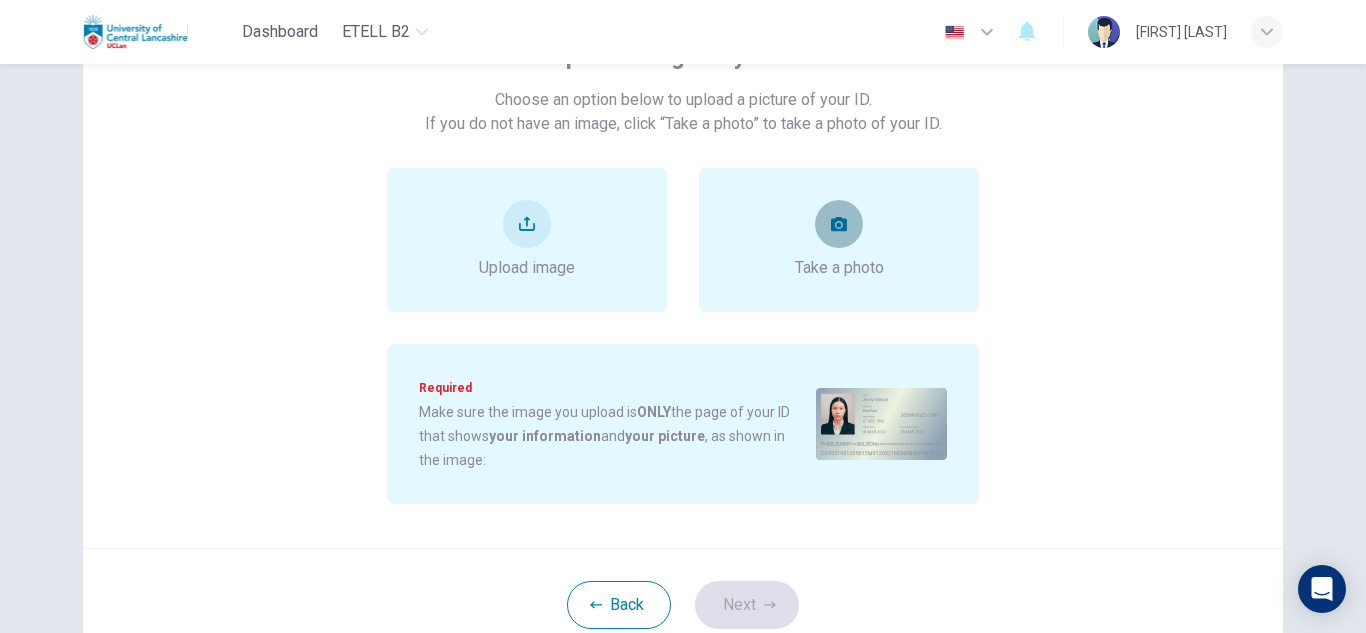 click at bounding box center (839, 224) 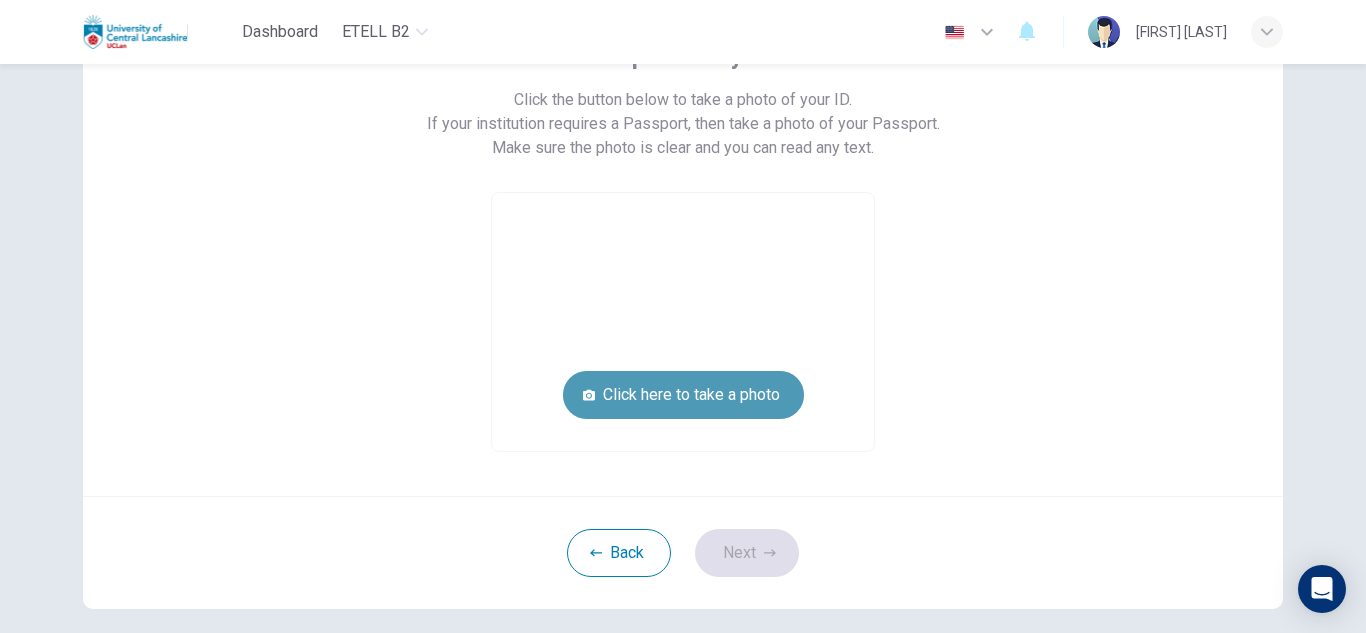 click on "Click here to take a photo" at bounding box center [683, 395] 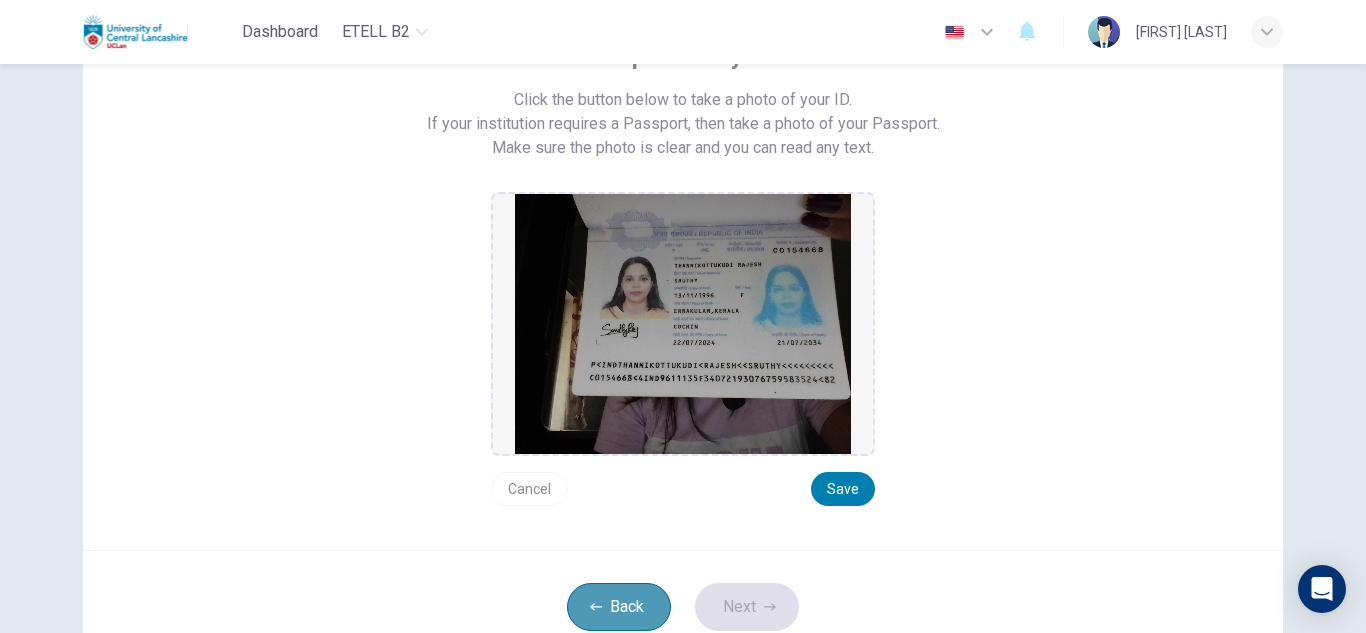 click on "Back" at bounding box center (619, 607) 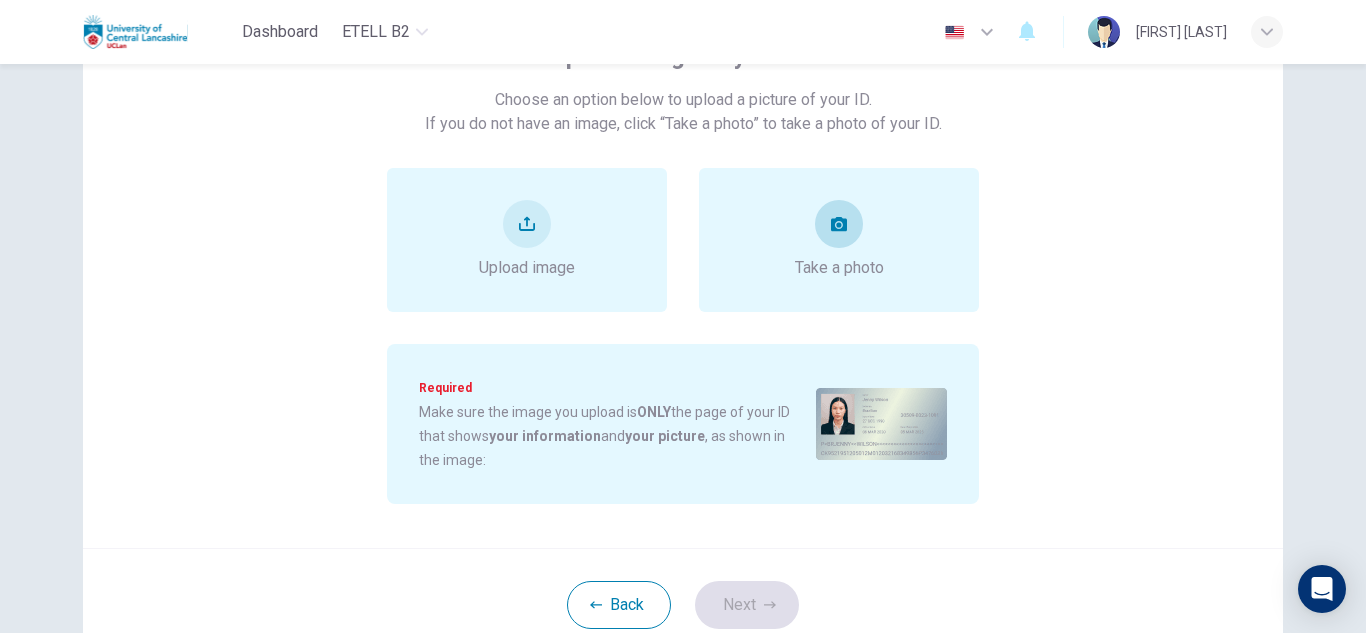 click on "Take a photo" at bounding box center [839, 268] 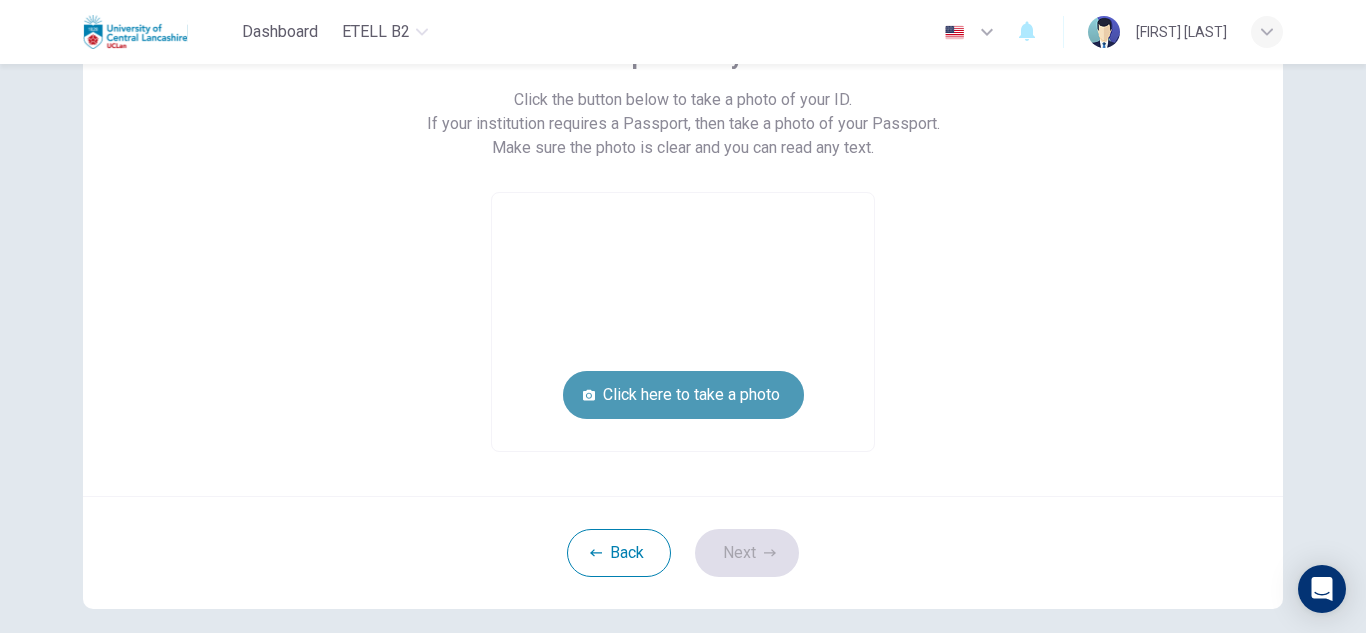 click on "Click here to take a photo" at bounding box center [683, 395] 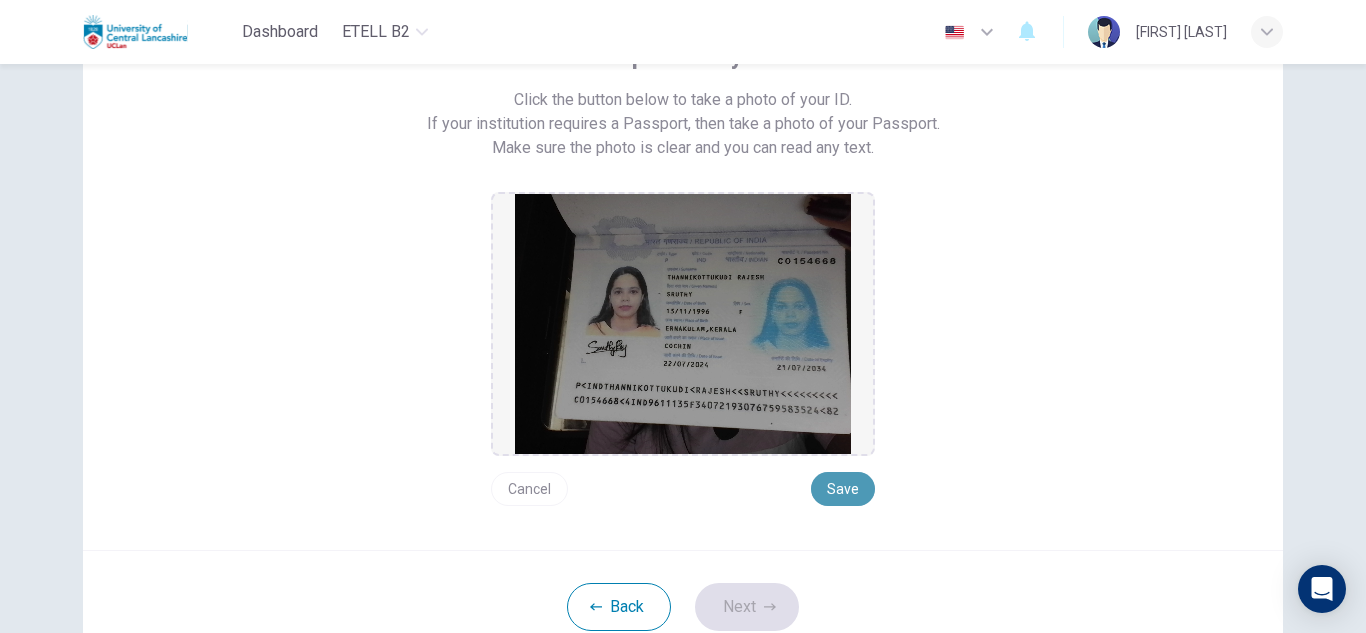click on "Save" at bounding box center [843, 489] 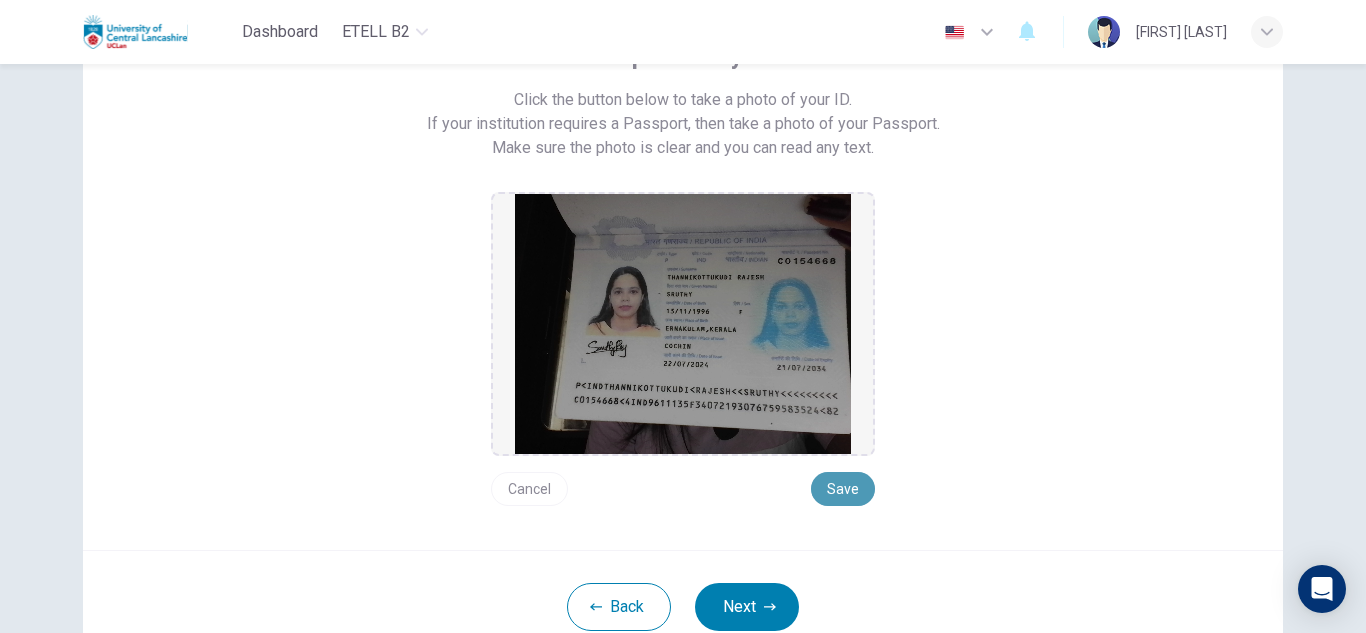click on "Save" at bounding box center [843, 489] 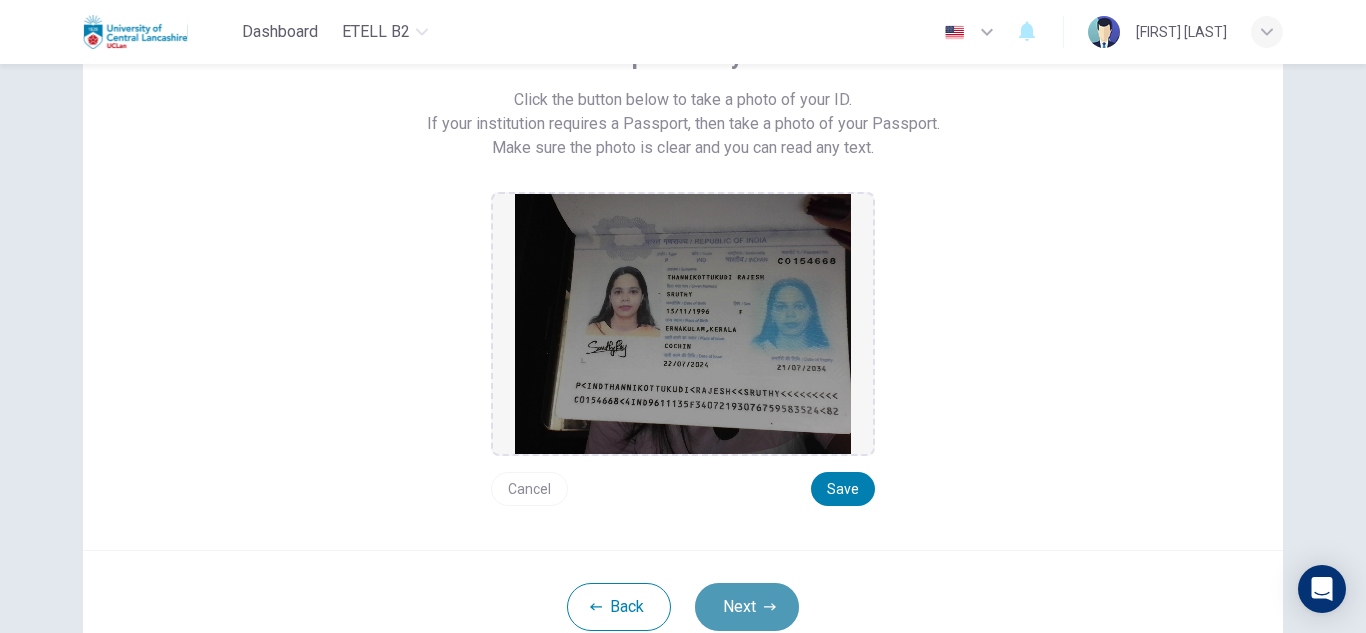 click on "Next" at bounding box center (747, 607) 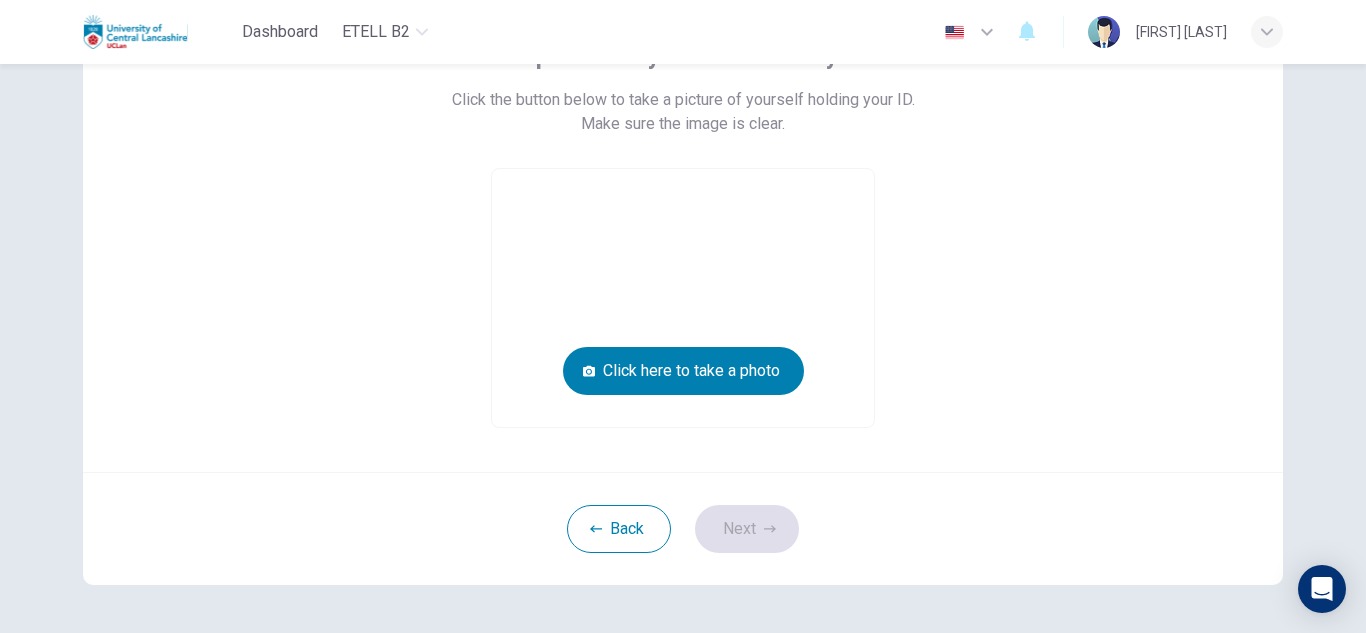 click at bounding box center (683, 298) 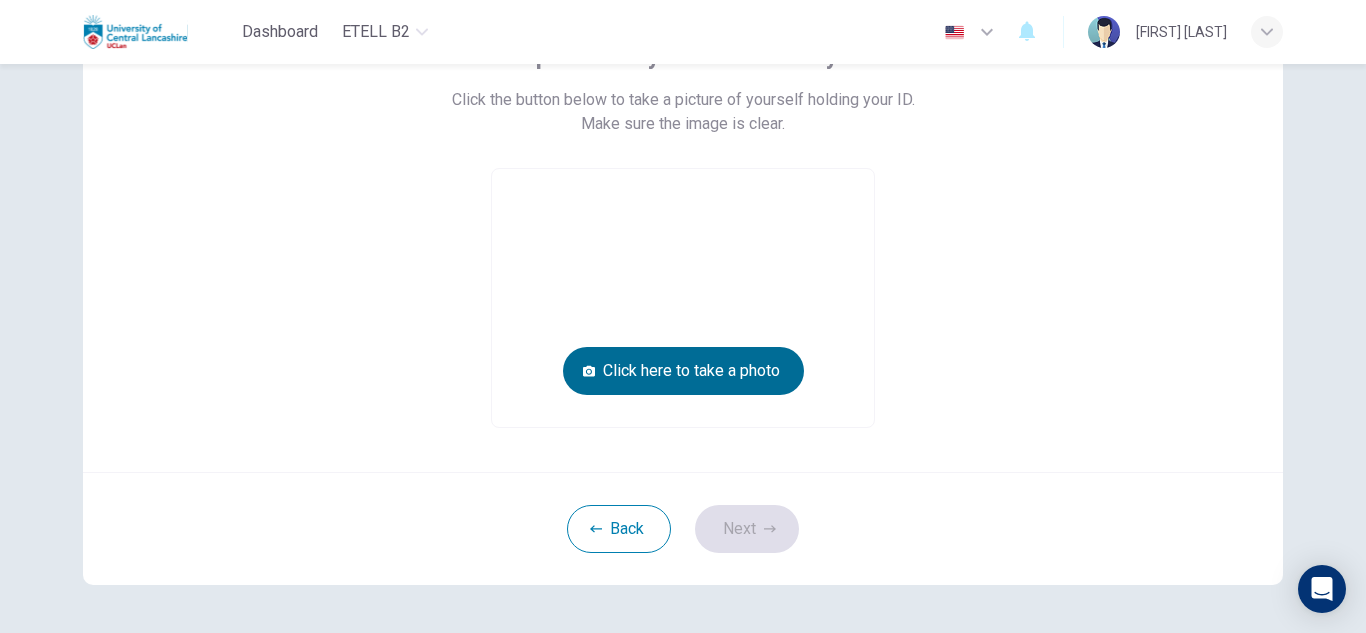 click on "Click here to take a photo" at bounding box center [683, 371] 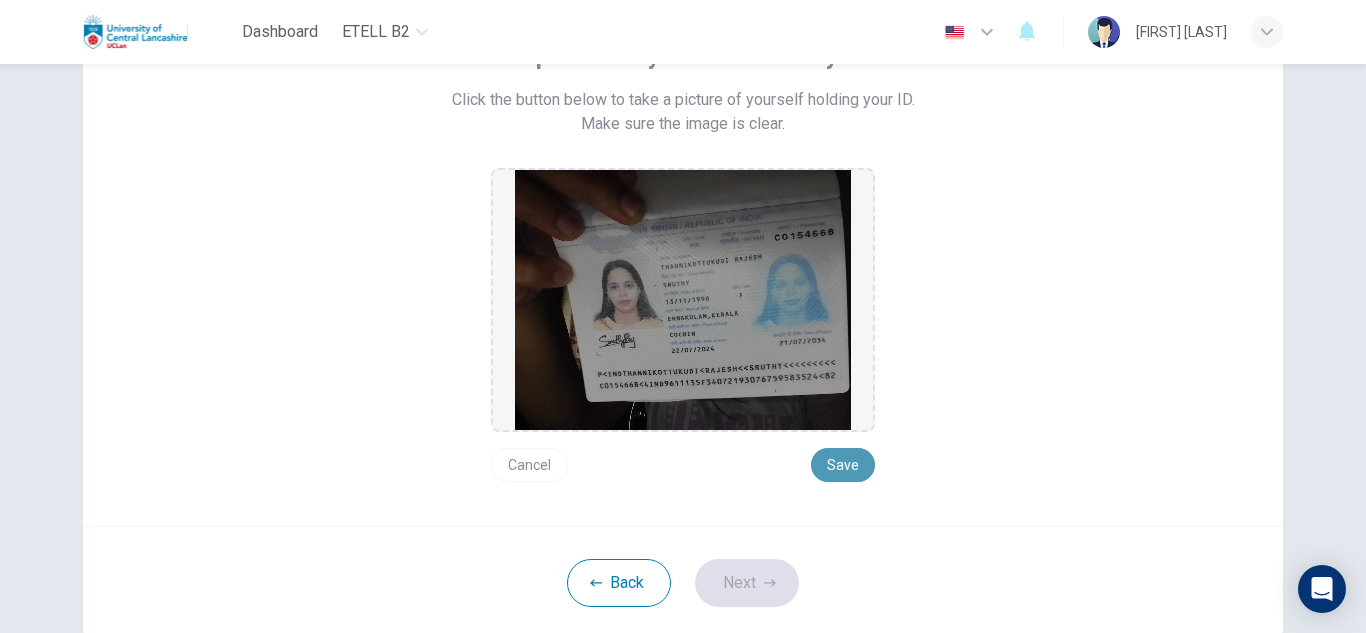 click on "Save" at bounding box center (843, 465) 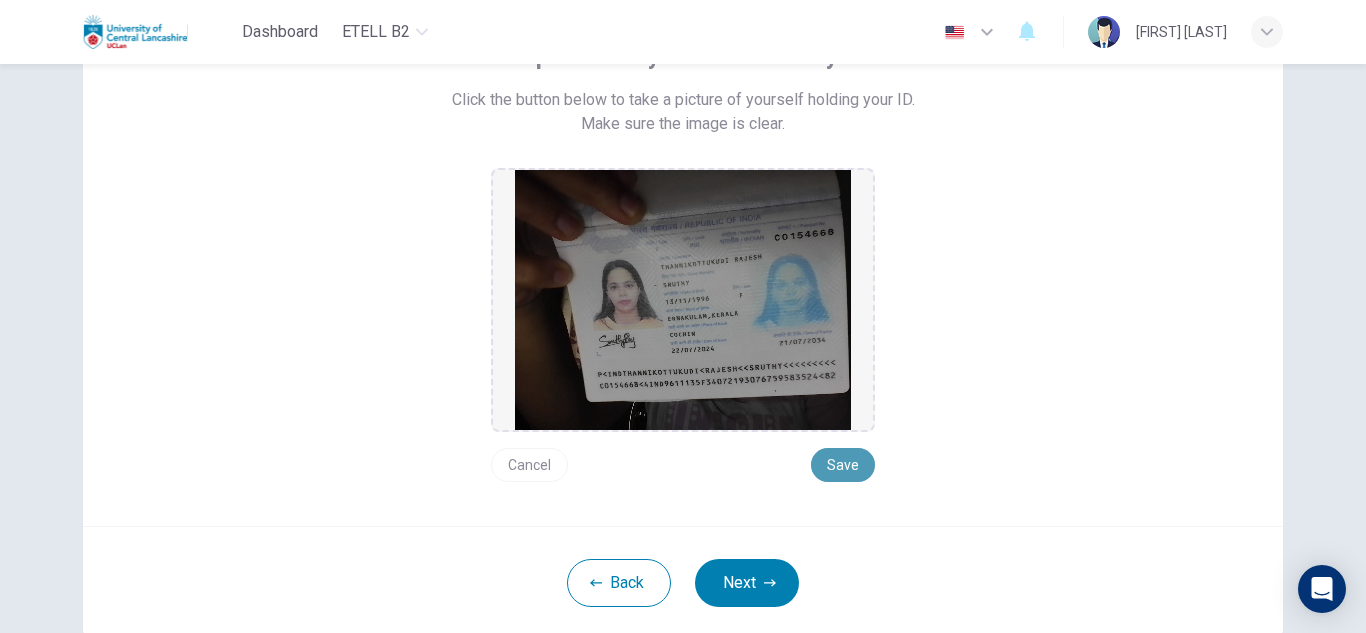 click on "Save" at bounding box center (843, 465) 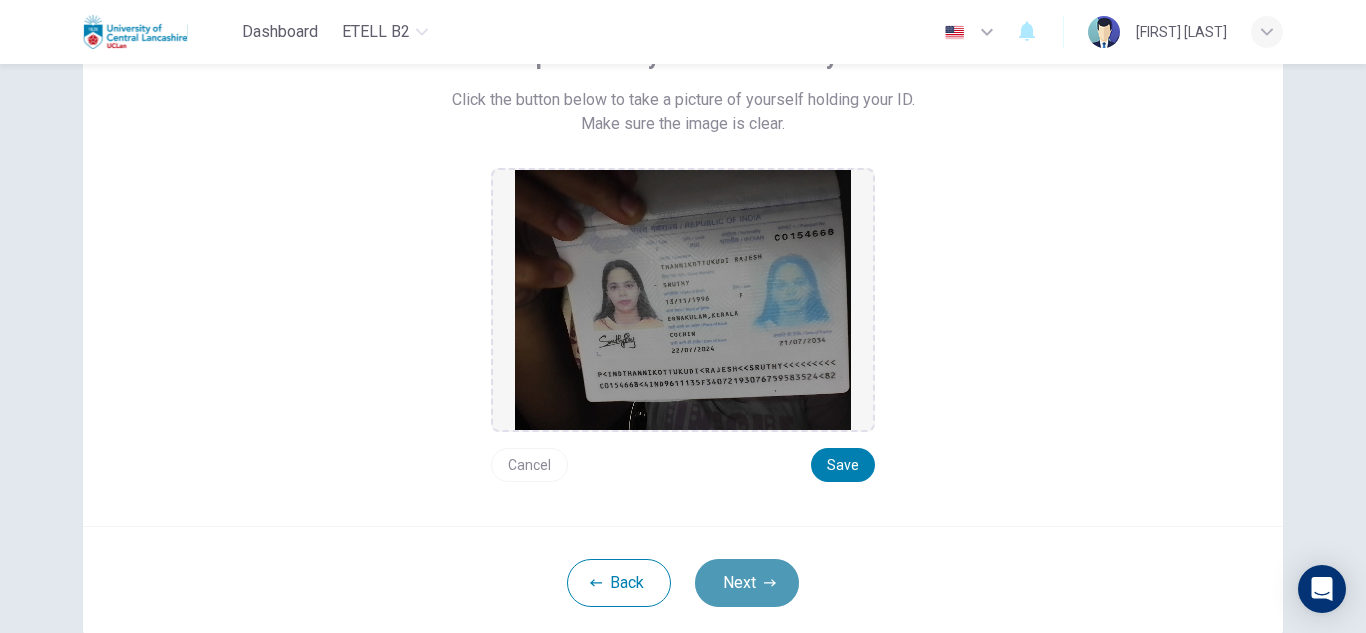click on "Next" at bounding box center (747, 583) 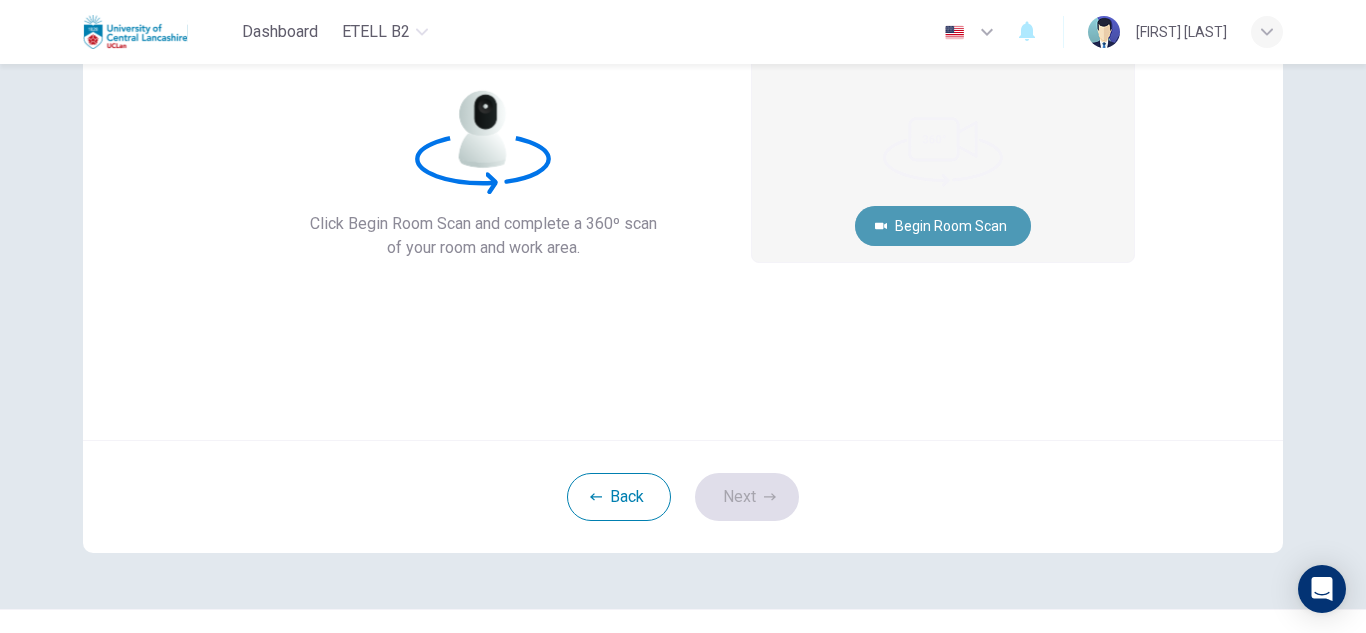 click on "Begin Room Scan" at bounding box center [943, 226] 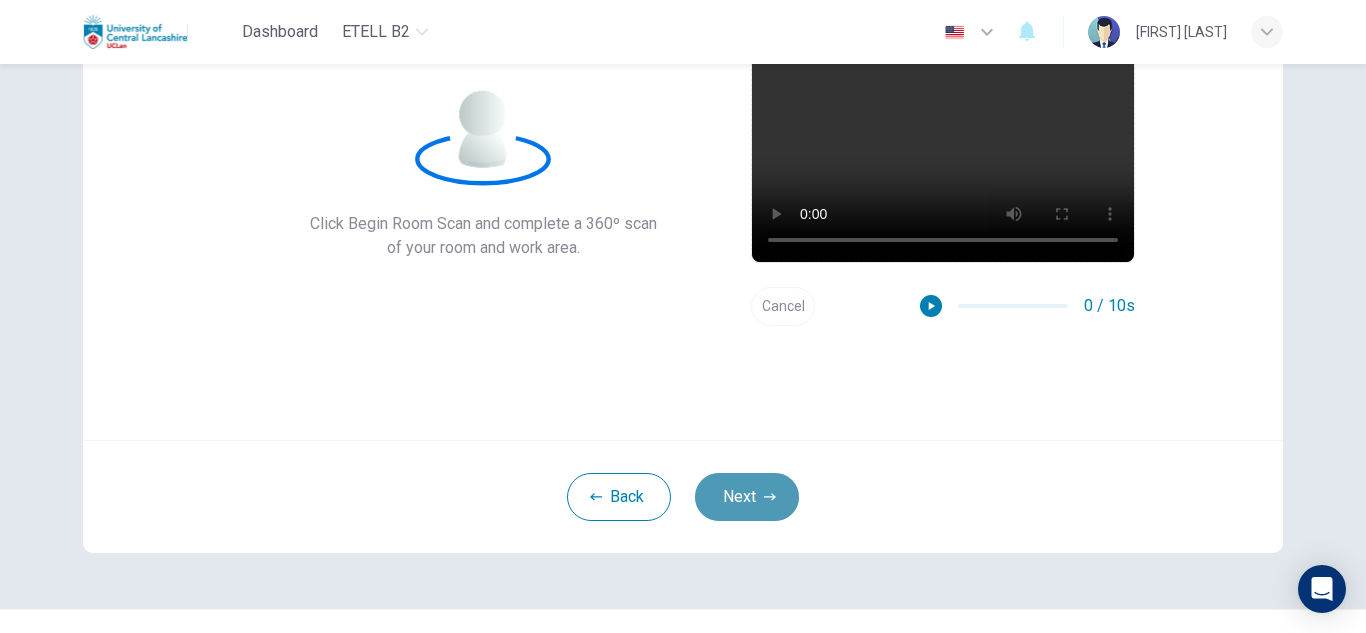 click on "Next" at bounding box center (747, 497) 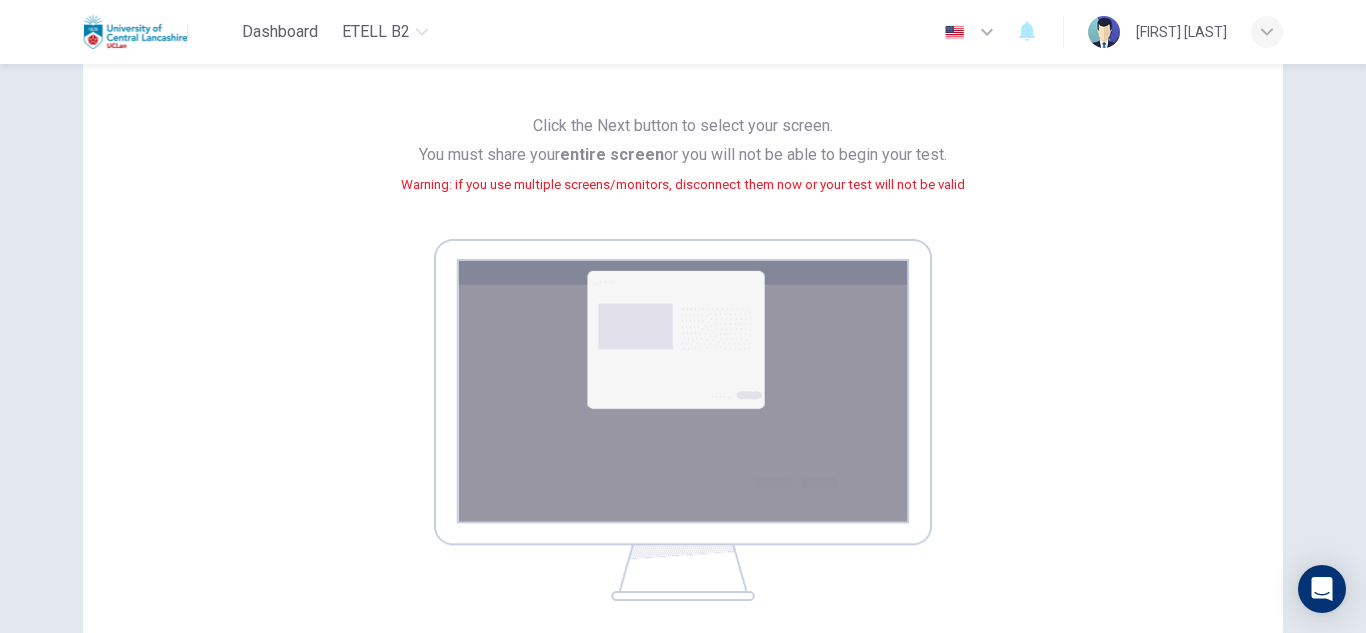 click at bounding box center (683, 420) 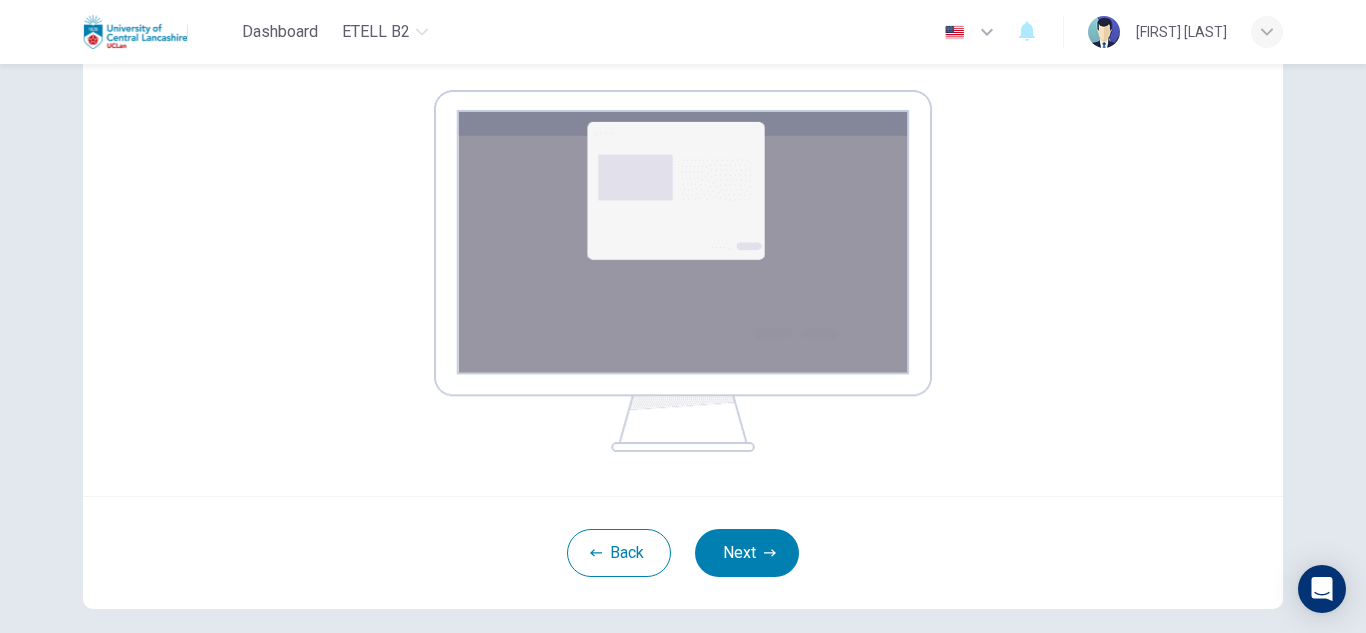 scroll, scrollTop: 360, scrollLeft: 0, axis: vertical 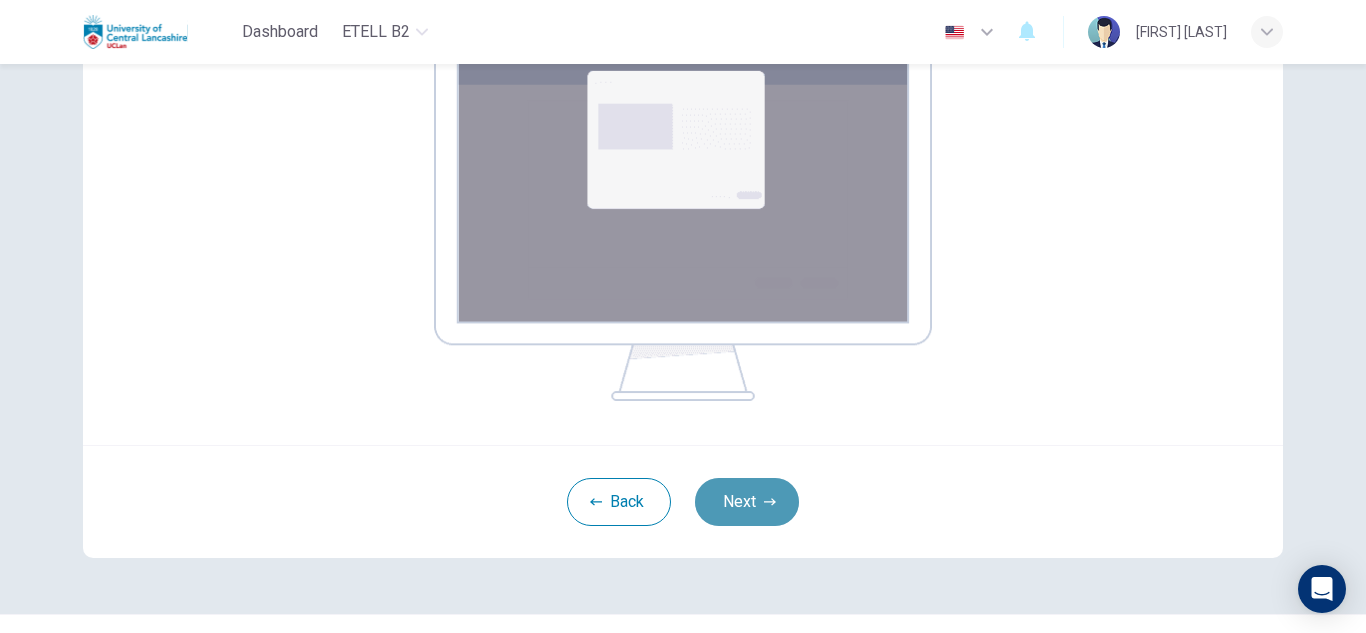click on "Next" at bounding box center (747, 502) 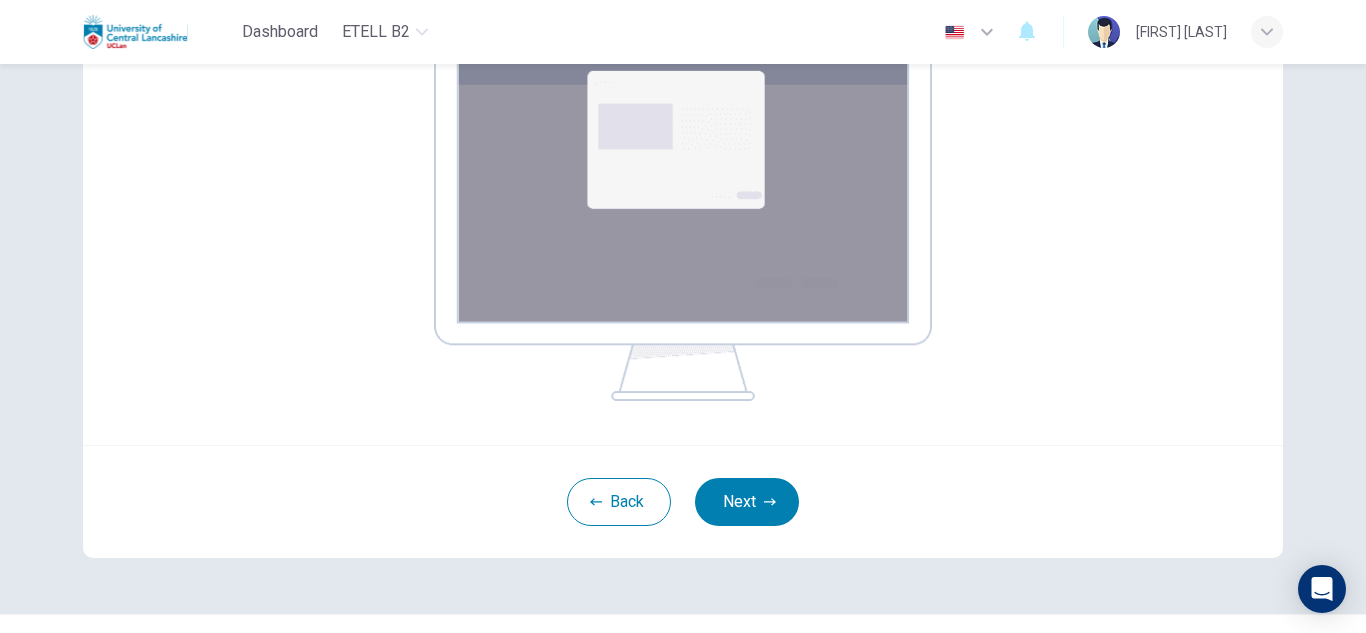 scroll, scrollTop: 200, scrollLeft: 0, axis: vertical 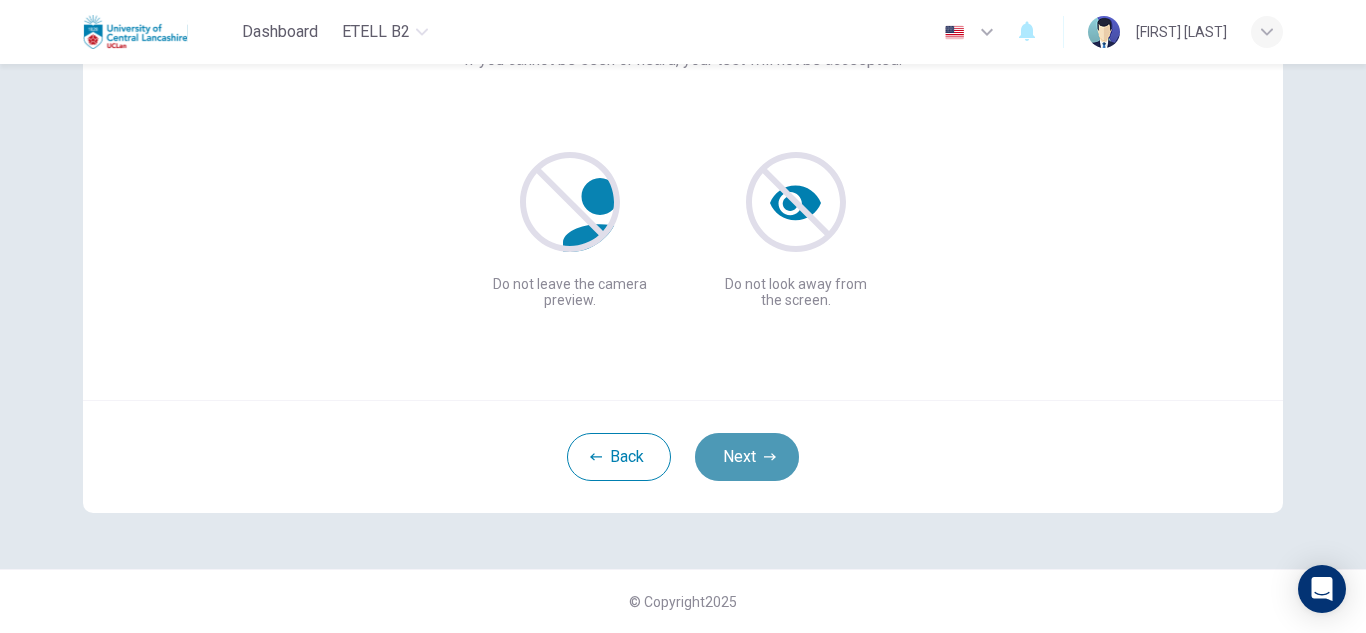 click on "Next" at bounding box center [747, 457] 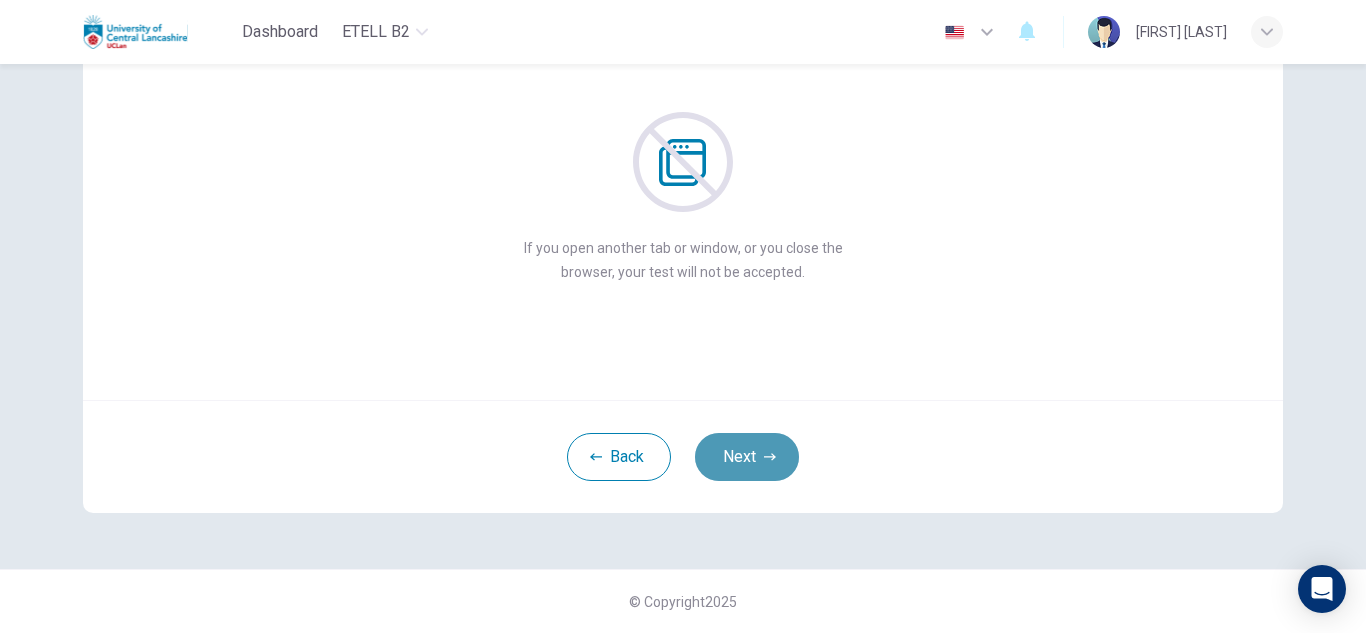 click on "Next" at bounding box center [747, 457] 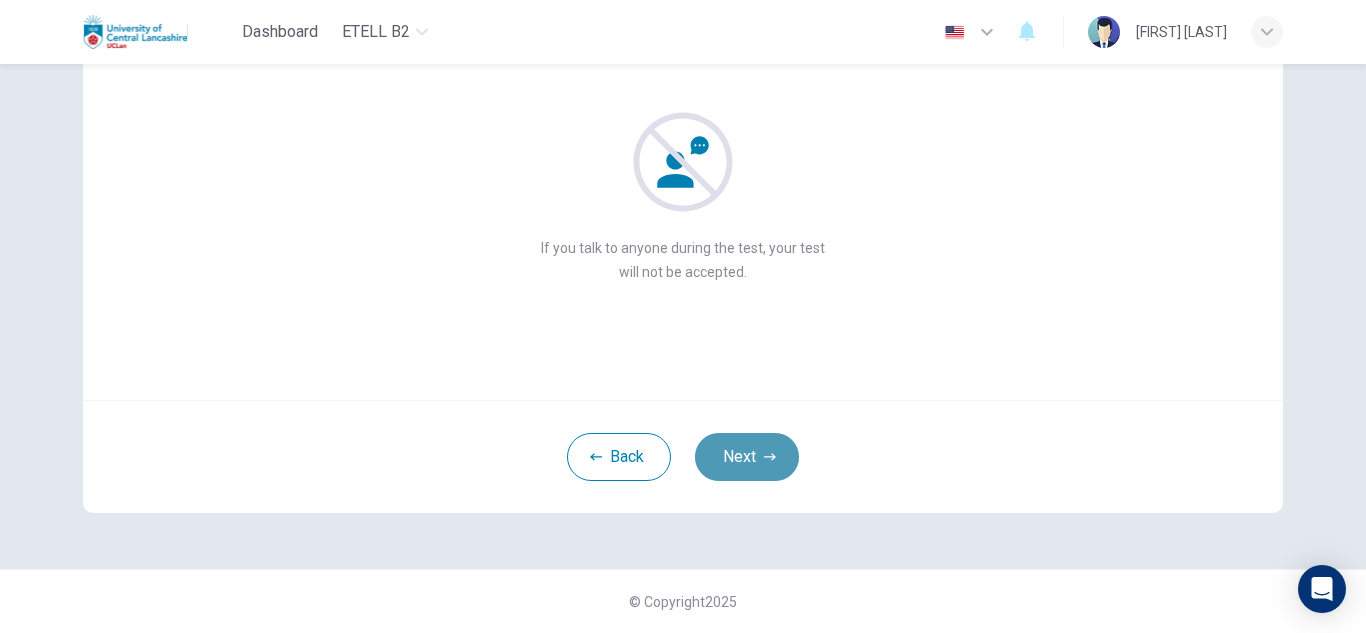 click on "Next" at bounding box center [747, 457] 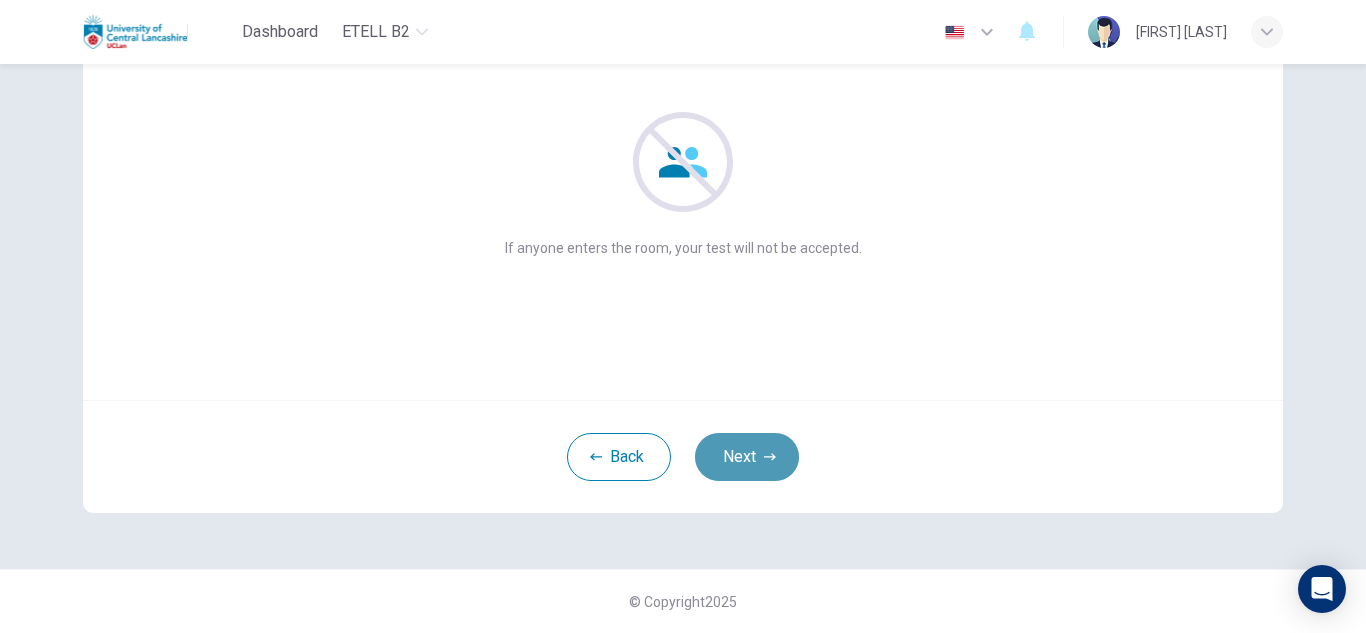 click on "Next" at bounding box center [747, 457] 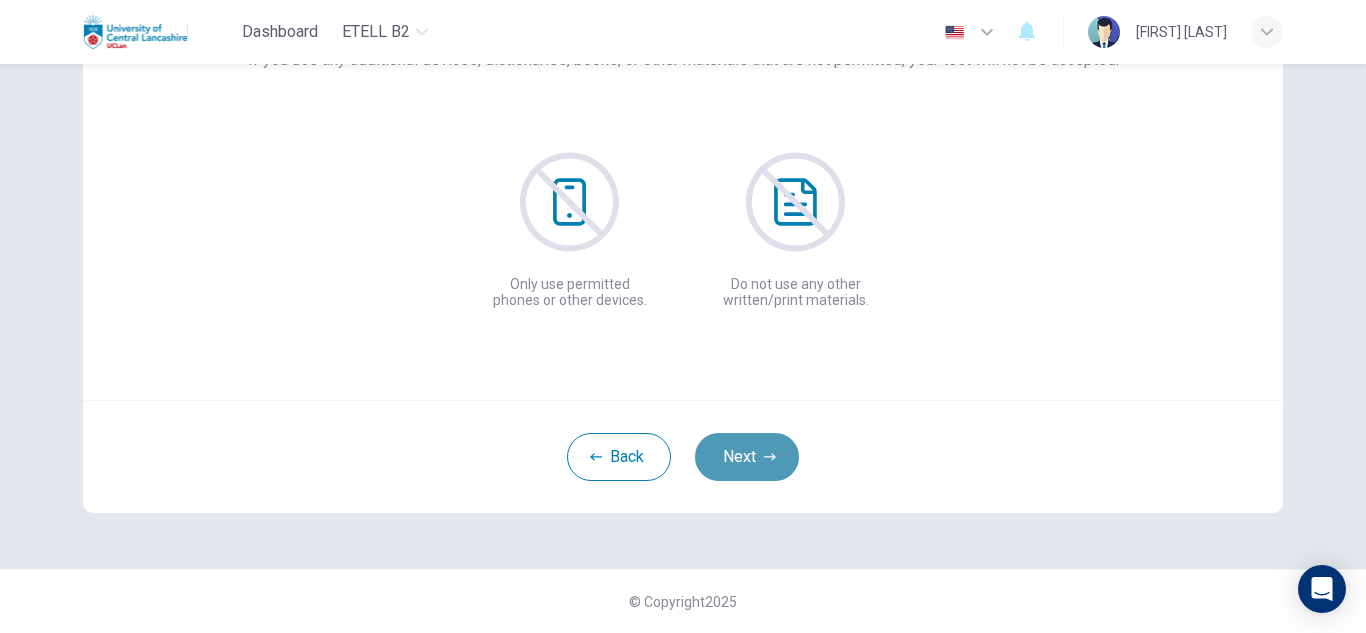 click on "Next" at bounding box center [747, 457] 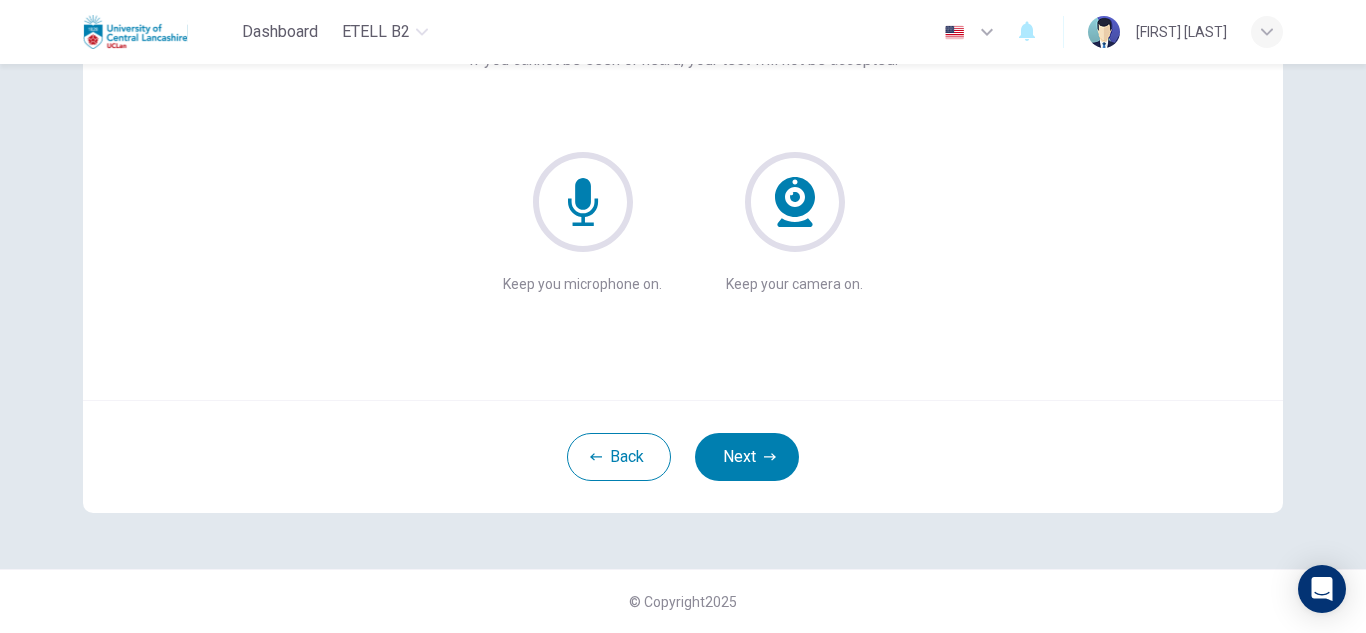 click 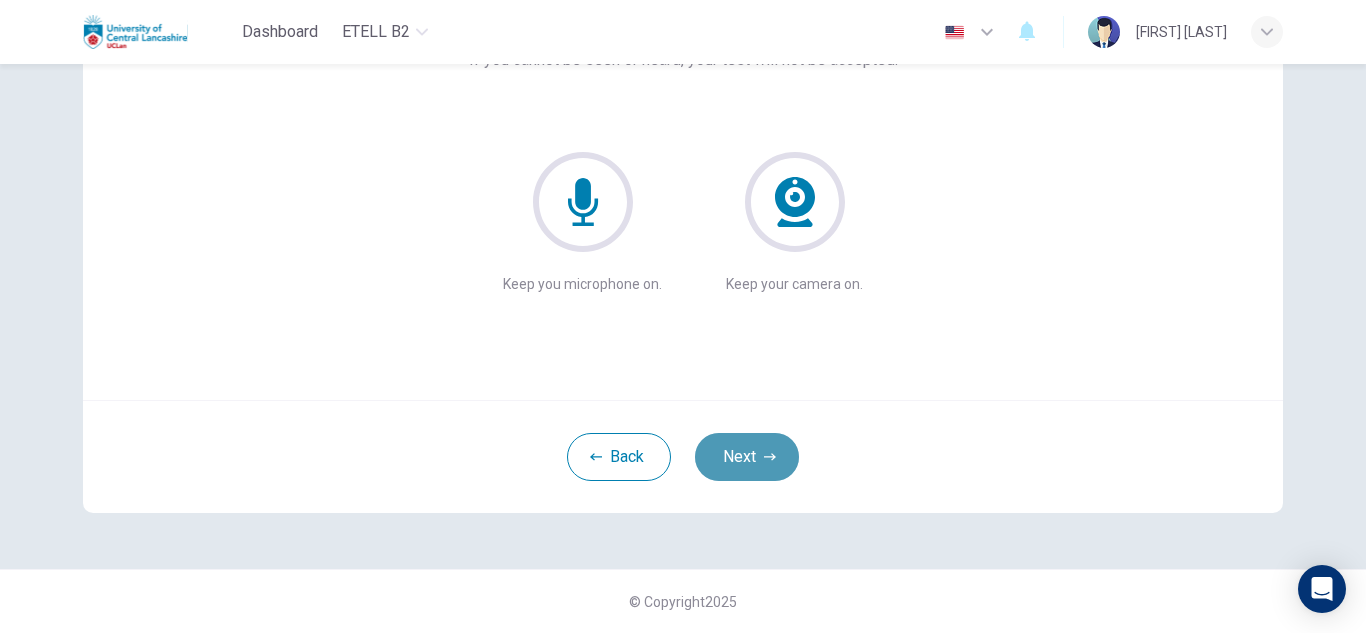 click on "Next" at bounding box center [747, 457] 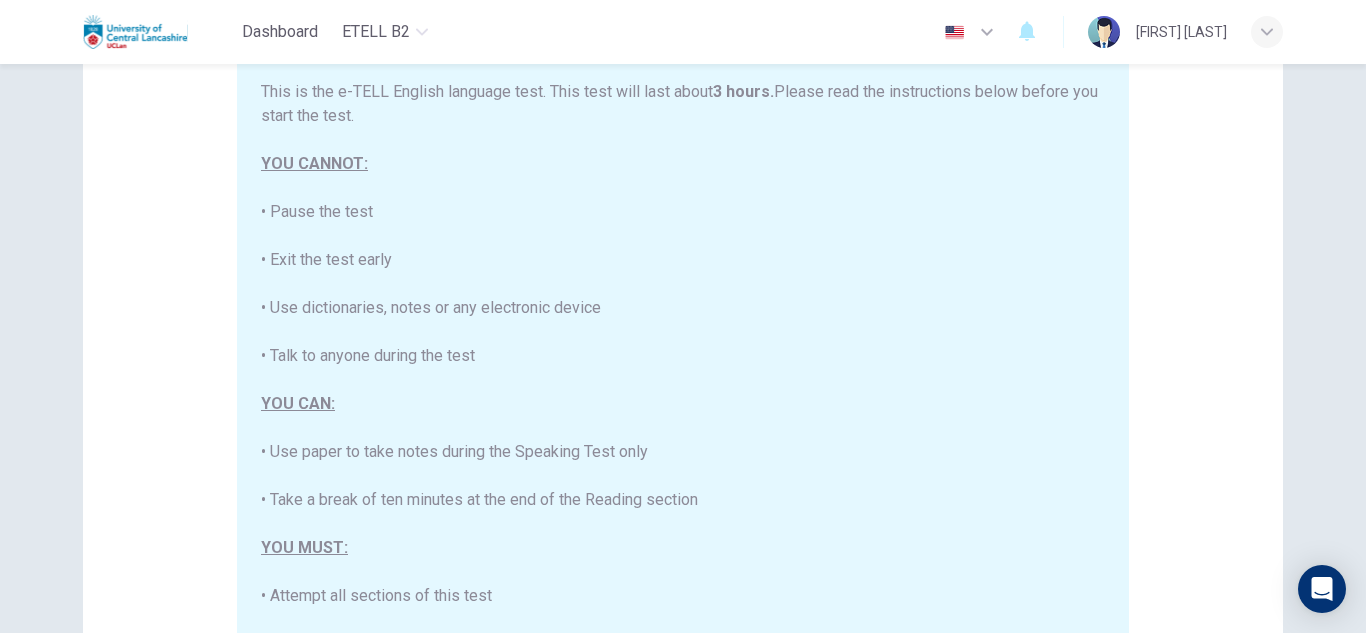 scroll, scrollTop: 40, scrollLeft: 0, axis: vertical 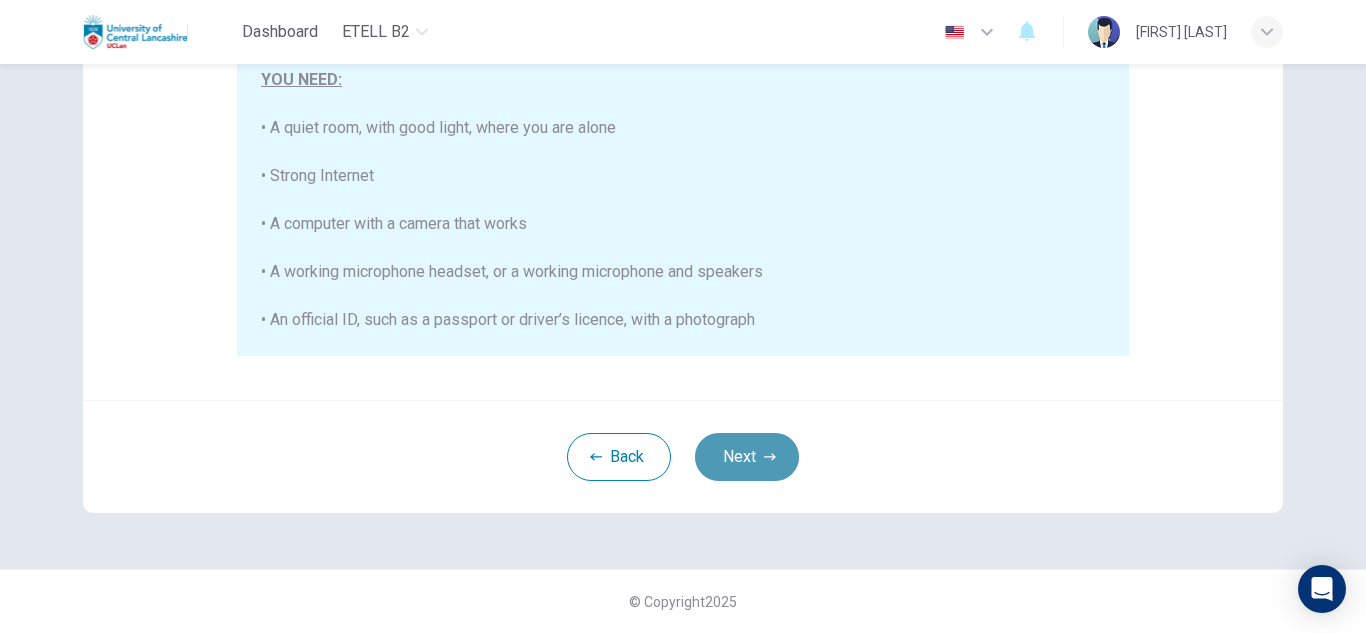 click on "Next" at bounding box center (747, 457) 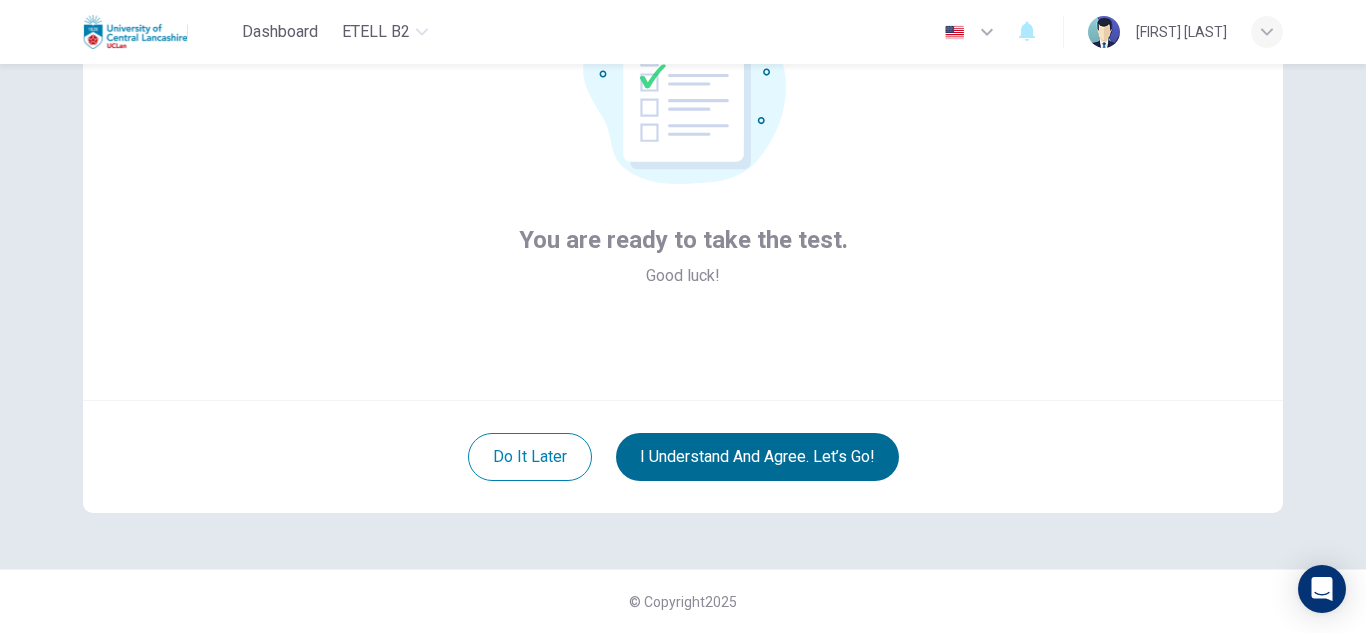 scroll, scrollTop: 200, scrollLeft: 0, axis: vertical 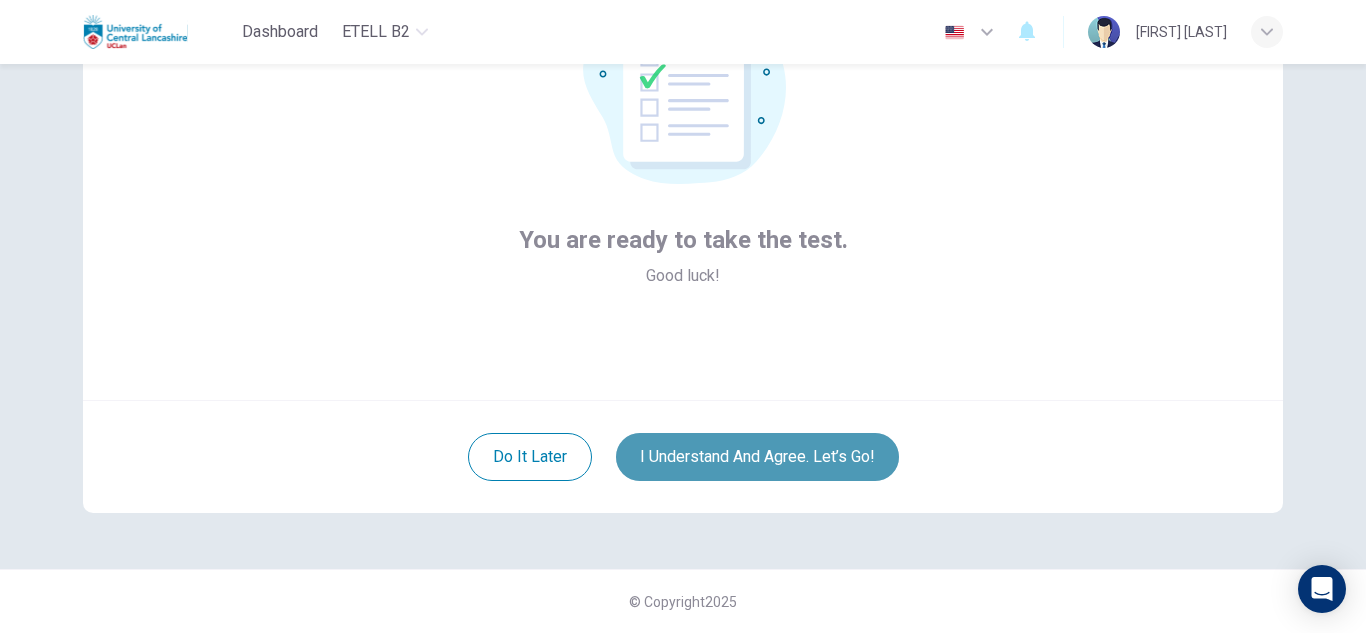 click on "I understand and agree. Let’s go!" at bounding box center [757, 457] 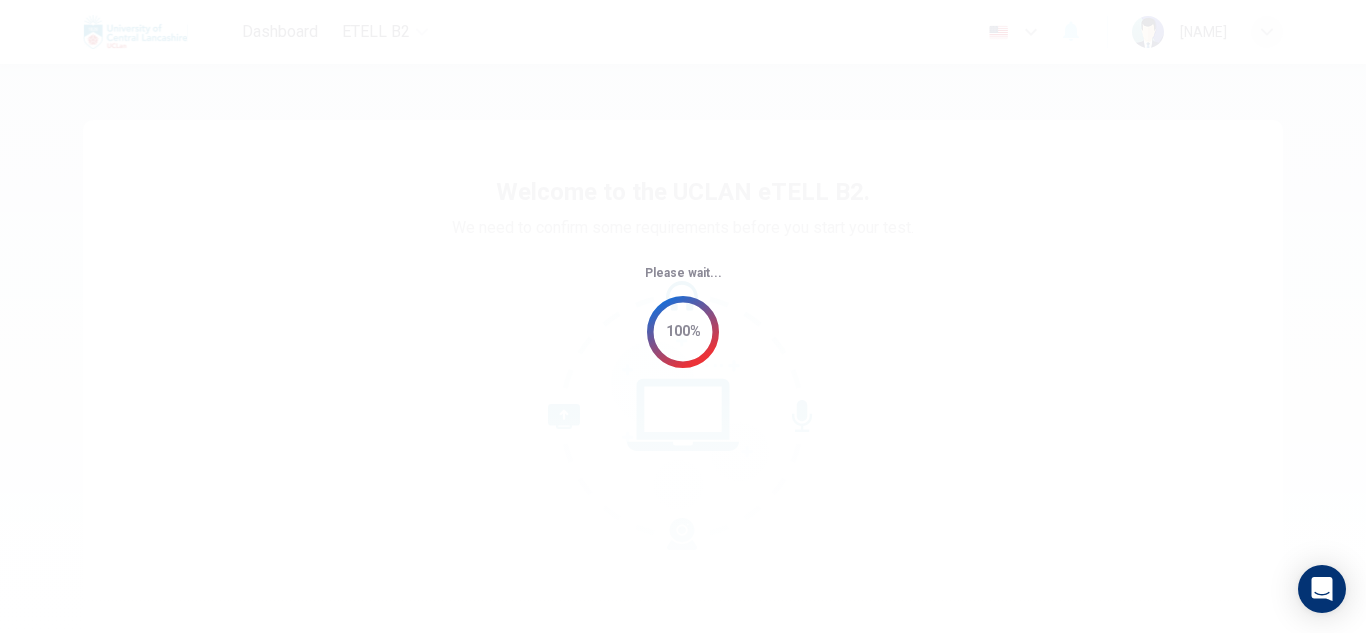 scroll, scrollTop: 0, scrollLeft: 0, axis: both 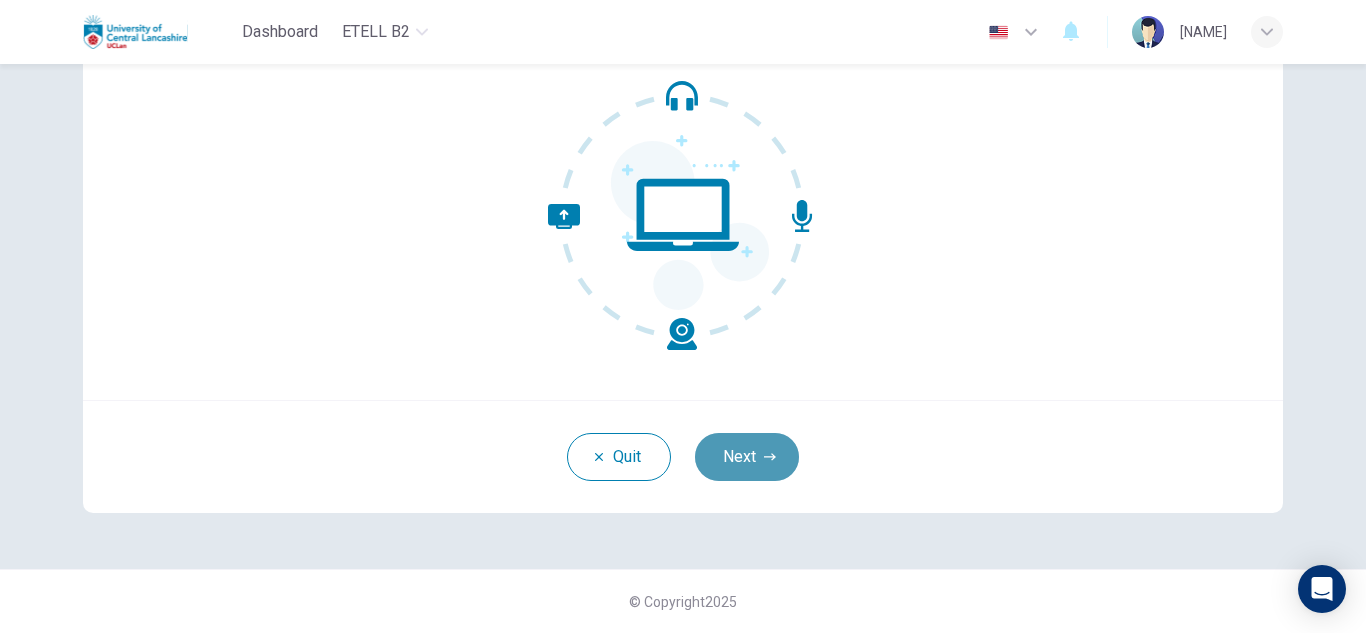 click on "Next" at bounding box center [747, 457] 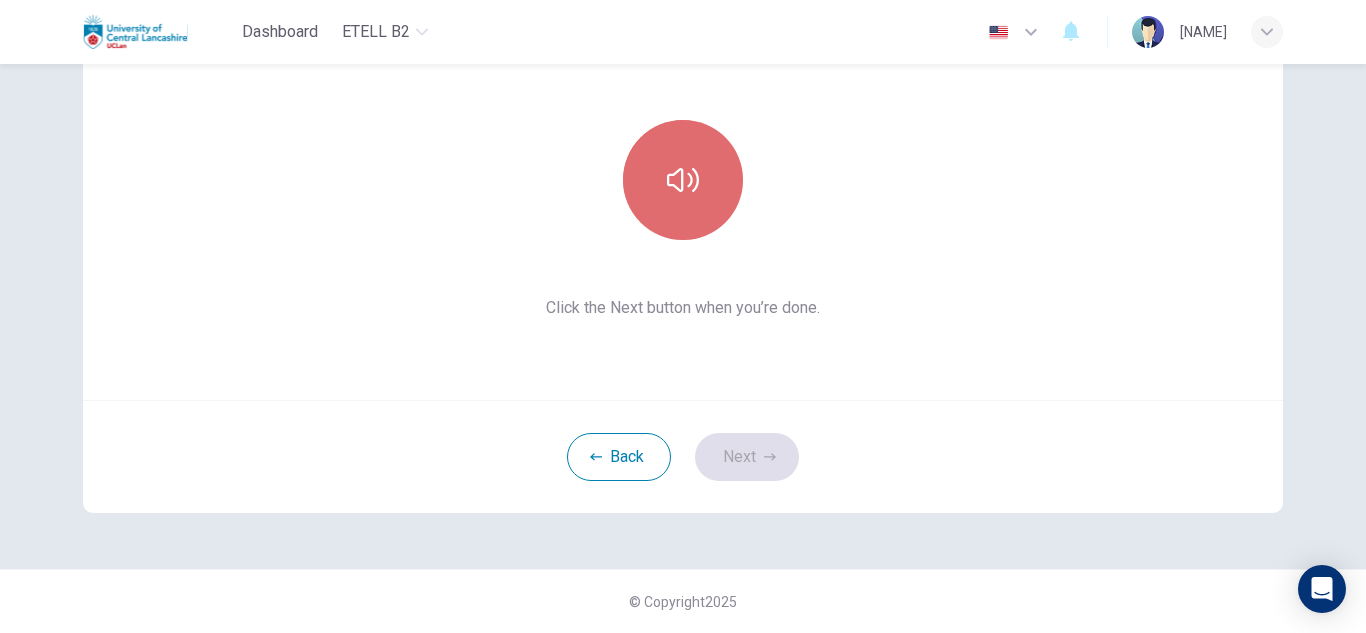 click 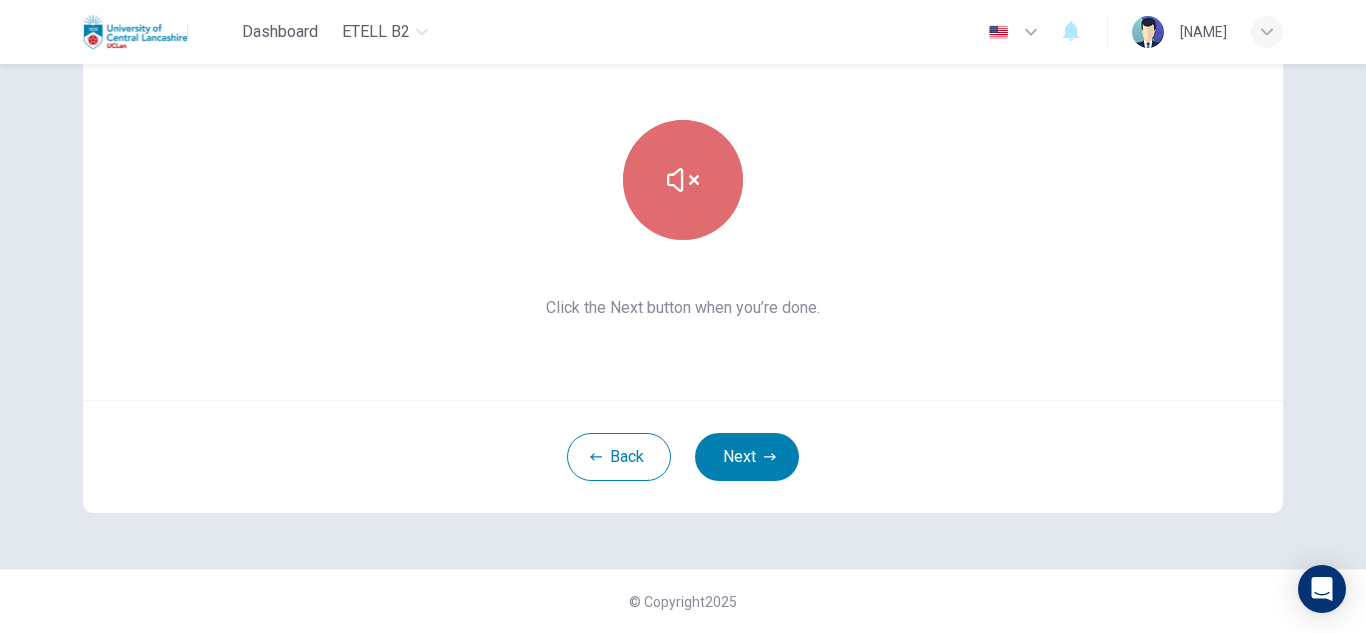 click 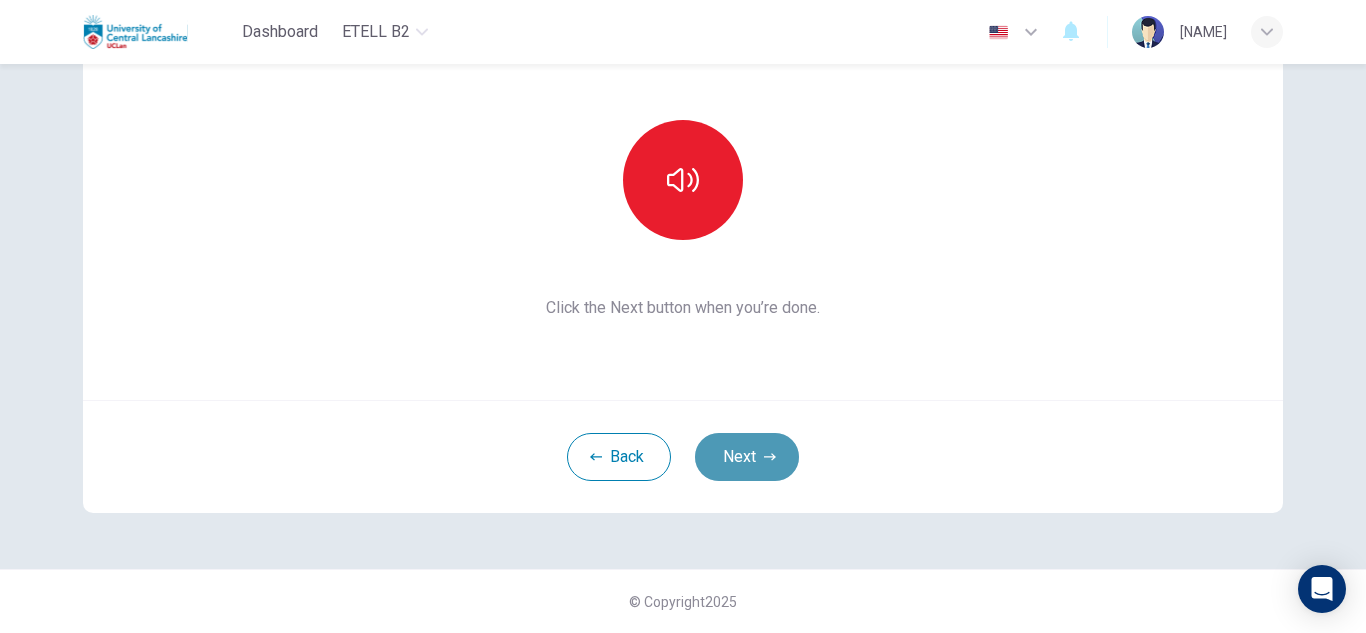 click on "Next" at bounding box center [747, 457] 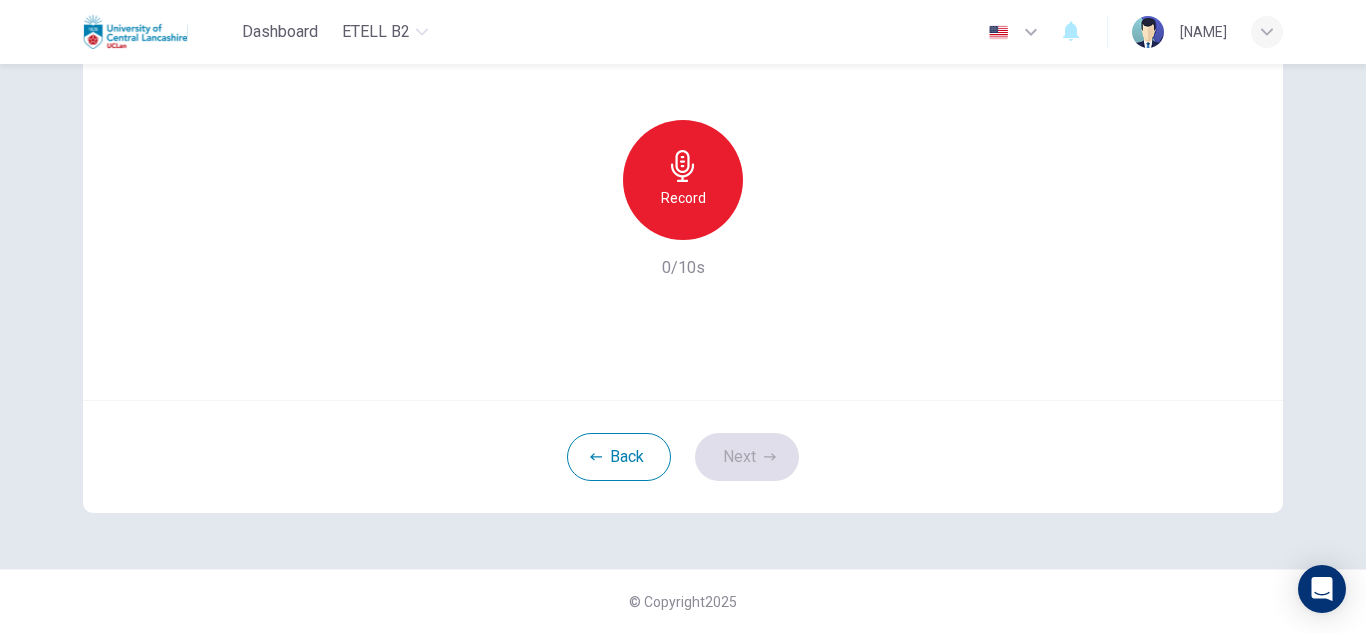 click 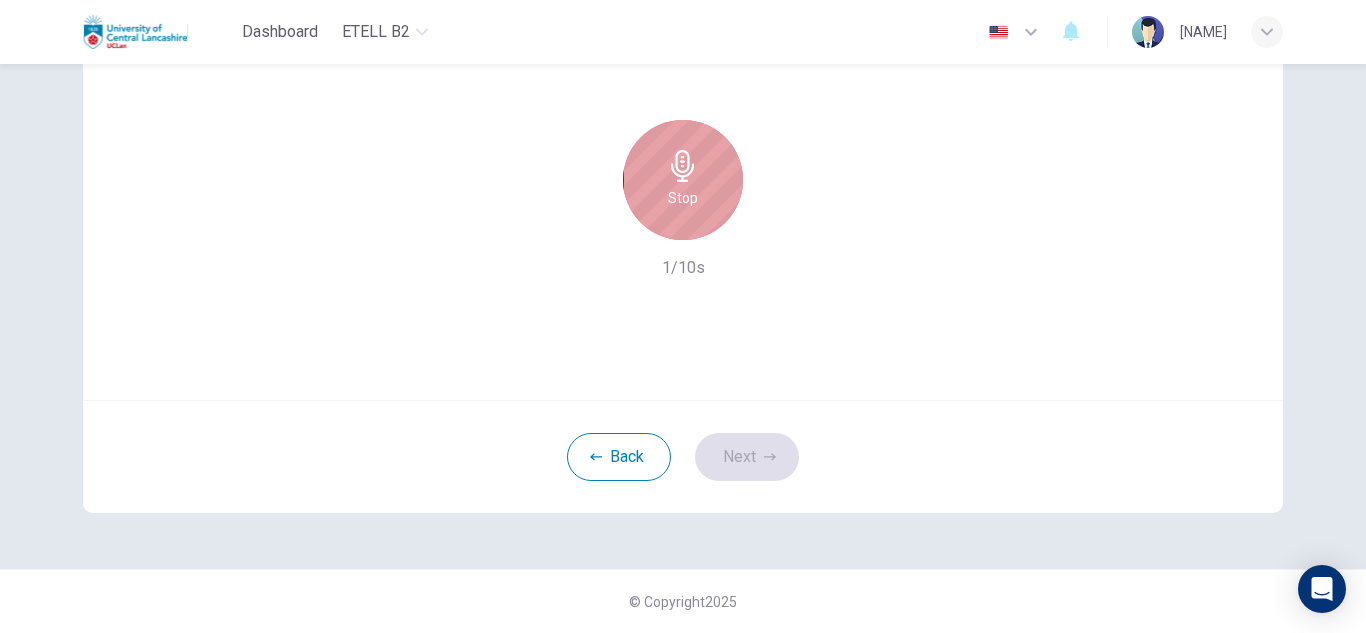 click 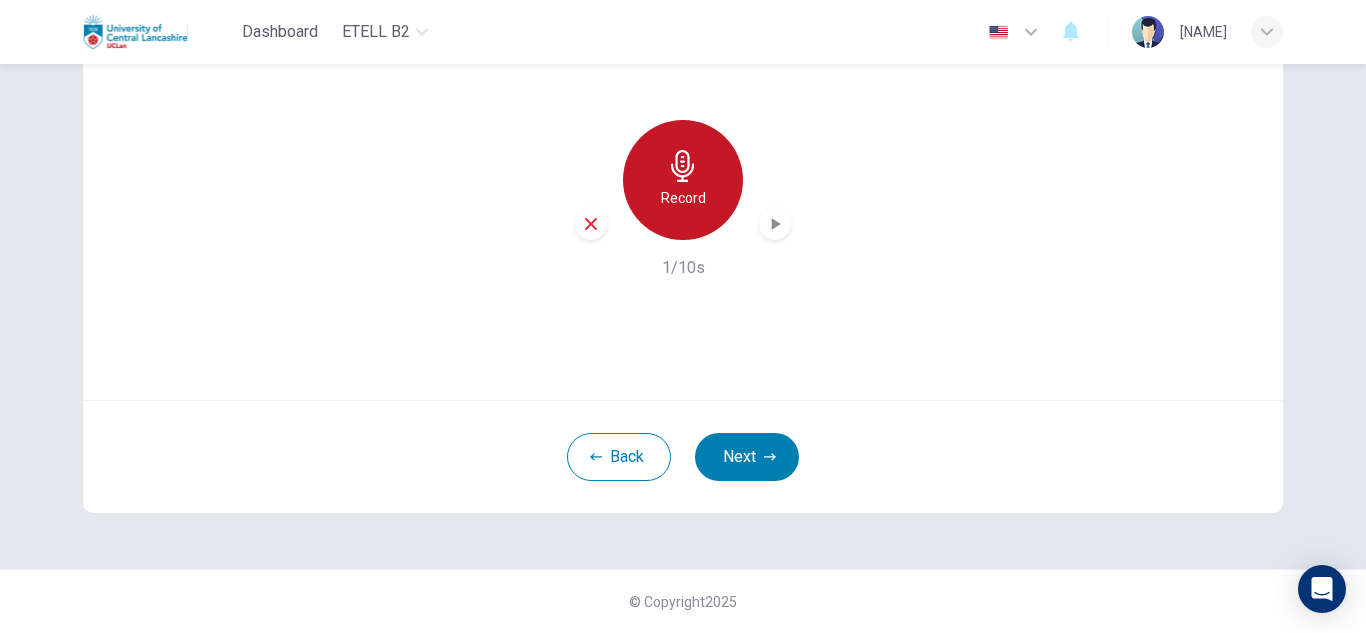 click on "Record" at bounding box center (683, 198) 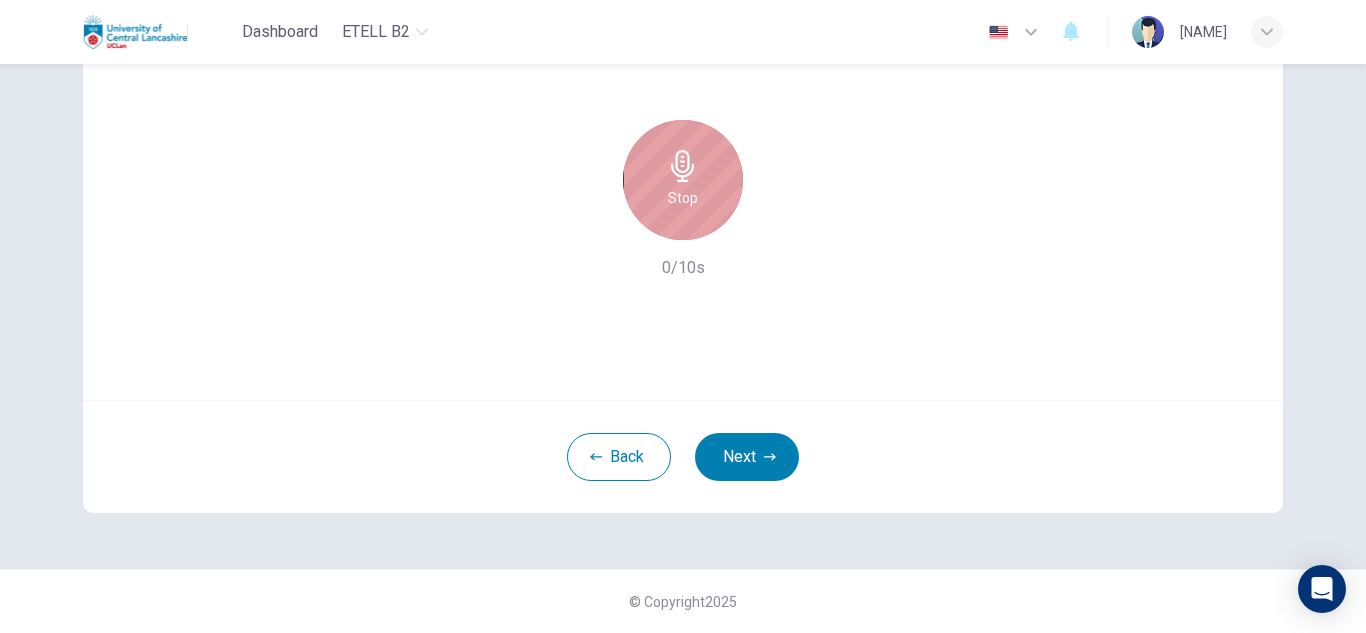 click on "Stop" at bounding box center [683, 198] 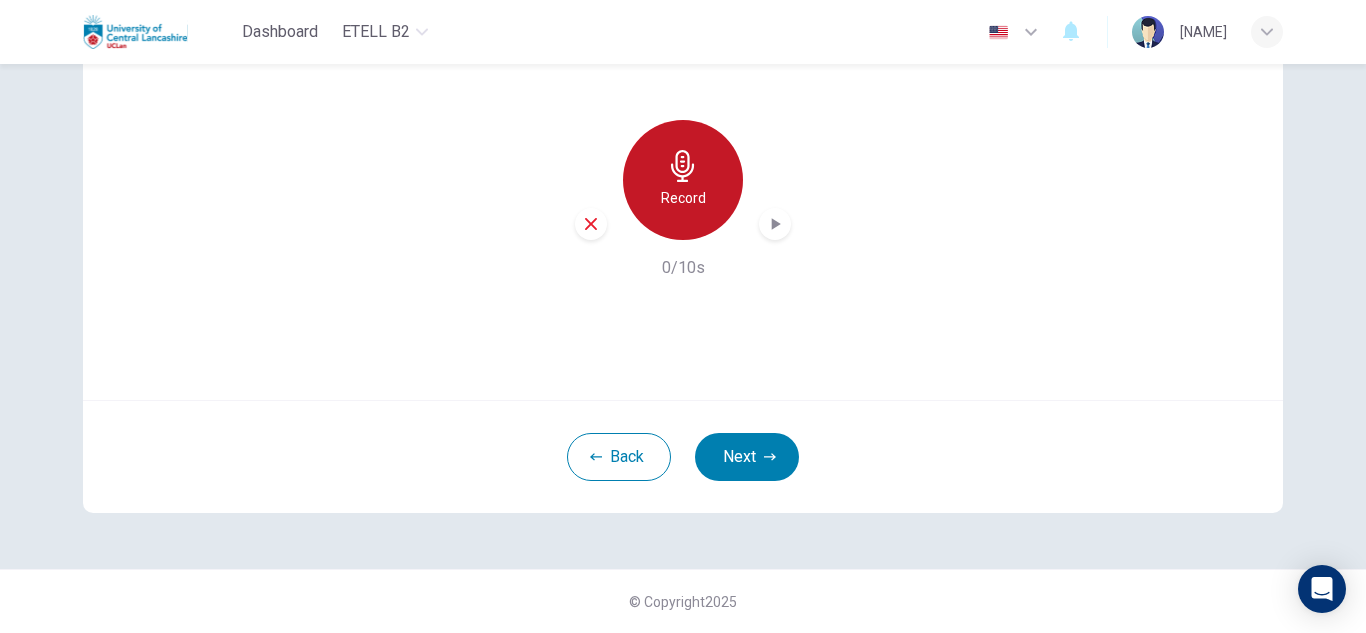 click on "Record" at bounding box center (683, 198) 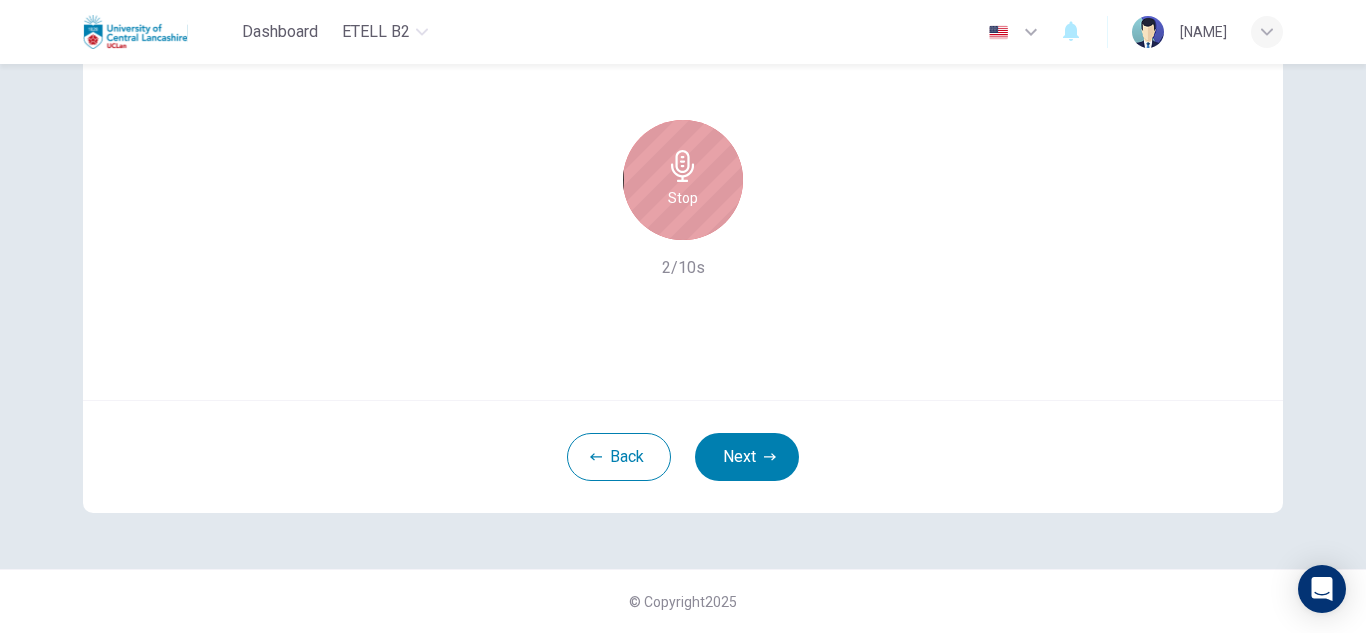 click on "Stop" at bounding box center (683, 180) 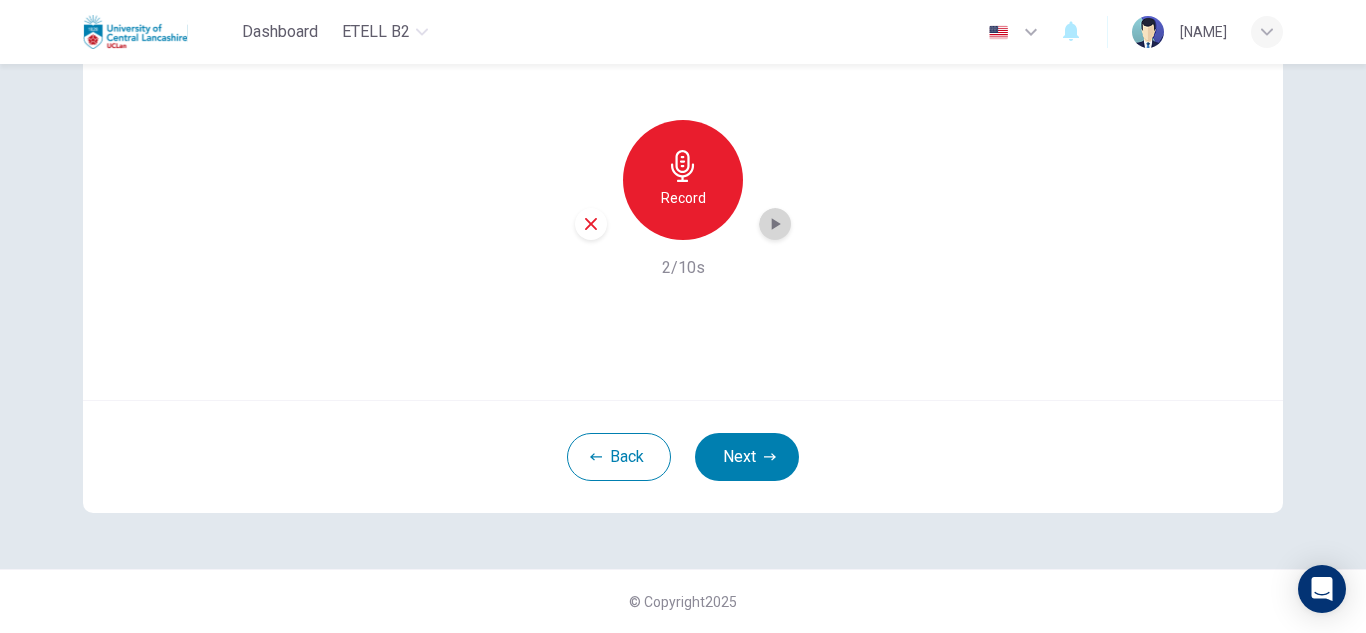 click 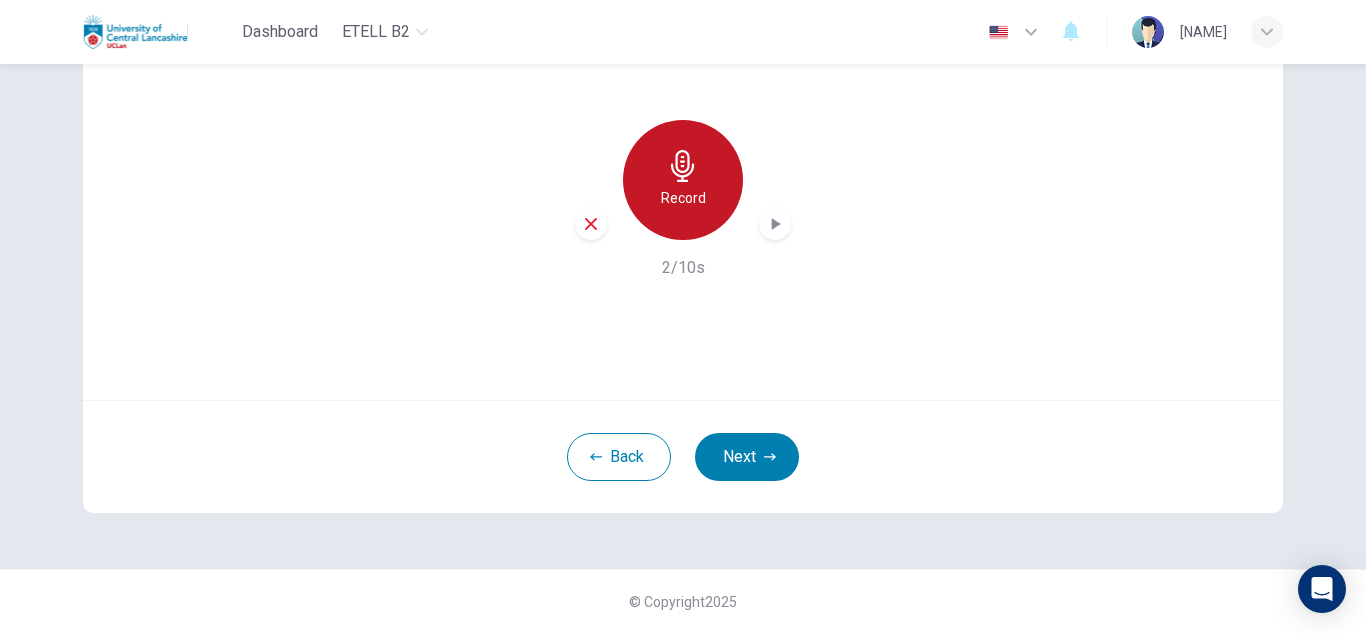 click on "Record" at bounding box center [683, 198] 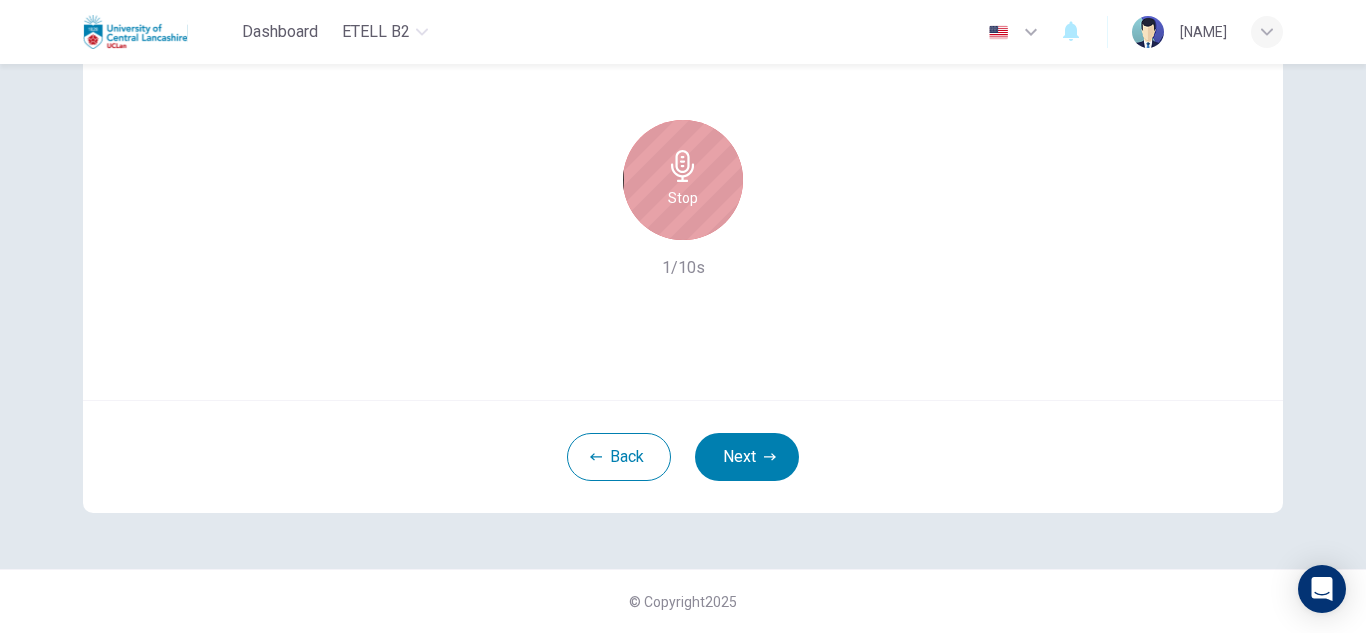 click on "Stop" at bounding box center (683, 198) 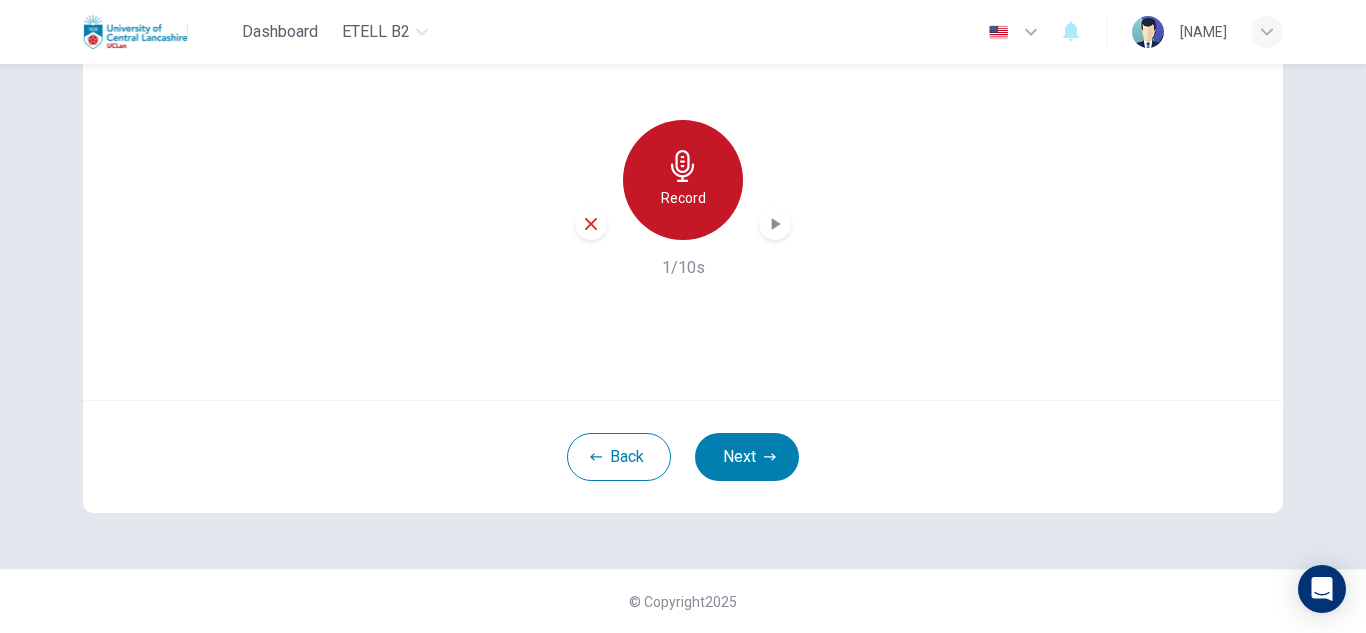 click on "Record" at bounding box center (683, 198) 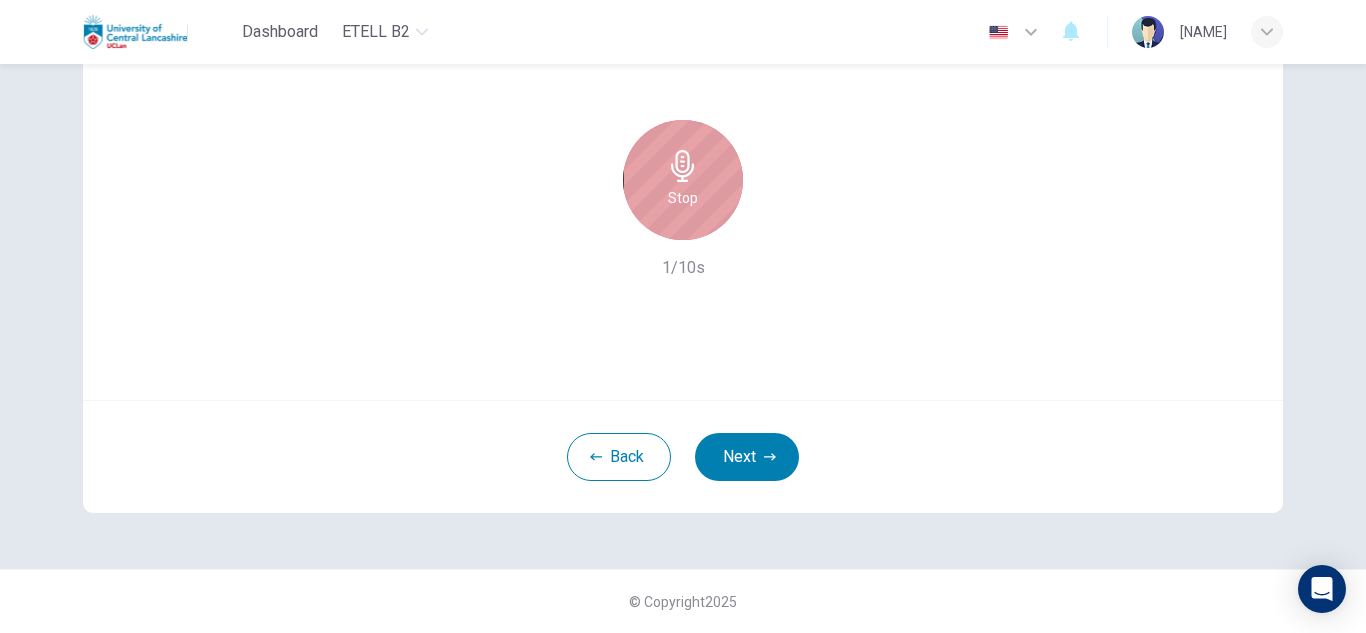 click on "Stop" at bounding box center [683, 198] 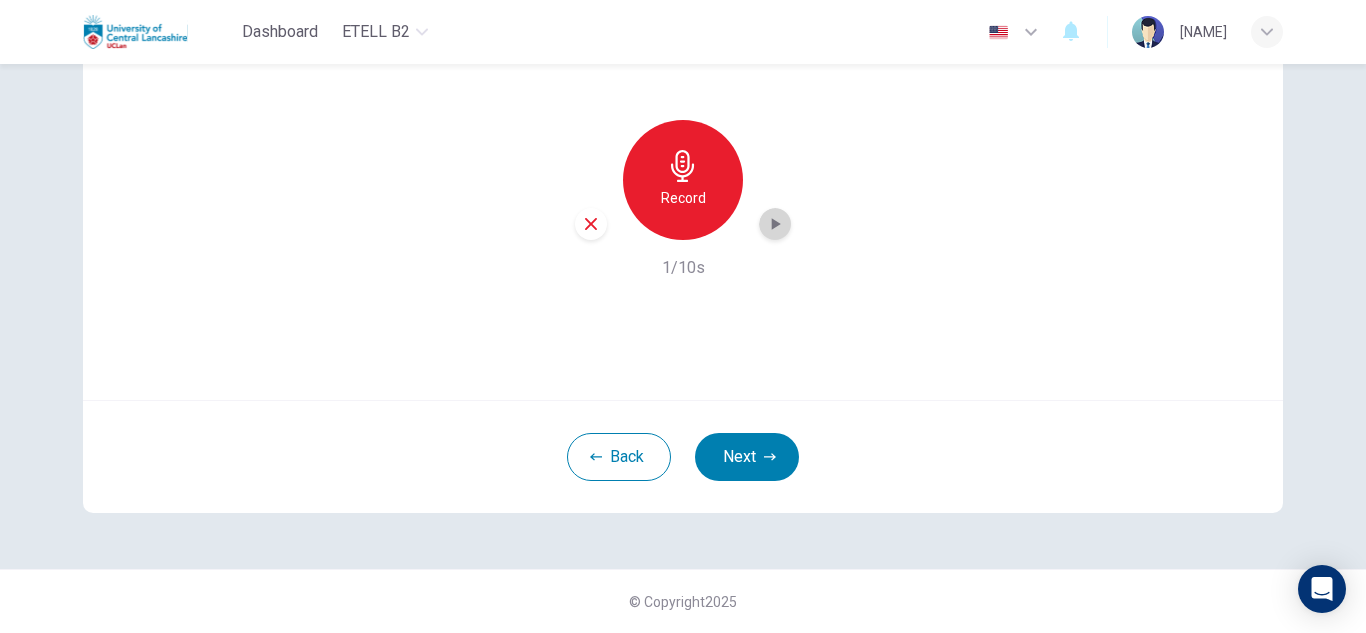 click 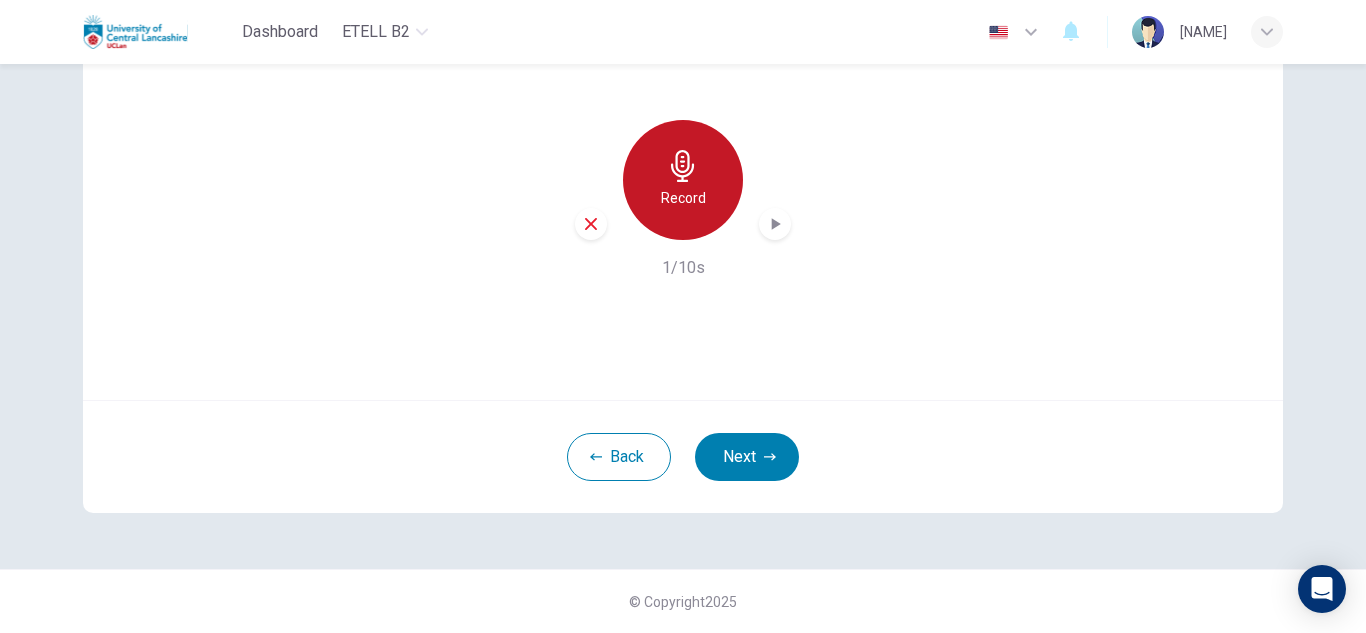 click on "Record" at bounding box center (683, 180) 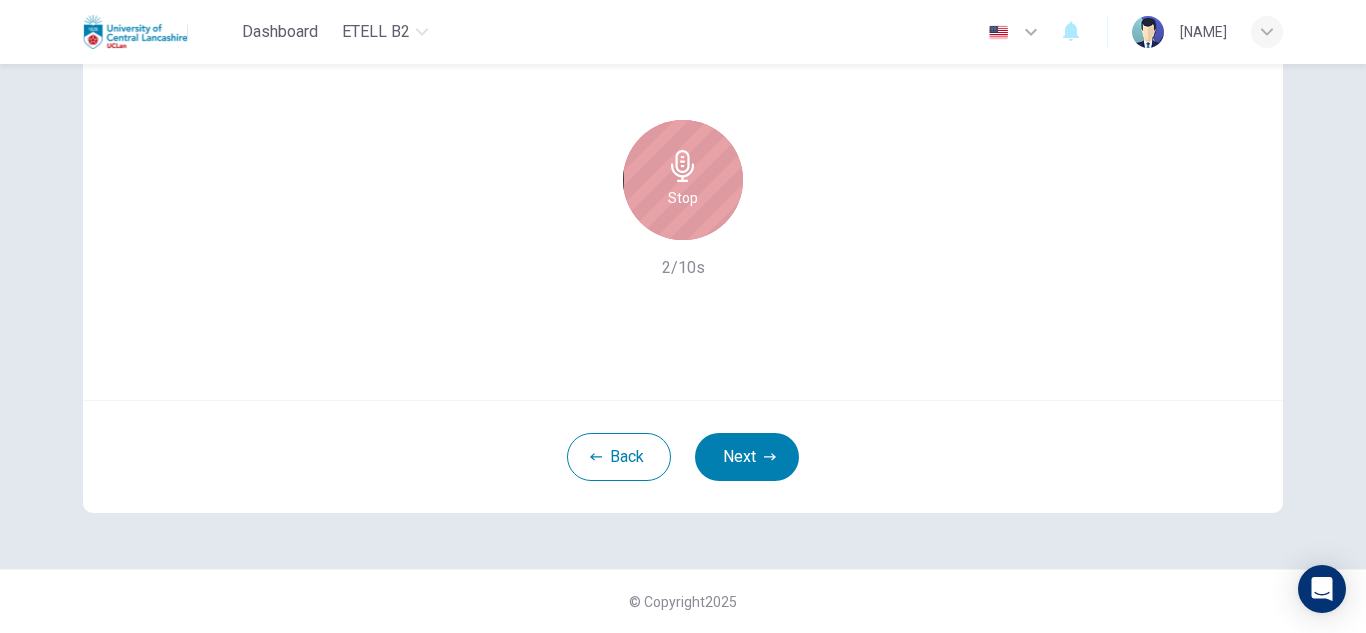 click on "Stop" at bounding box center [683, 180] 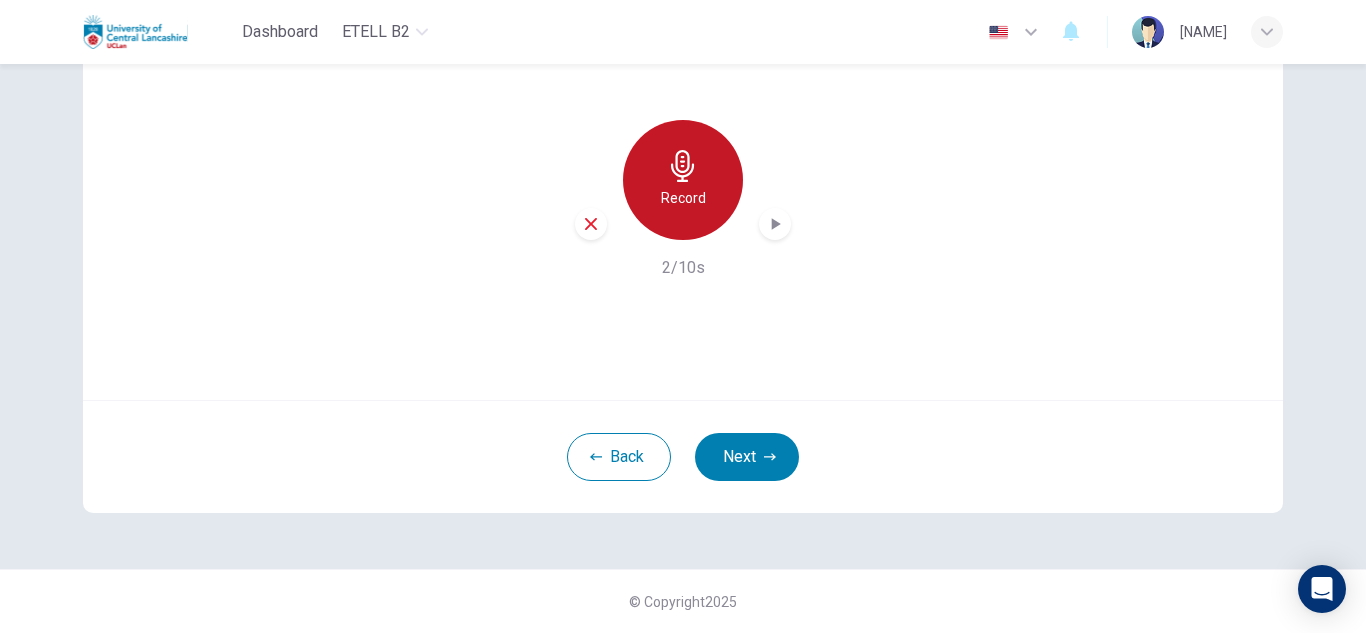 click on "Record" at bounding box center [683, 180] 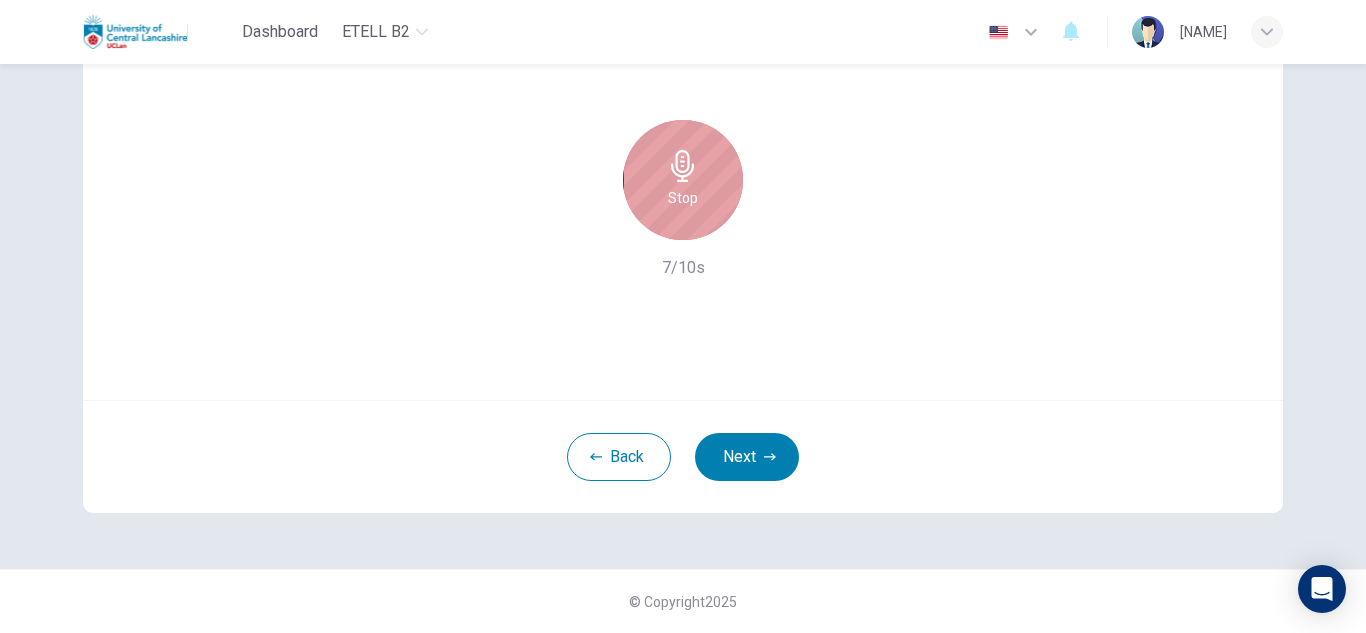 click on "Stop" at bounding box center [683, 180] 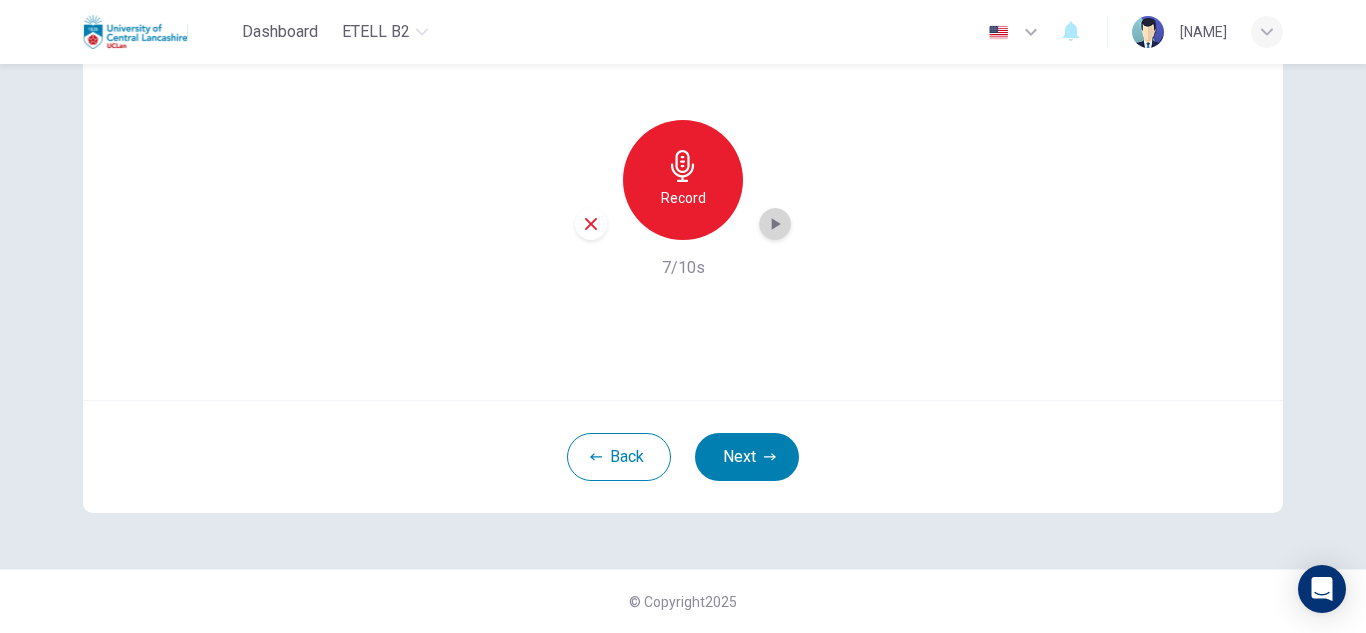 click 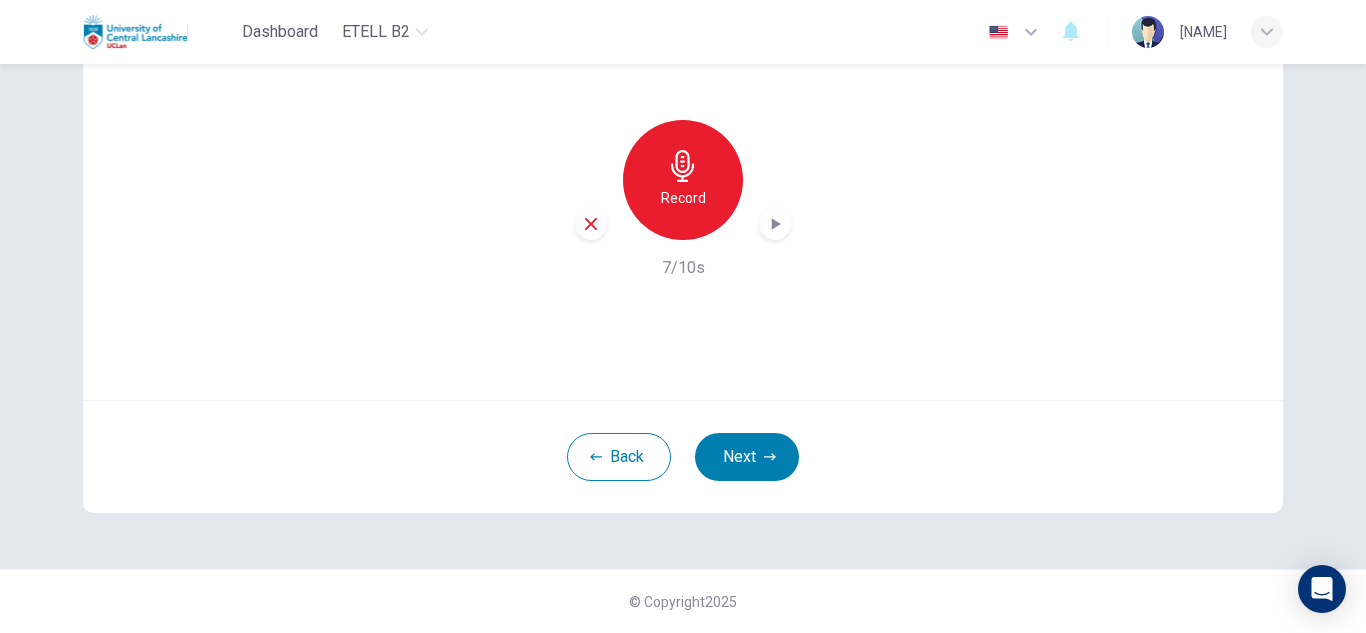 click on "Use this screen to make sure your microphone is working. Click the record button below and speak aloud. You will then be able to play back your recording. Record 7/10s" at bounding box center (683, 160) 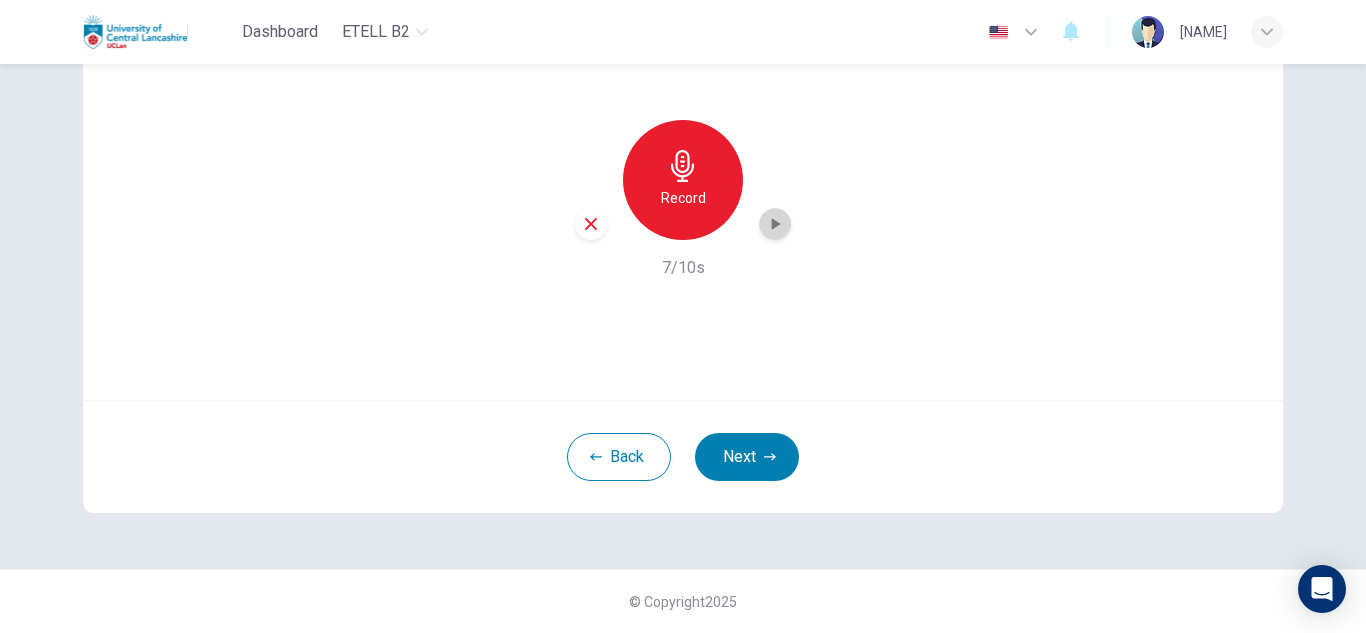 click 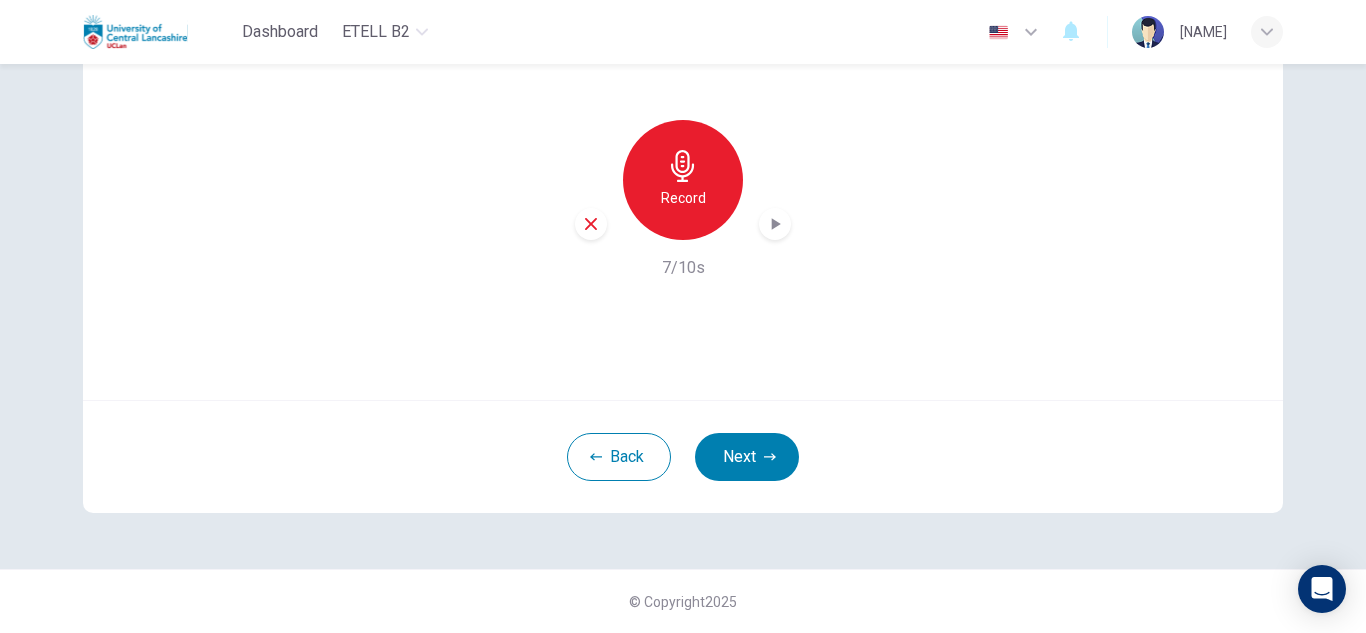 click on "Use this screen to make sure your microphone is working. Click the record button below and speak aloud. You will then be able to play back your recording. Record 7/10s" at bounding box center [683, 160] 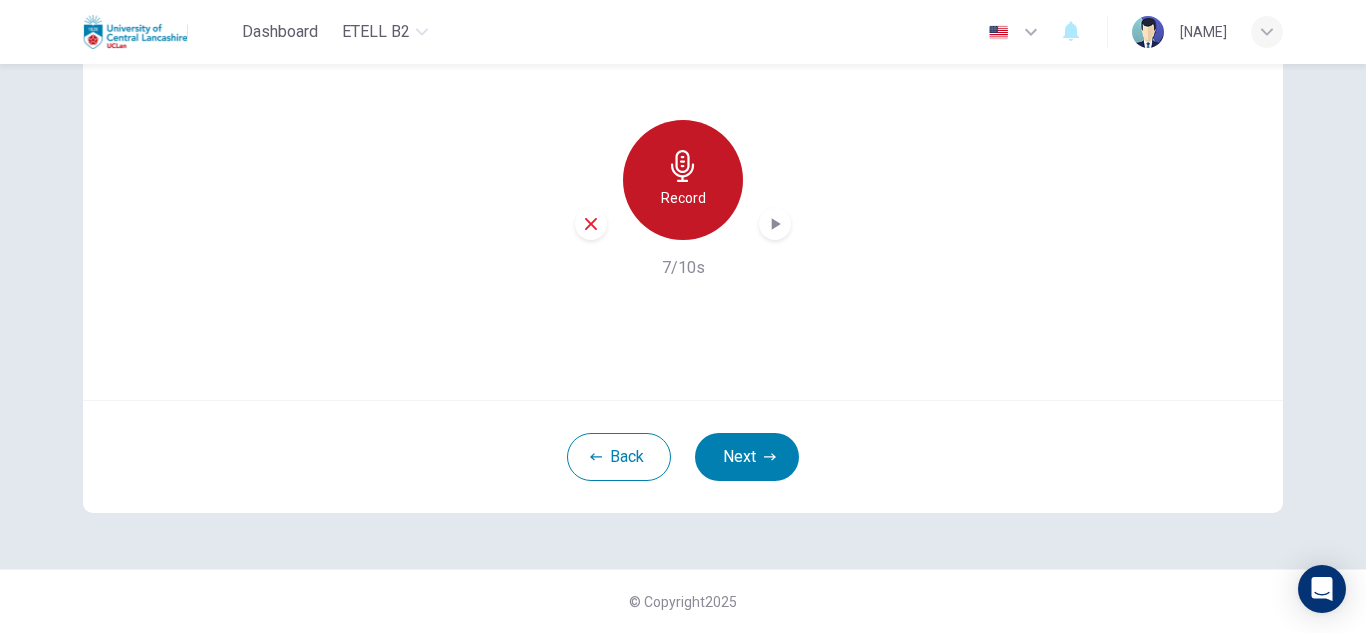 click on "Record" at bounding box center (683, 198) 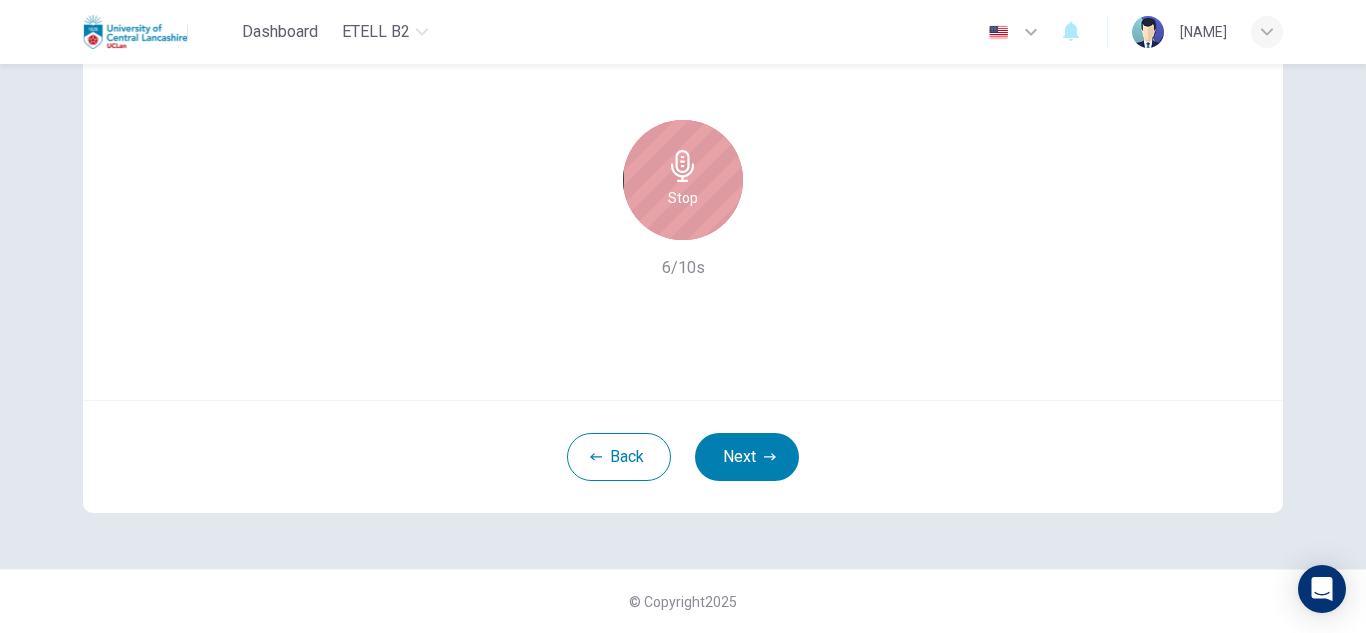 click 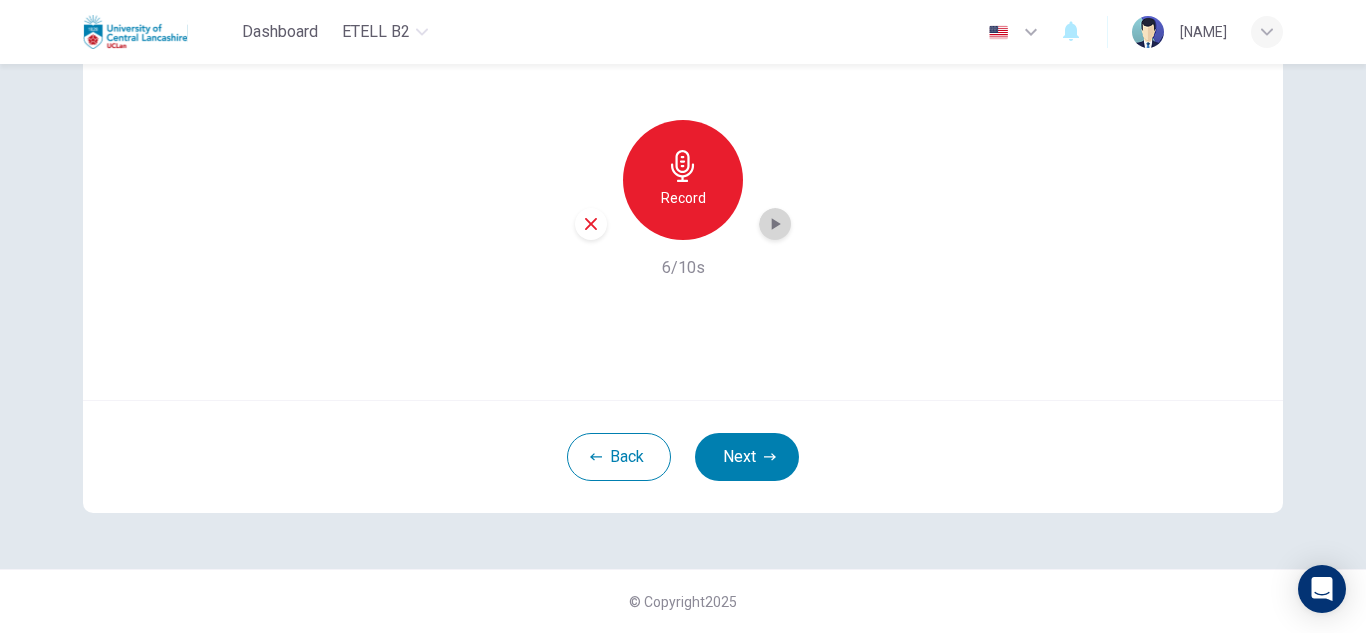 click 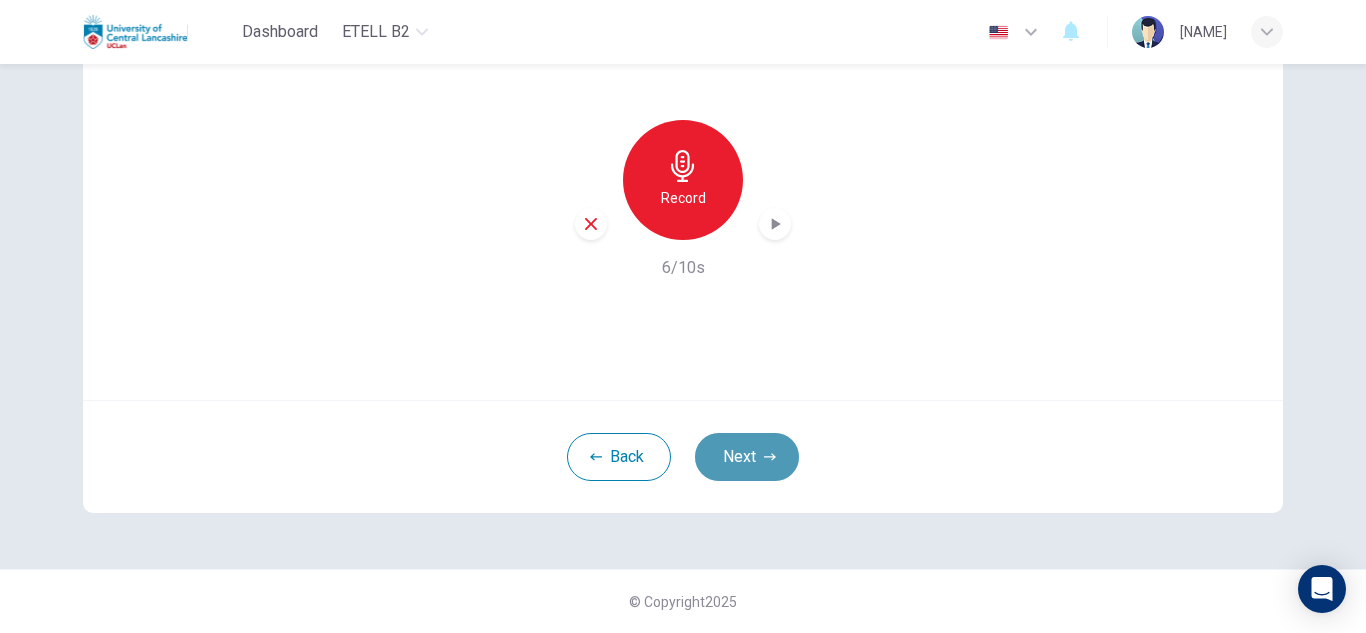 click on "Next" at bounding box center (747, 457) 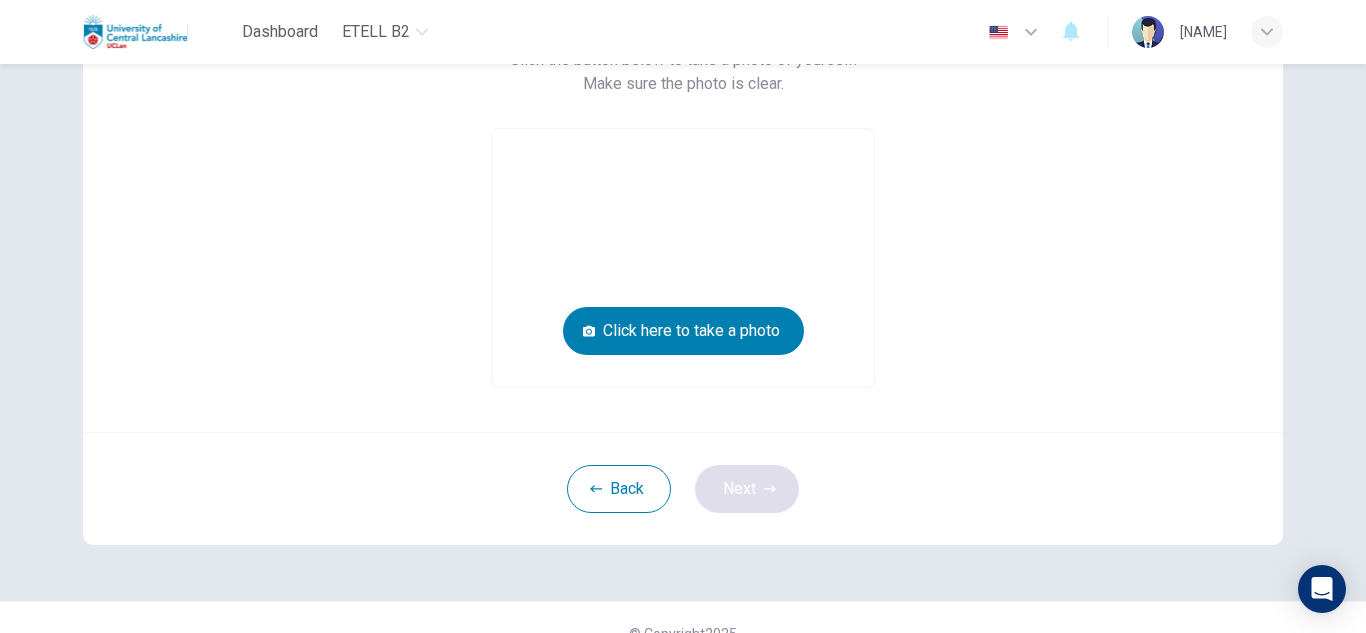 click on "Back Next" at bounding box center (683, 488) 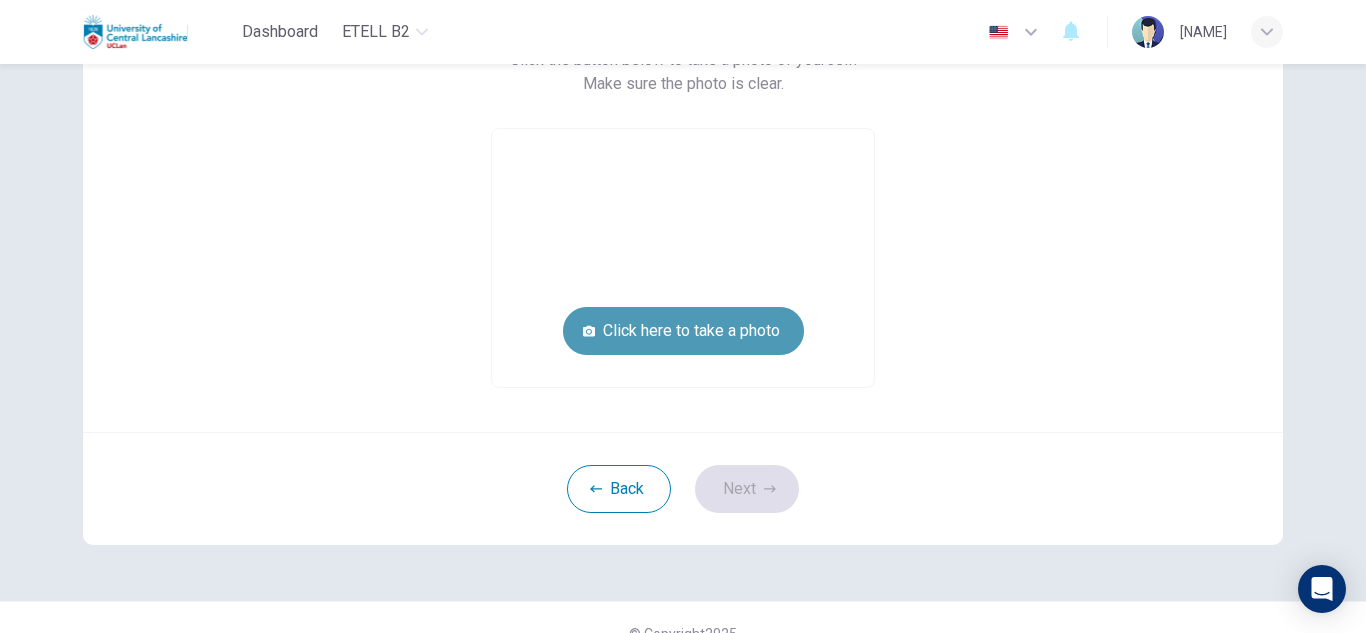 click on "Click here to take a photo" at bounding box center (683, 331) 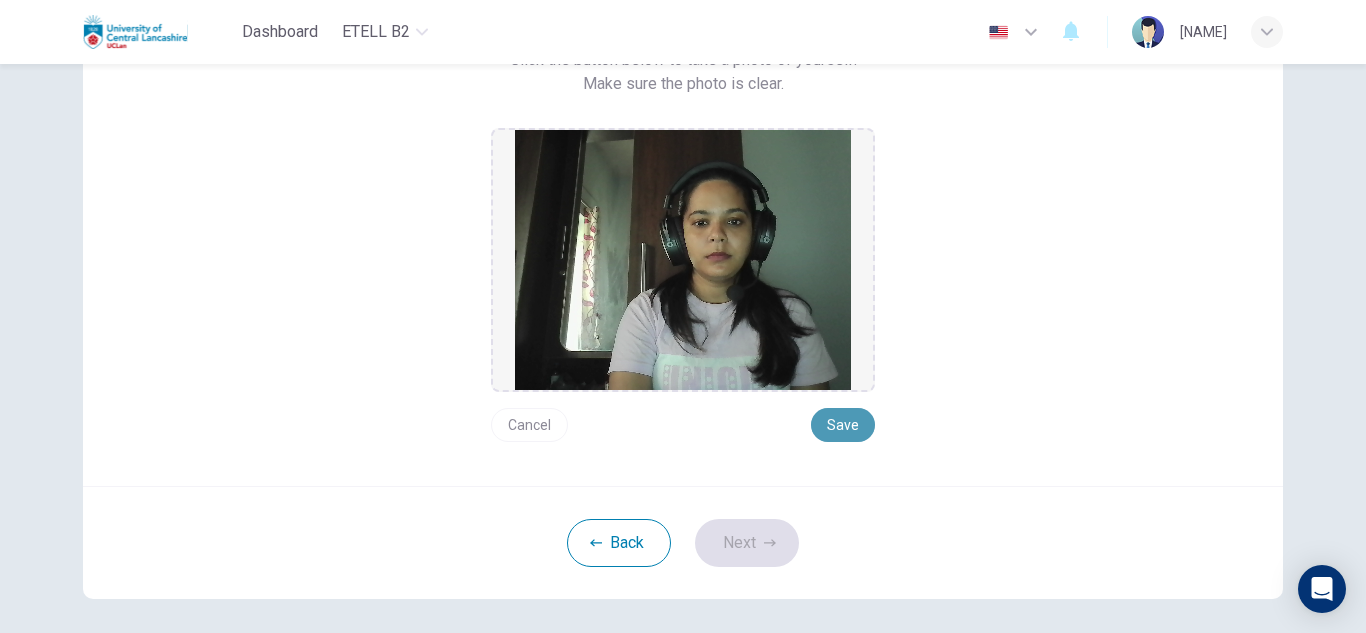 click on "Save" at bounding box center [843, 425] 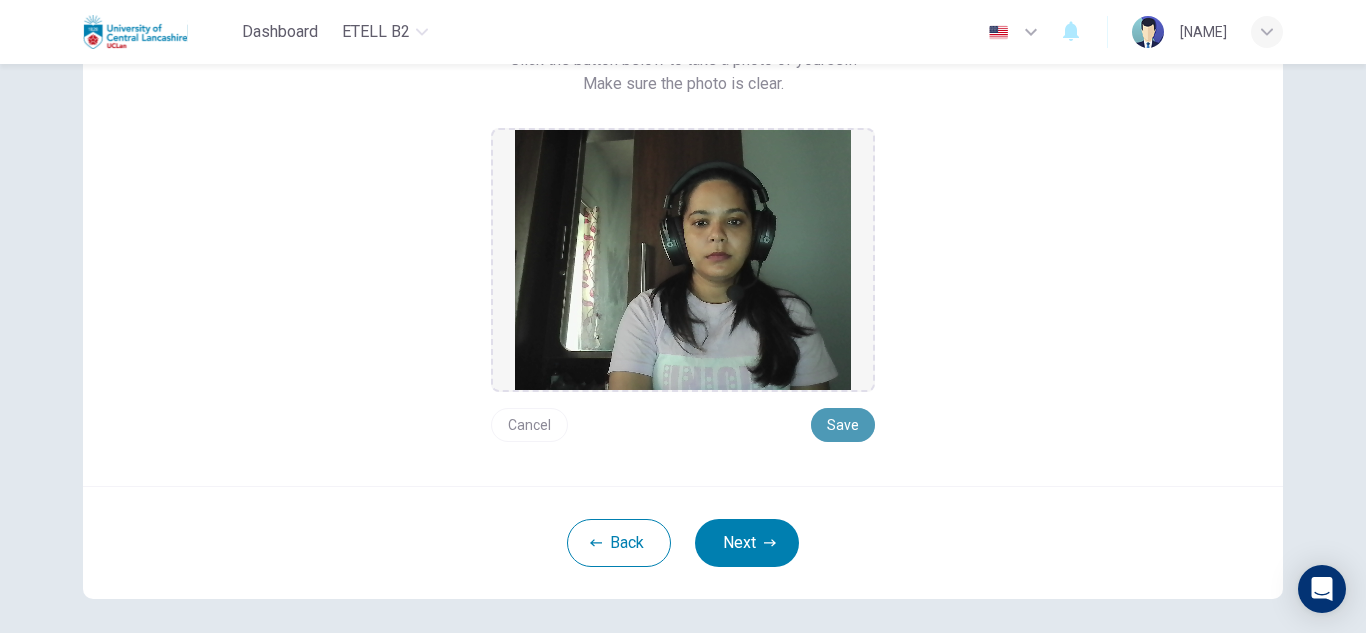 click on "Save" at bounding box center [843, 425] 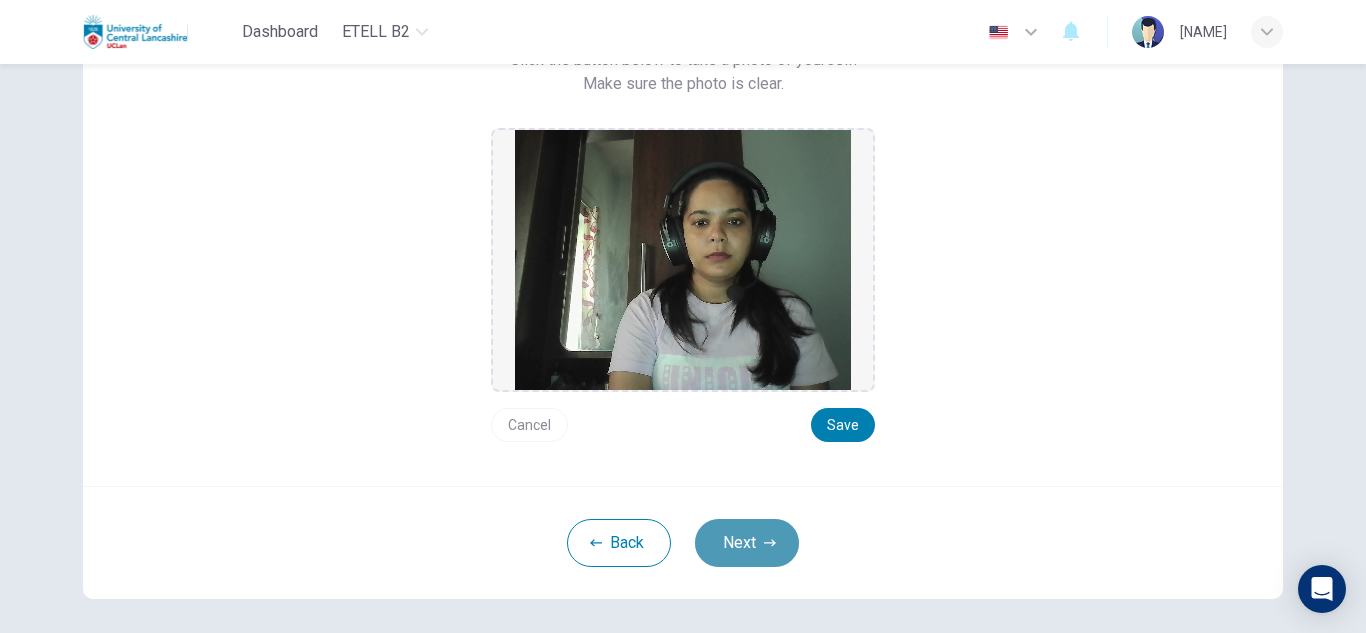 click on "Next" at bounding box center (747, 543) 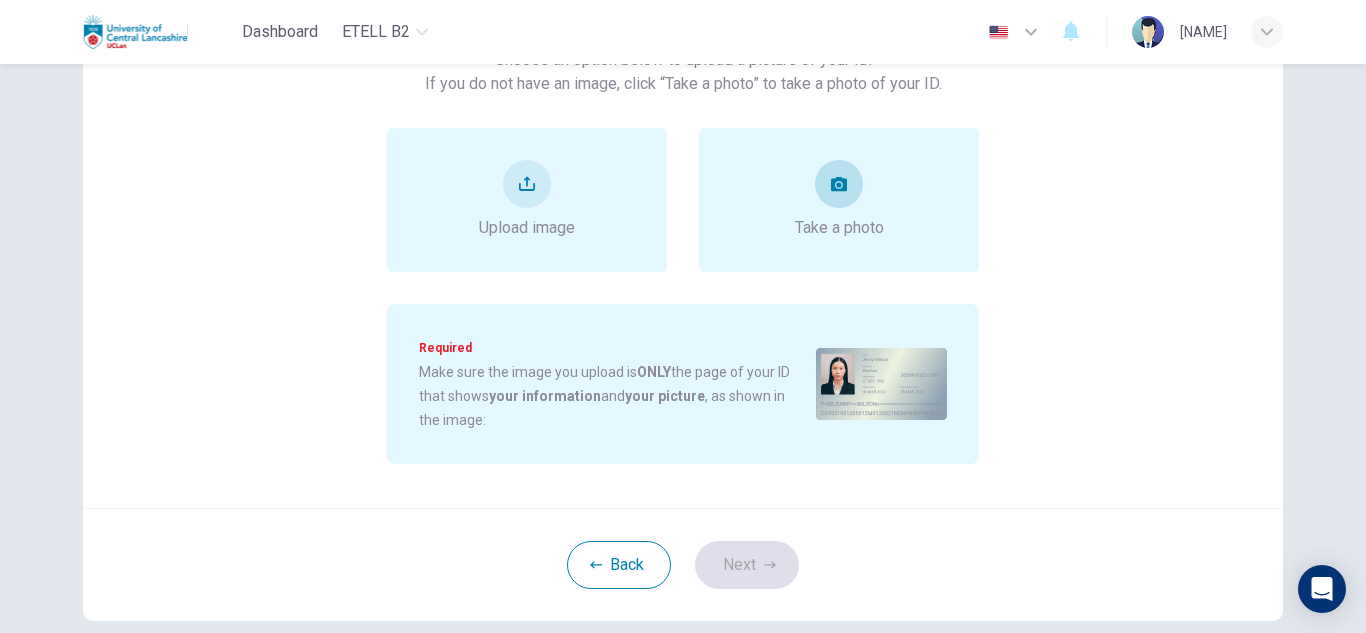 click on "Take a photo" at bounding box center [839, 200] 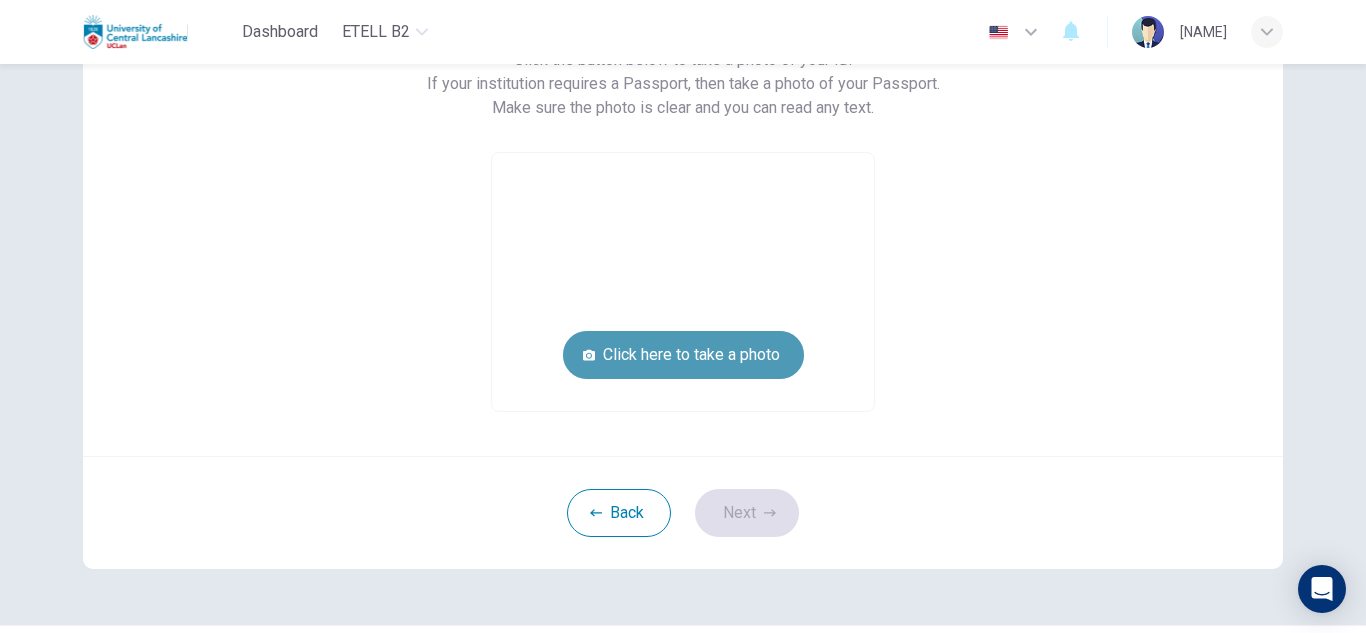click on "Click here to take a photo" at bounding box center (683, 355) 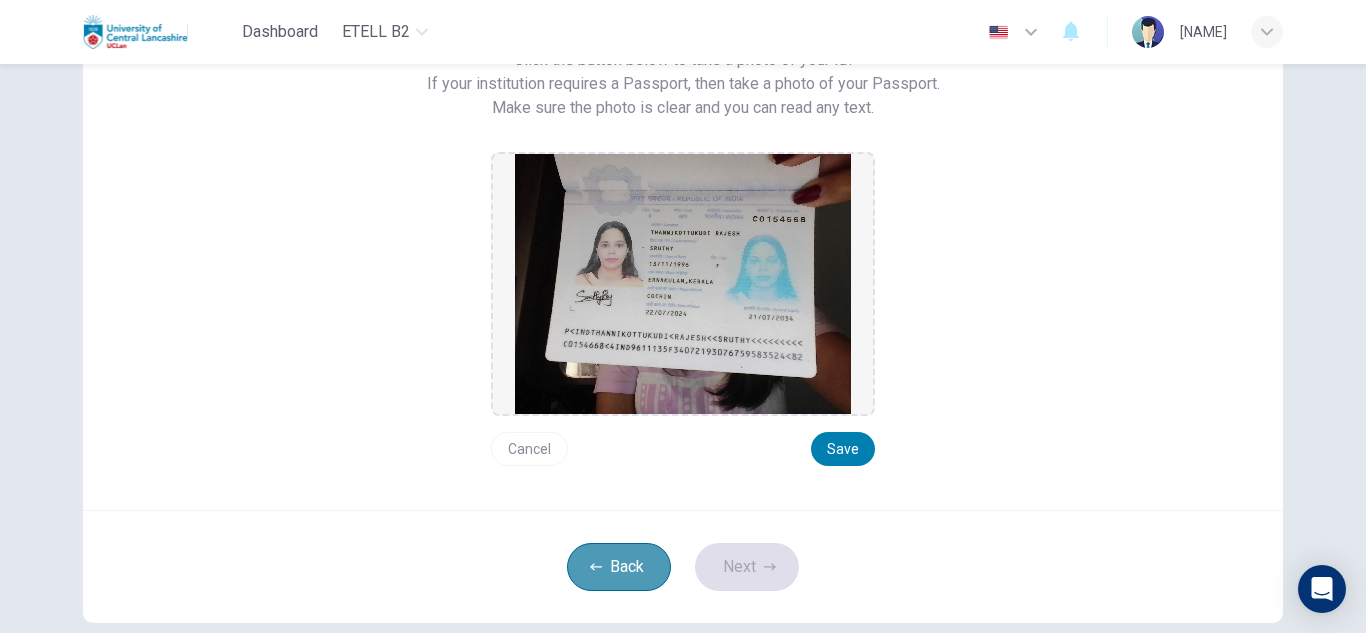 click on "Back" at bounding box center [619, 567] 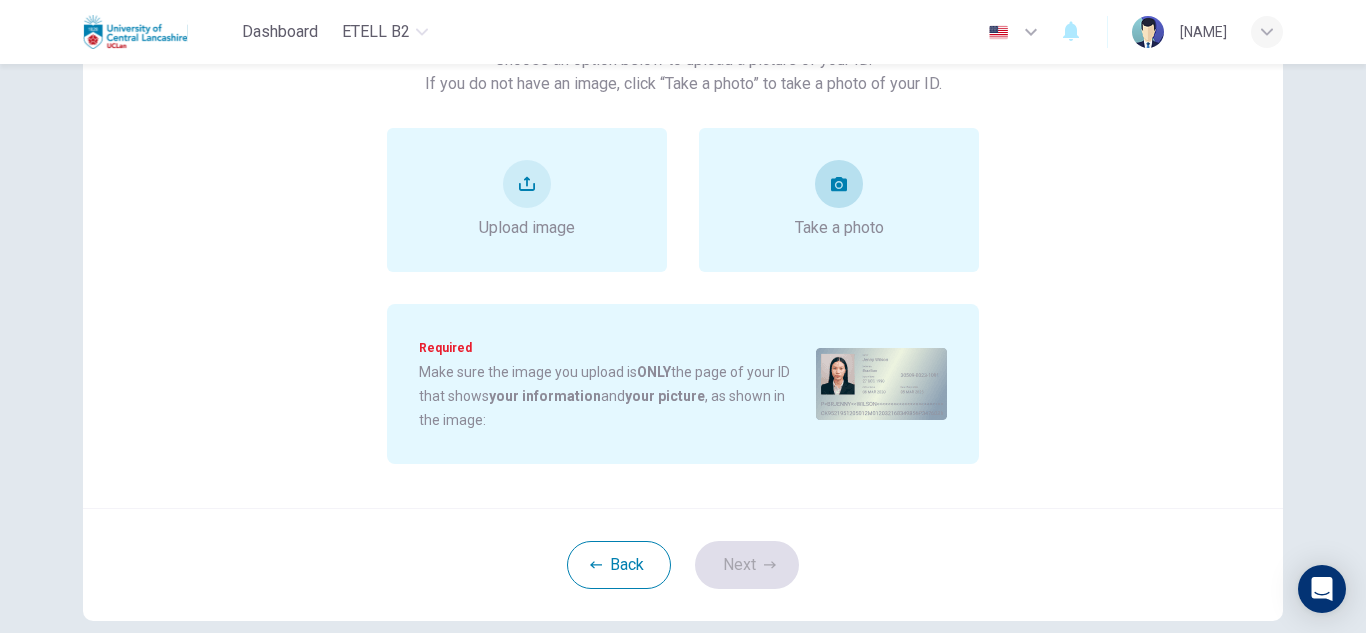 click on "Take a photo" at bounding box center (839, 200) 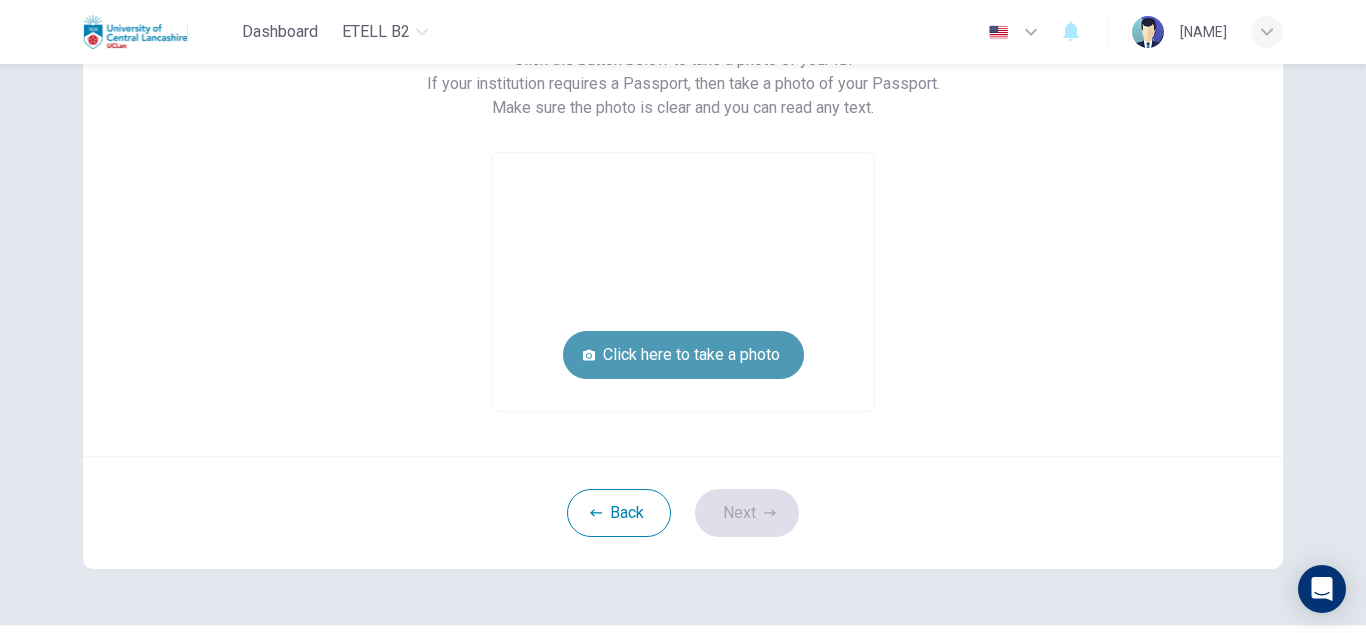 click on "Click here to take a photo" at bounding box center (683, 355) 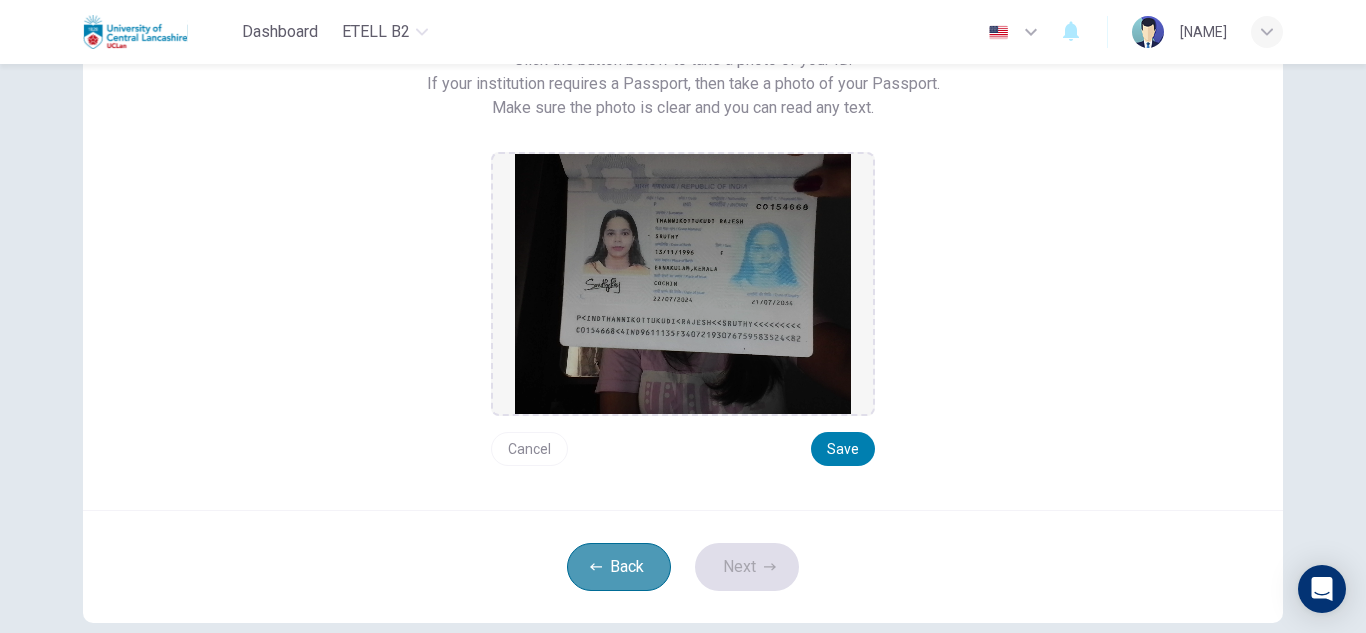 click on "Back" at bounding box center (619, 567) 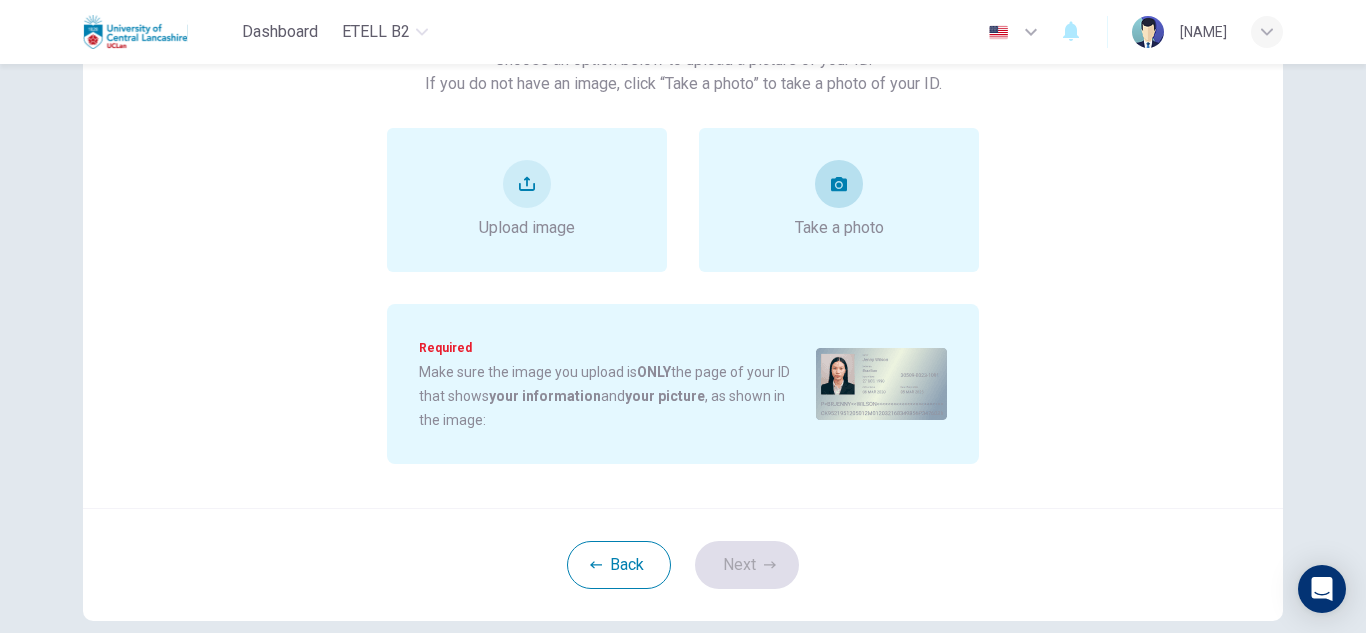 click on "Take a photo" at bounding box center [839, 228] 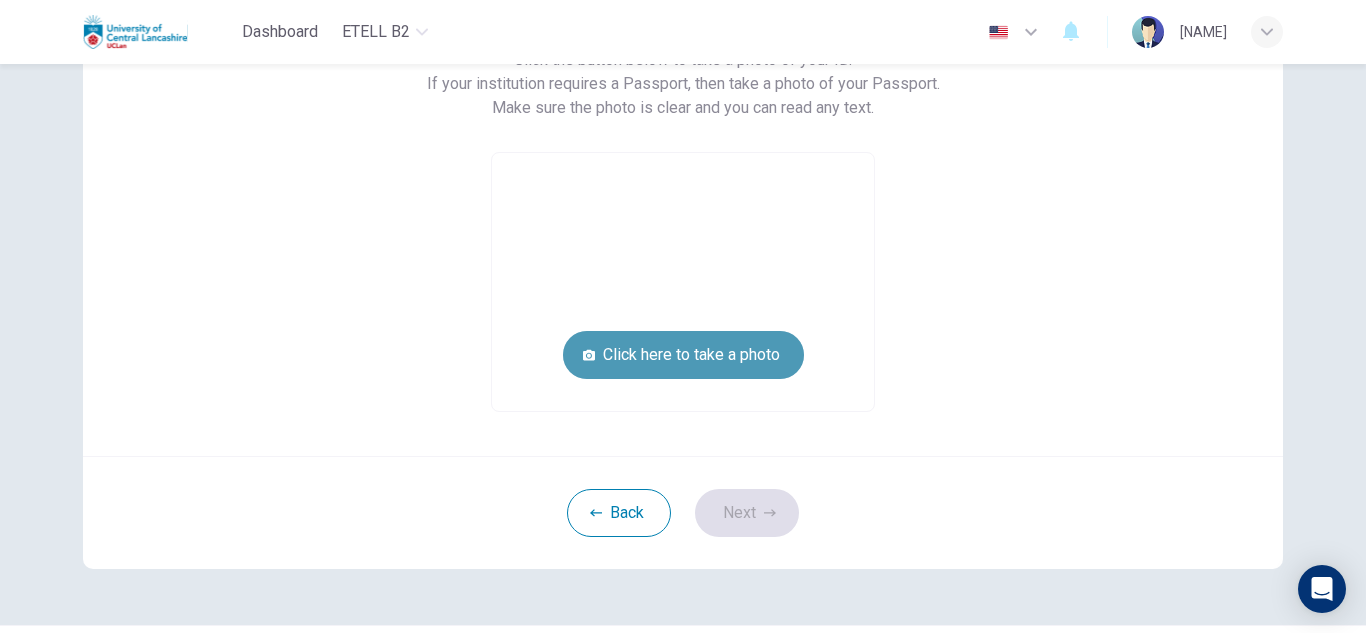 click on "Click here to take a photo" at bounding box center (683, 355) 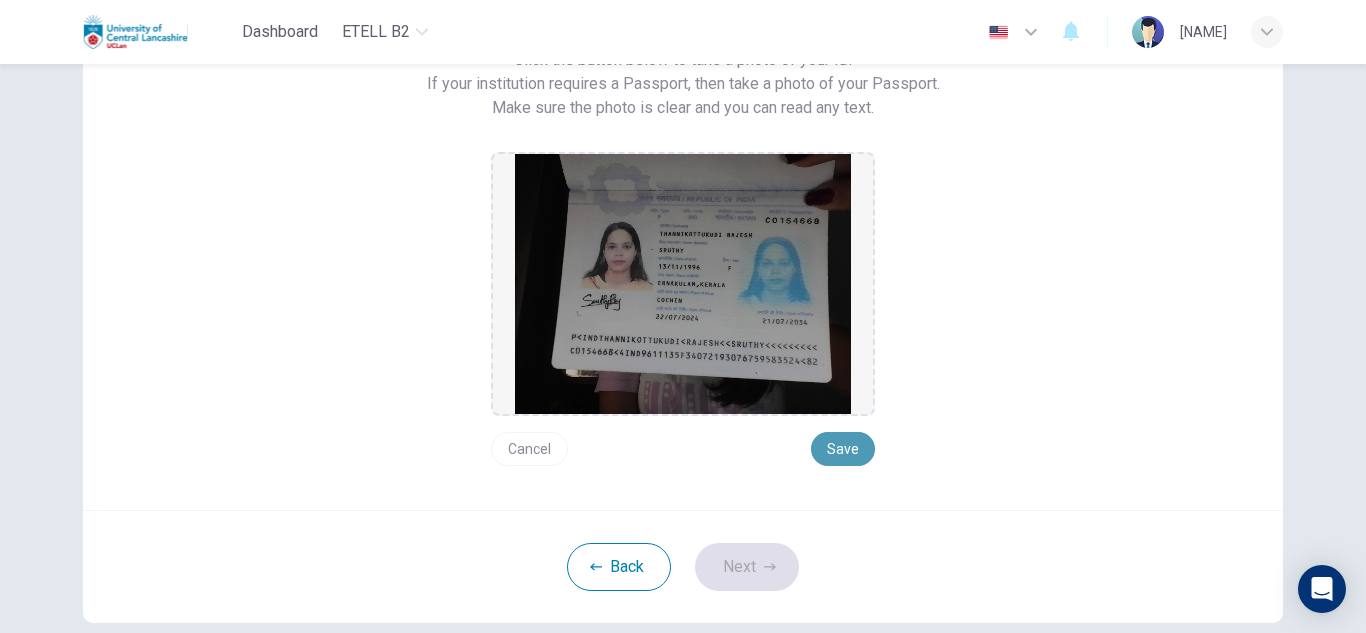 click on "Save" at bounding box center (843, 449) 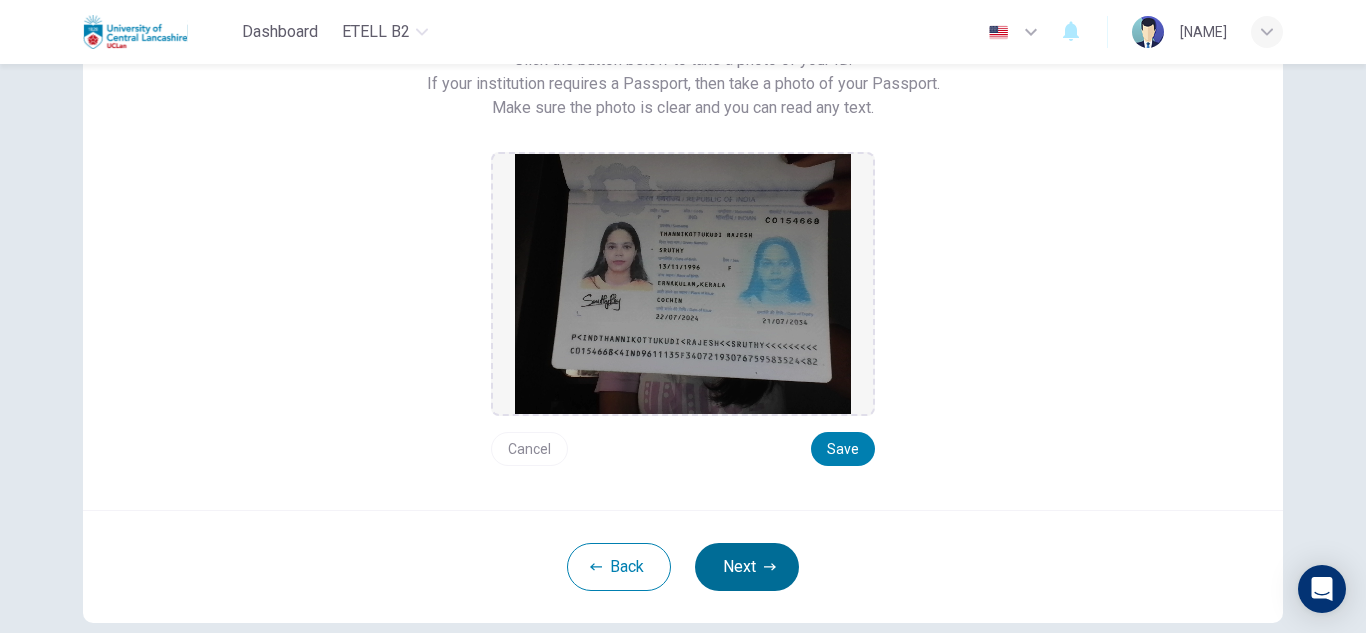 click on "Next" at bounding box center [747, 567] 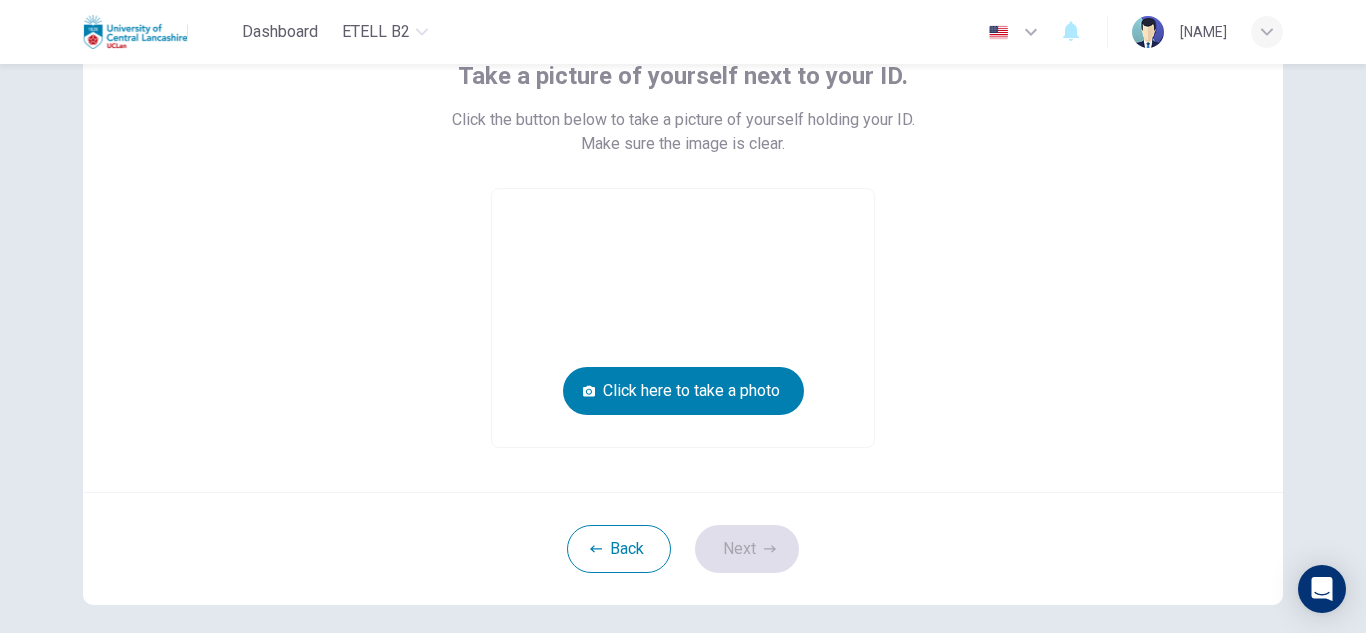 scroll, scrollTop: 120, scrollLeft: 0, axis: vertical 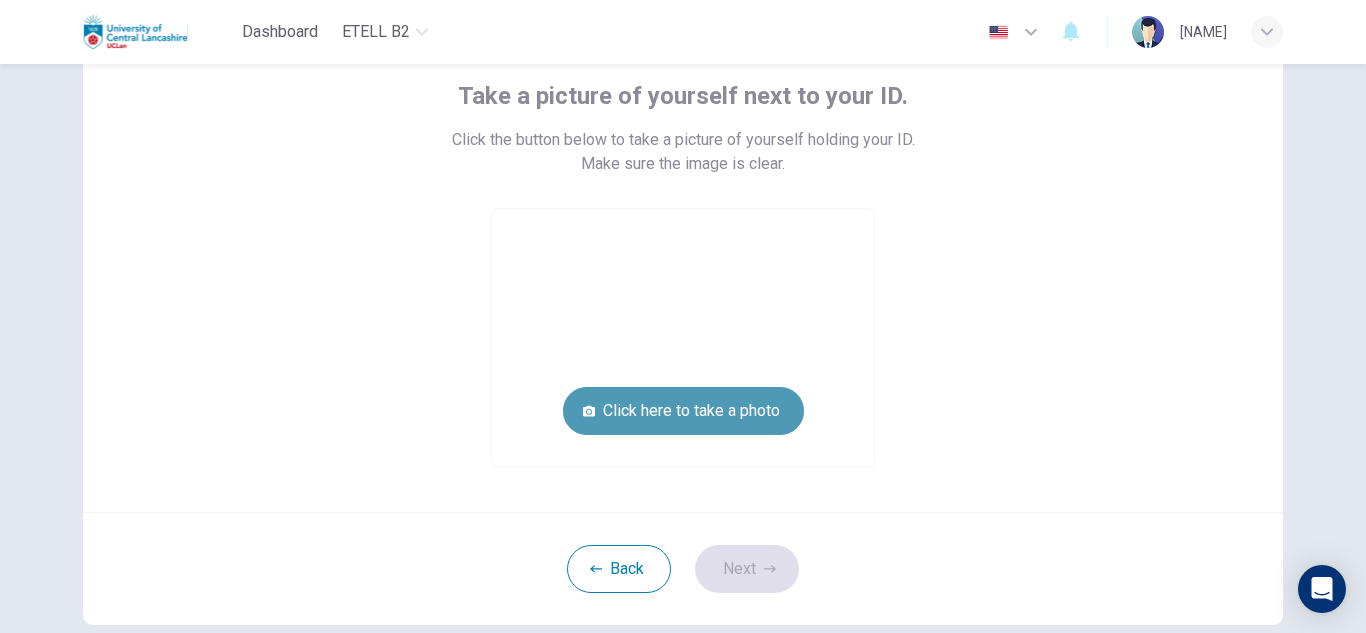 click on "Click here to take a photo" at bounding box center [683, 411] 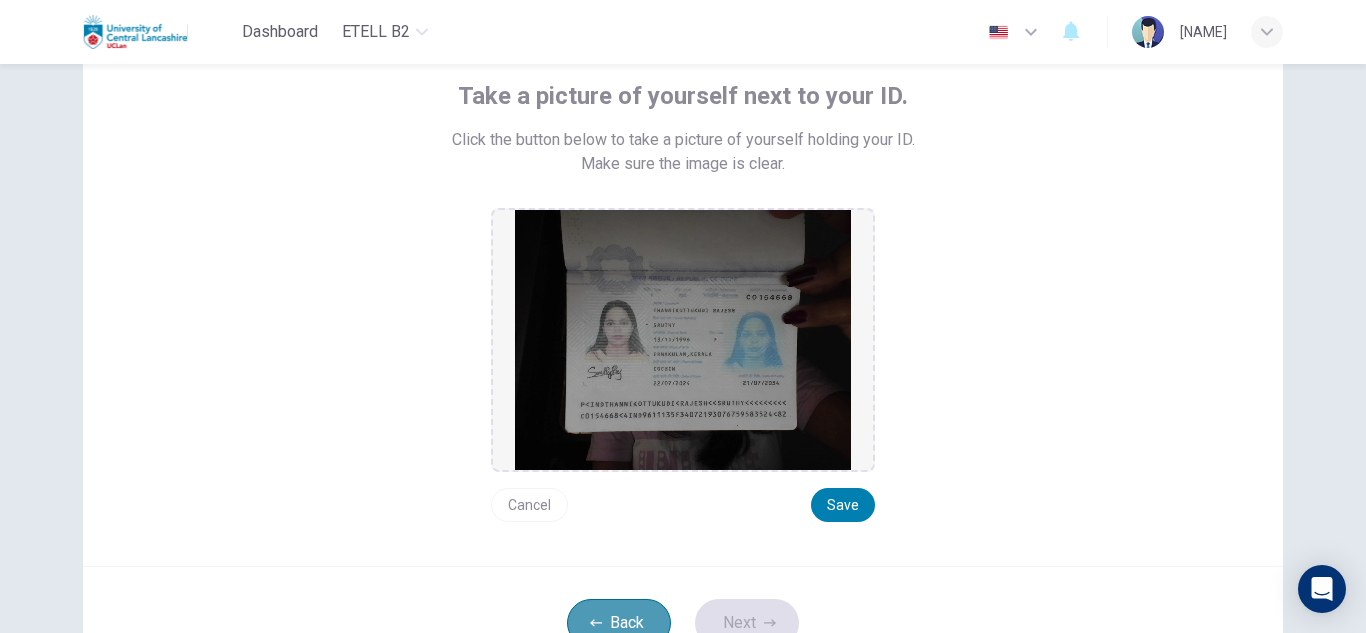 click on "Back" at bounding box center [619, 623] 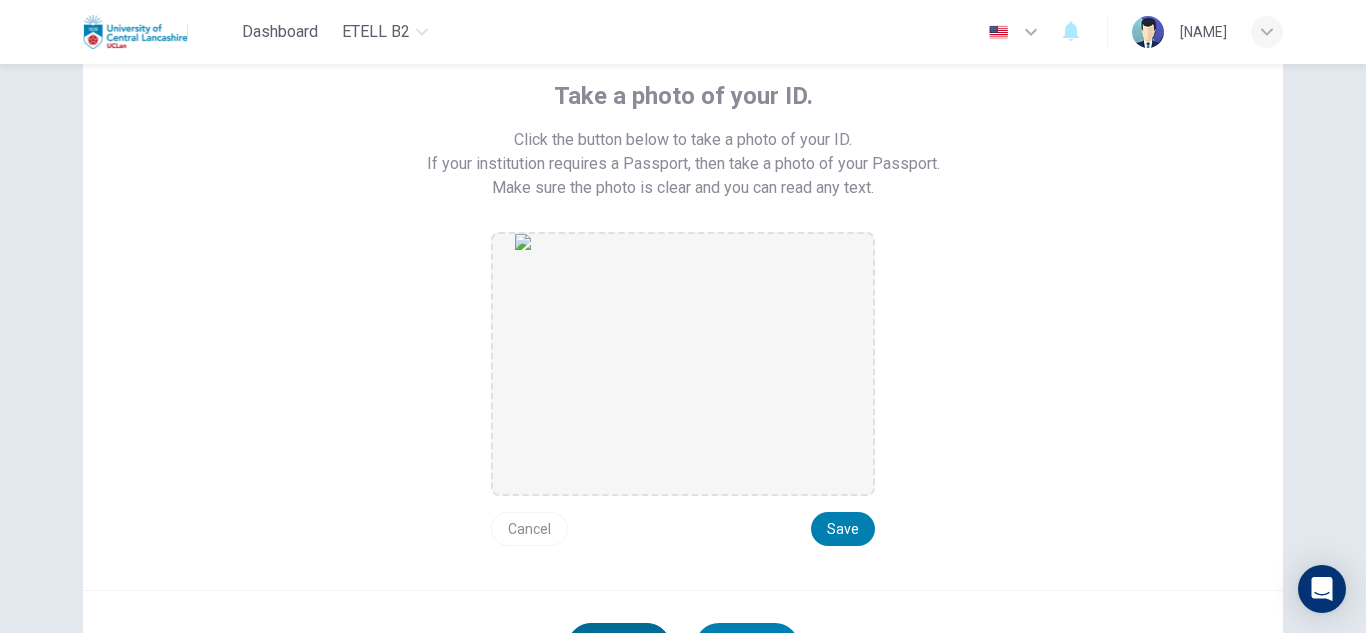 click on "Back" at bounding box center [619, 647] 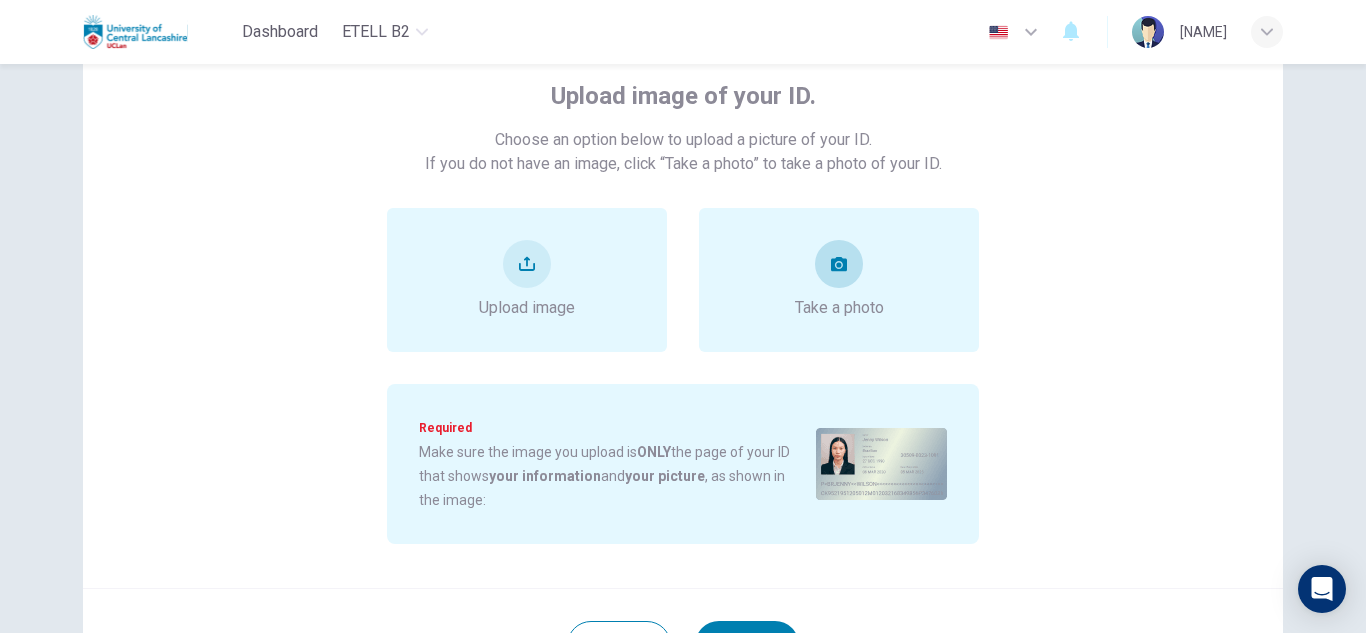 click on "Take a photo" at bounding box center (839, 280) 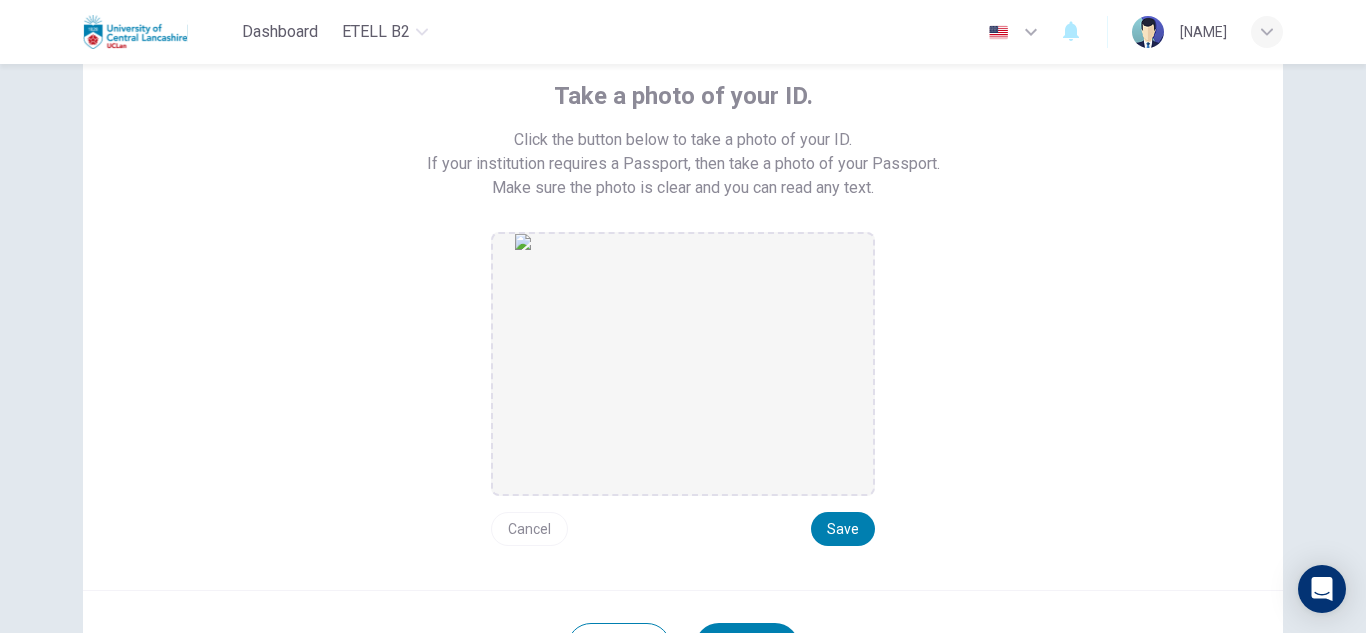 scroll, scrollTop: 160, scrollLeft: 0, axis: vertical 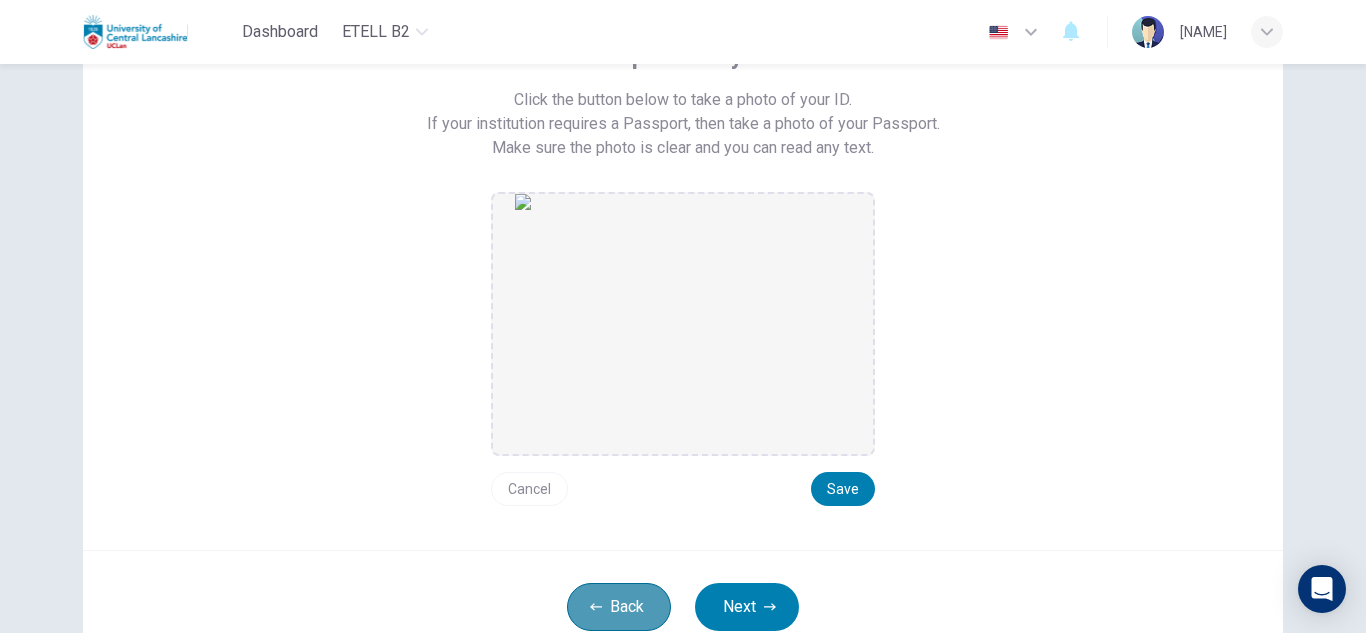 click on "Back" at bounding box center [619, 607] 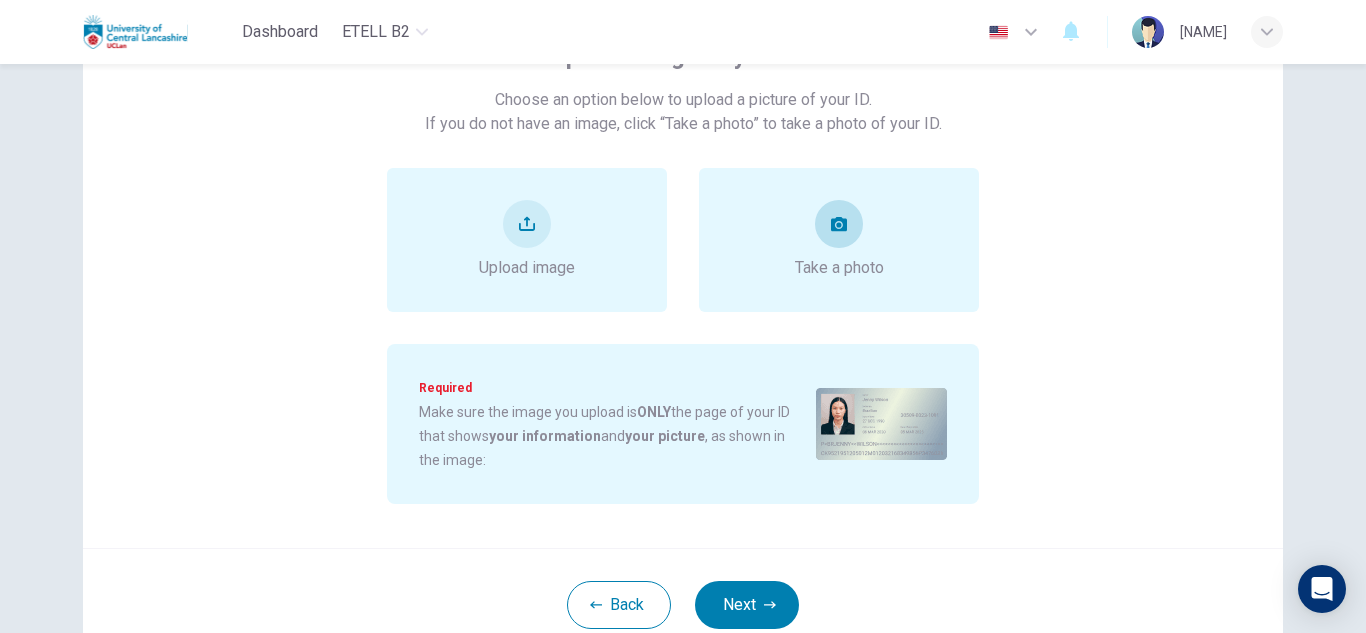 click on "Take a photo" at bounding box center (839, 240) 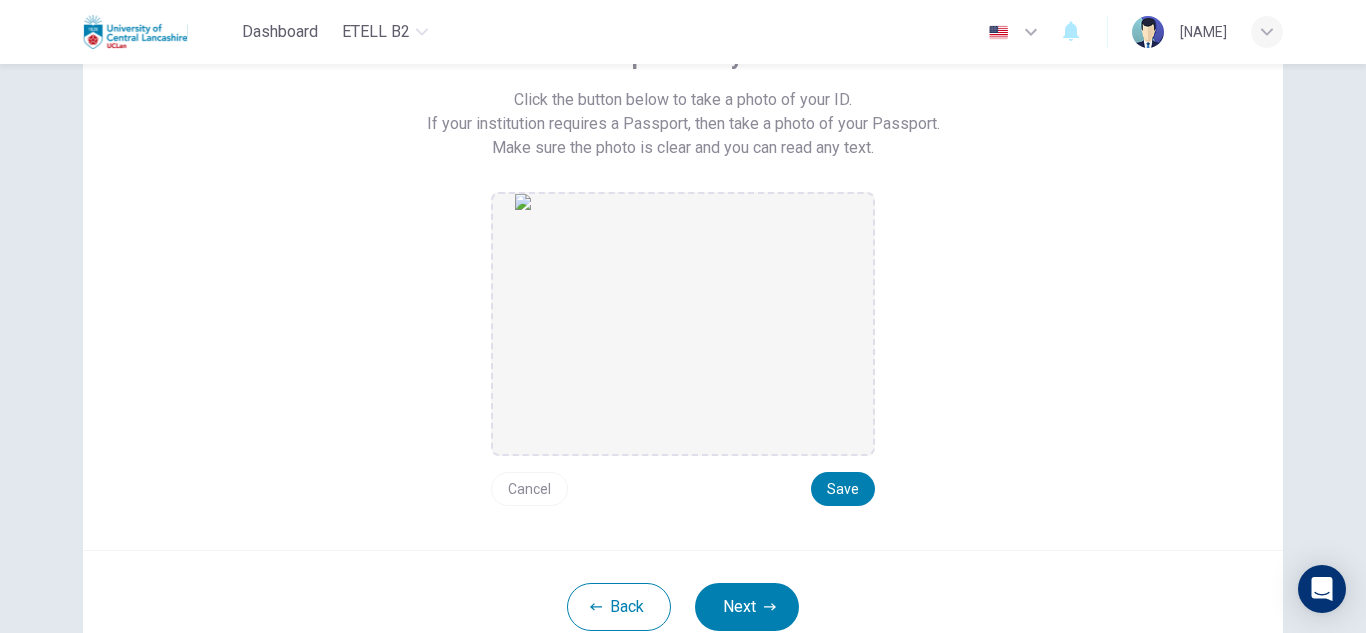 click at bounding box center (683, 324) 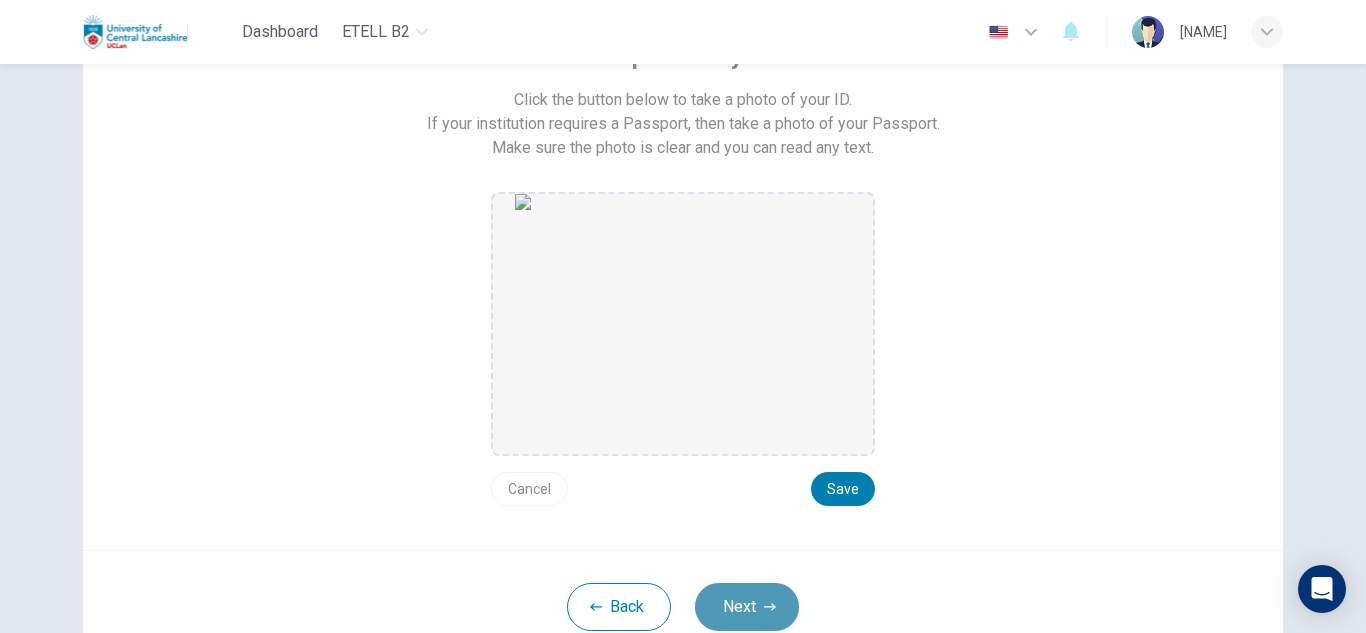 click on "Next" at bounding box center [747, 607] 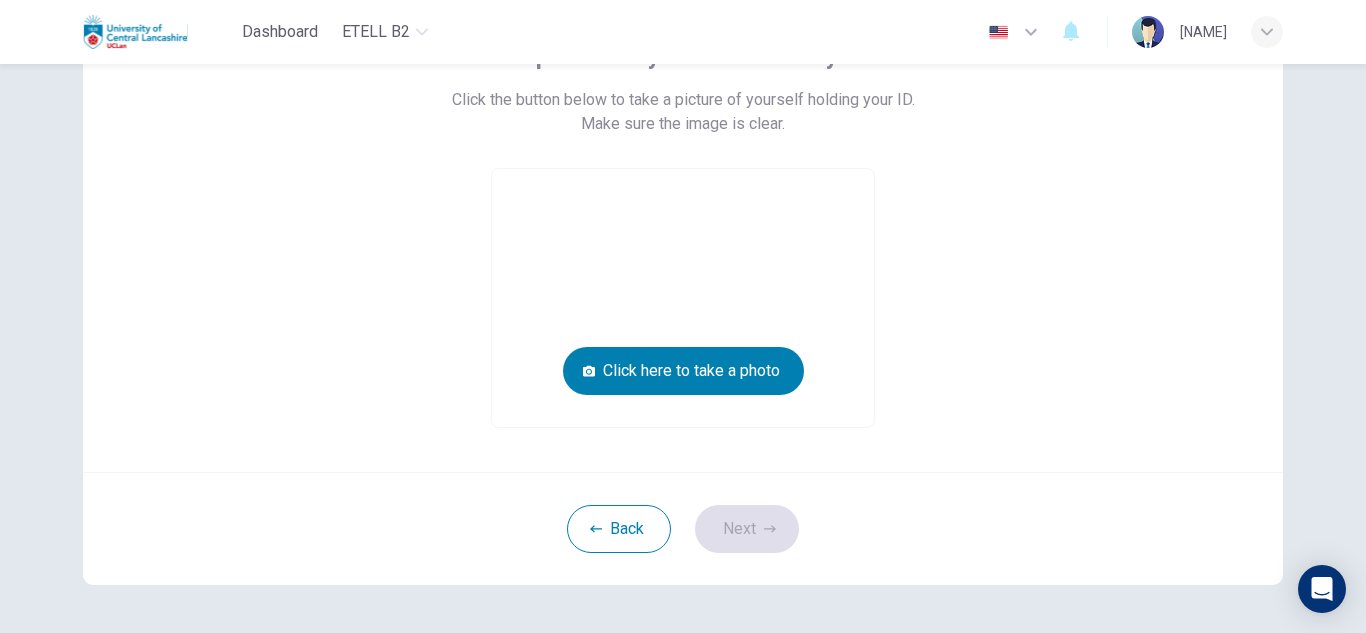 click on "Take a picture of yourself next to your ID. Click the button below to take a picture of yourself holding your ID. Make sure the image is clear. Click here to take a photo Back Next" at bounding box center [683, 272] 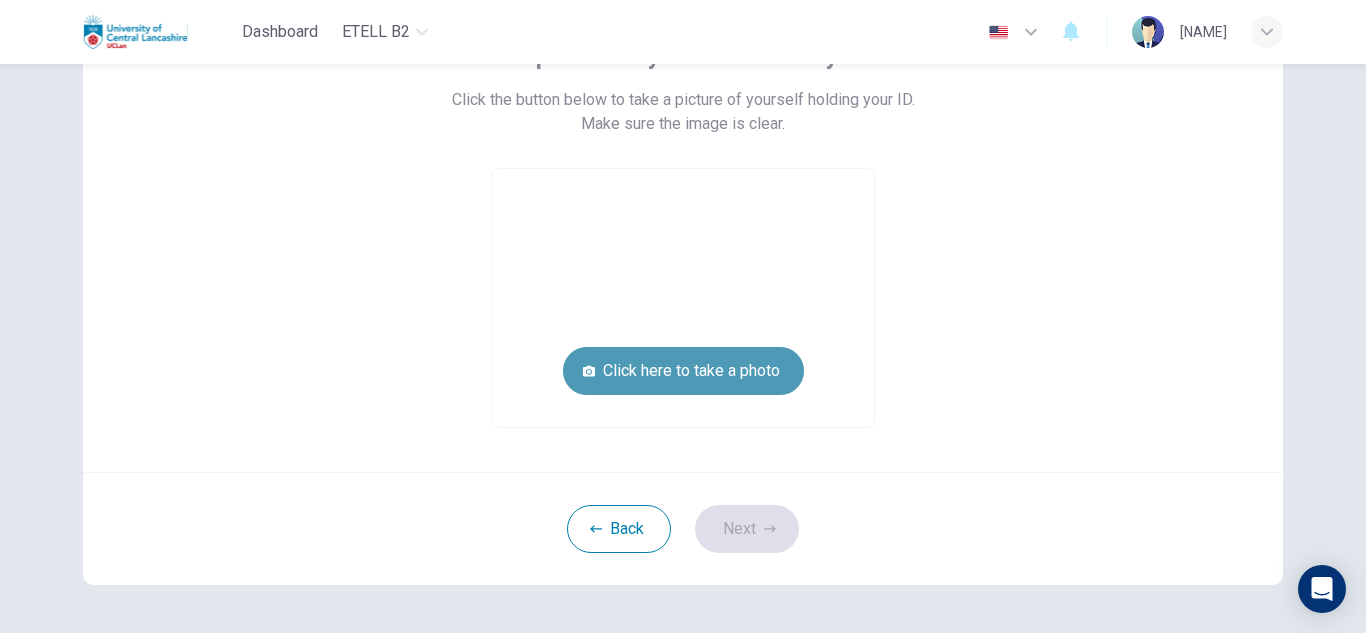 click on "Click here to take a photo" at bounding box center [683, 371] 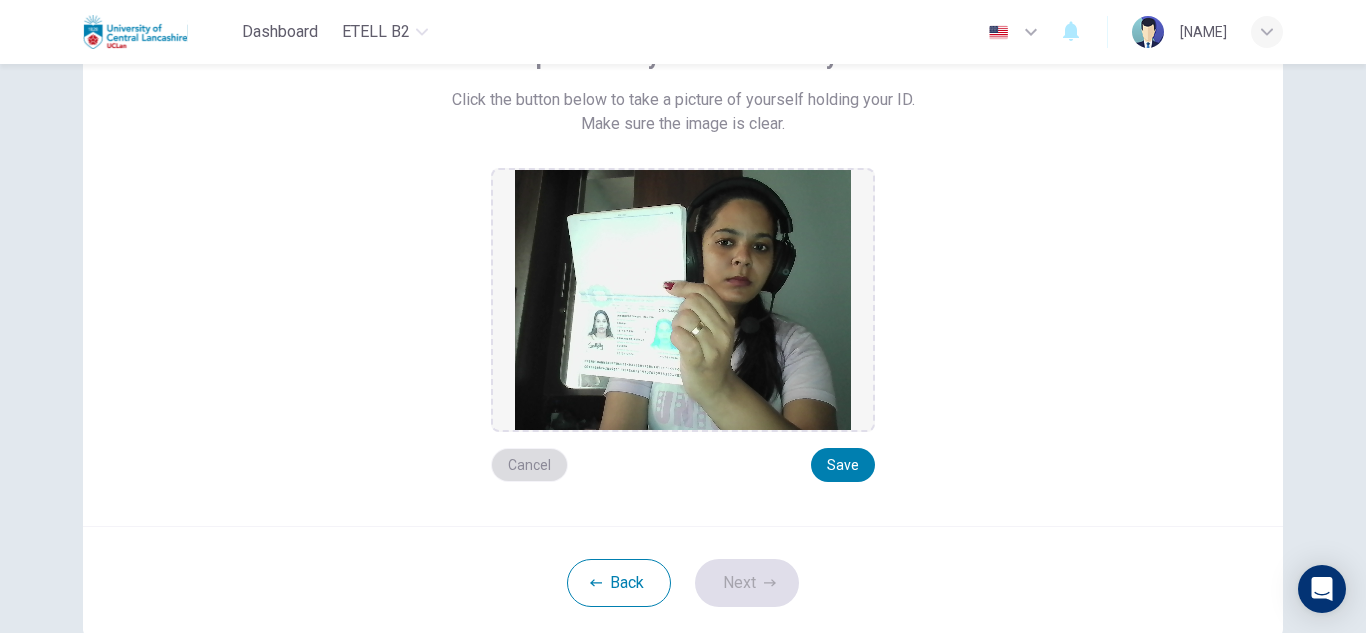 click on "Cancel" at bounding box center (529, 465) 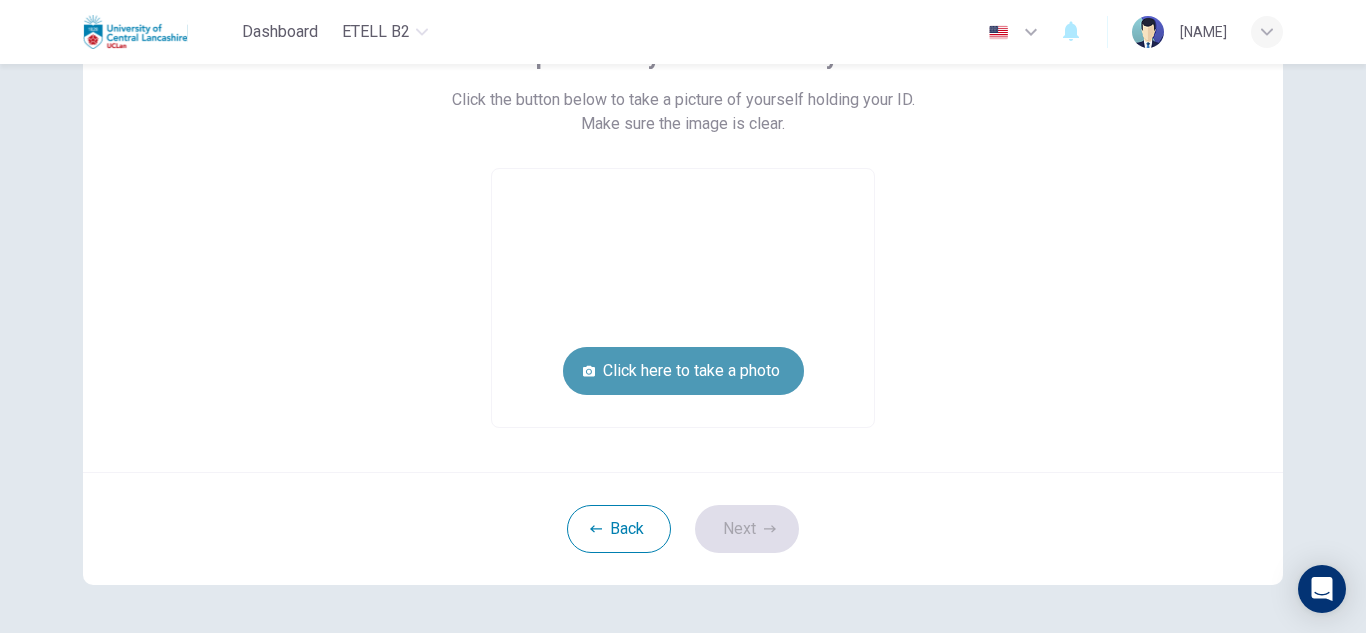 click on "Click here to take a photo" at bounding box center (683, 371) 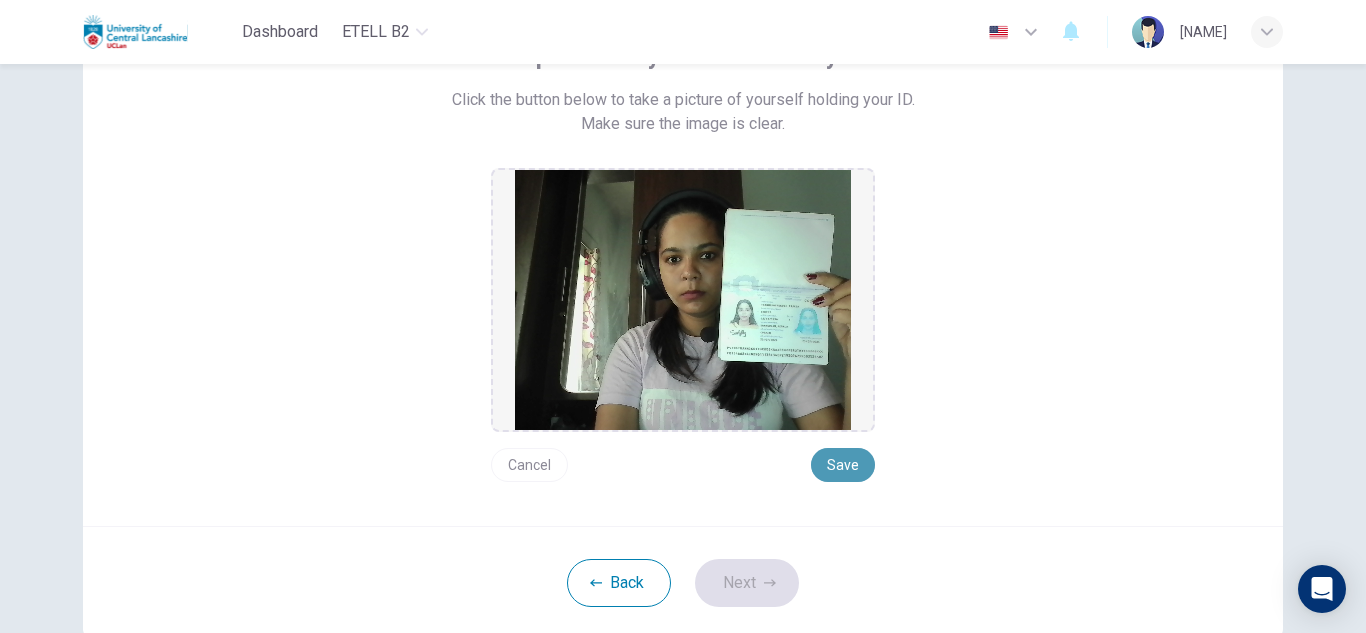 click on "Save" at bounding box center (843, 465) 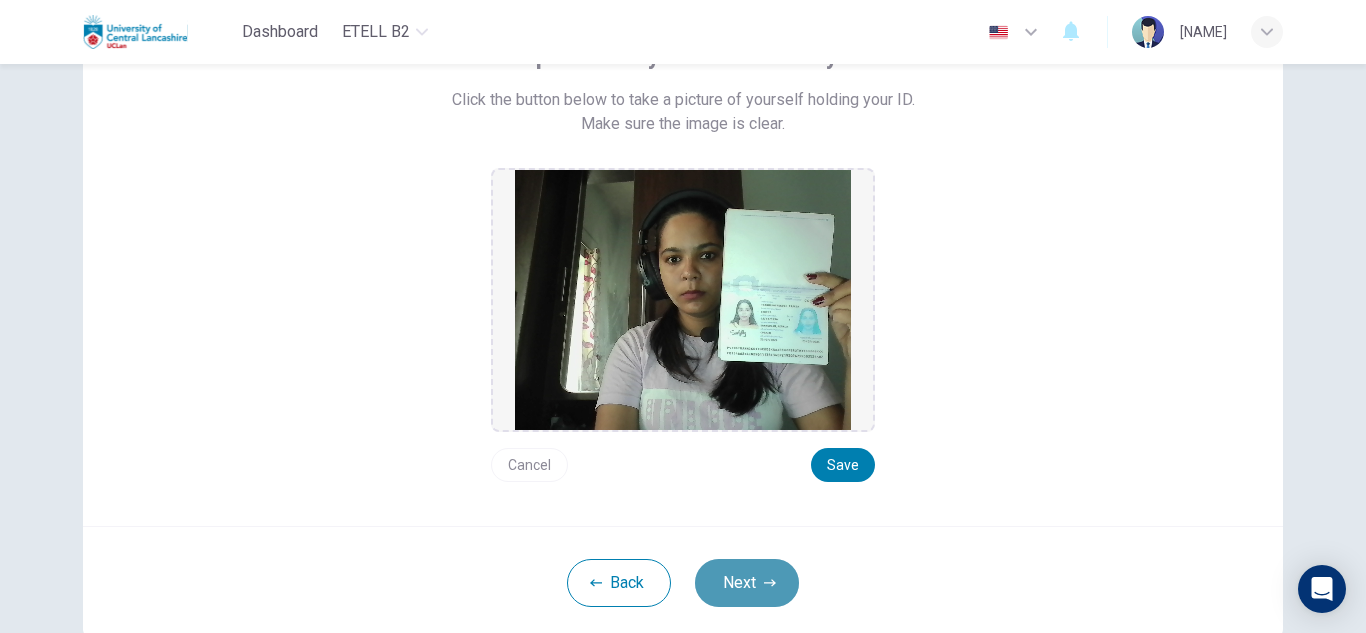 click on "Next" at bounding box center [747, 583] 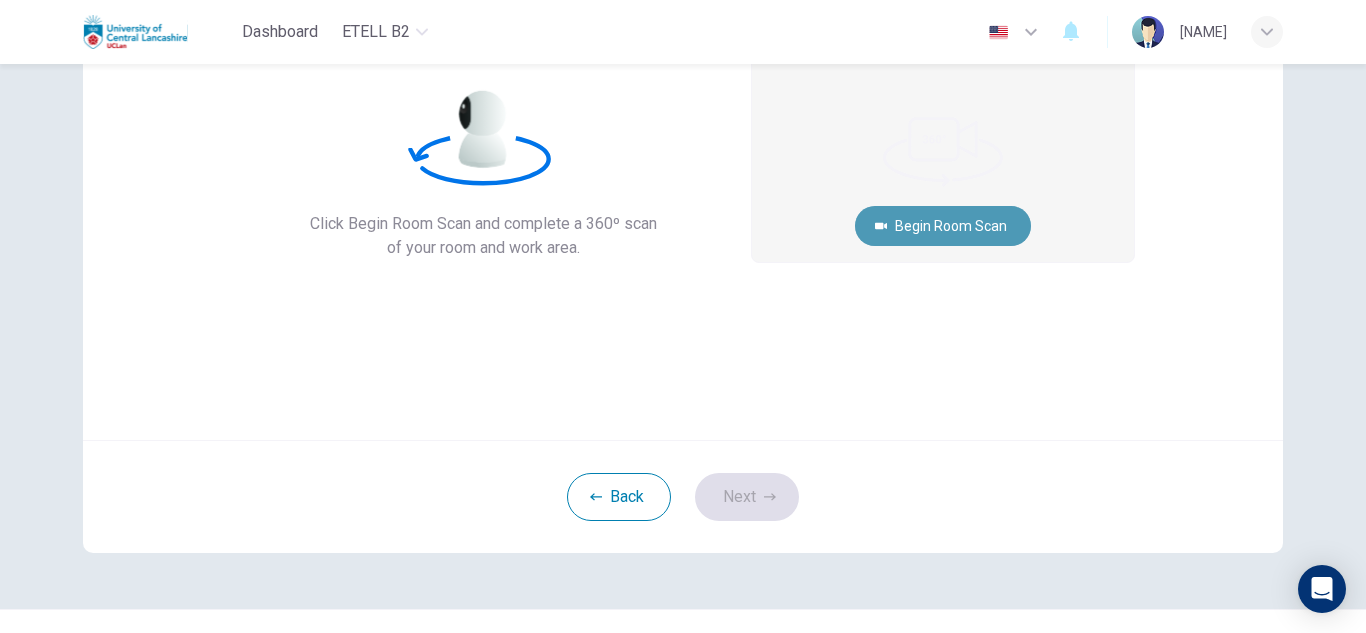 click on "Begin Room Scan" at bounding box center (943, 226) 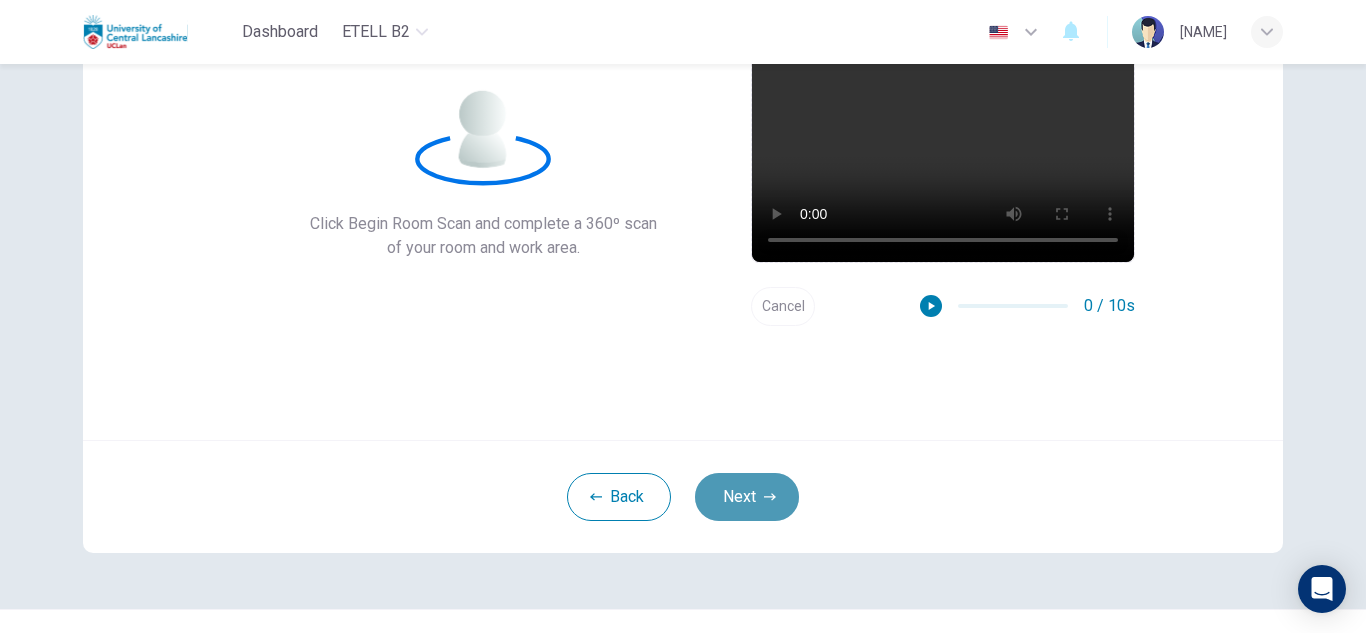 click on "Next" at bounding box center [747, 497] 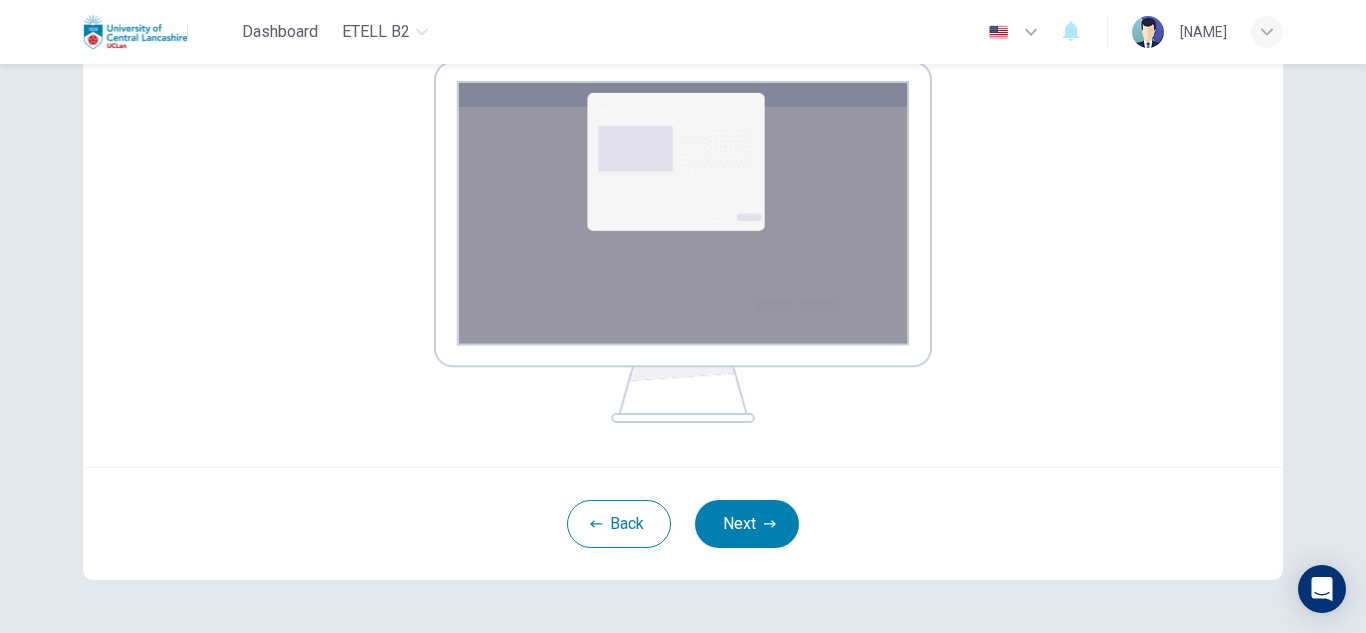 scroll, scrollTop: 360, scrollLeft: 0, axis: vertical 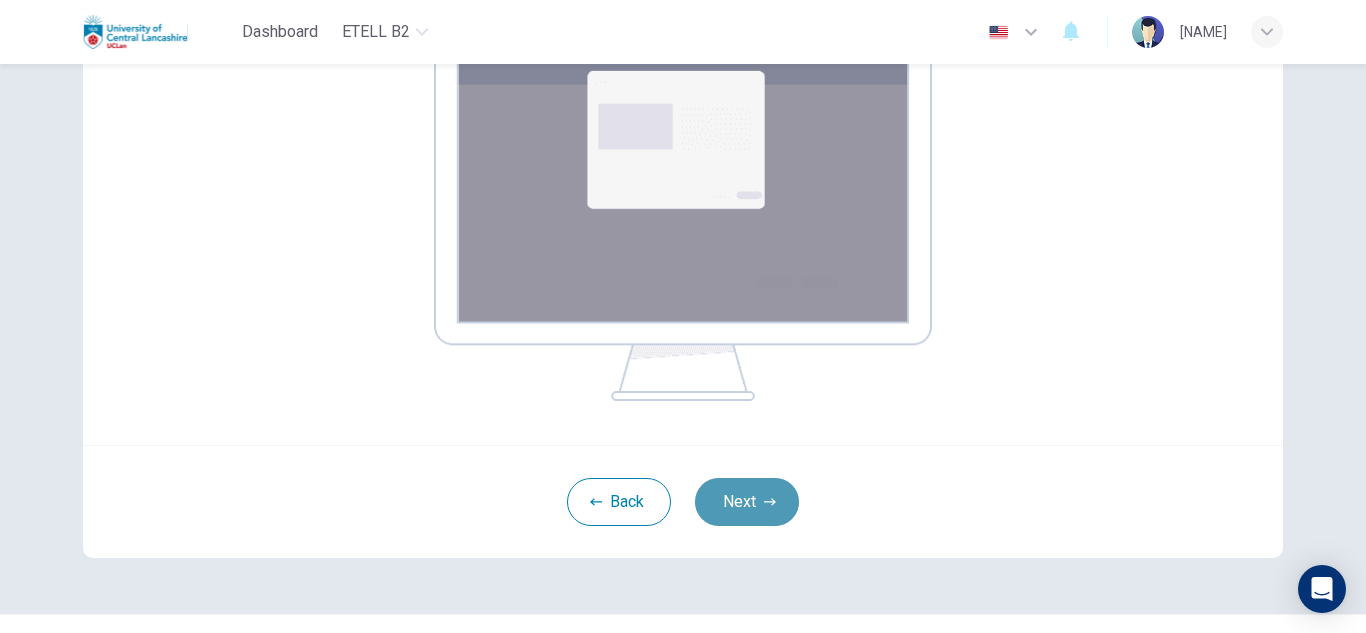 click on "Next" at bounding box center (747, 502) 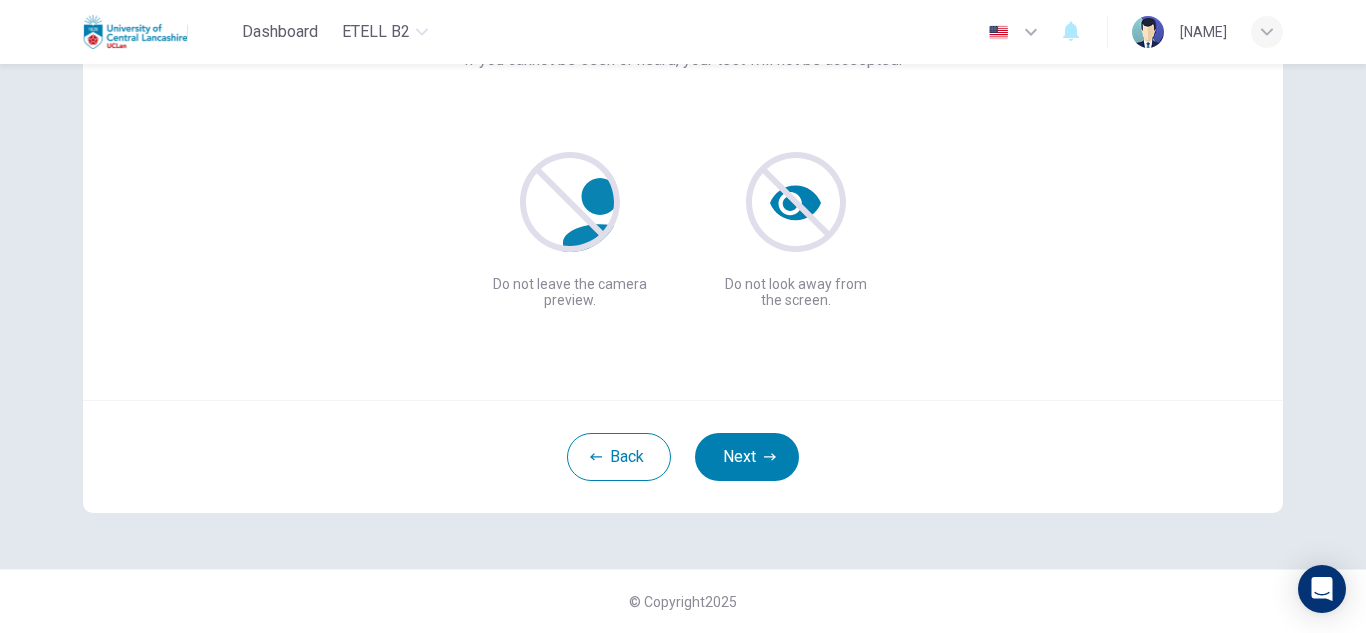scroll, scrollTop: 200, scrollLeft: 0, axis: vertical 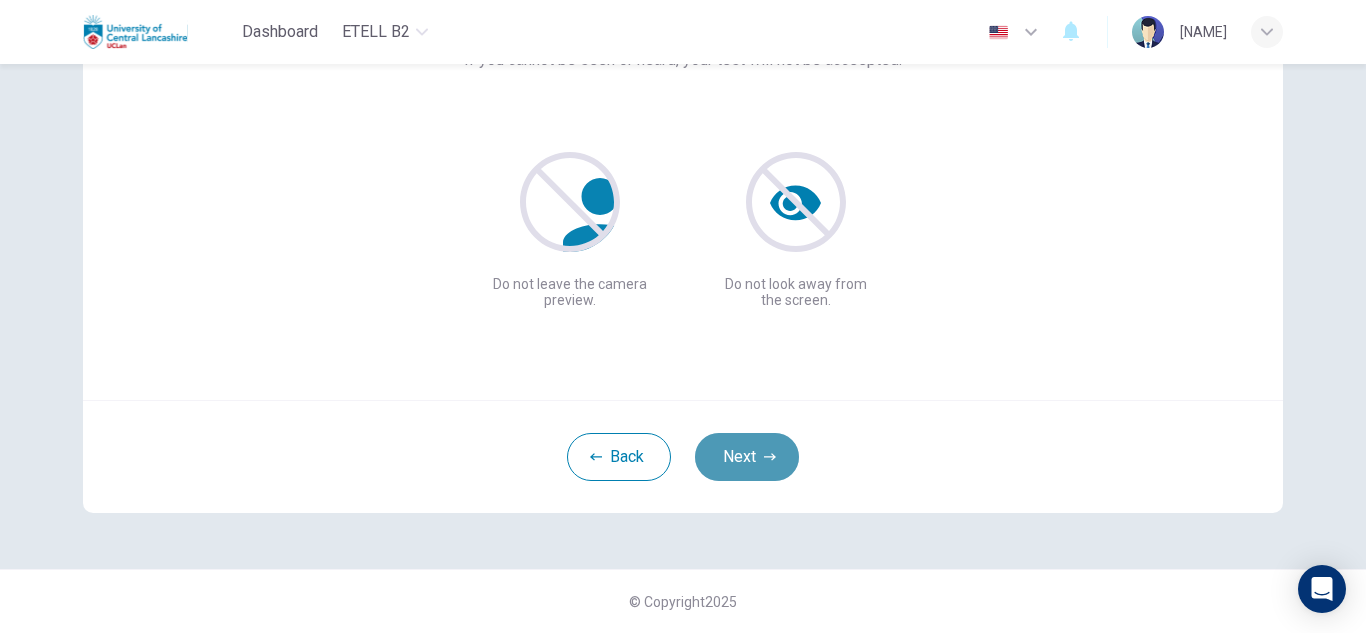 click on "Next" at bounding box center [747, 457] 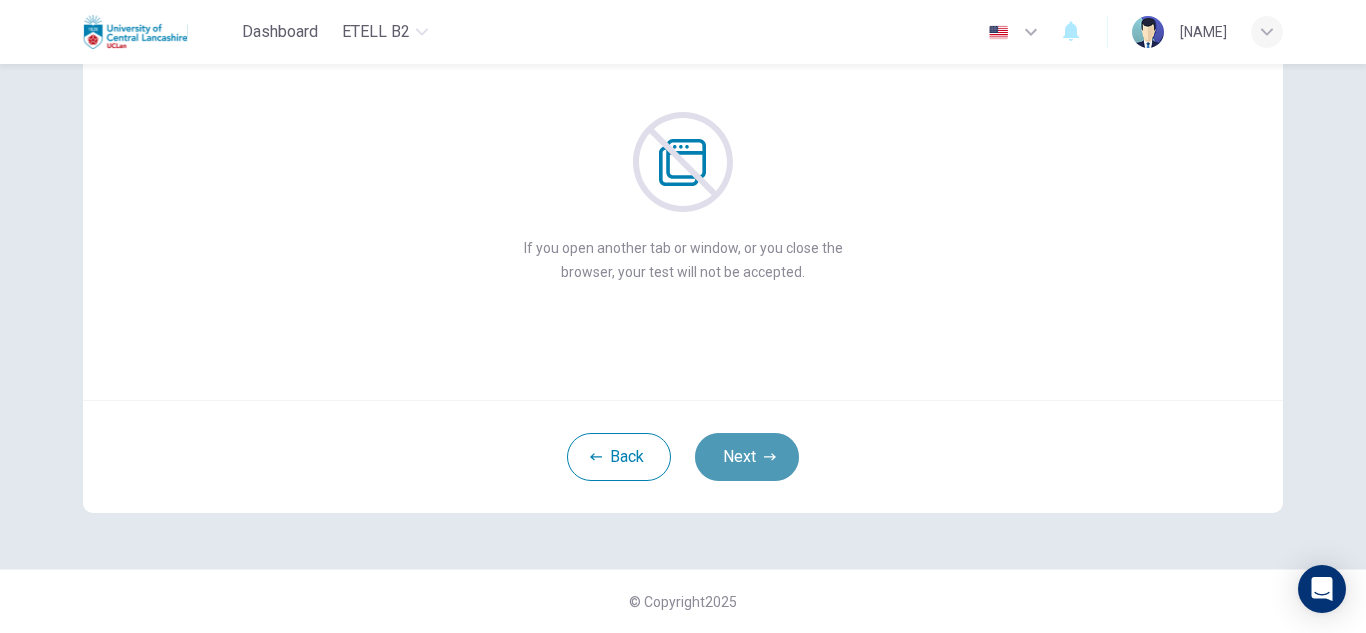 click on "Next" at bounding box center (747, 457) 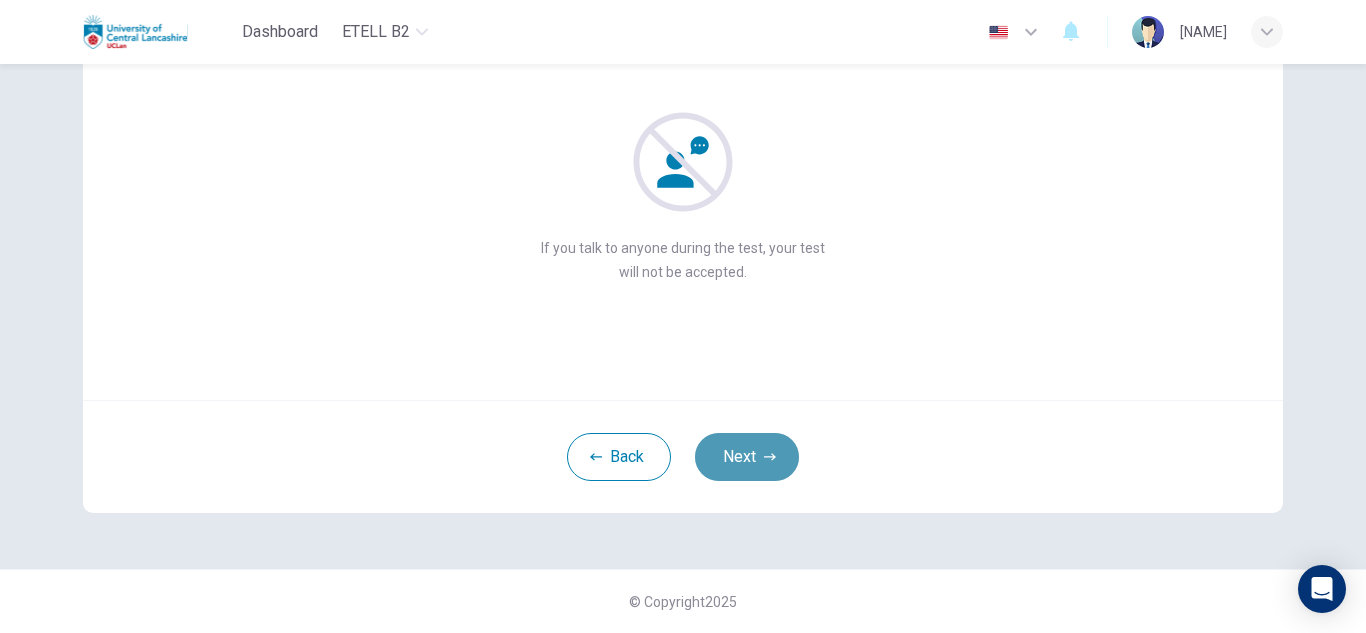 click on "Next" at bounding box center [747, 457] 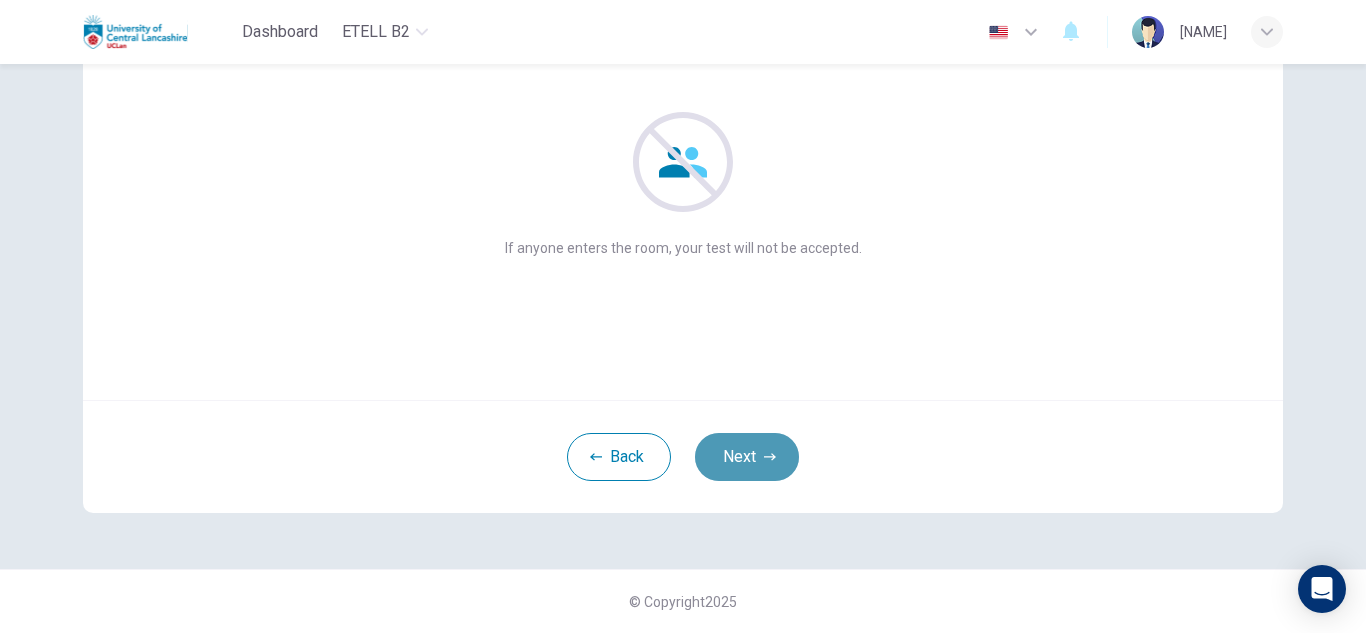 click on "Next" at bounding box center [747, 457] 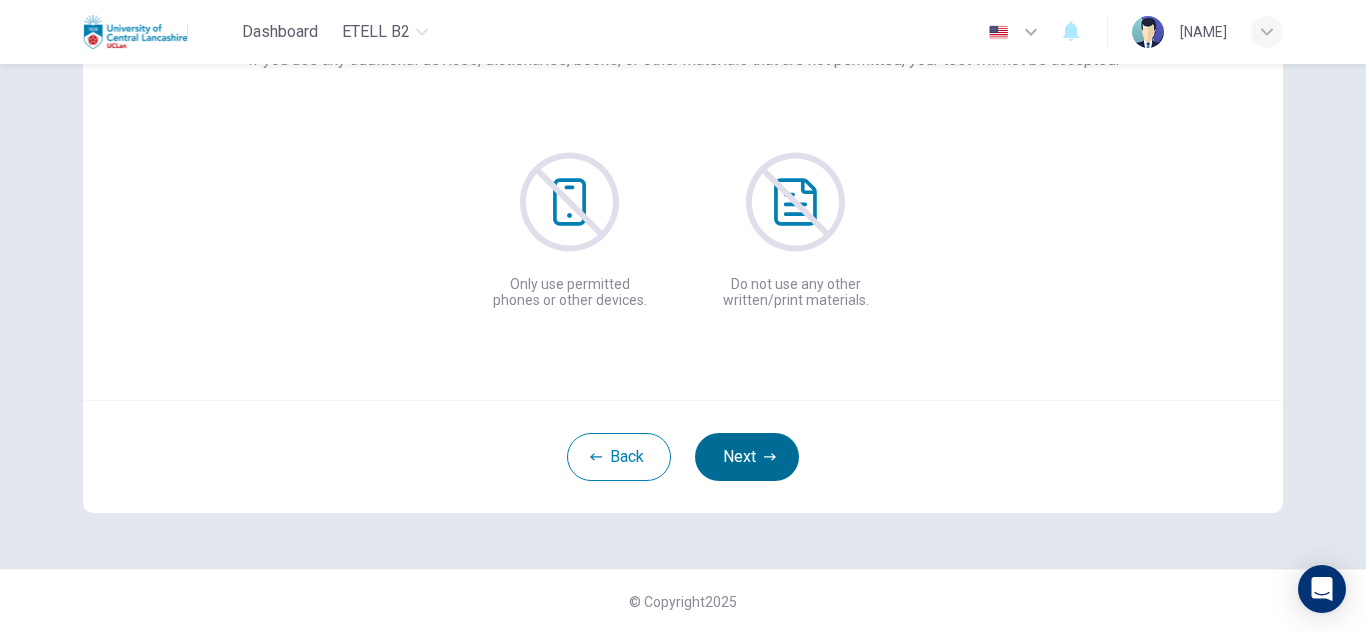 click on "Next" at bounding box center (747, 457) 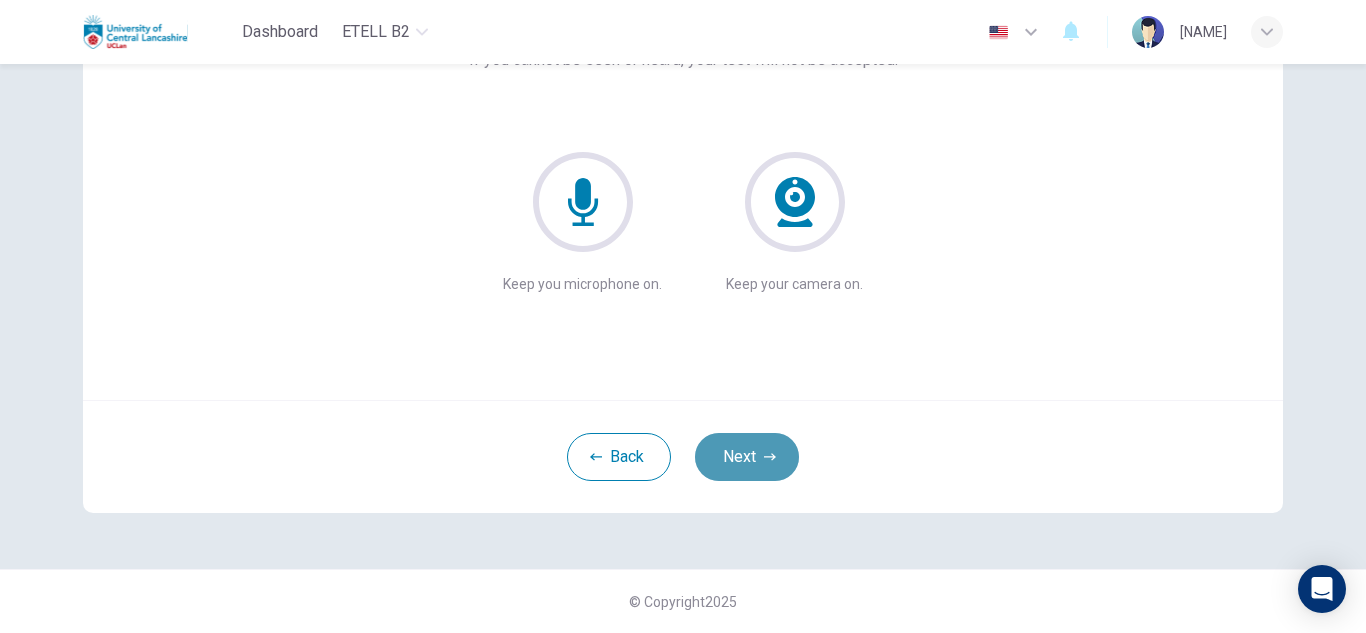 click on "Next" at bounding box center (747, 457) 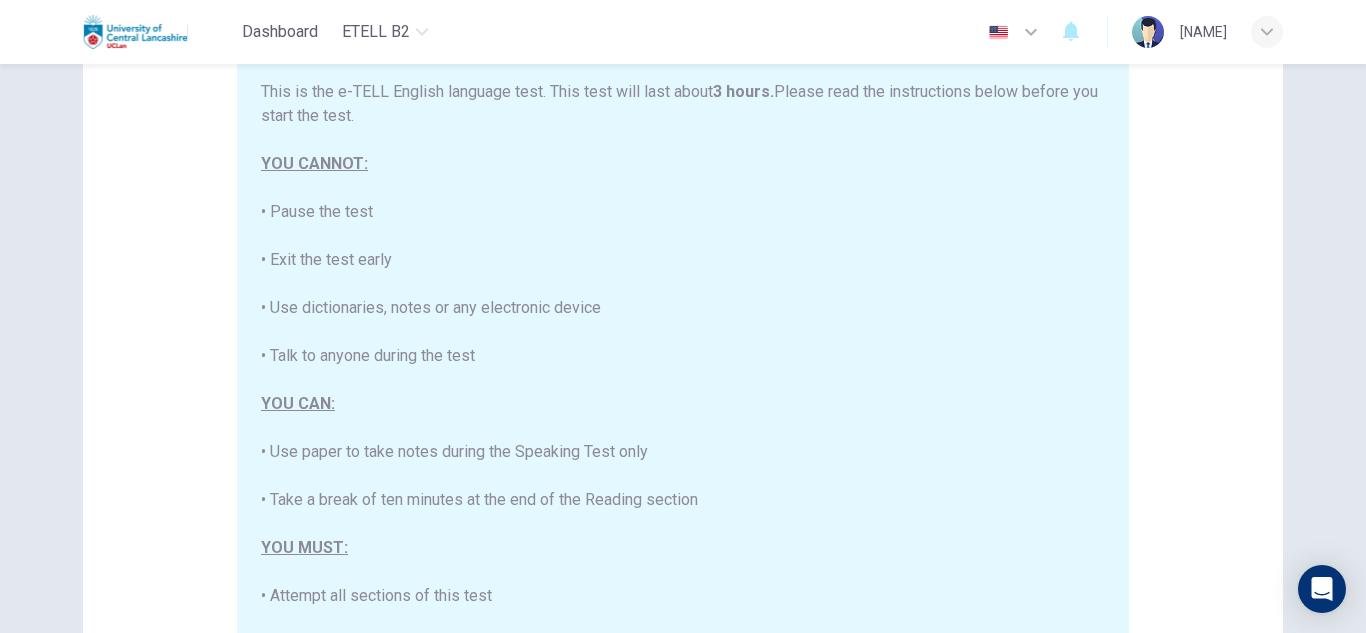 click on "This is the e-TELL English language test. This test will last about  3 hours.
Please read the instructions below before you start the test.
YOU CANNOT:
• Pause the test
• Exit the test early
• Use dictionaries, notes or any electronic device
• Talk to anyone during the test
YOU CAN:
• Use paper to take notes during the Speaking Test only
• Take a break of ten minutes at the end of the Reading section
YOU MUST:
• Attempt all sections of this test
• Complete the ID check correctly
• Check your sound before the Speaking section
YOU NEED:
• A quiet room, with good light, where you are alone
• Strong Internet
• A computer with a camera that works
• A working microphone headset, or a working microphone and speakers
• An official ID, such as a passport or driver’s licence, with a photograph" at bounding box center [687, 345] 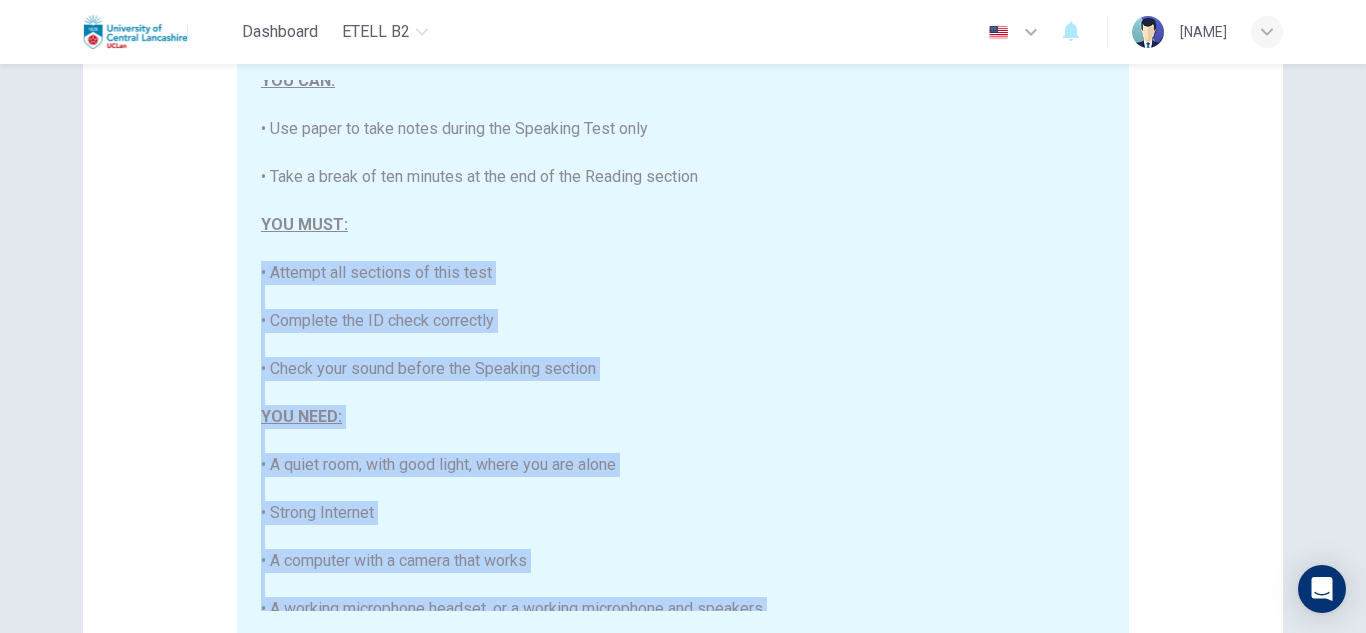scroll, scrollTop: 381, scrollLeft: 0, axis: vertical 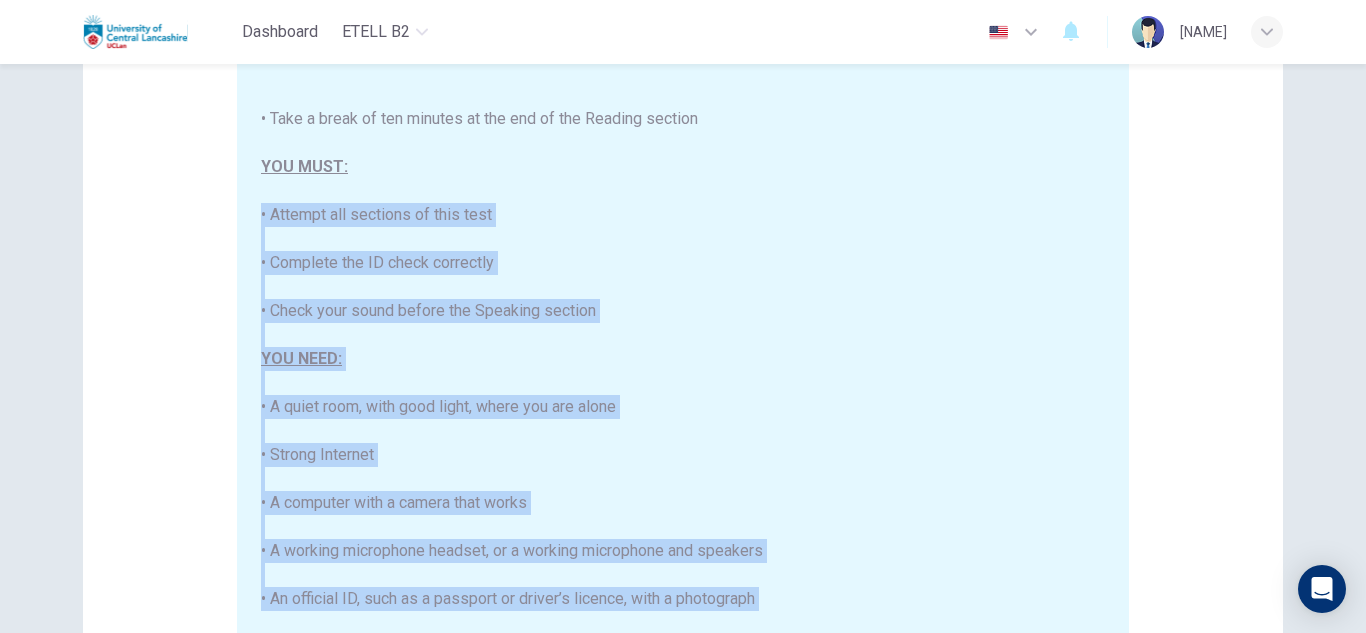 click on "This is the e-TELL English language test. This test will last about  3 hours.
Please read the instructions below before you start the test.
YOU CANNOT:
• Pause the test
• Exit the test early
• Use dictionaries, notes or any electronic device
• Talk to anyone during the test
YOU CAN:
• Use paper to take notes during the Speaking Test only
• Take a break of ten minutes at the end of the Reading section
YOU MUST:
• Attempt all sections of this test
• Complete the ID check correctly
• Check your sound before the Speaking section
YOU NEED:
• A quiet room, with good light, where you are alone
• Strong Internet
• A computer with a camera that works
• A working microphone headset, or a working microphone and speakers
• An official ID, such as a passport or driver’s licence, with a photograph" at bounding box center [687, 345] 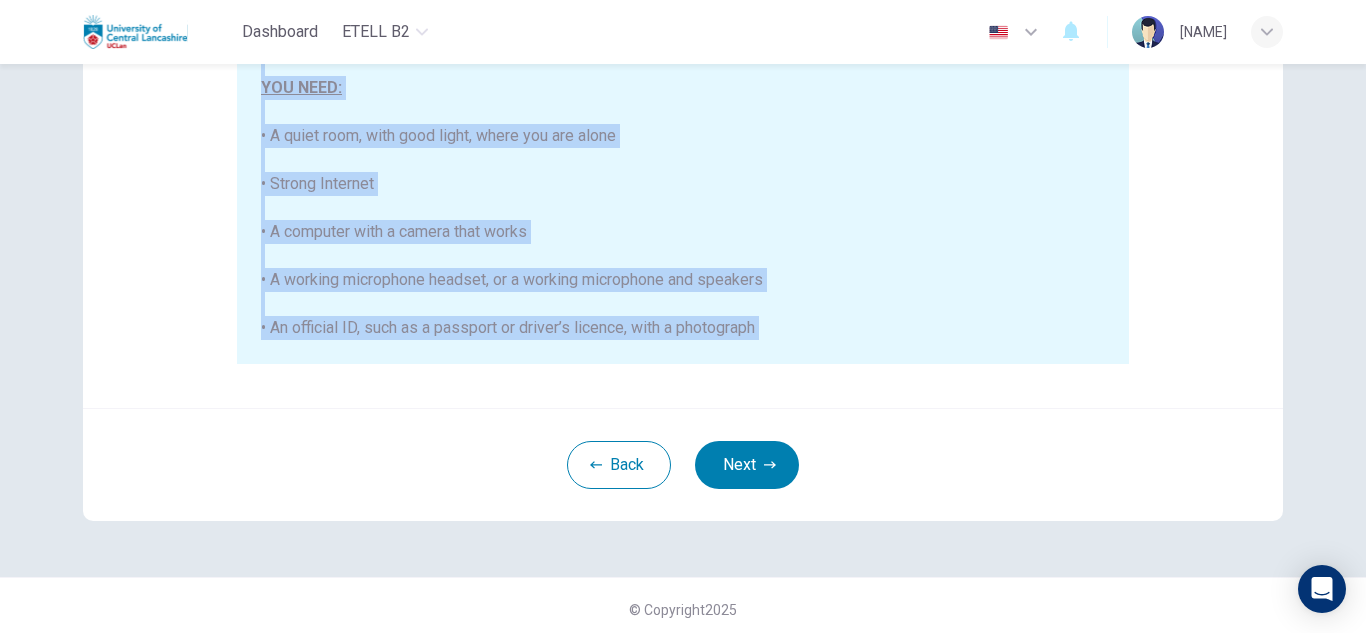scroll, scrollTop: 479, scrollLeft: 0, axis: vertical 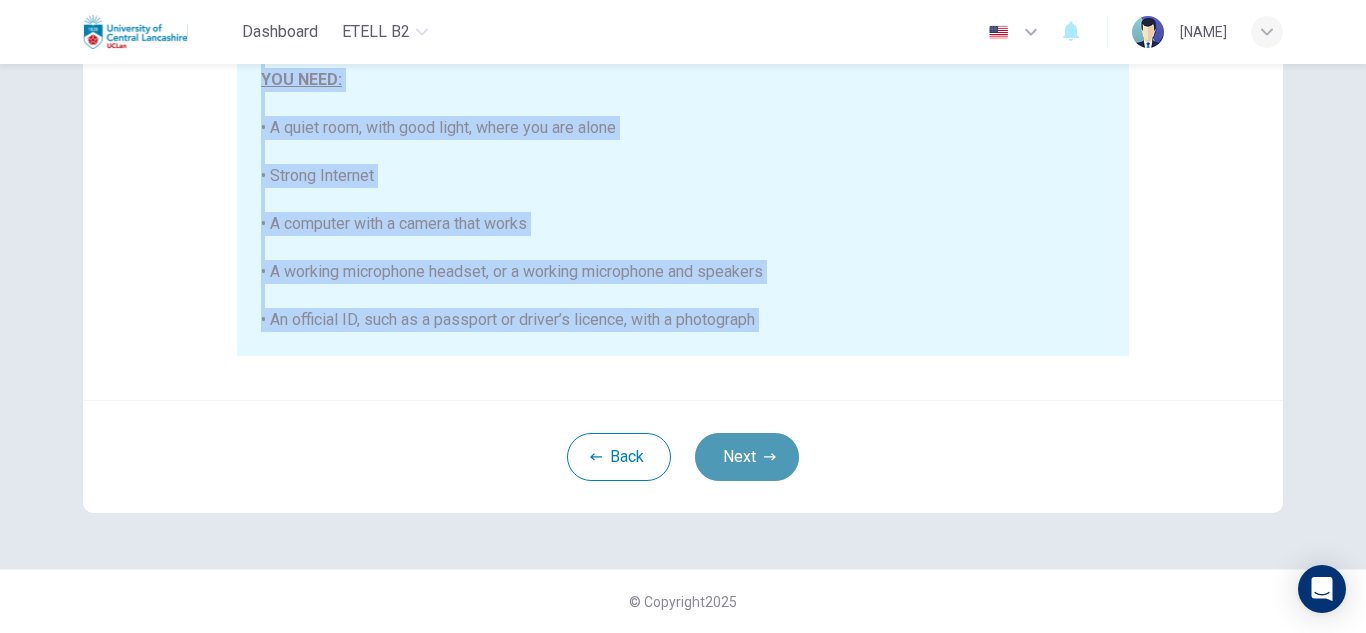 click on "Next" at bounding box center [747, 457] 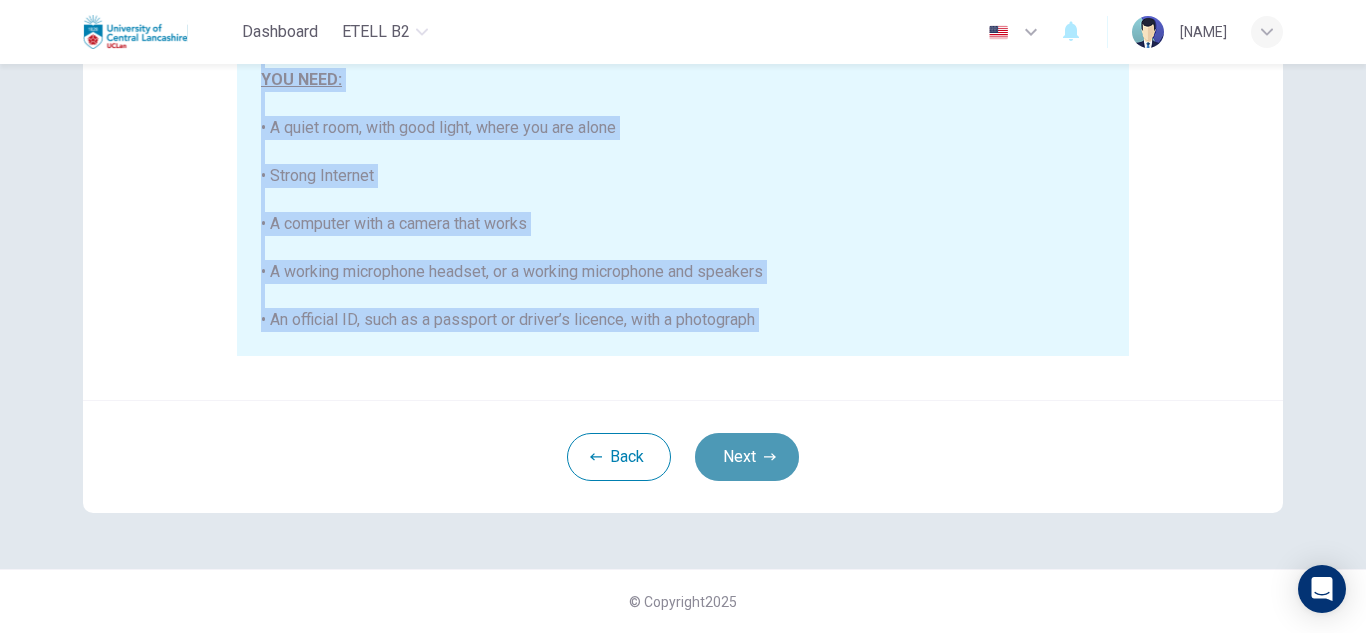 scroll, scrollTop: 200, scrollLeft: 0, axis: vertical 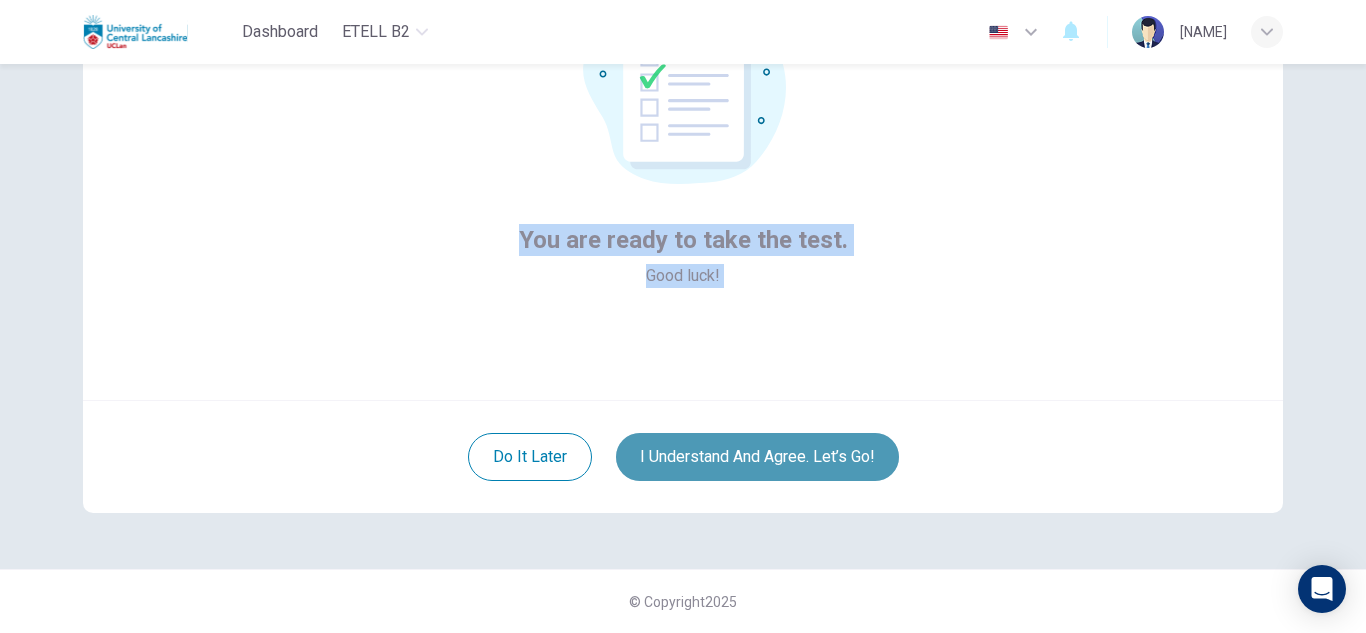 click on "I understand and agree. Let’s go!" at bounding box center (757, 457) 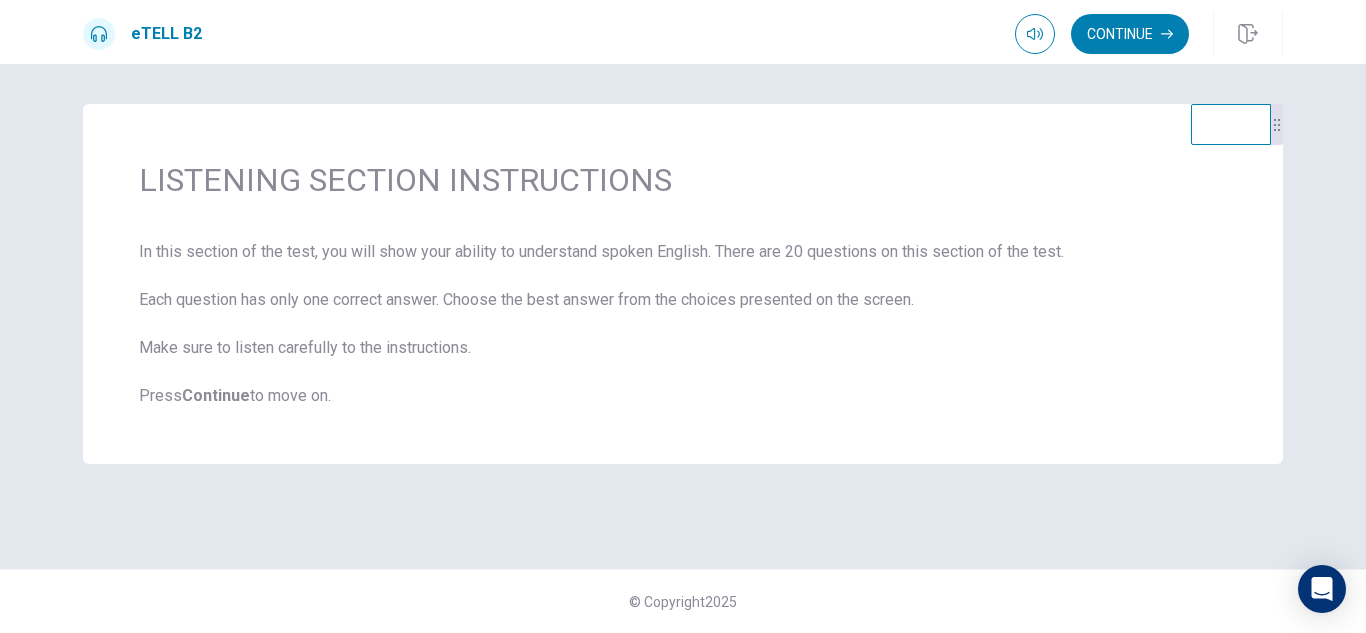 click on "© Copyright  2025" at bounding box center [683, 601] 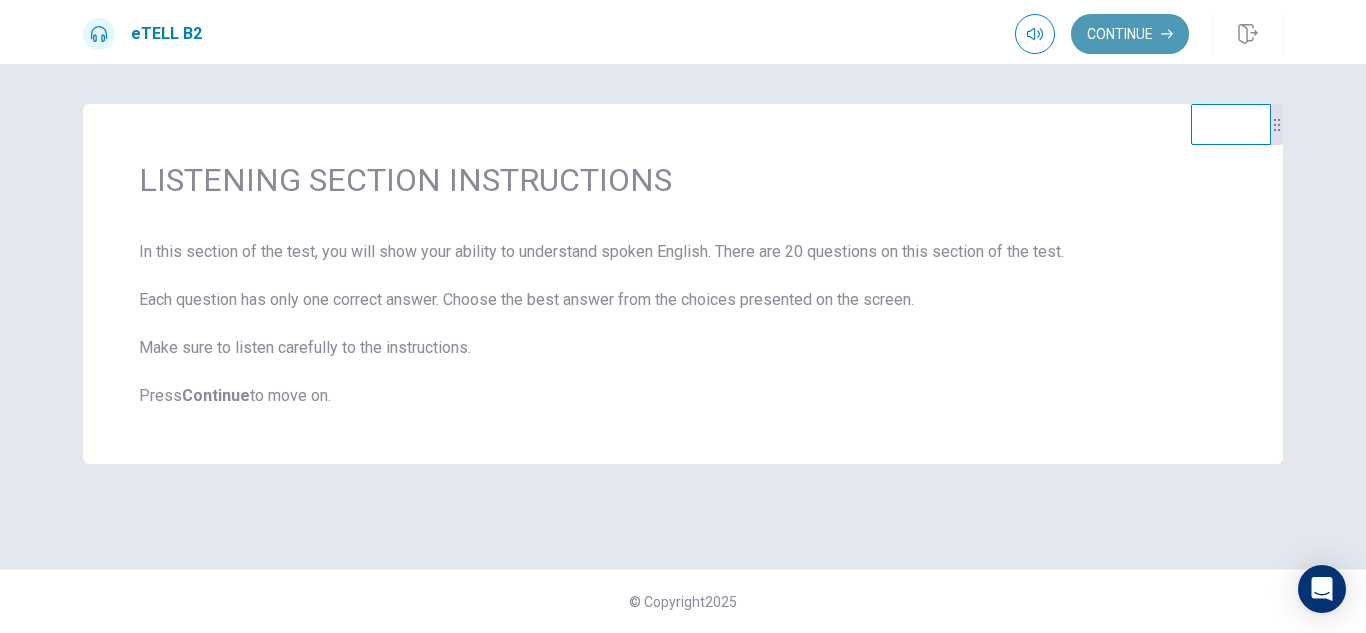 click on "Continue" at bounding box center (1130, 34) 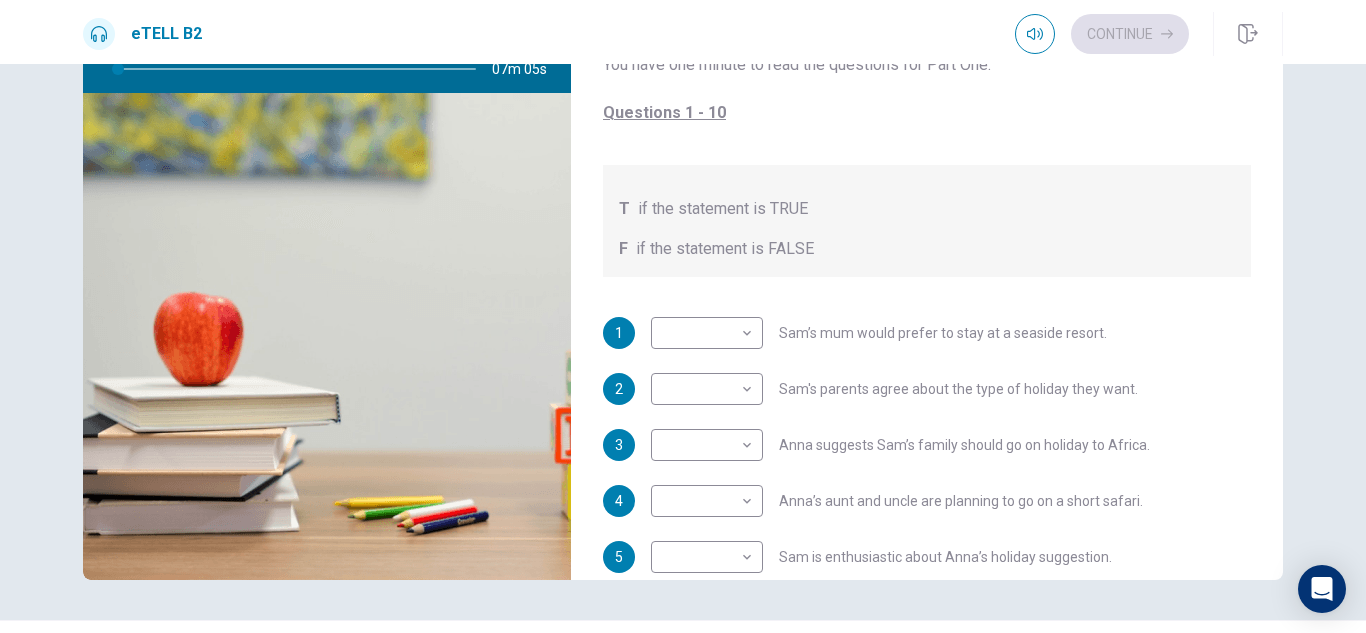scroll, scrollTop: 270, scrollLeft: 0, axis: vertical 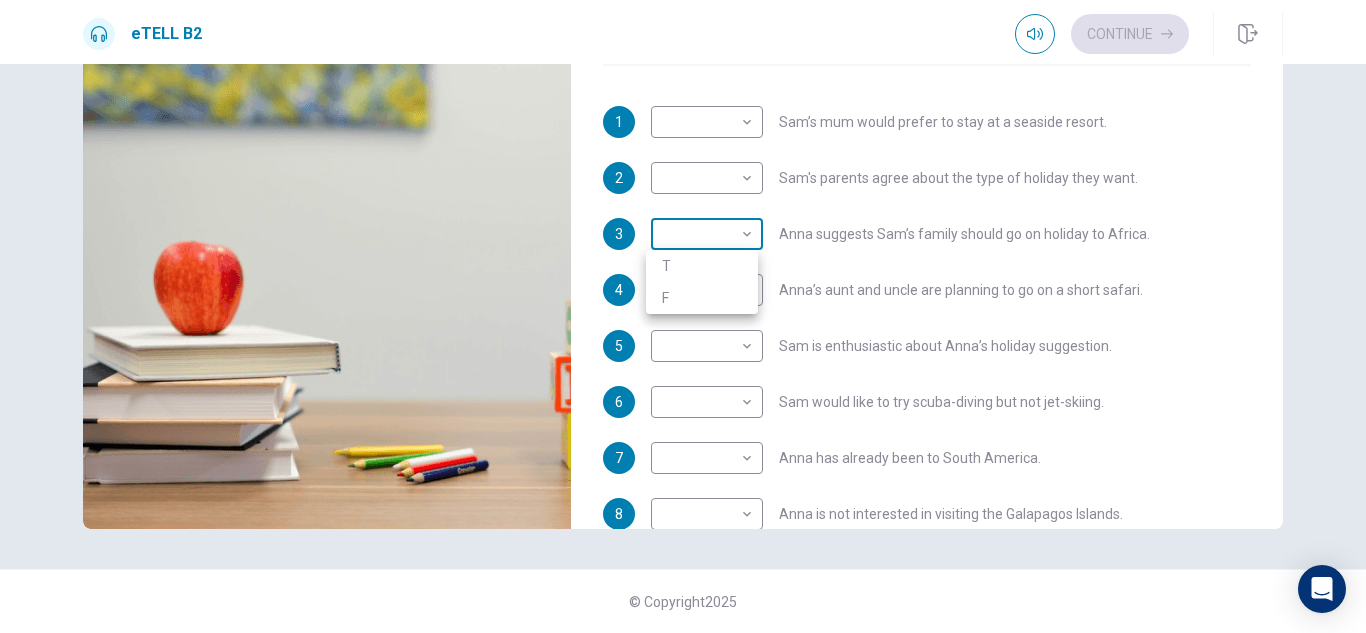 click on "This site uses cookies, as explained in our  Privacy Policy . If you agree to the use of cookies, please click the Accept button and continue to browse our site.   Privacy Policy Accept   eTELL B2 Continue Continue Question 1 For questions 1 – 10, mark each statement True (T) or False (F). You will hear Part One  TWICE.
You have one minute to read the questions for Part One.
Questions 1 - 10 T if the statement is TRUE F if the statement is FALSE 1 ​ ​ Sam’s mum would prefer to stay at a seaside resort. 2 ​ ​ Sam's parents agree about the type of holiday they want.  3 ​ ​ Anna suggests Sam’s family should go on holiday to Africa. 4 ​ ​ Anna’s aunt and uncle are planning to go on a short safari. 5 ​ ​ Sam is enthusiastic about Anna’s holiday suggestion.  6 ​ ​  Sam would like to try scuba-diving but not jet-skiing.  7 ​ ​ Anna has already been to South America. 8 ​ ​ Anna is not interested in visiting the Galapagos Islands. 9 ​ ​ 10 ​ ​ 05m 00s © Copyright" at bounding box center (683, 316) 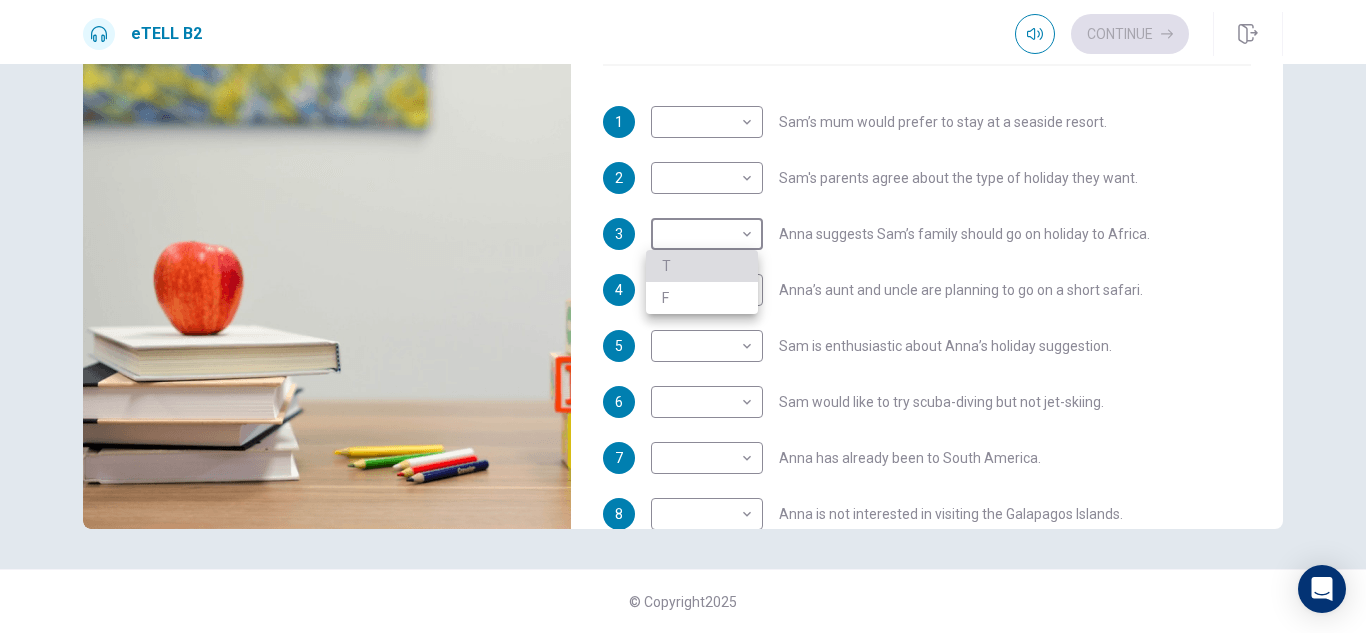 type on "**" 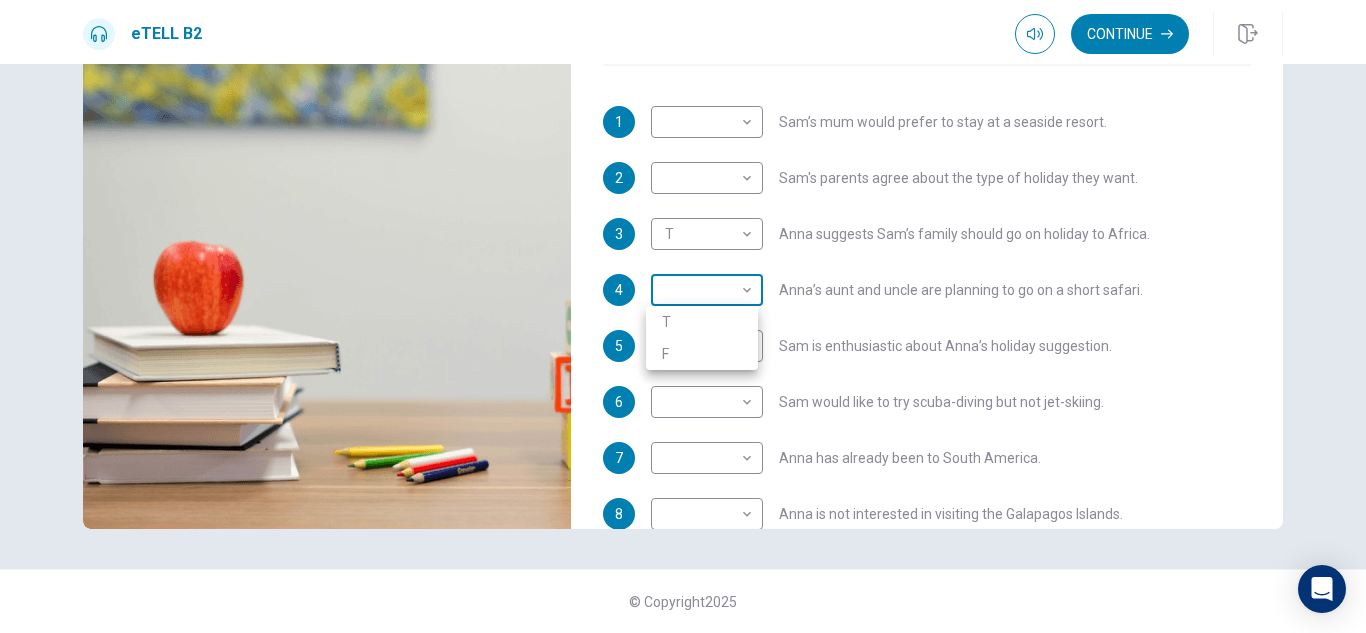 click on "00:54:45 This site uses cookies, as explained in our  Privacy Policy . If you agree to the use of cookies, please click the Accept button and continue to browse our site.   Privacy Policy Accept   eTELL B2 Continue Continue Question 1 For questions 1 – 10, mark each statement True (T) or False (F). You will hear Part One  TWICE.
You have one minute to read the questions for Part One.
Questions 1 - 10 T if the statement is TRUE F if the statement is FALSE 1 ​ ​ Sam’s mum would prefer to stay at a seaside resort. 2 ​ ​ Sam's parents agree about the type of holiday they want.  3 T * ​ Anna suggests Sam’s family should go on holiday to Africa. 4 ​ ​ Anna’s aunt and uncle are planning to go on a short safari. 5 ​ ​ Sam is enthusiastic about Anna’s holiday suggestion.  6 ​ ​  Sam would like to try scuba-diving but not jet-skiing.  7 ​ ​ Anna has already been to South America. 8 ​ ​ Anna is not interested in visiting the Galapagos Islands. 9 ​ ​ 10 ​ ​ 04m 54s © Copyright" at bounding box center (683, 316) 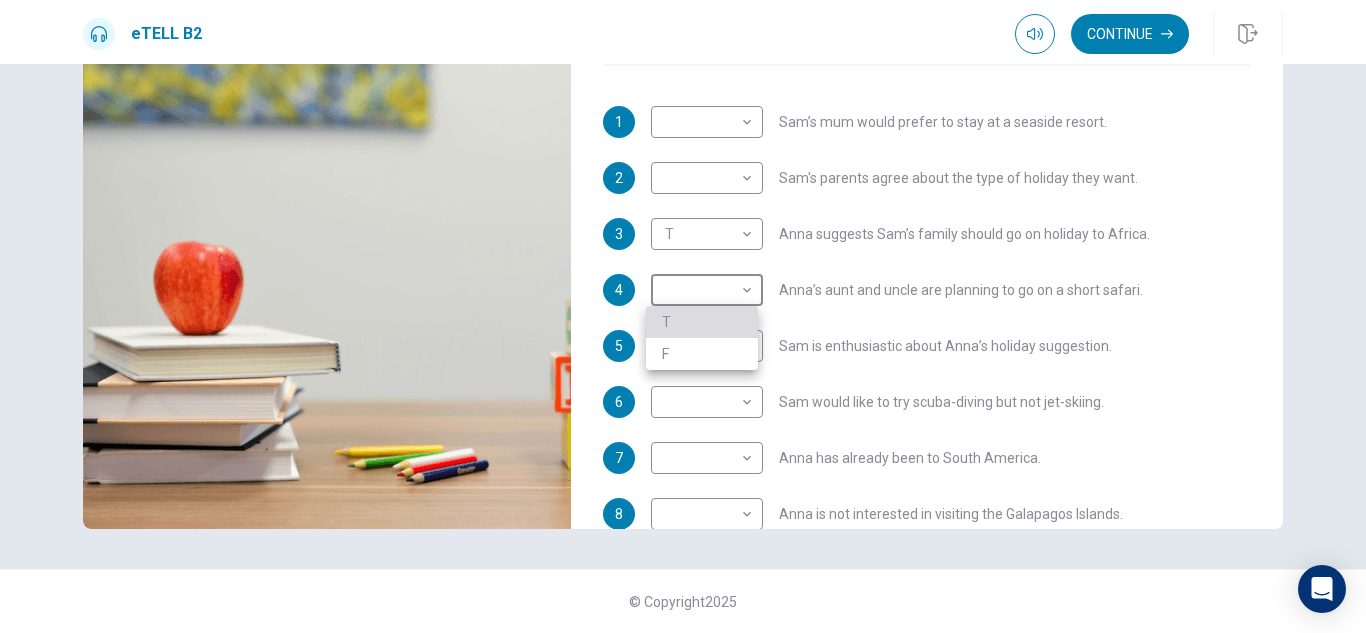 type on "**" 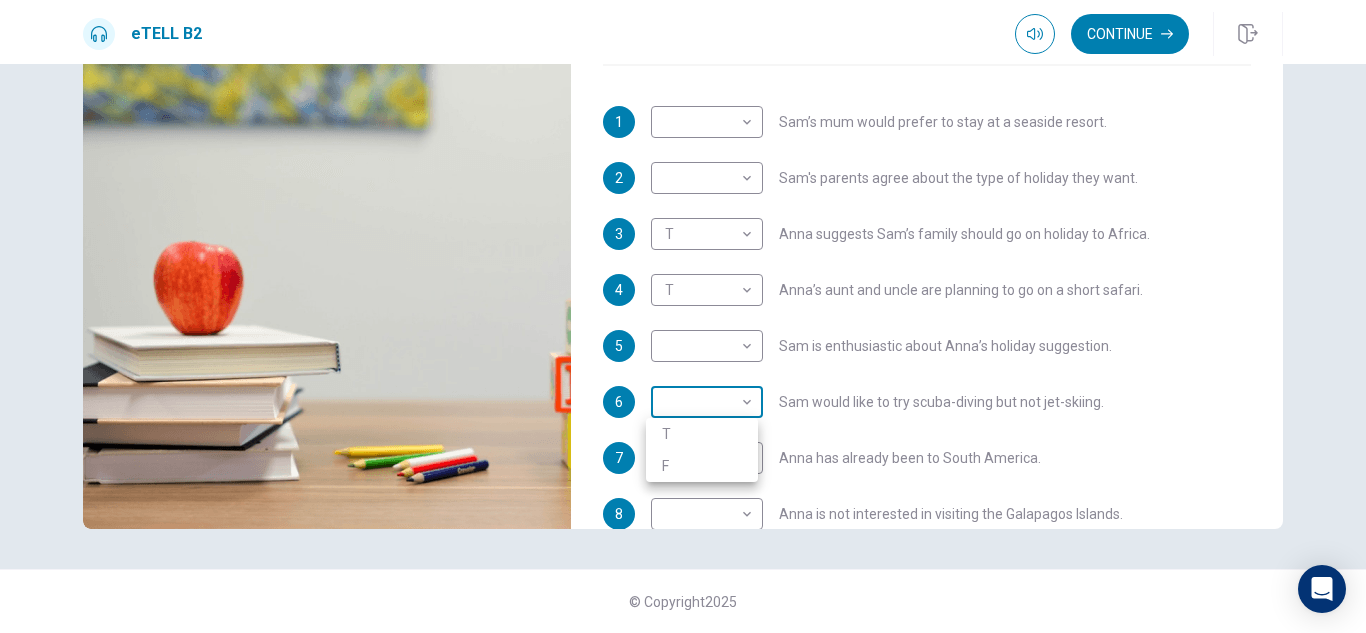 click on "This site uses cookies, as explained in our Privacy Policy. If you agree to the use of cookies, please click the Accept button and continue to browse our site. Privacy Policy Accept eTELL B2 Continue Continue Question 1 For questions 1 – 10, mark each statement True (T) or False (F). You will hear Part One TWICE.
You have one minute to read the questions for Part One.
Questions 1 - 10 T if the statement is TRUE F if the statement is FALSE 1 ​ ​ Sam’s mum would prefer to stay at a seaside resort. 2 ​ ​ Sam's parents agree about the type of holiday they want. 3 T * ​ Anna suggests Sam’s family should go on holiday to Africa. 4 T * ​ Anna’s aunt and uncle are planning to go on a short safari. 5 ​ ​ Sam is enthusiastic about Anna’s holiday suggestion. 6 ​ ​ Sam would like to try scuba-diving but not jet-skiing. 7 ​ ​ Anna has already been to South America. 8 ​ ​ Anna is not interested in visiting the Galapagos Islands. 9 ​ ​ 10 ​ ​ 04m 42s © Copyright" at bounding box center (683, 316) 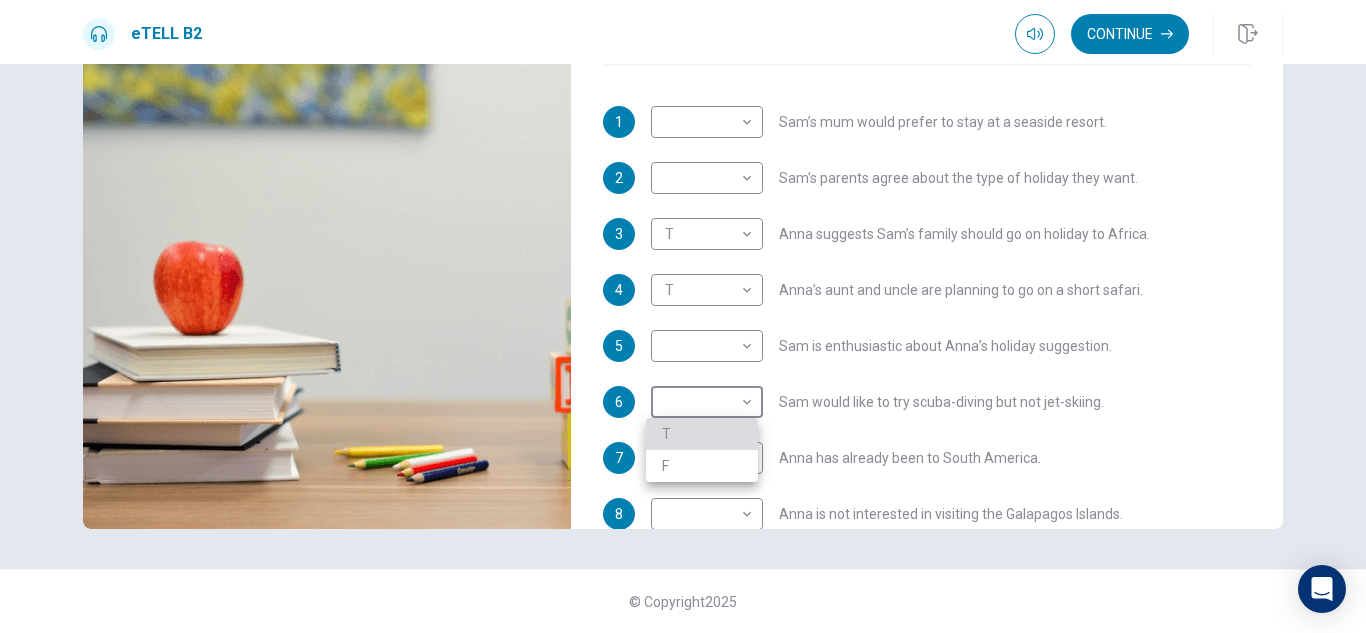 type on "**" 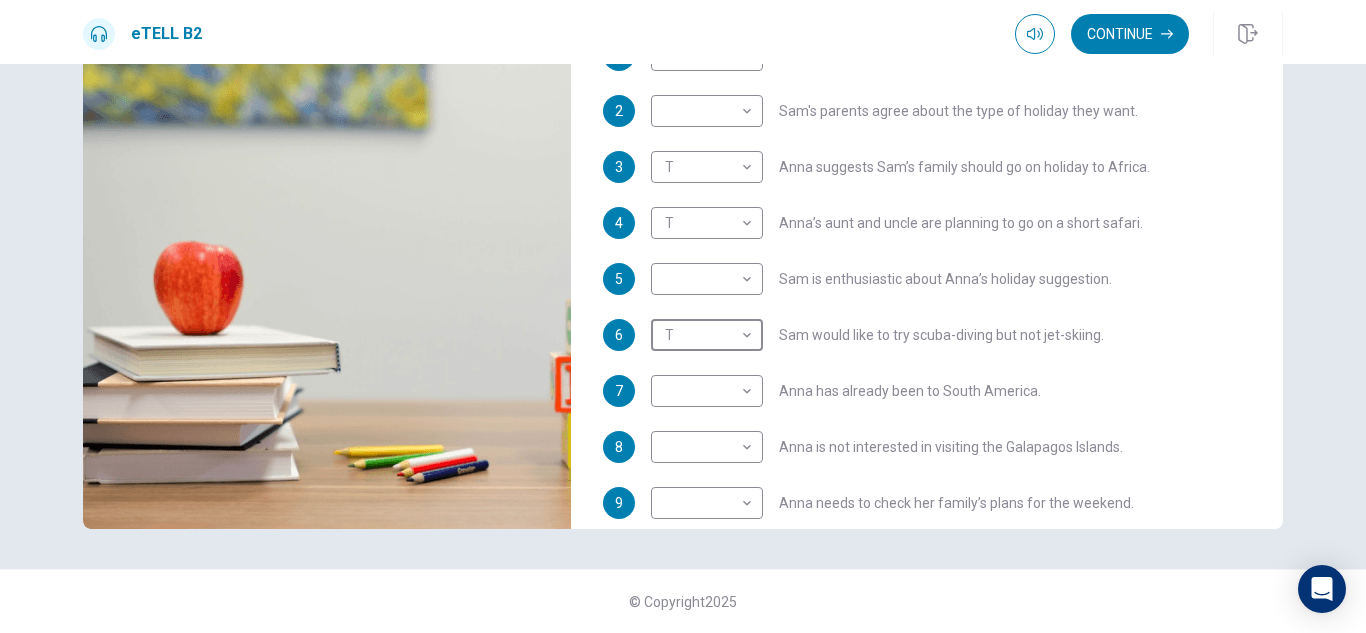 scroll, scrollTop: 240, scrollLeft: 0, axis: vertical 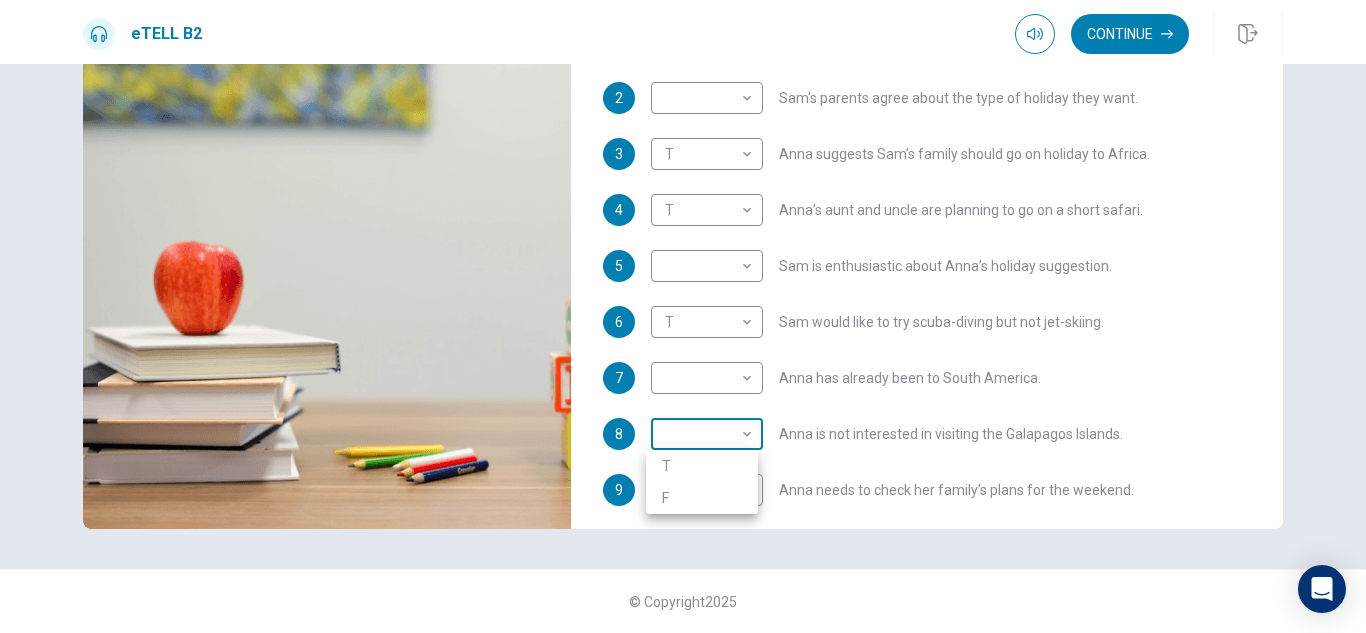 click on "This site uses cookies, as explained in our  Privacy Policy . If you agree to the use of cookies, please click the Accept button and continue to browse our site.   Privacy Policy Accept   eTELL B2 Continue Continue Question 1 For questions 1 – 10, mark each statement True (T) or False (F). You will hear Part One  TWICE.
You have one minute to read the questions for Part One.
Questions 1 - 10 T if the statement is TRUE F if the statement is FALSE 1 ​ ​ Sam’s mum would prefer to stay at a seaside resort. 2 ​ ​ Sam's parents agree about the type of holiday they want.  3 T * ​ Anna suggests Sam’s family should go on holiday to Africa. 4 T * ​ Anna’s aunt and uncle are planning to go on a short safari. 5 ​ ​ Sam is enthusiastic about Anna’s holiday suggestion.  6 T * ​  Sam would like to try scuba-diving but not jet-skiing.  7 ​ ​ Anna has already been to South America. 8 ​ ​ Anna is not interested in visiting the Galapagos Islands. 9 ​ ​ 10 ​ ​ 03m 58s © Copyright" at bounding box center (683, 316) 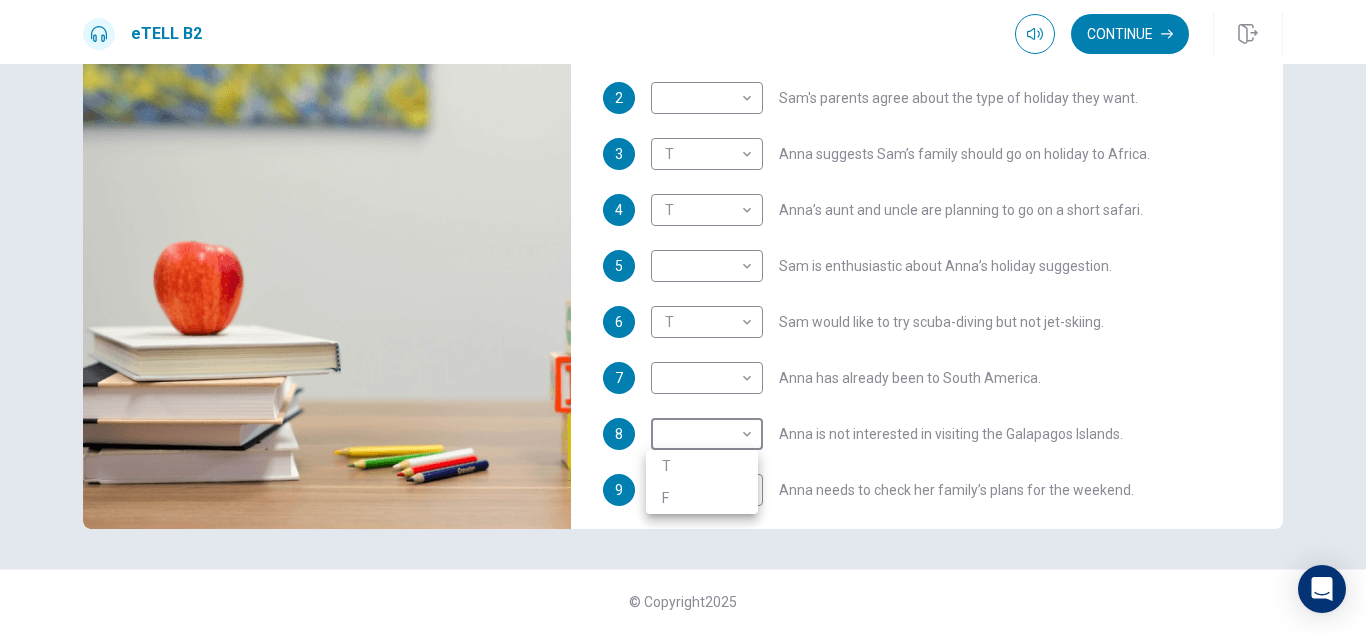 type on "**" 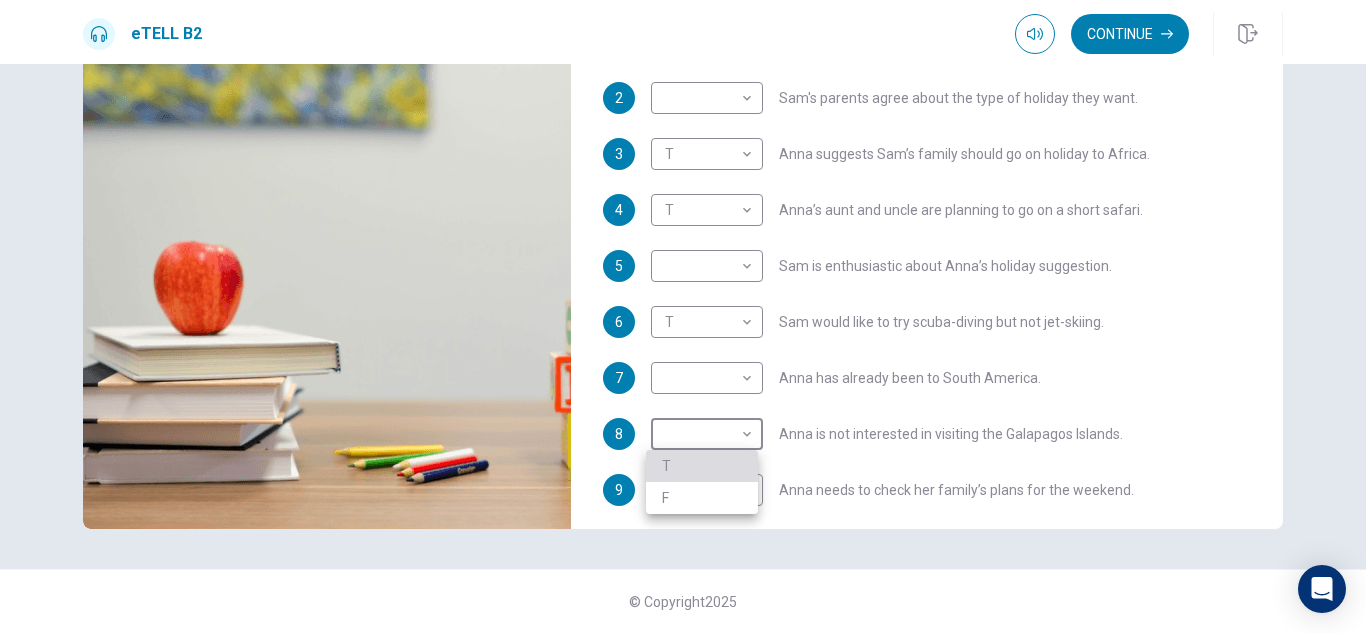 click on "T" at bounding box center (702, 466) 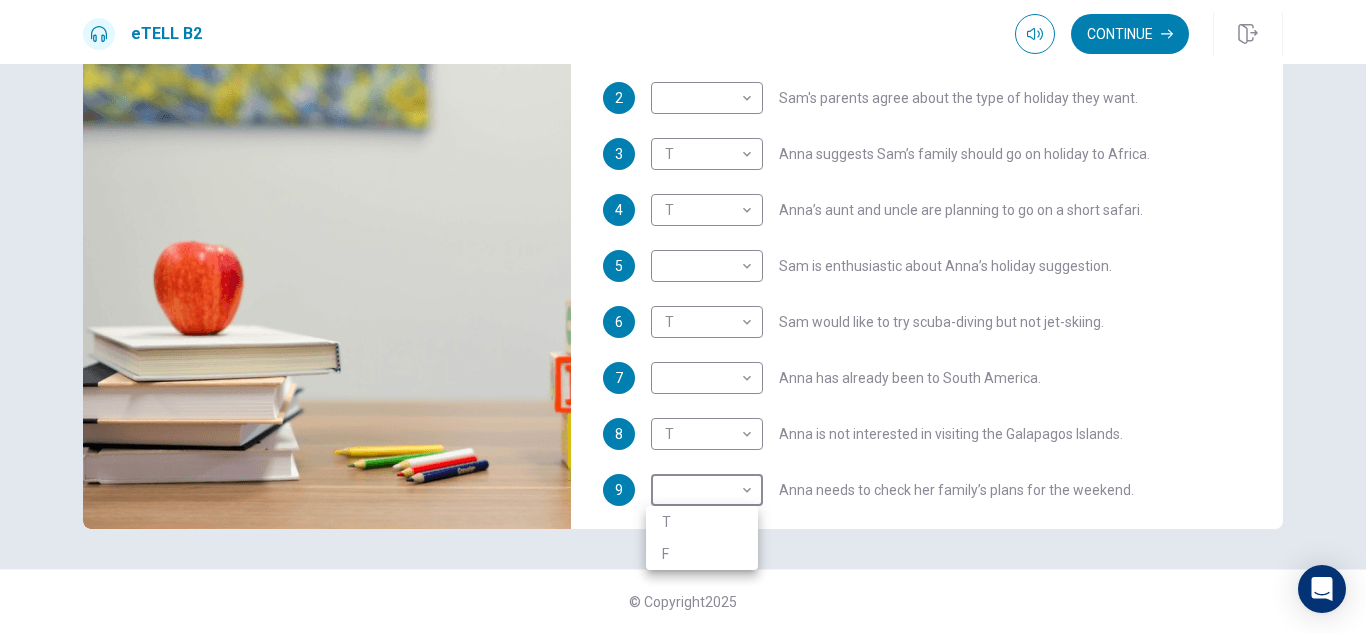 drag, startPoint x: 707, startPoint y: 465, endPoint x: 743, endPoint y: 493, distance: 45.607018 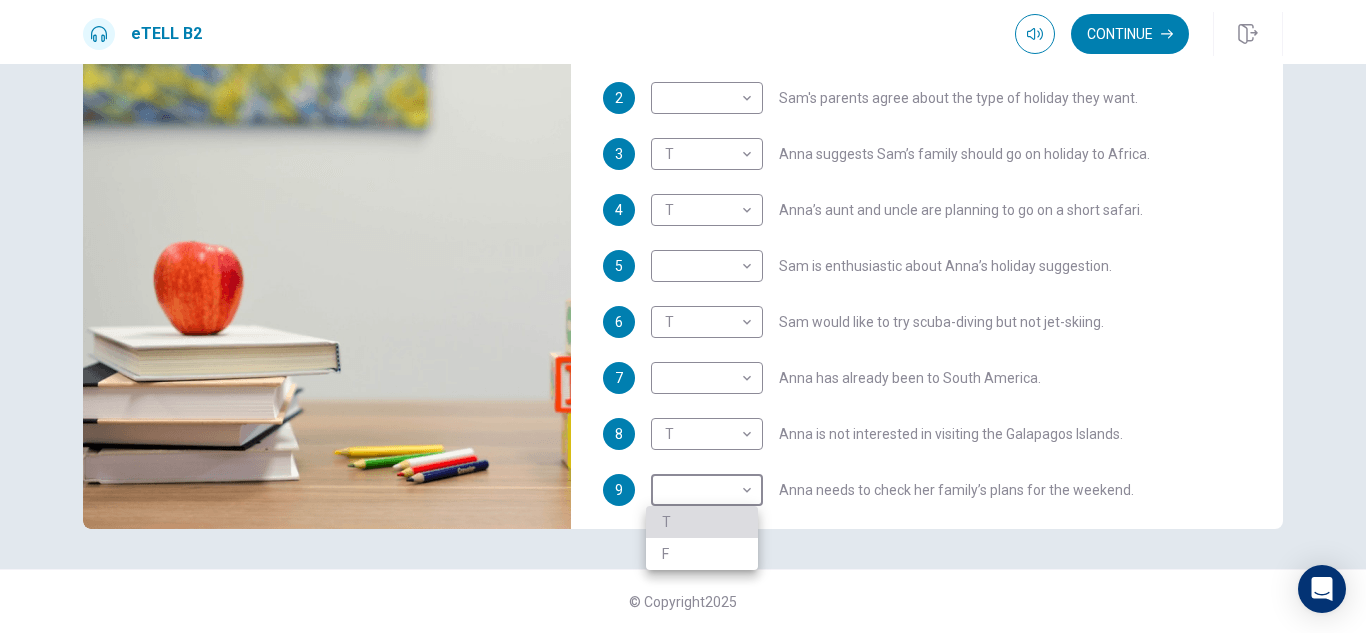 type on "**" 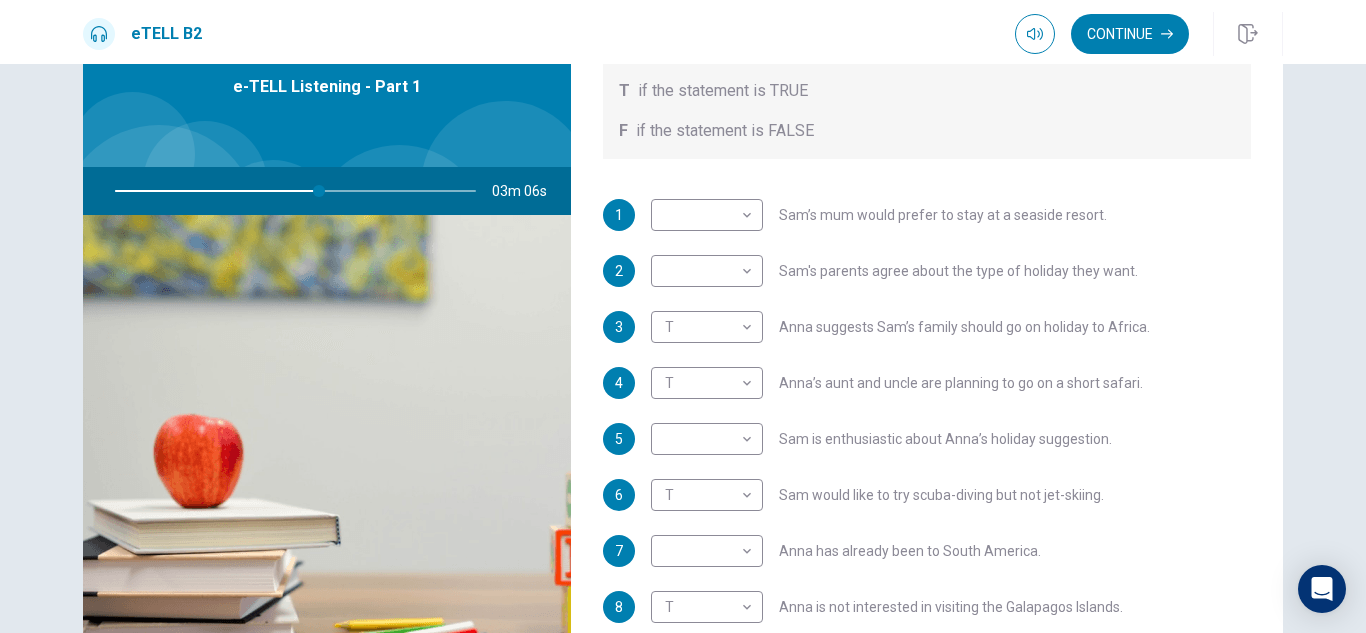 scroll, scrollTop: 57, scrollLeft: 0, axis: vertical 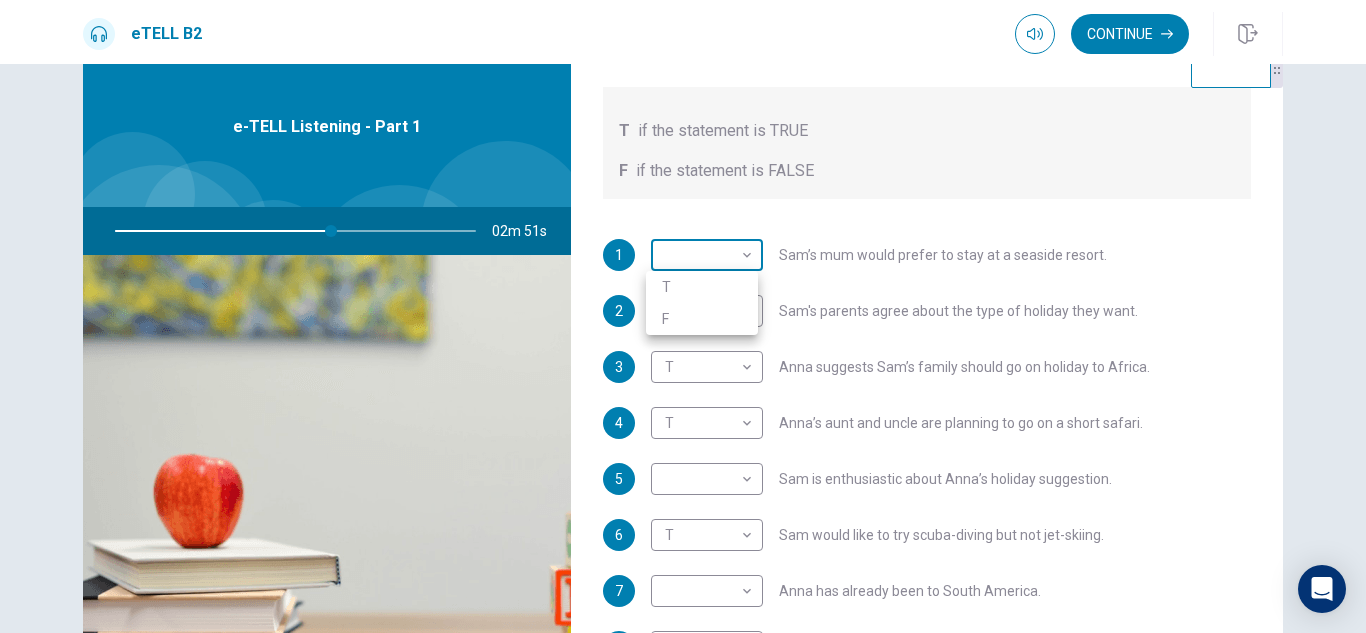 click on "This site uses cookies, as explained in our Privacy Policy. If you agree to the use of cookies, please click the Accept button and continue to browse our site. Privacy Policy Accept eTELL B2 Continue Continue Question 1 For questions 1 – 10, mark each statement True (T) or False (F). You will hear Part One TWICE.
You have one minute to read the questions for Part One.
Questions 1 - 10 T if the statement is TRUE F if the statement is FALSE 1 ​ ​ Sam’s mum would prefer to stay at a seaside resort. 2 ​ ​ Sam's parents agree about the type of holiday they want. 3 T * ​ Anna suggests Sam’s family should go on holiday to Africa. 4 T * ​ Anna’s aunt and uncle are planning to go on a short safari. 5 ​ ​ Sam is enthusiastic about Anna’s holiday suggestion. 6 ​ ​ Sam would like to try scuba-diving but not jet-skiing. 7 ​ ​ Anna has already been to South America. 8 ​ ​ Anna is not interested in visiting the Galapagos Islands. 9 ​ ​ 10 ​ ​ 04m 42s © Copyright" at bounding box center (683, 316) 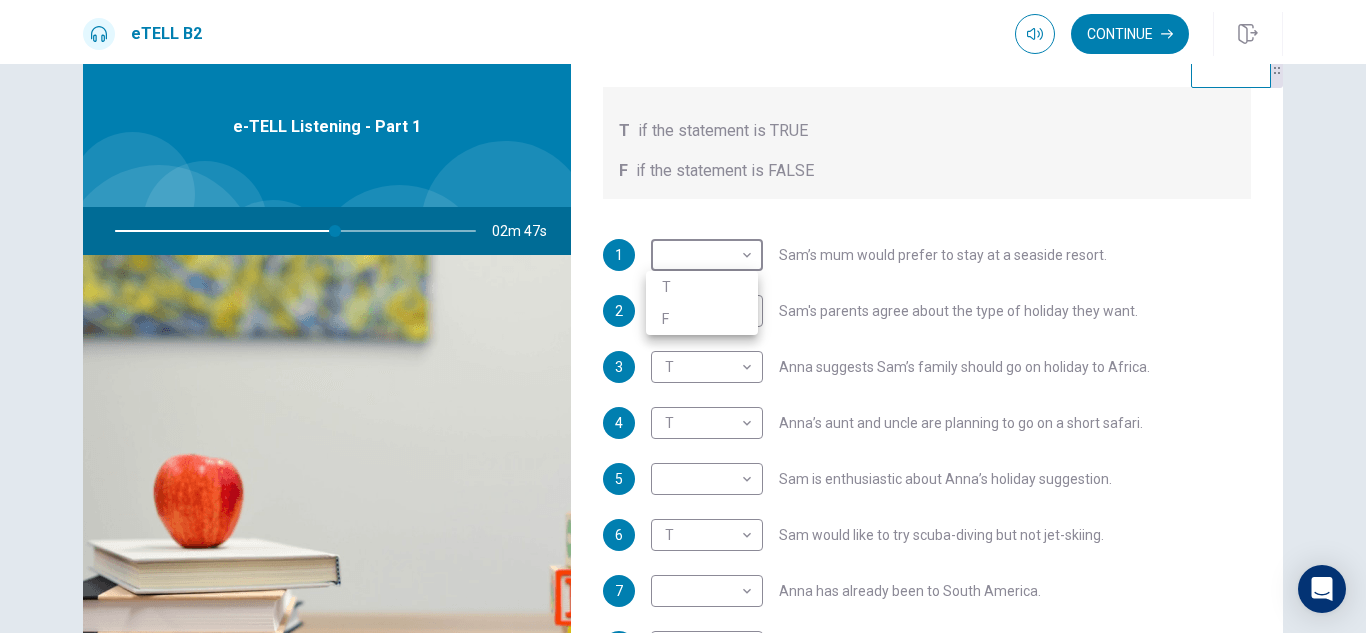 type on "**" 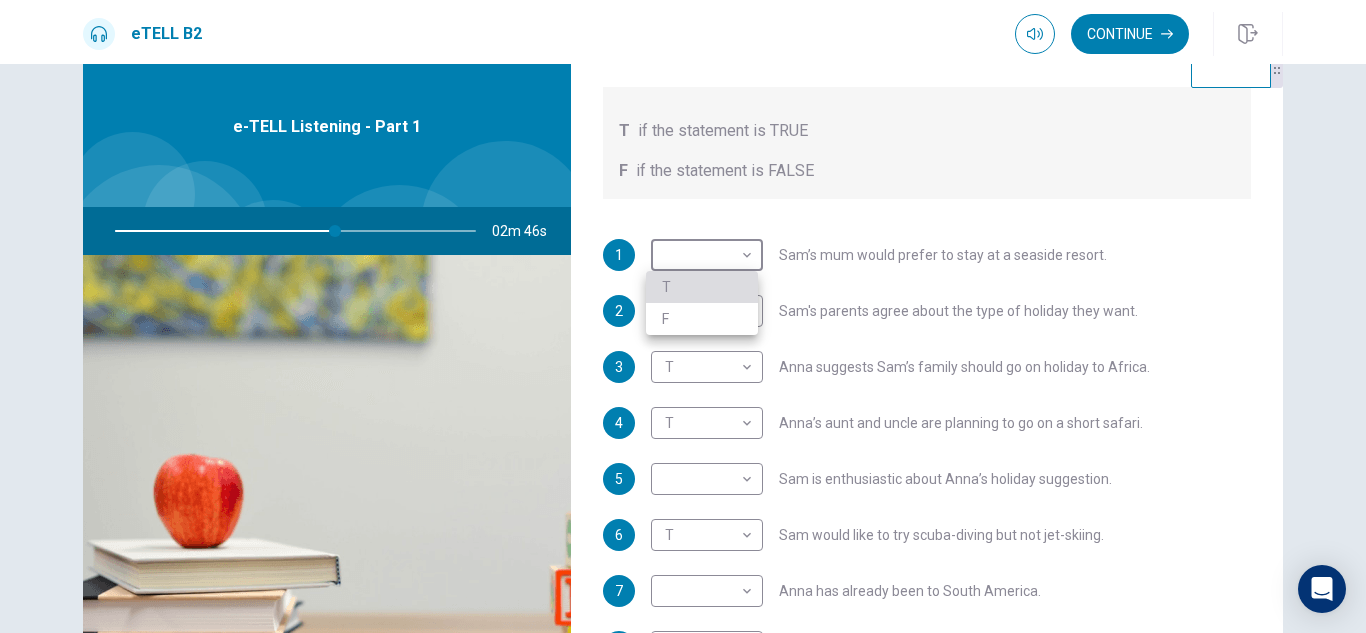 click on "T" at bounding box center (702, 287) 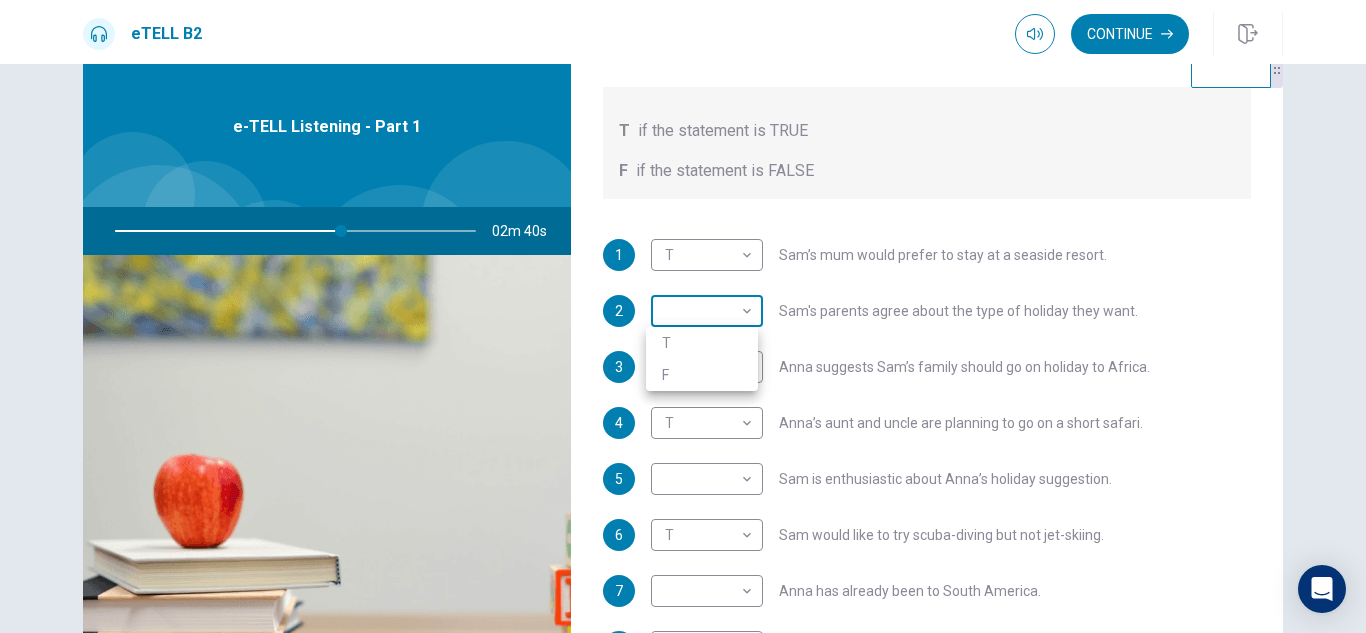 click on "This site uses cookies, as explained in our Privacy Policy. If you agree to the use of cookies, please click the Accept button and continue to browse our site. Privacy Policy Accept eTELL B2 Continue Continue Question 1 For questions 1 – 10, mark each statement True (T) or False (F). You will hear Part One TWICE.
You have one minute to read the questions for Part One.
Questions 1 - 10 T if the statement is TRUE F if the statement is FALSE 1 T * ​ Sam’s mum would prefer to stay at a seaside resort. 2 ​ ​ Sam's parents agree about the type of holiday they want. 3 T * ​ Anna suggests Sam’s family should go on holiday to Africa. 4 T * ​ Anna’s aunt and uncle are planning to go on a short safari. 5 ​ ​ Sam is enthusiastic about Anna’s holiday suggestion. 6 T * ​ Sam would like to try scuba-diving but not jet-skiing. 7 ​ ​ Anna has already been to South America. 8 T * ​ Anna is not interested in visiting the Galapagos Islands. 9 T * ​ 10 ​ ​ 02m 40s © Copyright" at bounding box center (683, 316) 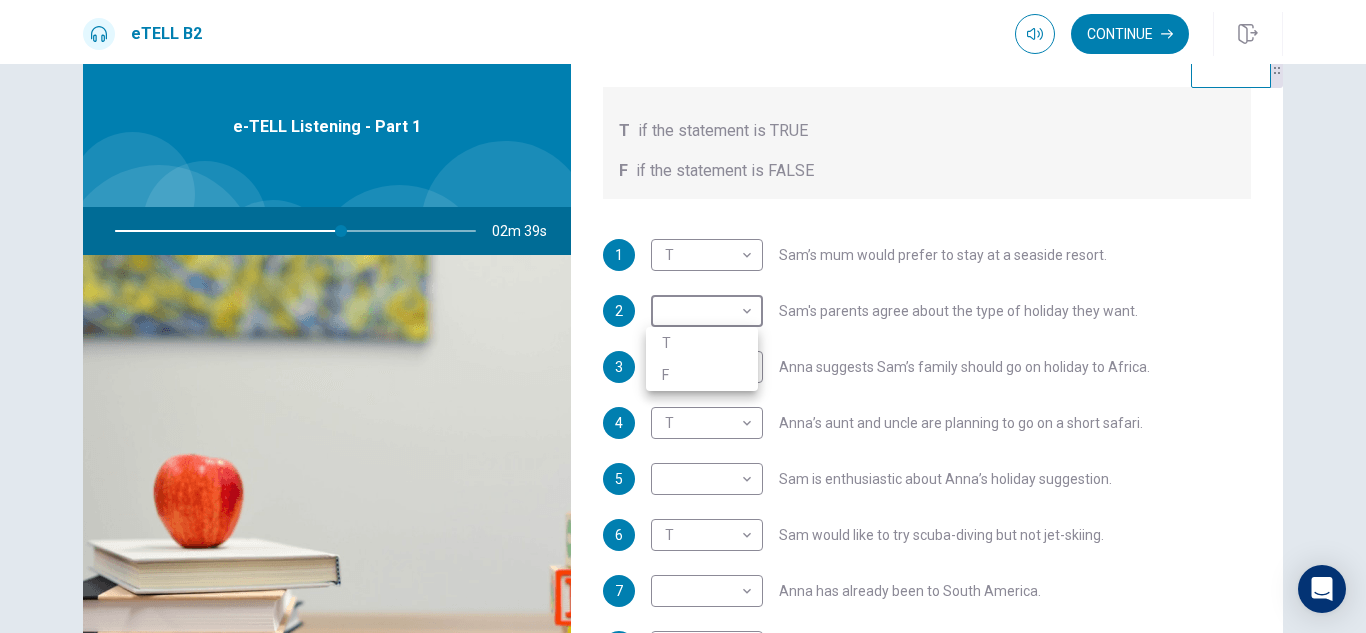 type on "**" 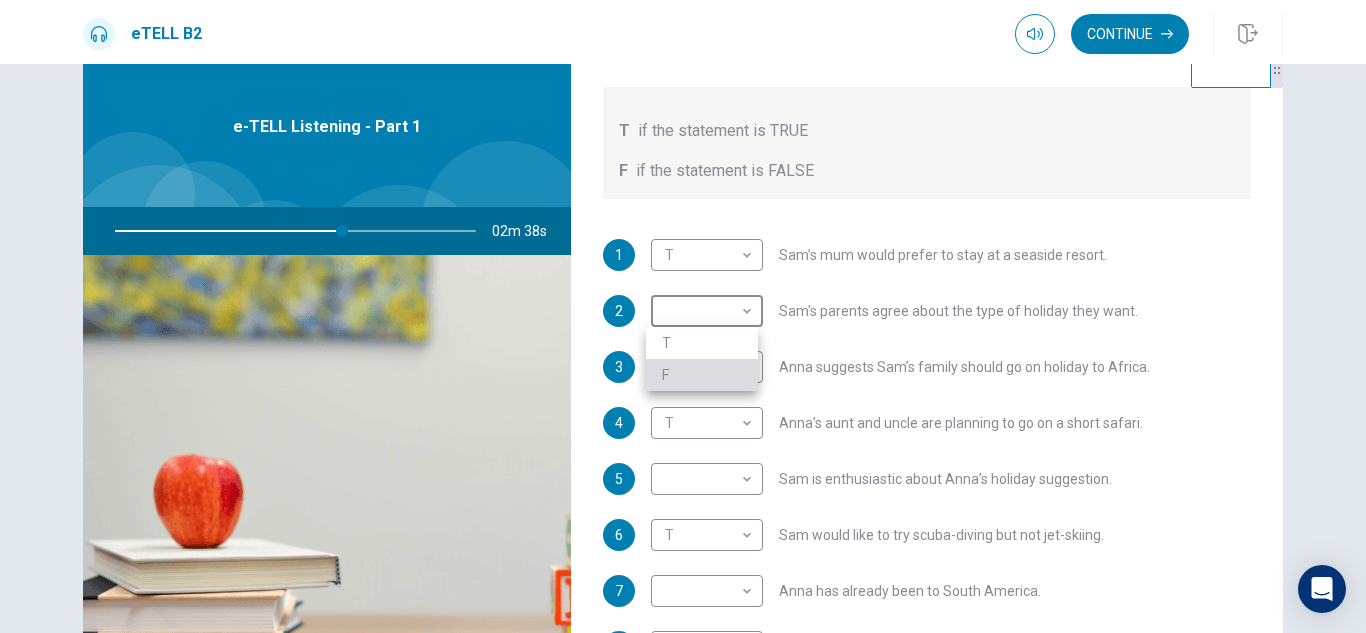 click on "F" at bounding box center (702, 375) 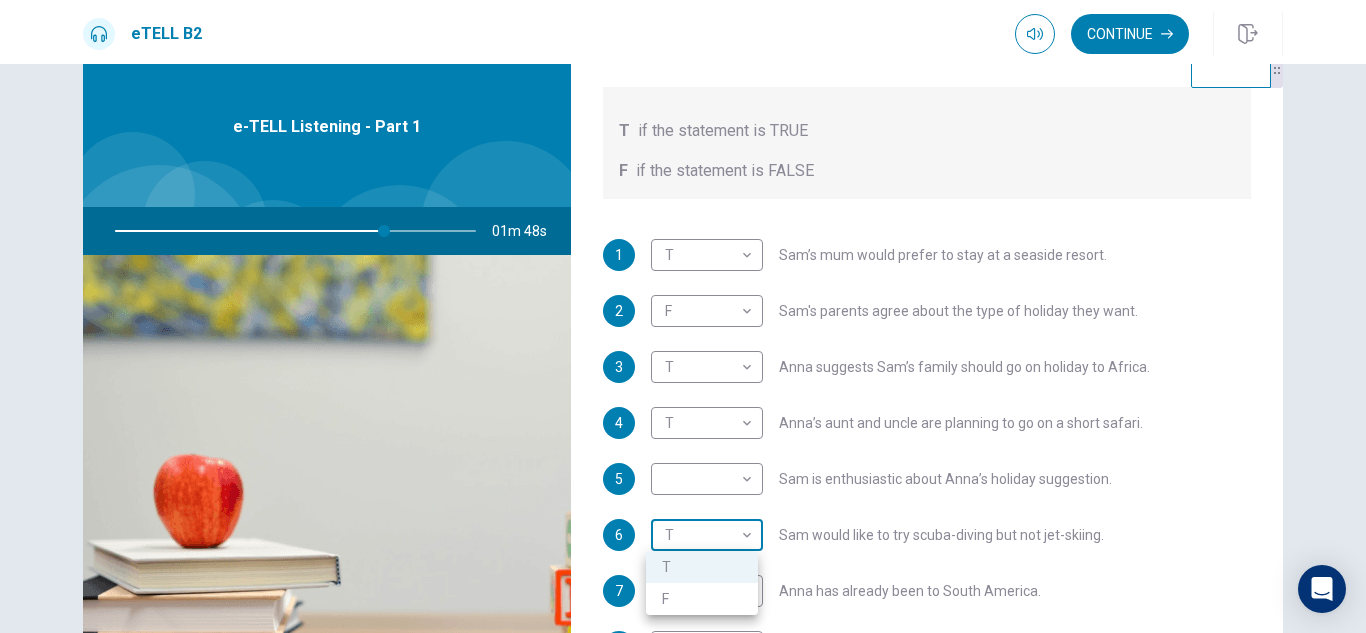 click on "This site uses cookies, as explained in our  Privacy Policy . If you agree to the use of cookies, please click the Accept button and continue to browse our site.   Privacy Policy Accept   eTELL B2 Continue Continue Question 1 For questions 1 – 10, mark each statement True (T) or False (F). You will hear Part One  TWICE.
You have one minute to read the questions for Part One.
Questions 1 - 10 T if the statement is TRUE F if the statement is FALSE 1 T * ​ Sam’s mum would prefer to stay at a seaside resort. 2 F * ​ Sam's parents agree about the type of holiday they want.  3 T * ​ Anna suggests Sam’s family should go on holiday to Africa. 4 T * ​ Anna’s aunt and uncle are planning to go on a short safari. 5 ​ ​ Sam is enthusiastic about Anna’s holiday suggestion.  6 T * ​  Sam would like to try scuba-diving but not jet-skiing.  7 ​ ​ Anna has already been to South America. 8 T * ​ Anna is not interested in visiting the Galapagos Islands. 9 T * ​ 10 ​ ​ 01m 48s © Copyright" at bounding box center (683, 316) 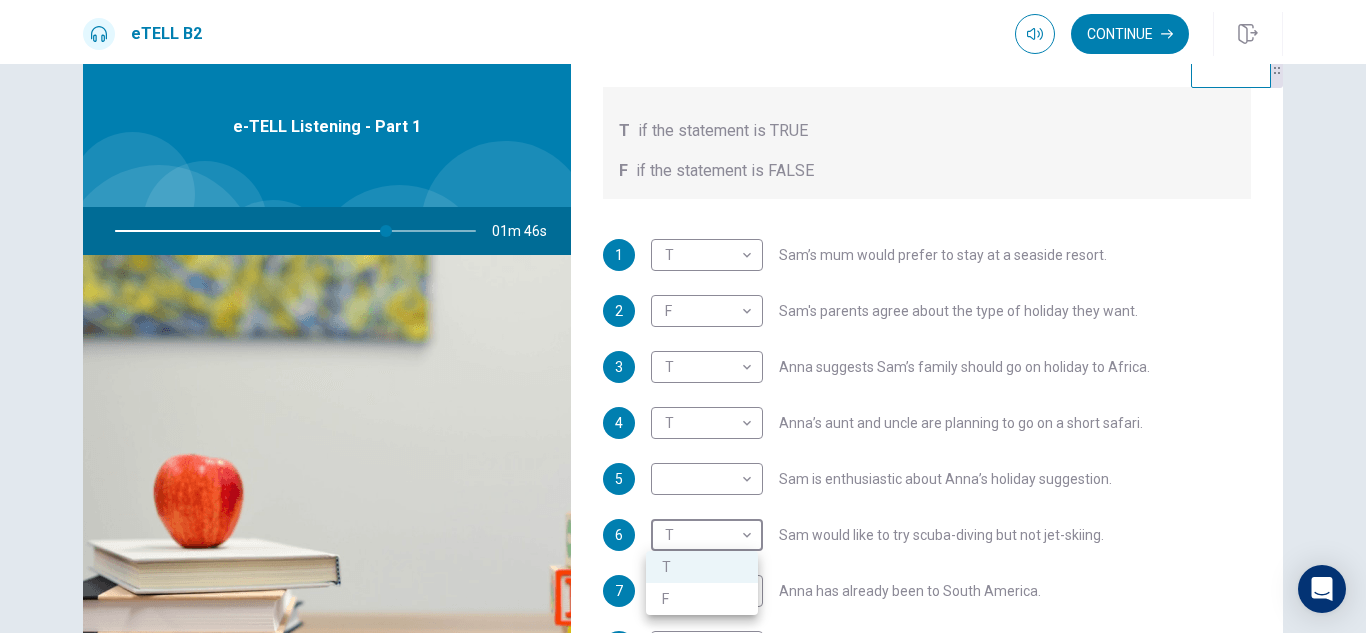 click at bounding box center [683, 316] 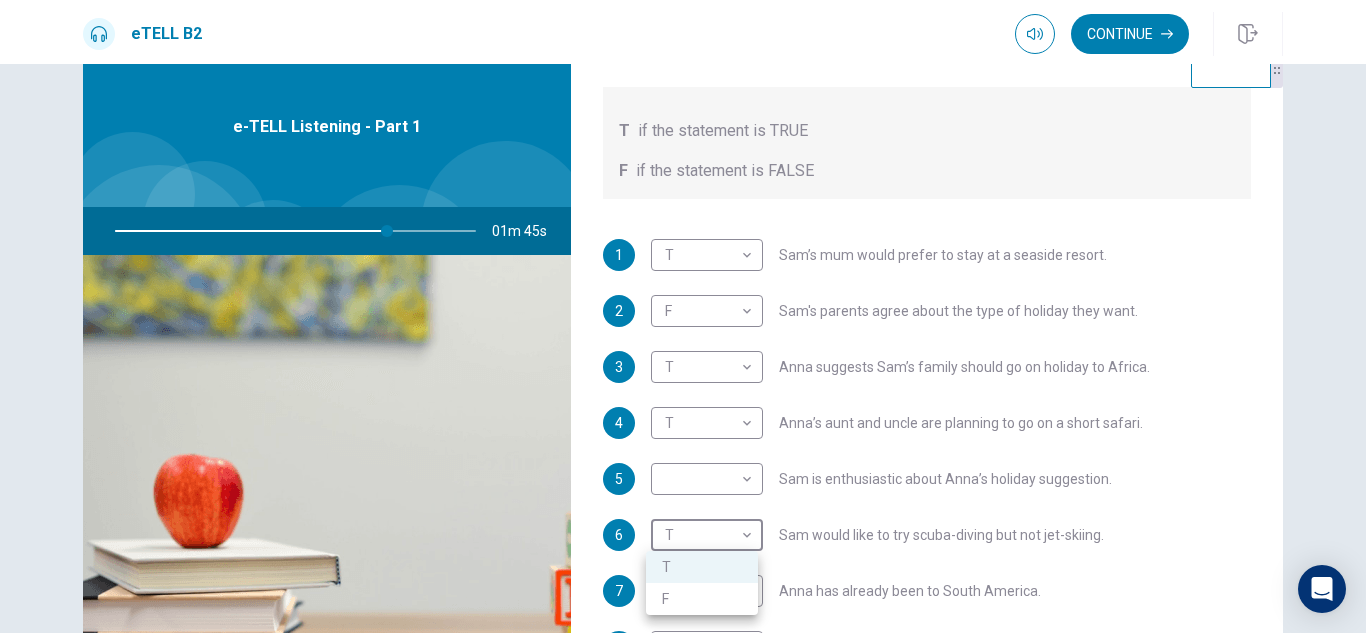 click on "This site uses cookies, as explained in our Privacy Policy . If you agree to the use of cookies, please click the Accept button and continue to browse our site. Privacy Policy Accept eTELL B2 Continue Continue Question 1 For questions 1 – 10, mark each statement True (T) or False (F). You will hear Part One TWICE.
You have one minute to read the questions for Part One.
Questions 1 - 10 T if the statement is TRUE F if the statement is FALSE 1 T * ​ Sam’s mum would prefer to stay at a seaside resort. 2 F * ​ Sam's parents agree about the type of holiday they want. 3 T * ​ Anna suggests Sam’s family should go on holiday to Africa. 4 T * ​ Anna’s aunt and uncle are planning to go on a short safari. 5 ​ ​ Sam is enthusiastic about Anna’s holiday suggestion. 6 T * ​ Sam would like to try scuba-diving but not jet-skiing. 7 ​ ​ Anna has already been to South America. 8 T * ​ Anna is not interested in visiting the Galapagos Islands. 9 T * ​ 10 ​ ​ 01m 45s © Copyright" at bounding box center [683, 316] 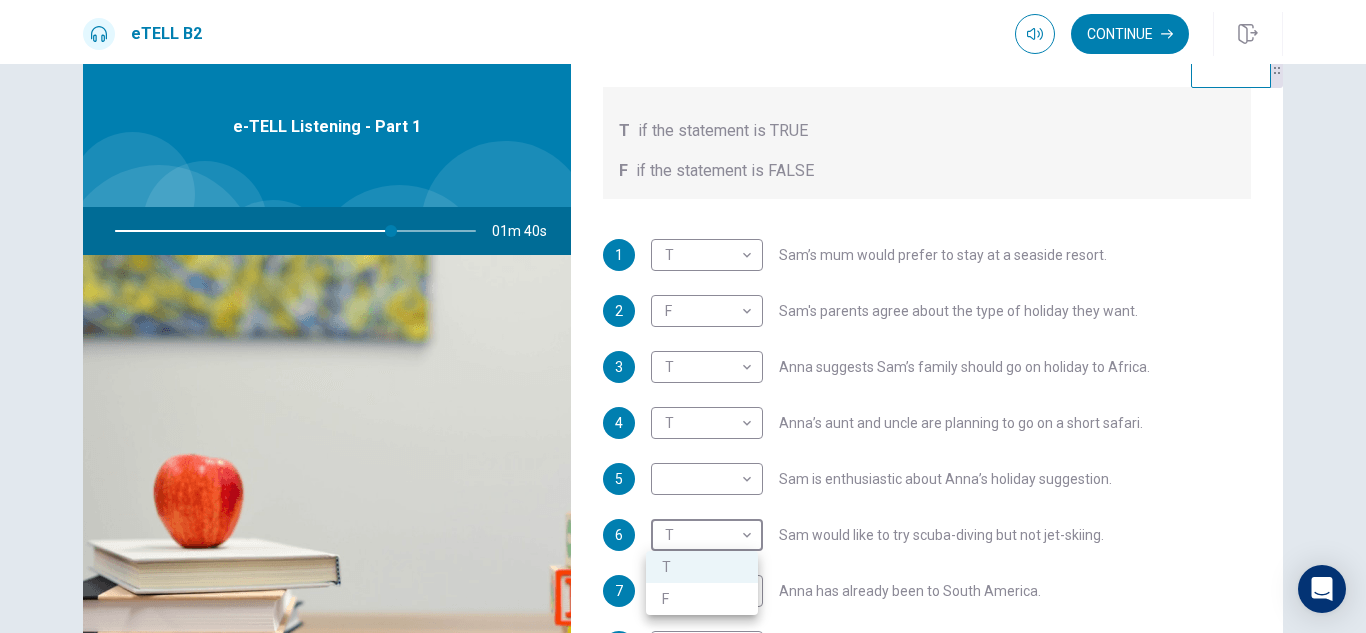 click at bounding box center (683, 316) 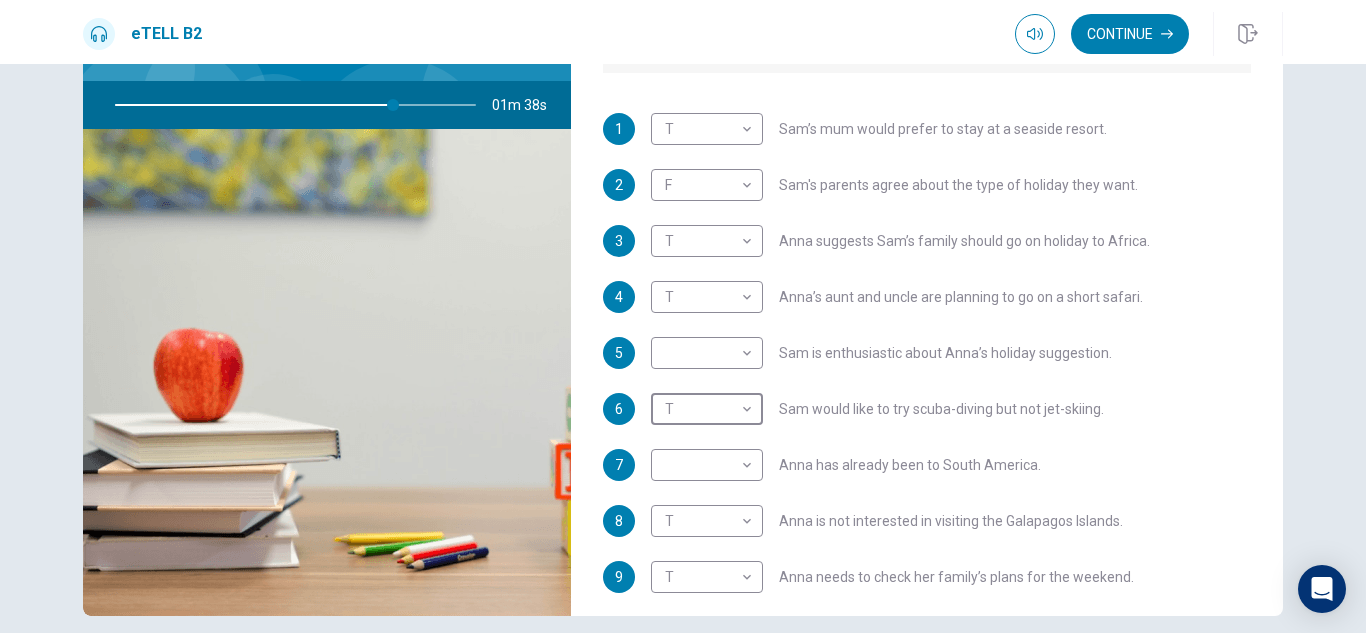 scroll, scrollTop: 217, scrollLeft: 0, axis: vertical 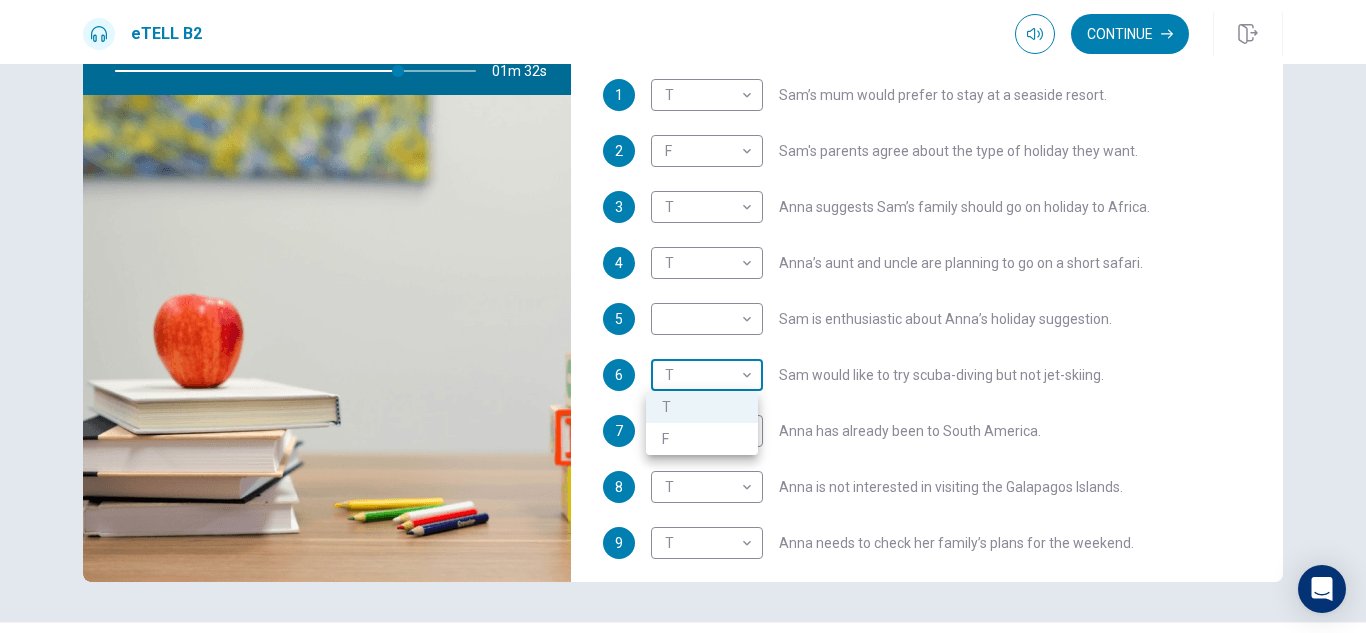 click on "This site uses cookies, as explained in our Privacy Policy . If you agree to the use of cookies, please click the Accept button and continue to browse our site. Privacy Policy Accept eTELL B2 Continue Continue Question 1 For questions 1 – 10, mark each statement True (T) or False (F). You will hear Part One TWICE.
You have one minute to read the questions for Part One.
Questions 1 - 10 T if the statement is TRUE F if the statement is FALSE 1 T * ​ Sam’s mum would prefer to stay at a seaside resort. 2 F * ​ Sam's parents agree about the type of holiday they want. 3 T * ​ Anna suggests Sam’s family should go on holiday to Africa. 4 T * ​ Anna’s aunt and uncle are planning to go on a short safari. 5 ​ ​ Sam is enthusiastic about Anna’s holiday suggestion. 6 T * ​ Sam would like to try scuba-diving but not jet-skiing. 7 ​ ​ Anna has already been to South America. 8 T * ​ Anna is not interested in visiting the Galapagos Islands. 9 T * ​ 10 ​ ​ 01m 32s © Copyright" at bounding box center [683, 316] 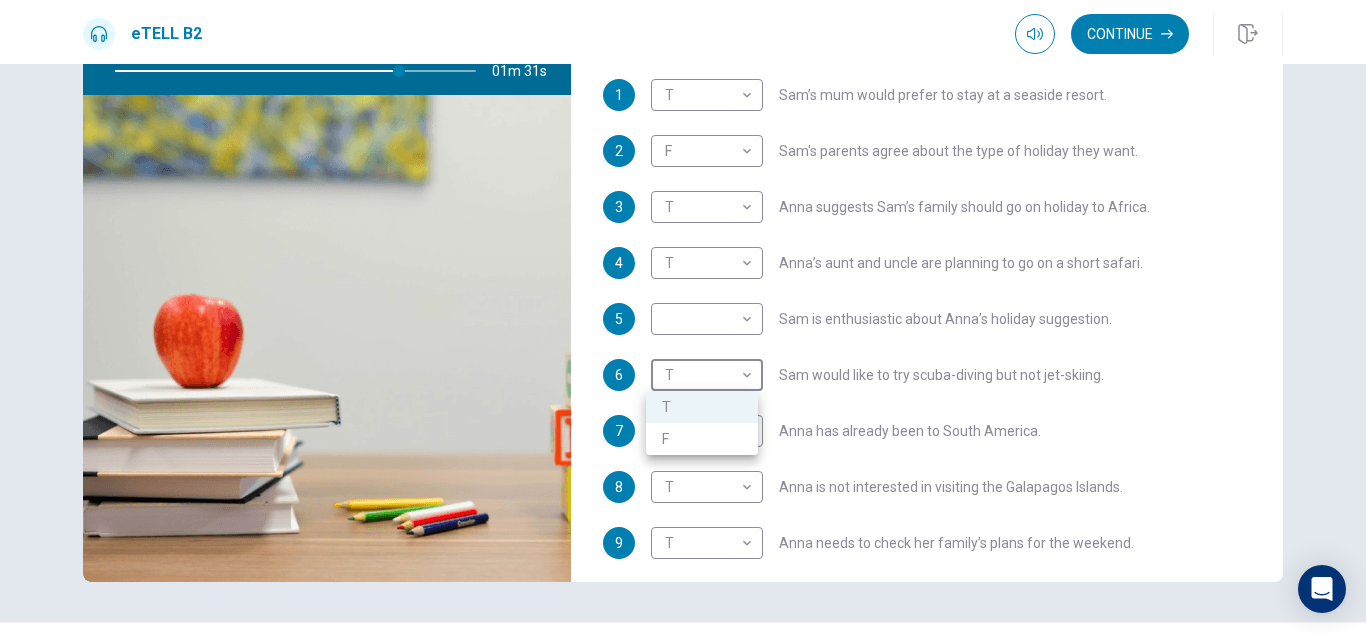 type on "**" 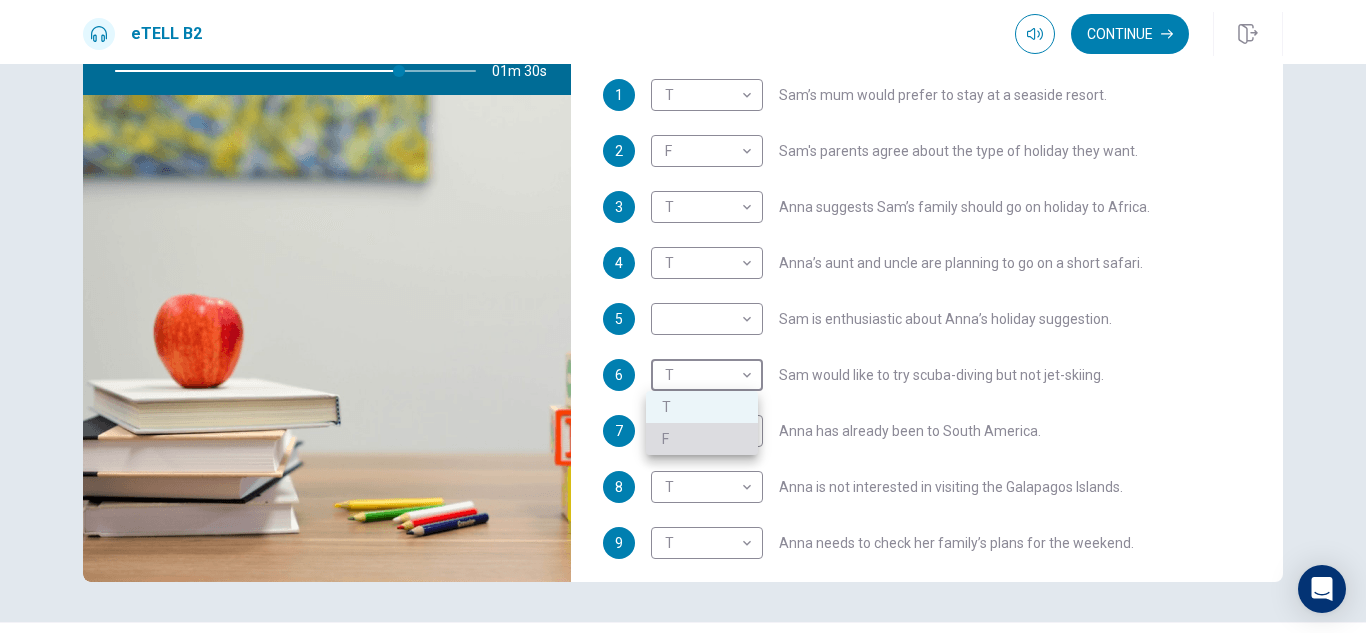 click on "F" at bounding box center (702, 439) 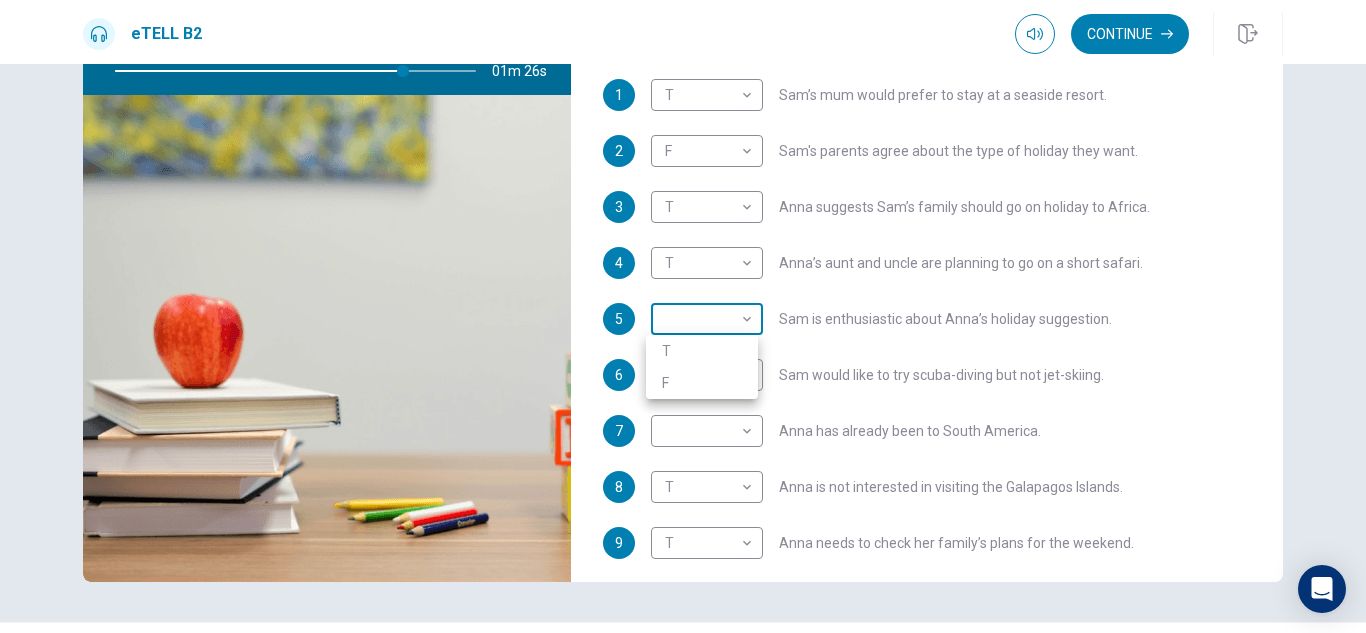 click on "This site uses cookies, as explained in our Privacy Policy. If you agree to the use of cookies, please click the Accept button and continue to browse our site. Privacy Policy Accept eTELL B2 Continue Continue Question 1 For questions 1 – 10, mark each statement True (T) or False (F). You will hear Part One TWICE.
You have one minute to read the questions for Part One.
Questions 1 - 10 T if the statement is TRUE F if the statement is FALSE 1 T * ​ Sam’s mum would prefer to stay at a seaside resort. 2 F * ​ Sam's parents agree about the type of holiday they want. 3 T * ​ Anna suggests Sam’s family should go on holiday to Africa. 4 T * ​ Anna’s aunt and uncle are planning to go on a short safari. 5 ​ ​ Sam is enthusiastic about Anna’s holiday suggestion. 6 F * ​ Sam would like to try scuba-diving but not jet-skiing. 7 ​ ​ Anna has already been to South America. 8 T * ​ Anna is not interested in visiting the Galapagos Islands. 9 T * ​ 10 ​ ​ 01m 26s © Copyright" at bounding box center (683, 316) 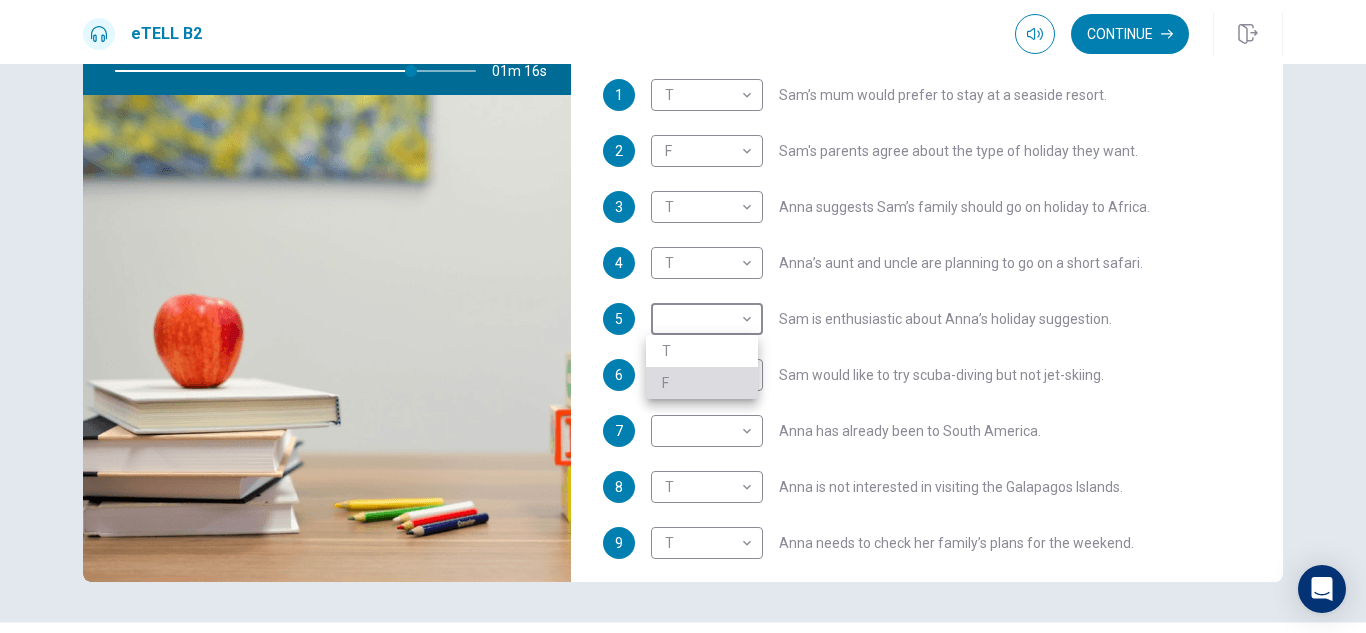 type on "**" 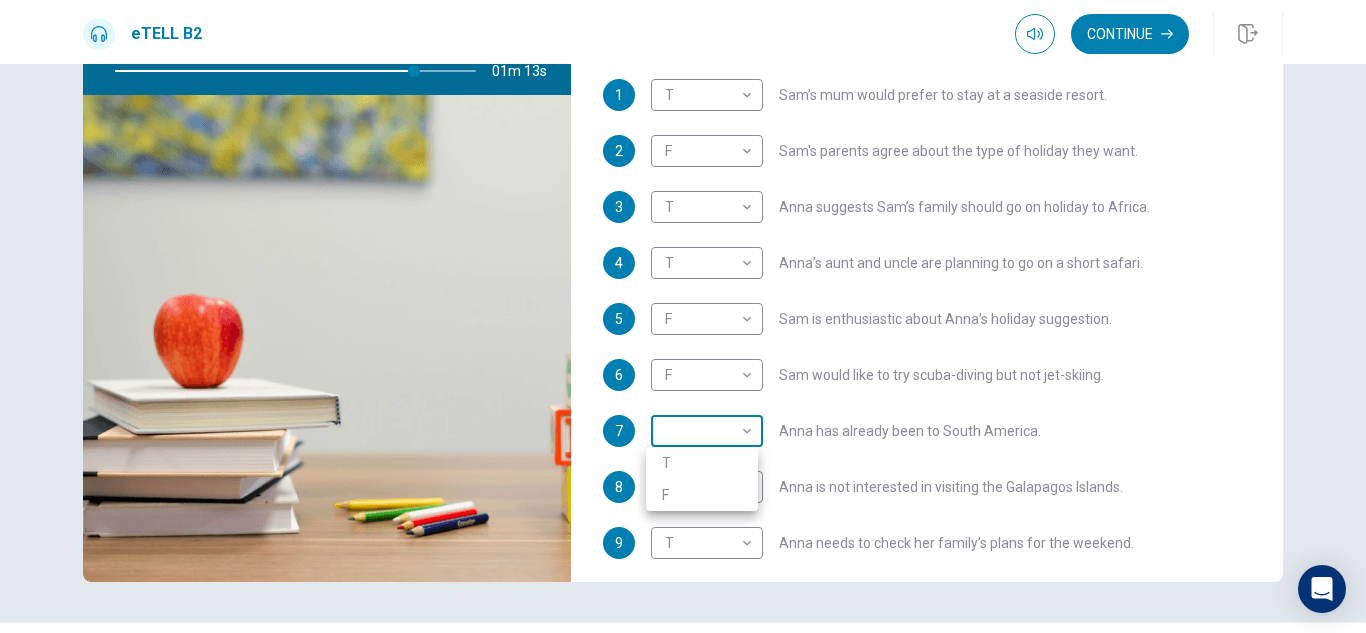 click on "This site uses cookies, as explained in our  Privacy Policy . If you agree to the use of cookies, please click the Accept button and continue to browse our site.   Privacy Policy Accept   eTELL B2 Continue Continue Question 1 For questions 1 – 10, mark each statement True (T) or False (F). You will hear Part One  TWICE.
You have one minute to read the questions for Part One.
Questions 1 - 10 T if the statement is TRUE F if the statement is FALSE 1 T * ​ Sam’s mum would prefer to stay at a seaside resort. 2 F * ​ Sam's parents agree about the type of holiday they want.  3 T * ​ Anna suggests Sam’s family should go on holiday to Africa. 4 T * ​ Anna’s aunt and uncle are planning to go on a short safari. 5 F * ​ Sam is enthusiastic about Anna’s holiday suggestion.  6 F * ​  Sam would like to try scuba-diving but not jet-skiing.  7 ​ ​ Anna has already been to South America. 8 T * ​ Anna is not interested in visiting the Galapagos Islands. 9 T * ​ 10 ​ ​ 01m 13s © Copyright" at bounding box center (683, 316) 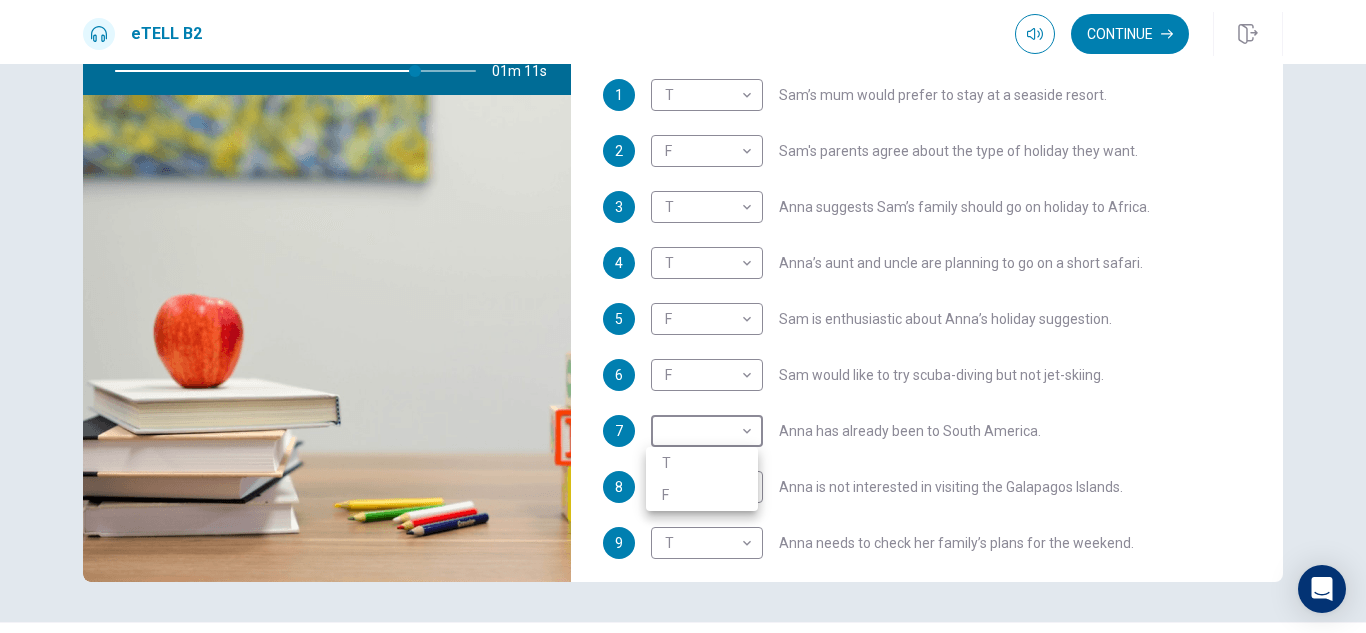 type on "**" 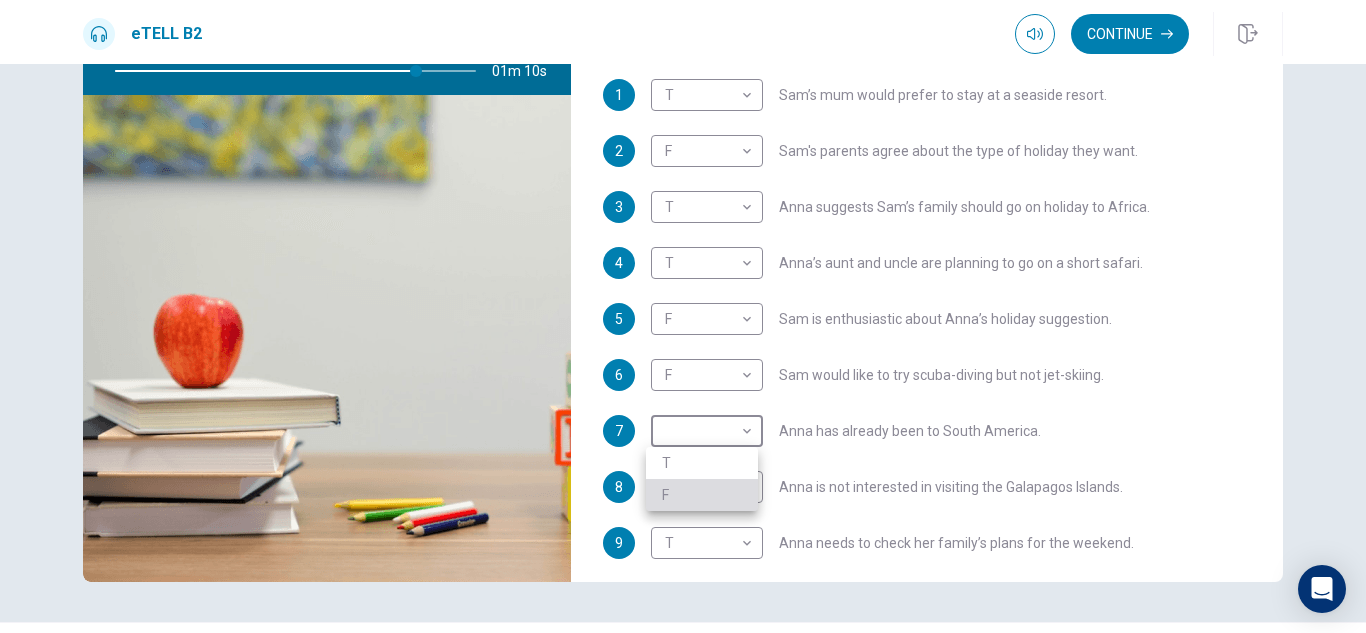 click on "F" at bounding box center [702, 495] 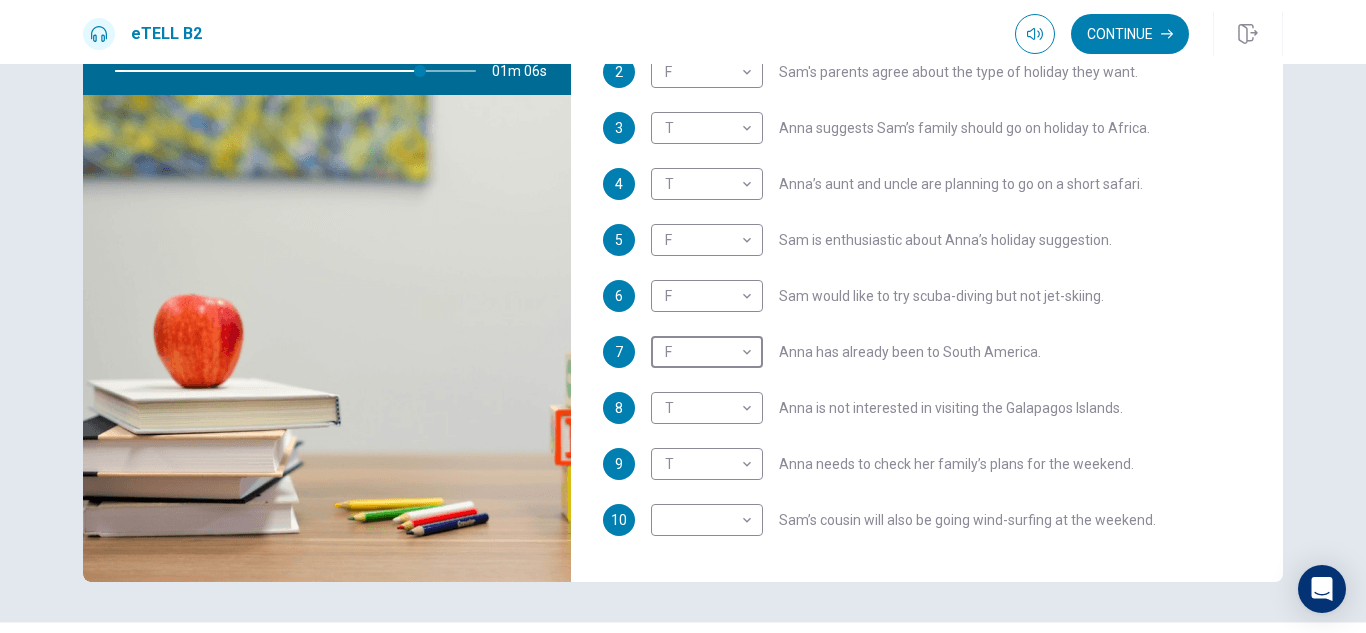 scroll, scrollTop: 320, scrollLeft: 0, axis: vertical 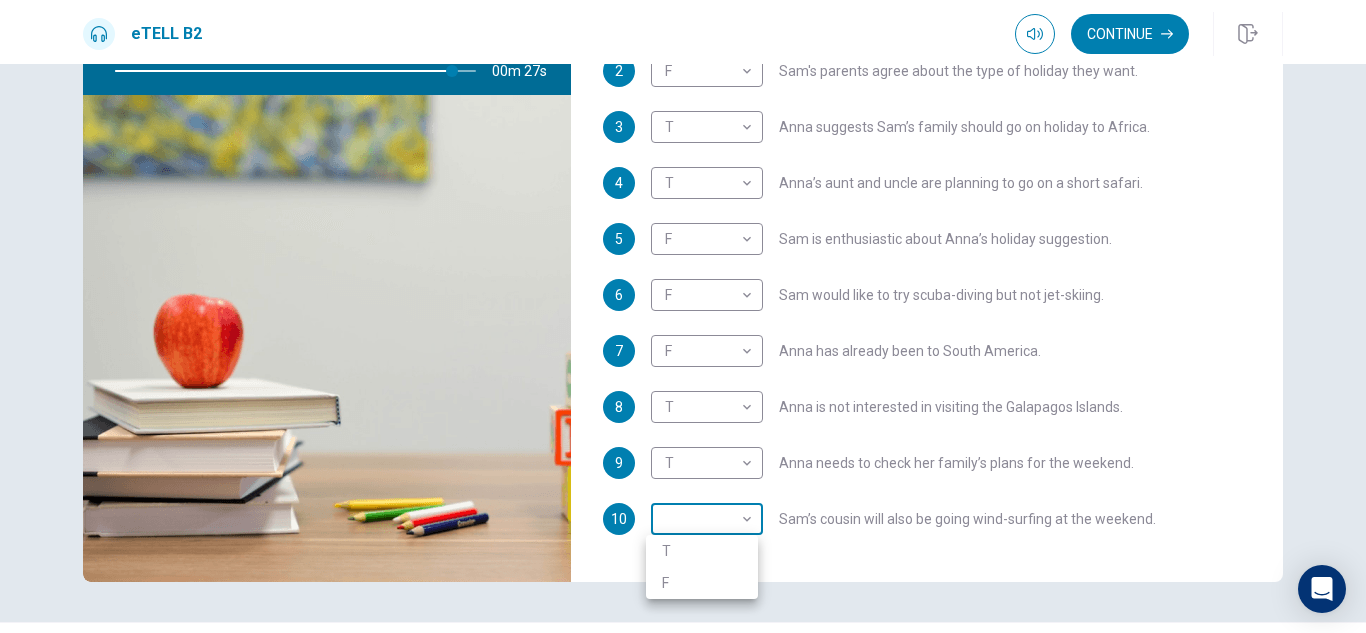 click on "This site uses cookies, as explained in our  Privacy Policy . If you agree to the use of cookies, please click the Accept button and continue to browse our site.   Privacy Policy Accept   eTELL B2 Continue Continue Question 1 For questions 1 – 10, mark each statement True (T) or False (F). You will hear Part One  TWICE.
You have one minute to read the questions for Part One.
Questions 1 - 10 T if the statement is TRUE F if the statement is FALSE 1 T * ​ Sam’s mum would prefer to stay at a seaside resort. 2 F * ​ Sam's parents agree about the type of holiday they want.  3 T * ​ Anna suggests Sam’s family should go on holiday to Africa. 4 T * ​ Anna’s aunt and uncle are planning to go on a short safari. 5 F * ​ Sam is enthusiastic about Anna’s holiday suggestion.  6 F * ​  Sam would like to try scuba-diving but not jet-skiing.  7 F * ​ Anna has already been to South America. 8 T * ​ Anna is not interested in visiting the Galapagos Islands. 9 T * ​ 10 ​ ​ 00m 27s © Copyright" at bounding box center (683, 316) 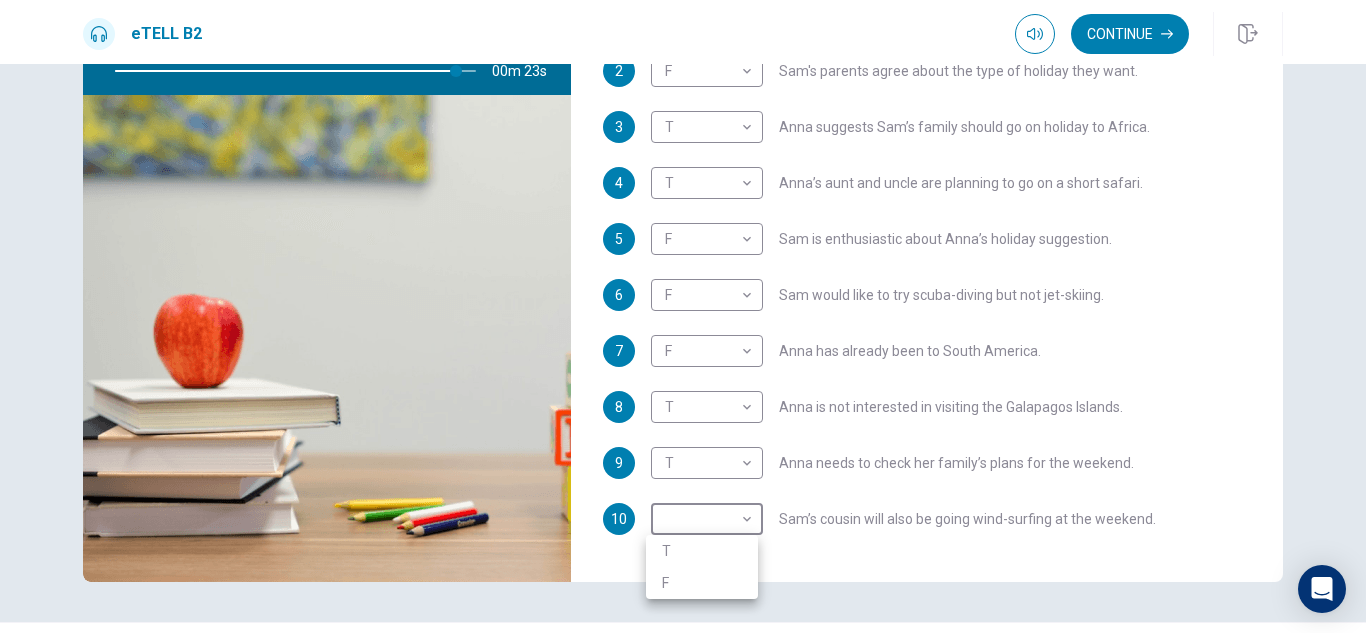 drag, startPoint x: 949, startPoint y: 441, endPoint x: 1213, endPoint y: 464, distance: 265 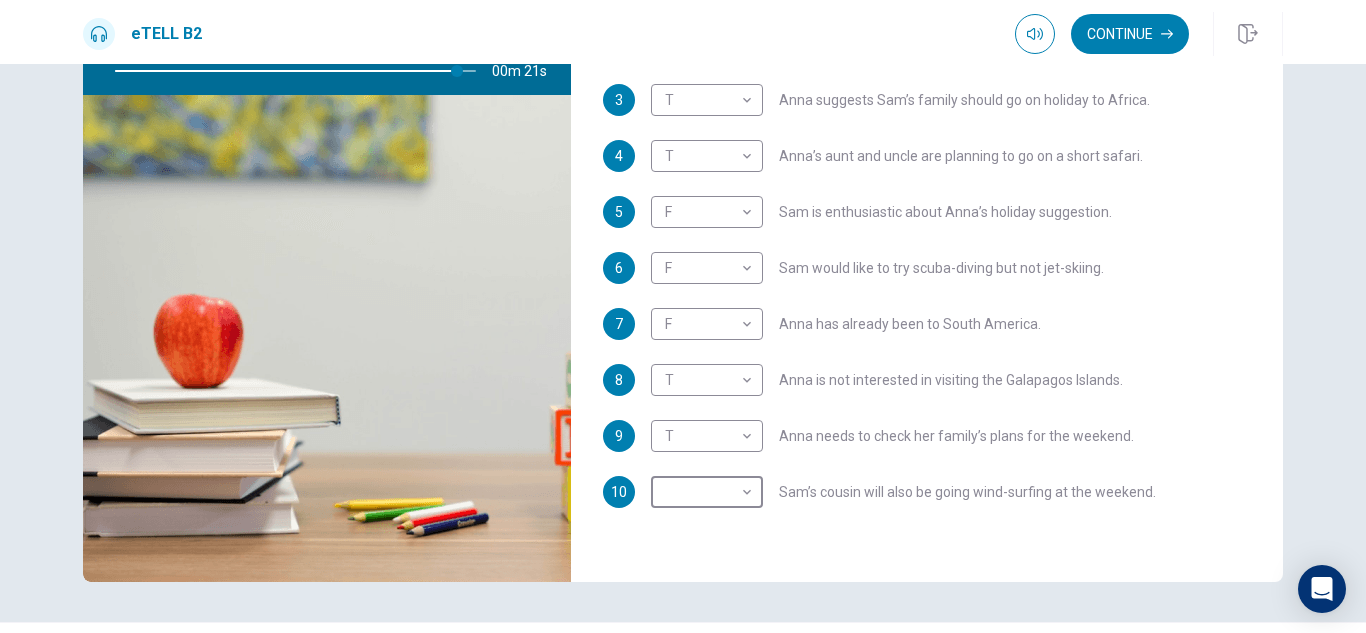scroll, scrollTop: 353, scrollLeft: 0, axis: vertical 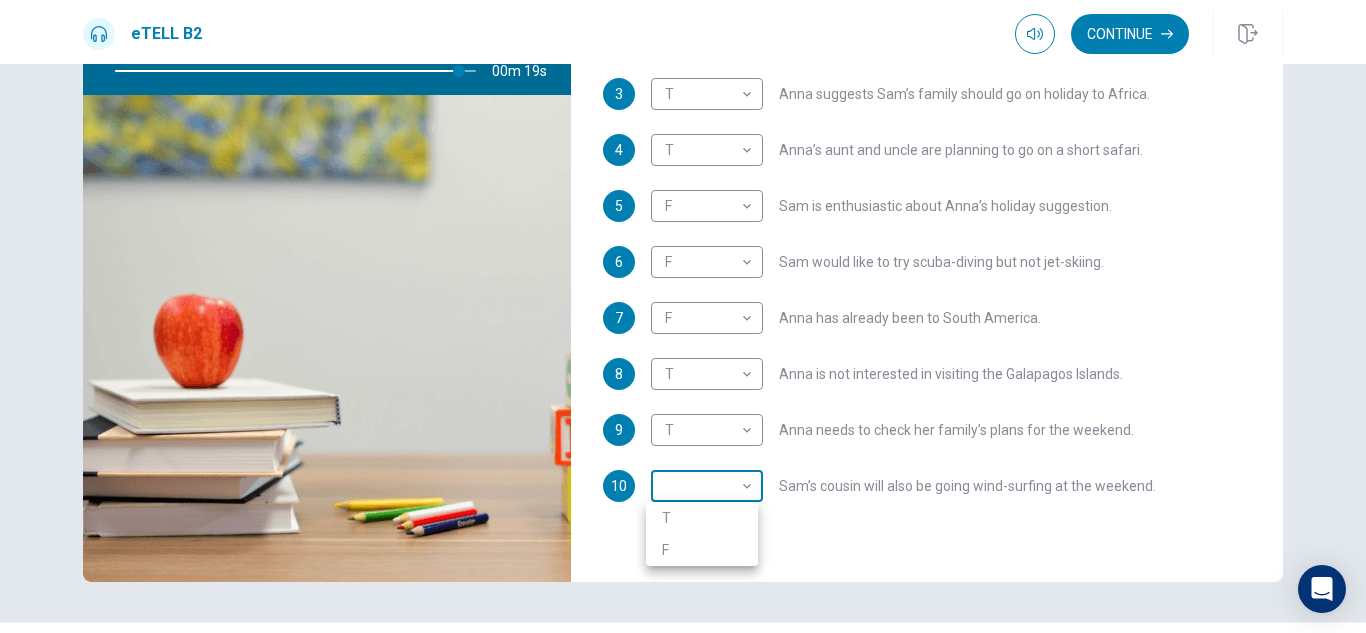 click on "This site uses cookies, as explained in our Privacy Policy. If you agree to the use of cookies, please click the Accept button and continue to browse our site. Privacy Policy Accept eTELL B2 Continue Continue Question 1 For questions 1 – 10, mark each statement True (T) or False (F). You will hear Part One TWICE.
You have one minute to read the questions for Part One.
Questions 1 - 10 T if the statement is TRUE F if the statement is FALSE 1 T * ​ Sam’s mum would prefer to stay at a seaside resort. 2 F * ​ Sam's parents agree about the type of holiday they want. 3 T * ​ Anna suggests Sam’s family should go on holiday to Africa. 4 T * ​ Anna’s aunt and uncle are planning to go on a short safari. 5 F * ​ Sam is enthusiastic about Anna’s holiday suggestion. 6 F * ​ Sam would like to try scuba-diving but not jet-skiing. 7 F * ​ Anna has already been to South America. 8 T * ​ Anna is not interested in visiting the Galapagos Islands. 9 T * ​ 10 ​ ​ 00m 19s © Copyright" at bounding box center [683, 316] 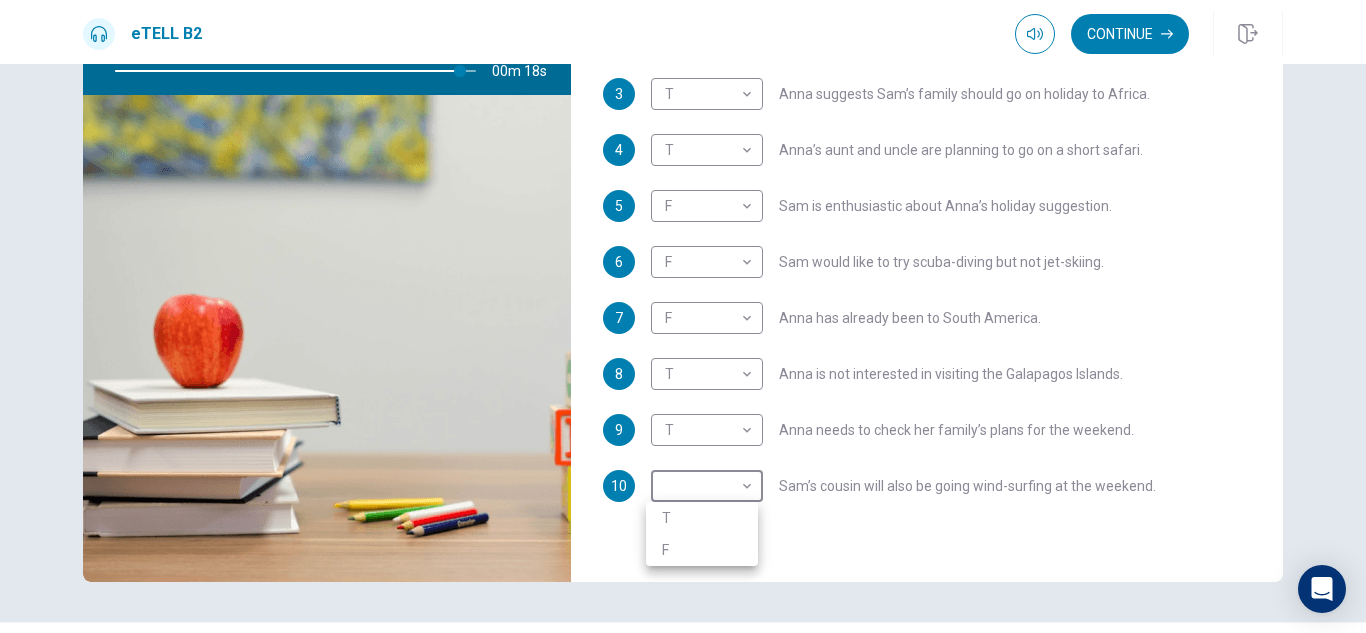 type on "**" 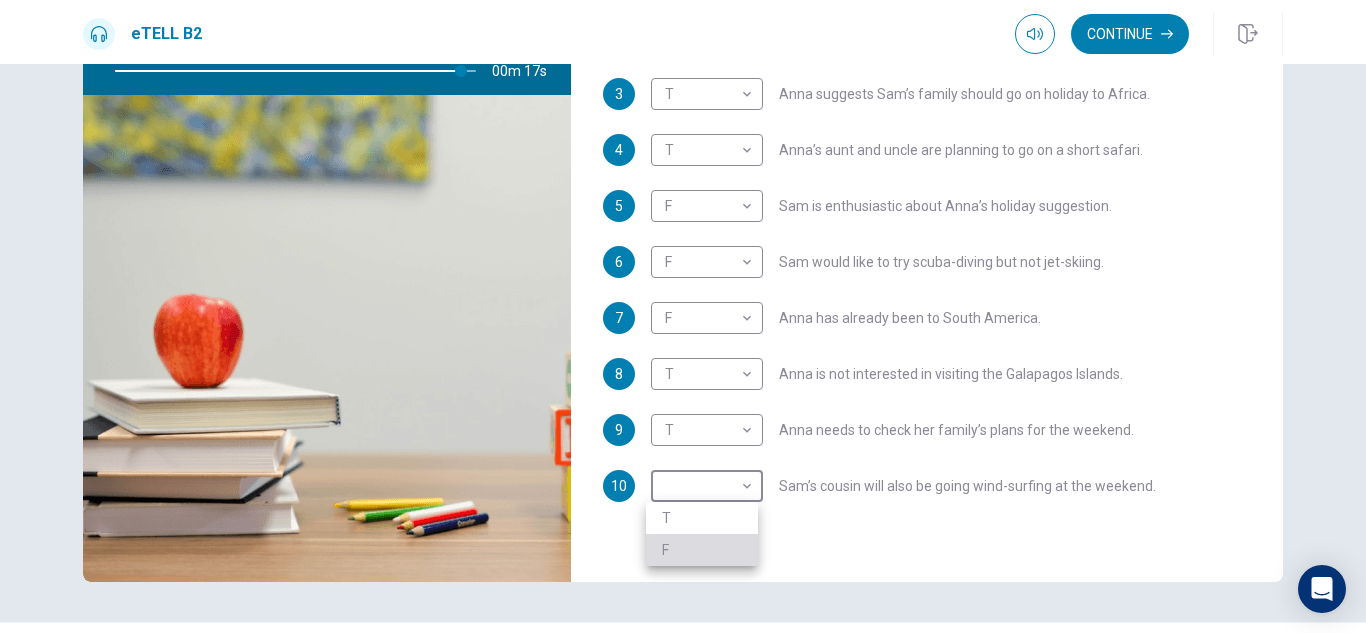 click on "F" at bounding box center [702, 550] 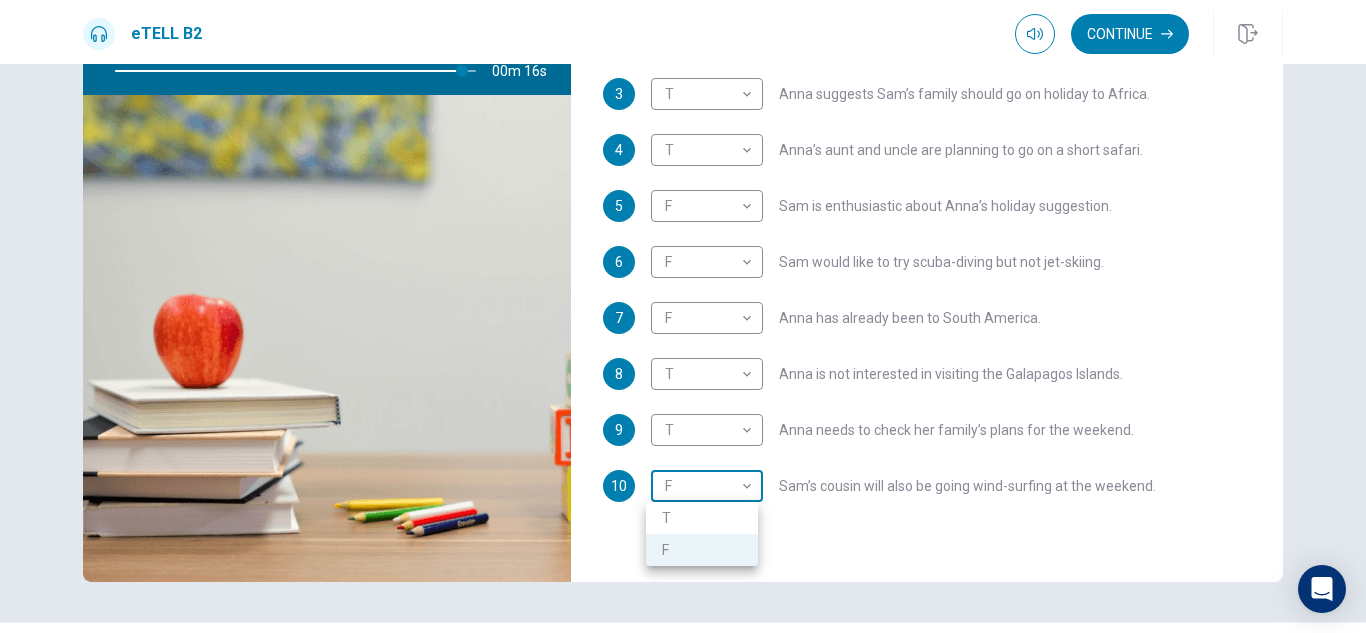 click on "This site uses cookies, as explained in our  Privacy Policy . If you agree to the use of cookies, please click the Accept button and continue to browse our site.   Privacy Policy Accept   eTELL B2 Continue Continue Question 1 For questions 1 – 10, mark each statement True (T) or False (F). You will hear Part One  TWICE.
You have one minute to read the questions for Part One.
Questions 1 - 10 T if the statement is TRUE F if the statement is FALSE 1 T * ​ Sam’s mum would prefer to stay at a seaside resort. 2 F * ​ Sam's parents agree about the type of holiday they want.  3 T * ​ Anna suggests Sam’s family should go on holiday to Africa. 4 T * ​ Anna’s aunt and uncle are planning to go on a short safari. 5 F * ​ Sam is enthusiastic about Anna’s holiday suggestion.  6 F * ​  Sam would like to try scuba-diving but not jet-skiing.  7 F * ​ Anna has already been to South America. 8 T * ​ Anna is not interested in visiting the Galapagos Islands. 9 T * ​ 10 F * ​ 00m 16s © Copyright" at bounding box center (683, 316) 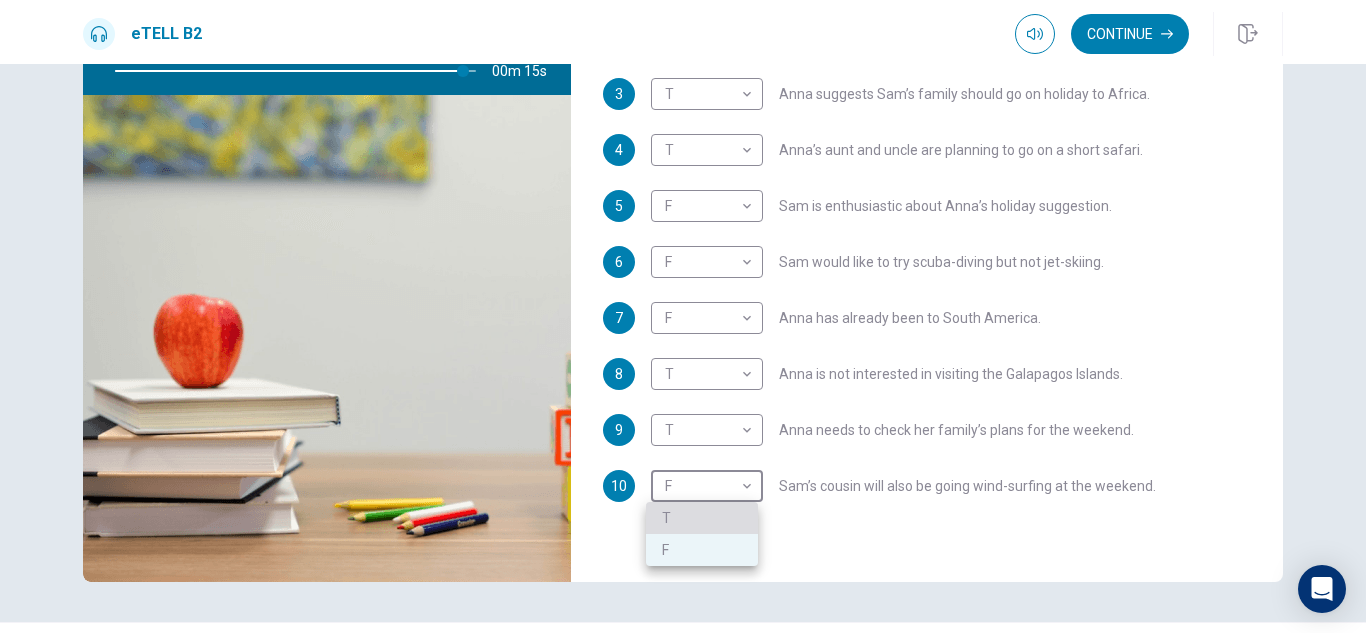 click on "T" at bounding box center (702, 518) 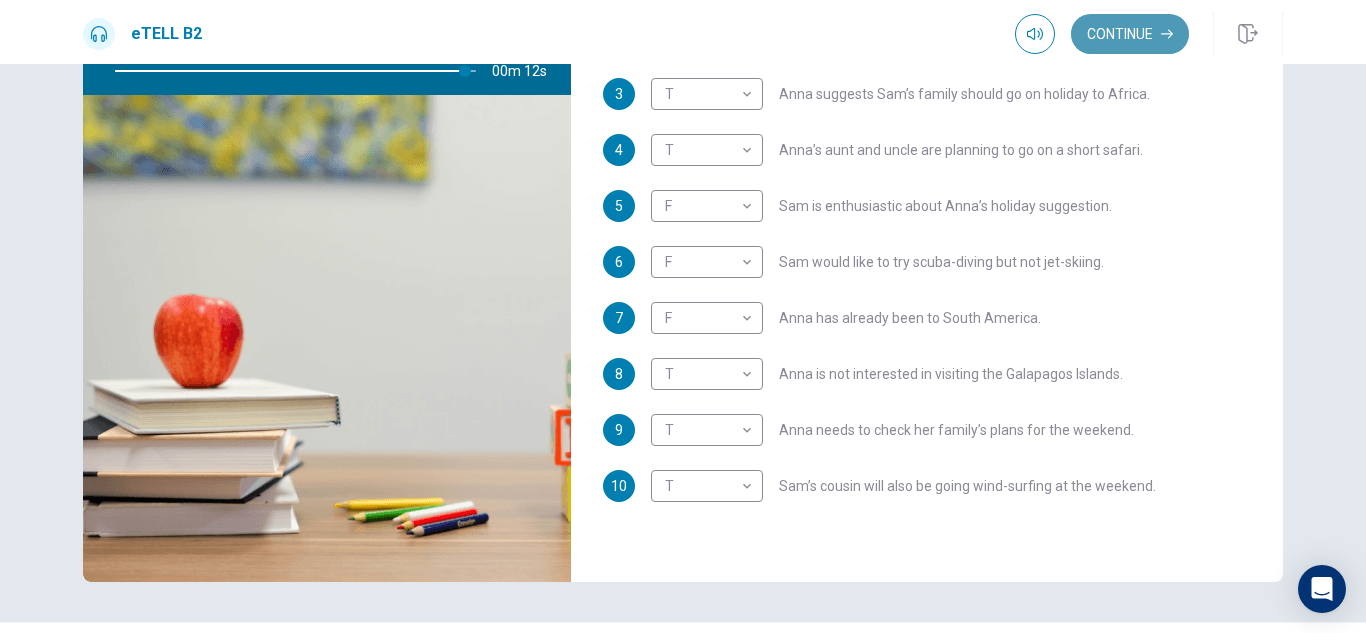 click on "Continue" at bounding box center (1130, 34) 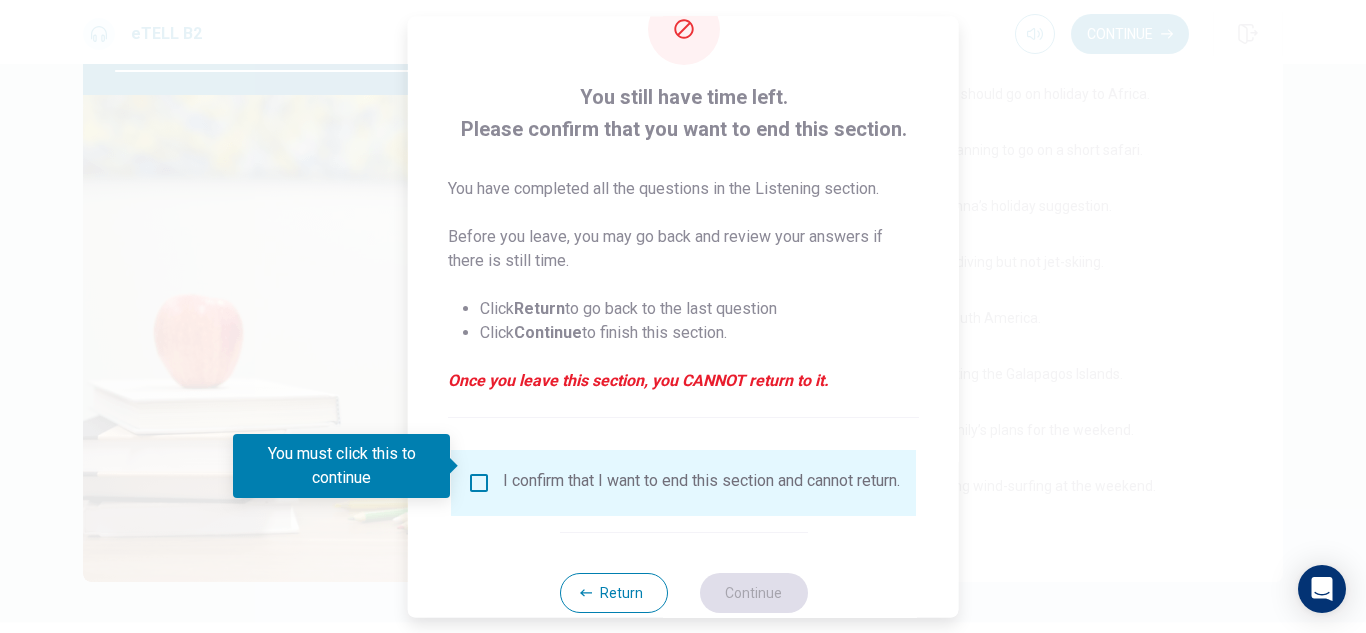 scroll, scrollTop: 80, scrollLeft: 0, axis: vertical 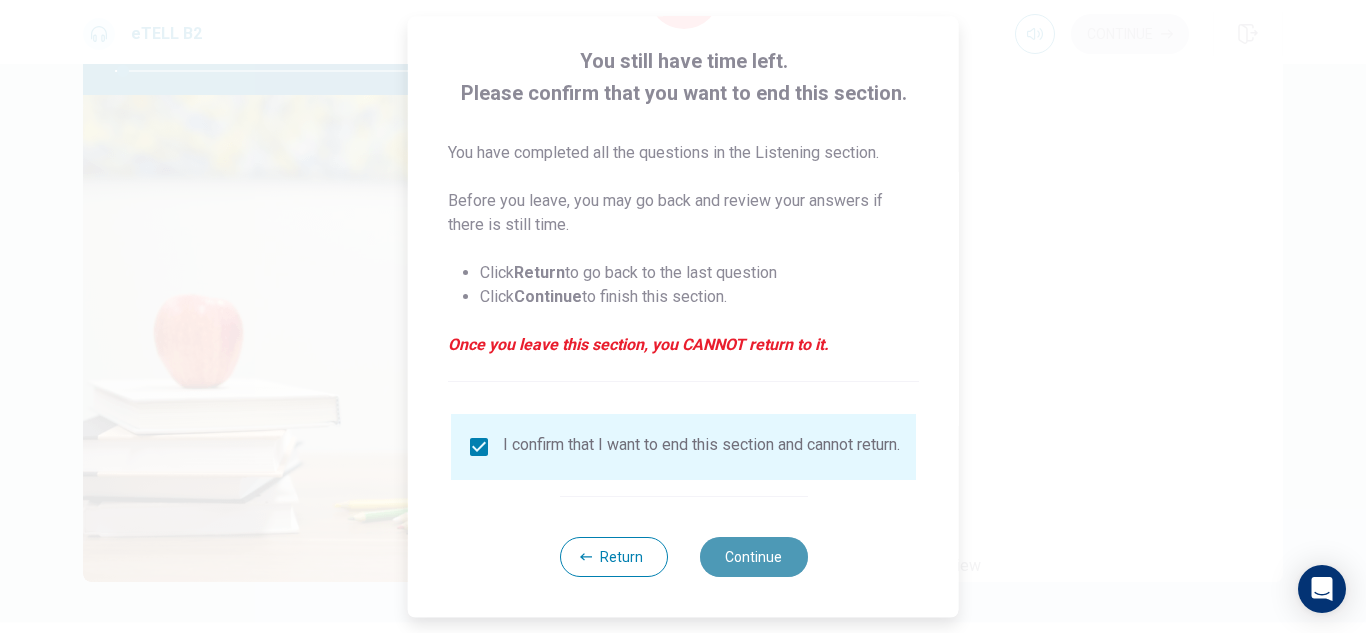 click on "Continue" at bounding box center (753, 557) 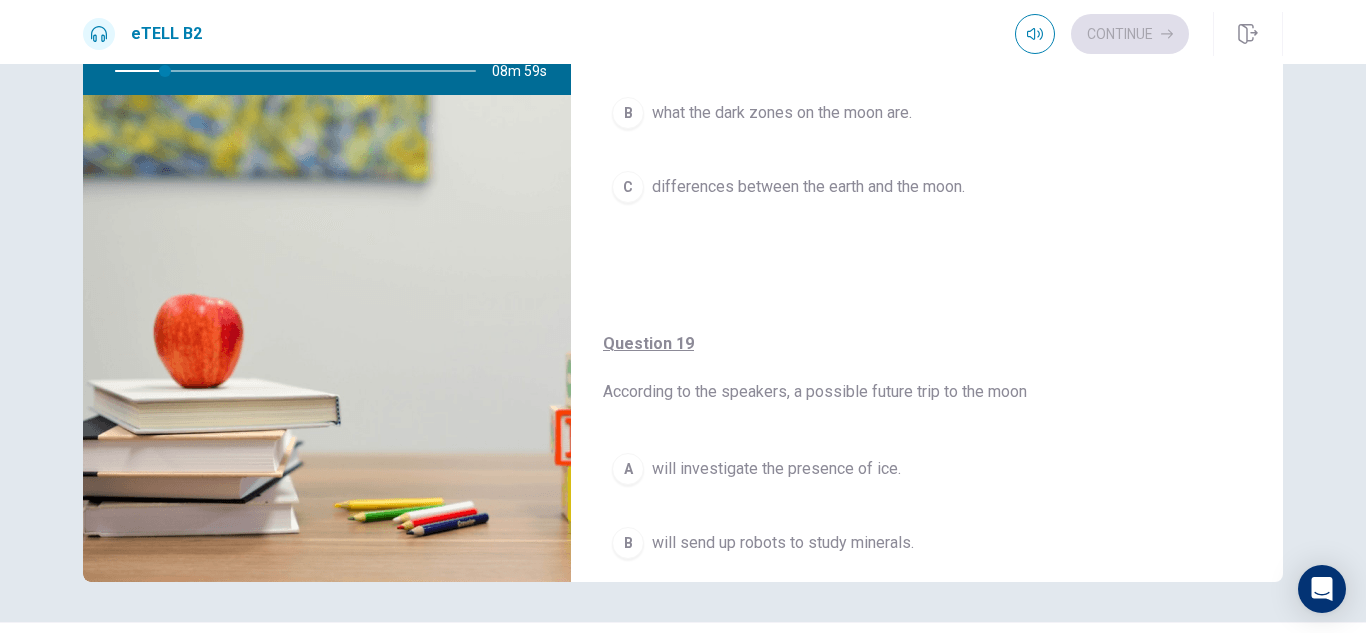 scroll, scrollTop: 397, scrollLeft: 0, axis: vertical 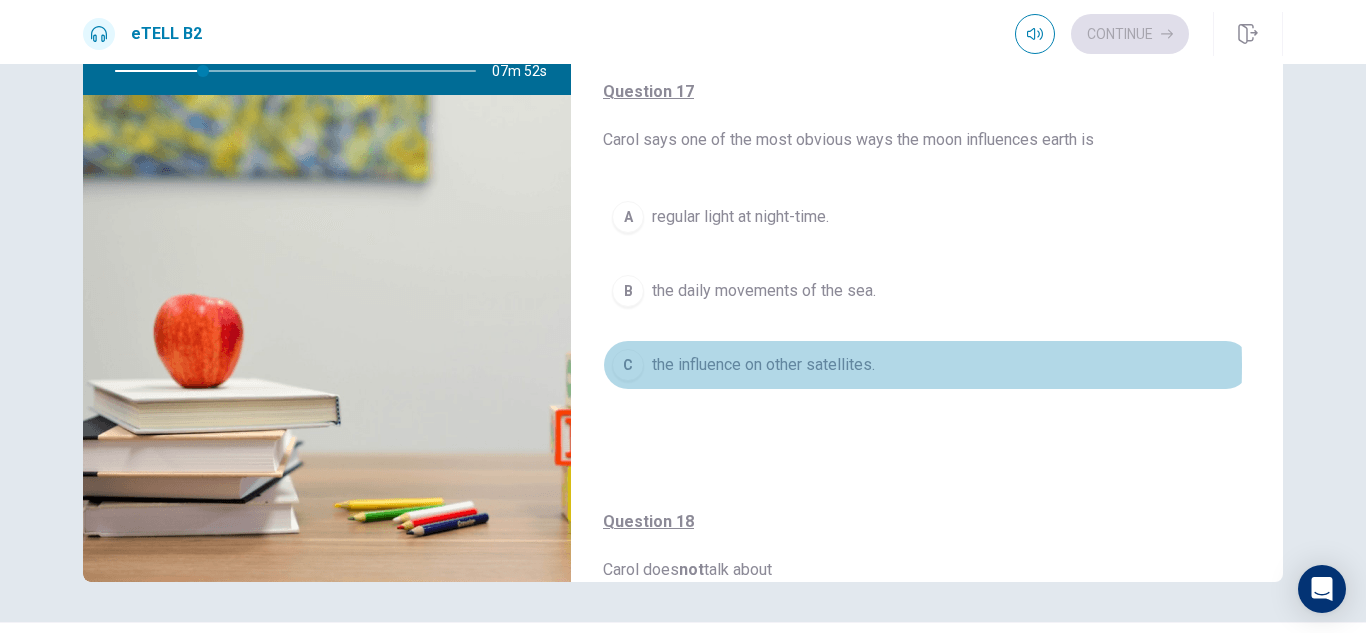 click on "C" at bounding box center [628, 365] 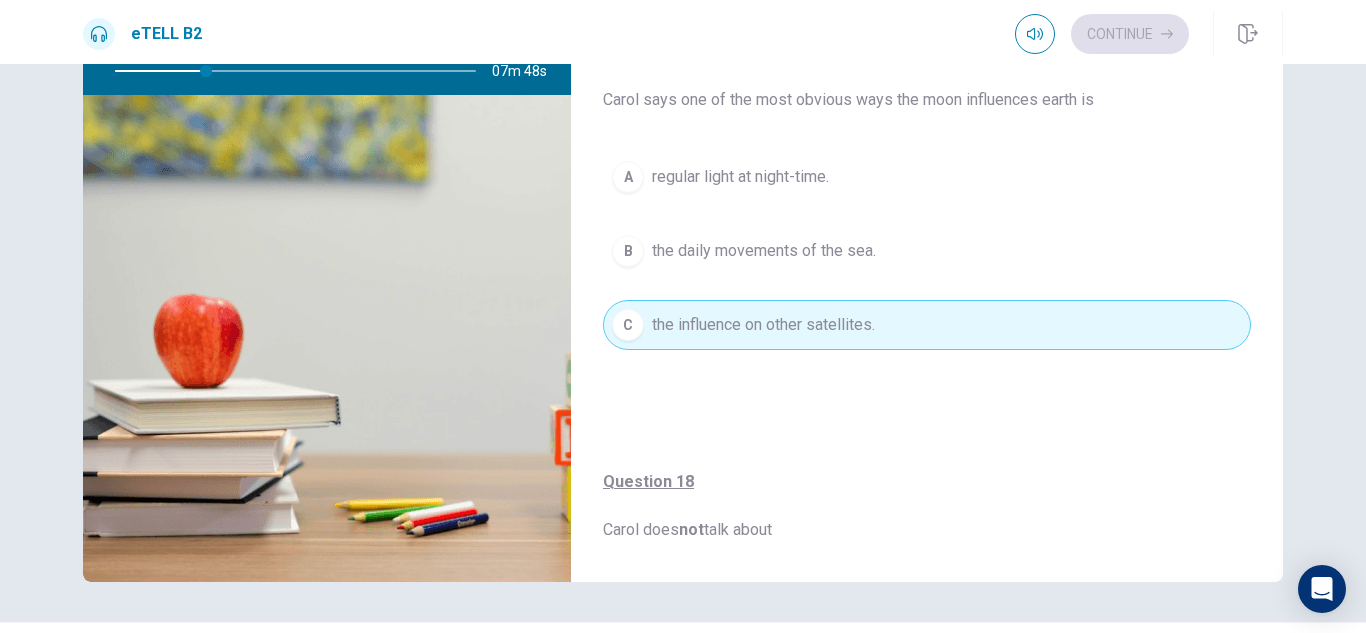 scroll, scrollTop: 477, scrollLeft: 0, axis: vertical 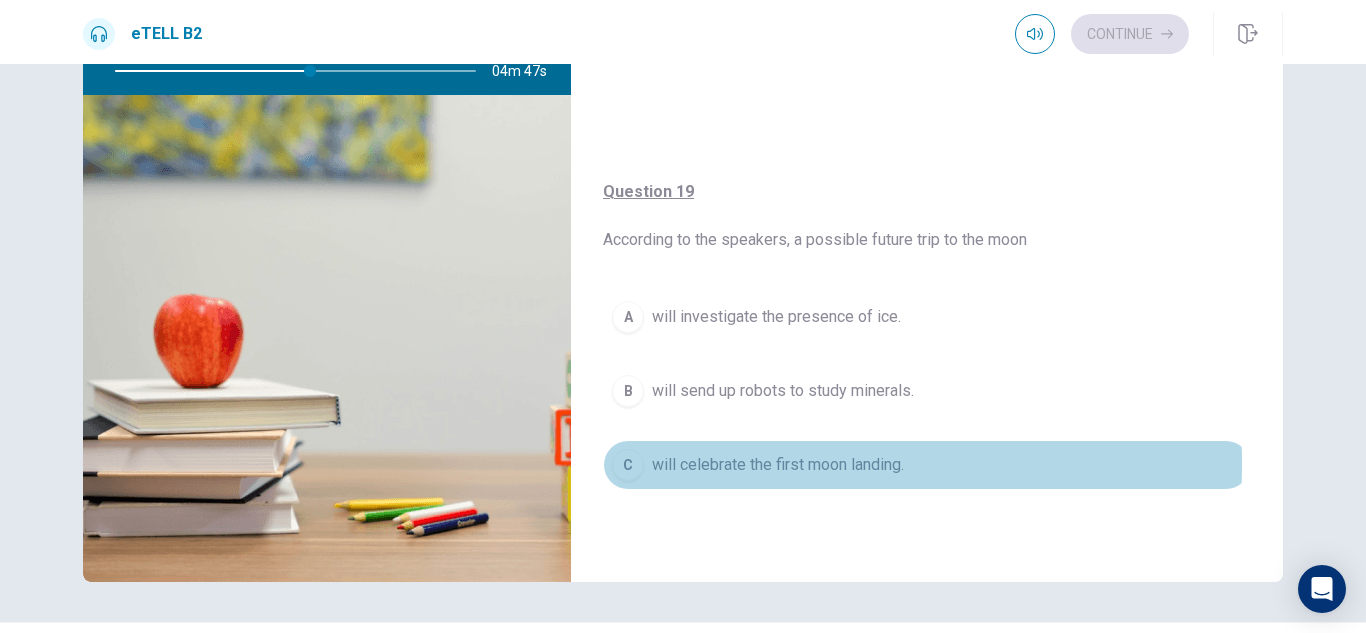 click on "C" at bounding box center [628, 465] 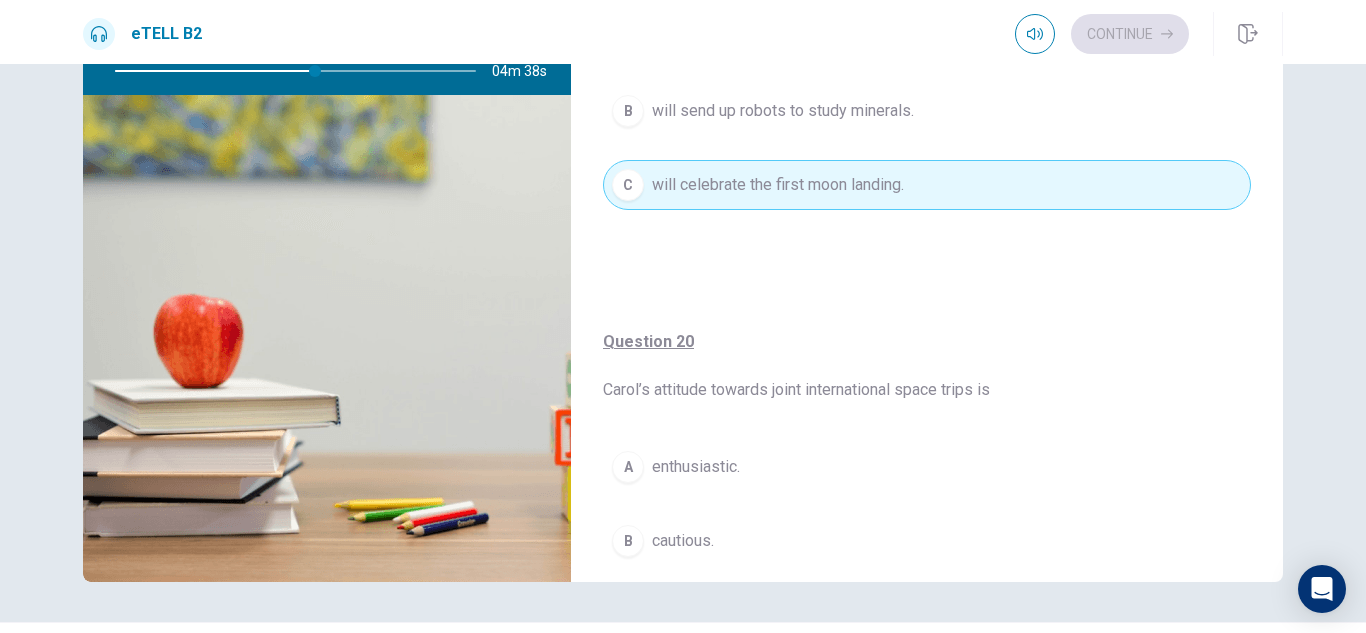 scroll, scrollTop: 1477, scrollLeft: 0, axis: vertical 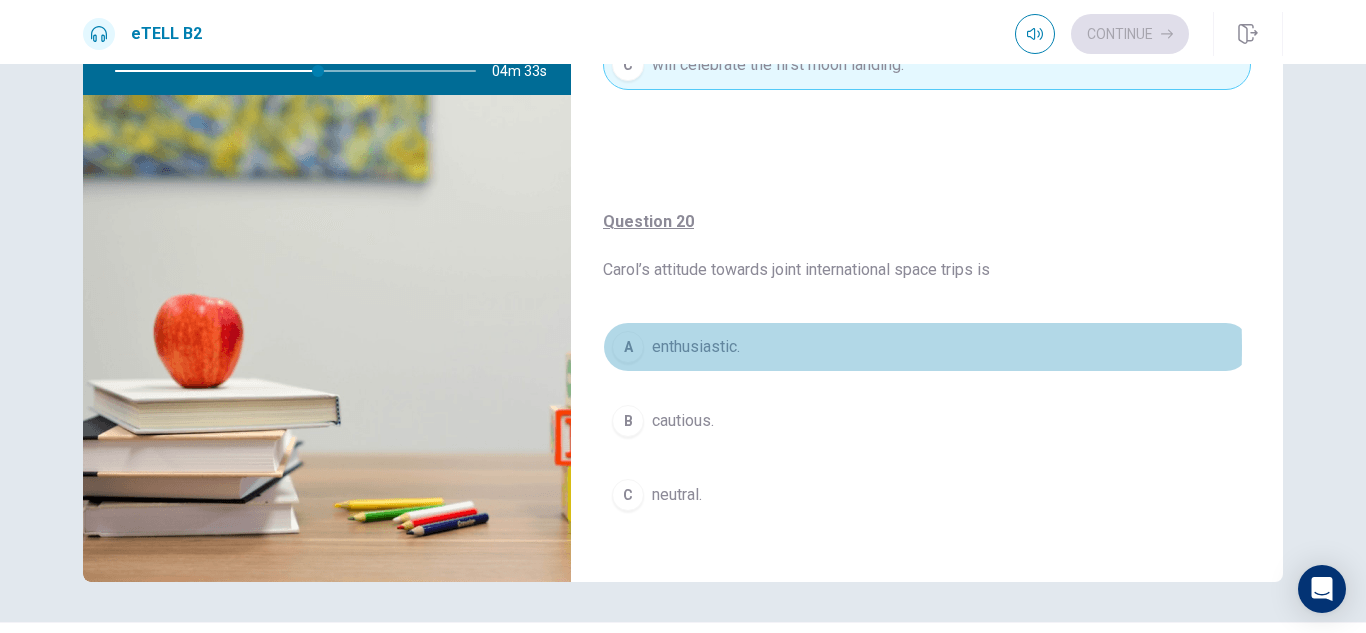 click on "A" at bounding box center [628, 347] 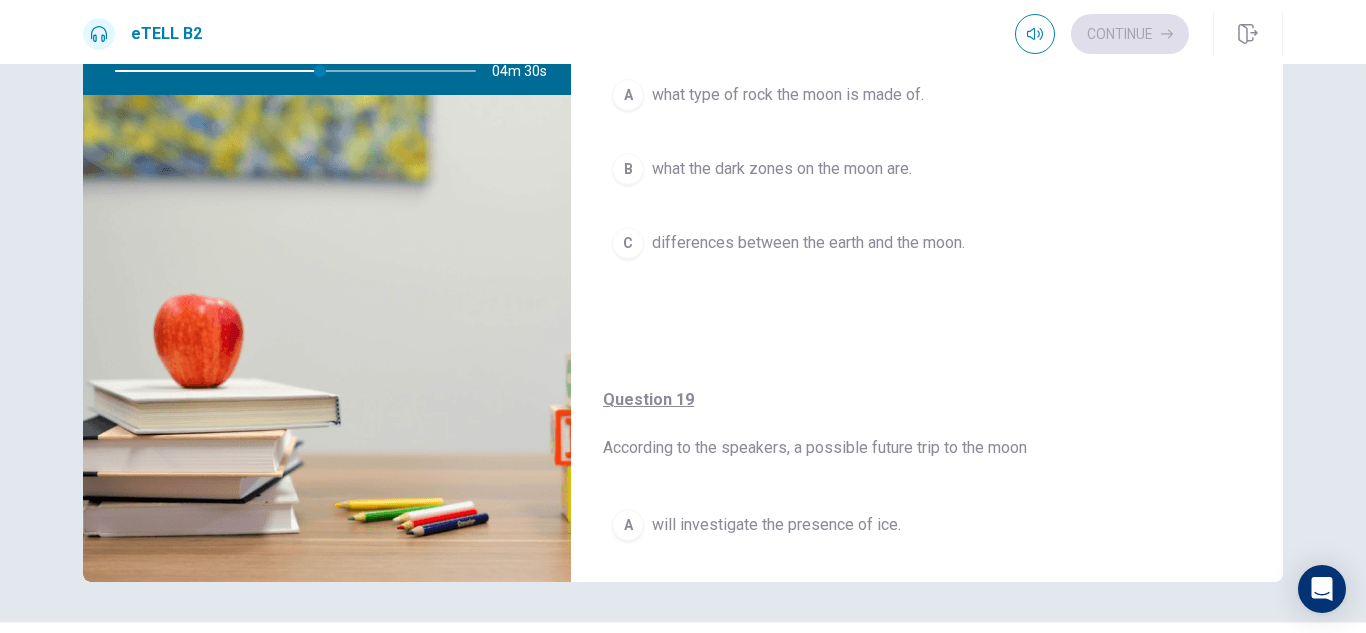 scroll, scrollTop: 341, scrollLeft: 0, axis: vertical 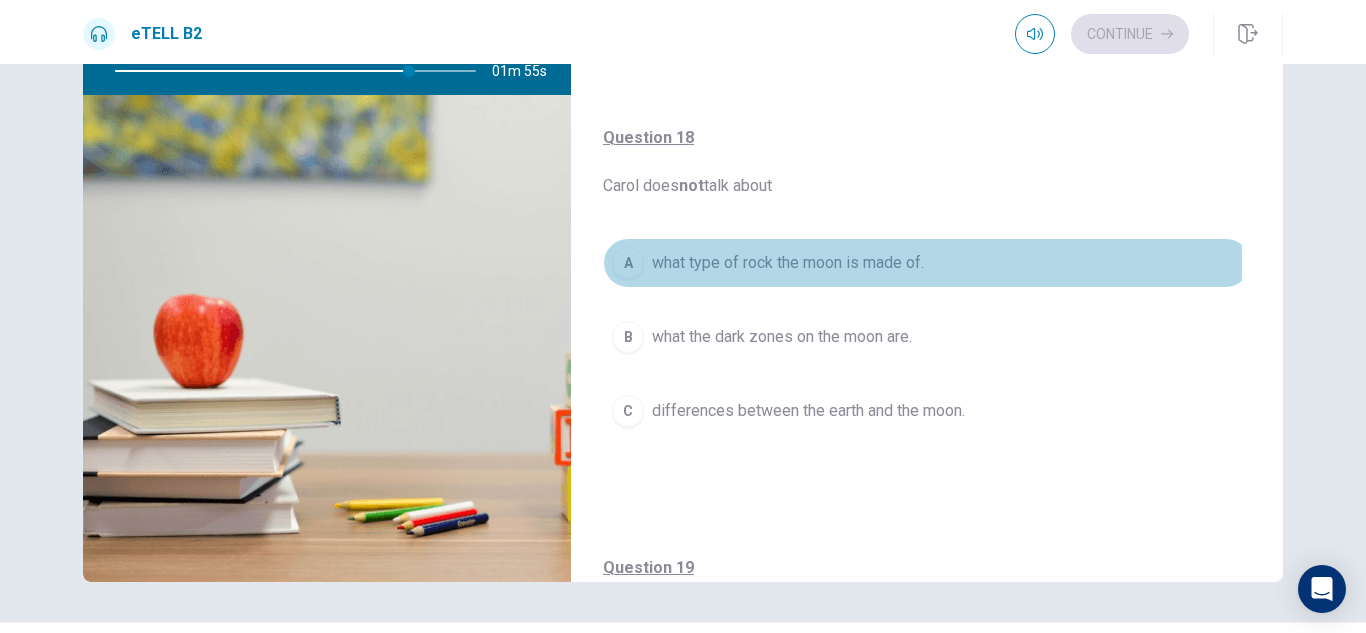 click on "A" at bounding box center [628, 263] 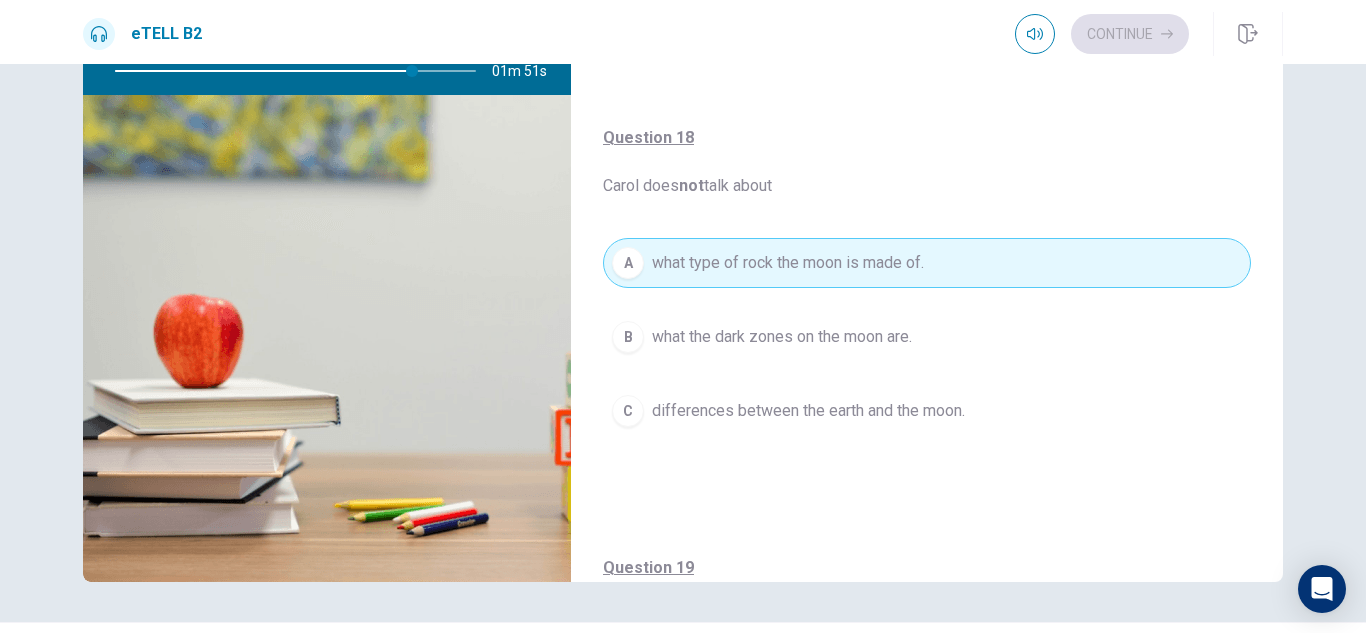 scroll, scrollTop: 821, scrollLeft: 0, axis: vertical 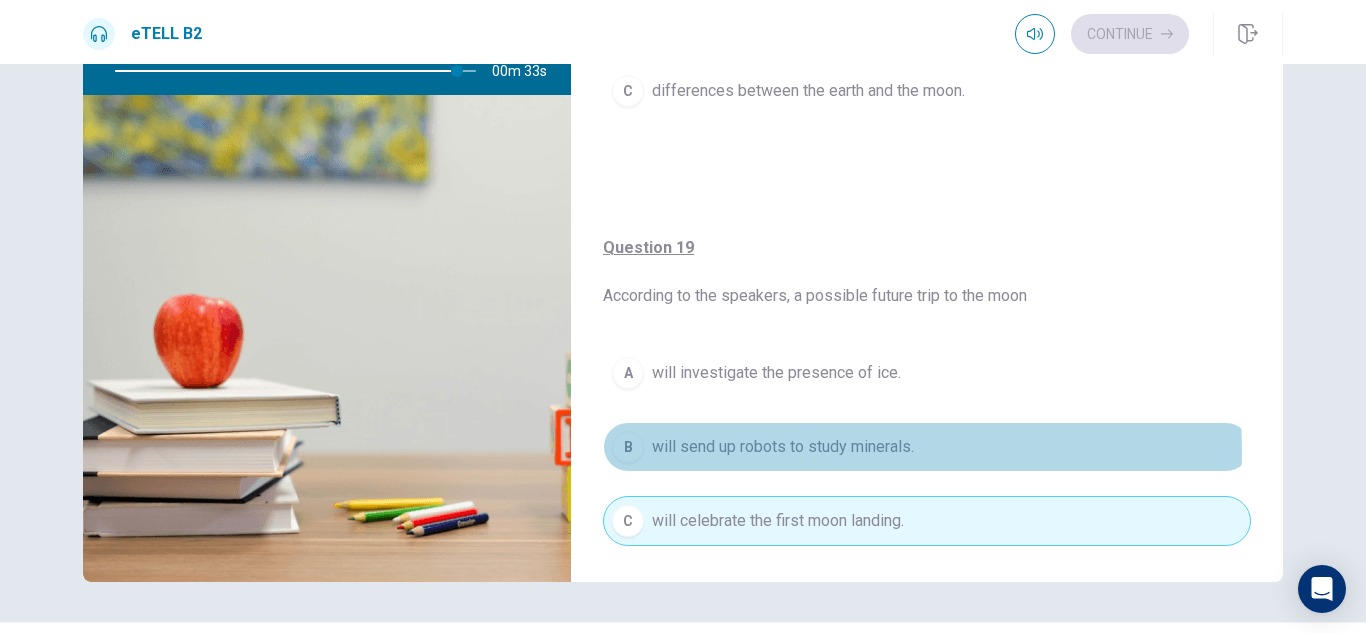 click on "will send up robots to study minerals." at bounding box center (783, 447) 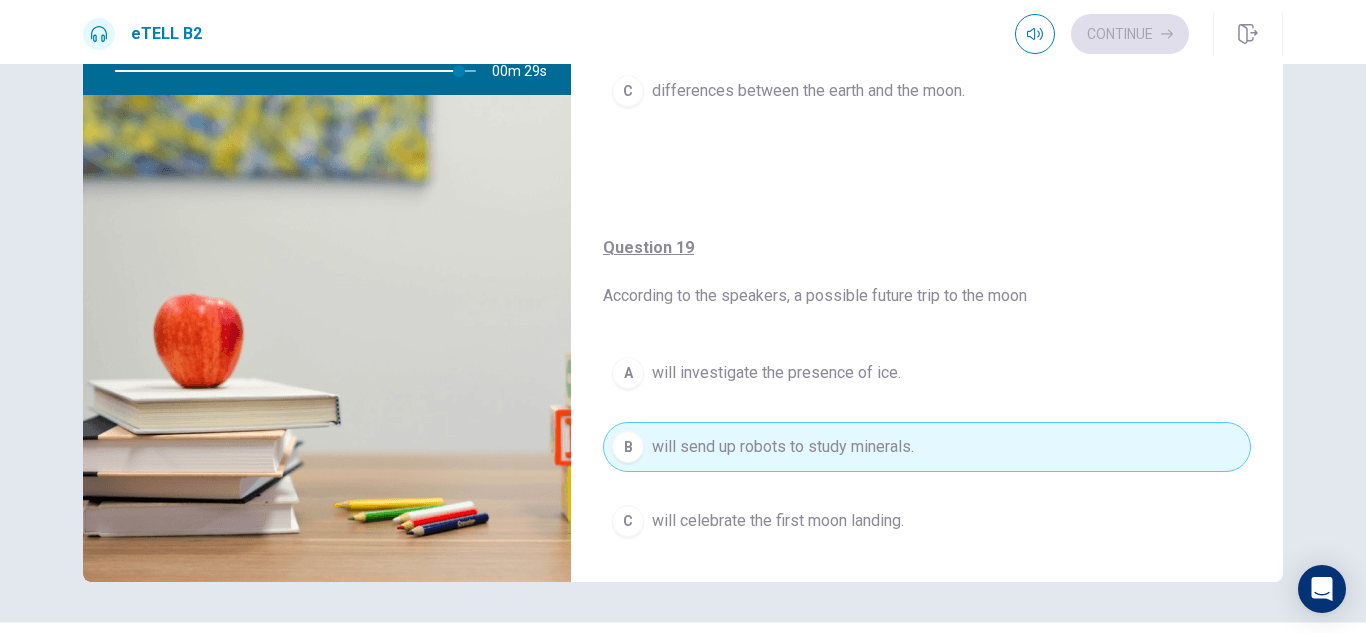 click on "will celebrate the first moon landing." at bounding box center [778, 521] 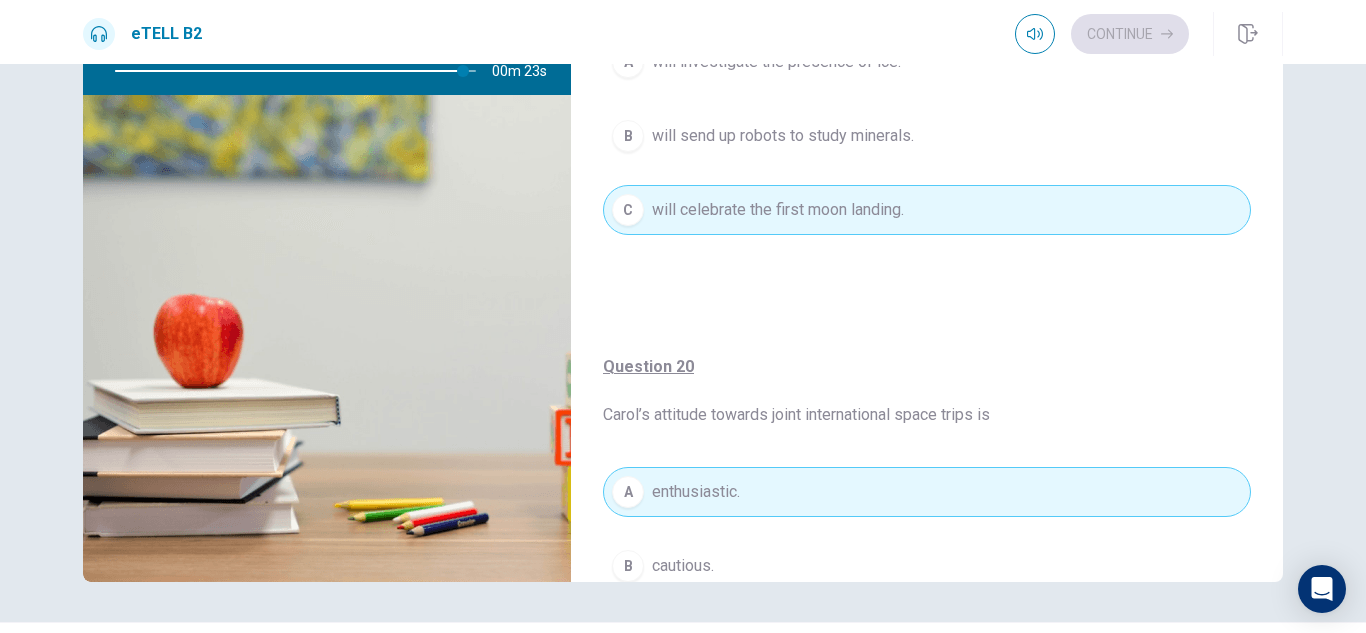 scroll, scrollTop: 1421, scrollLeft: 0, axis: vertical 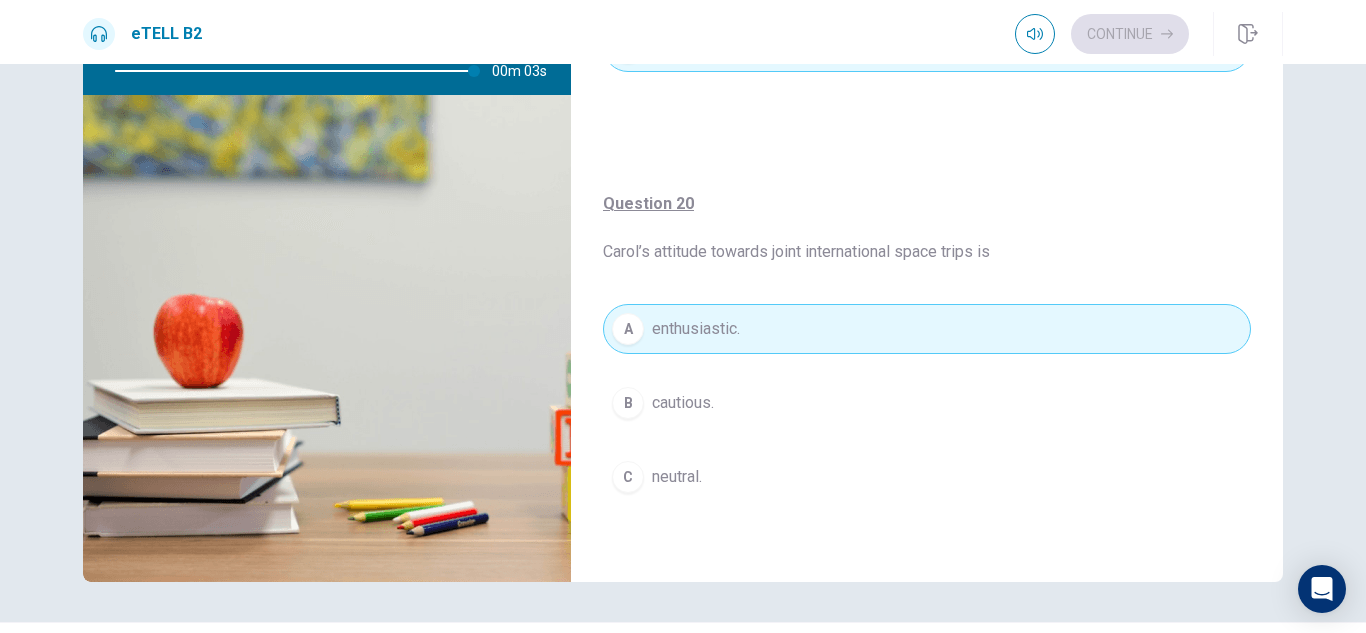 click on "Continue" at bounding box center [1102, 34] 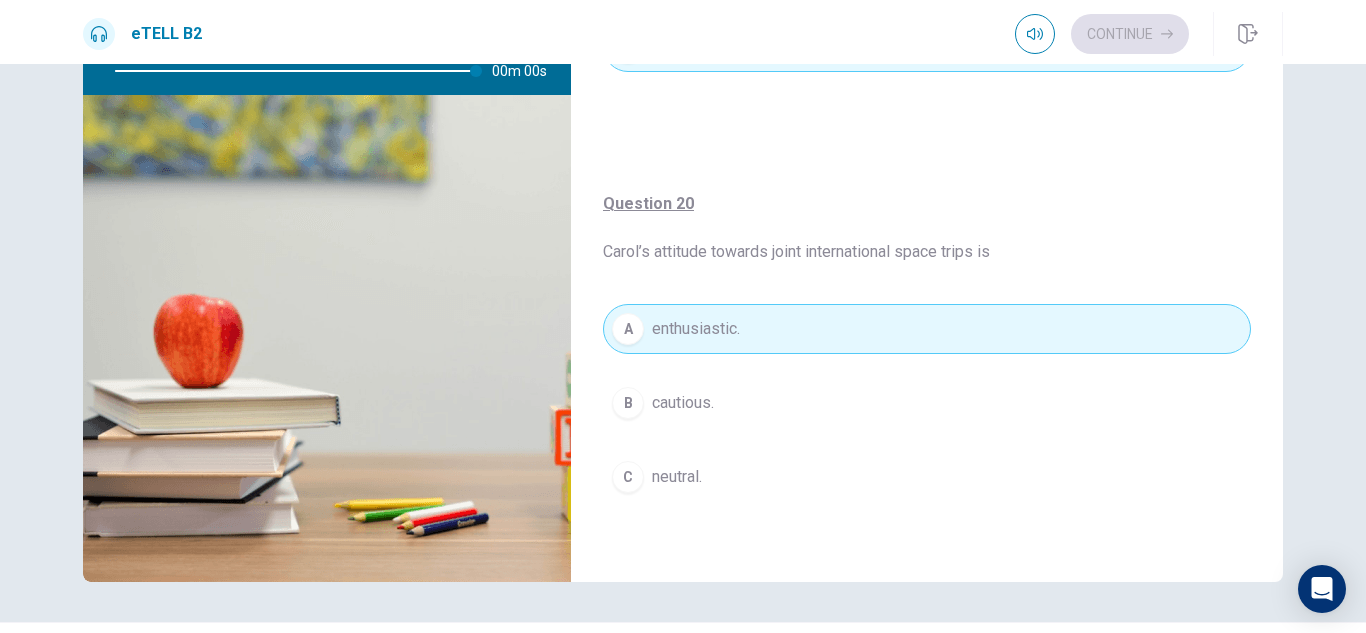 type on "*" 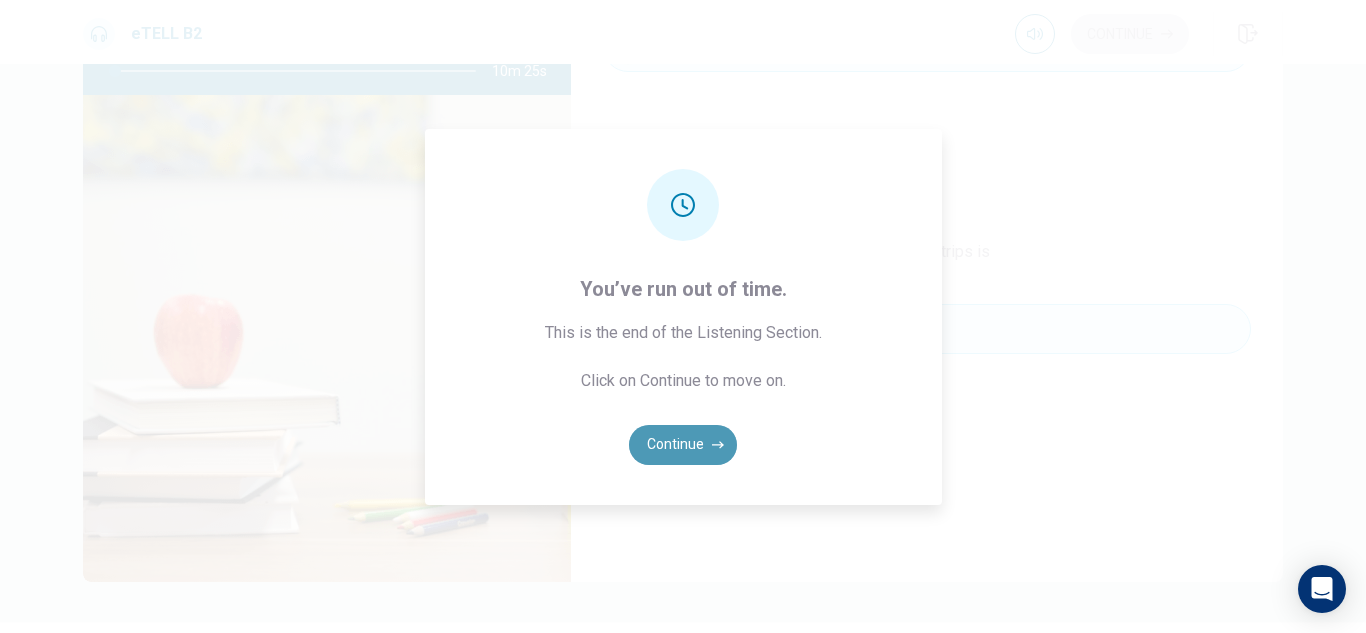click on "Continue" at bounding box center (683, 445) 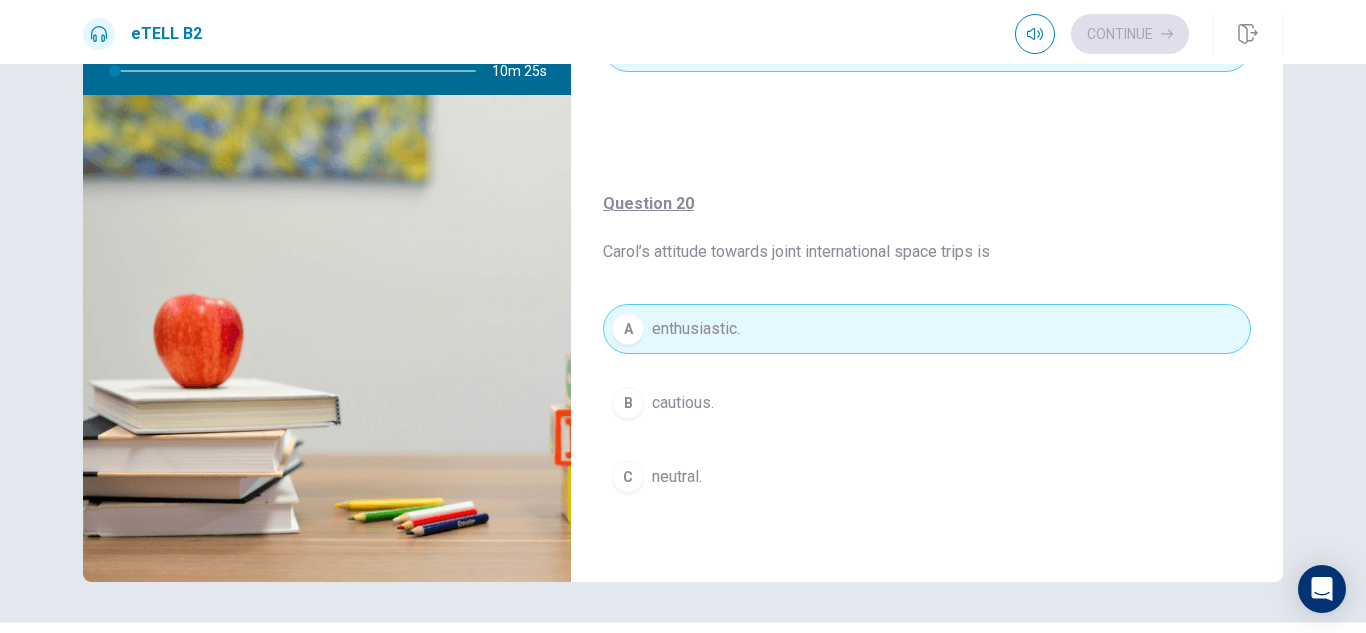 click on "Continue" at bounding box center [1102, 34] 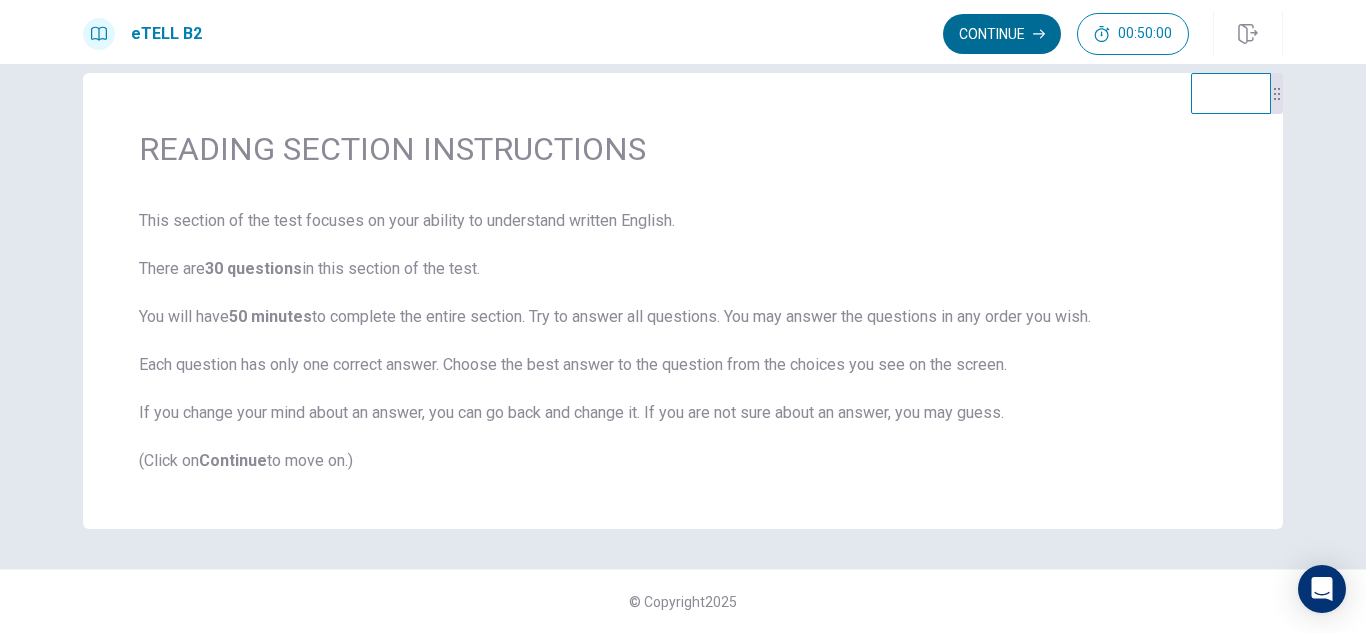 click on "Continue" at bounding box center [1002, 34] 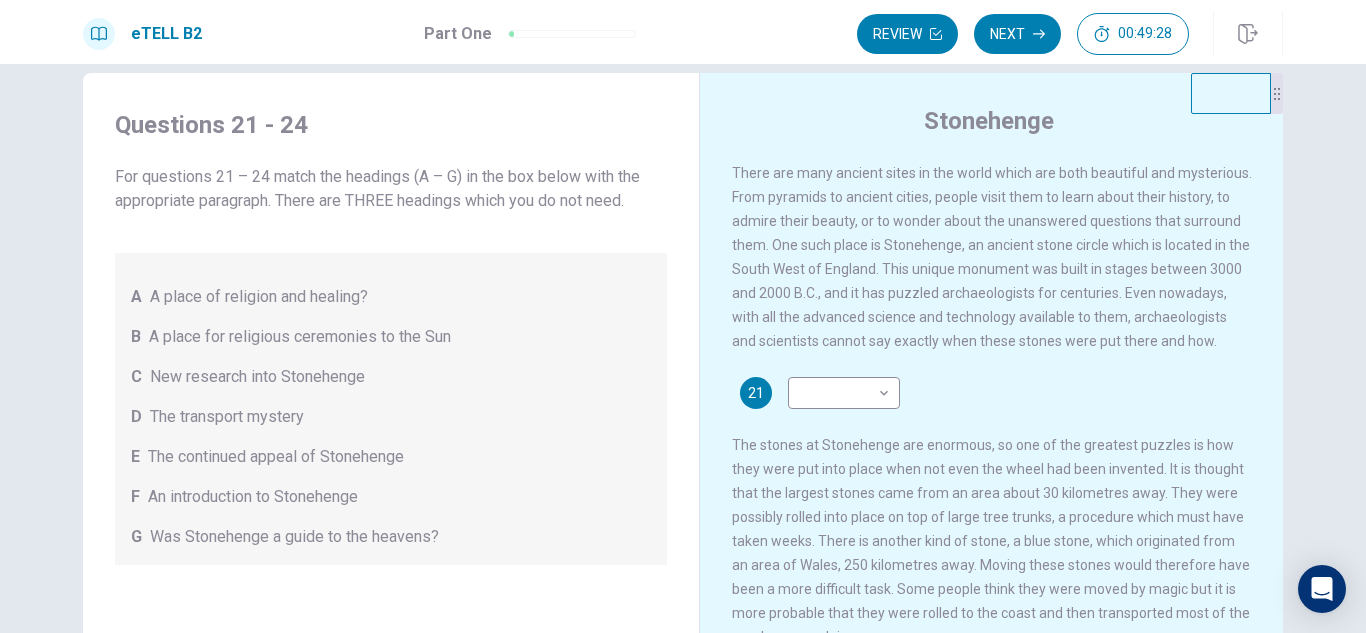 click on "21 ​ ​
The stones at Stonehenge are enormous, so one of the greatest puzzles is how they were put into place when not even the wheel had been invented. It is thought that the largest stones came from an area about 30 kilometres away. They were possibly rolled into place on top of large tree trunks, a procedure which must have taken weeks. There is another kind of stone, a blue stone, which originated from an area of Wales, 250 kilometres away. Moving these stones would therefore have been a more difficult task. Some people think they were moved by magic but it is more probable that they were rolled to the coast and then transported most of the way by sea and river." at bounding box center [992, 513] 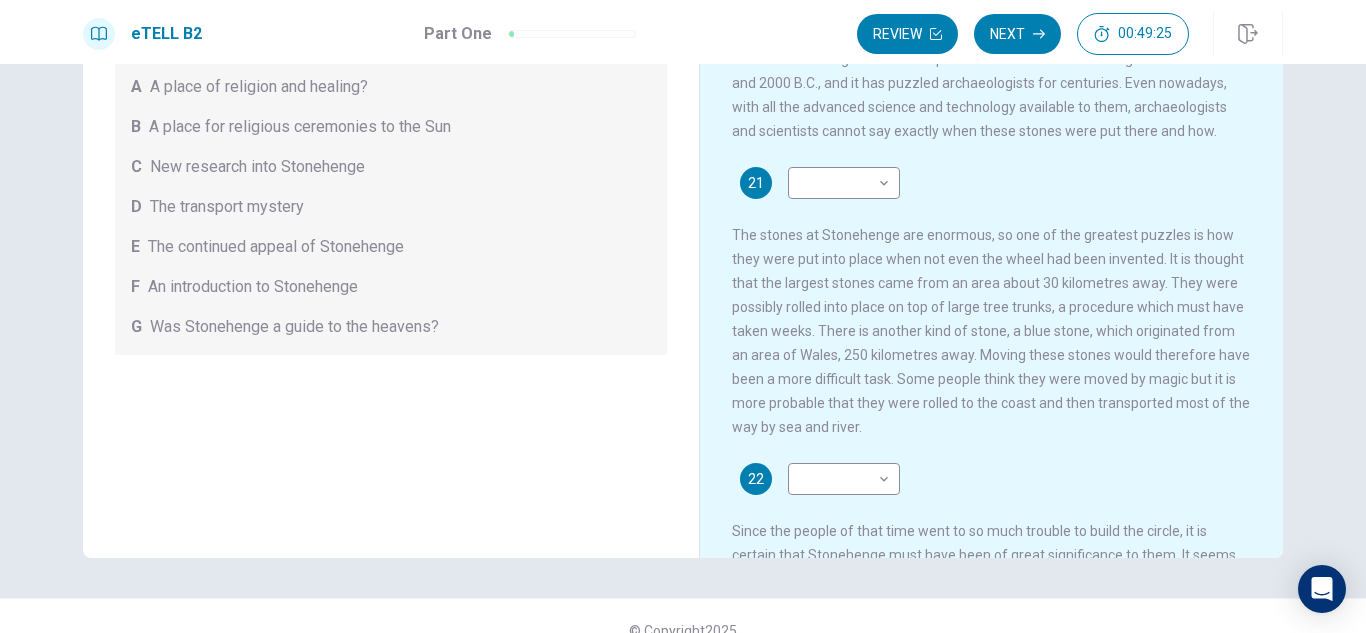 scroll, scrollTop: 270, scrollLeft: 0, axis: vertical 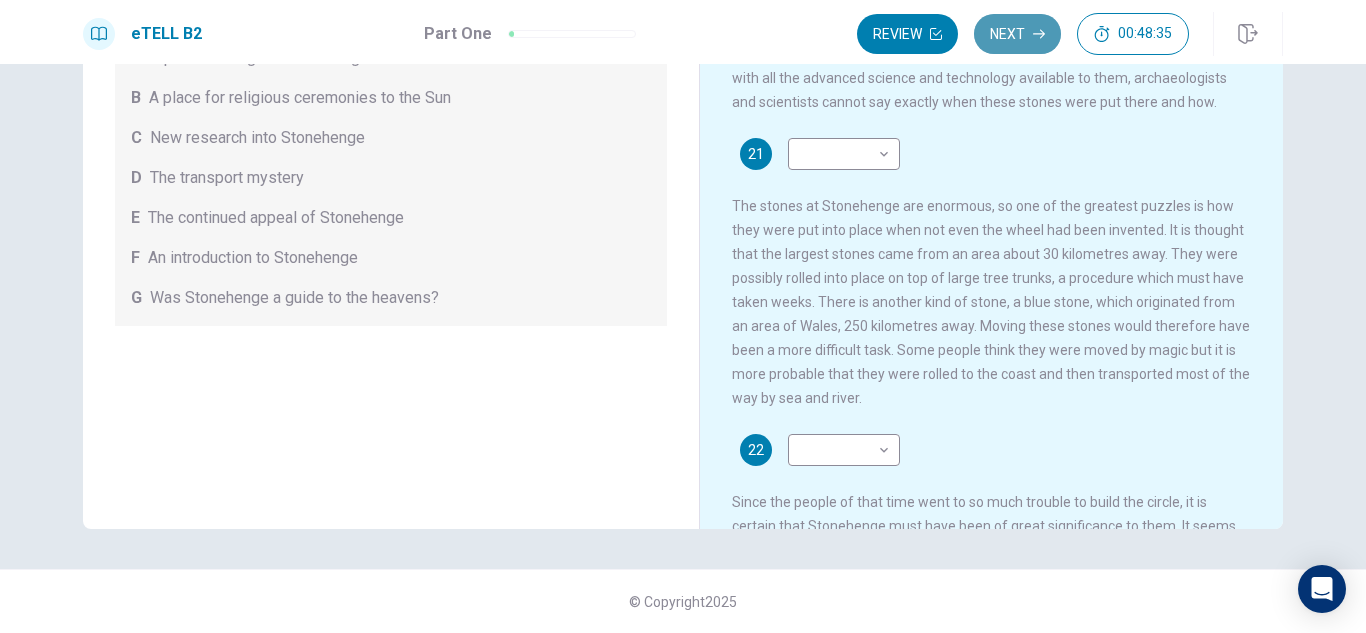 click 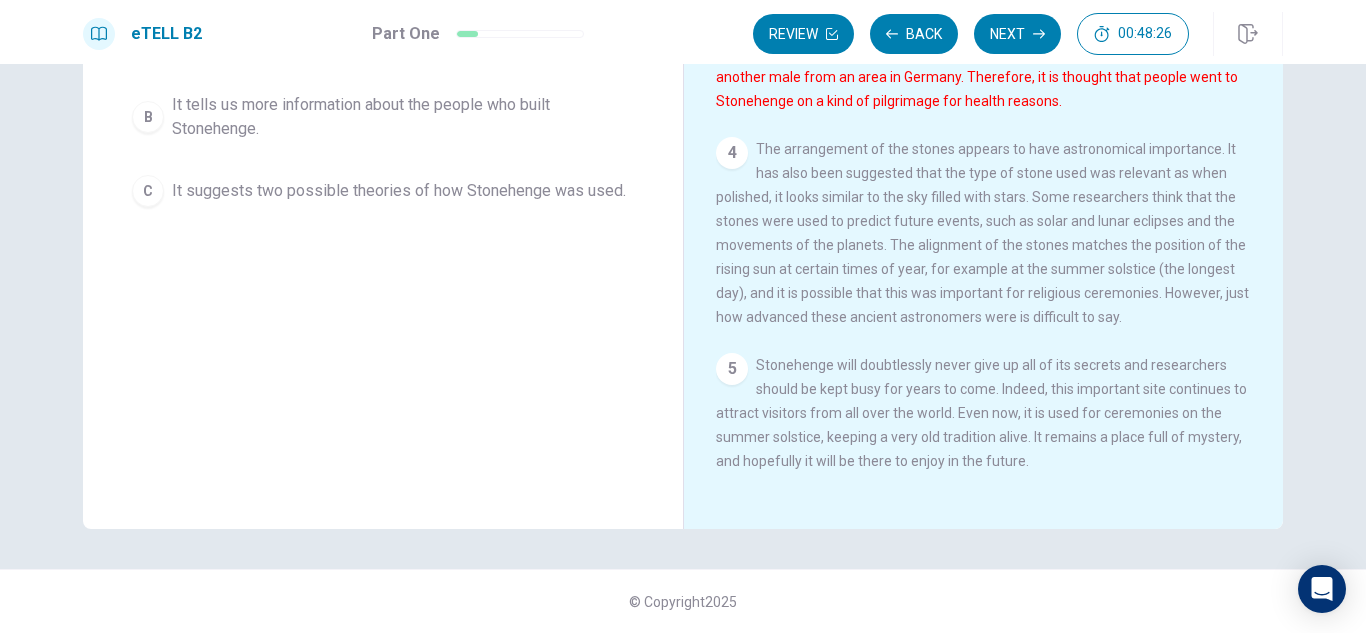 scroll, scrollTop: 42, scrollLeft: 0, axis: vertical 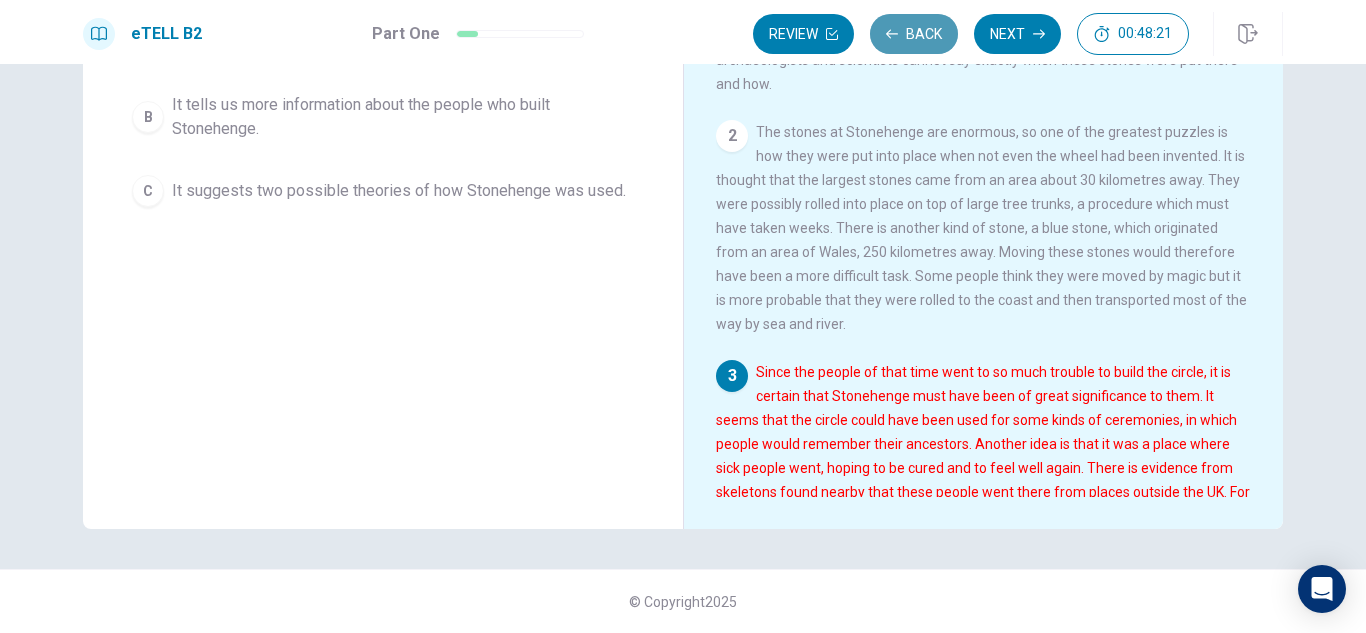 click on "Back" at bounding box center (914, 34) 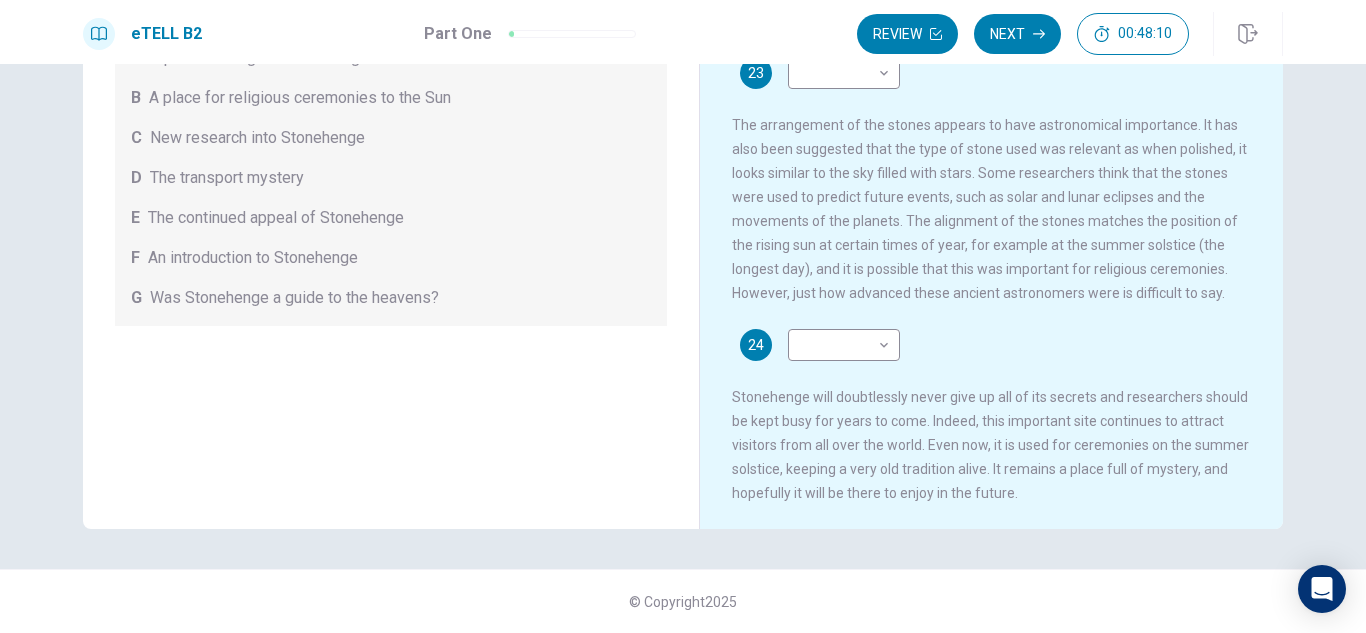 scroll, scrollTop: 210, scrollLeft: 0, axis: vertical 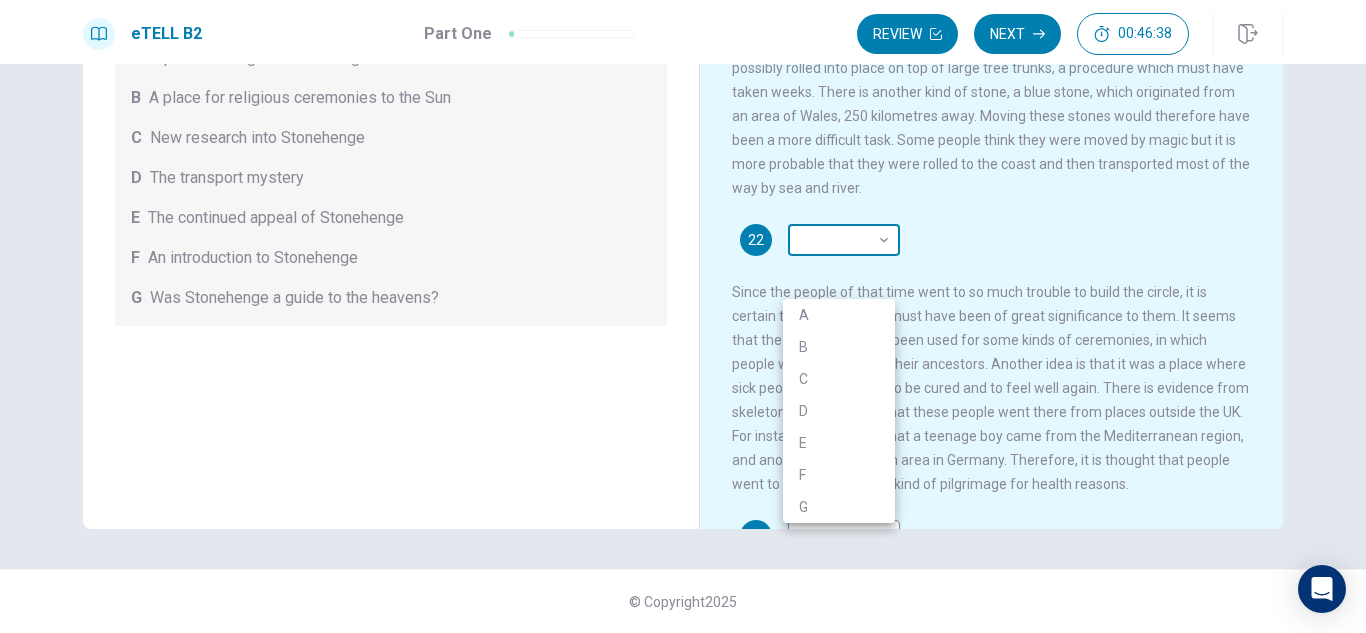 click on "This site uses cookies, as explained in our Privacy Policy. If you agree to the use of cookies, please click the Accept button and continue to browse our site. Privacy Policy Accept eTELL B2 Part One Review Next 00:46:38 Question 1 - 4 of 30 00:46:38 Review Next Questions 21 - 24 For questions 21 – 24 match the headings (A – G) in the box below with the appropriate paragraph. There are THREE headings which you do not need. A A place of religion and healing? B A place for religious ceremonies to the Sun C New research into Stonehenge D The transport mystery E The continued appeal of Stonehenge F An introduction to Stonehenge G Was Stonehenge a guide to the heavens? Stonehenge 21 ​ ​ 22 ​ ​ 23 ​ ​ 24 ​ ​ © Copyright 2025 Going somewhere? You are not allowed to open other tabs/pages or switch windows during a test. Doing this will be reported as cheating to the Administrators. Are you sure you want to leave this page? Please continue until you finish your test. 00:00 WARNING: Continue" at bounding box center [683, 316] 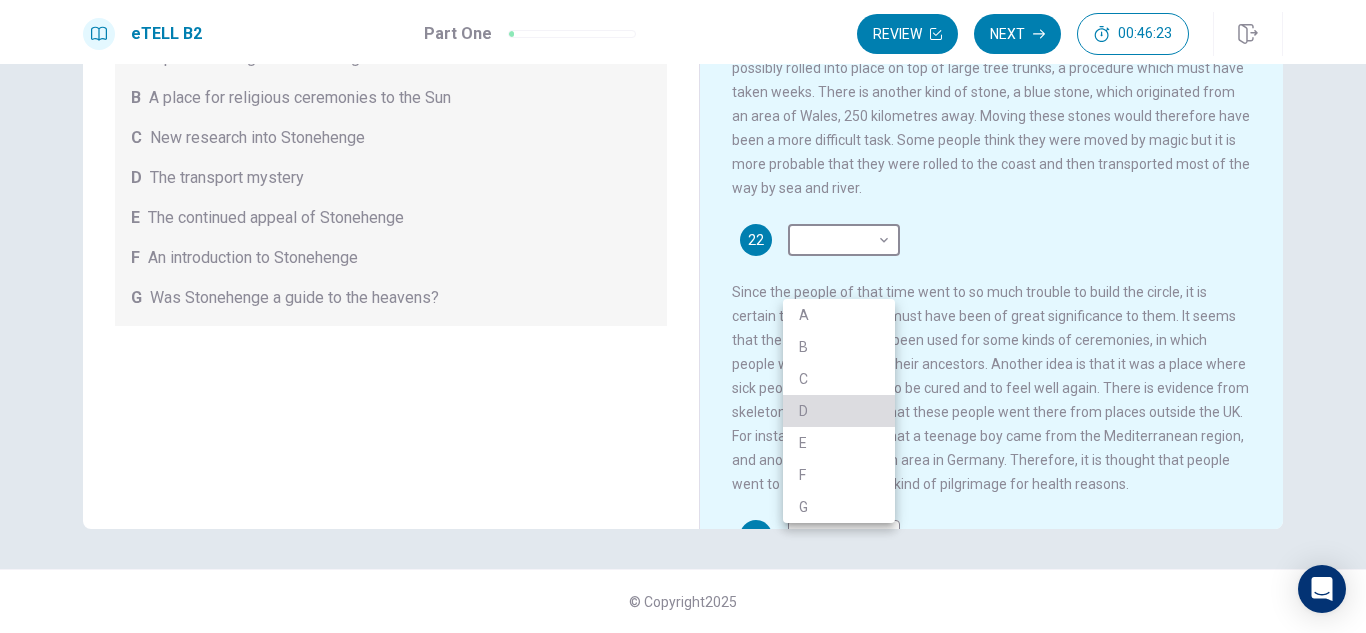 click on "D" at bounding box center (839, 411) 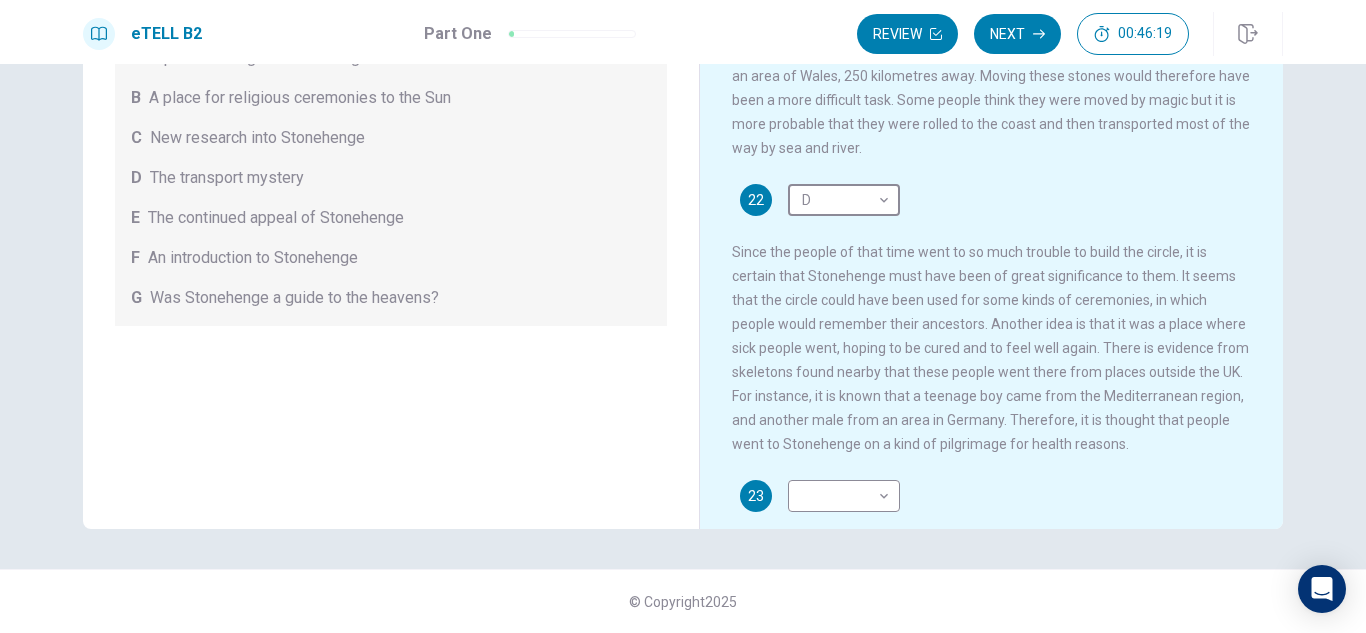 scroll, scrollTop: 290, scrollLeft: 0, axis: vertical 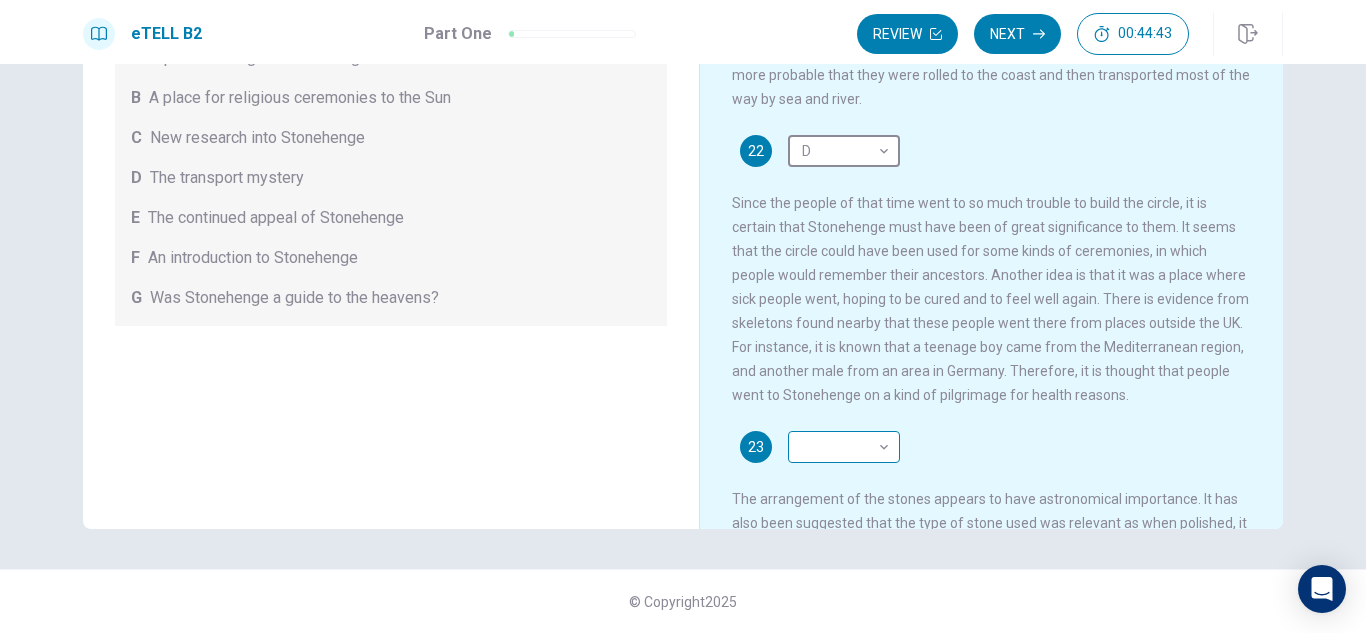 click on "This site uses cookies, as explained in our Privacy Policy . If you agree to the use of cookies, please click the Accept button and continue to browse our site. Privacy Policy Accept eTELL B2 Part One Review Next 00:44:43 Question 1 - 4 of 30 00:44:43 Review Next Questions 21 - 24 For questions 21 – 24 match the headings (A – G) in the box below with the appropriate paragraph. There are THREE headings which you do not need. A A place of religion and healing? B A place for religious ceremonies to the Sun C New research into Stonehenge D The transport mystery E The continued appeal of Stonehenge F An introduction to Stonehenge G Was Stonehenge a guide to the heavens? Stonehenge 21 ​ ​ 22 D * ​ 23 ​ ​ 24 ​ ​ © Copyright 2025 Going somewhere? You are not allowed to open other tabs/pages or switch windows during a test. Doing this will be reported as cheating to the Administrators. Are you sure you want to leave this page? Please continue until you finish your test. 00:00 WARNING: Continue" at bounding box center (683, 316) 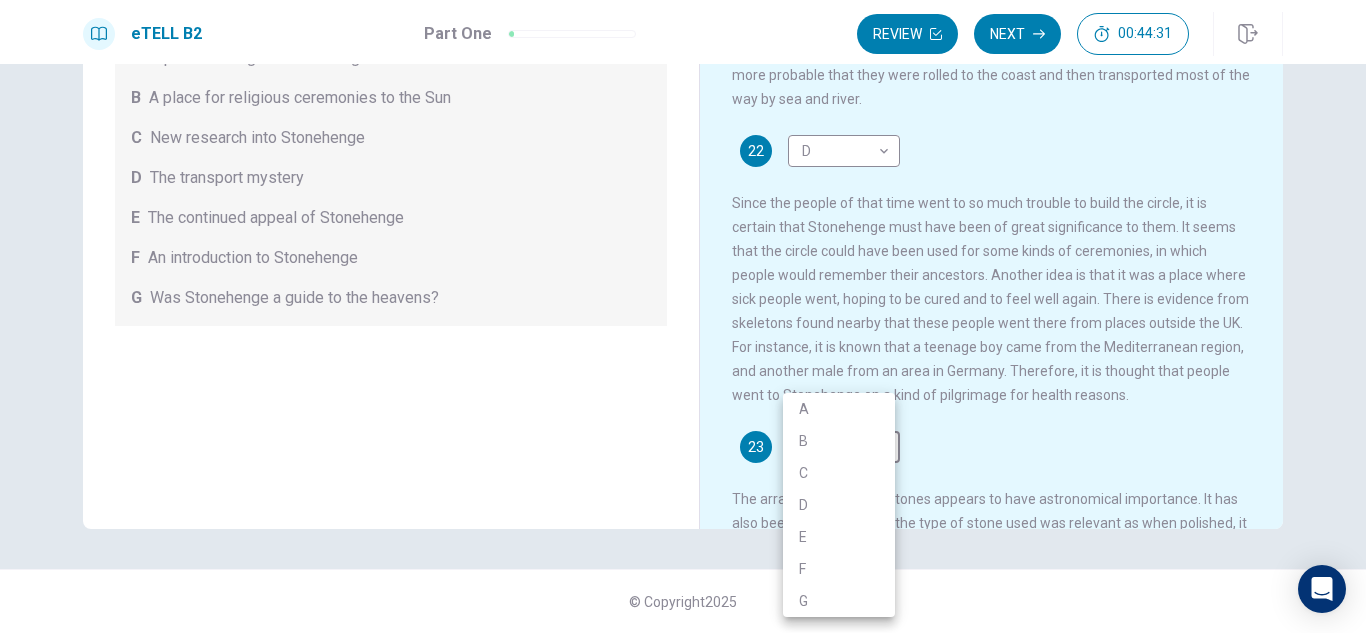 click at bounding box center [683, 316] 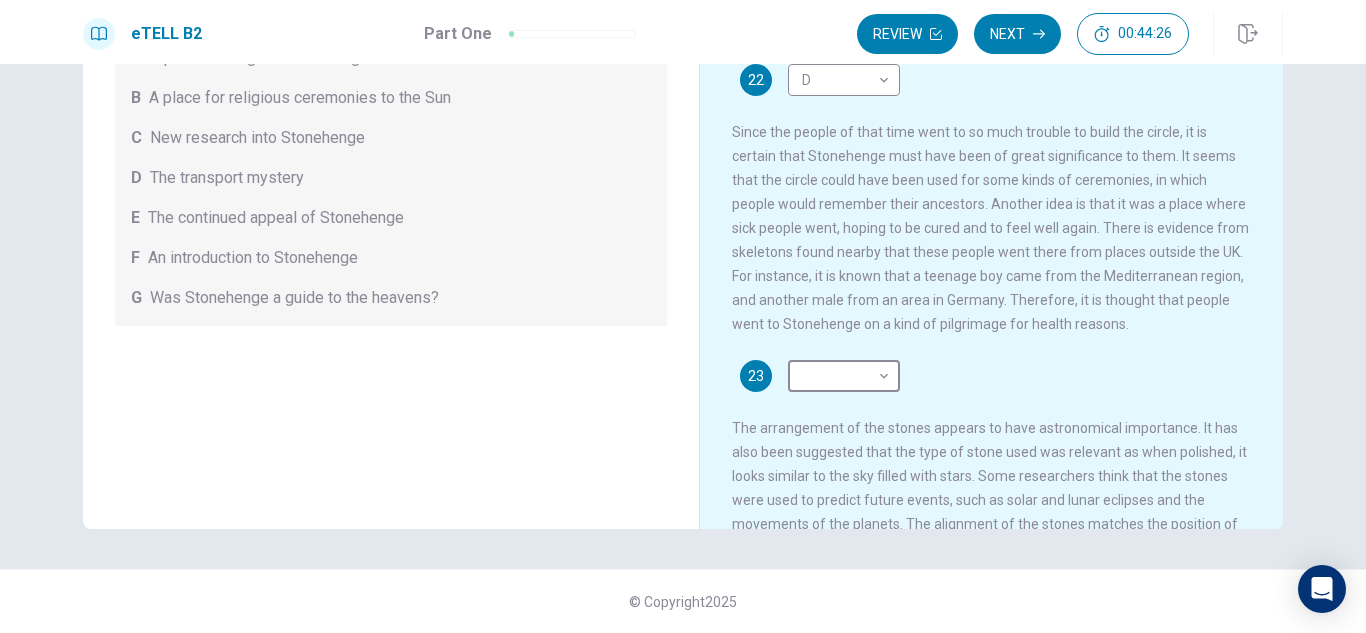 scroll, scrollTop: 379, scrollLeft: 0, axis: vertical 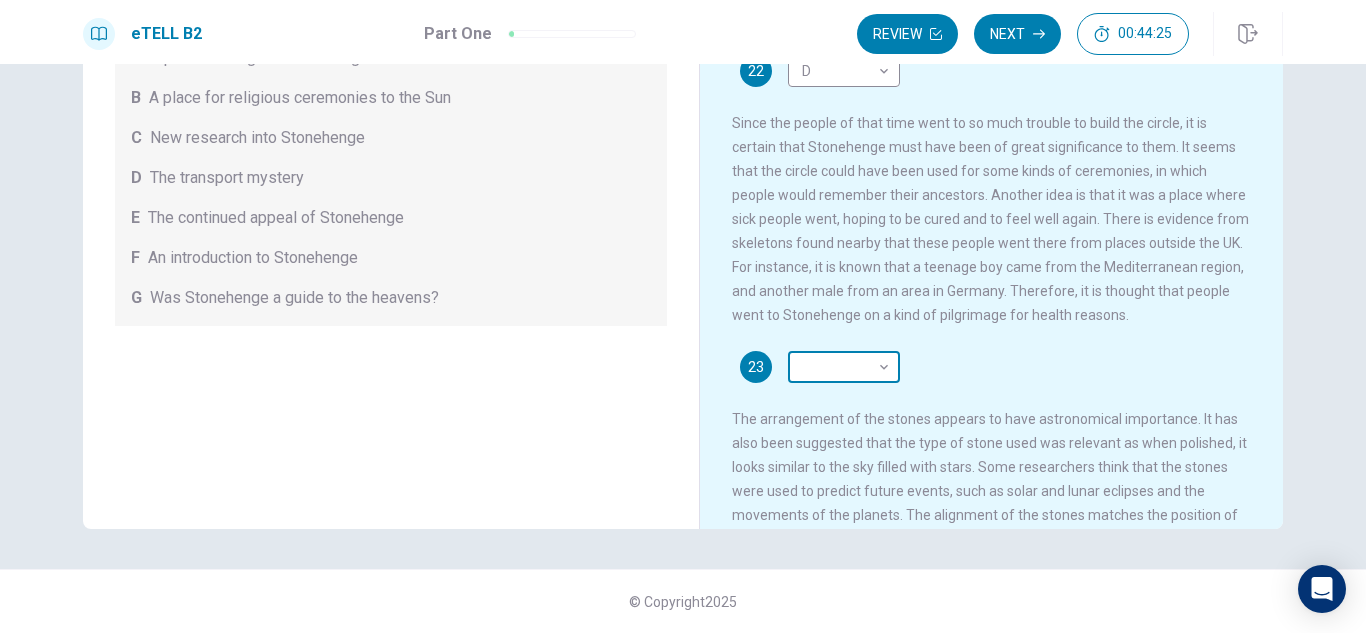 click on "This site uses cookies, as explained in our Privacy Policy . If you agree to the use of cookies, please click the Accept button and continue to browse our site. Privacy Policy Accept eTELL B2 Part One Review Next 00:44:25 Question 1 - 4 of 30 00:44:25 Review Next Questions 21 - 24 For questions 21 – 24 match the headings (A – G) in the box below with the appropriate paragraph. There are THREE headings which you do not need. A A place of religion and healing? B A place for religious ceremonies to the Sun C New research into Stonehenge D The transport mystery E The continued appeal of Stonehenge F An introduction to Stonehenge G Was Stonehenge a guide to the heavens? Stonehenge 21 ​ ​ 22 D * ​ 23 ​ ​ 24 ​ ​ © Copyright 2025 Going somewhere? You are not allowed to open other tabs/pages or switch windows during a test. Doing this will be reported as cheating to the Administrators. Are you sure you want to leave this page? Please continue until you finish your test. 00:00 WARNING: Continue" at bounding box center (683, 316) 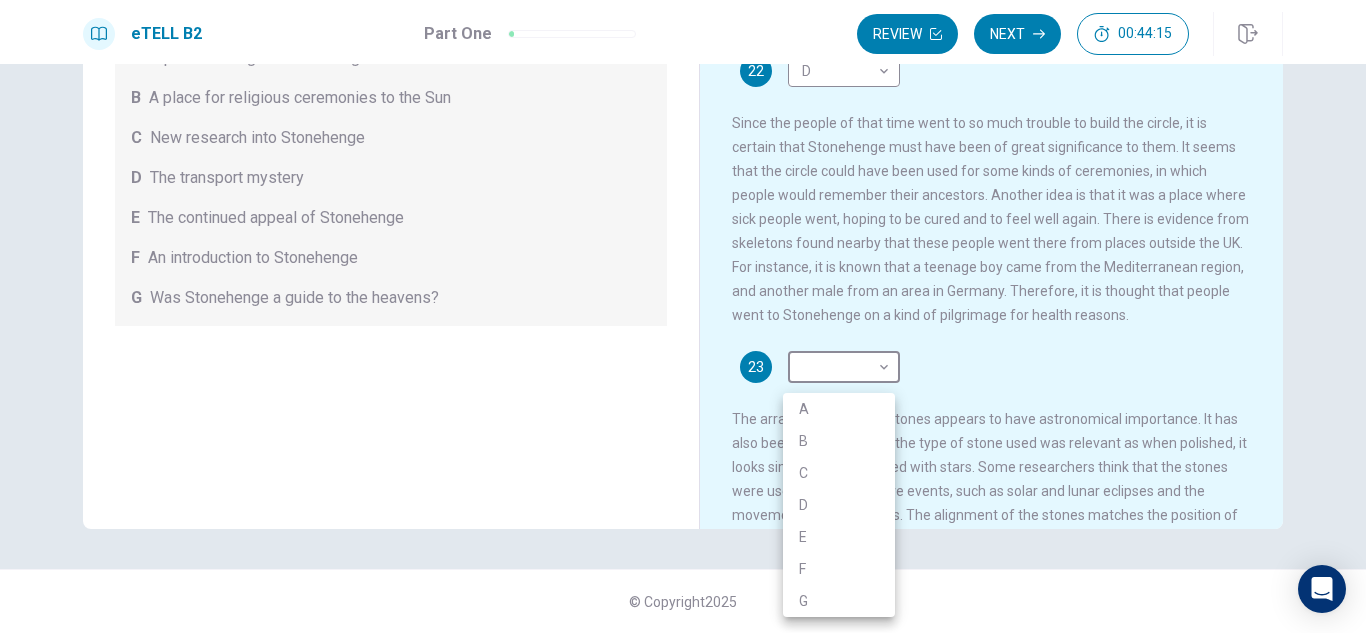 click at bounding box center (683, 316) 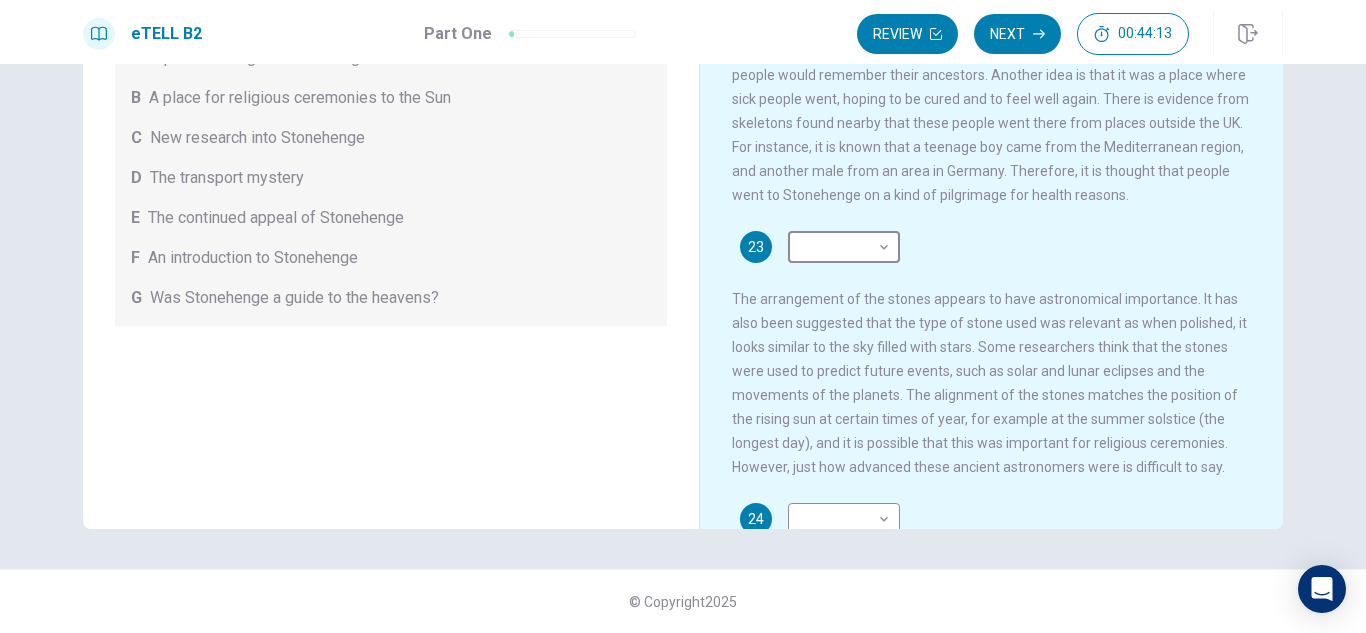 scroll, scrollTop: 539, scrollLeft: 0, axis: vertical 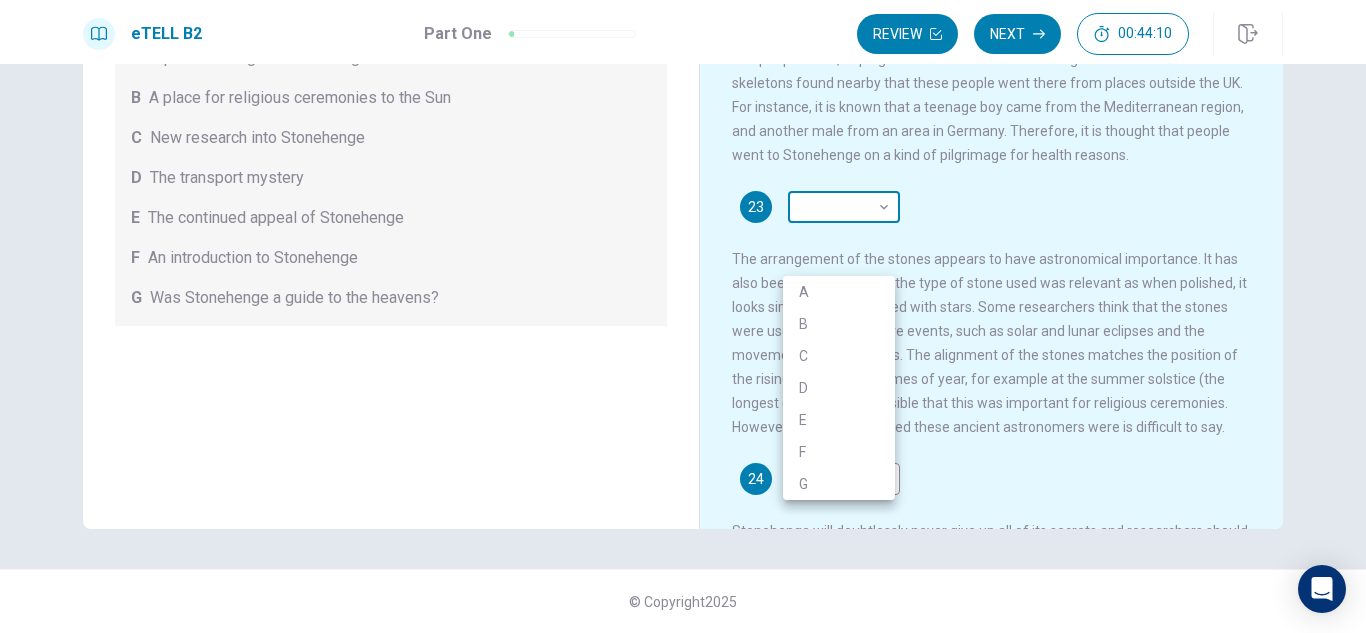 click on "This site uses cookies, as explained in our  Privacy Policy . If you agree to the use of cookies, please click the Accept button and continue to browse our site.   Privacy Policy Accept   eTELL B2 Part One Review Next 00:44:10 Question 1 - 4 of 30 00:44:10 Review Next Questions 21 - 24 For questions 21 – 24 match the headings (A – G) in the box below with the appropriate paragraph. There are THREE headings which you do not need. A A place of religion and healing? B A place for religious ceremonies to the Sun C New research into Stonehenge D The transport mystery E The continued appeal of Stonehenge F An introduction to Stonehenge G Was Stonehenge a guide to the heavens? Stonehenge 21 ​ ​ 22 D * ​ 23 ​ ​ 24 ​ ​ © Copyright  2025 Going somewhere? You are not allowed to open other tabs/pages or switch windows during a test. Doing this will be reported as cheating to the Administrators. Are you sure you want to leave this page? Please continue until you finish your test. 00:00 WARNING: Continue" at bounding box center (683, 316) 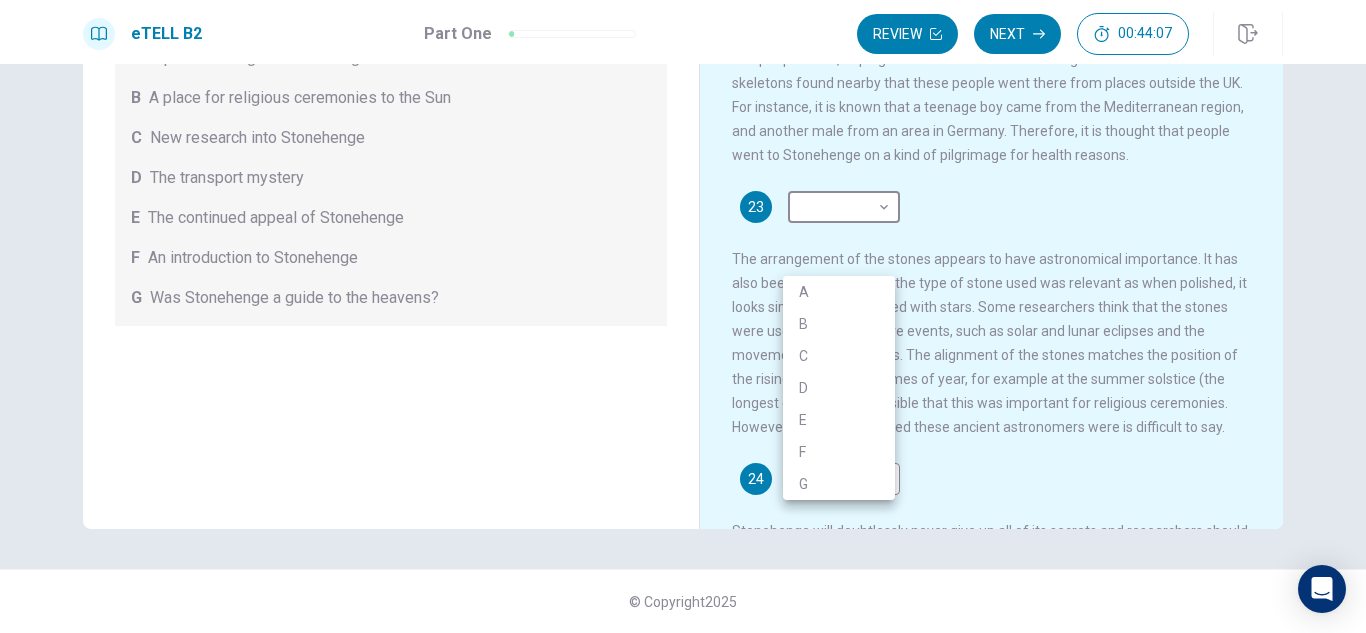 click at bounding box center [683, 316] 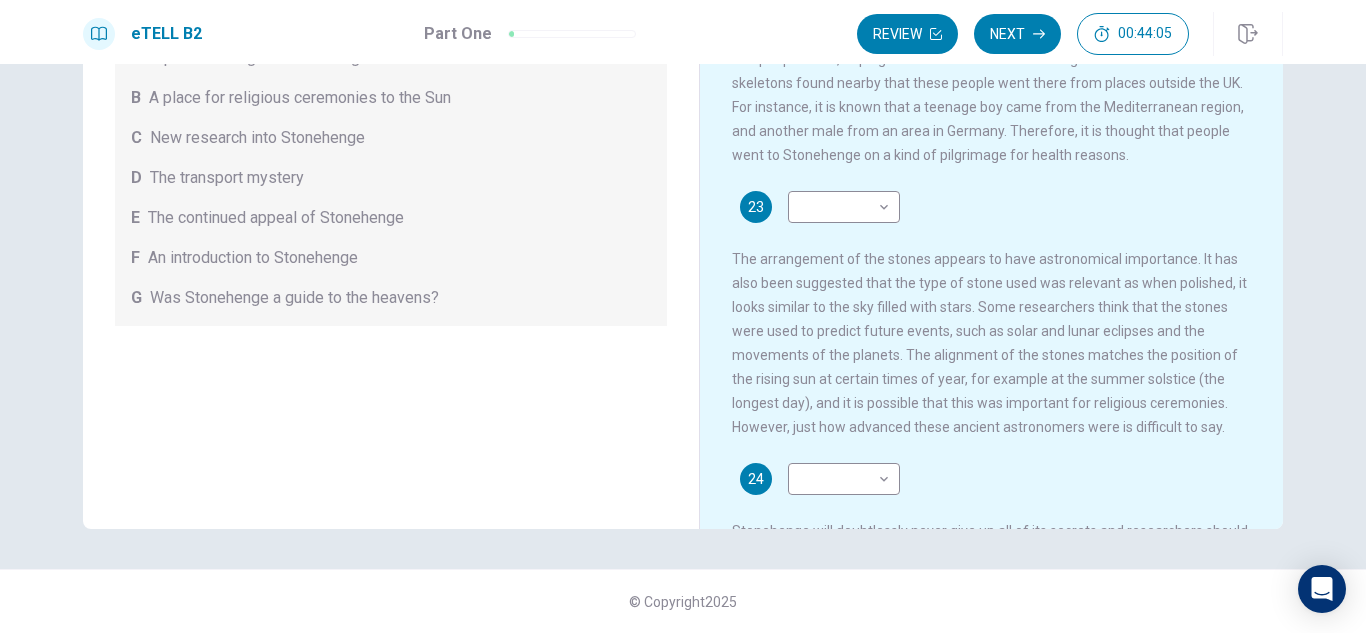 drag, startPoint x: 1257, startPoint y: 135, endPoint x: 1274, endPoint y: 139, distance: 17.464249 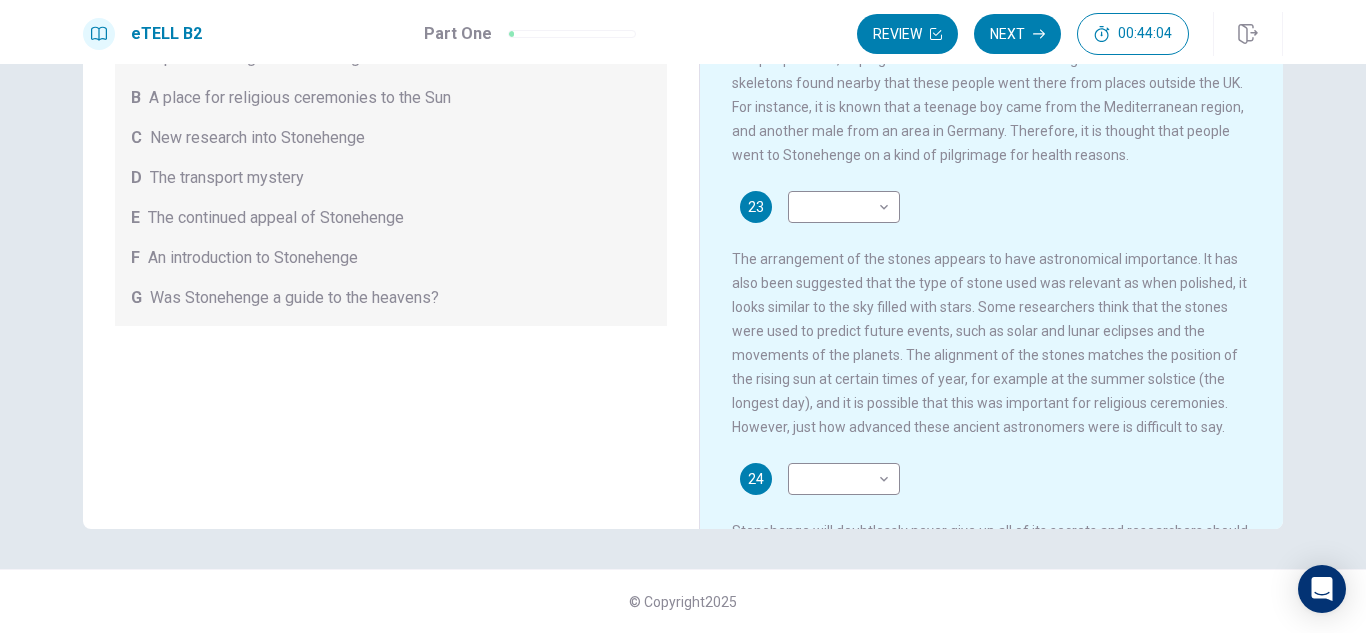 scroll, scrollTop: 8, scrollLeft: 0, axis: vertical 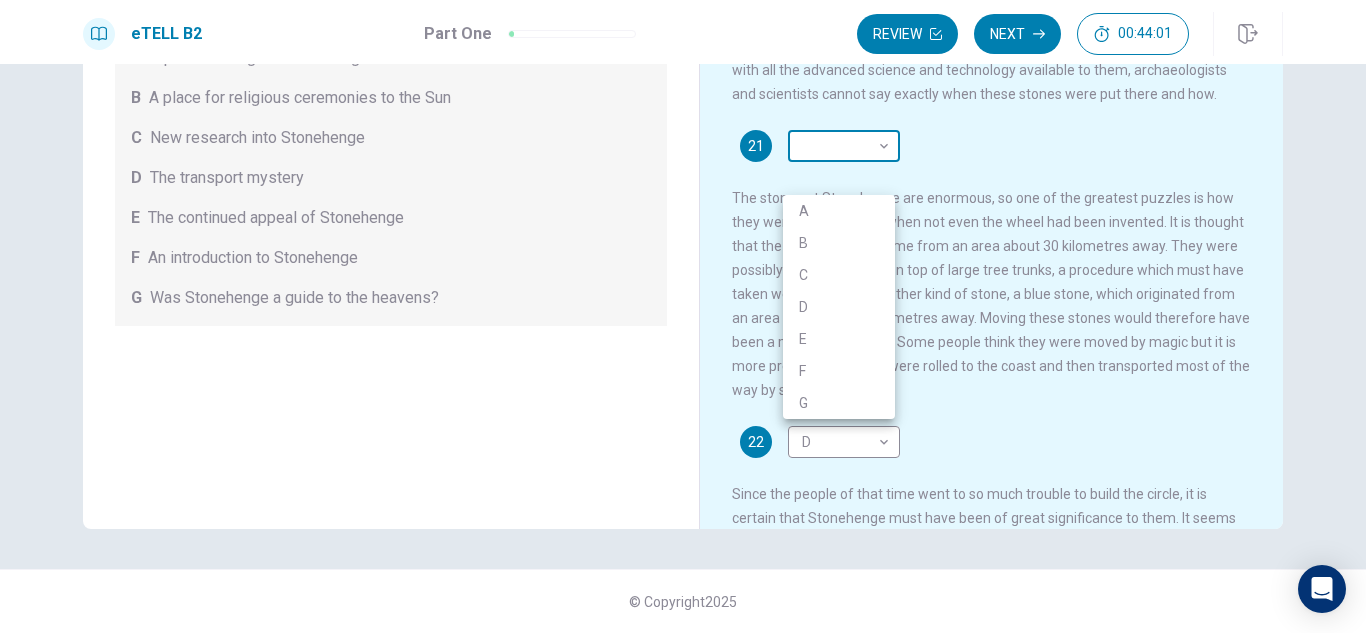 click on "This site uses cookies, as explained in our  Privacy Policy . If you agree to the use of cookies, please click the Accept button and continue to browse our site.   Privacy Policy Accept   eTELL B2 Part One Review Next 00:44:01 Question 1 - 4 of 30 00:44:01 Review Next Questions 21 - 24 For questions 21 – 24 match the headings (A – G) in the box below with the appropriate paragraph. There are THREE headings which you do not need. A A place of religion and healing? B A place for religious ceremonies to the Sun C New research into Stonehenge D The transport mystery E The continued appeal of Stonehenge F An introduction to Stonehenge G Was Stonehenge a guide to the heavens? Stonehenge 21 ​ ​ 22 D * ​ 23 ​ ​ 24 ​ ​ © Copyright  2025 Going somewhere? You are not allowed to open other tabs/pages or switch windows during a test. Doing this will be reported as cheating to the Administrators. Are you sure you want to leave this page? Please continue until you finish your test. 00:00 WARNING: Continue" at bounding box center [683, 316] 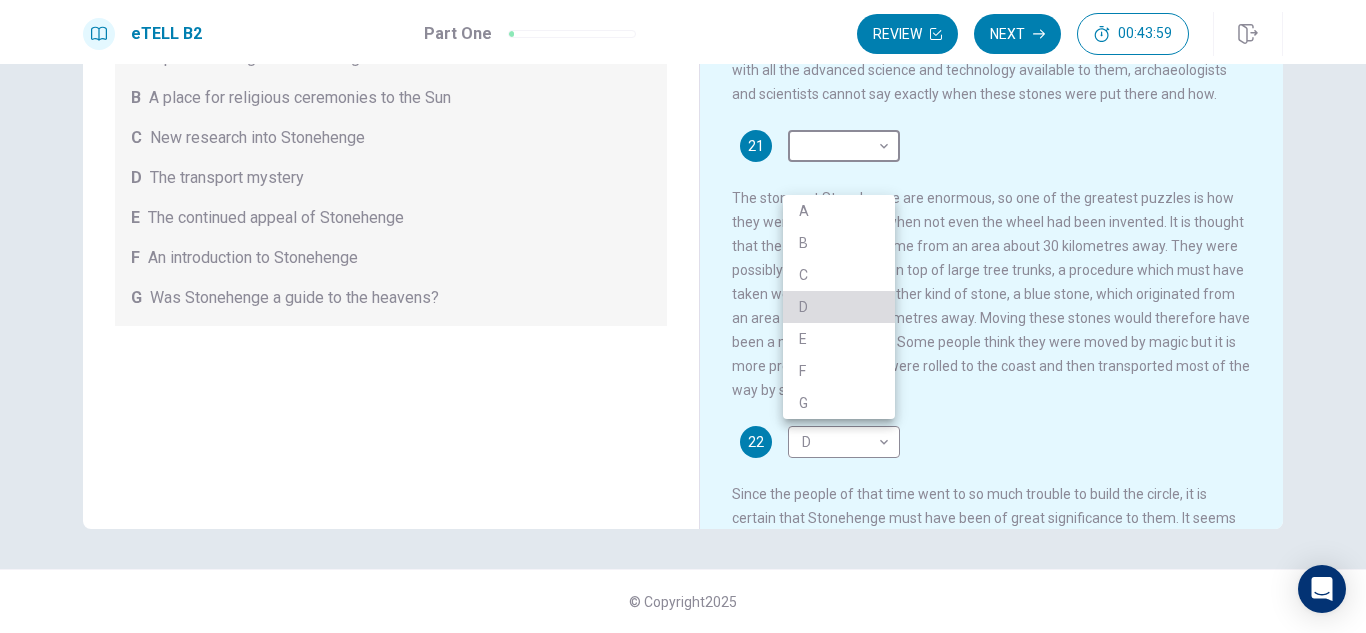 click on "D" at bounding box center (839, 307) 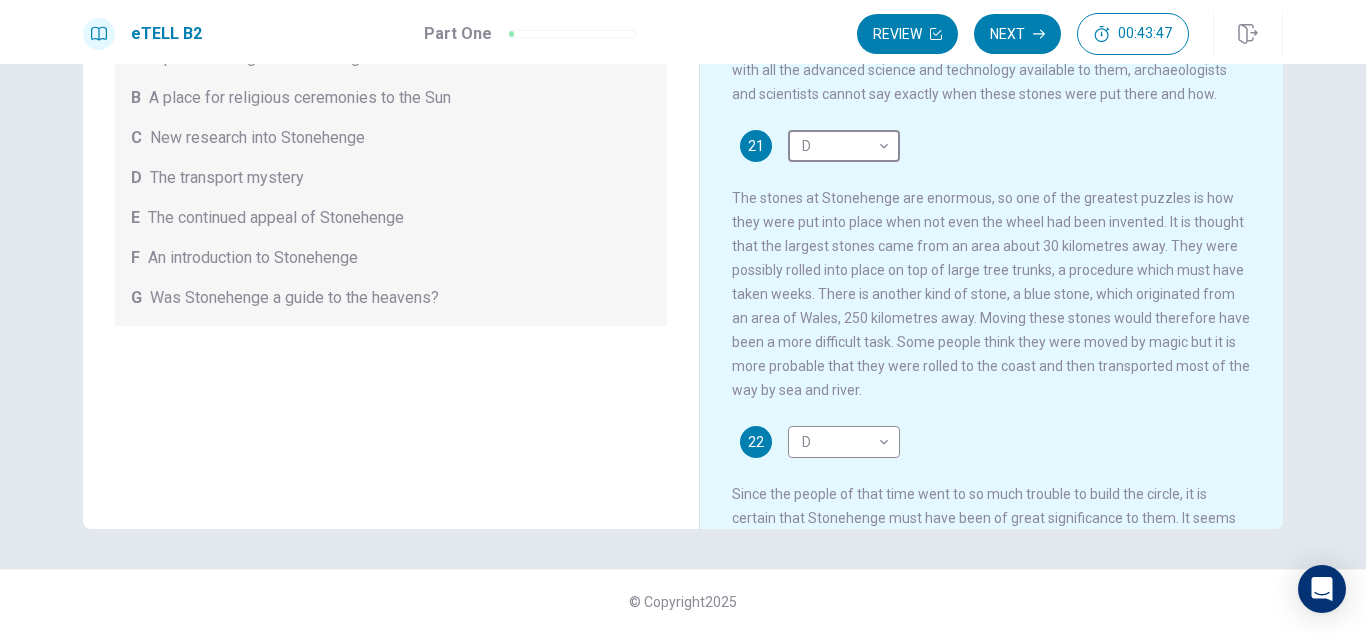 scroll, scrollTop: 8, scrollLeft: 0, axis: vertical 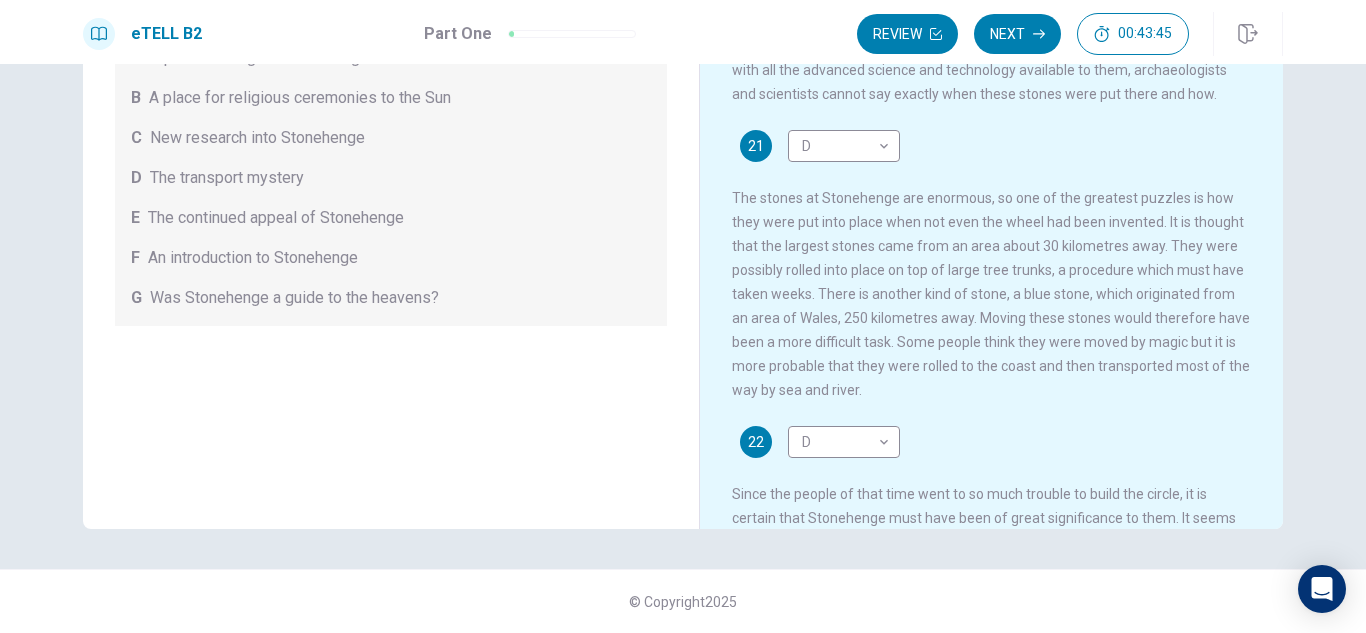 drag, startPoint x: 1146, startPoint y: 159, endPoint x: 1268, endPoint y: 221, distance: 136.85028 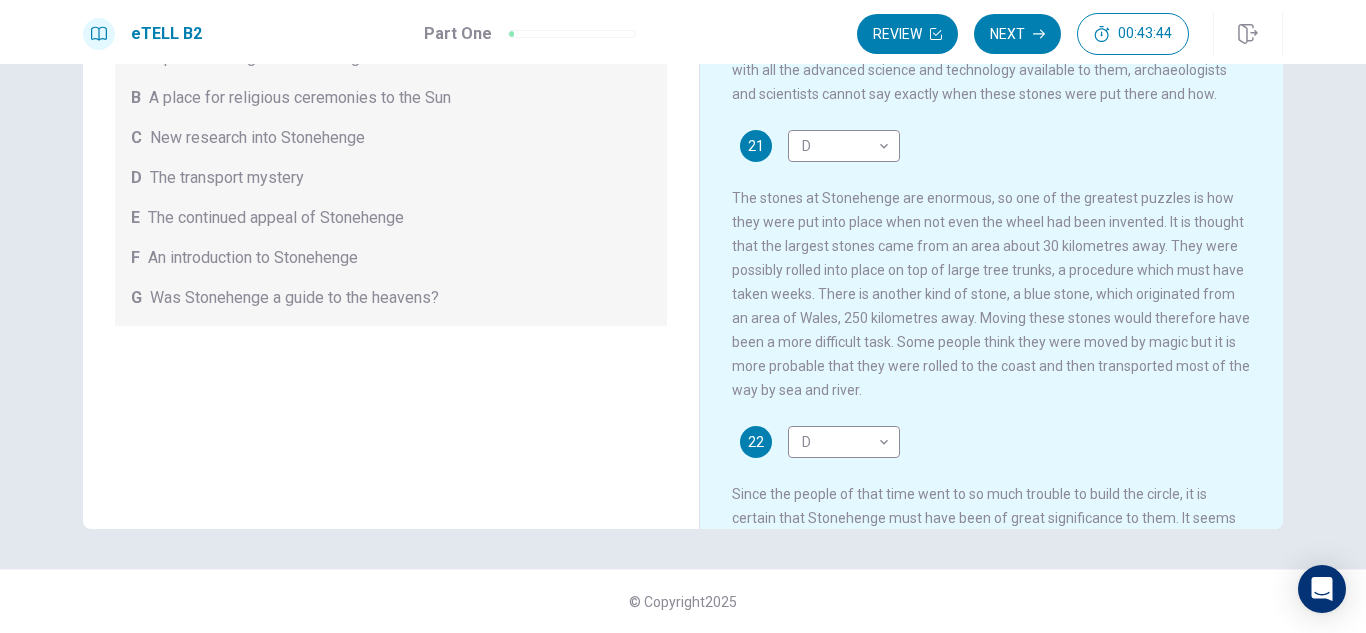 scroll, scrollTop: 539, scrollLeft: 0, axis: vertical 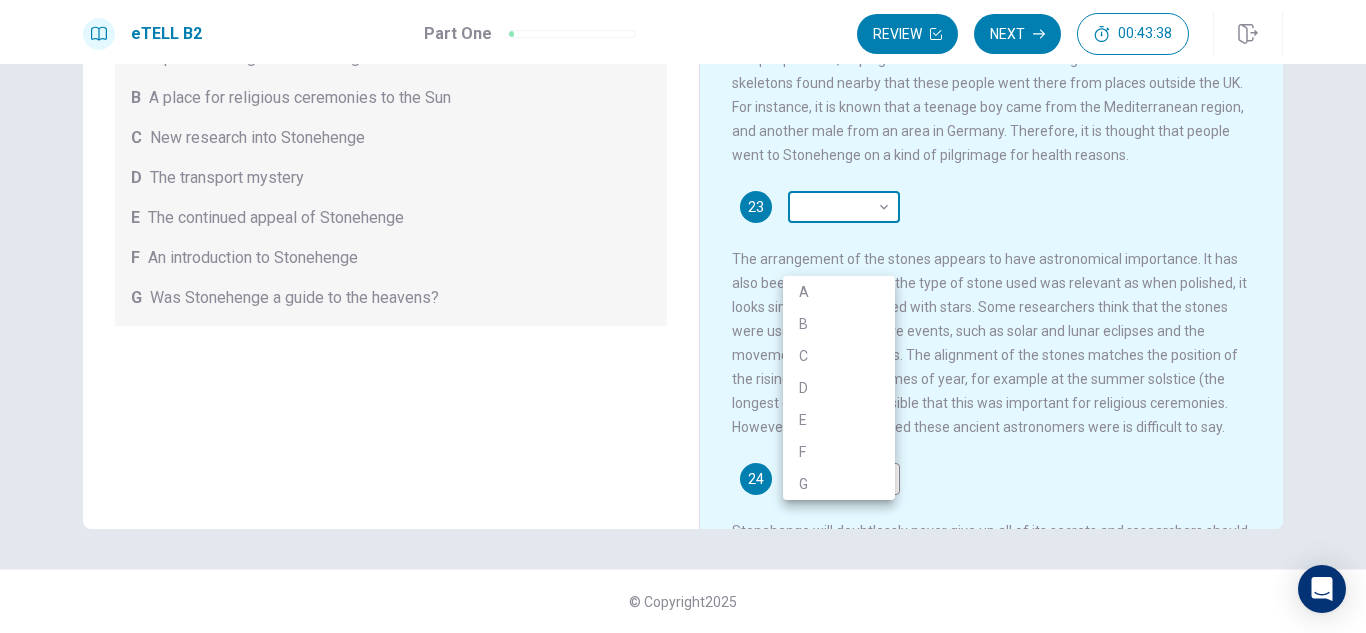 click on "00:55:10 This site uses cookies, as explained in our  Privacy Policy . If you agree to the use of cookies, please click the Accept button and continue to browse our site.   Privacy Policy Accept   eTELL B2 Part One Review Next 00:43:38 Question 1 - 4 of 30 00:43:38 Review Next Questions 21 – 24 For questions 21 – 24 match the headings (A – G) in the box below with the appropriate paragraph. There are THREE headings which you do not need. A A place of religion and healing? B A place for religious ceremonies to the Sun C New research into Stonehenge D The transport mystery E The continued appeal of Stonehenge F An introduction to Stonehenge G Was Stonehenge a guide to the heavens? Stonehenge 21 D * ​ 22 D * ​ 23 ​ ​ 24 ​ ​ © Copyright  2025 Going somewhere? You are not allowed to open other tabs/pages or switch windows during a test. Doing this will be reported as cheating to the Administrators. Are you sure you want to leave this page? Please continue until you finish your test. 00:00 WARNING: Continue" at bounding box center (683, 316) 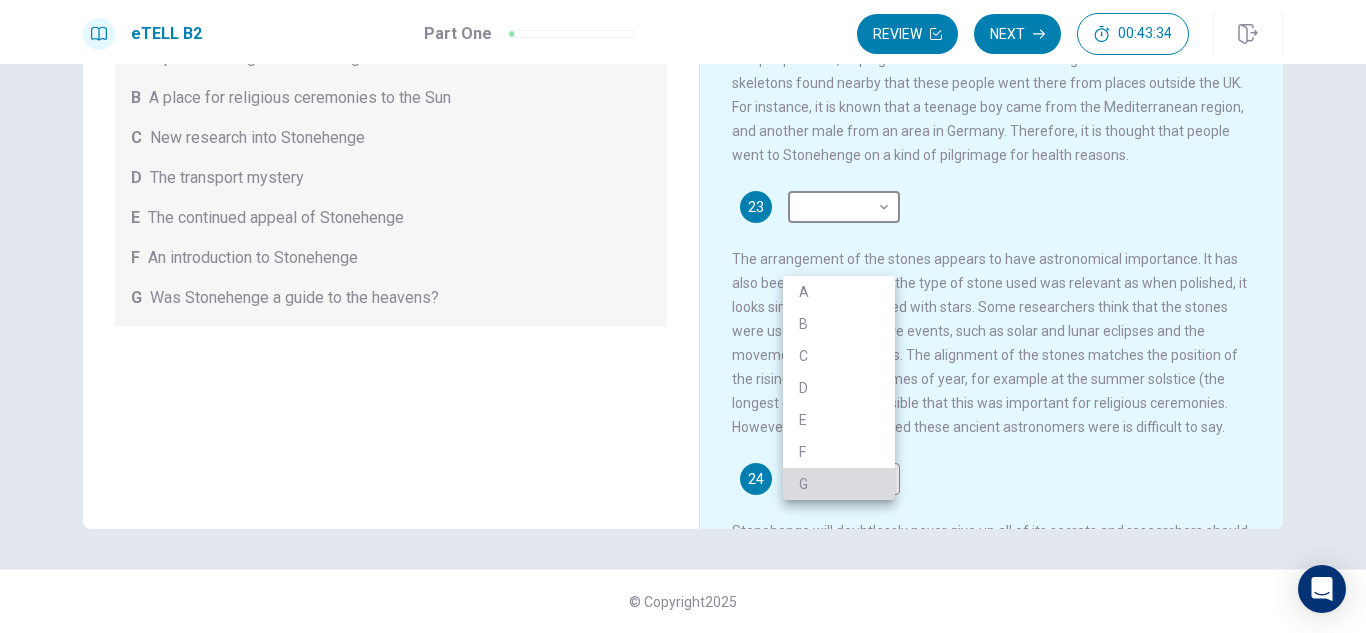 click on "G" at bounding box center [839, 484] 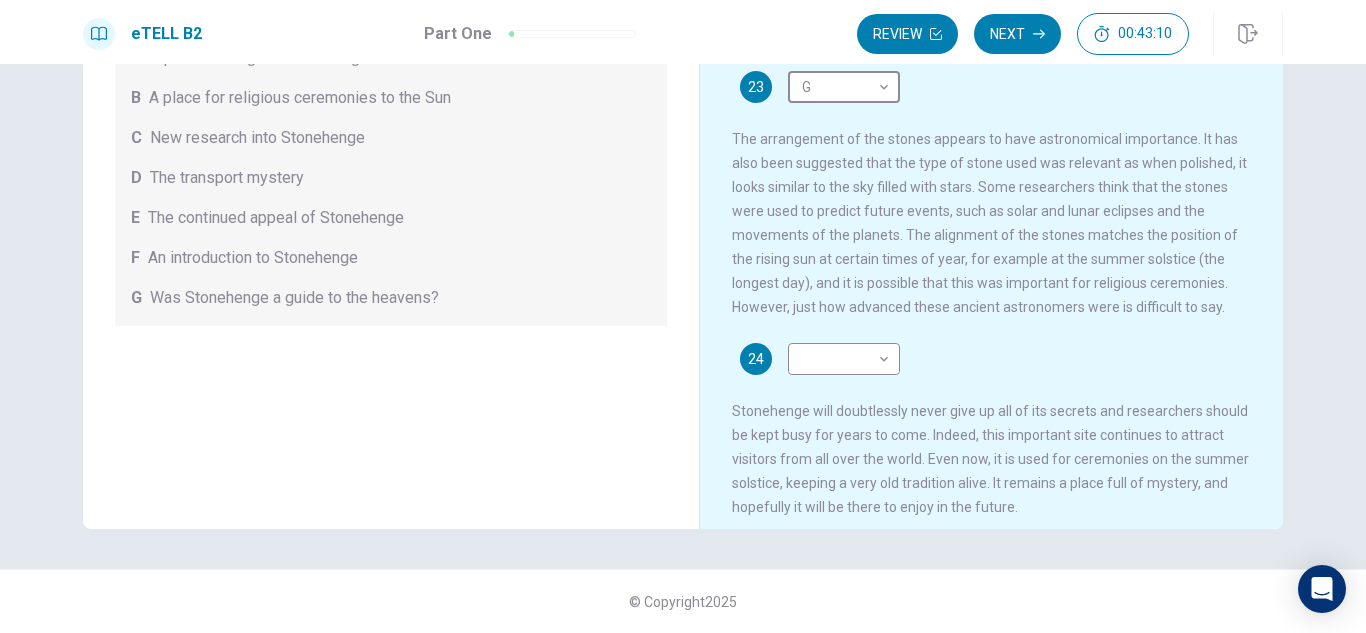 scroll, scrollTop: 699, scrollLeft: 0, axis: vertical 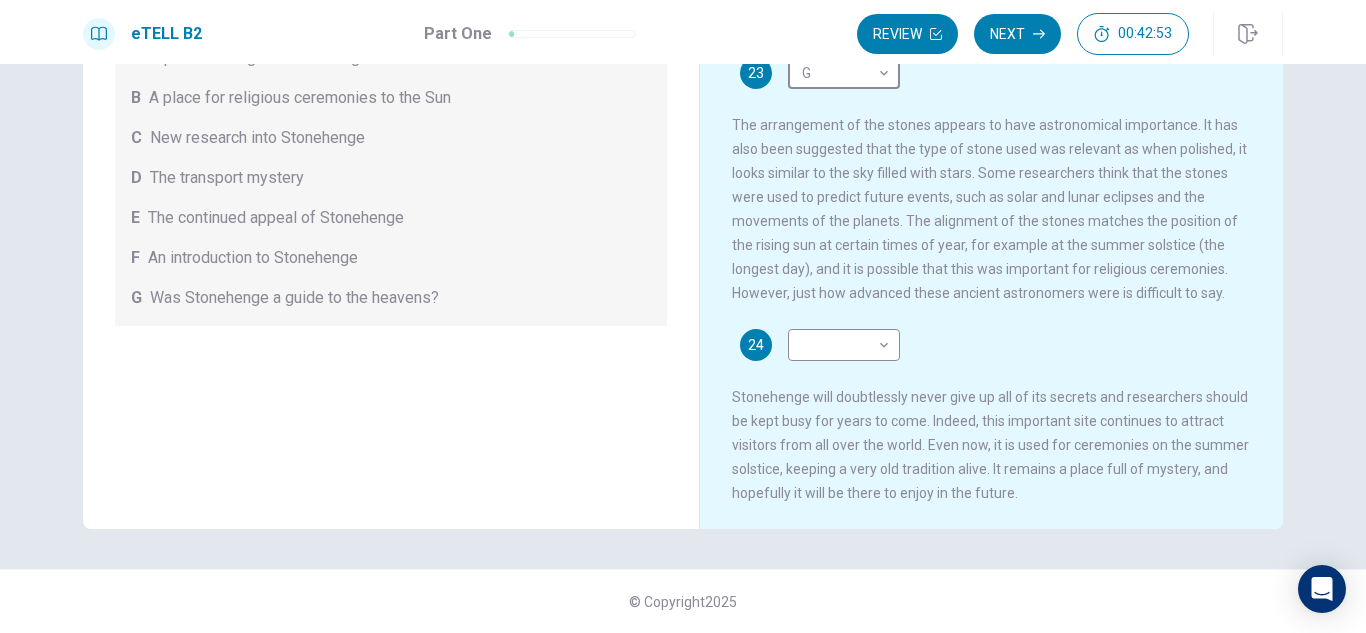 click on "Stonehenge There are many ancient sites in the world which are both beautiful and mysterious. From pyramids to ancient cities, people visit them to learn about their history, to admire their beauty, or to wonder about the unanswered questions that surround them. One such place is Stonehenge, an ancient stone circle which is located in the South West of [STATE]. This unique monument was built in stages between 3000 and 2000 B.C., and it has puzzled archaeologists for centuries. Even nowadays, with all the advanced science and technology available to them, archaeologists and scientists cannot say exactly when these stones were put there and how. 21 D * ​ 22 D * ​ 23 G * ​ 24 ​ ​" at bounding box center (991, 197) 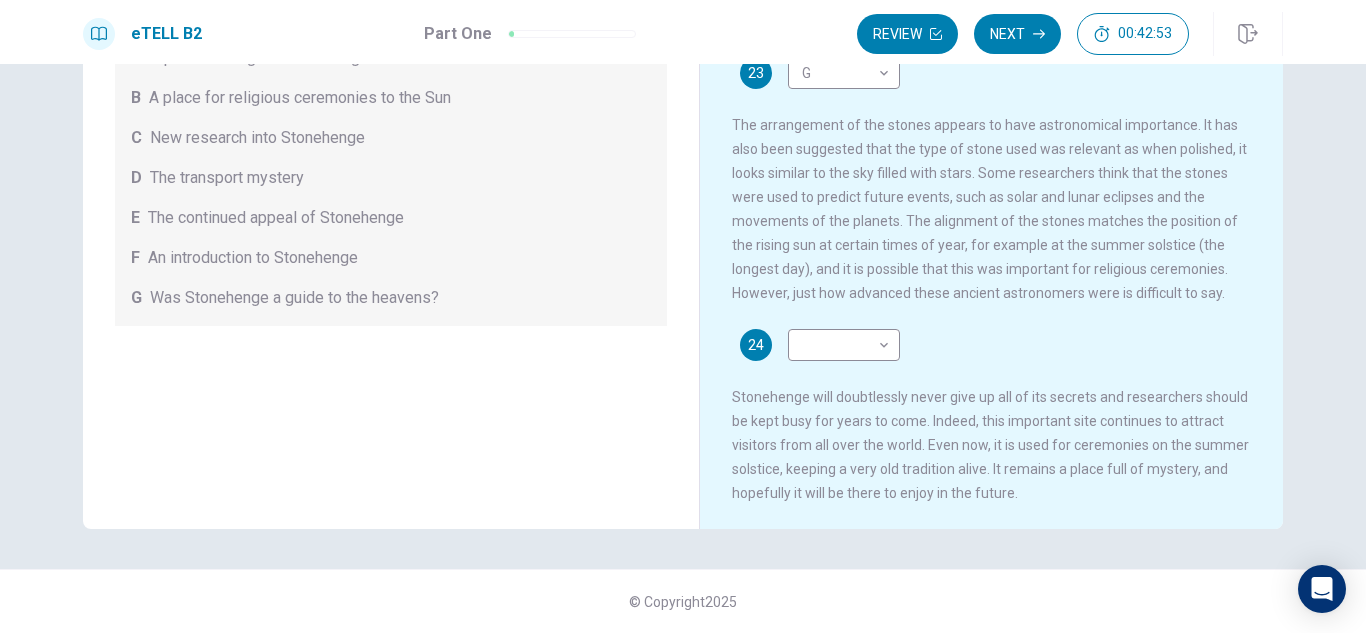 click on "Stonehenge There are many ancient sites in the world which are both beautiful and mysterious. From pyramids to ancient cities, people visit them to learn about their history, to admire their beauty, or to wonder about the unanswered questions that surround them. One such place is Stonehenge, an ancient stone circle which is located in the South West of [STATE]. This unique monument was built in stages between 3000 and 2000 B.C., and it has puzzled archaeologists for centuries. Even nowadays, with all the advanced science and technology available to them, archaeologists and scientists cannot say exactly when these stones were put there and how. 21 D * ​ 22 D * ​ 23 G * ​ 24 ​ ​" at bounding box center (991, 197) 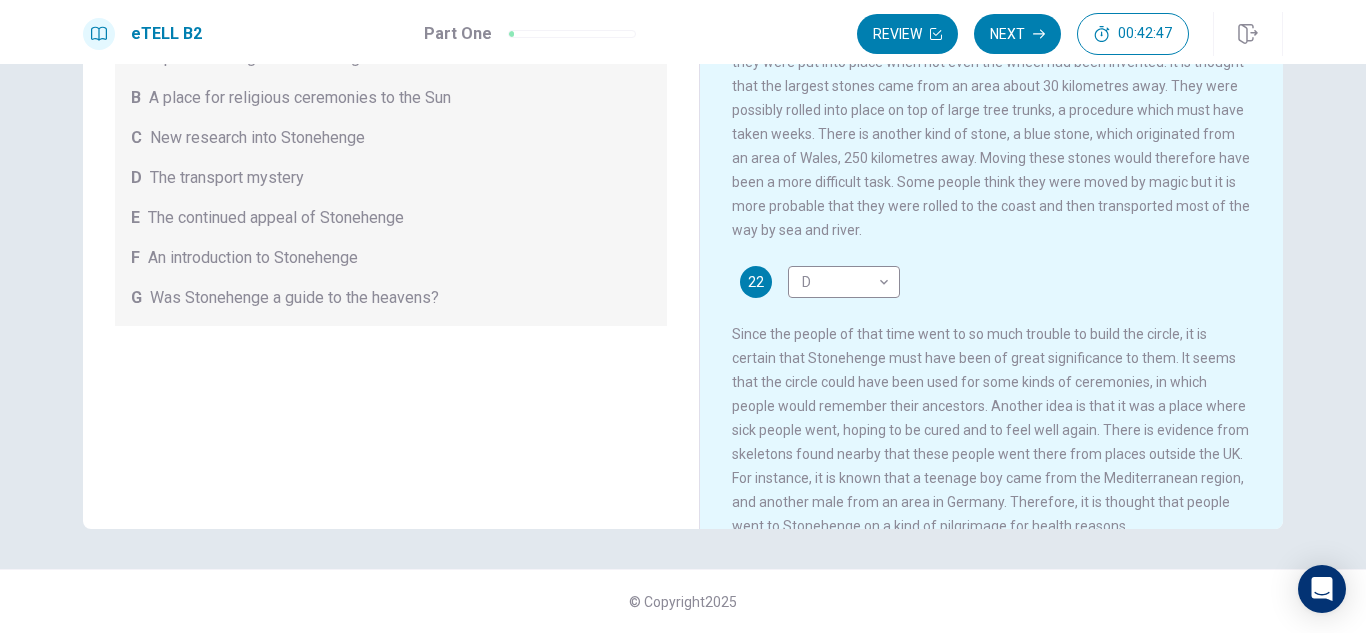 scroll, scrollTop: 92, scrollLeft: 0, axis: vertical 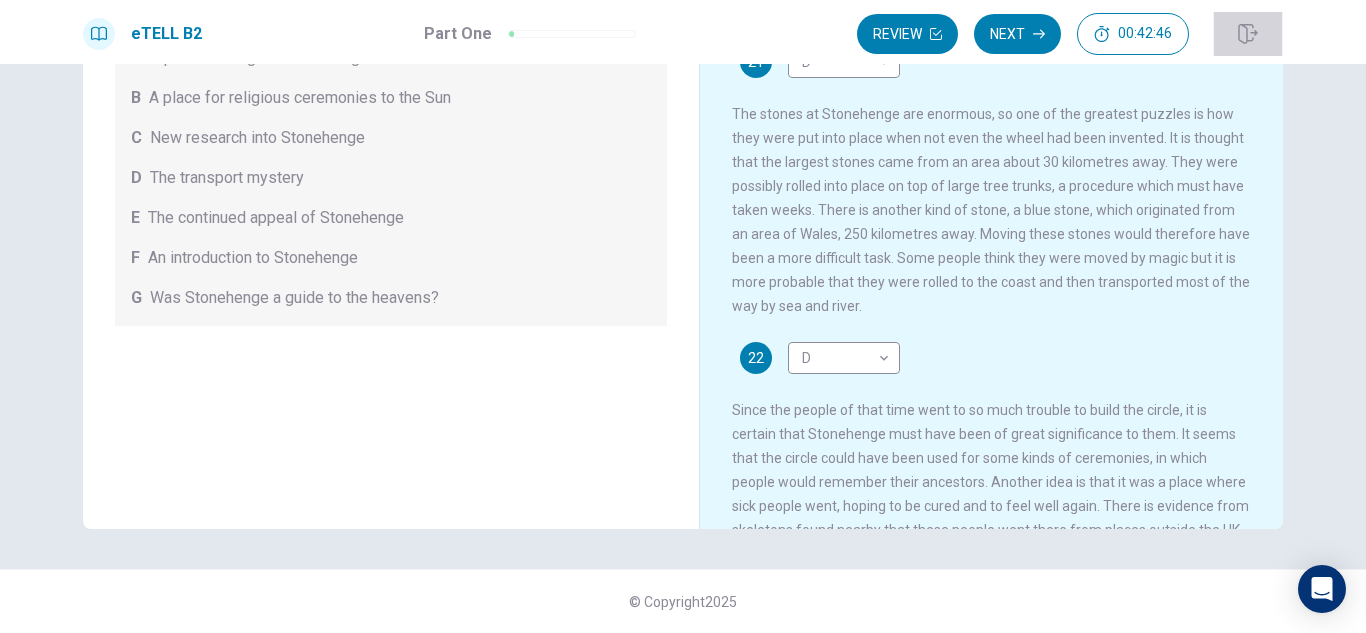 click at bounding box center [1248, 34] 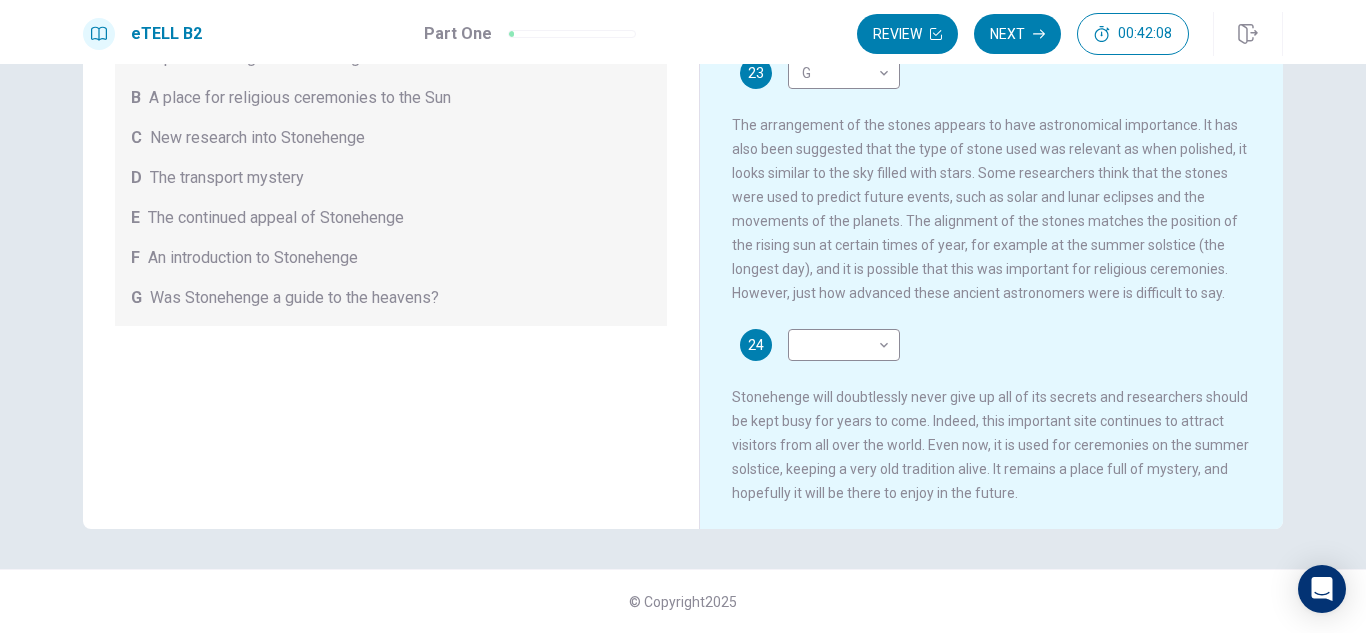 scroll, scrollTop: 741, scrollLeft: 0, axis: vertical 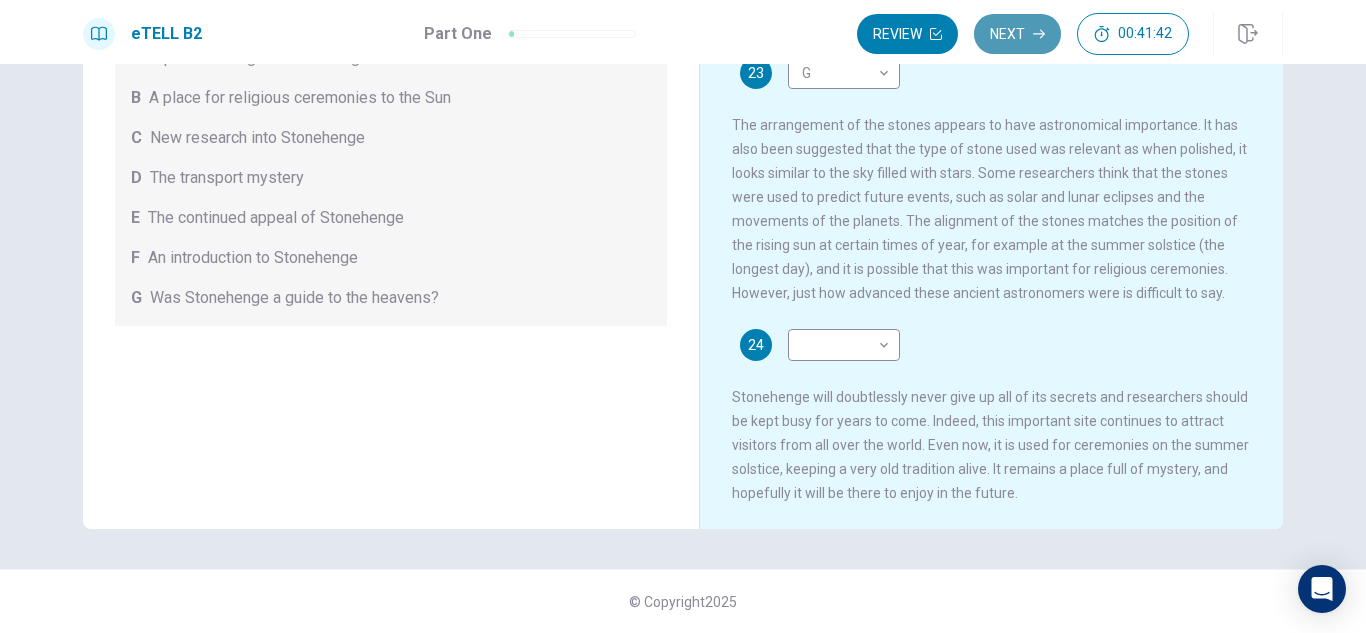 click on "Next" at bounding box center (1017, 34) 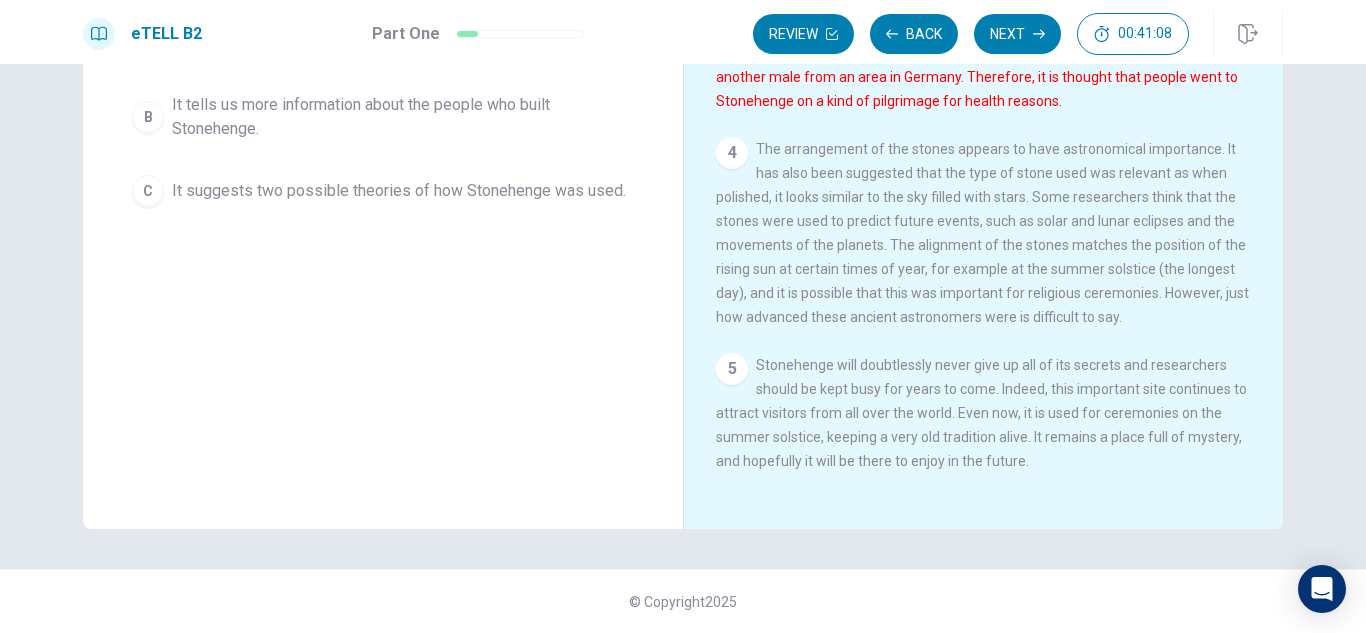 scroll, scrollTop: 545, scrollLeft: 0, axis: vertical 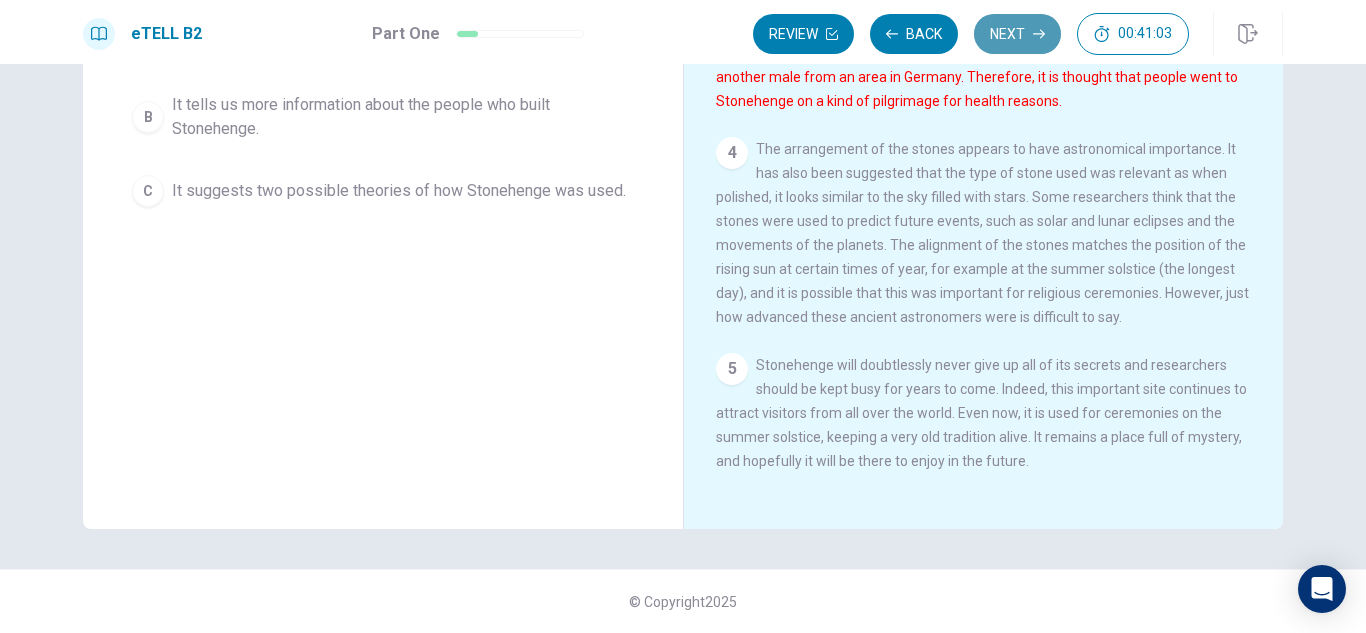 click on "Next" at bounding box center (1017, 34) 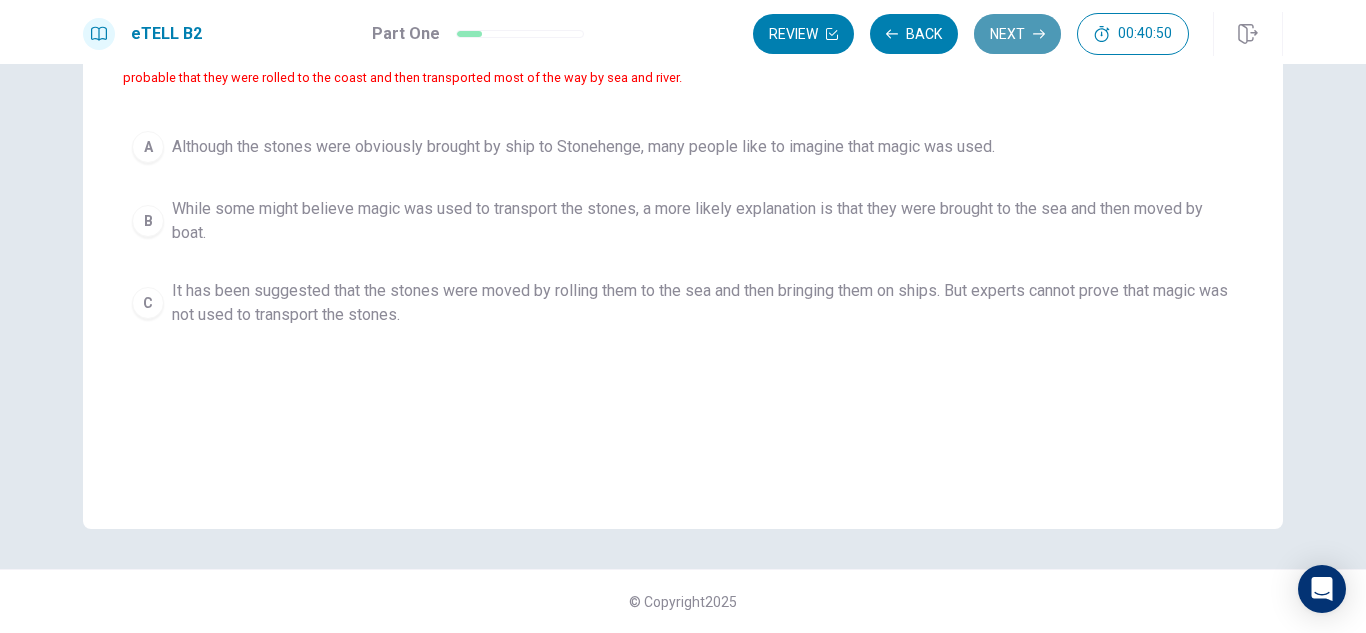 click on "Next" at bounding box center (1017, 34) 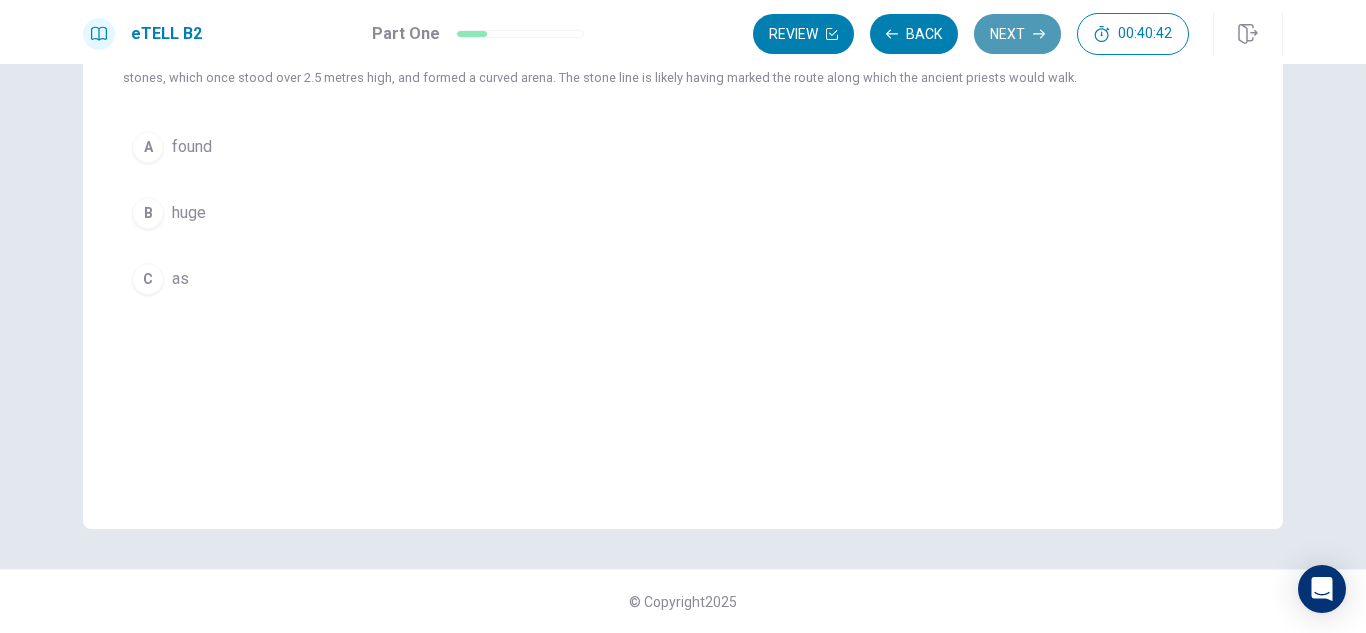 click on "Next" at bounding box center (1017, 34) 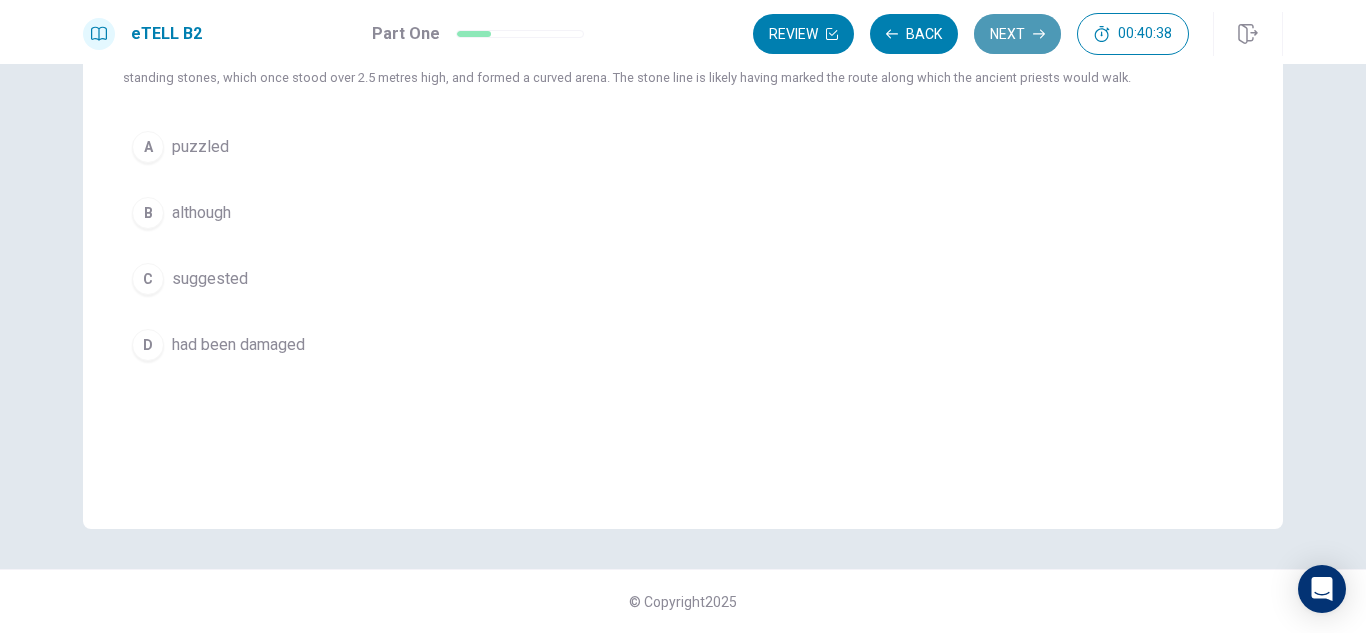 click on "Next" at bounding box center (1017, 34) 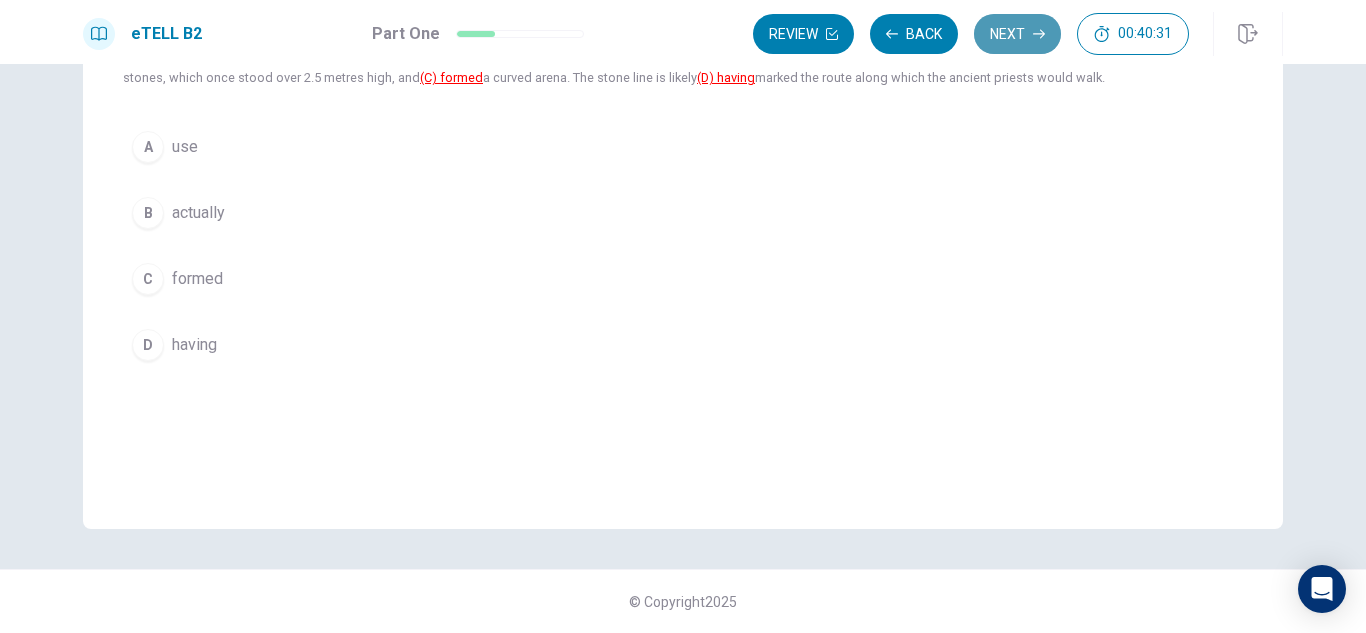 click on "Next" at bounding box center [1017, 34] 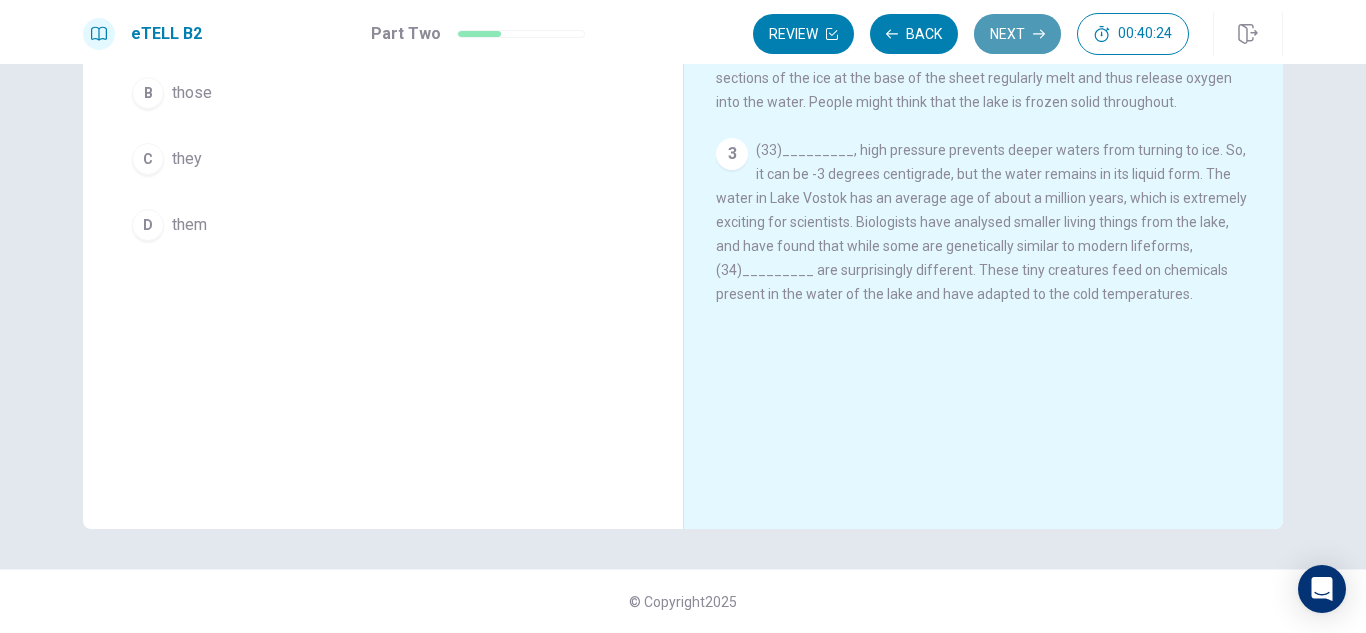 click on "Next" at bounding box center (1017, 34) 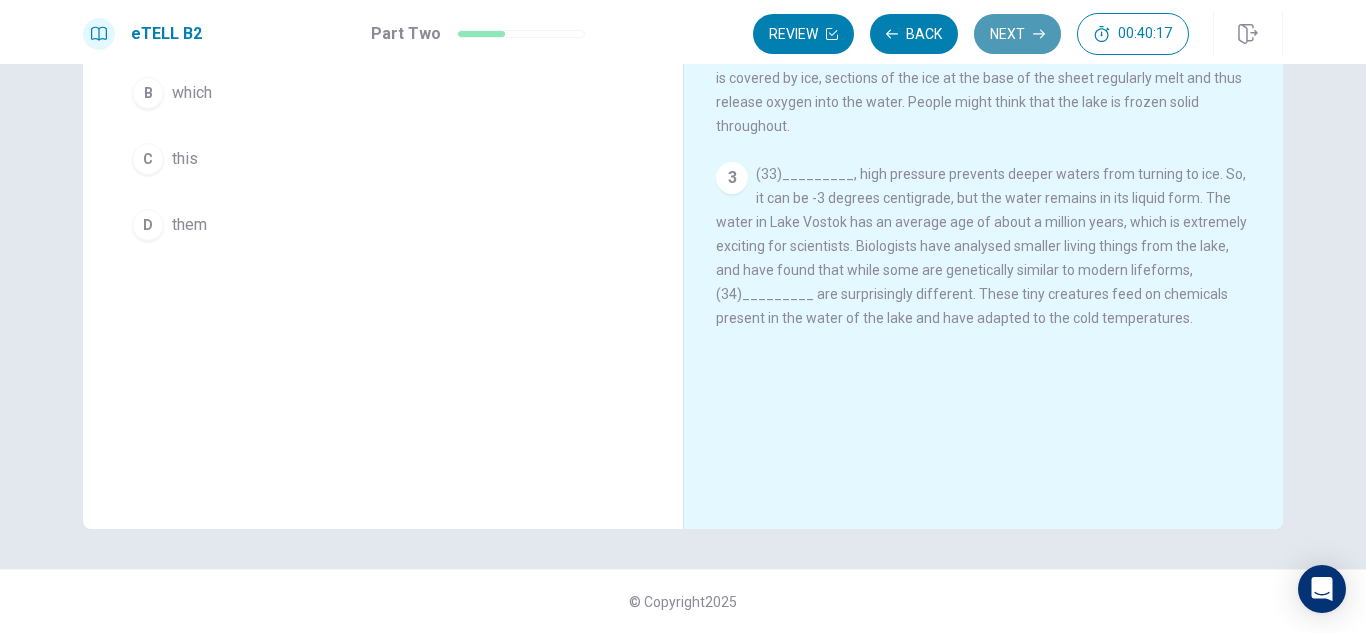click on "Next" at bounding box center [1017, 34] 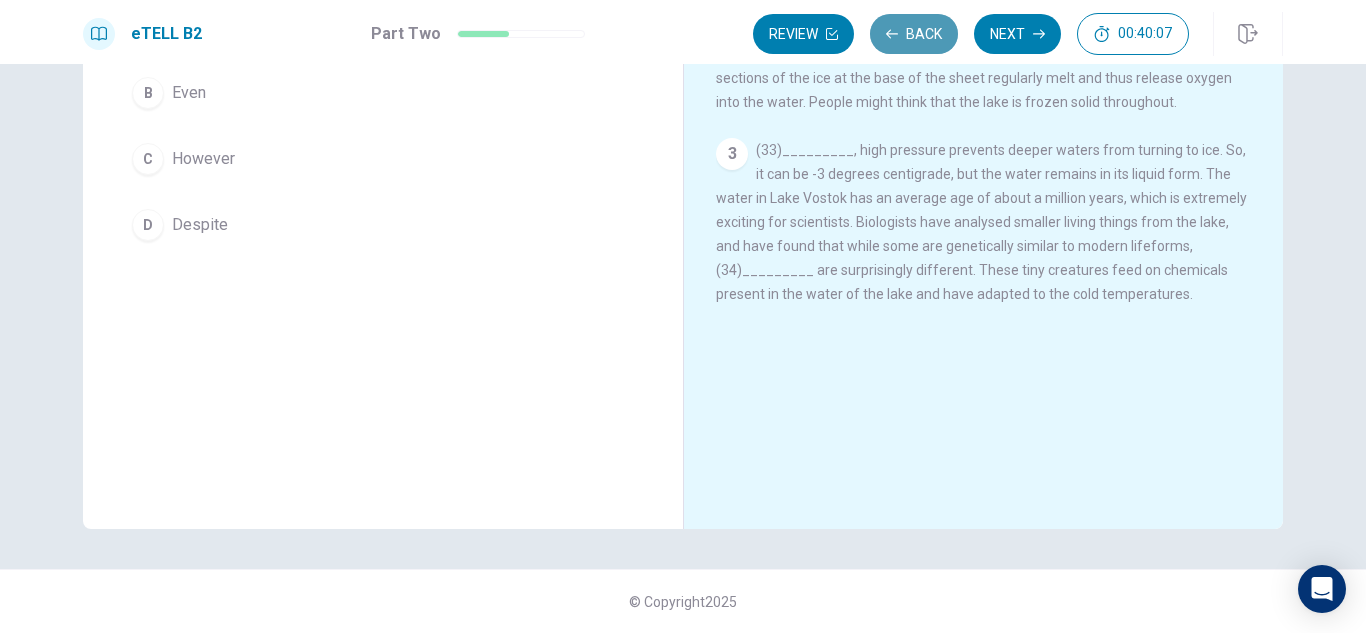 click on "Back" at bounding box center (914, 34) 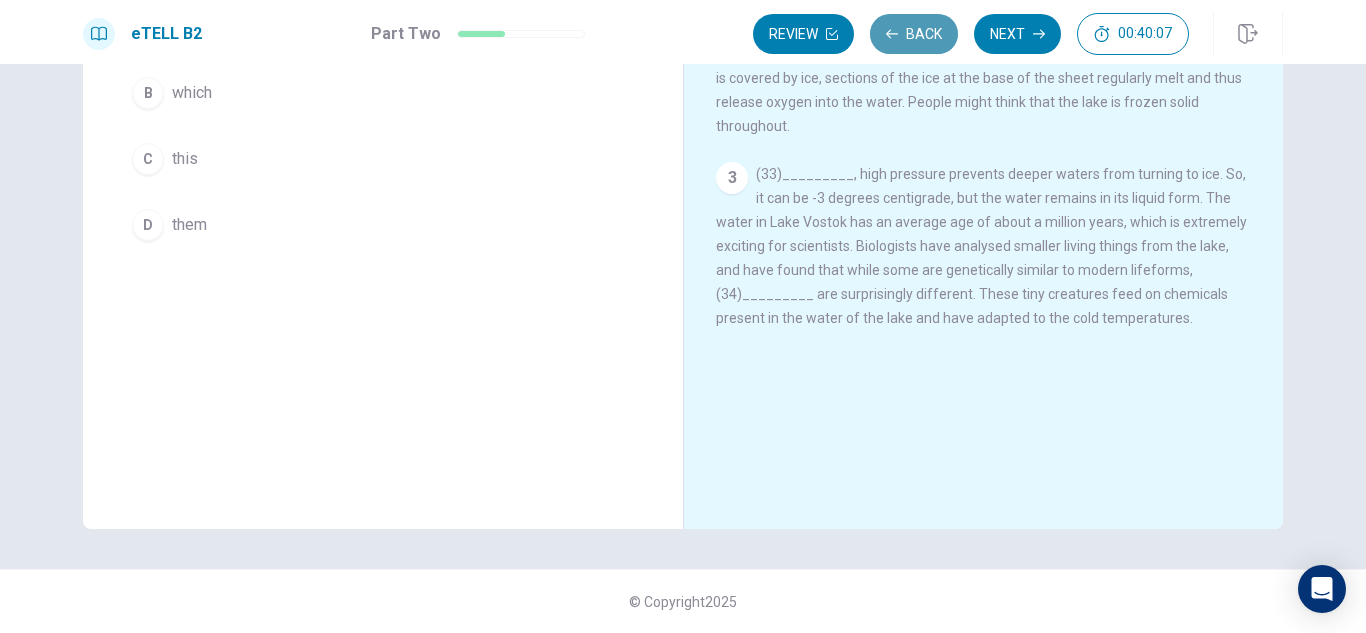 click on "Back" at bounding box center (914, 34) 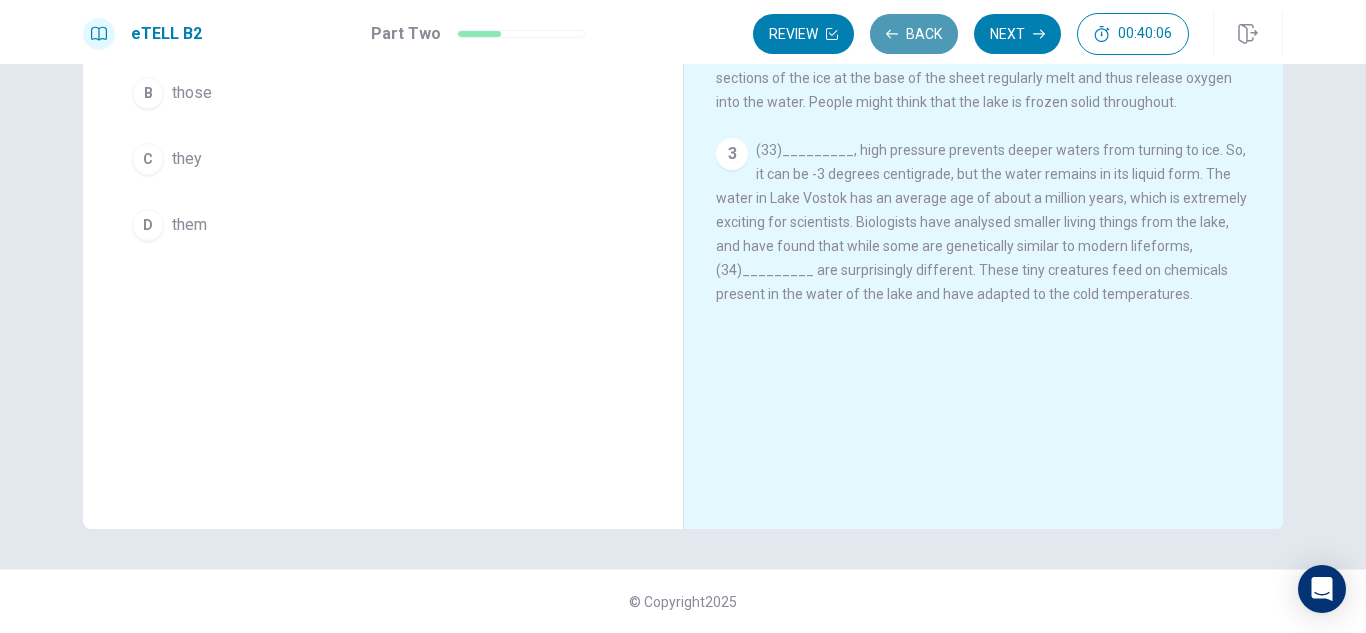 click on "Back" at bounding box center (914, 34) 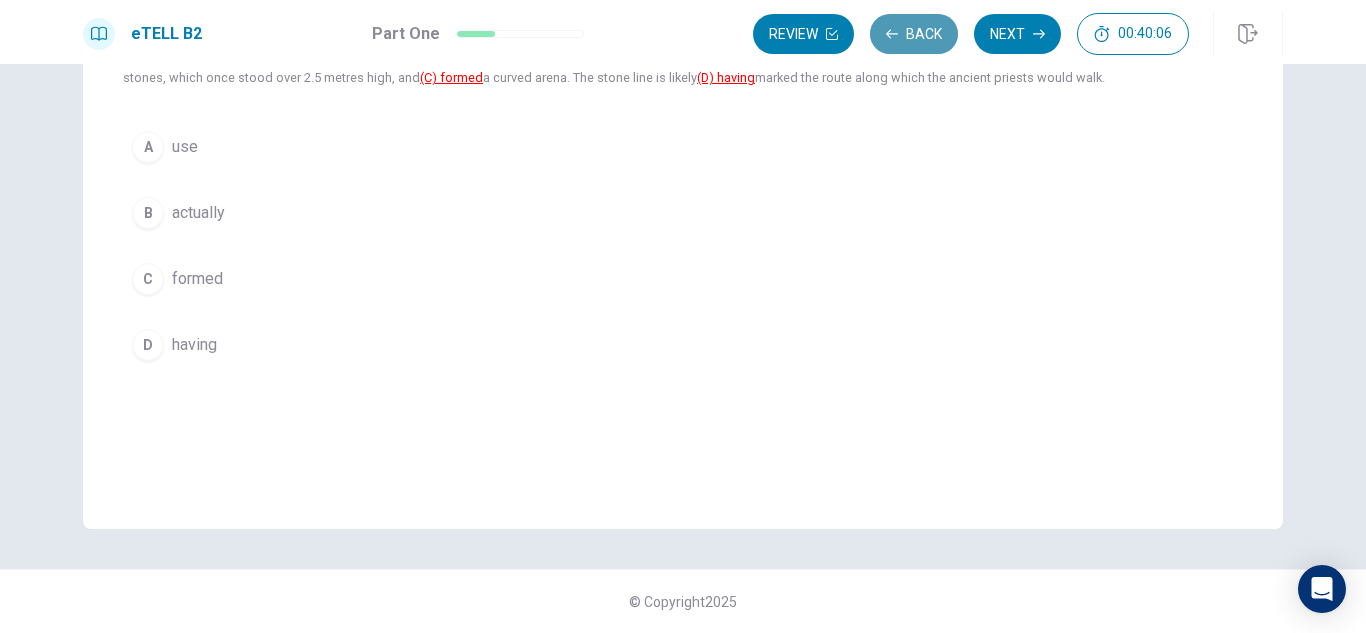 click on "Back" at bounding box center (914, 34) 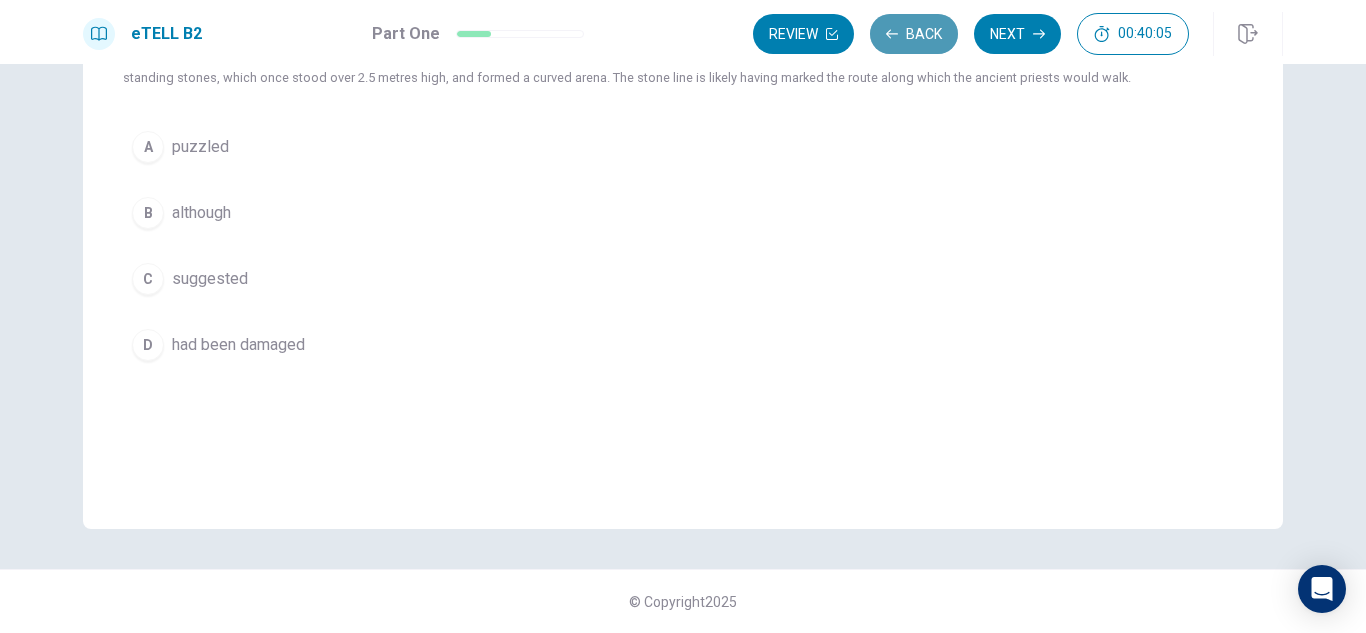 click on "Back" at bounding box center [914, 34] 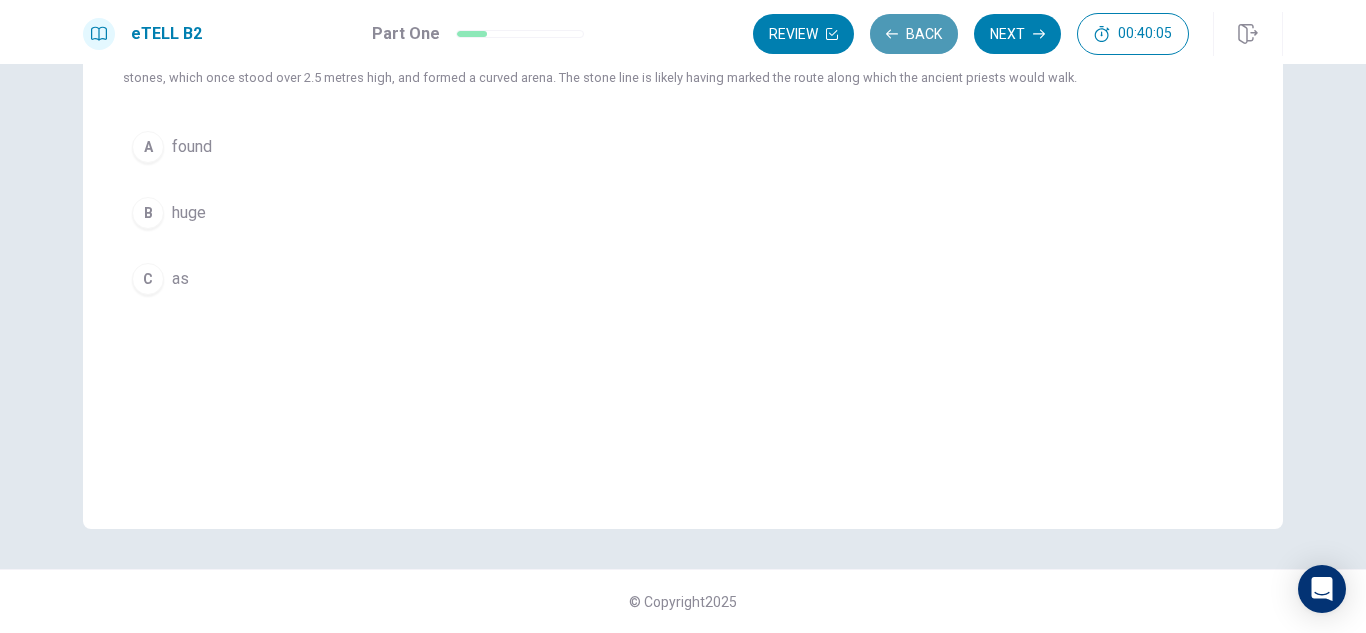 click on "Back" at bounding box center (914, 34) 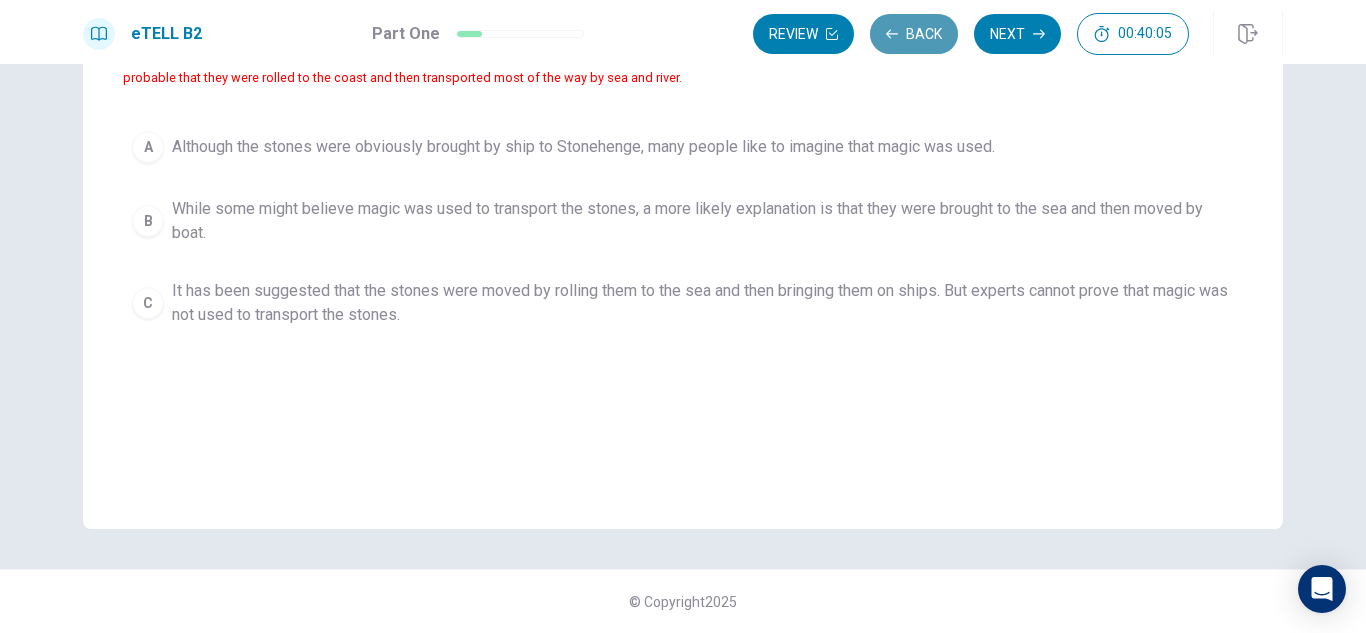 click on "Back" at bounding box center [914, 34] 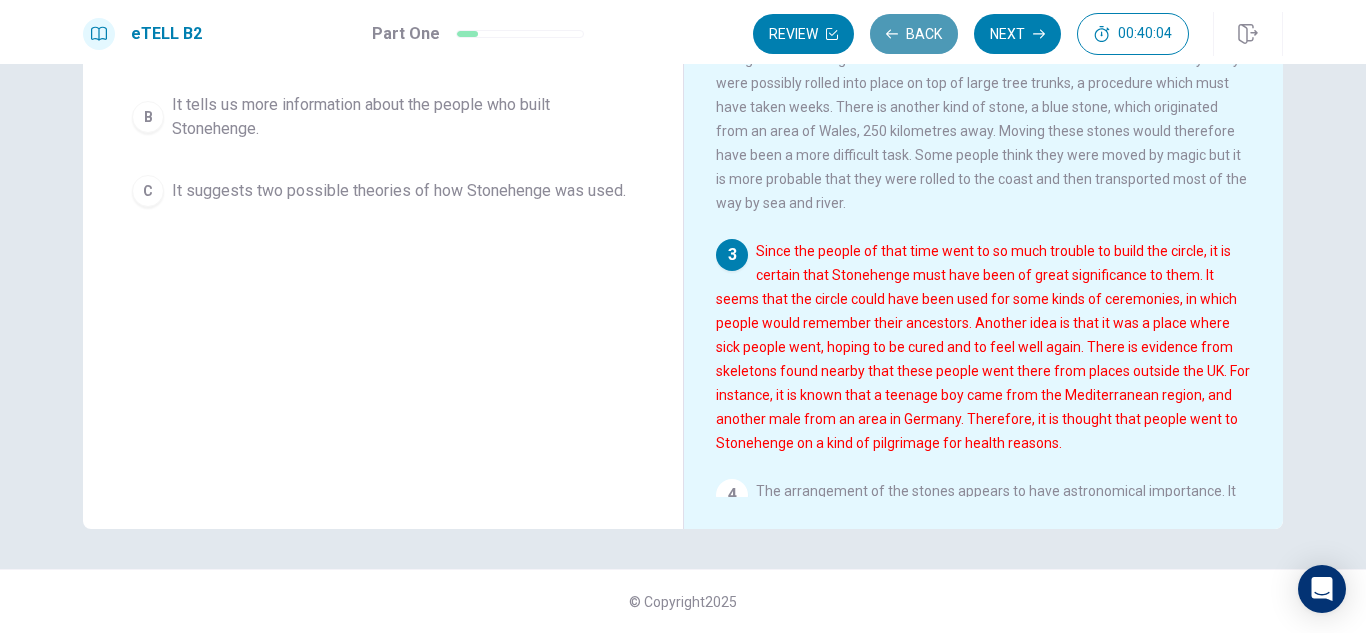 scroll, scrollTop: 334, scrollLeft: 0, axis: vertical 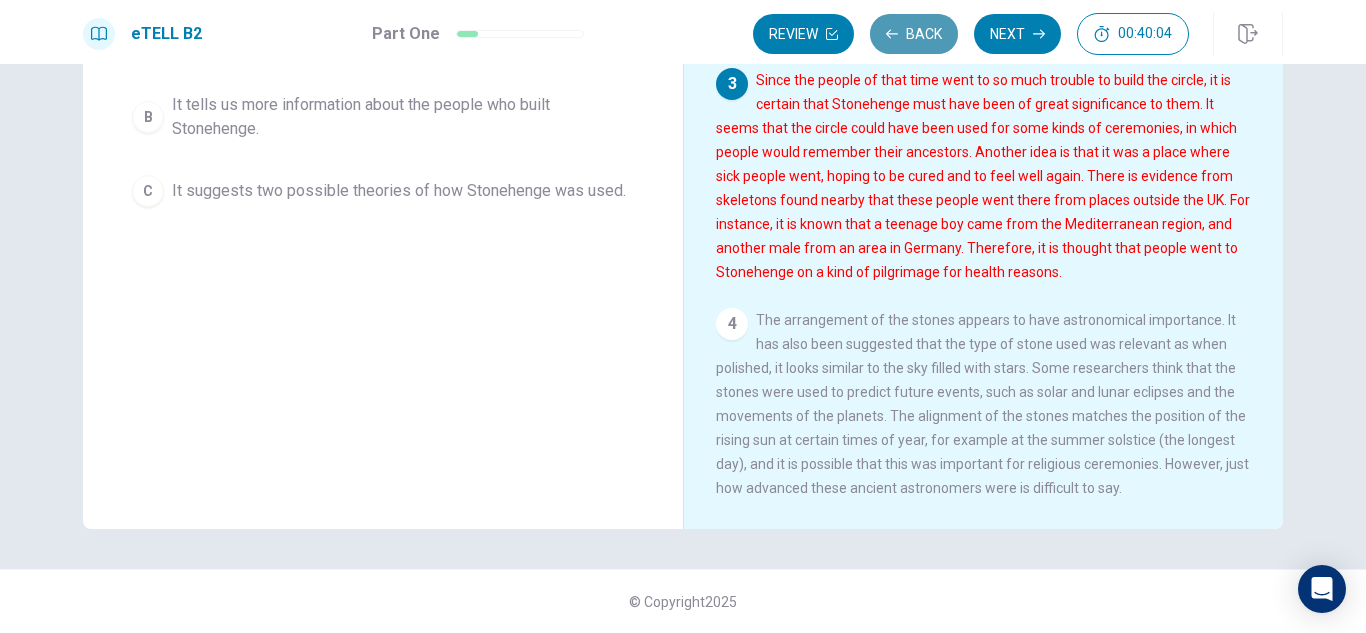 click on "Back" at bounding box center [914, 34] 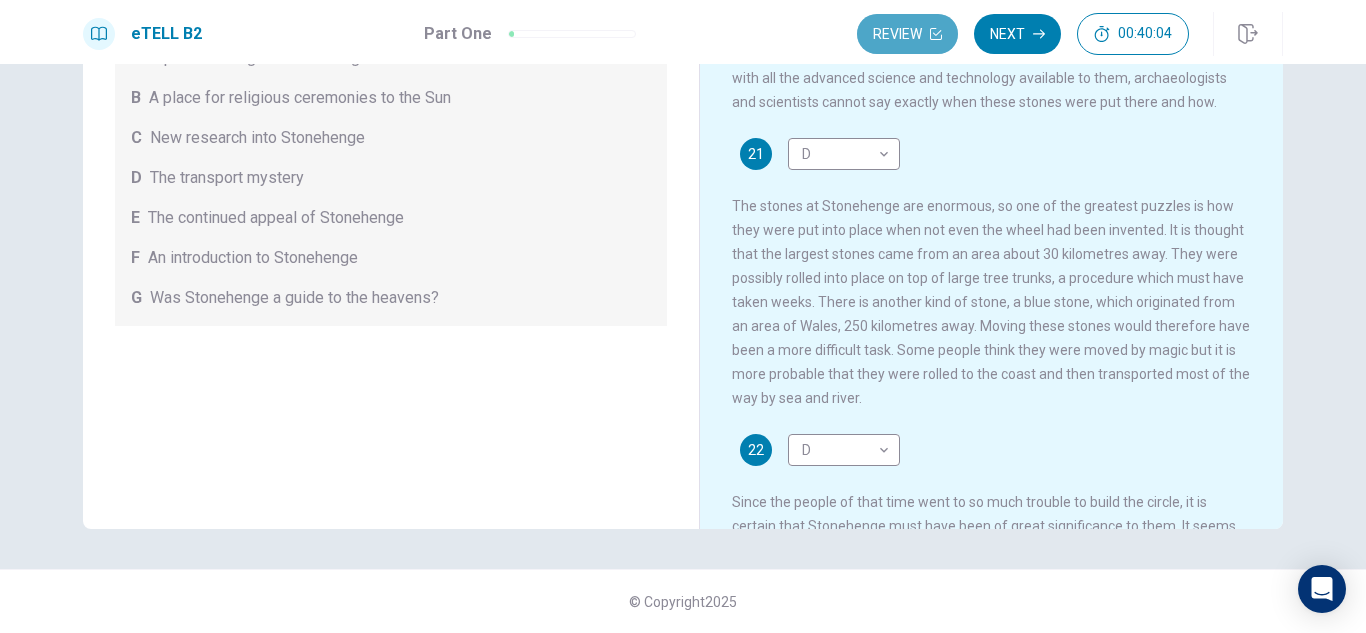 click on "Review" at bounding box center [907, 34] 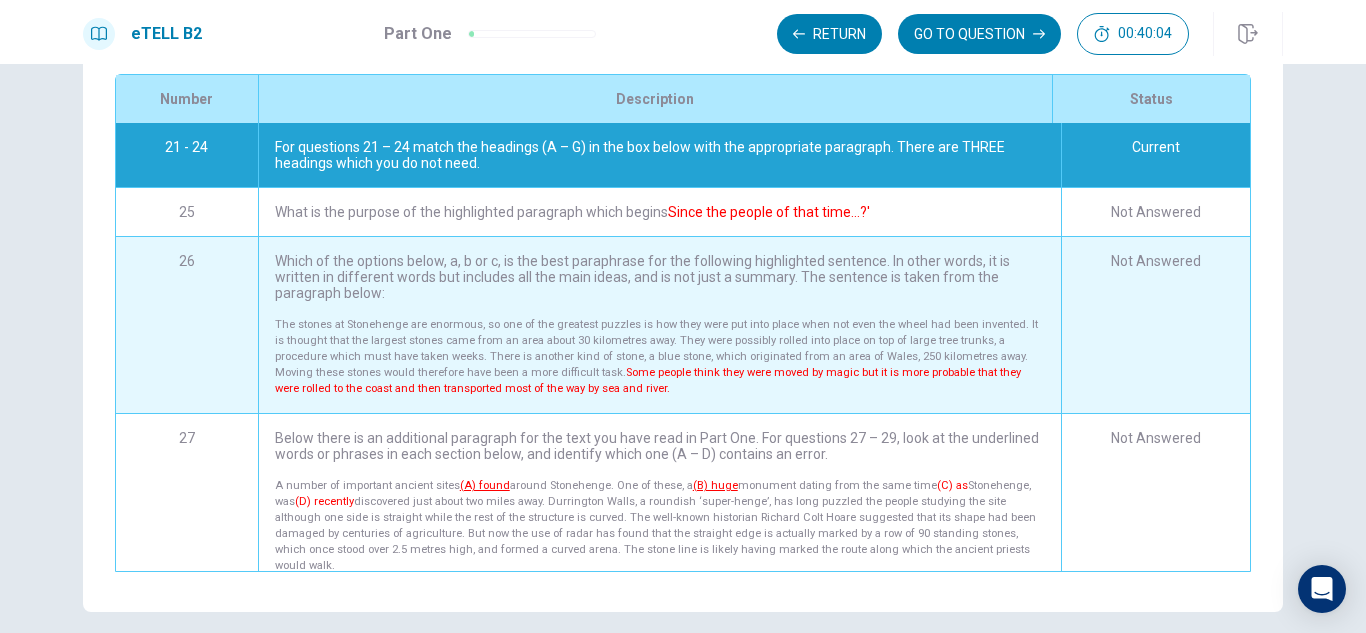scroll, scrollTop: 353, scrollLeft: 0, axis: vertical 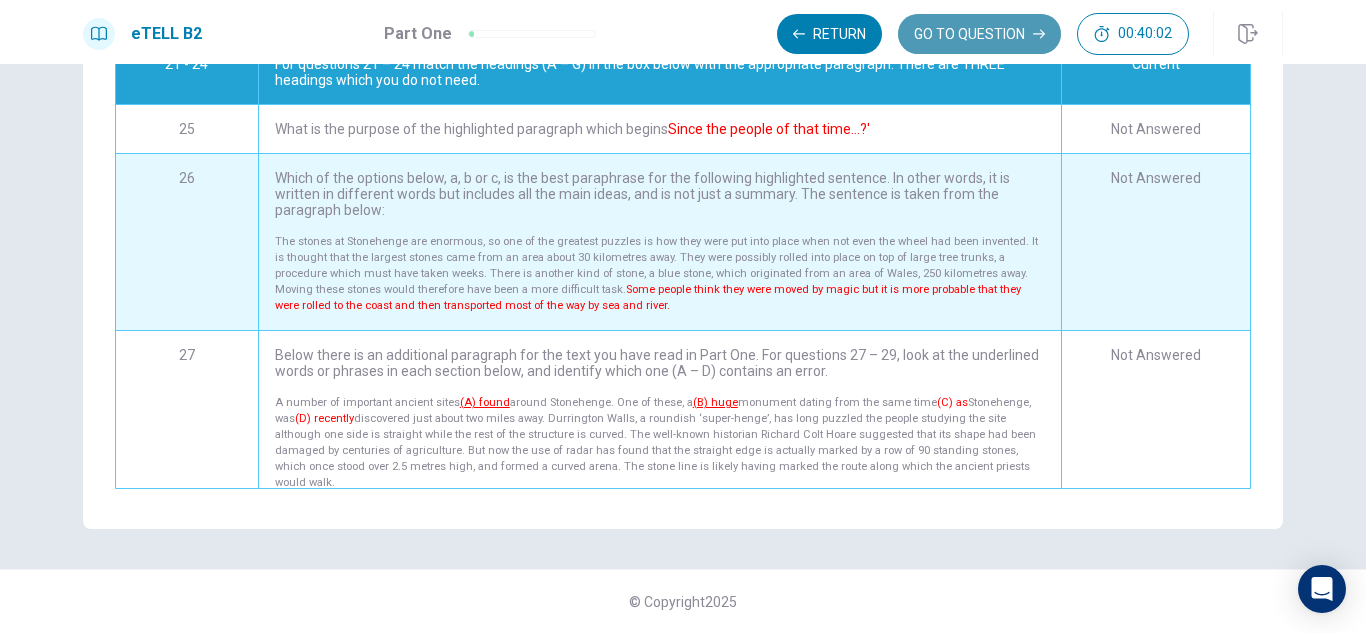 click on "GO TO QUESTION" at bounding box center (979, 34) 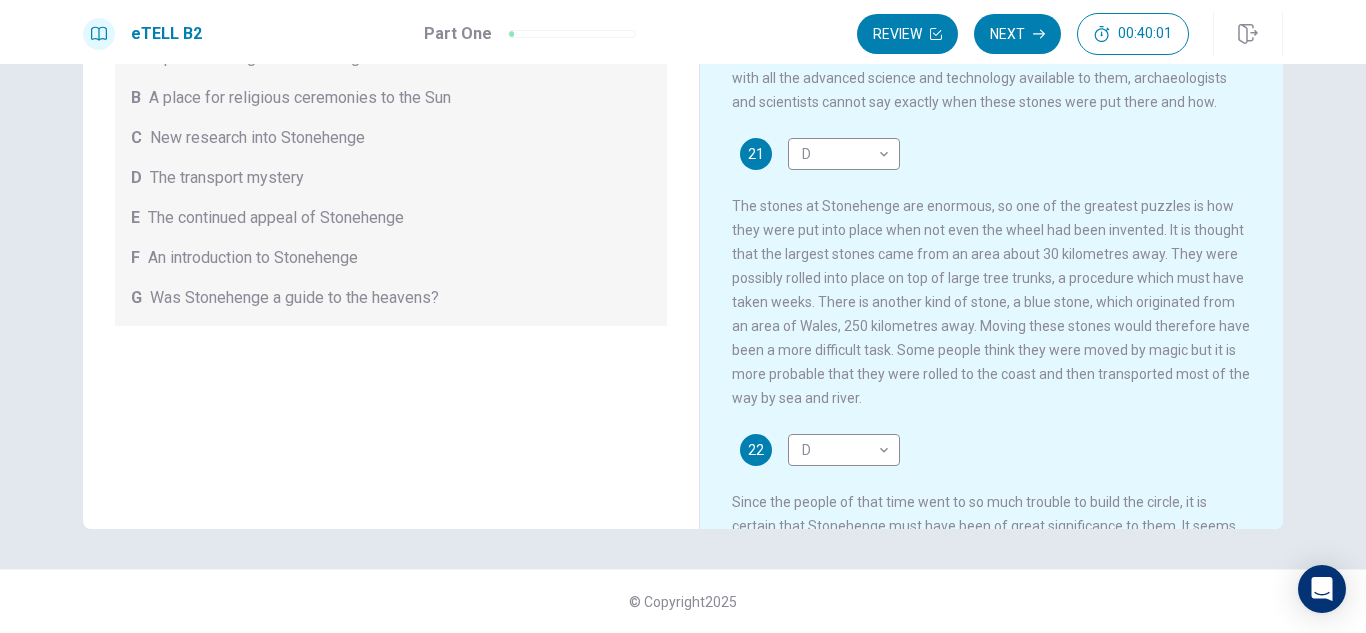 scroll, scrollTop: 270, scrollLeft: 0, axis: vertical 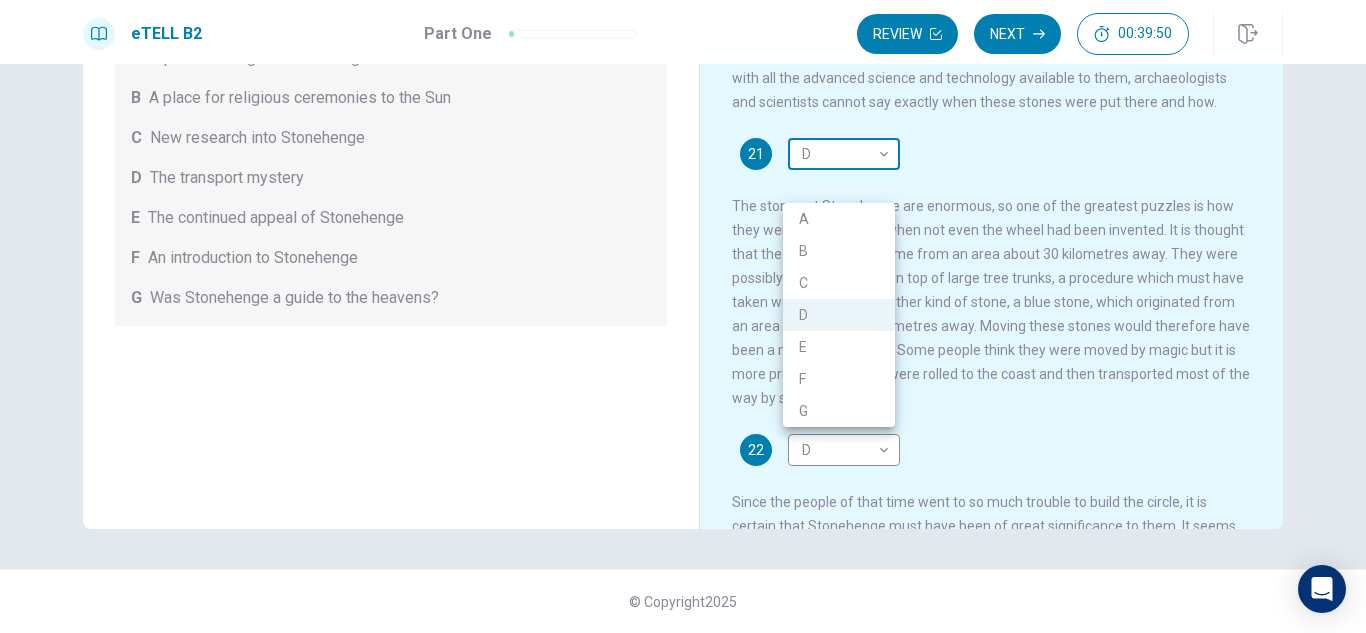 click on "This site uses cookies, as explained in our  Privacy Policy . If you agree to the use of cookies, please click the Accept button and continue to browse our site.   Privacy Policy Accept   eTELL B2 Part One Review Next 00:39:50 Question 1 - 4 of 30 00:39:50 Review Next Questions 21 - 24 For questions 21 – 24 match the headings (A – G) in the box below with the appropriate paragraph. There are THREE headings which you do not need. A A place of religion and healing? B A place for religious ceremonies to the Sun C New research into Stonehenge D The transport mystery E The continued appeal of Stonehenge F An introduction to Stonehenge G Was Stonehenge a guide to the heavens? Stonehenge 21 D * ​ 22 D * ​ 23 G * ​ 24 ​ ​ © Copyright  2025 Going somewhere? You are not allowed to open other tabs/pages or switch windows during a test. Doing this will be reported as cheating to the Administrators. Are you sure you want to leave this page? Please continue until you finish your test. 00:00 WARNING: Continue" at bounding box center (683, 316) 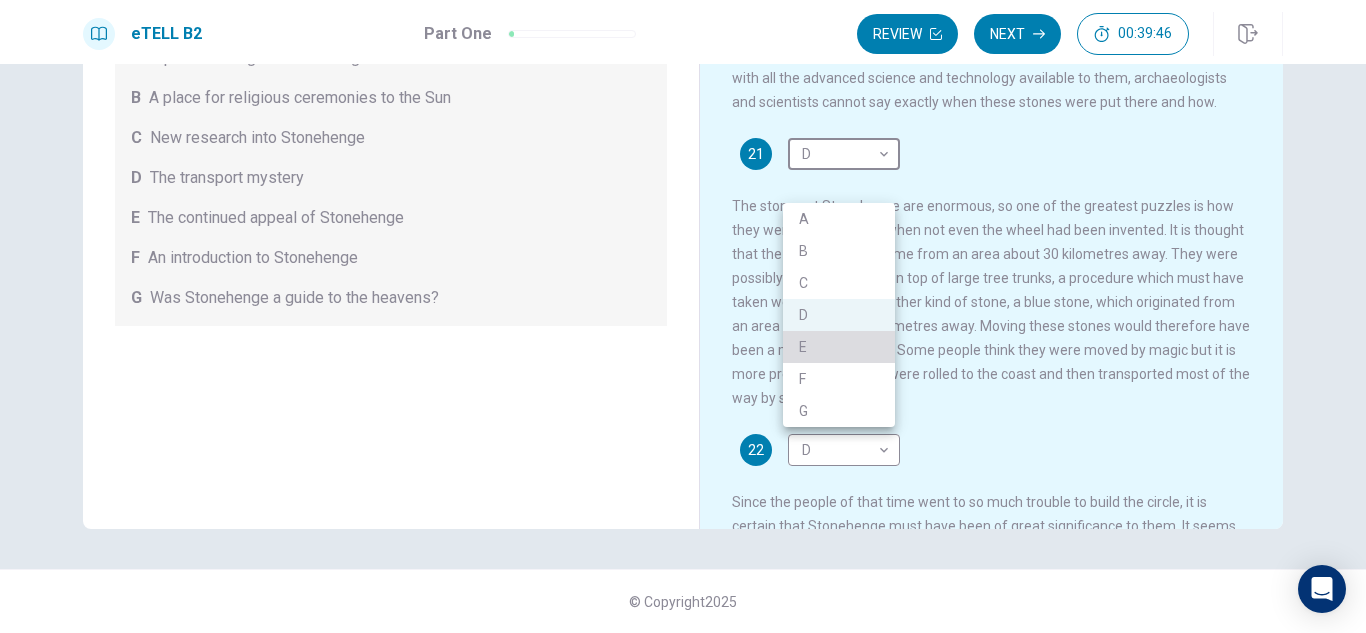 click on "E" at bounding box center [839, 347] 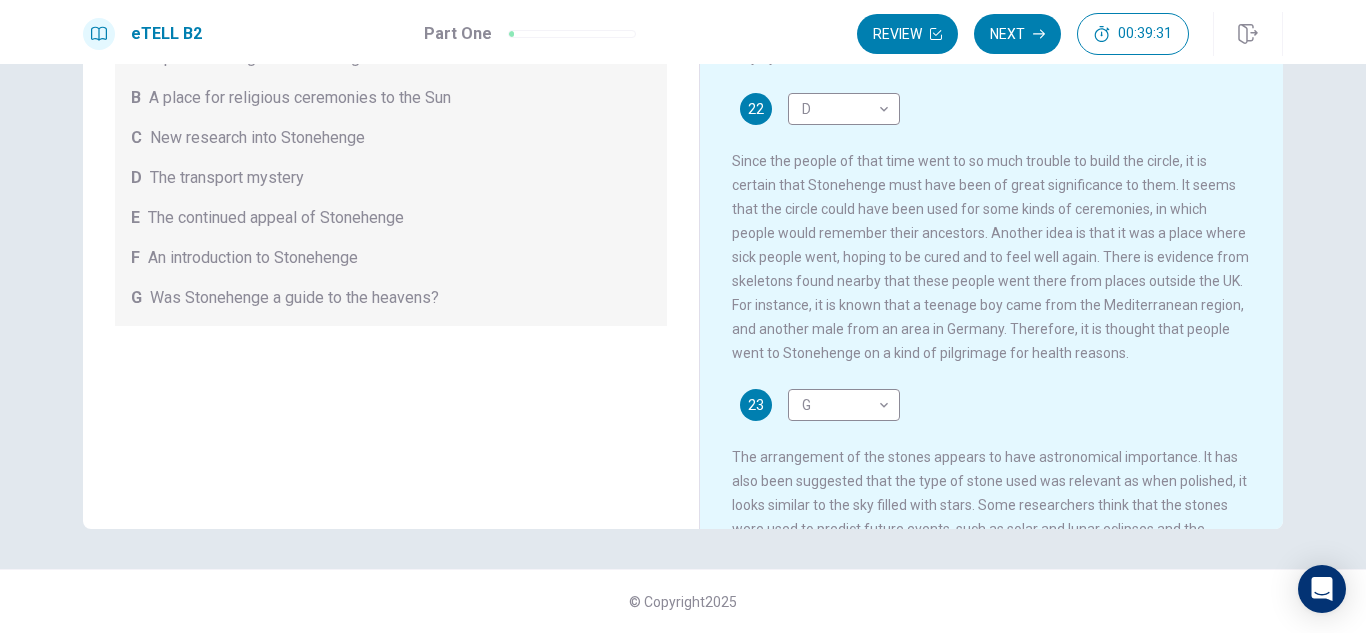 scroll, scrollTop: 360, scrollLeft: 0, axis: vertical 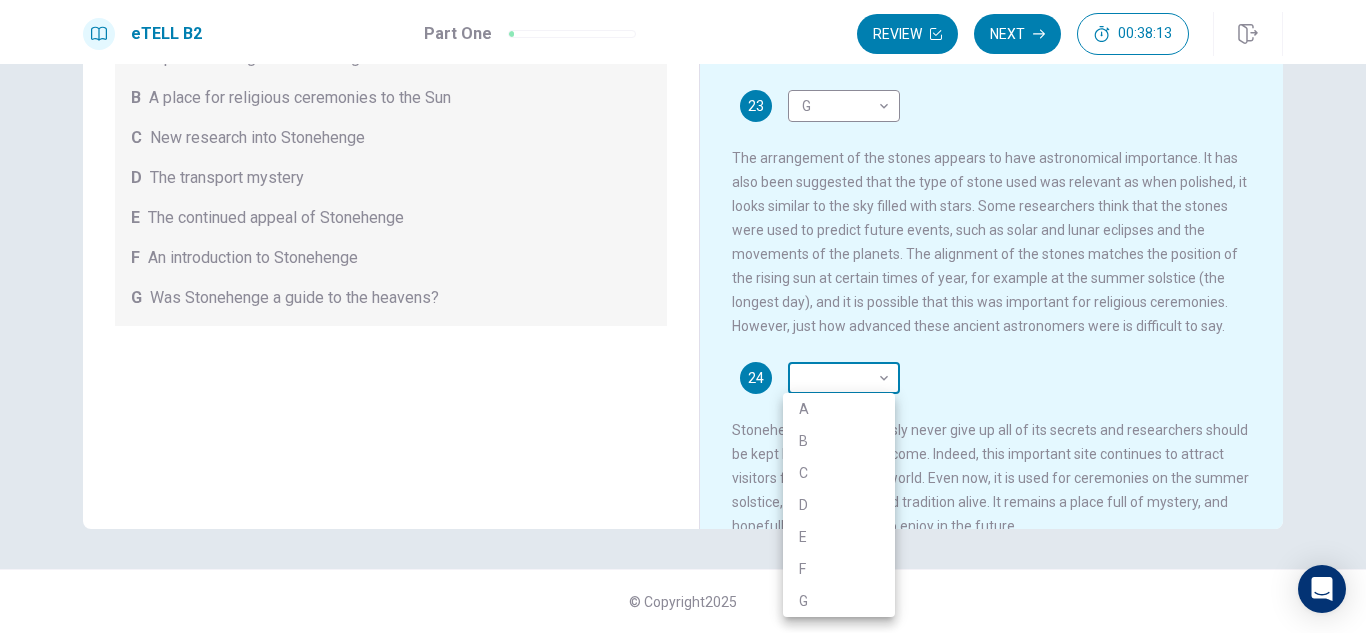 click on "This site uses cookies, as explained in our Privacy Policy. If you agree to the use of cookies, please click the Accept button and continue to browse our site. Privacy Policy Accept eTELL B2 Part One Review Next 00:38:13 Question 1 - 4 of 30 00:38:13 Review Next Questions 21 - 24 For questions 21 – 24 match the headings (A – G) in the box below with the appropriate paragraph. There are THREE headings which you do not need. A A place of religion and healing? B A place for religious ceremonies to the Sun C New research into Stonehenge D The transport mystery E The continued appeal of Stonehenge F An introduction to Stonehenge G Was Stonehenge a guide to the heavens? Stonehenge 21 E * ​ 22 D * ​ 23 G * ​ 24 ​ ​ © Copyright 2025 Going somewhere? You are not allowed to open other tabs/pages or switch windows during a test. Doing this will be reported as cheating to the Administrators. Are you sure you want to leave this page? Please continue until you finish your test. 00:00 WARNING: Continue" at bounding box center [683, 316] 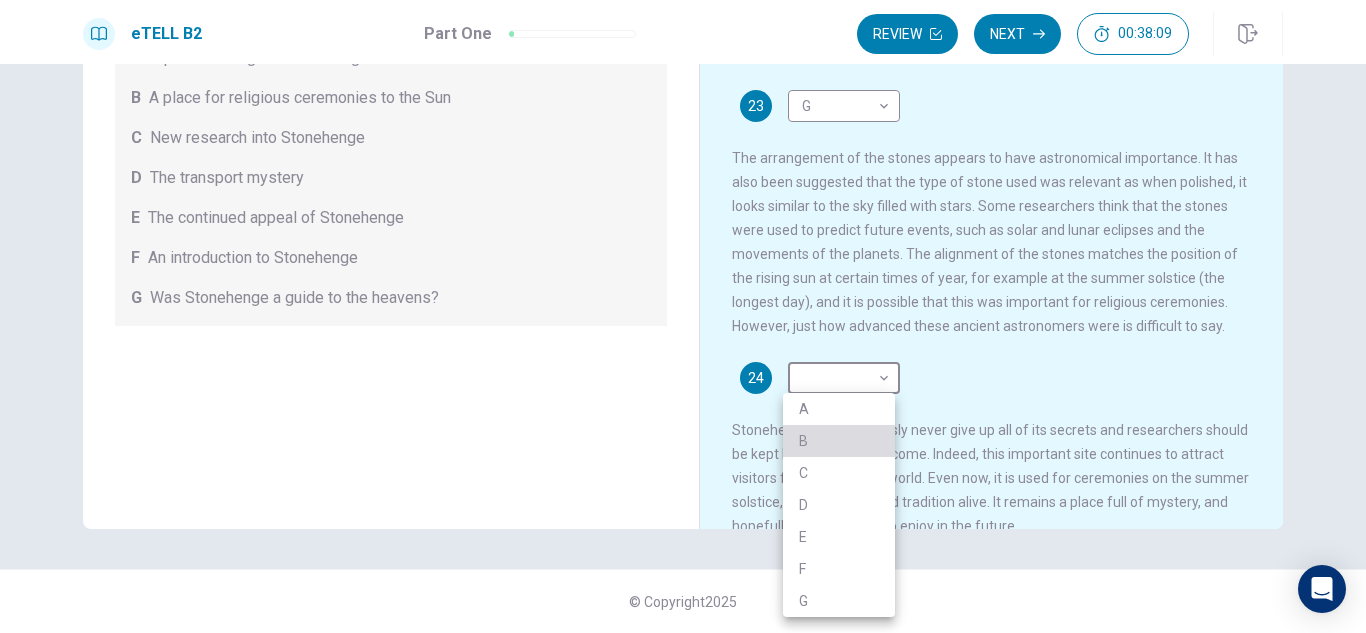 click on "B" at bounding box center [839, 441] 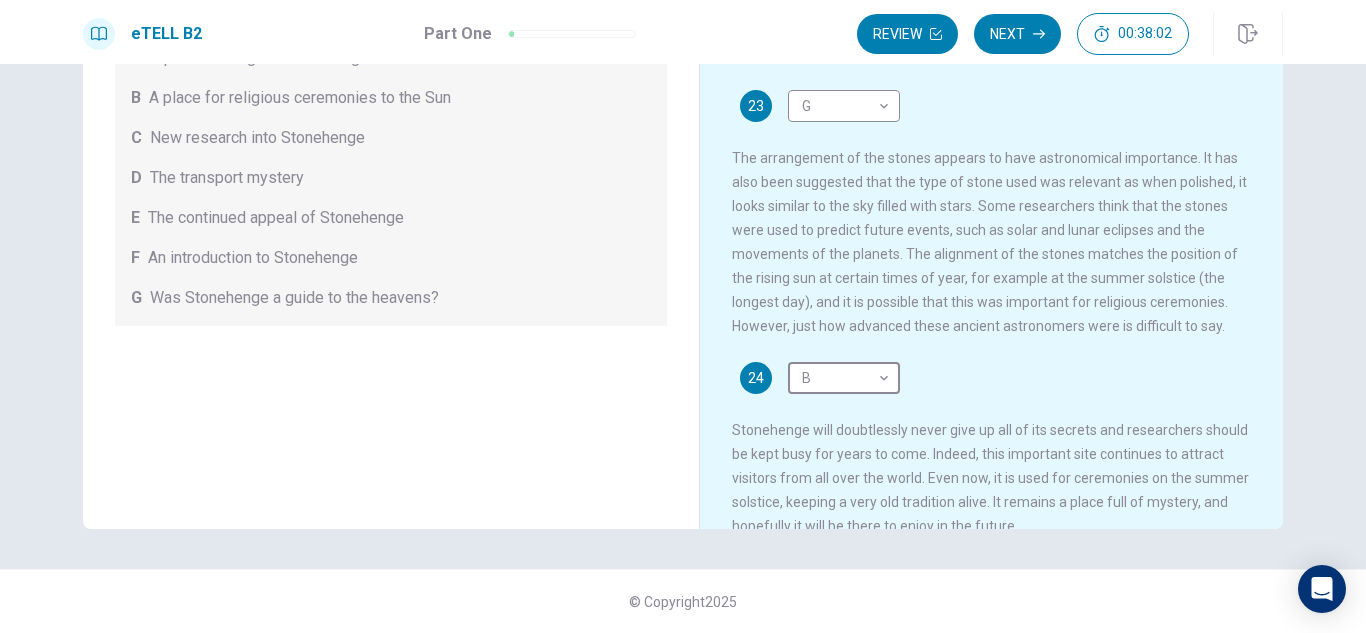 scroll, scrollTop: 109, scrollLeft: 0, axis: vertical 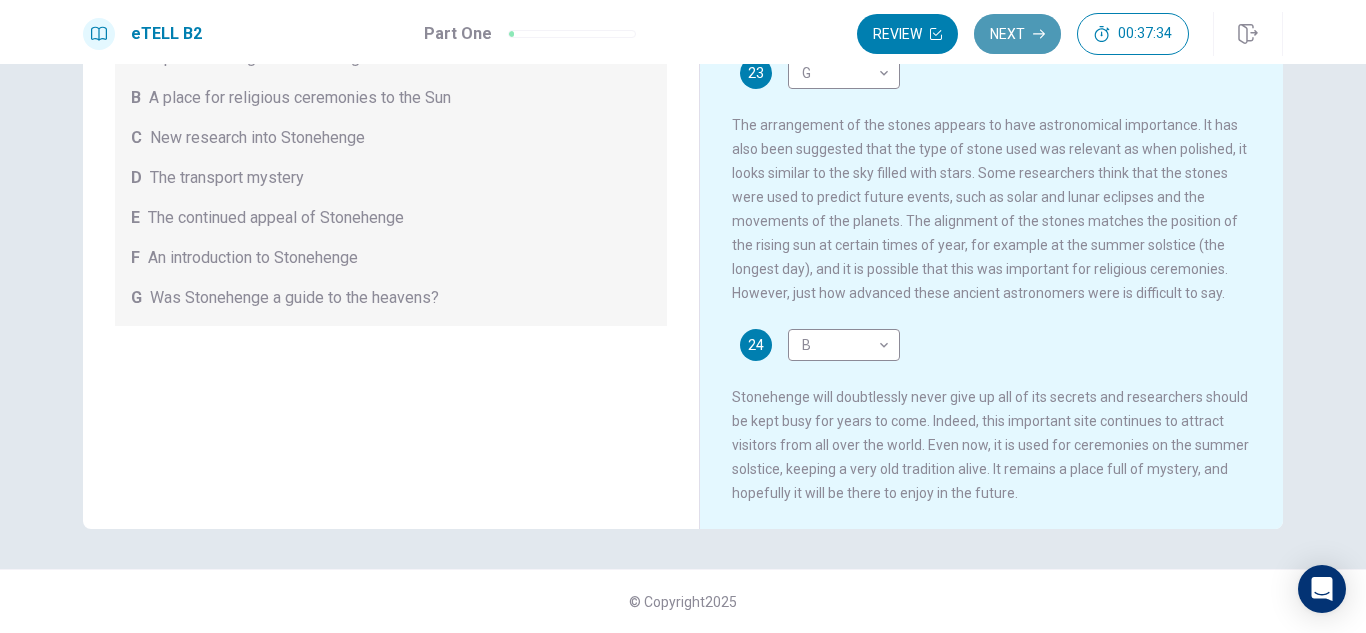 click on "Next" at bounding box center (1017, 34) 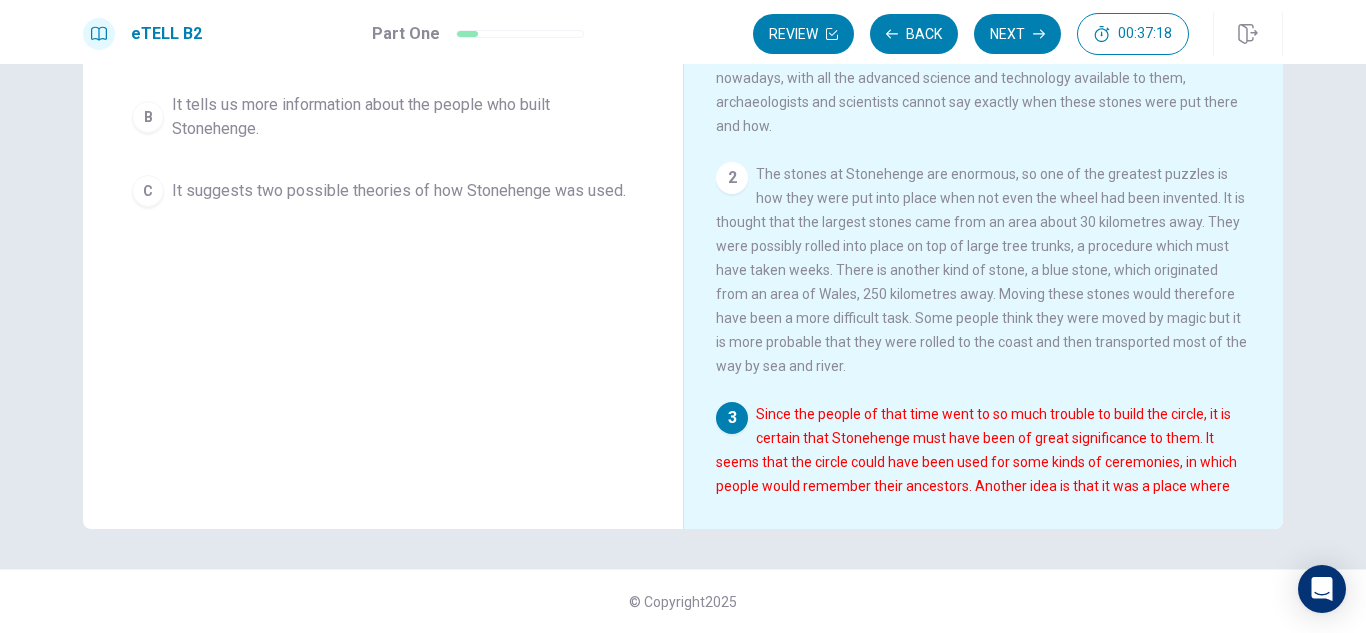 drag, startPoint x: 1256, startPoint y: 487, endPoint x: 1269, endPoint y: 486, distance: 13.038404 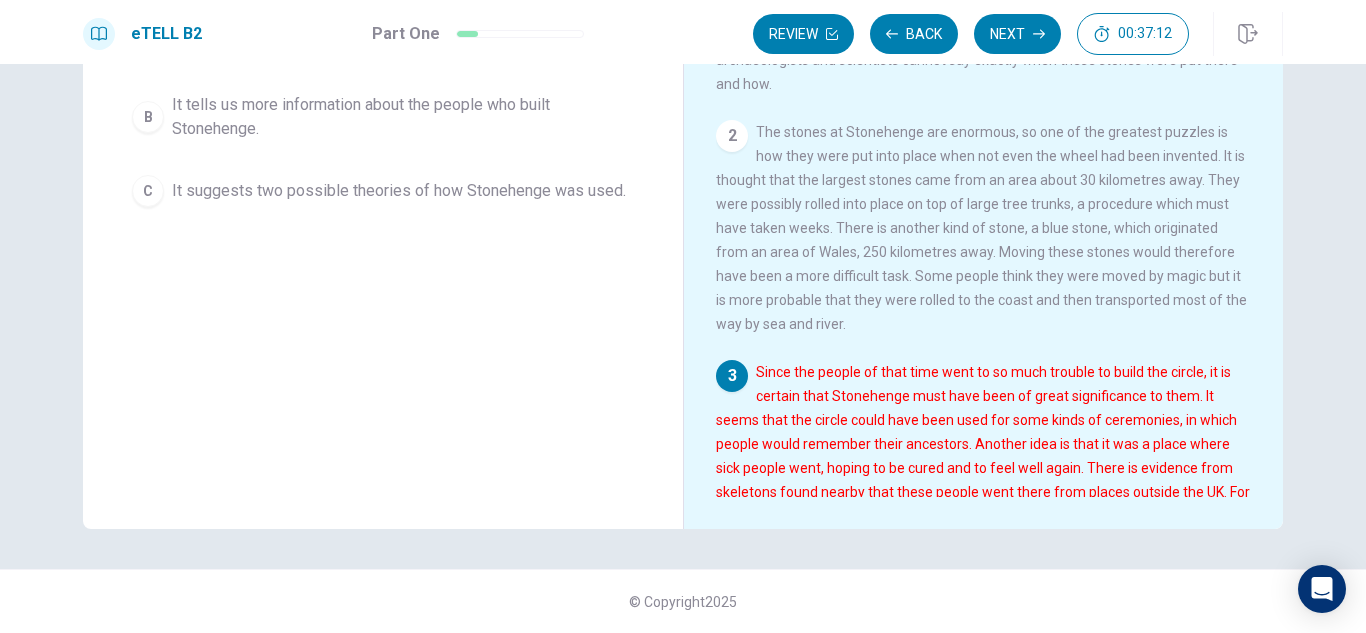 scroll, scrollTop: 42, scrollLeft: 0, axis: vertical 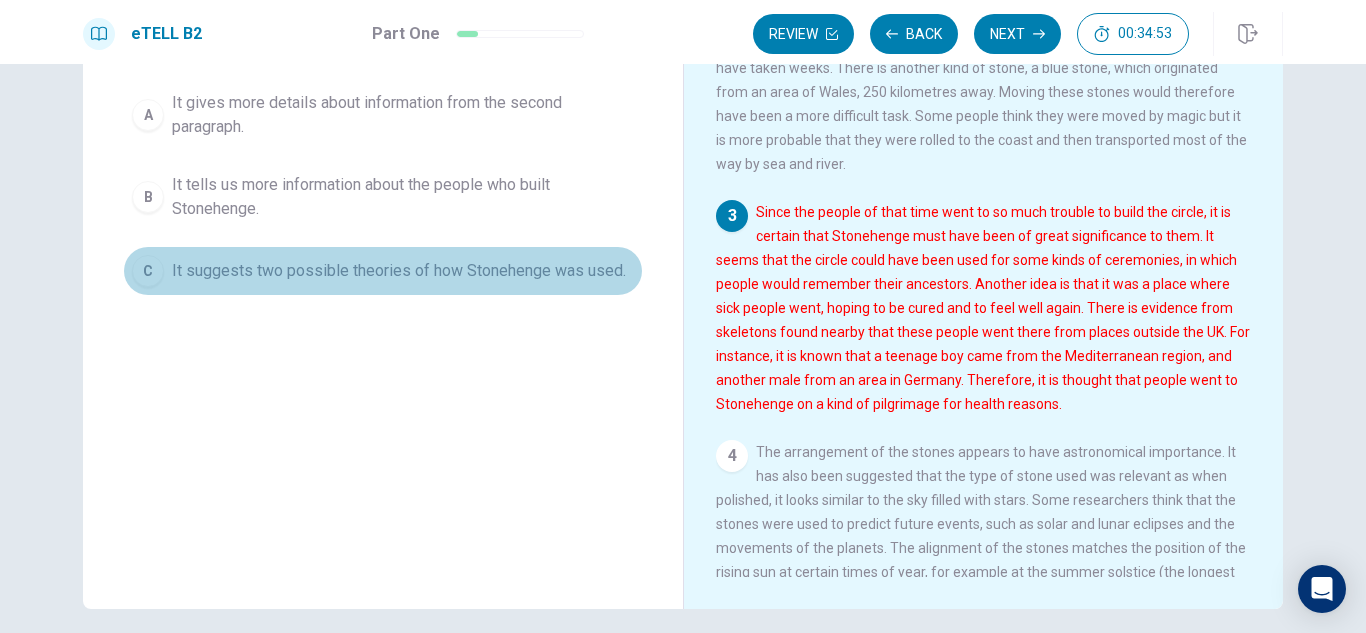 click on "C" at bounding box center [148, 271] 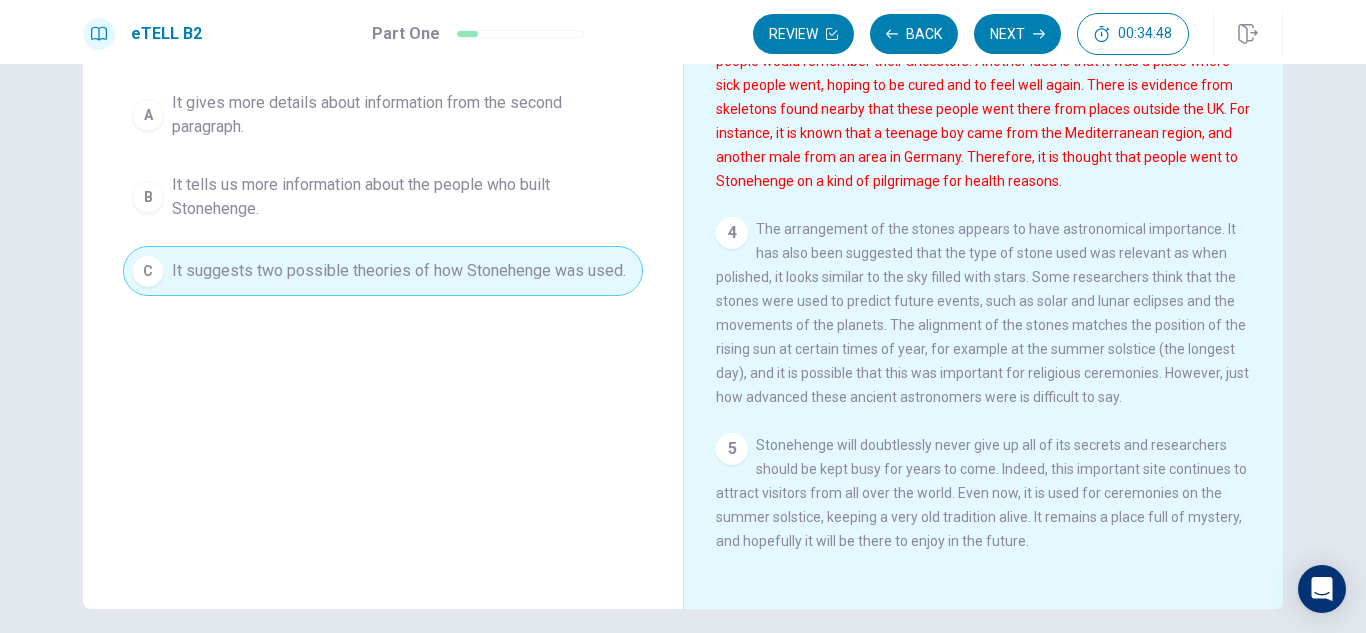 scroll, scrollTop: 545, scrollLeft: 0, axis: vertical 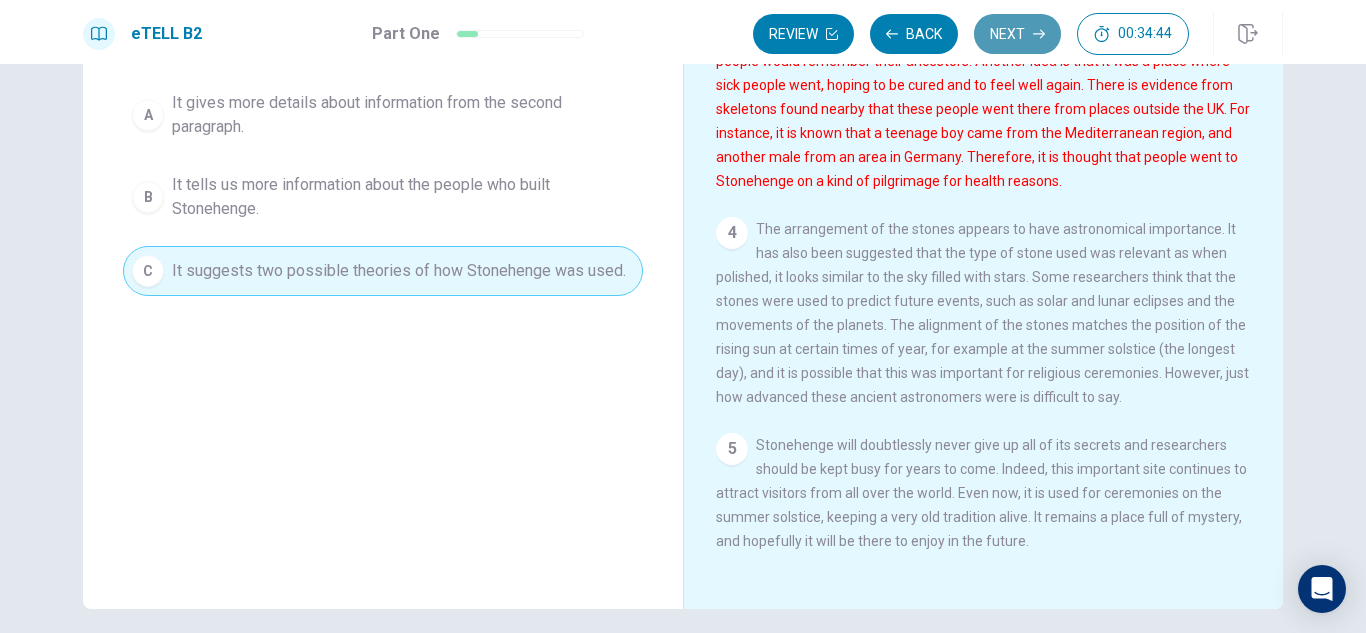 click on "Next" at bounding box center [1017, 34] 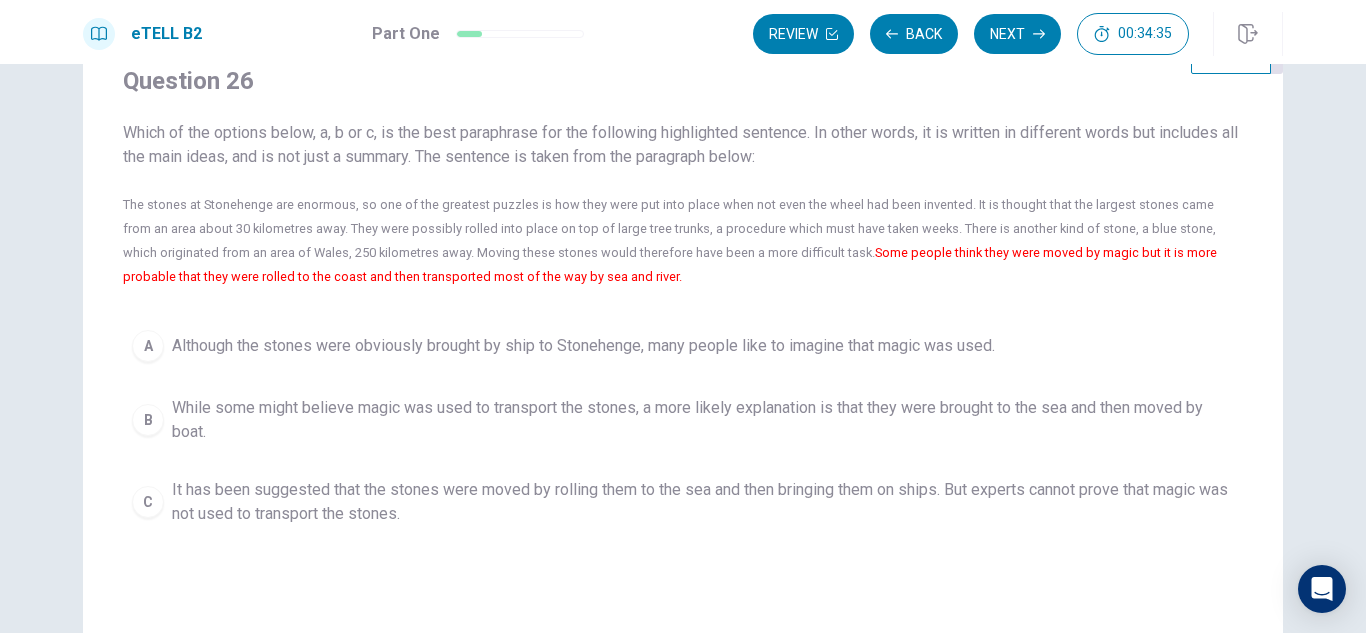 scroll, scrollTop: 80, scrollLeft: 0, axis: vertical 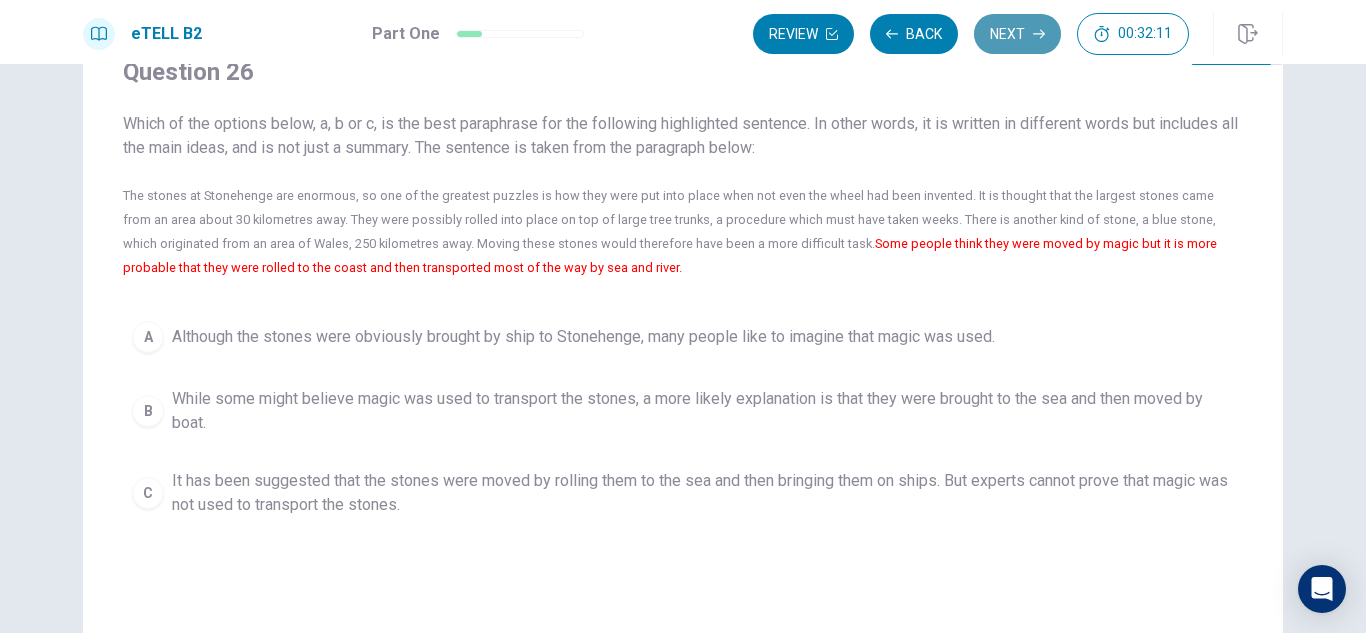 click on "Next" at bounding box center (1017, 34) 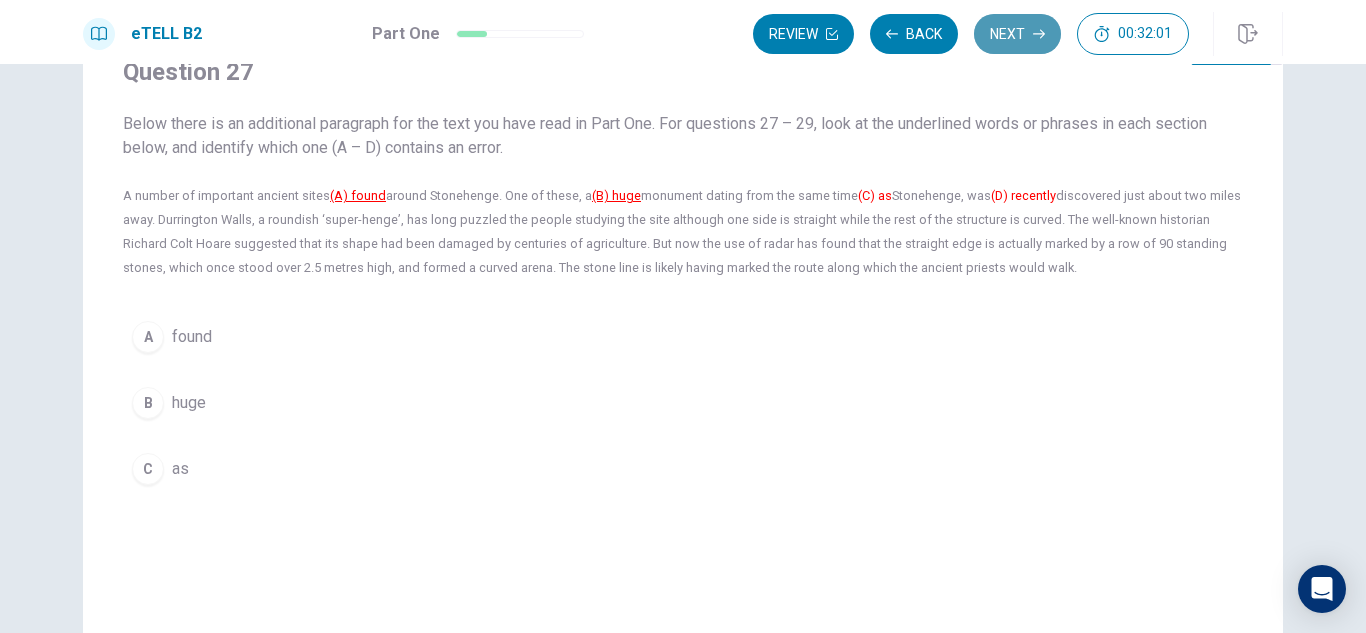 click on "Next" at bounding box center [1017, 34] 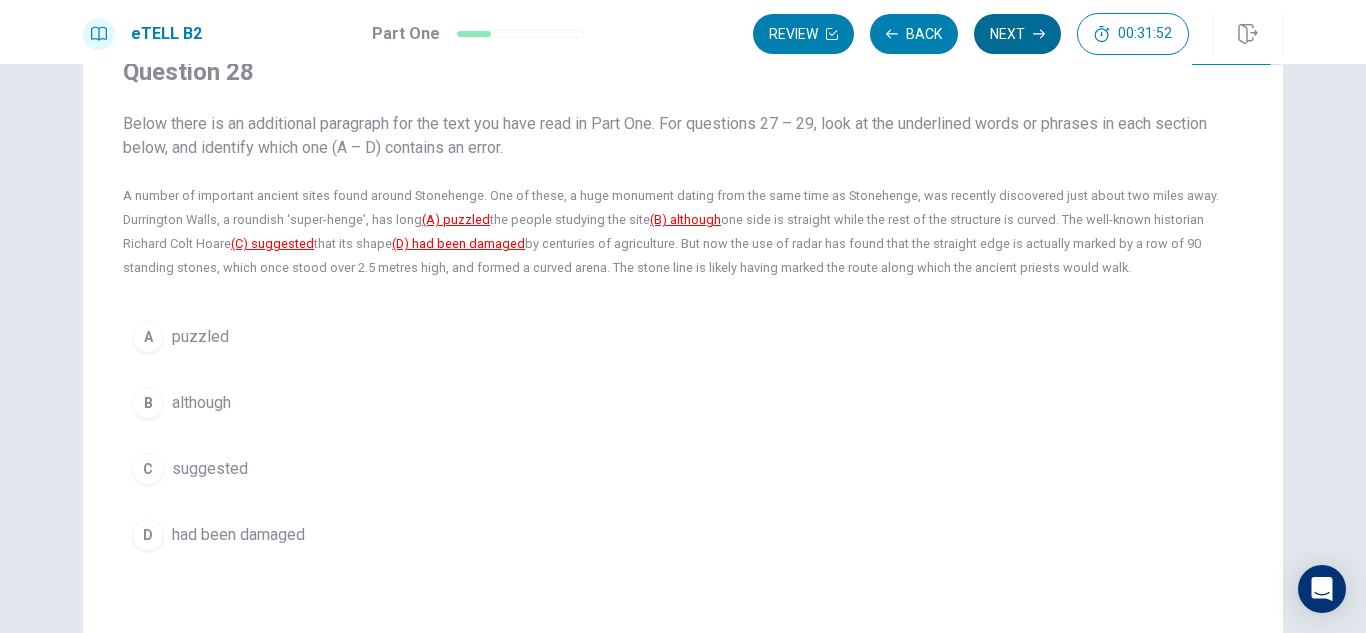 click on "Next" at bounding box center [1017, 34] 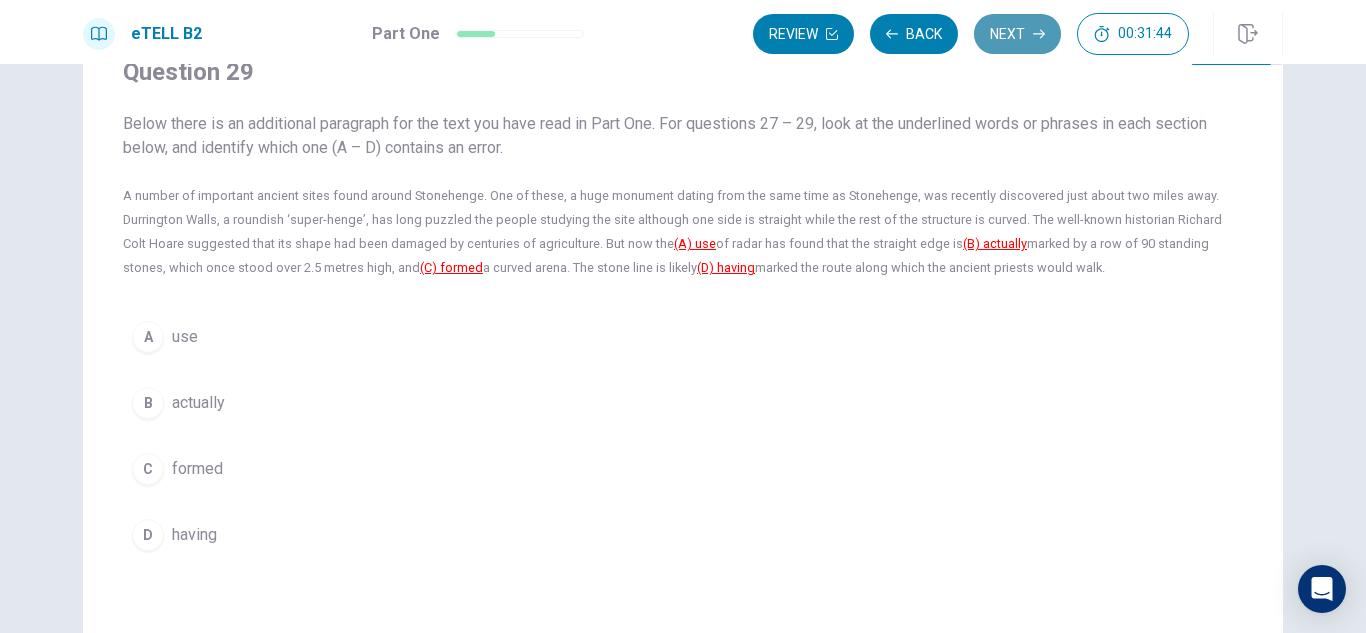 click on "Next" at bounding box center [1017, 34] 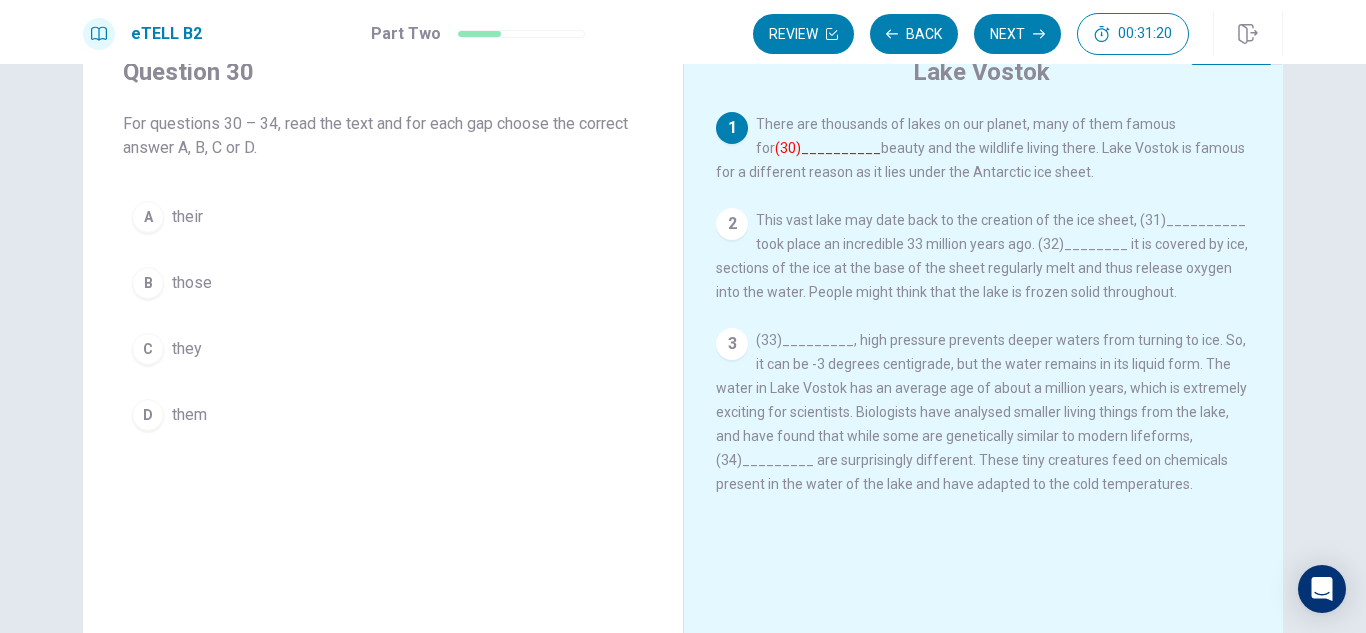 click on "(30)__________" at bounding box center [828, 148] 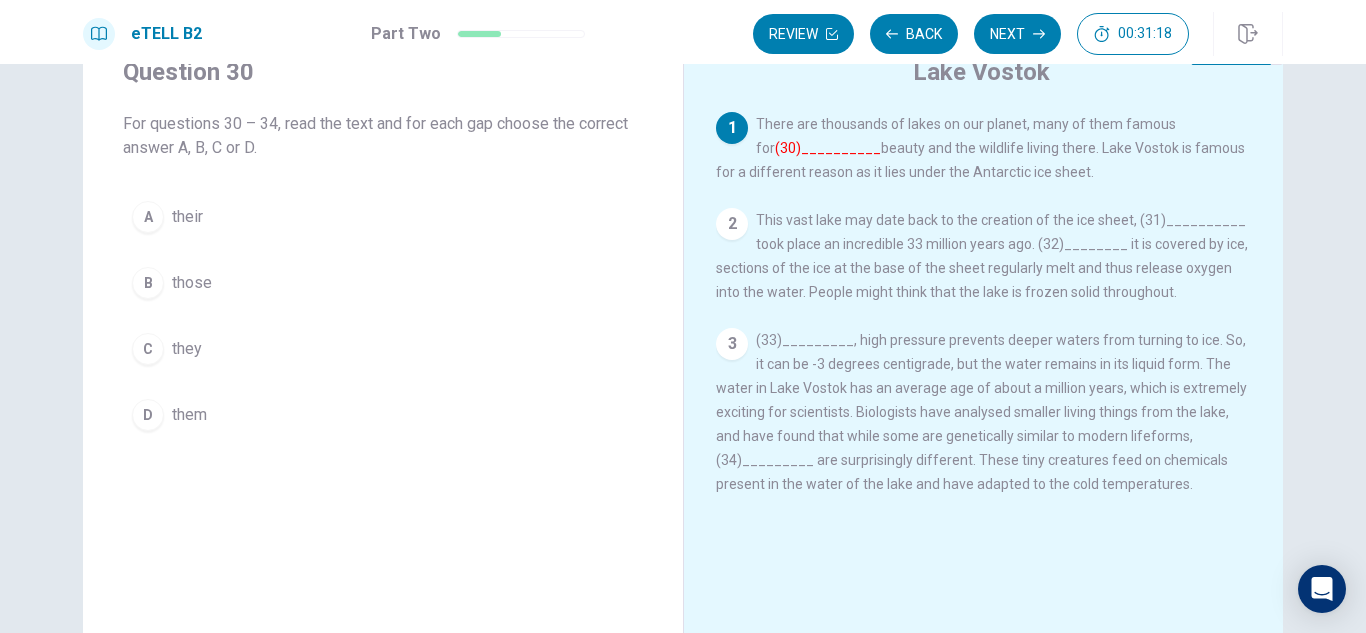 click on "(30)__________" at bounding box center [828, 148] 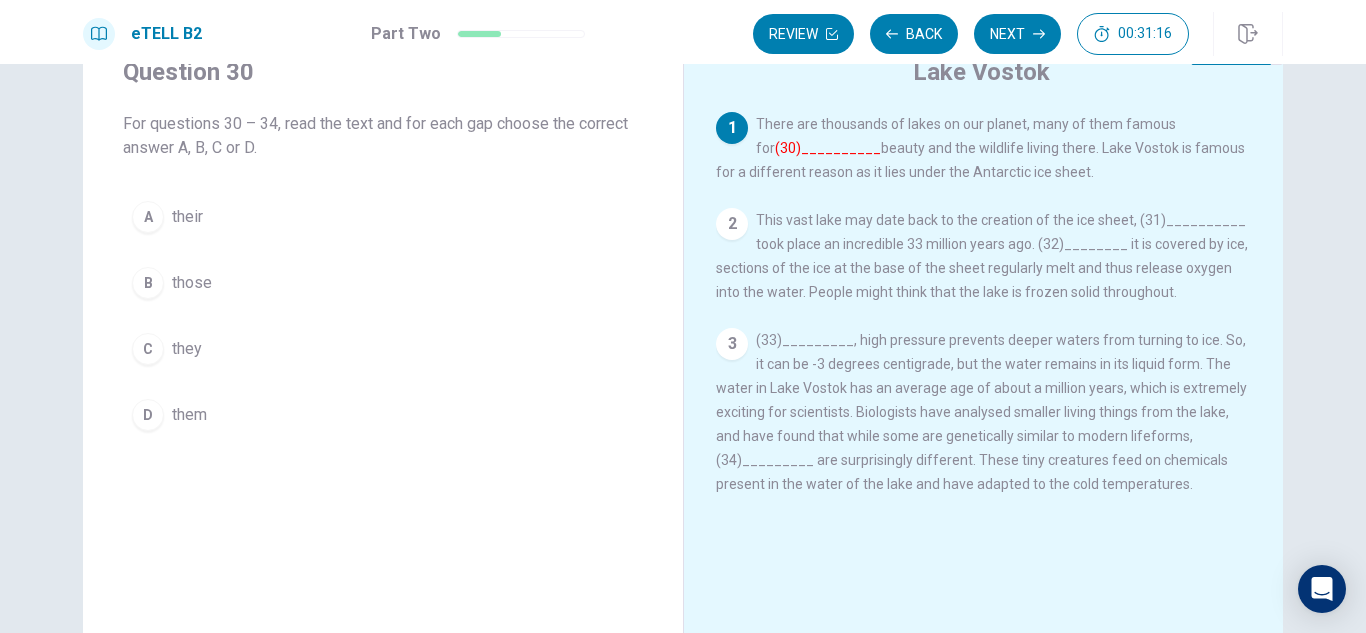 click on "(30)__________" at bounding box center (828, 148) 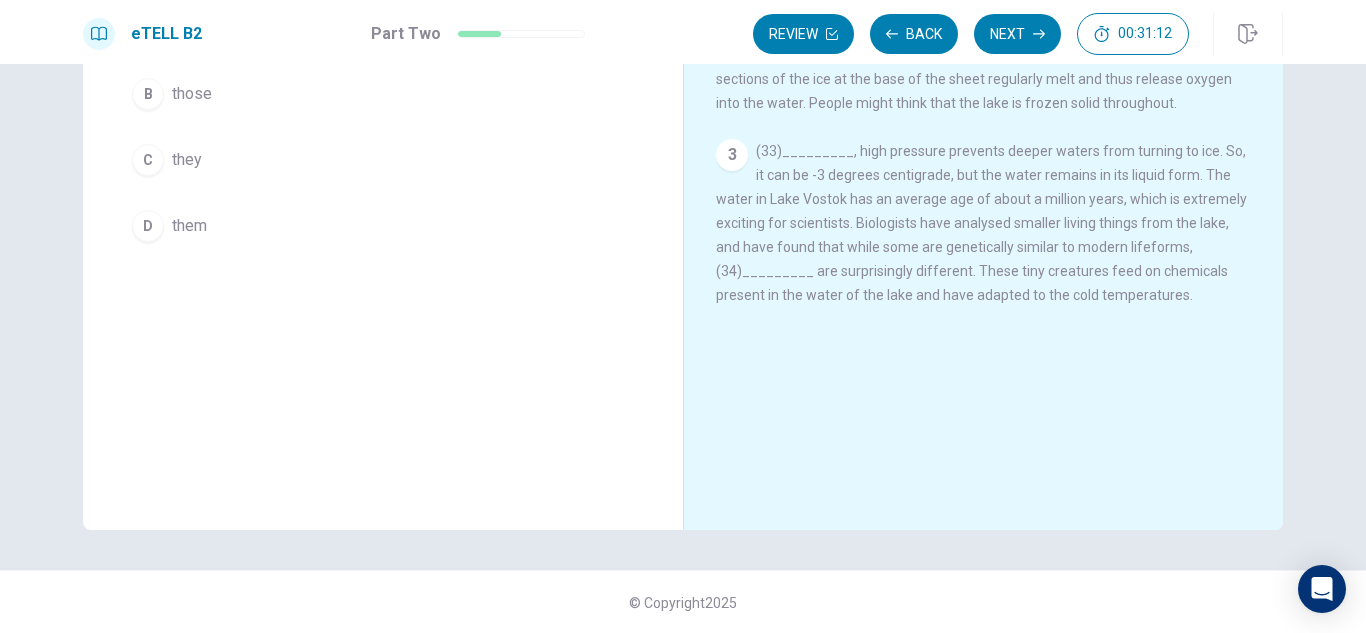 scroll, scrollTop: 270, scrollLeft: 0, axis: vertical 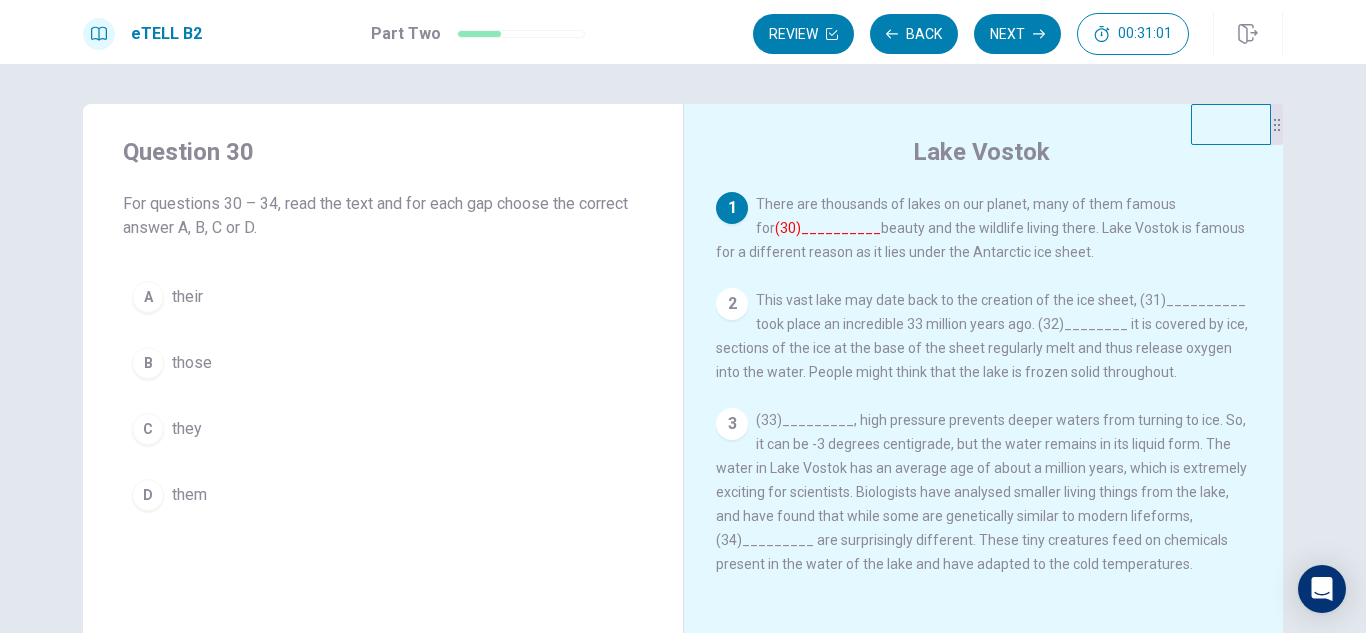 click on "(30)__________" at bounding box center [828, 228] 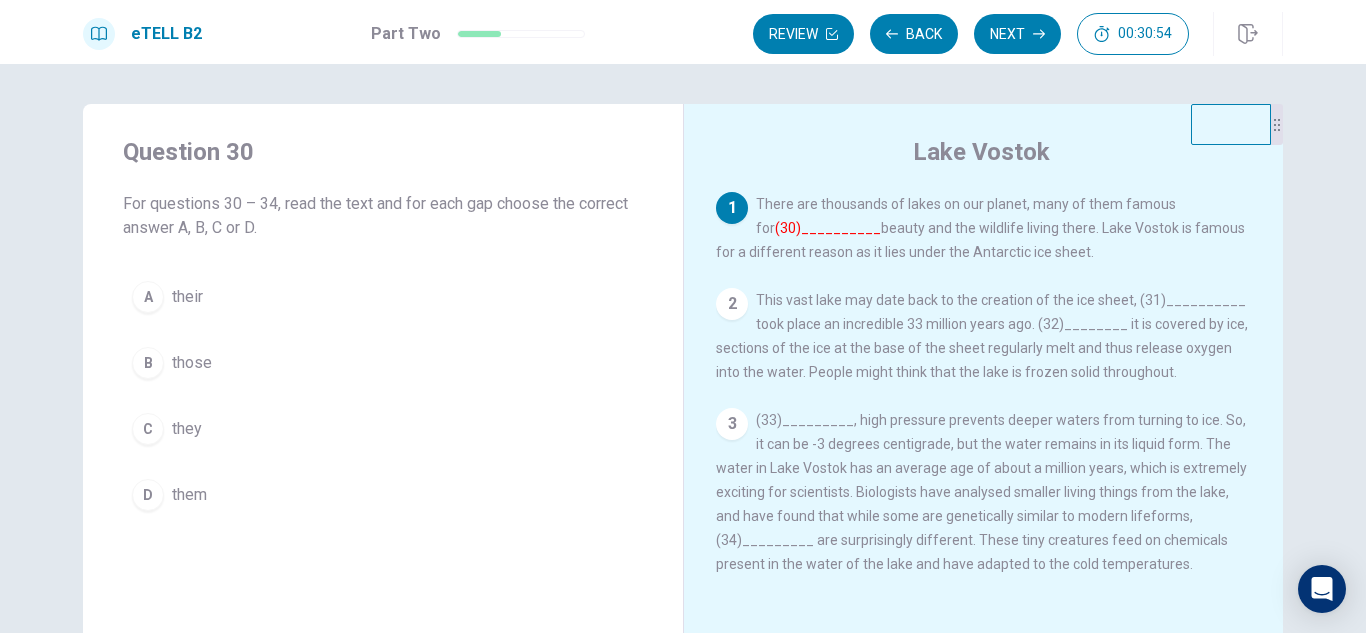 click on "1 There are thousands of lakes on our planet, many of them famous for  (30)__________  beauty and the wildlife living there. Lake Vostok is famous for a different reason as it lies under the Antarctic ice sheet." at bounding box center (984, 228) 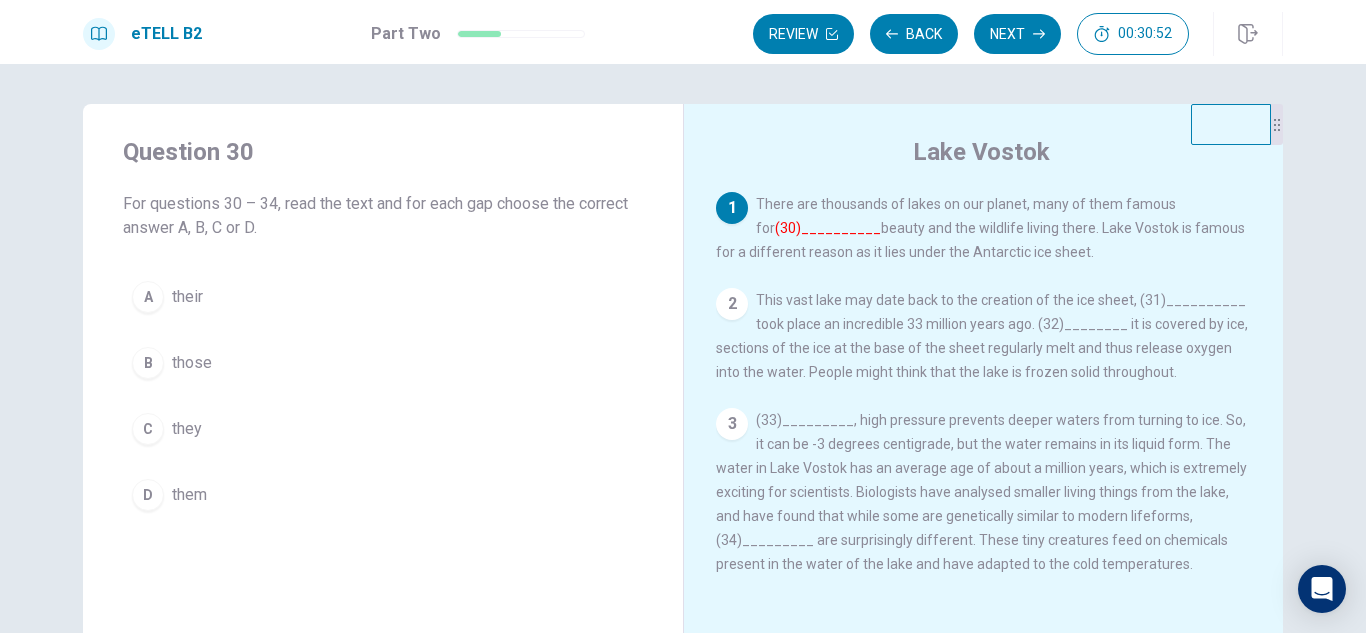 click on "This vast lake may date back to the creation of the ice sheet, (31)__________ took place an incredible 33 million years ago. (32)________ it is covered by ice, sections of the ice at the base of the sheet regularly melt and thus release oxygen into the water. People might think that the lake is frozen solid throughout." at bounding box center [982, 336] 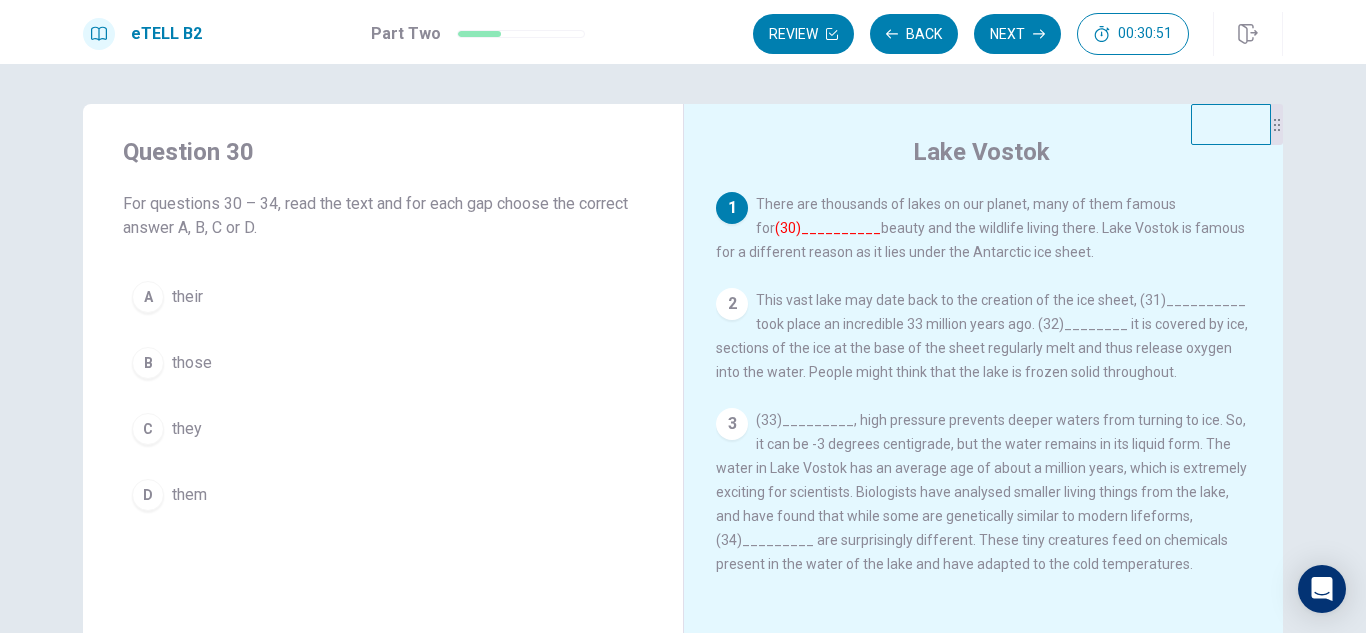click on "This vast lake may date back to the creation of the ice sheet, (31)__________ took place an incredible 33 million years ago. (32)________ it is covered by ice, sections of the ice at the base of the sheet regularly melt and thus release oxygen into the water. People might think that the lake is frozen solid throughout." at bounding box center (982, 336) 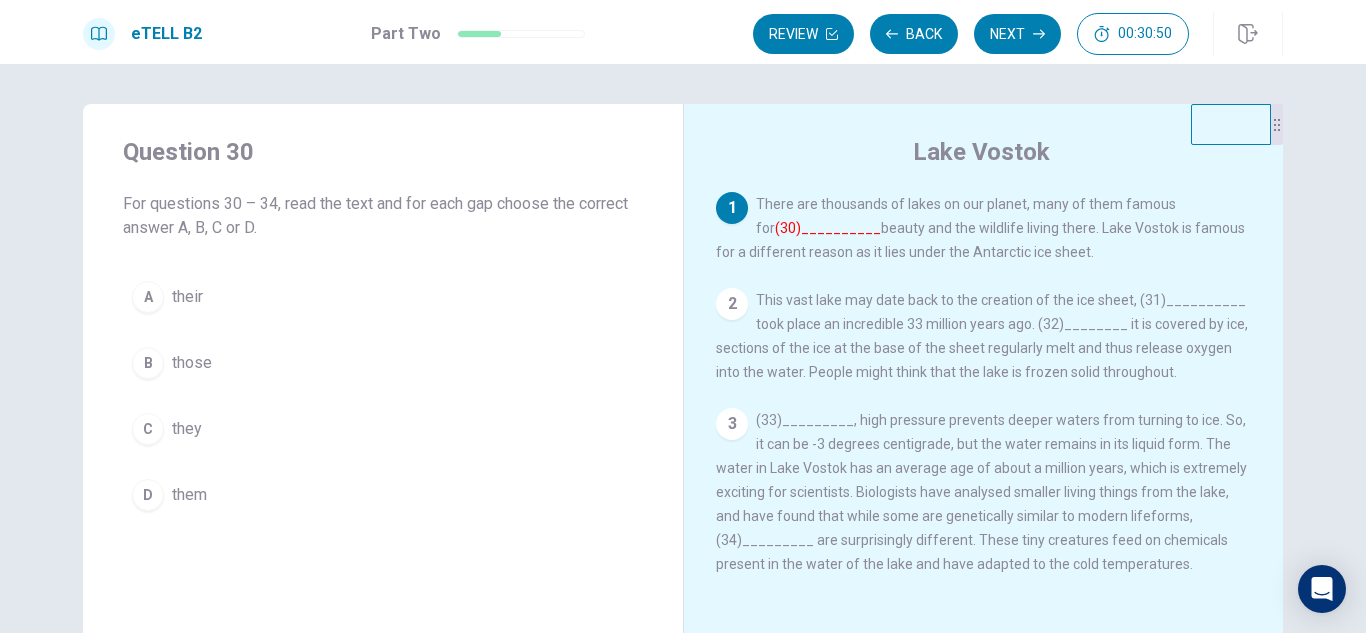 click on "This vast lake may date back to the creation of the ice sheet, (31)__________ took place an incredible 33 million years ago. (32)________ it is covered by ice, sections of the ice at the base of the sheet regularly melt and thus release oxygen into the water. People might think that the lake is frozen solid throughout." at bounding box center (982, 336) 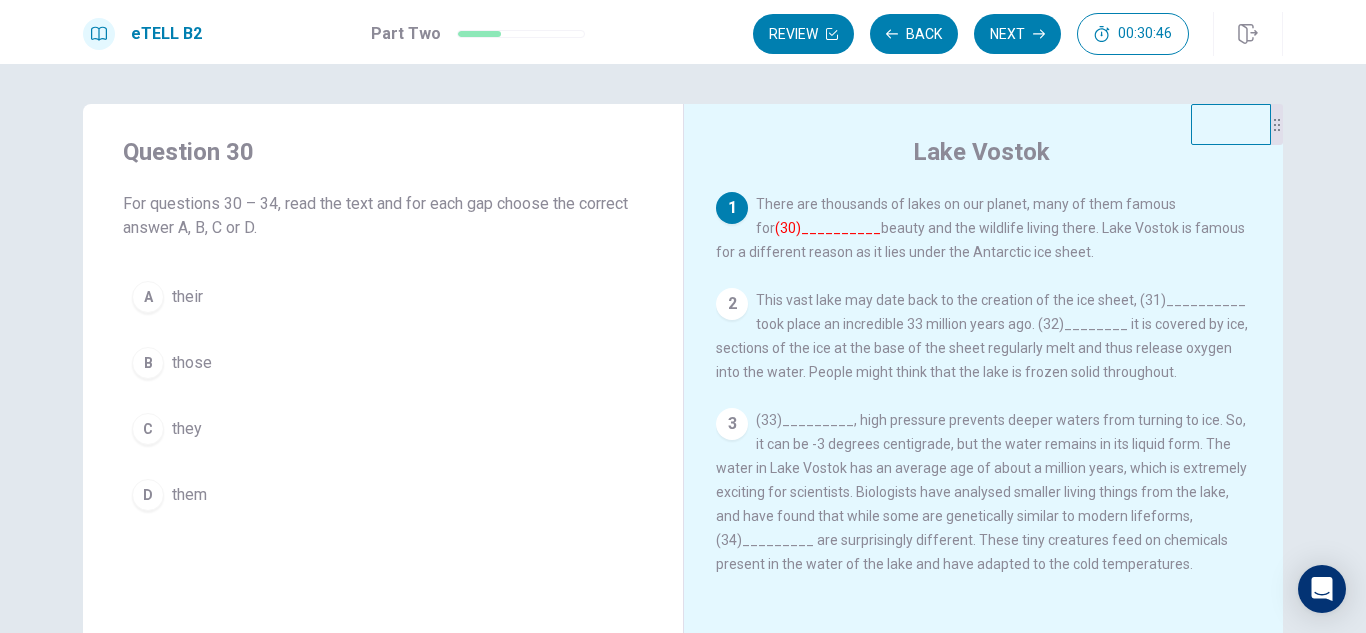click on "This vast lake may date back to the creation of the ice sheet, (31)__________ took place an incredible 33 million years ago. (32)________ it is covered by ice, sections of the ice at the base of the sheet regularly melt and thus release oxygen into the water. People might think that the lake is frozen solid throughout." at bounding box center [982, 336] 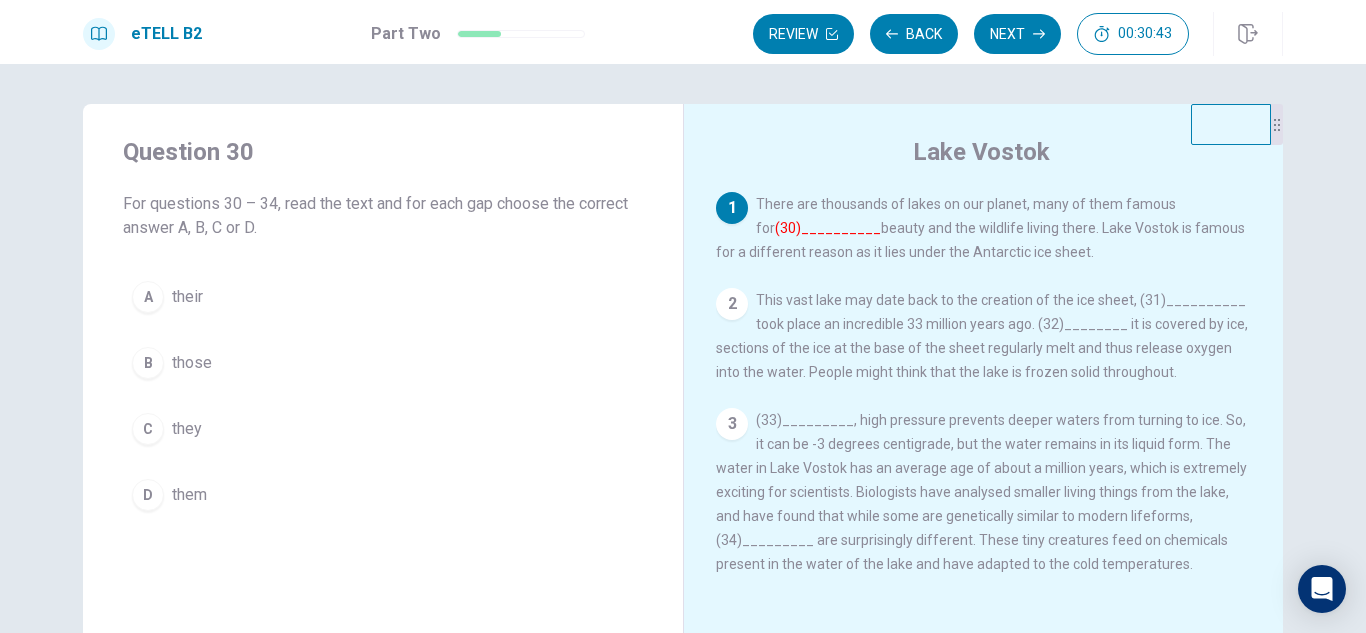 click on "(30)__________" at bounding box center (828, 228) 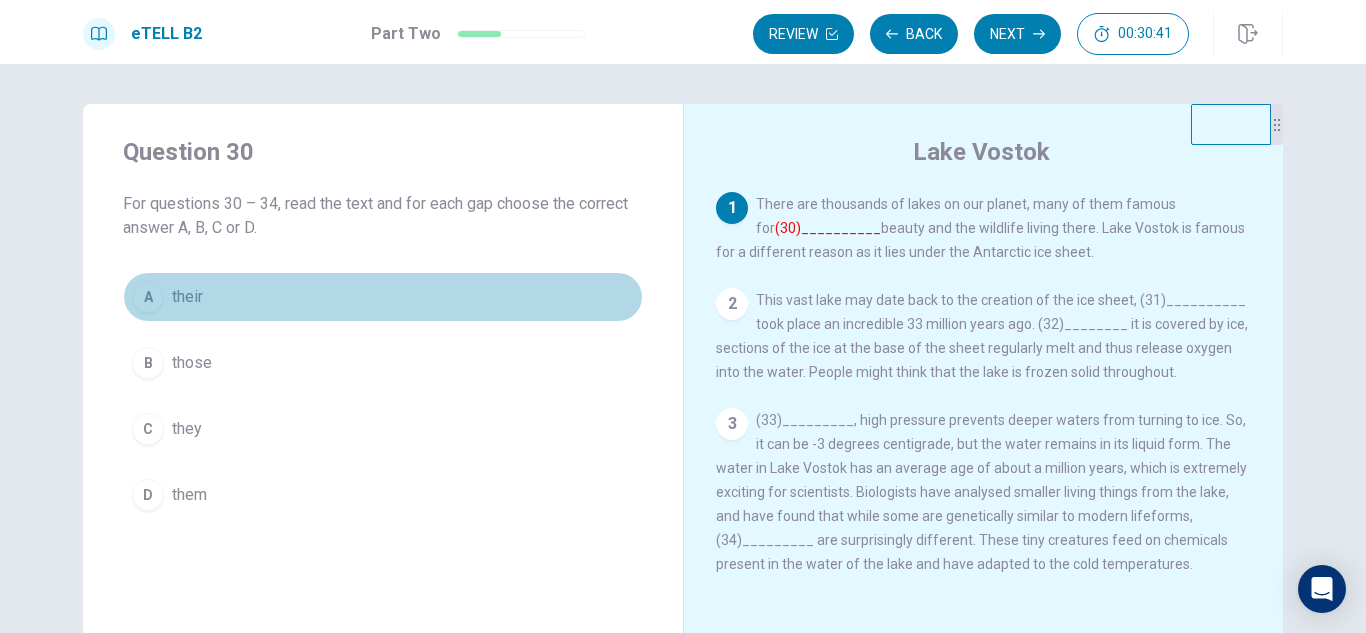 click on "their" at bounding box center [187, 297] 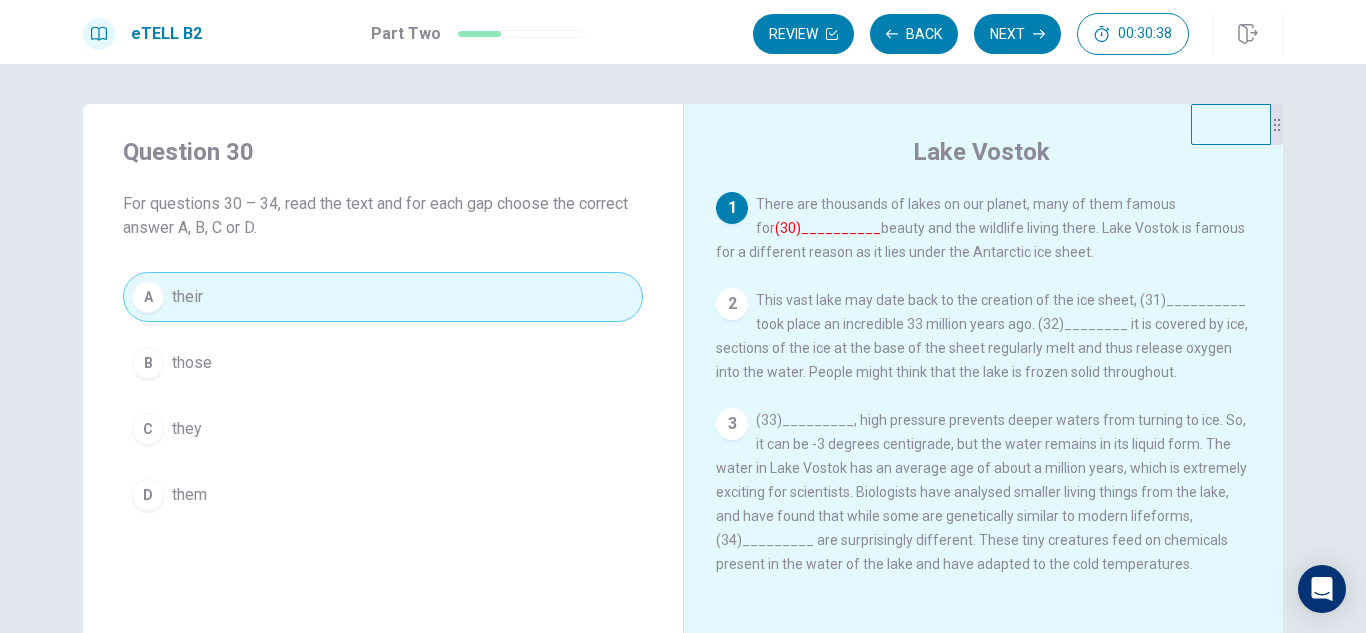 click on "2 This vast lake may date back to the creation of the ice sheet, (31)__________ took place an incredible 33 million years ago. (32)________ it is covered by ice, sections of the ice at the base of the sheet regularly melt and thus release oxygen into the water. People might think that the lake is frozen solid throughout." at bounding box center [984, 336] 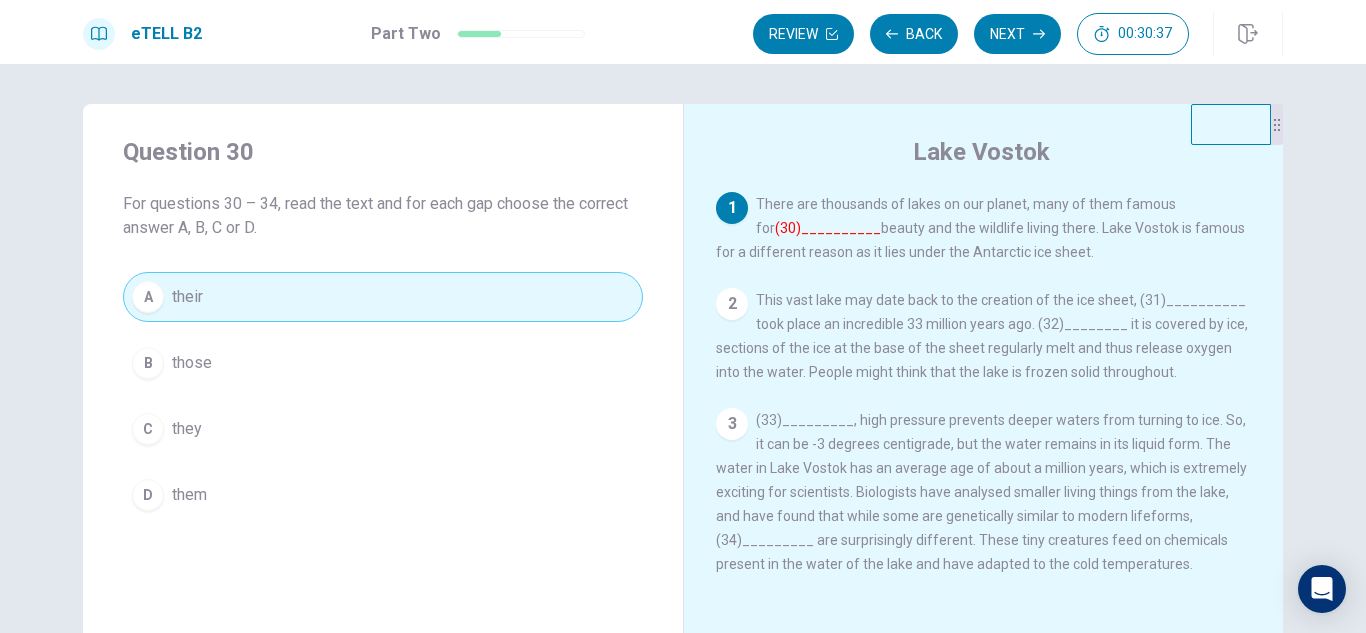 click on "This vast lake may date back to the creation of the ice sheet, (31)__________ took place an incredible 33 million years ago. (32)________ it is covered by ice, sections of the ice at the base of the sheet regularly melt and thus release oxygen into the water. People might think that the lake is frozen solid throughout." at bounding box center [982, 336] 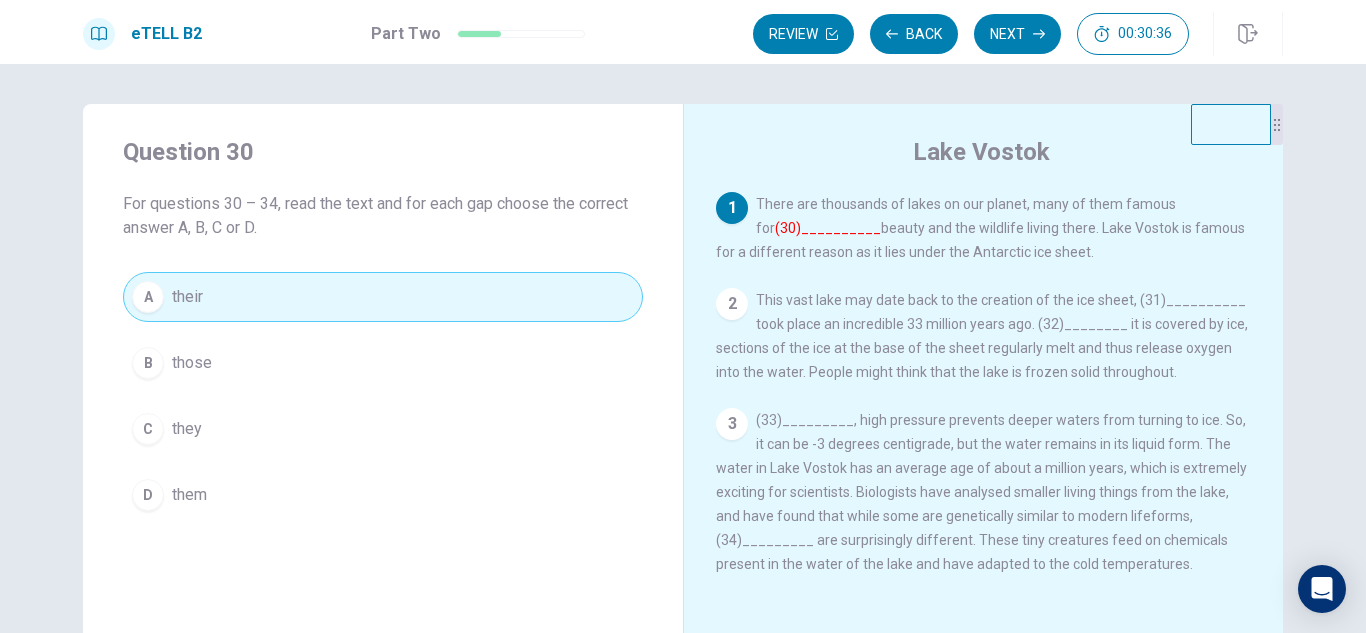 click on "This vast lake may date back to the creation of the ice sheet, (31)__________ took place an incredible 33 million years ago. (32)________ it is covered by ice, sections of the ice at the base of the sheet regularly melt and thus release oxygen into the water. People might think that the lake is frozen solid throughout." at bounding box center (982, 336) 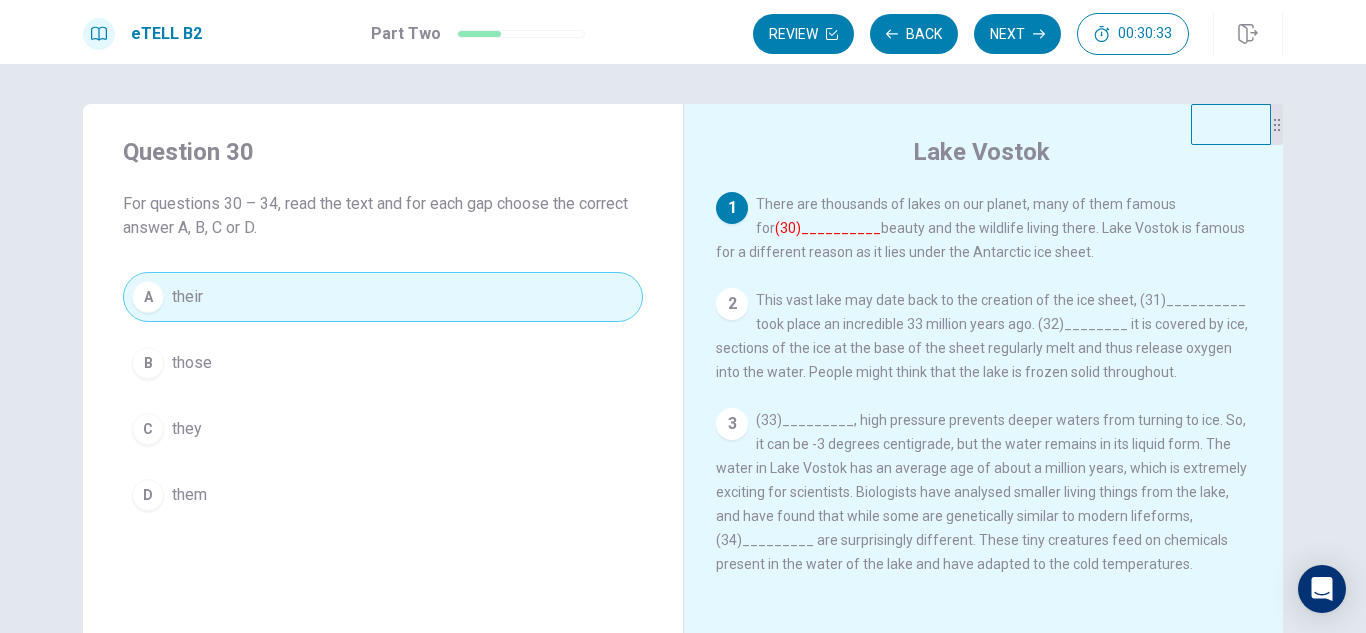 click on "This vast lake may date back to the creation of the ice sheet, (31)__________ took place an incredible 33 million years ago. (32)________ it is covered by ice, sections of the ice at the base of the sheet regularly melt and thus release oxygen into the water. People might think that the lake is frozen solid throughout." at bounding box center [982, 336] 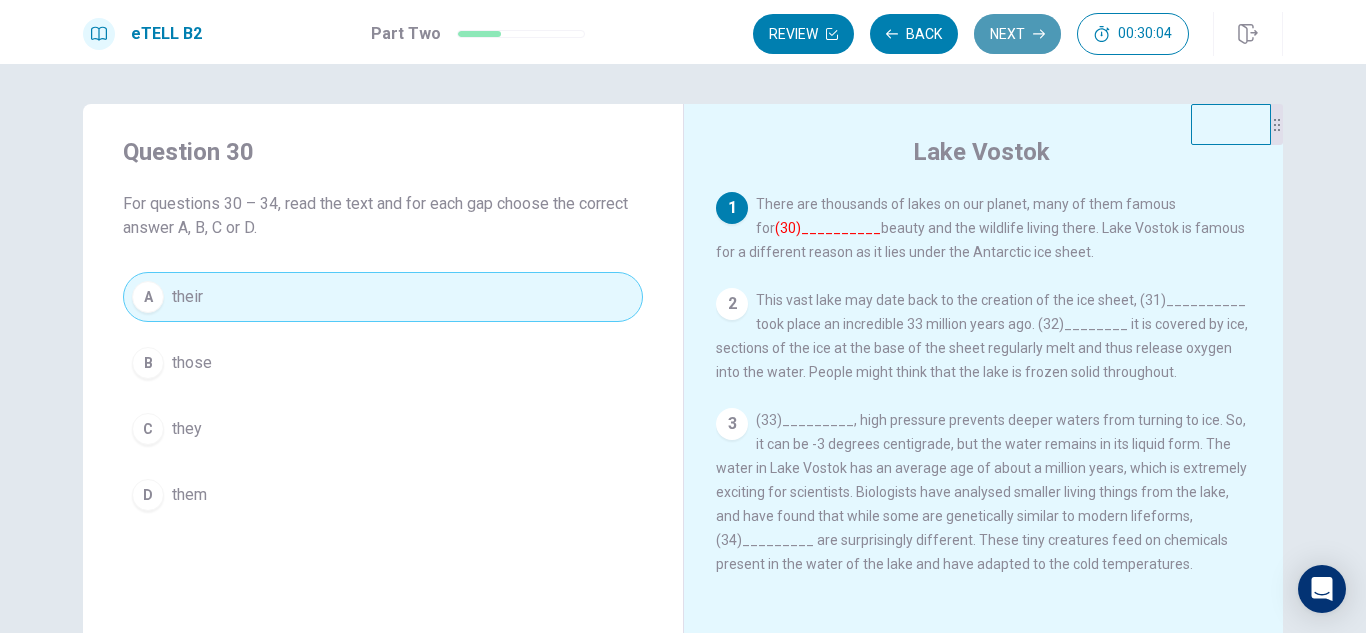 click on "Next" at bounding box center [1017, 34] 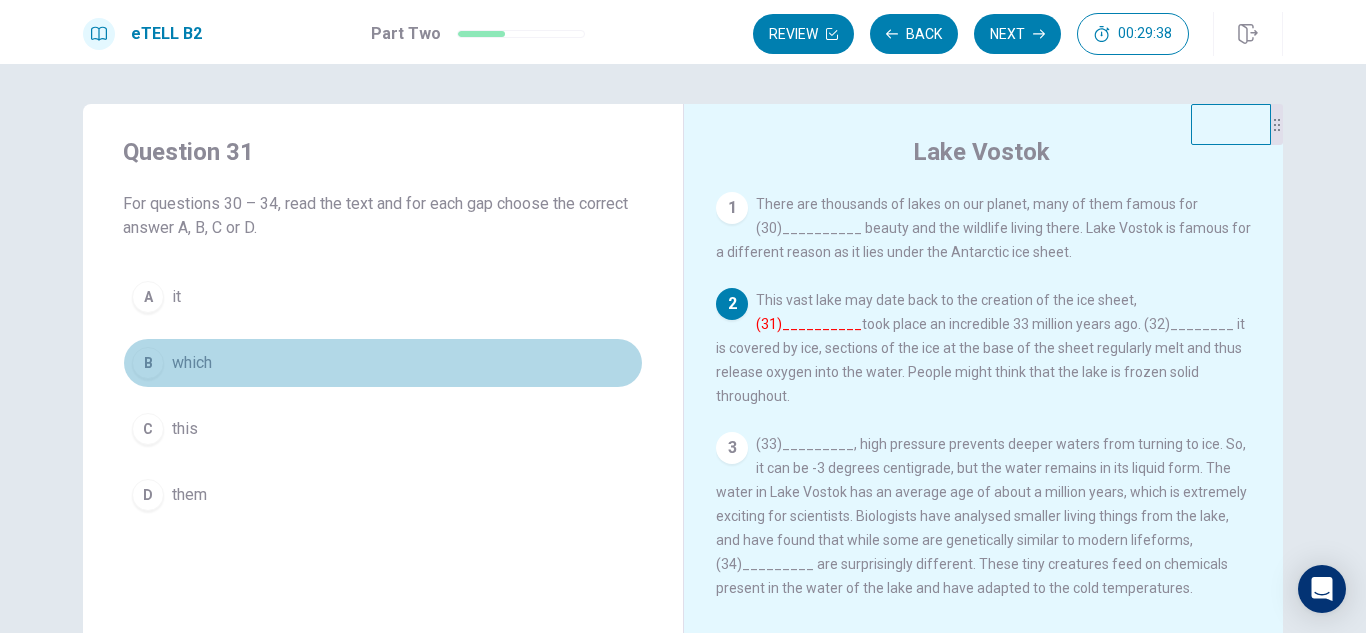 click on "which" at bounding box center (192, 363) 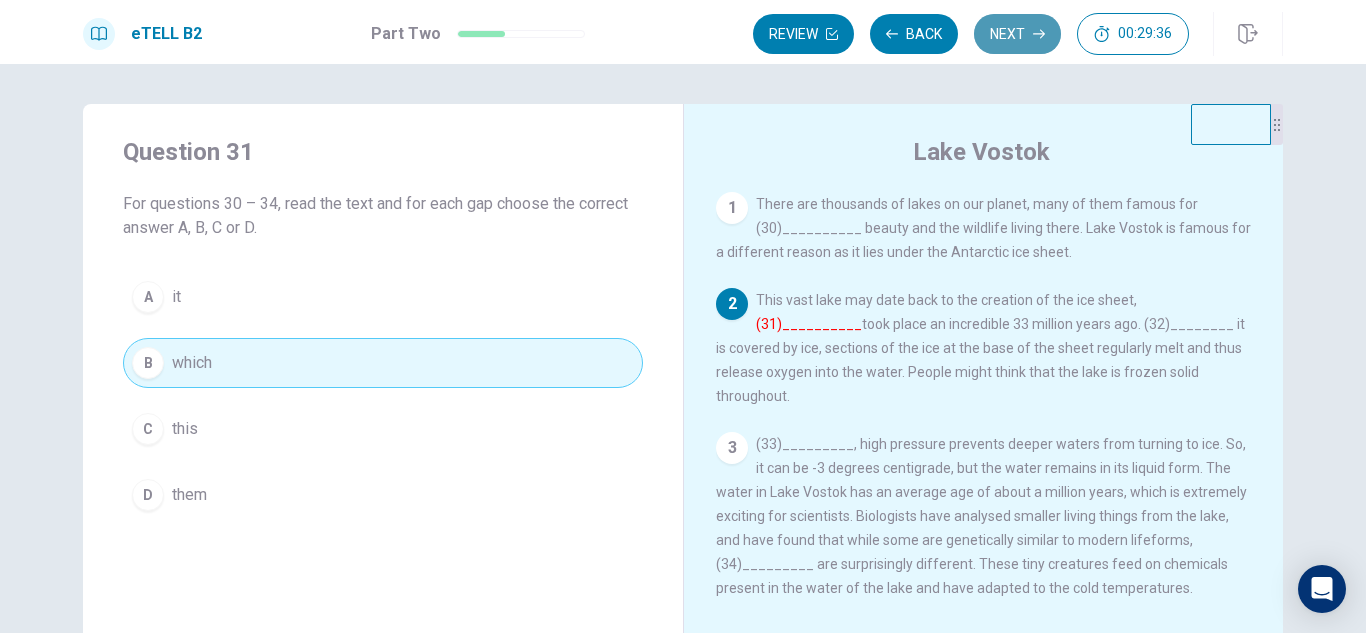 click on "Next" at bounding box center (1017, 34) 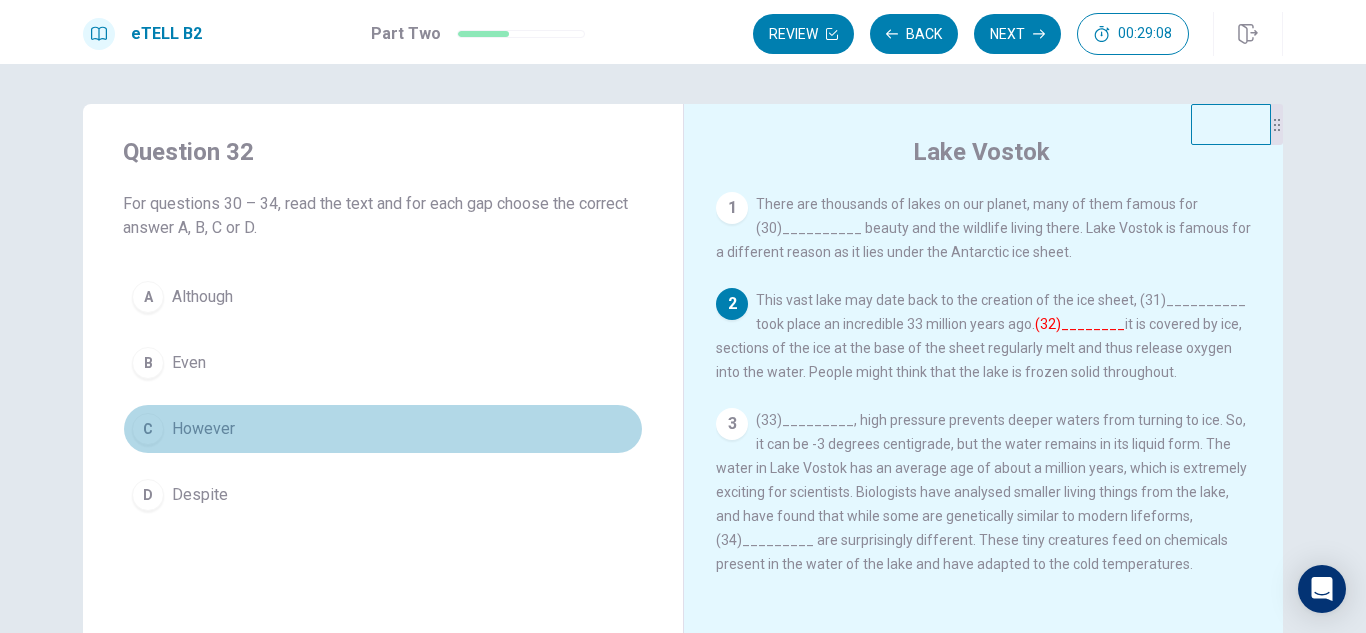 click on "However" at bounding box center (203, 429) 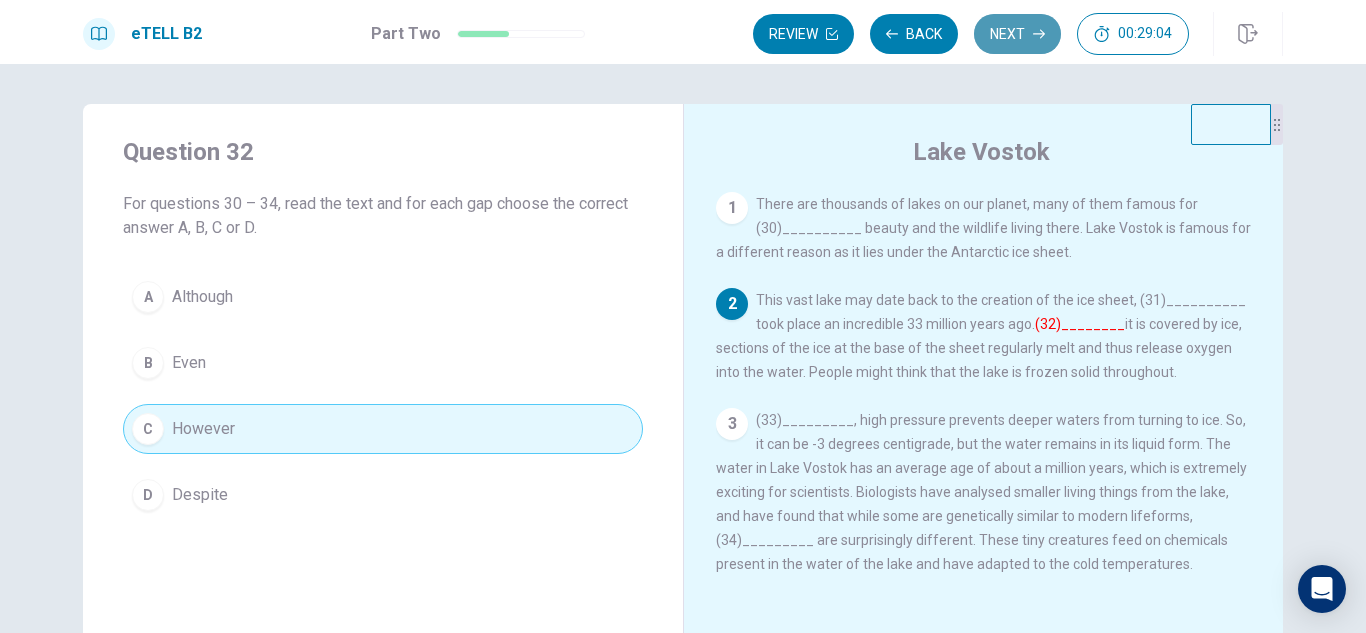click on "Next" at bounding box center (1017, 34) 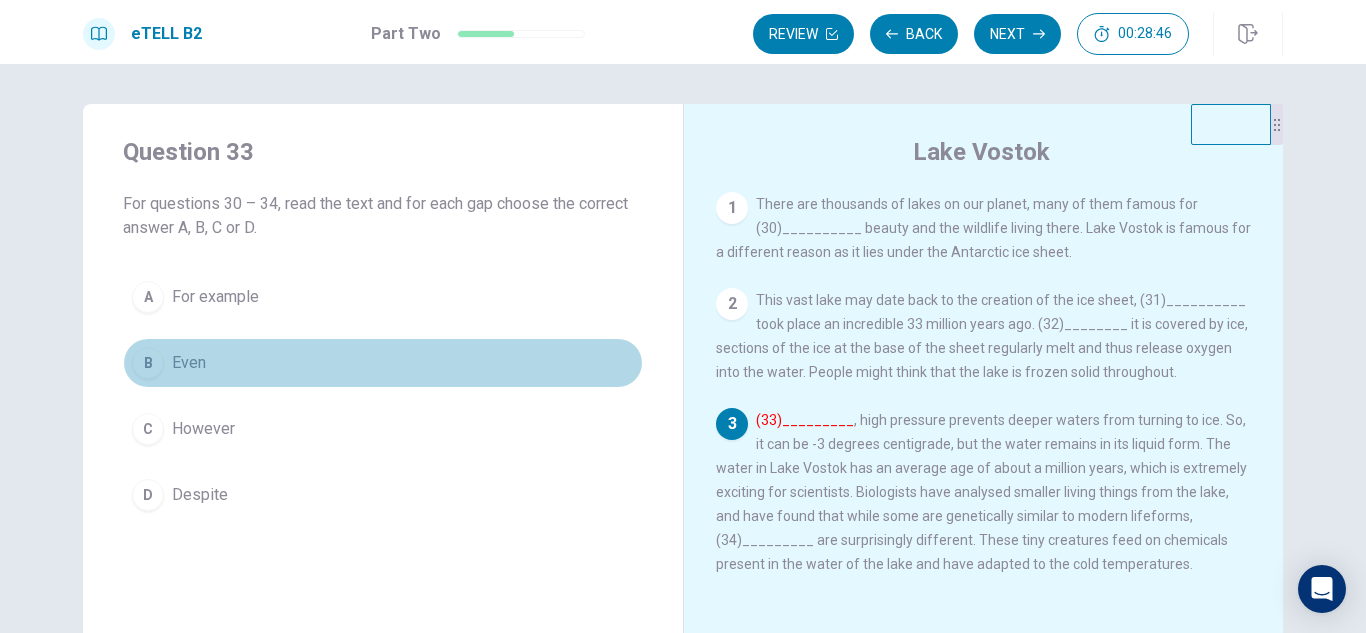 click on "Even" at bounding box center (189, 363) 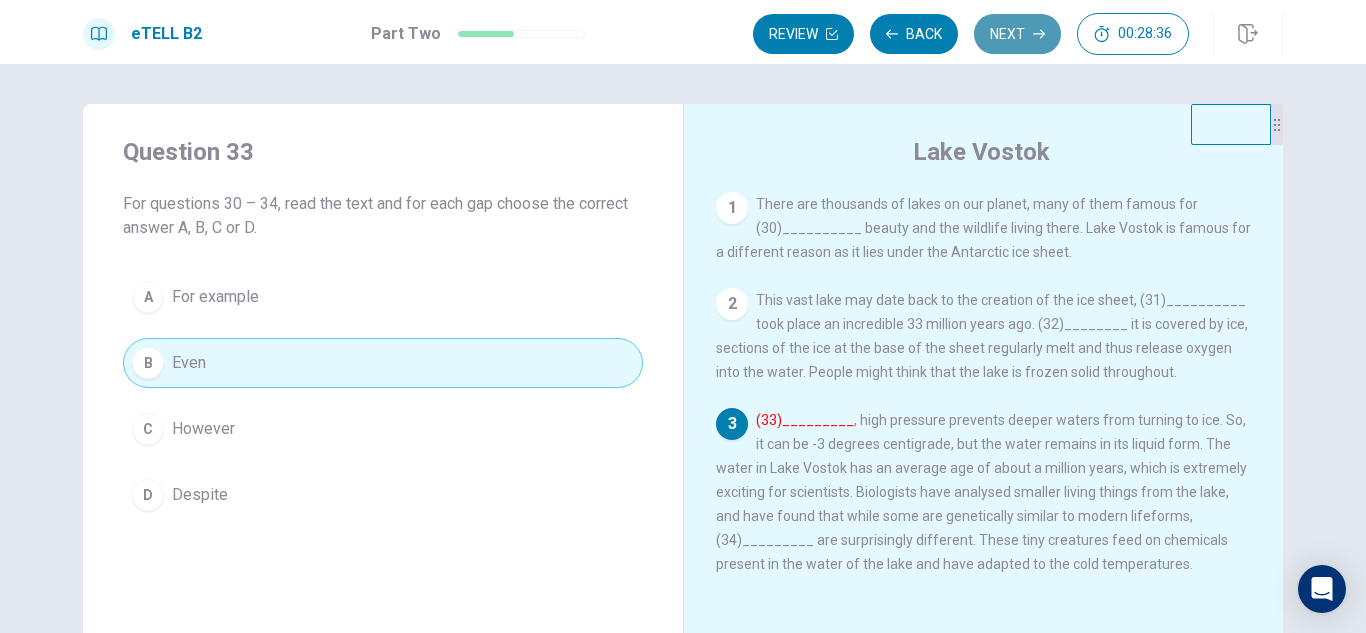 click on "Next" at bounding box center (1017, 34) 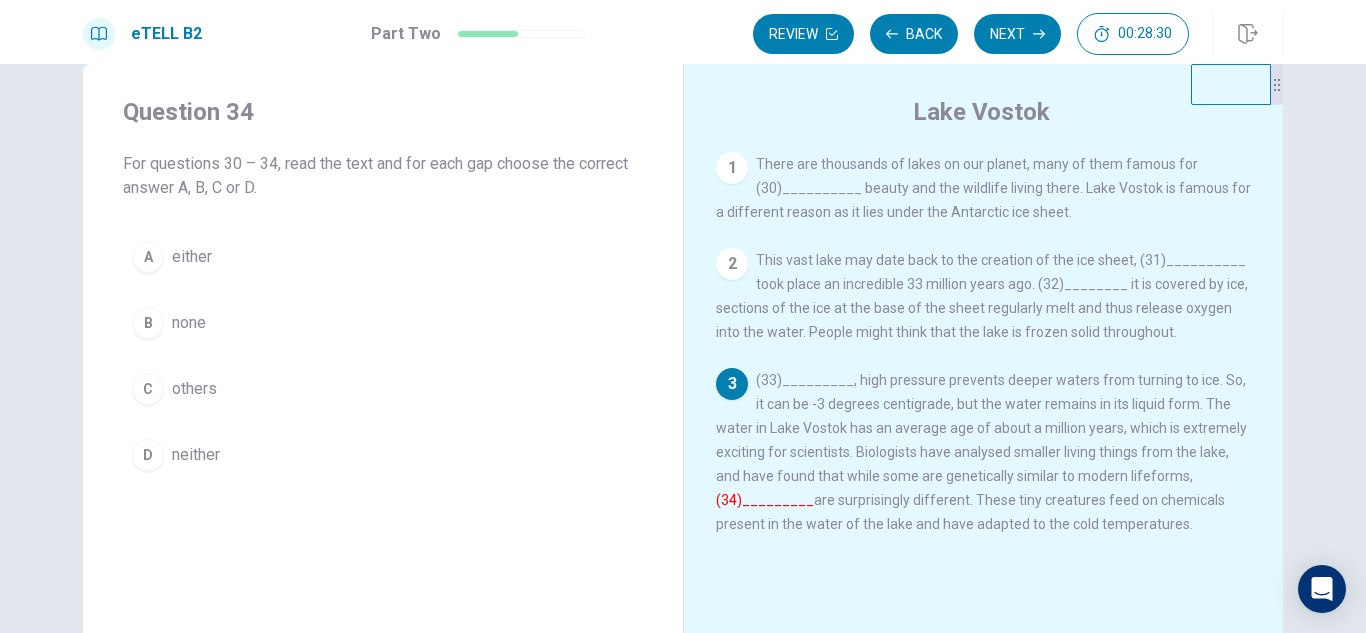 scroll, scrollTop: 80, scrollLeft: 0, axis: vertical 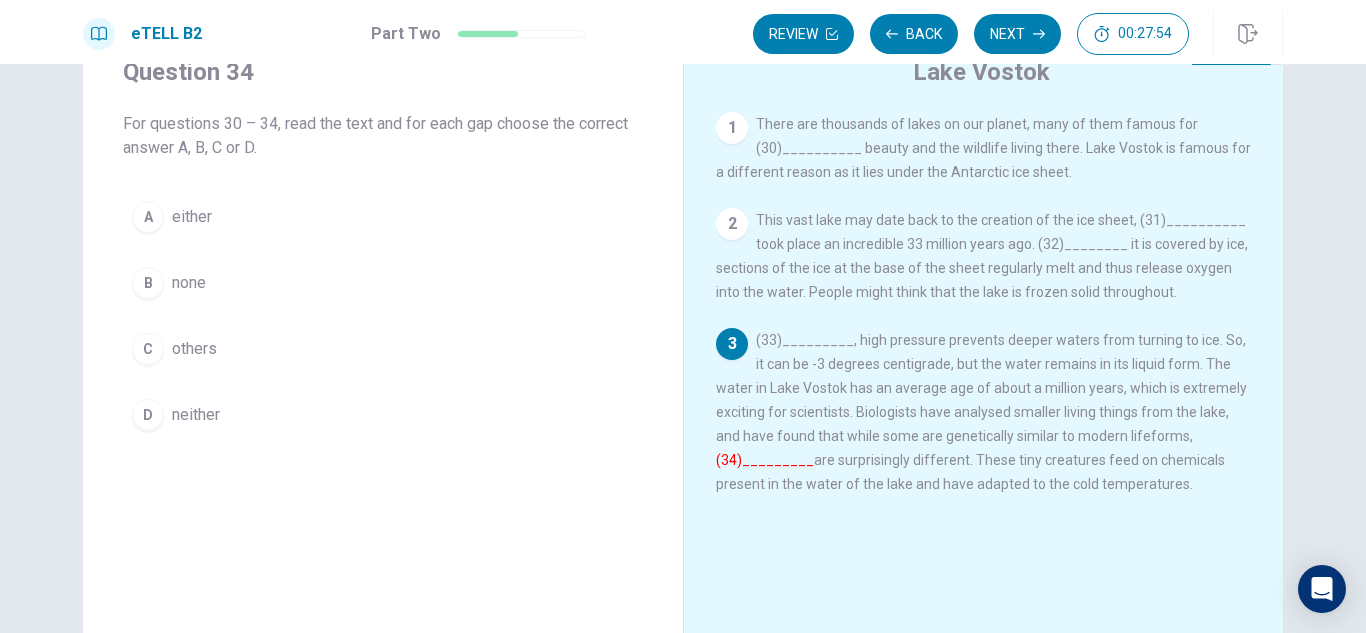 click on "none" at bounding box center (189, 283) 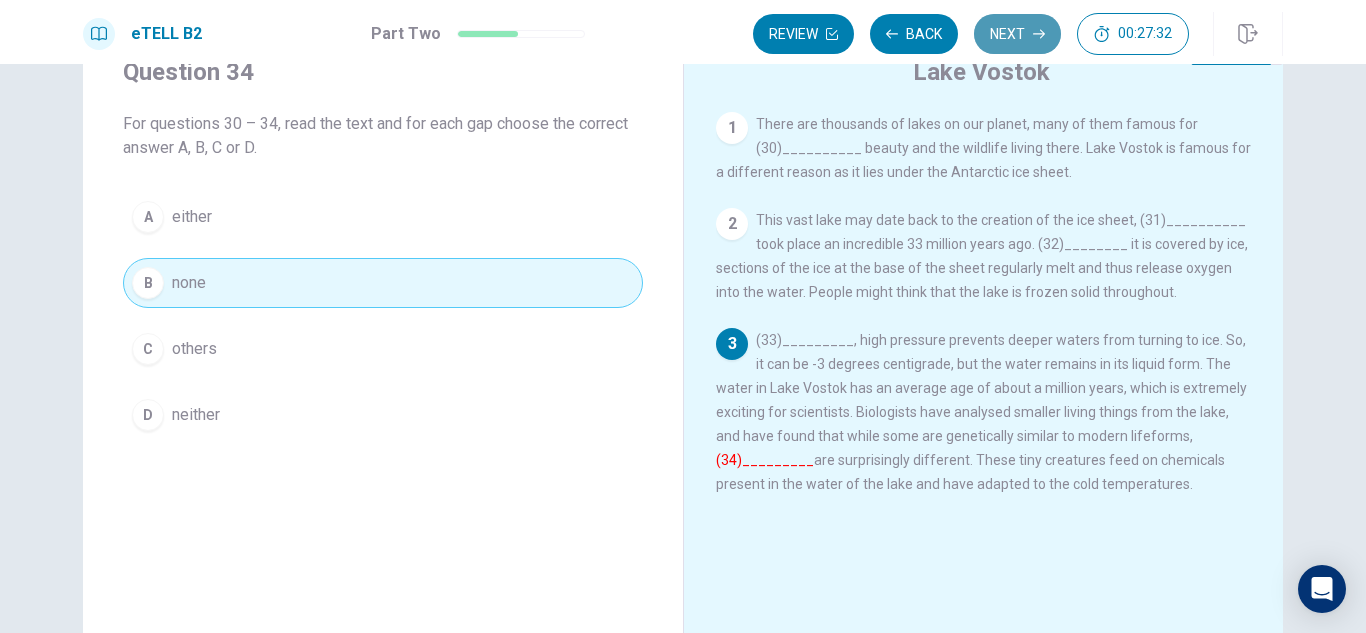 click on "Next" at bounding box center [1017, 34] 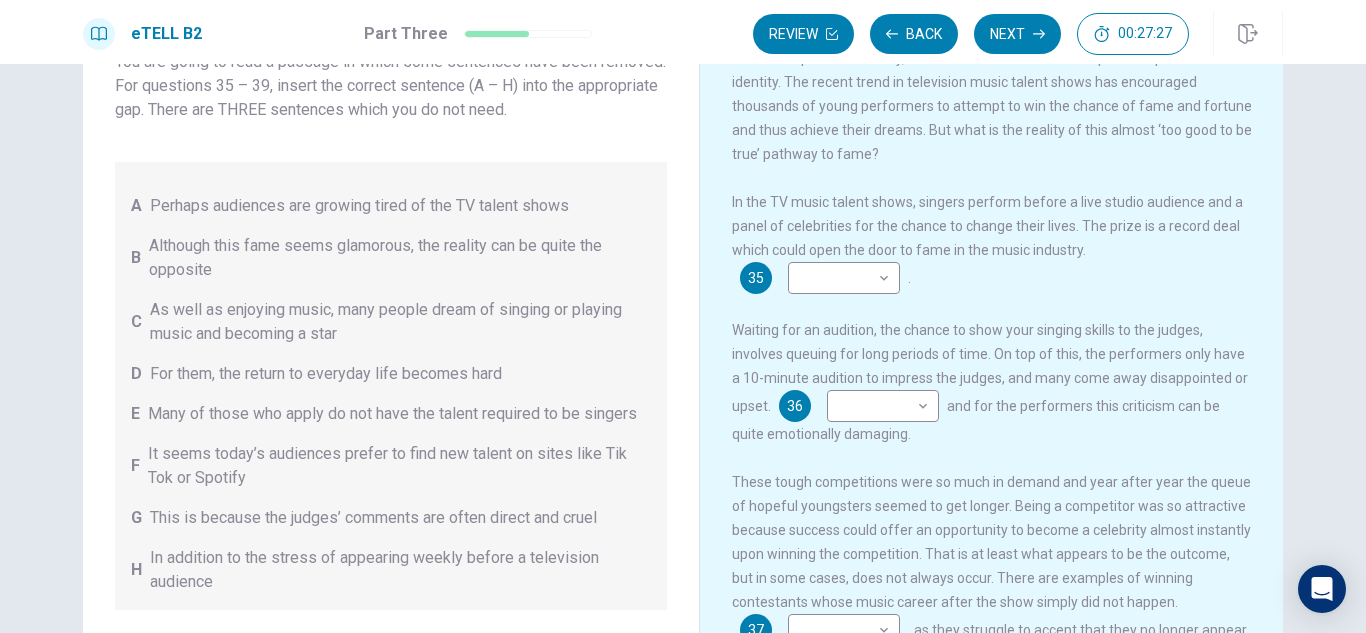 scroll, scrollTop: 160, scrollLeft: 0, axis: vertical 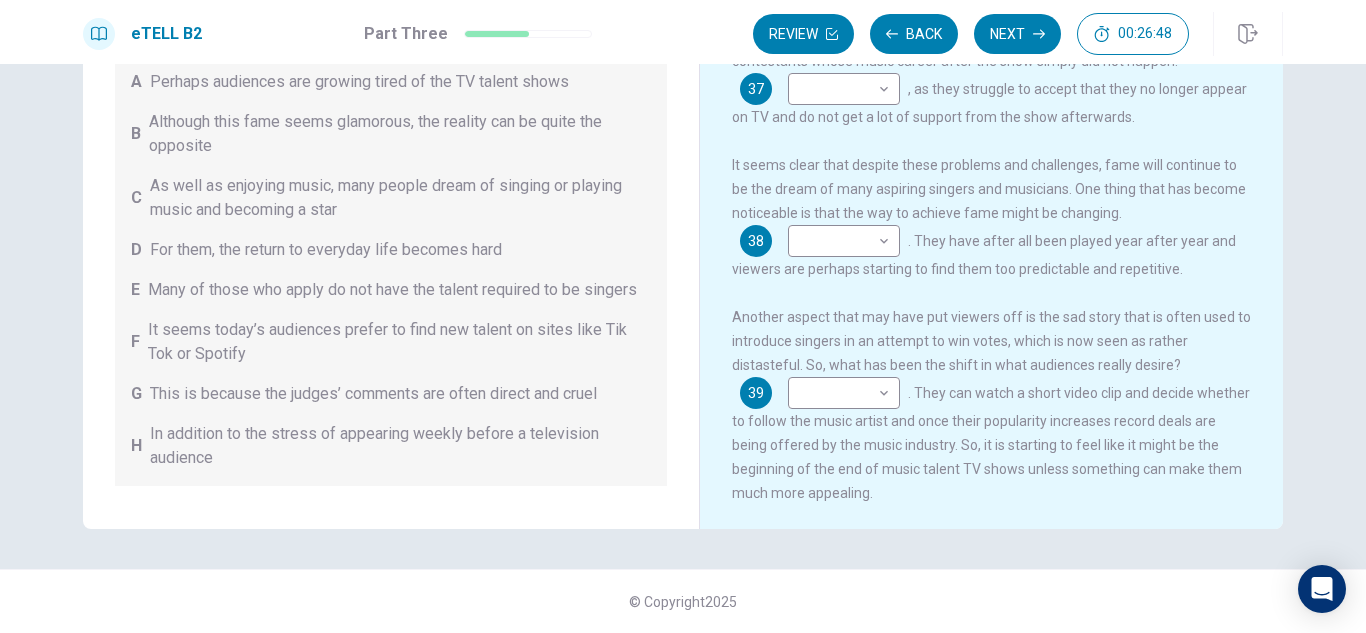 click on "Music Competitions Music is important to many, both as entertainment and as part of a person’s identity. The recent trend in television music talent shows has encouraged thousands of young performers to attempt to win the chance of fame and fortune and thus achieve their dreams. But what is the reality of this almost ‘too good to be true’ pathway to fame? In the TV music talent shows, singers perform before a live studio audience and a panel of celebrities for the chance to change their lives. The prize is a record deal which could open the door to fame in the music industry. 35 ​ ​ . Waiting for an audition, the chance to show your singing skills to the judges, involves queuing for long periods of time. On top of this, the performers only have a 10-minute audition to impress the judges, and many come away disappointed or upset. 36 ​ ​ and for the performers this criticism can be quite emotionally damaging. 37 ​ ​ 38 ​ ​ 39 ​ ​" at bounding box center [991, 197] 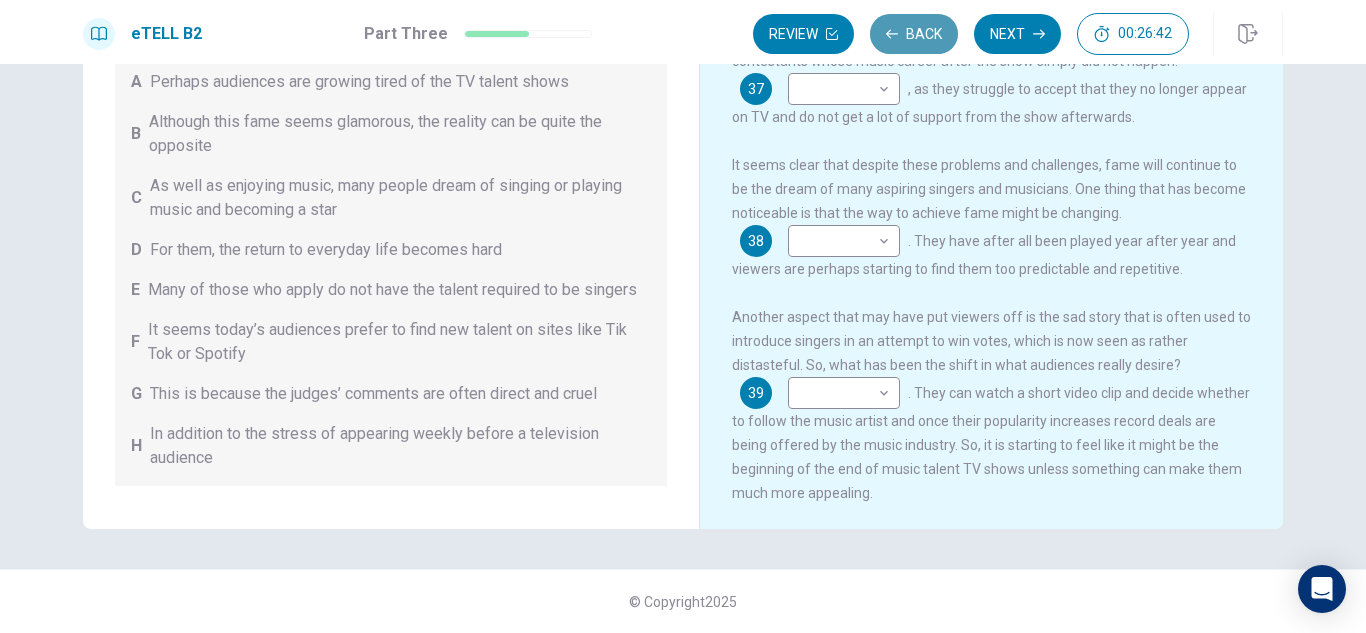click on "Back" at bounding box center (914, 34) 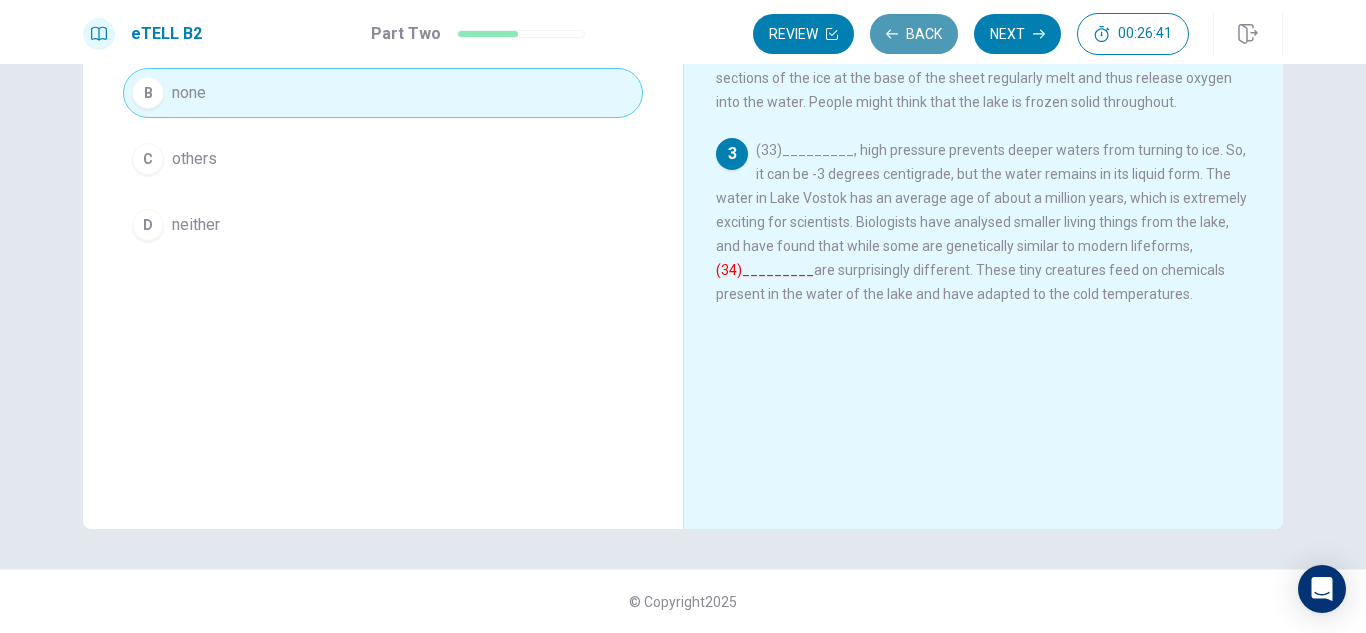click on "Back" at bounding box center [914, 34] 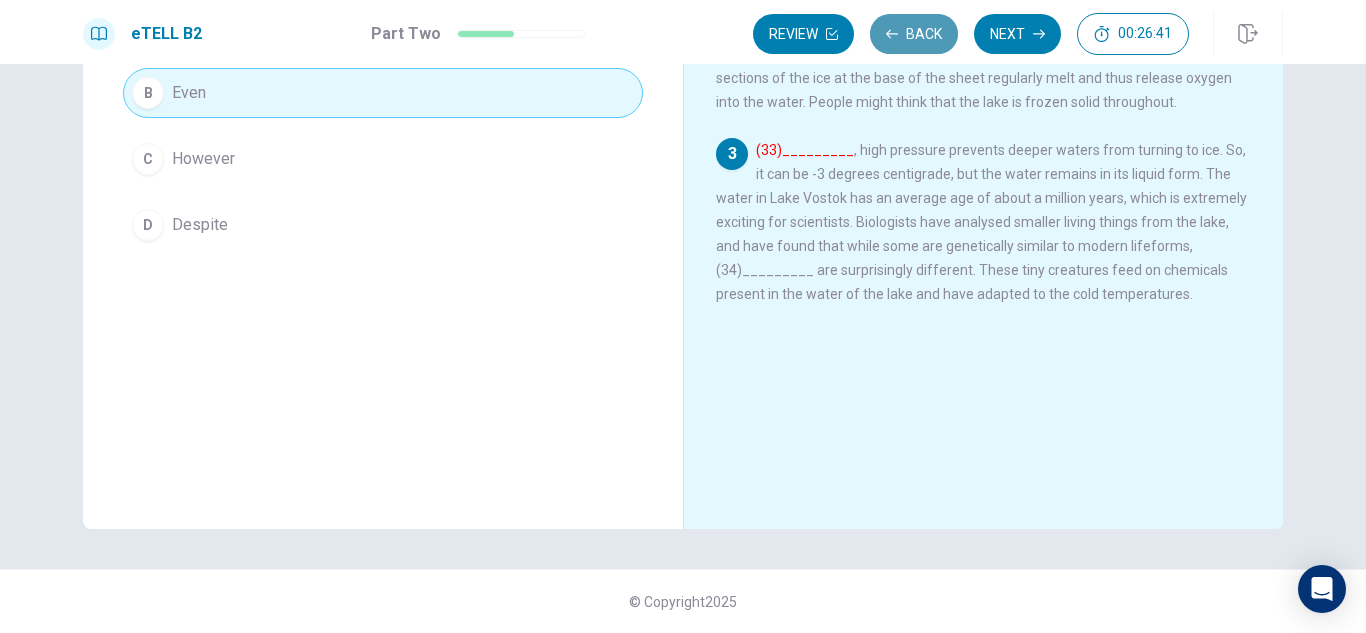 click on "Back" at bounding box center (914, 34) 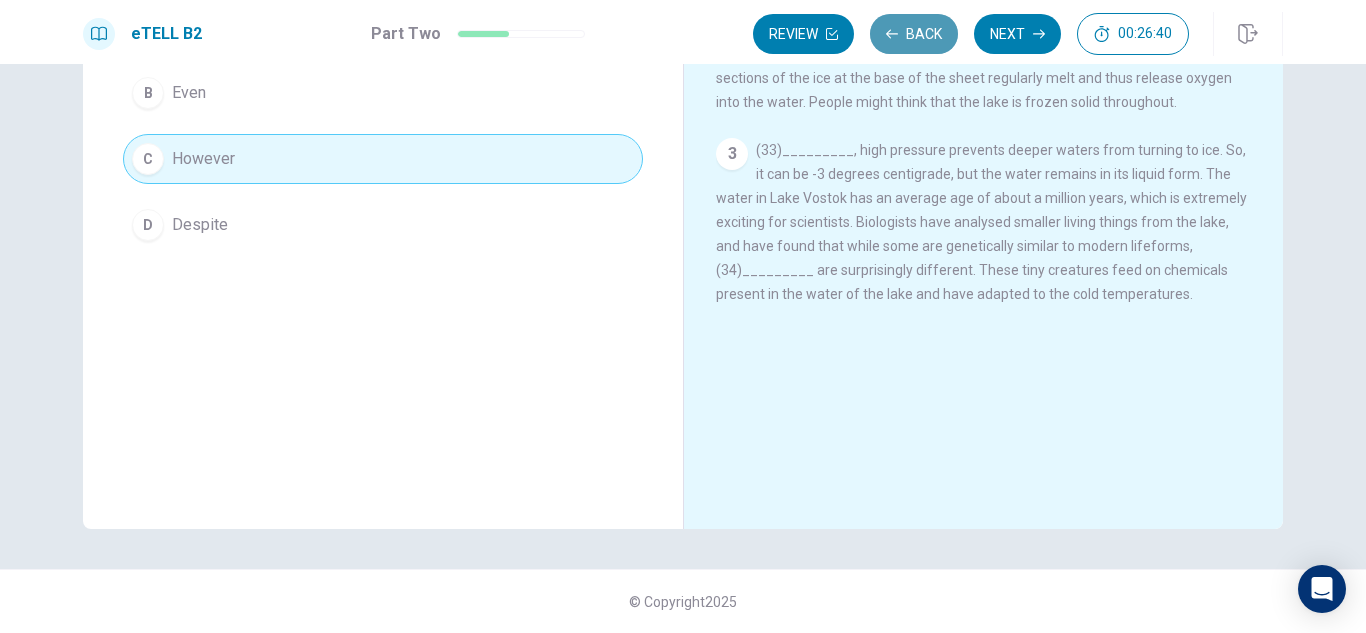 click on "Back" at bounding box center (914, 34) 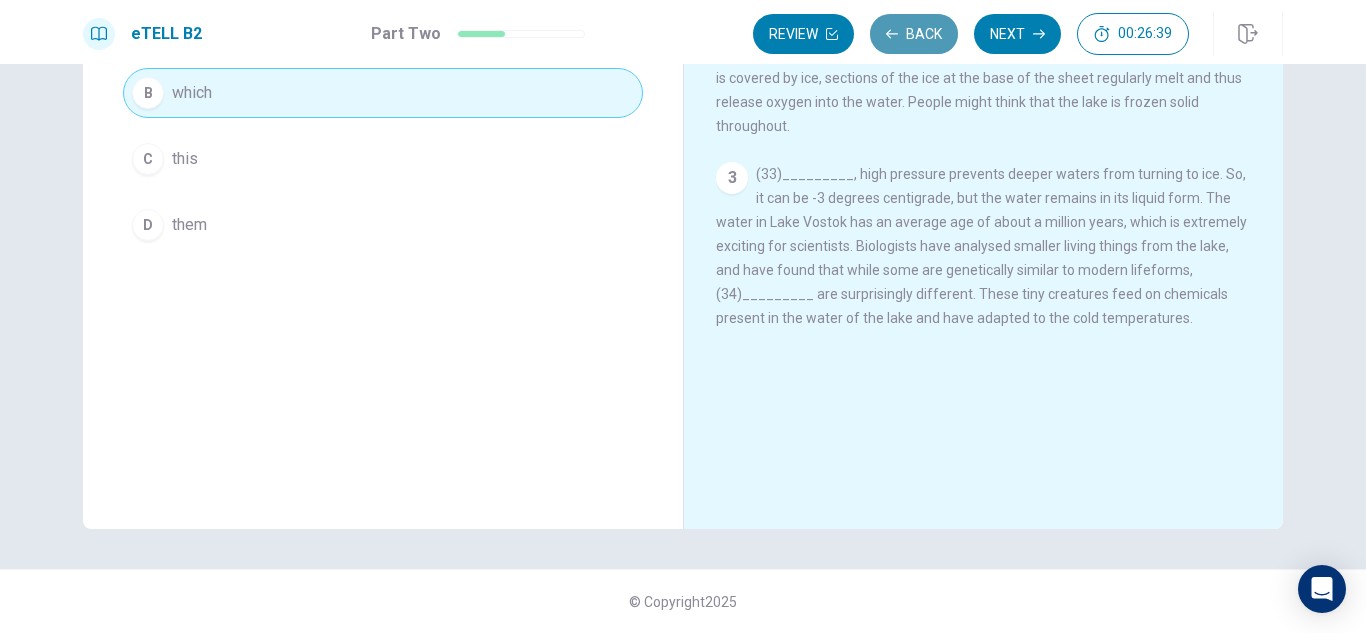click on "Back" at bounding box center (914, 34) 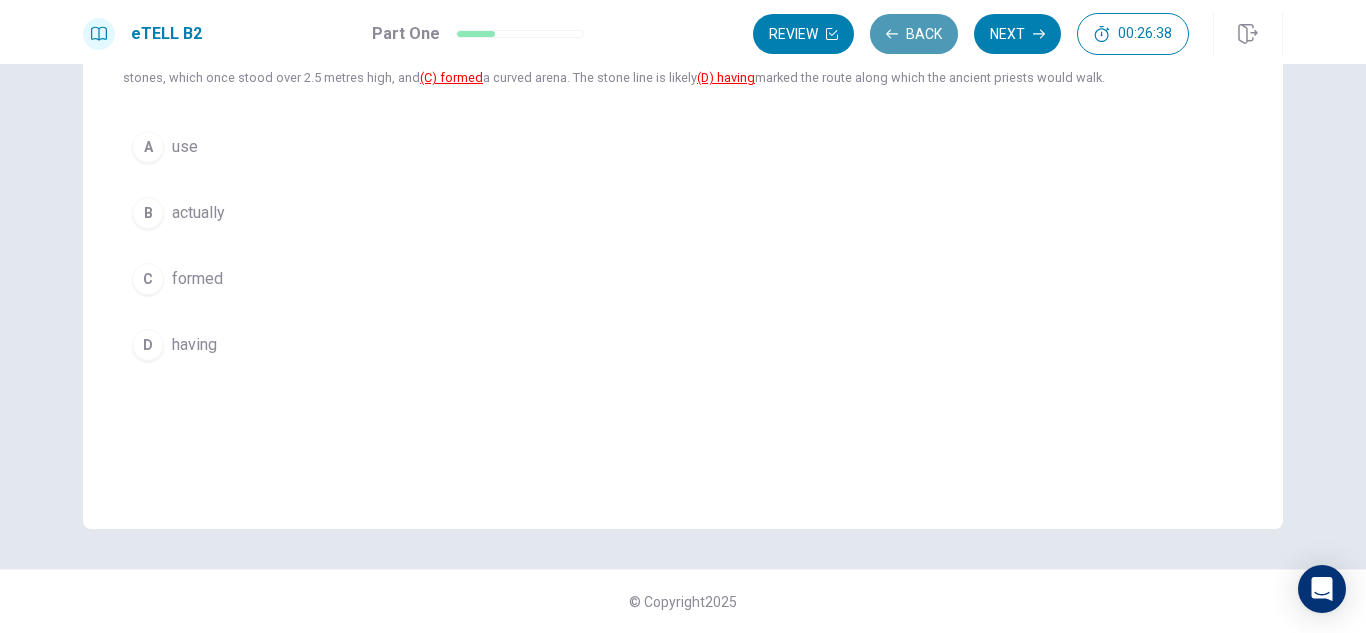 click on "Back" at bounding box center (914, 34) 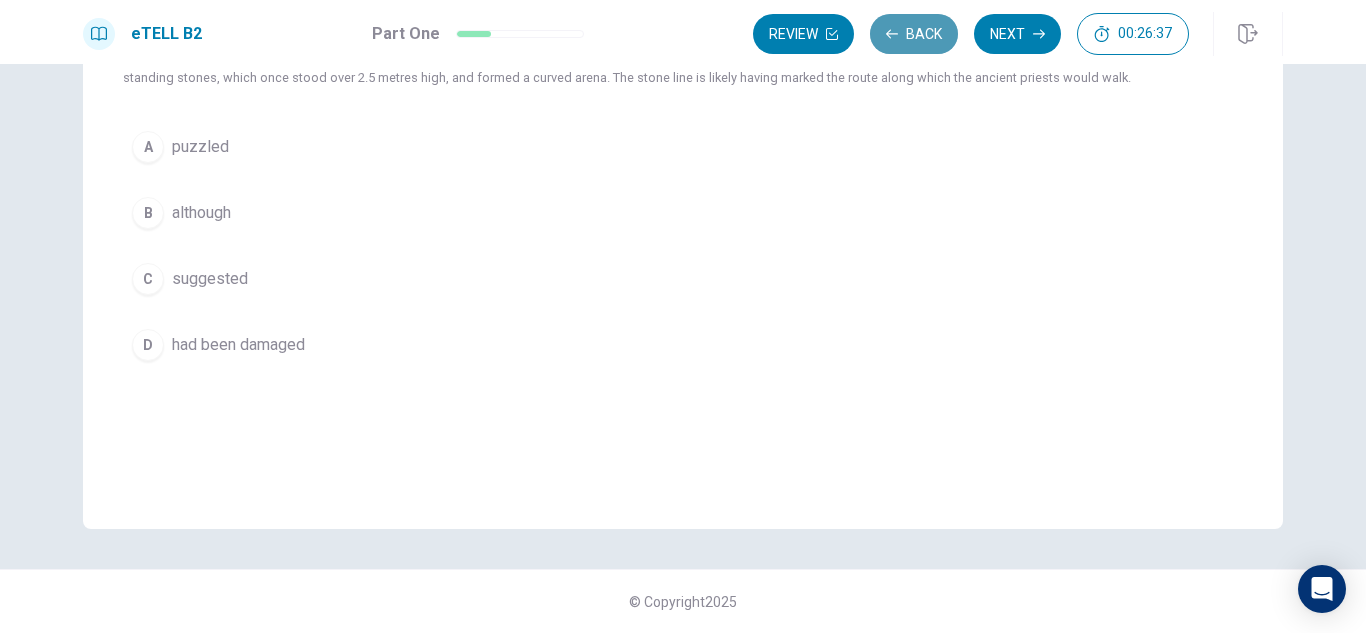 click on "Back" at bounding box center (914, 34) 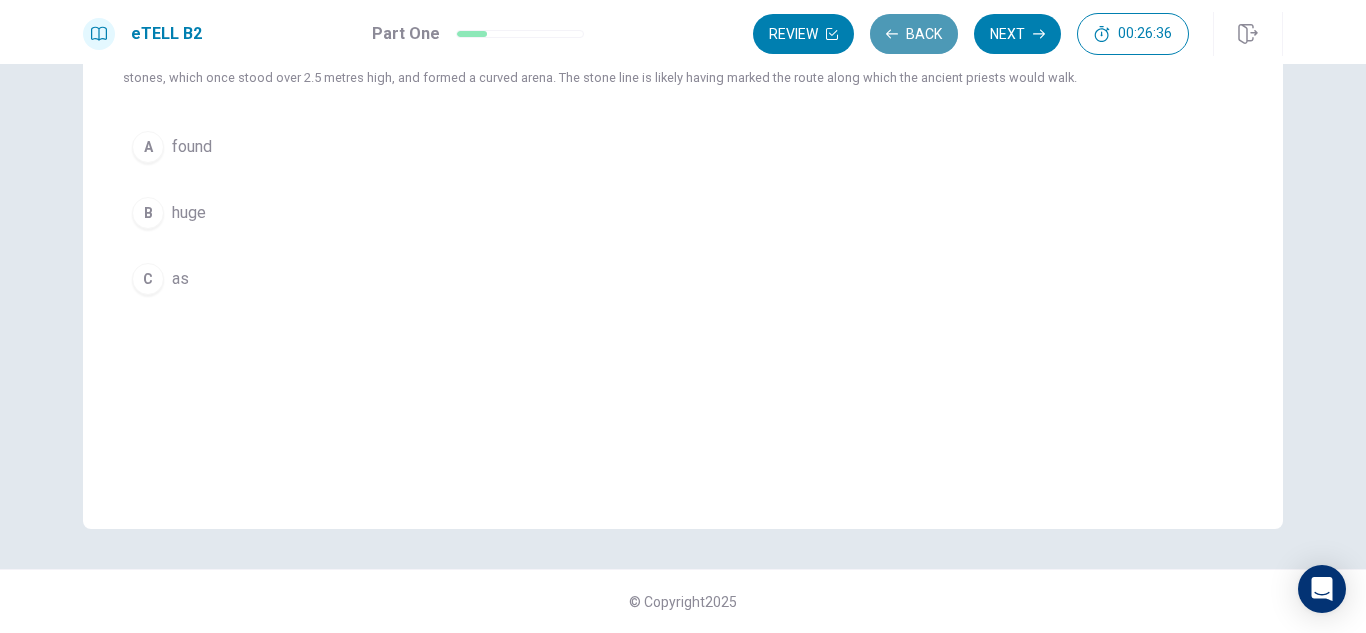 click on "Back" at bounding box center [914, 34] 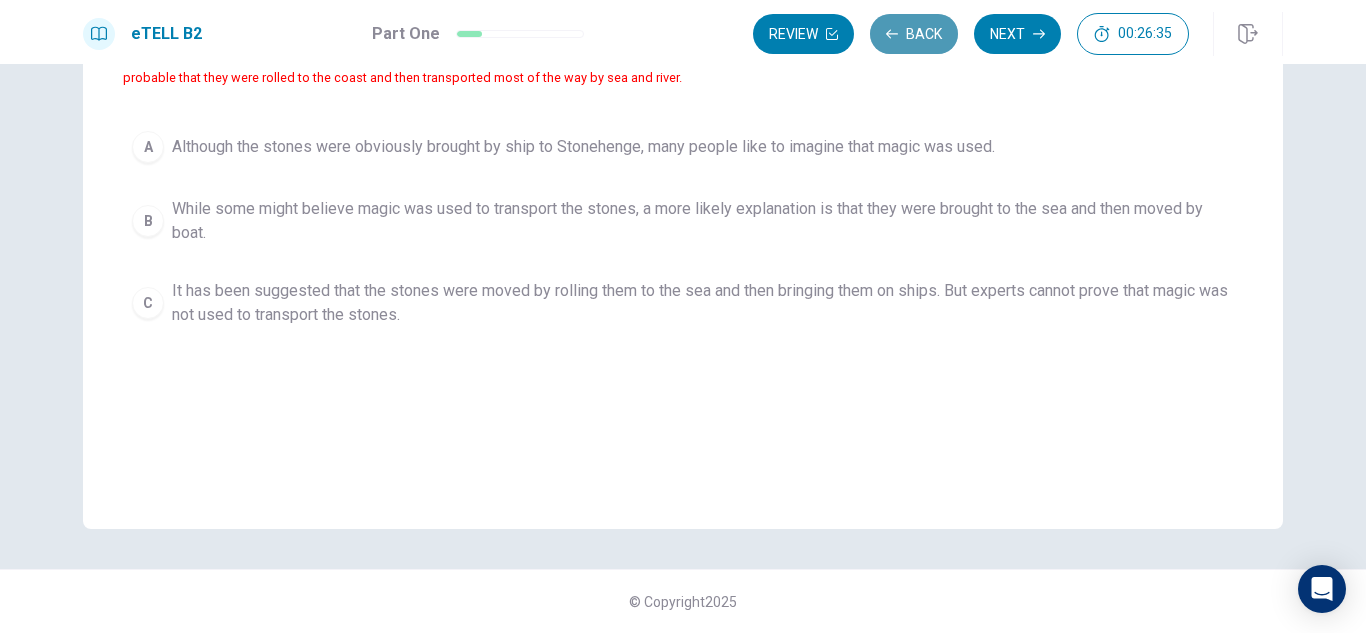 click on "Back" at bounding box center [914, 34] 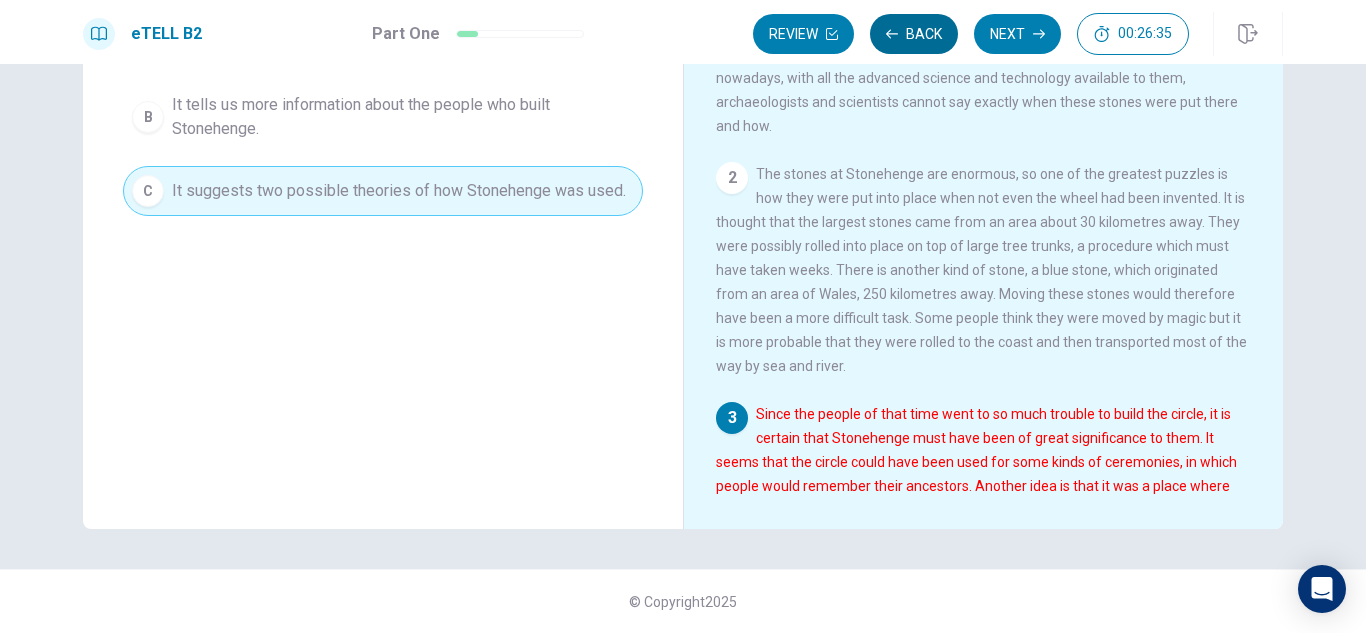 scroll, scrollTop: 348, scrollLeft: 0, axis: vertical 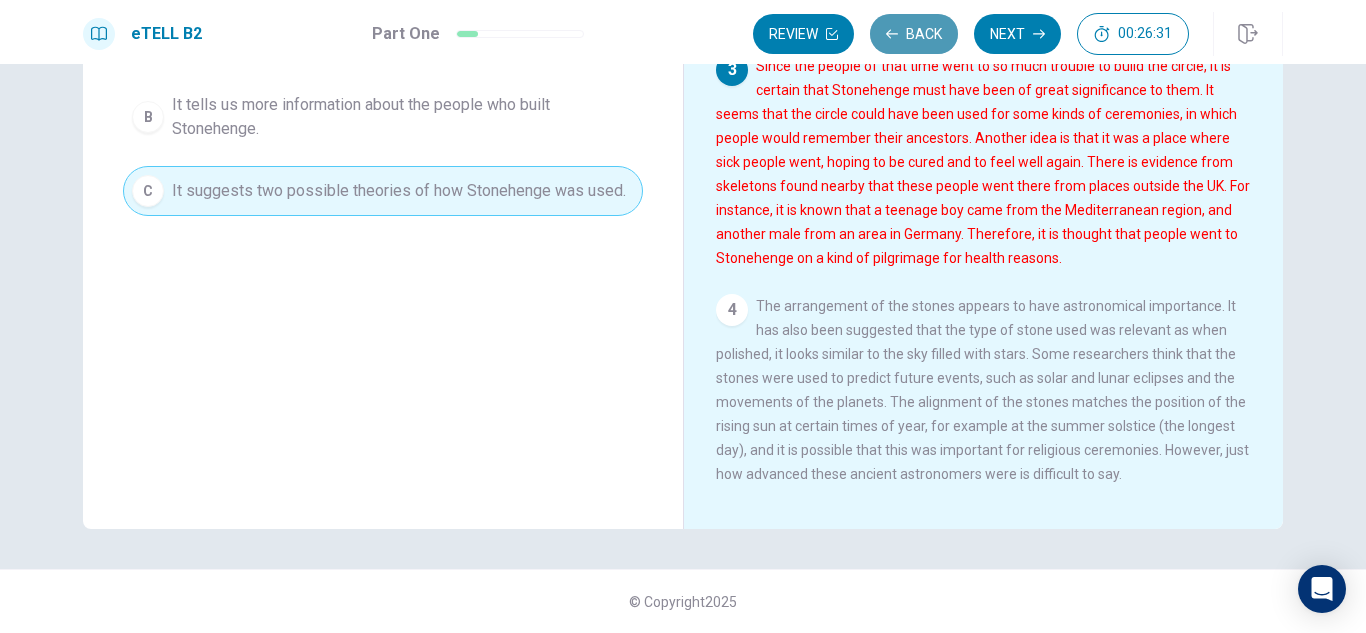 click on "Back" at bounding box center (914, 34) 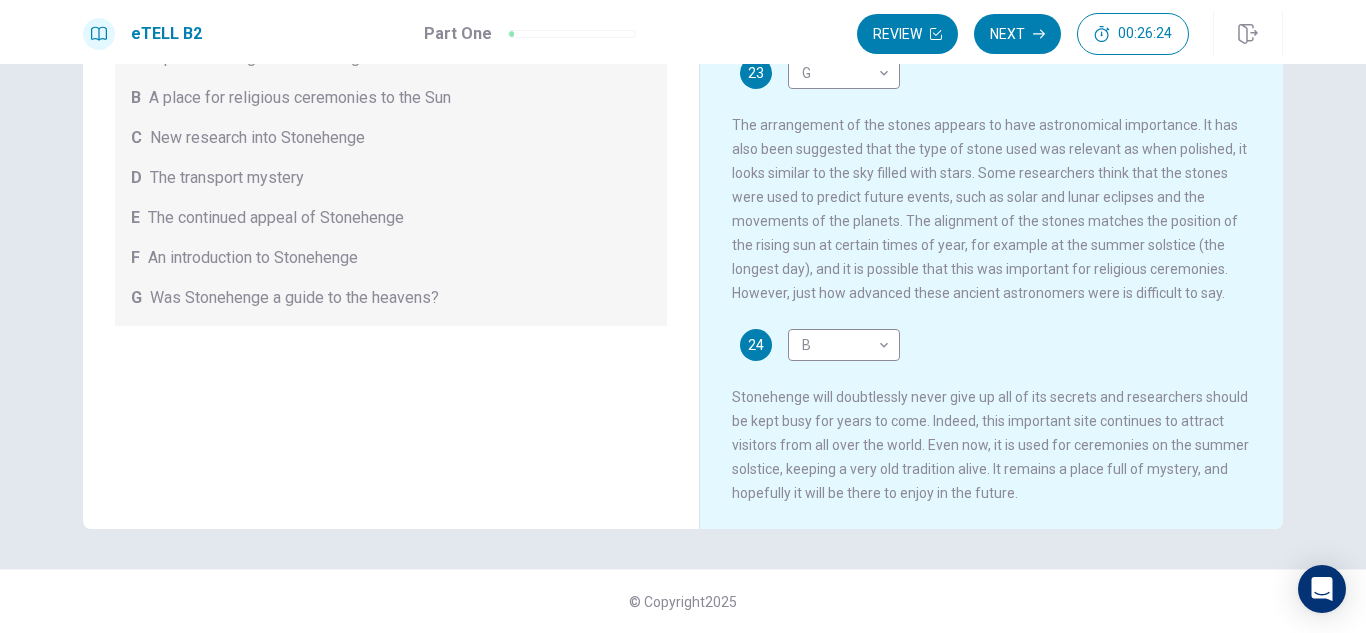 scroll, scrollTop: 741, scrollLeft: 0, axis: vertical 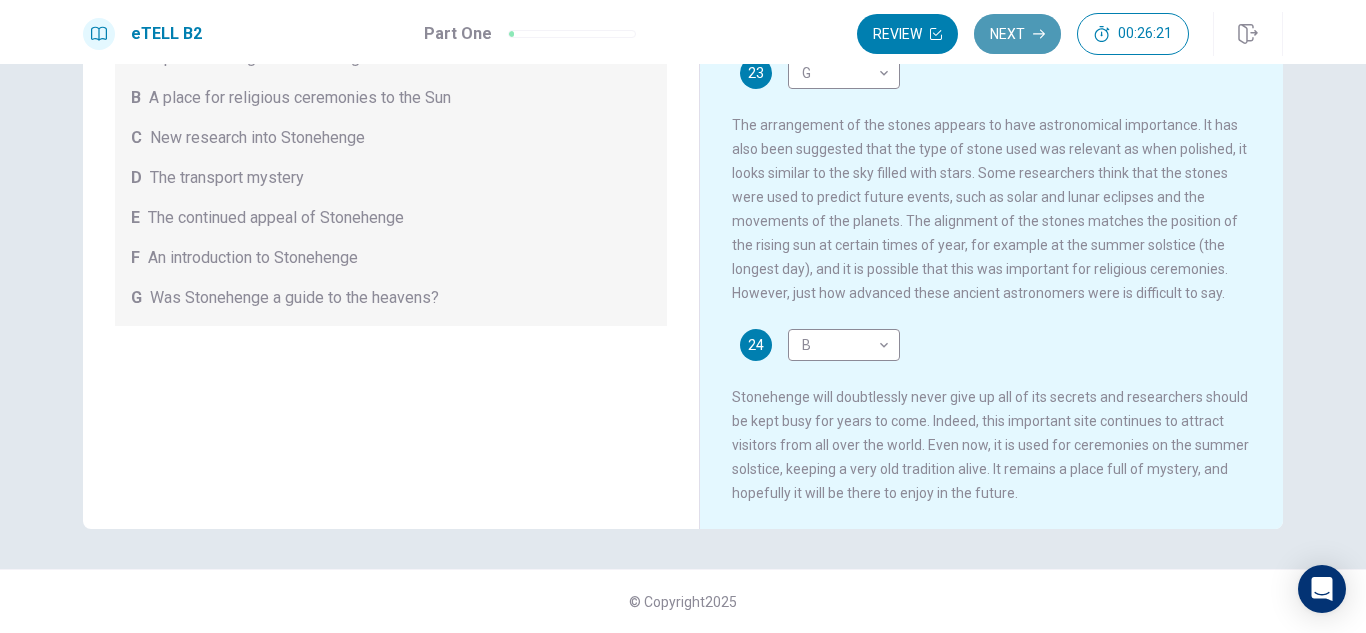 click on "Next" at bounding box center (1017, 34) 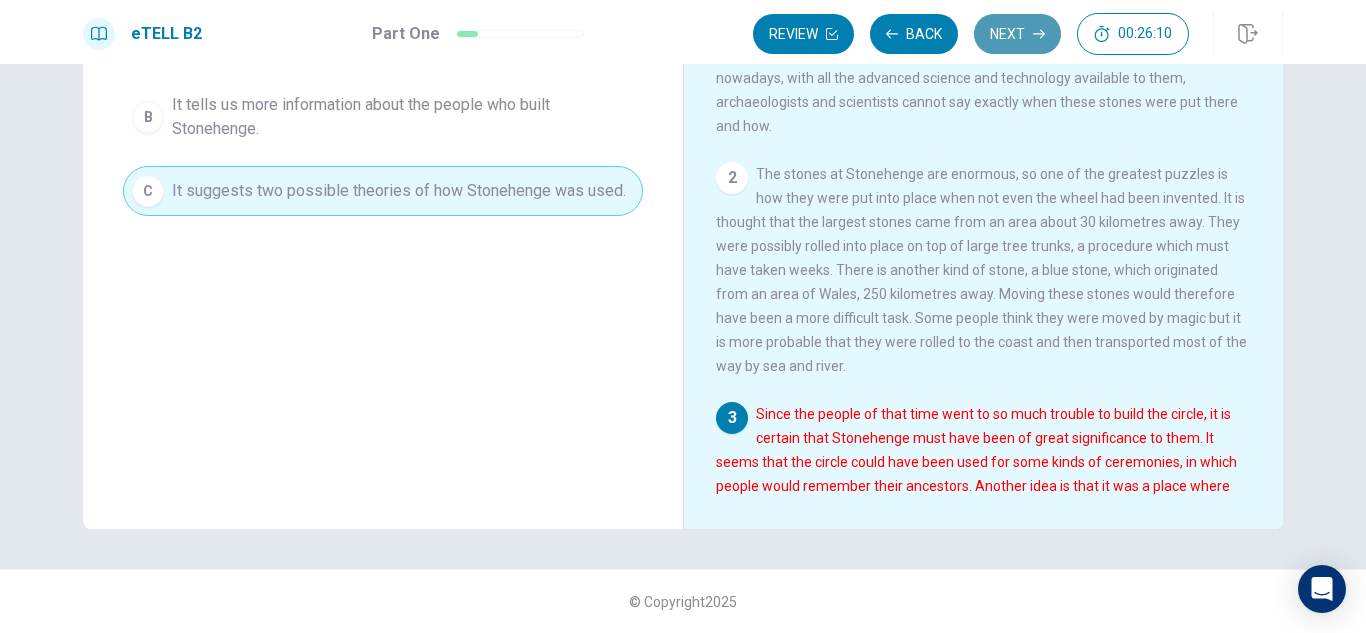 click on "Next" at bounding box center (1017, 34) 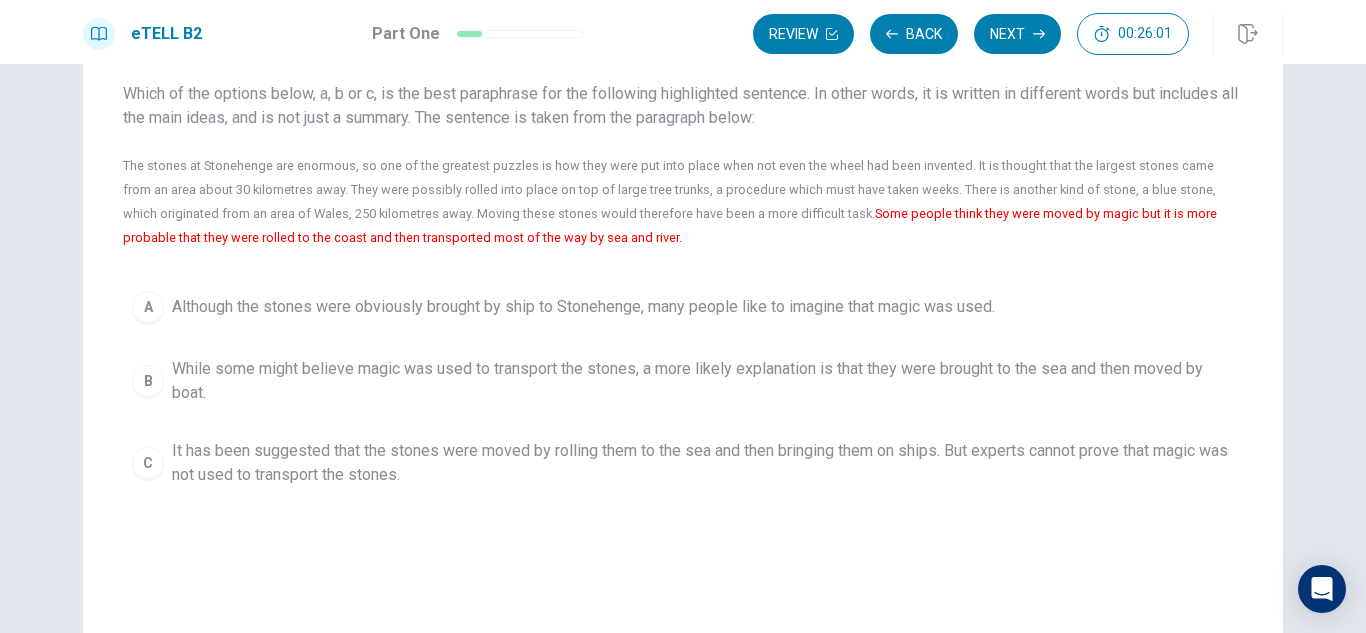 scroll, scrollTop: 83, scrollLeft: 0, axis: vertical 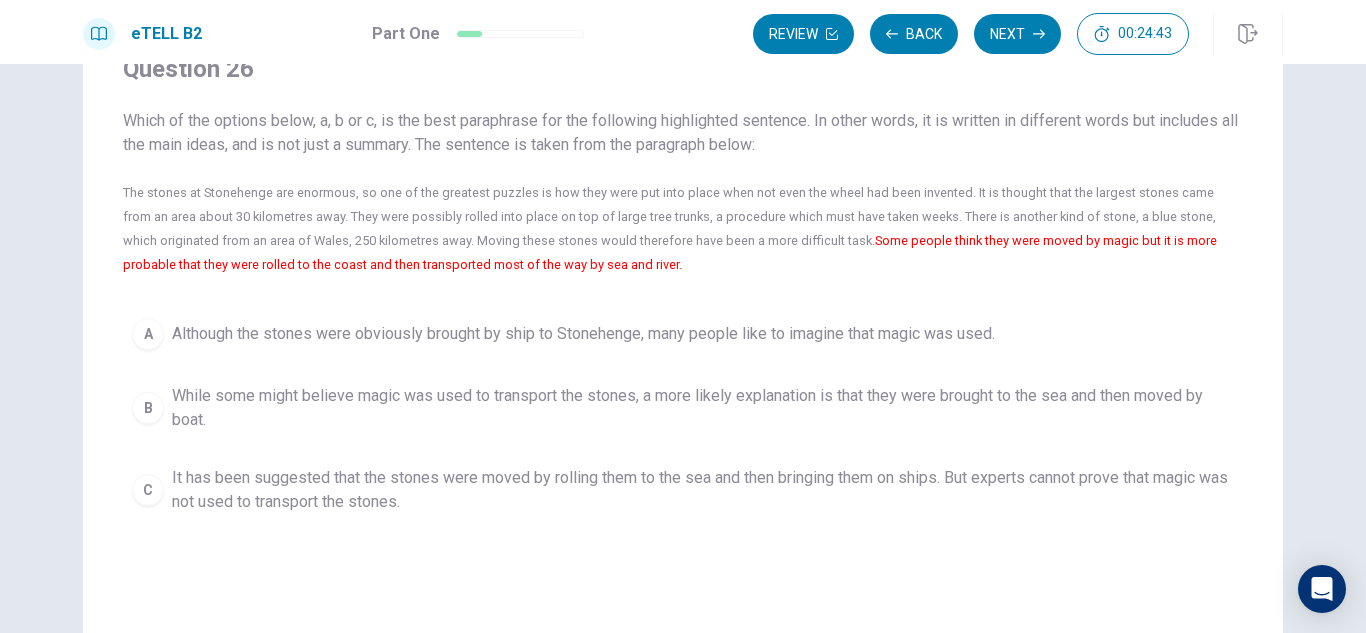 click on "B While some might believe magic was used to transport the stones, a more likely explanation is that they were brought to the sea and then moved by boat." at bounding box center (683, 408) 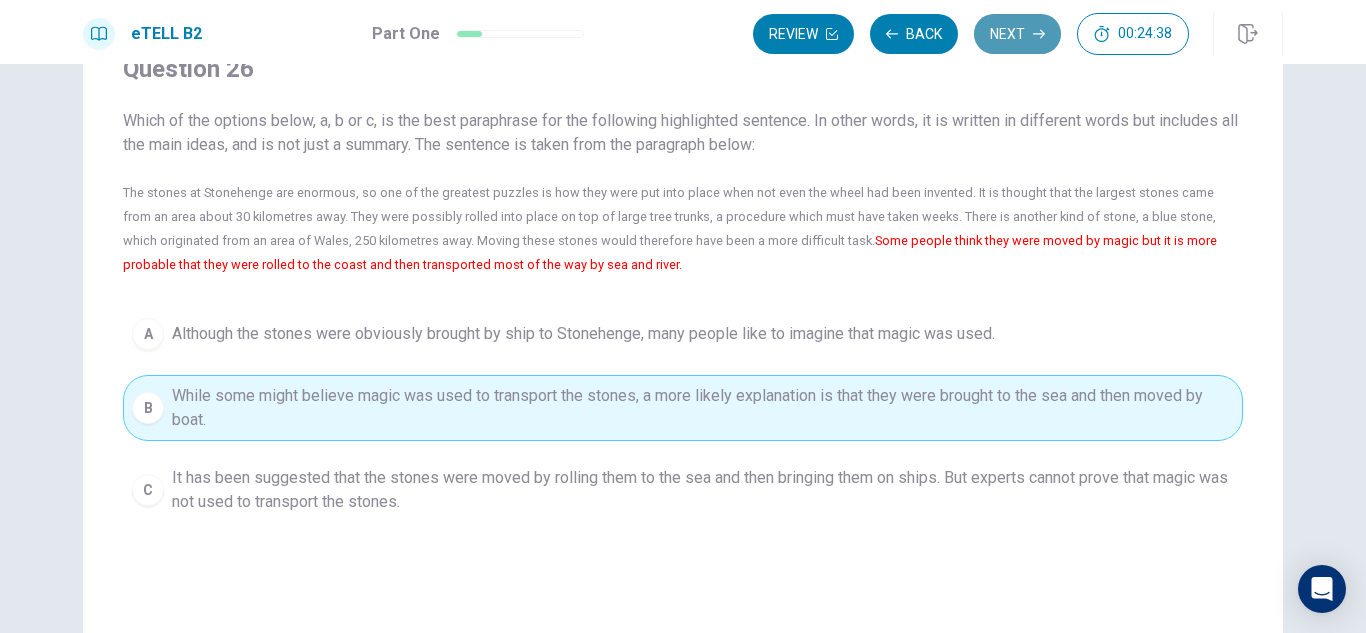 click 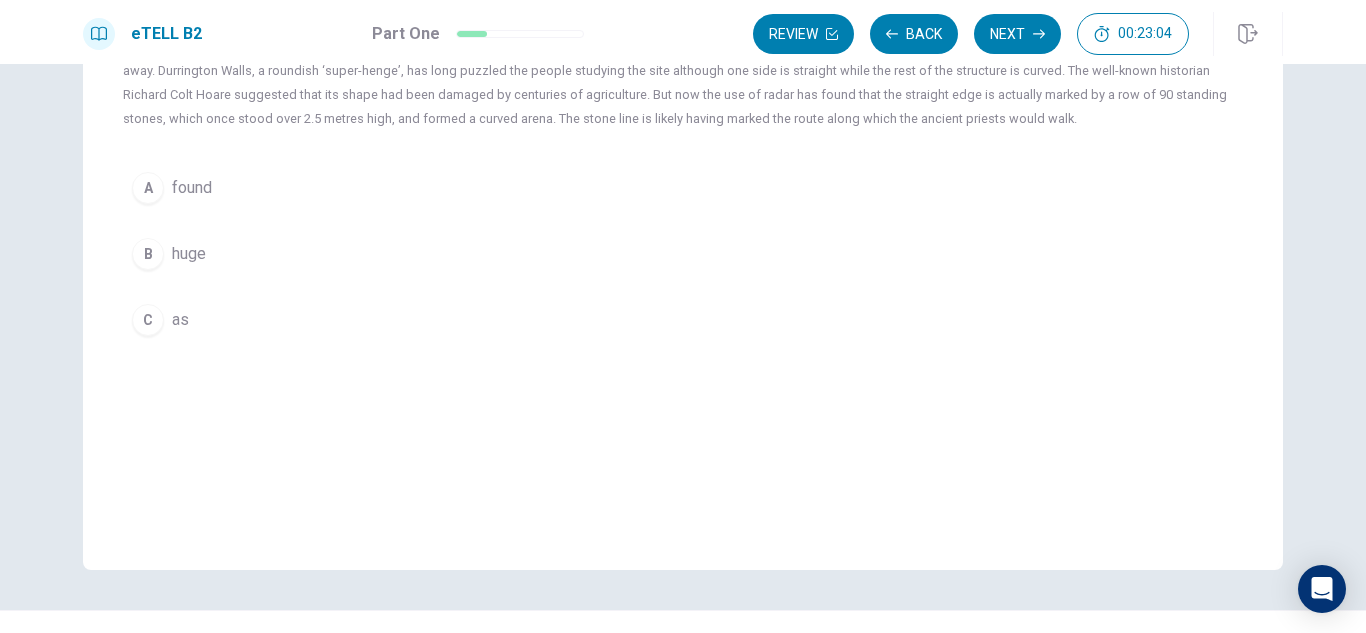 scroll, scrollTop: 243, scrollLeft: 0, axis: vertical 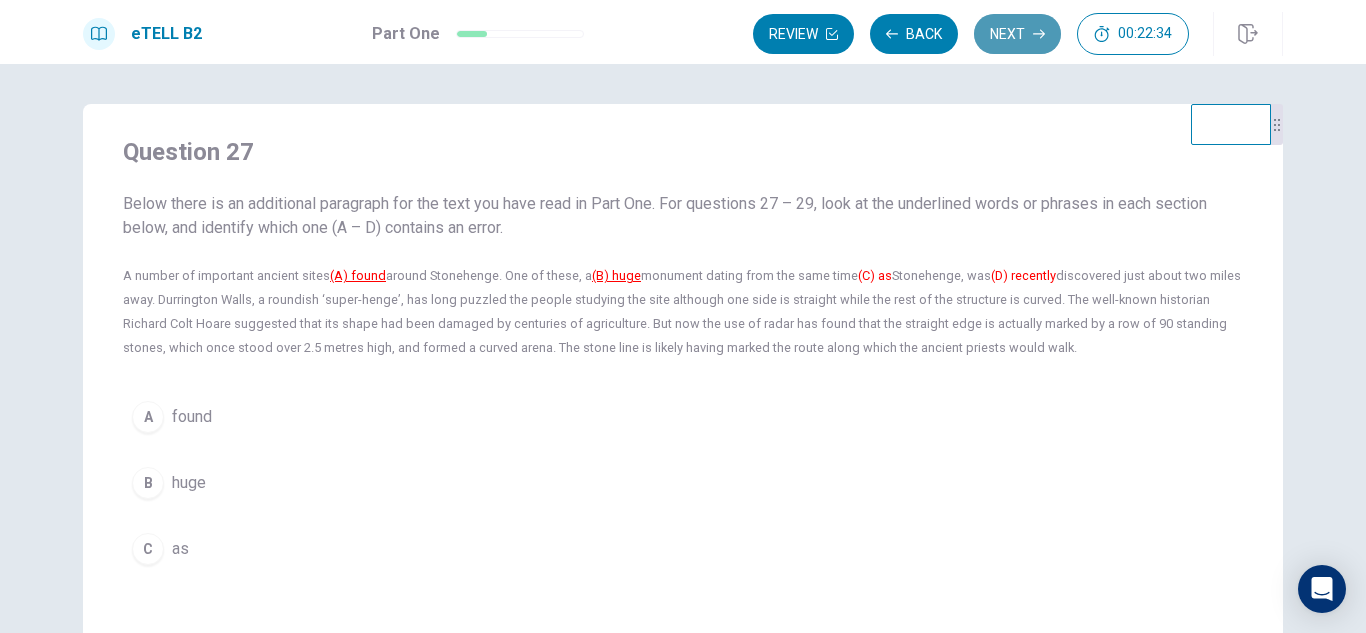 click on "Next" at bounding box center (1017, 34) 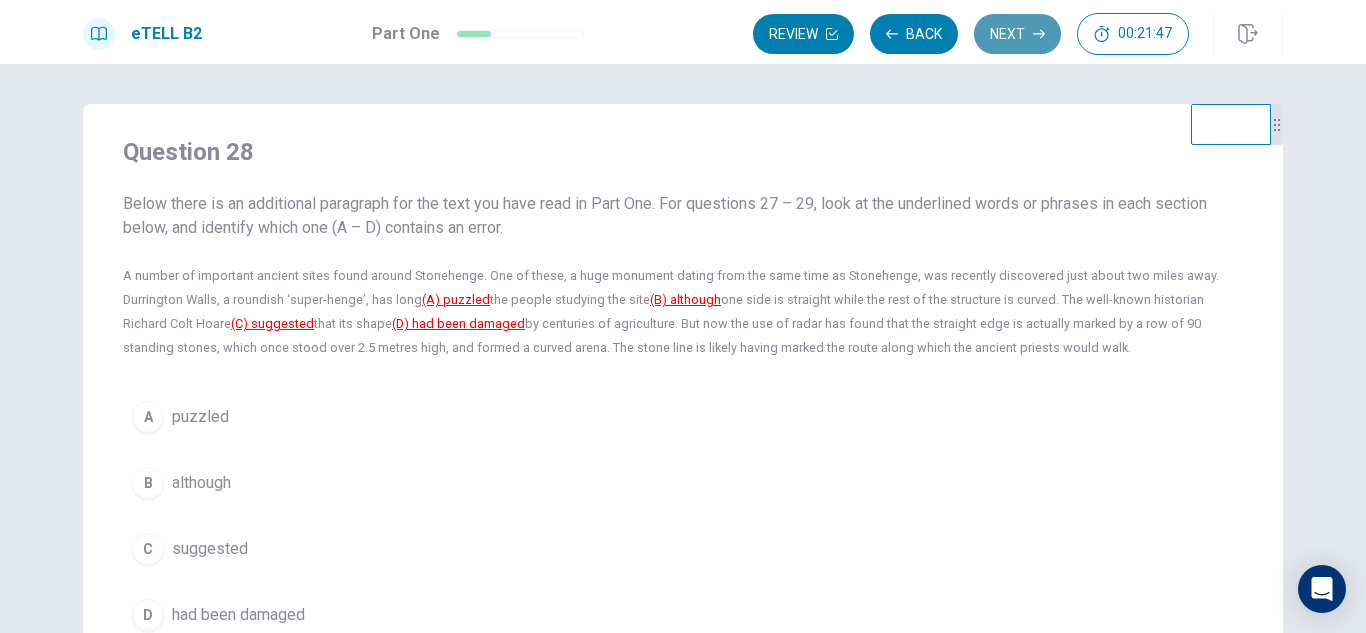 click on "Next" at bounding box center [1017, 34] 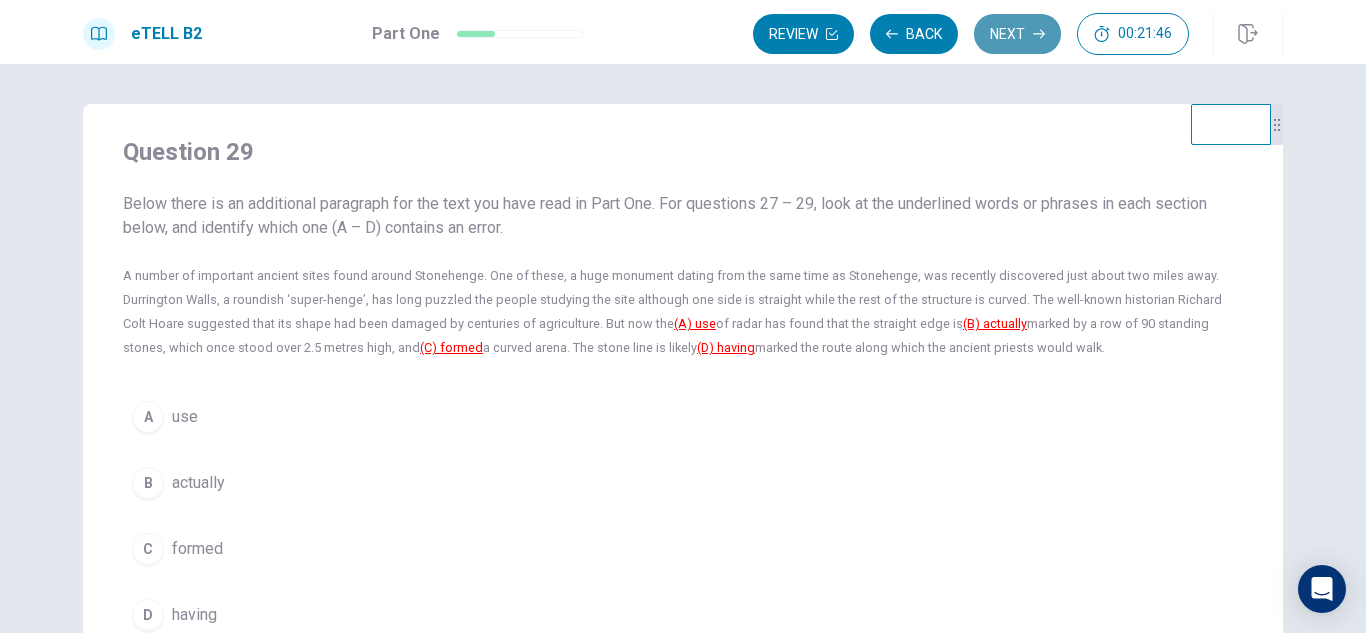 click on "Next" at bounding box center (1017, 34) 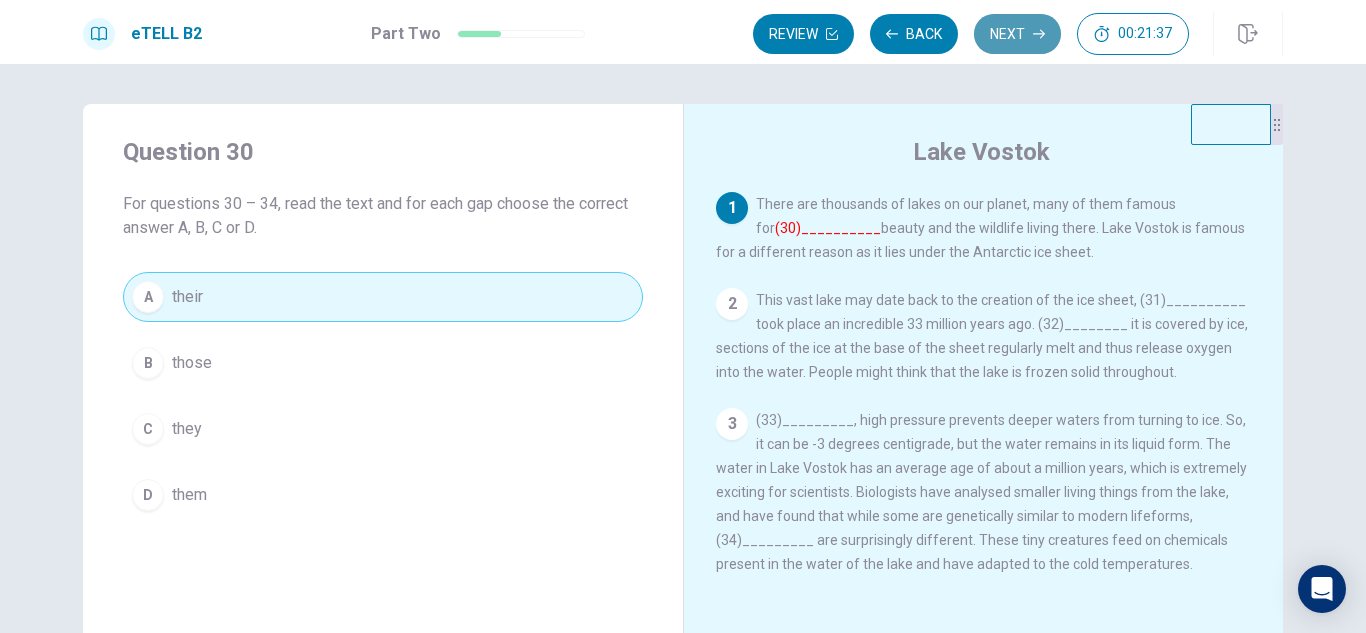 click on "Next" at bounding box center (1017, 34) 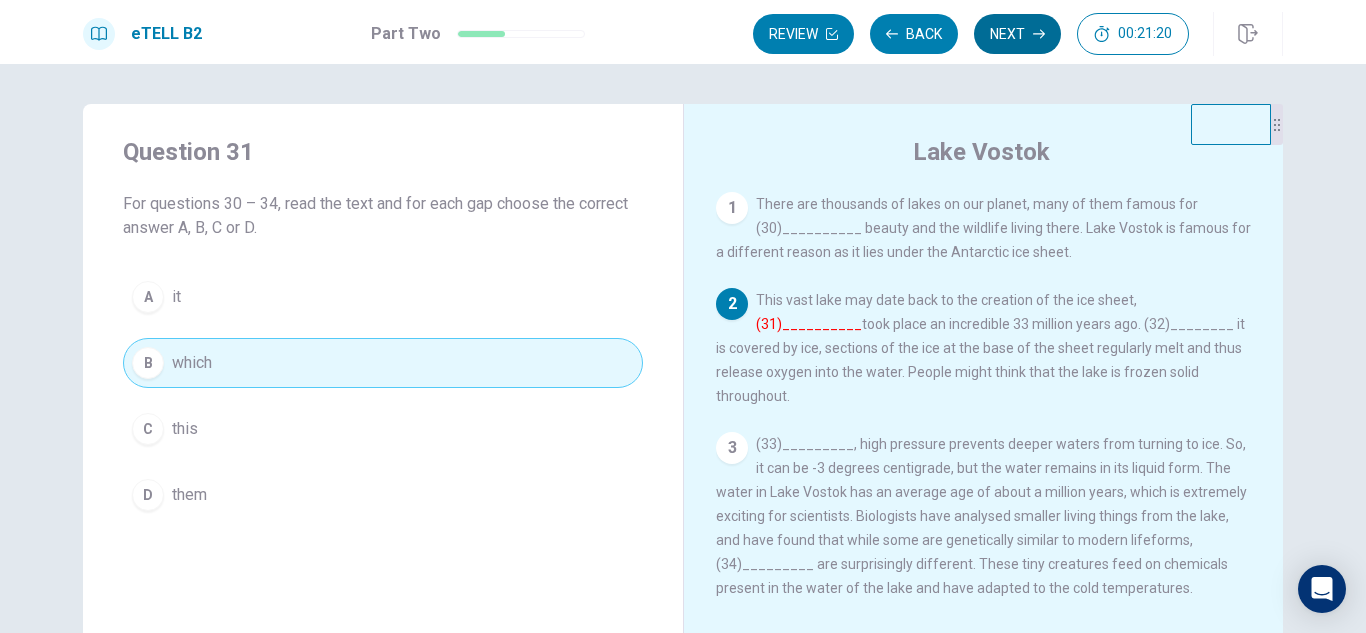 click on "Next" at bounding box center (1017, 34) 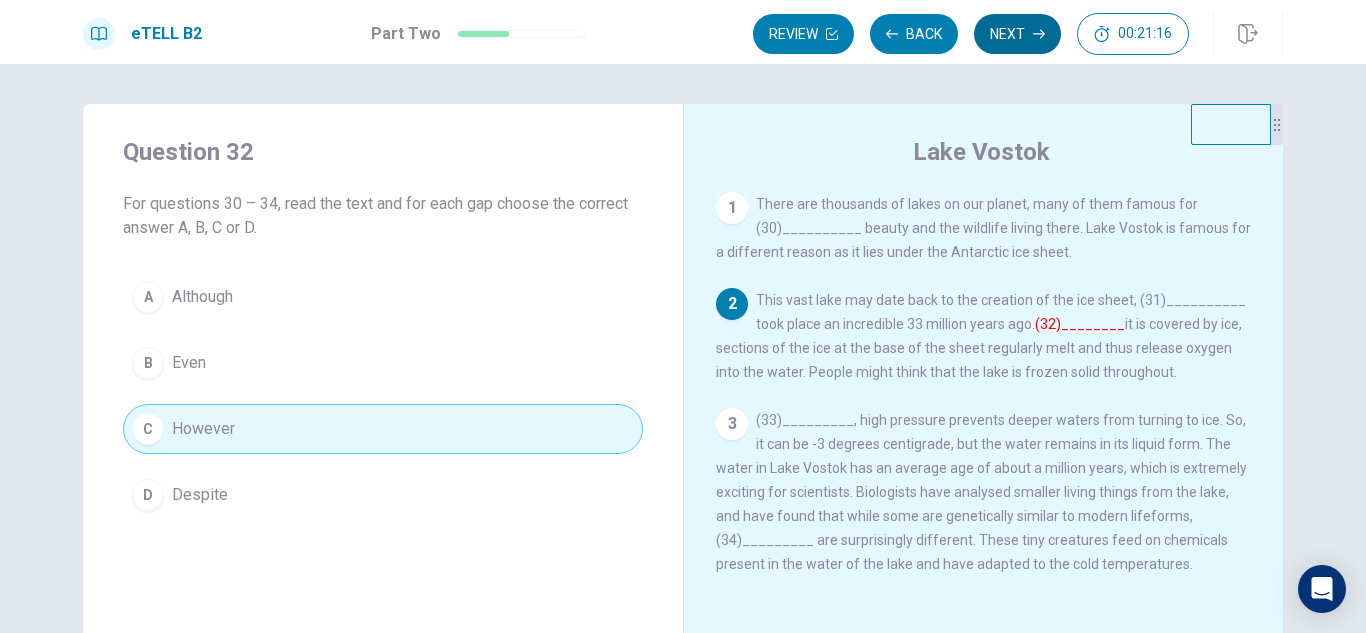 click on "Next" at bounding box center (1017, 34) 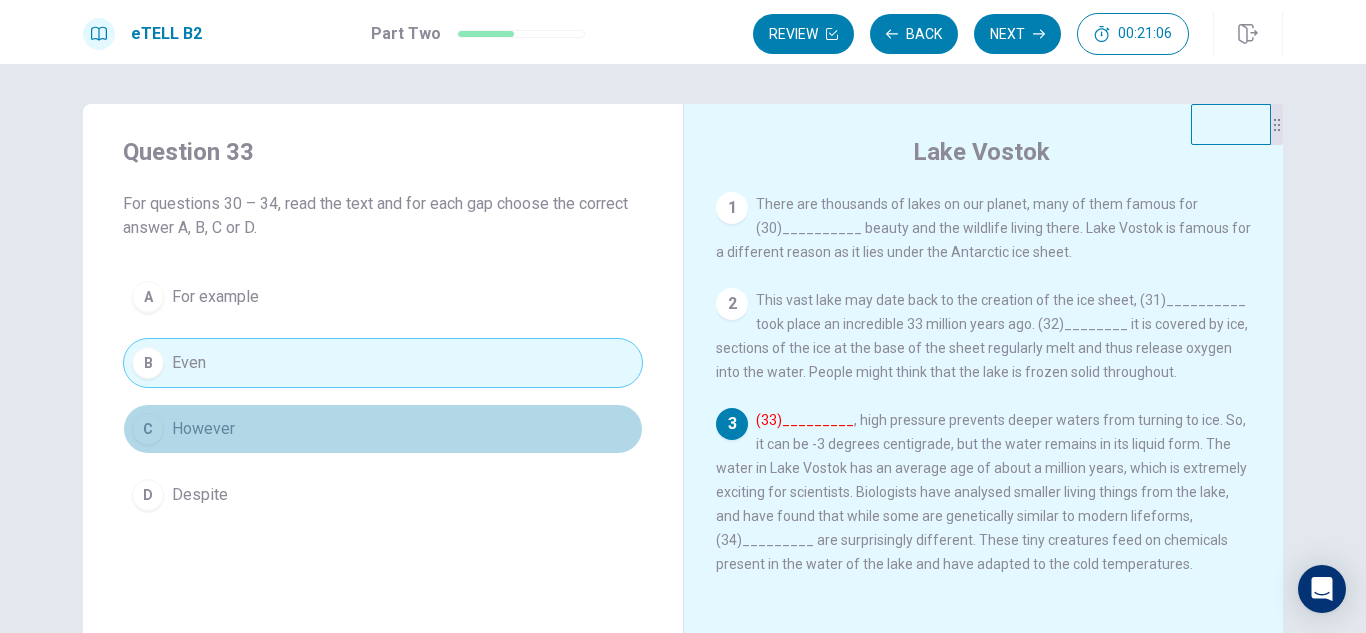 click on "C However" at bounding box center (383, 429) 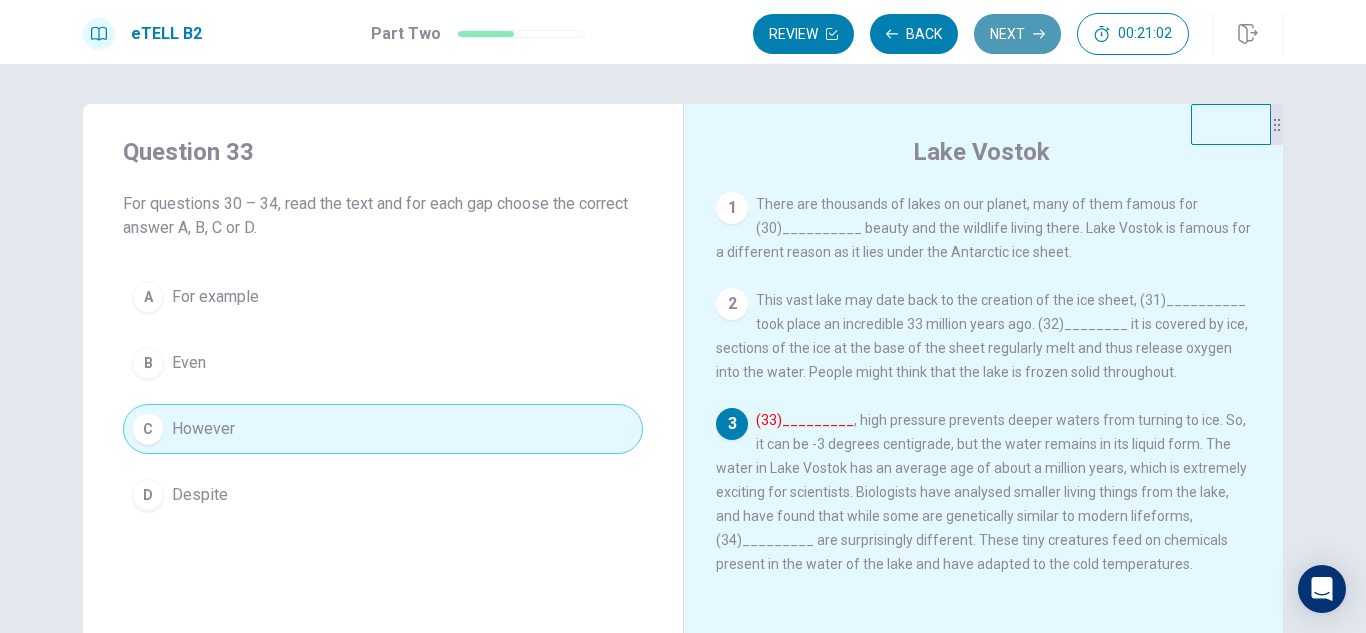 click on "Next" at bounding box center (1017, 34) 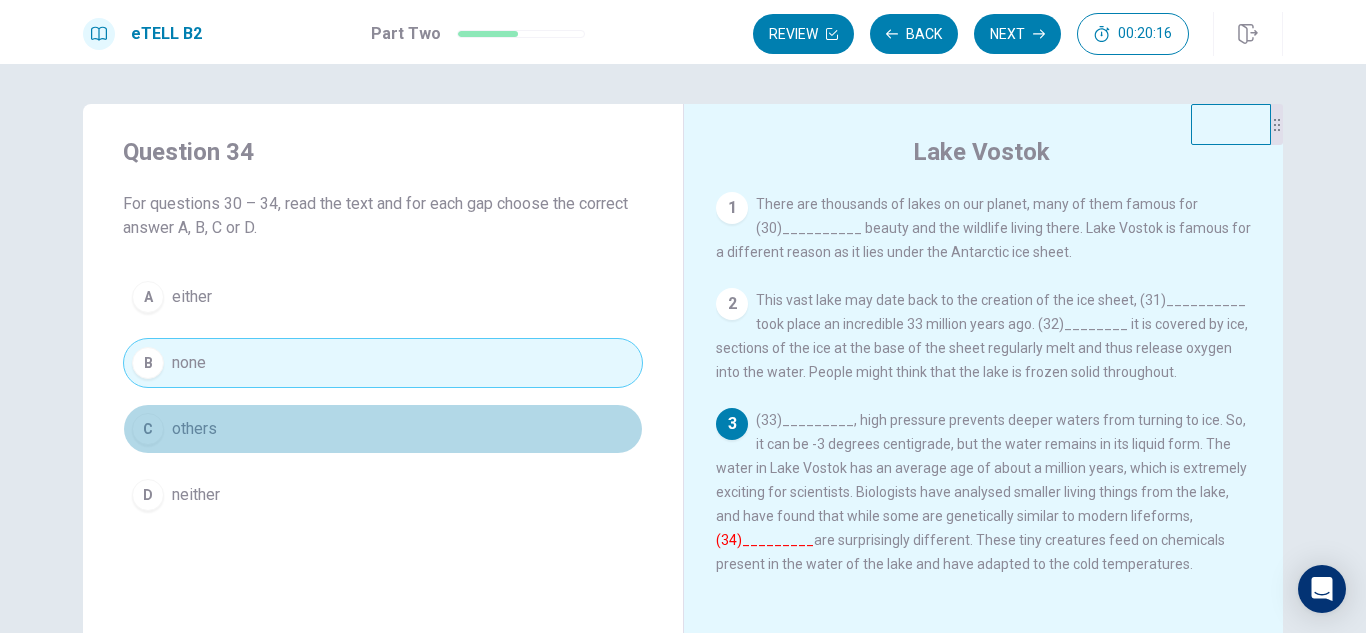 click on "C others" at bounding box center (383, 429) 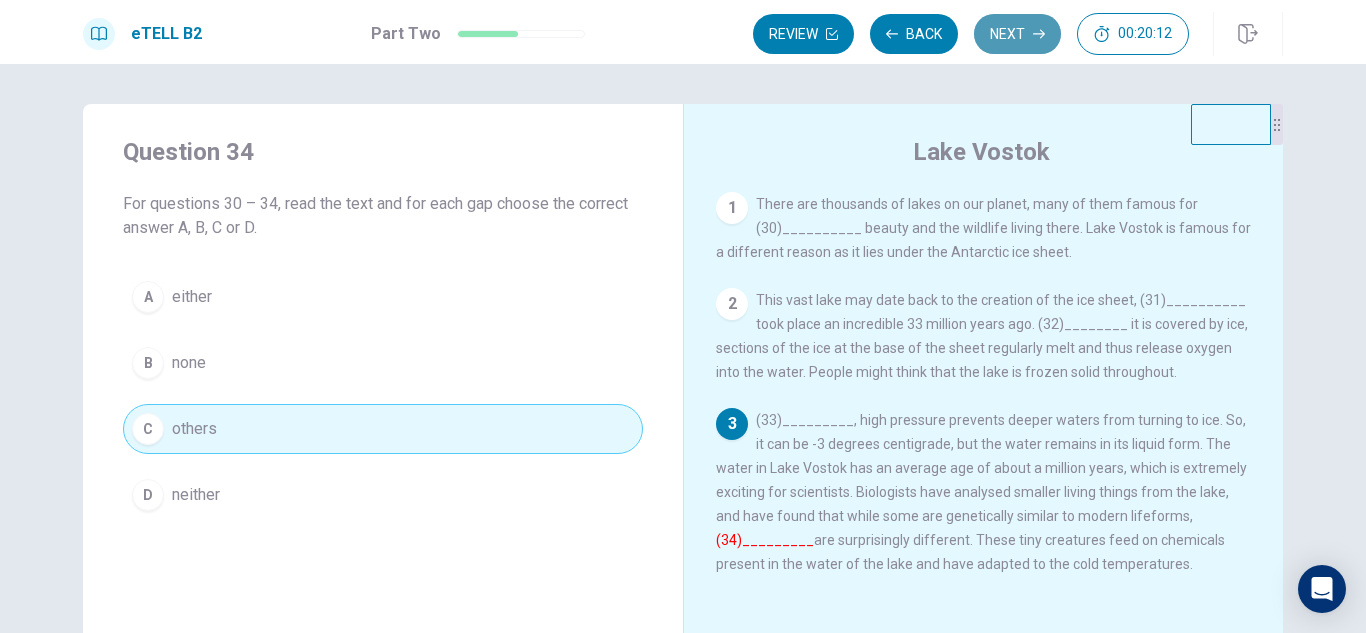 click on "Next" at bounding box center (1017, 34) 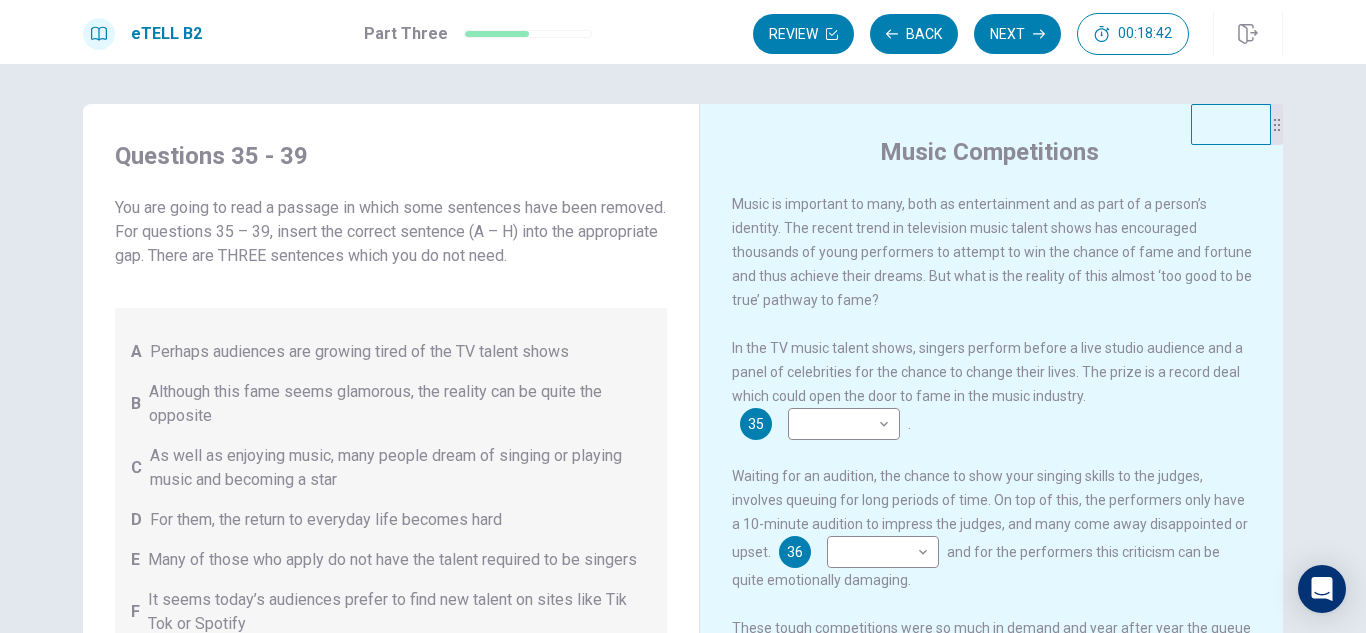 click on "As well as enjoying music, many people dream of singing or playing music and becoming a star" at bounding box center [400, 468] 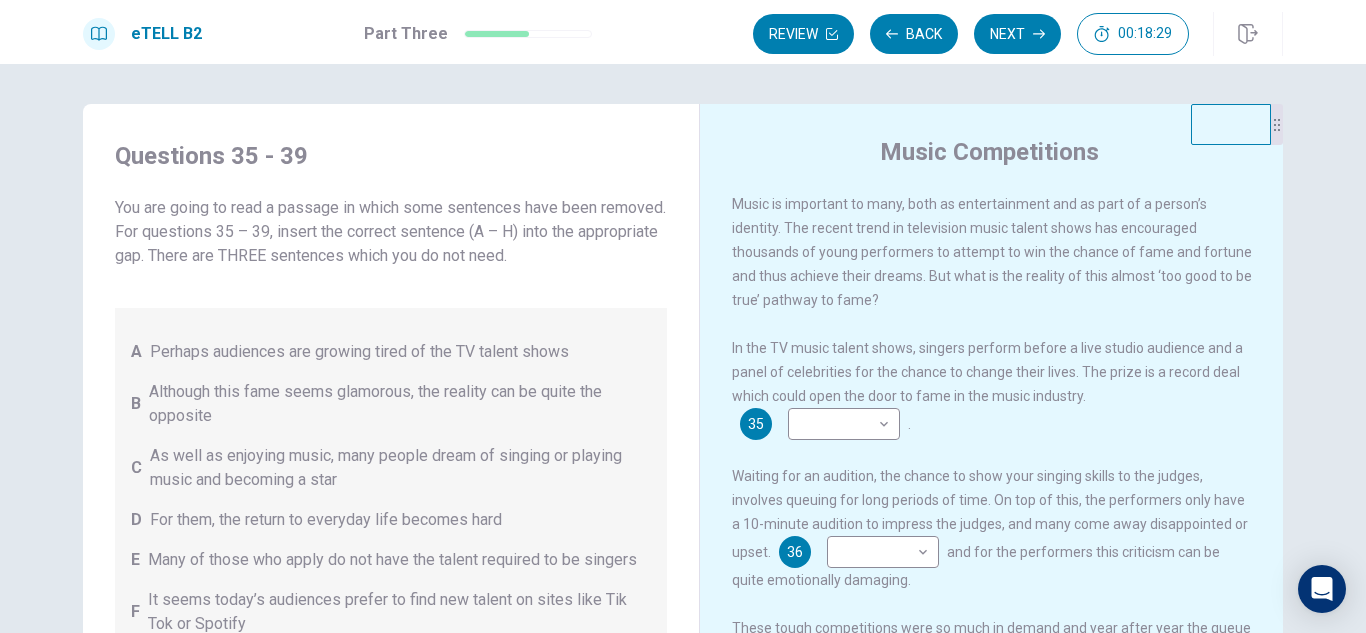 click on "Music Competitions Music is important to many, both as entertainment and as part of a person’s identity. The recent trend in television music talent shows has encouraged thousands of young performers to attempt to win the chance of fame and fortune and thus achieve their dreams. But what is the reality of this almost ‘too good to be true’ pathway to fame? In the TV music talent shows, singers perform before a live studio audience and a panel of celebrities for the chance to change their lives. The prize is a record deal which could open the door to fame in the music industry. 35 ​ ​ . Waiting for an audition, the chance to show your singing skills to the judges, involves queuing for long periods of time. On top of this, the performers only have a 10-minute audition to impress the judges, and many come away disappointed or upset. 36 ​ ​ and for the performers this criticism can be quite emotionally damaging. 37 ​ ​ 38 ​ ​ 39 ​ ​" at bounding box center [991, 467] 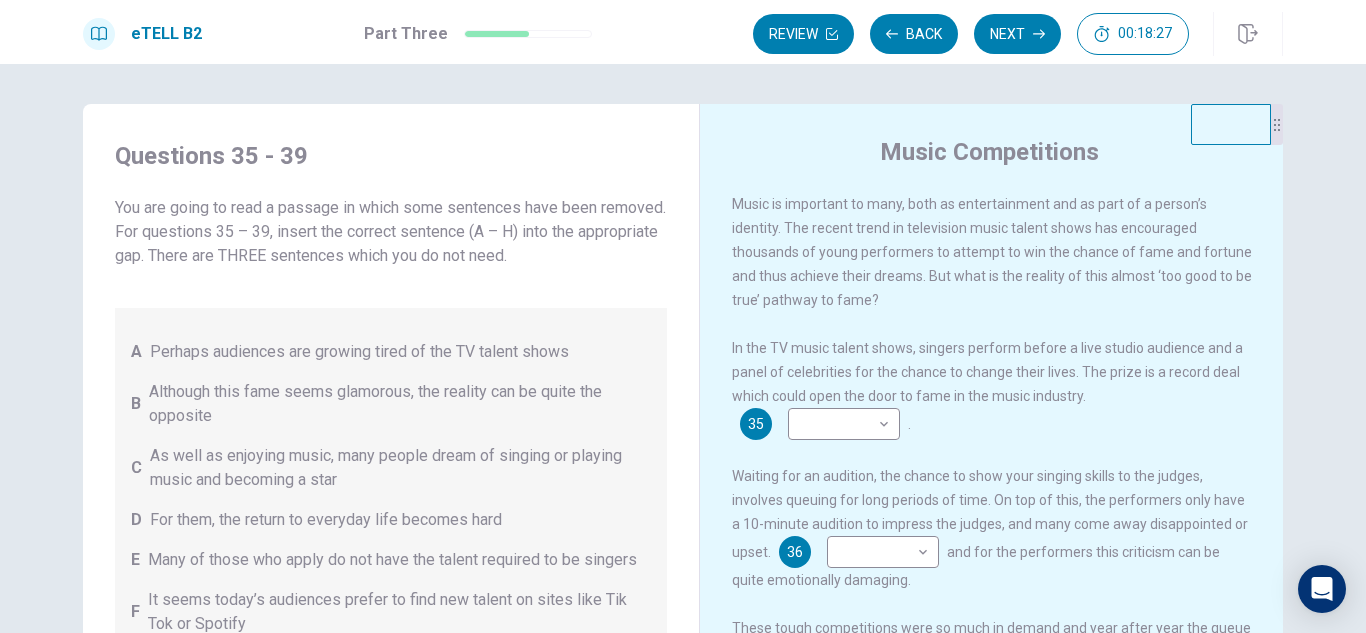 click on "Music Competitions Music is important to many, both as entertainment and as part of a person’s identity. The recent trend in television music talent shows has encouraged thousands of young performers to attempt to win the chance of fame and fortune and thus achieve their dreams. But what is the reality of this almost ‘too good to be true’ pathway to fame? In the TV music talent shows, singers perform before a live studio audience and a panel of celebrities for the chance to change their lives. The prize is a record deal which could open the door to fame in the music industry. 35 ​ ​ . Waiting for an audition, the chance to show your singing skills to the judges, involves queuing for long periods of time. On top of this, the performers only have a 10-minute audition to impress the judges, and many come away disappointed or upset. 36 ​ ​ and for the performers this criticism can be quite emotionally damaging. 37 ​ ​ 38 ​ ​ 39 ​ ​" at bounding box center [991, 467] 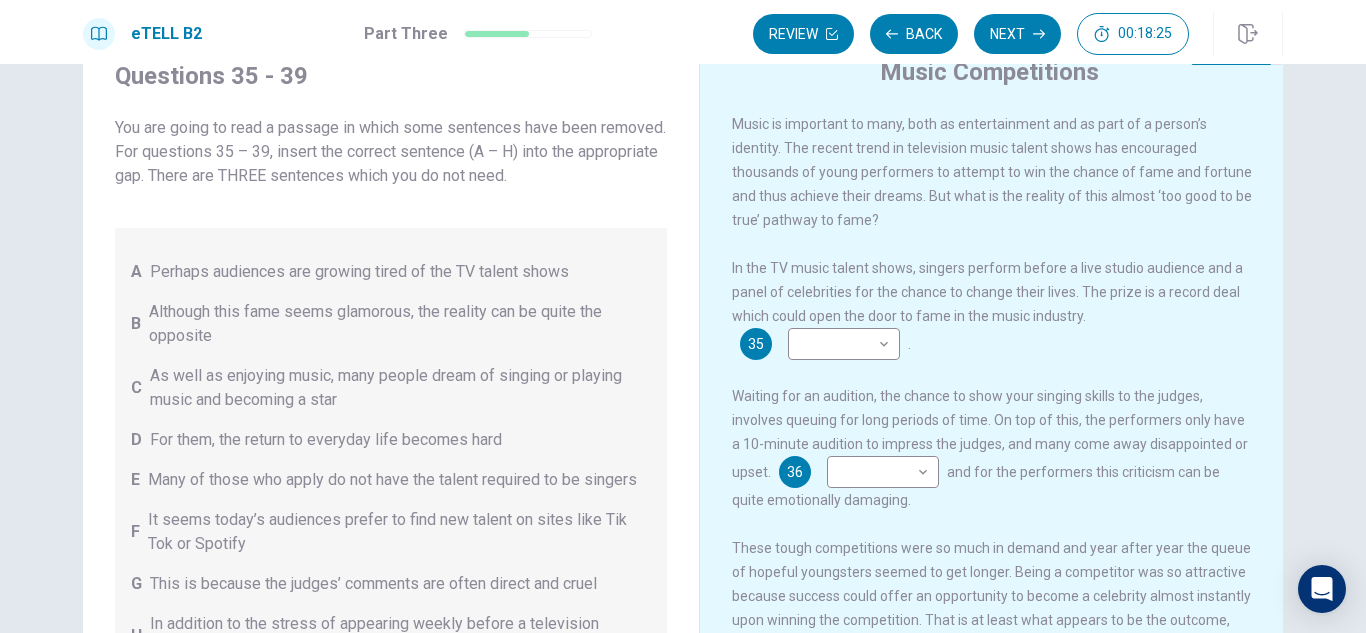 scroll, scrollTop: 120, scrollLeft: 0, axis: vertical 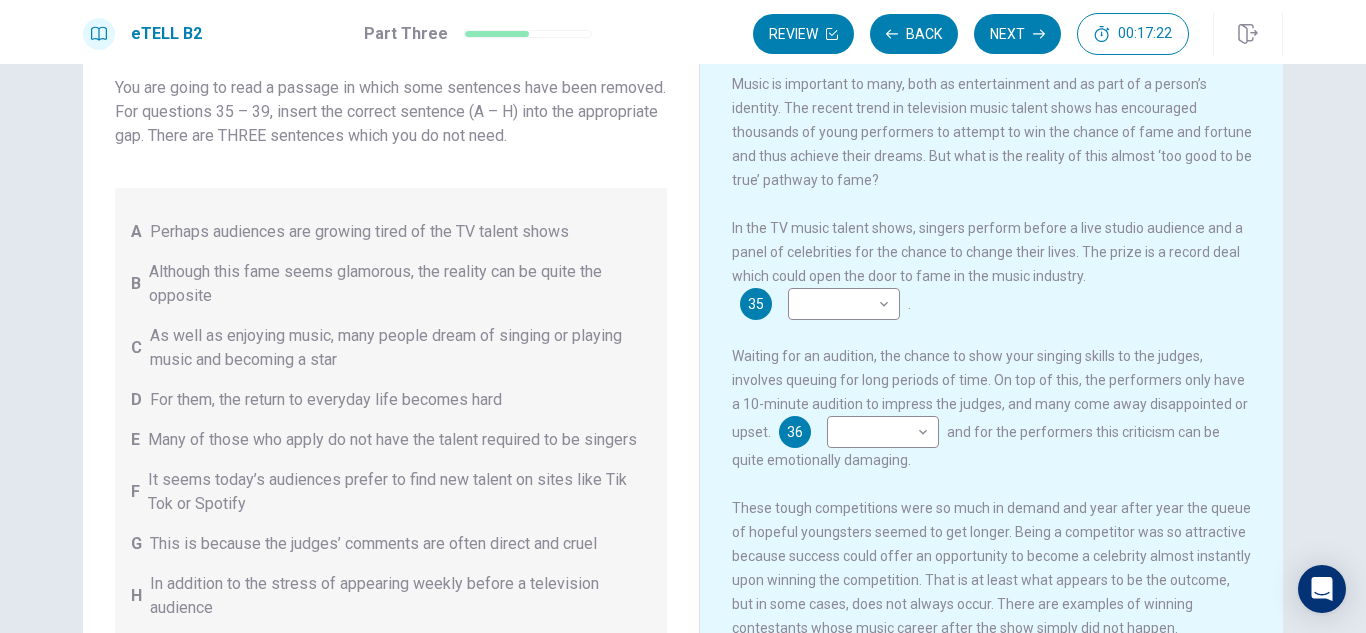 click on "Questions 35 - 39 You are going to read a passage in which some sentences have been  removed. For questions 35 – 39, insert the correct sentence (A – H) into the  appropriate gap. There are THREE sentences which you do not need. A Perhaps audiences are growing tired of the TV talent shows B Although this fame seems glamorous, the reality can be quite the opposite C As well as enjoying music, many people dream of singing or playing music and becoming a star D For them, the return to everyday life becomes hard E Many of those who apply do not have the talent required to be singers F It seems today’s audiences prefer to find new talent on sites like Tik Tok or Spotify G This is because the judges’ comments are often direct and cruel H In addition to the stress of appearing weekly before a television audience" at bounding box center [391, 348] 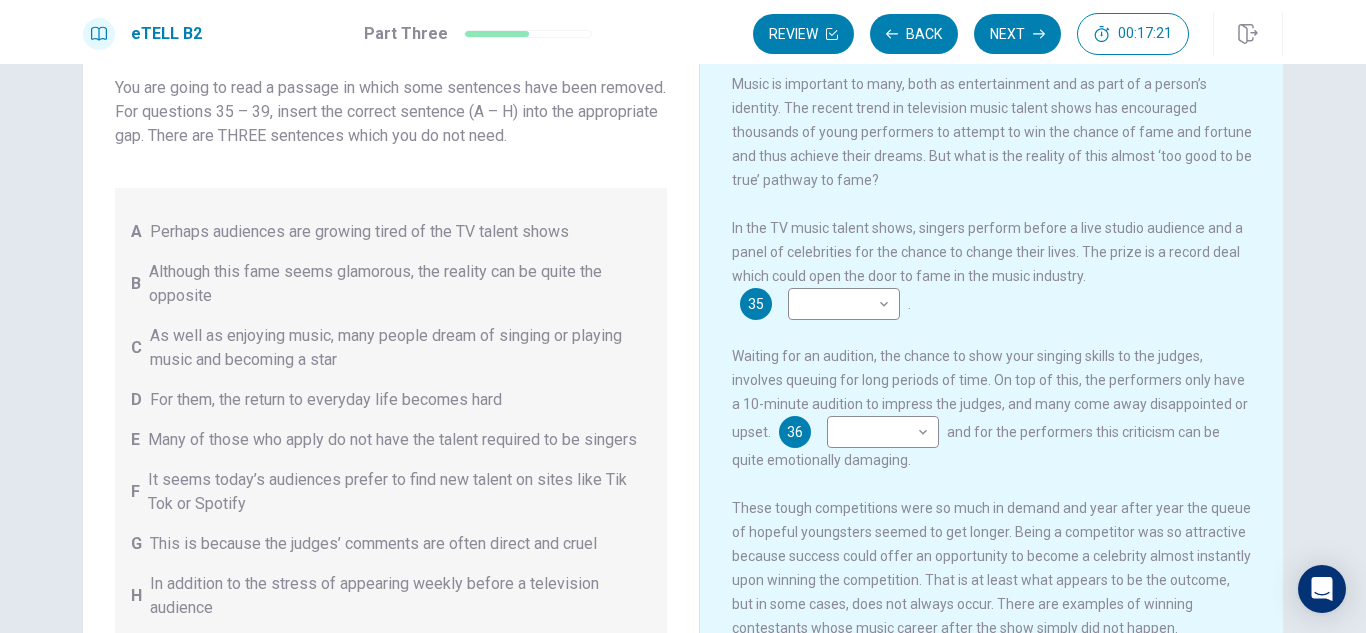 click on "Questions 35 - 39 You are going to read a passage in which some sentences have been  removed. For questions 35 – 39, insert the correct sentence (A – H) into the  appropriate gap. There are THREE sentences which you do not need. A Perhaps audiences are growing tired of the TV talent shows B Although this fame seems glamorous, the reality can be quite the opposite C As well as enjoying music, many people dream of singing or playing music and becoming a star D For them, the return to everyday life becomes hard E Many of those who apply do not have the talent required to be singers F It seems today’s audiences prefer to find new talent on sites like Tik Tok or Spotify G This is because the judges’ comments are often direct and cruel H In addition to the stress of appearing weekly before a television audience" at bounding box center [391, 331] 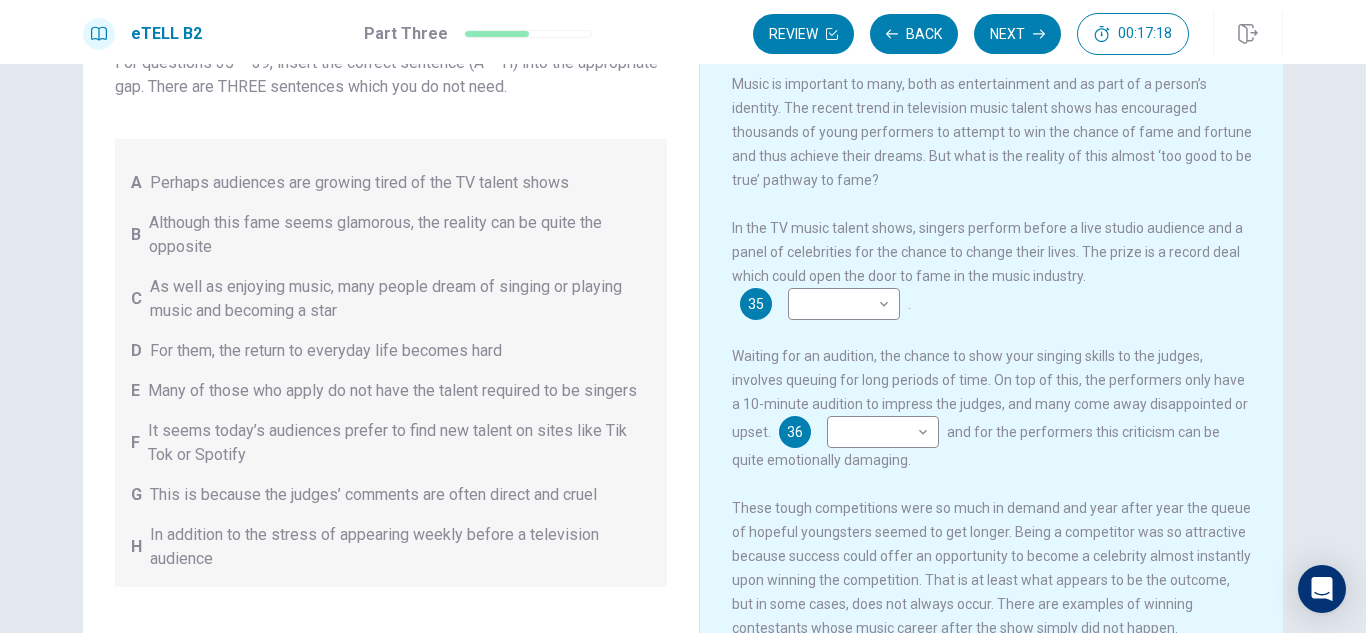 scroll, scrollTop: 51, scrollLeft: 0, axis: vertical 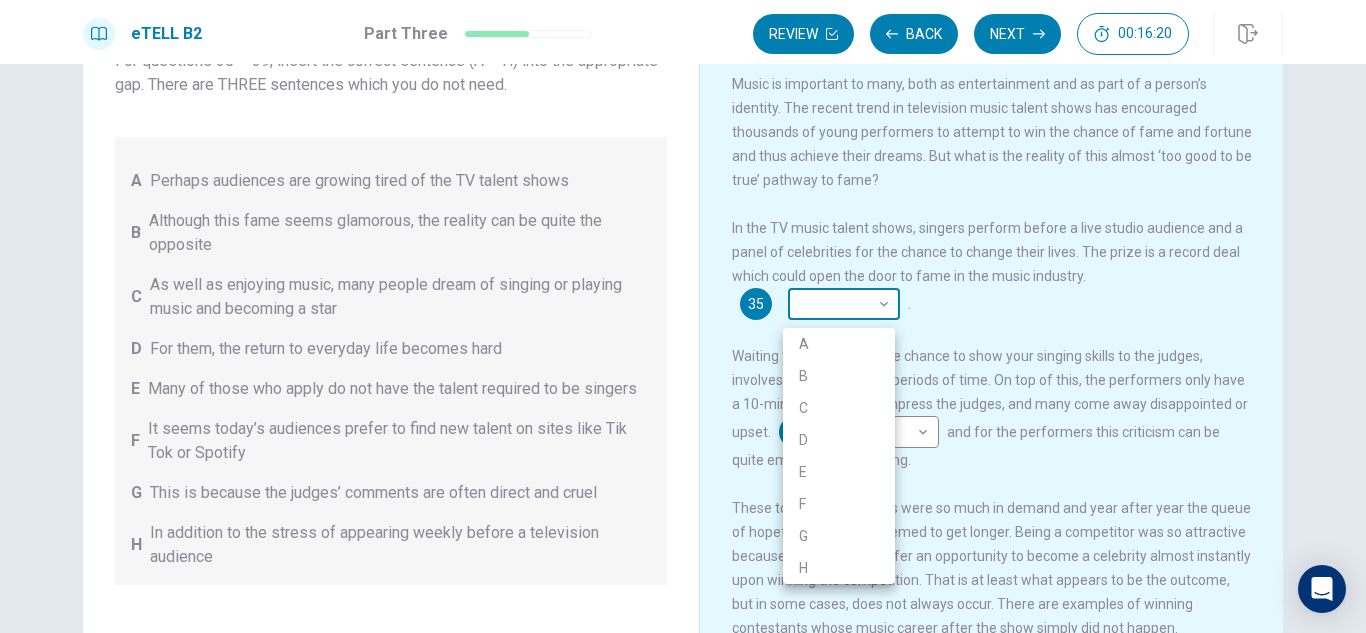 click on "This site uses cookies, as explained in our Privacy Policy . If you agree to the use of cookies, please click the Accept button and continue to browse our site. Privacy Policy Accept eTELL B2 Part Three Review Back Next 00:16:20 Question 15 - 19 of 30 00:16:20 Review Back Next Questions 35 - 39 You are going to read a passage in which some sentences have been removed. For questions 35 – 39, insert the correct sentence (A – H) into the appropriate gap. There are THREE sentences which you do not need. A Perhaps audiences are growing tired of the TV talent shows B Although this fame seems glamorous, the reality can be quite the opposite C As well as enjoying music, many people dream of singing or playing music and becoming a star D For them, the return to everyday life becomes hard E Many of those who apply do not have the talent required to be singers F It seems today’s audiences prefer to find new talent on sites like Tik Tok or Spotify G H Music Competitions 35 ​ ​ . 36 ​ ​ 37 ​ ​ 38" at bounding box center [683, 316] 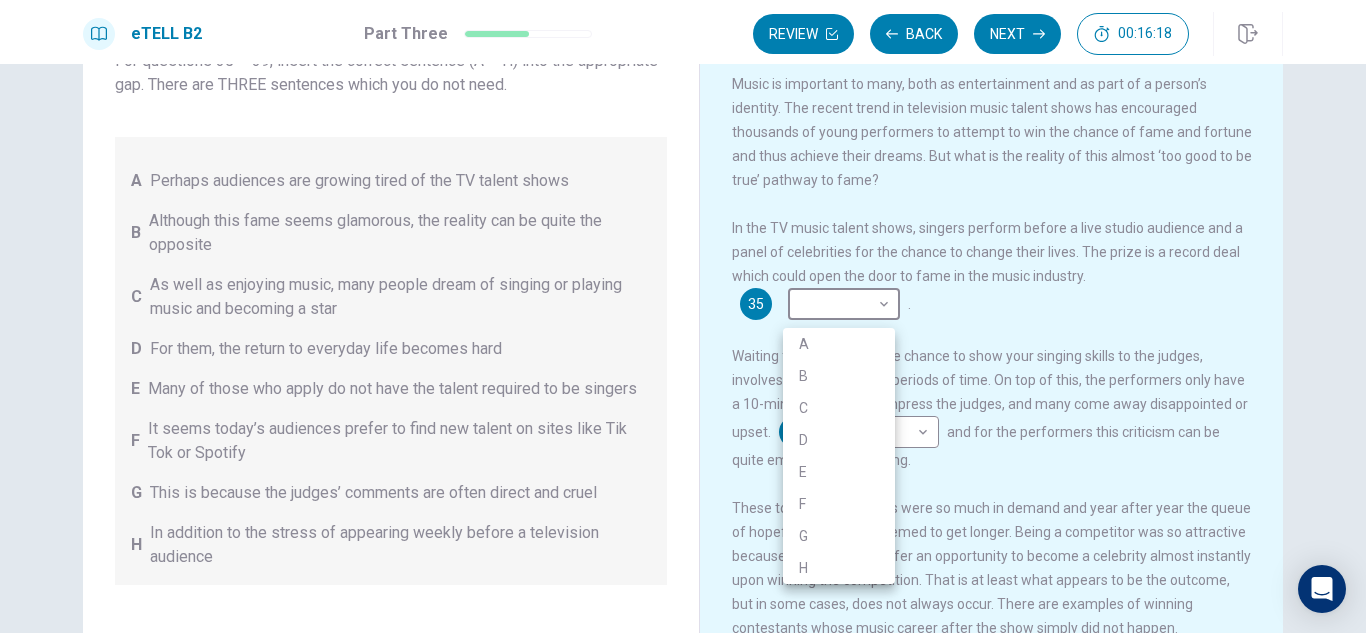 click at bounding box center [683, 316] 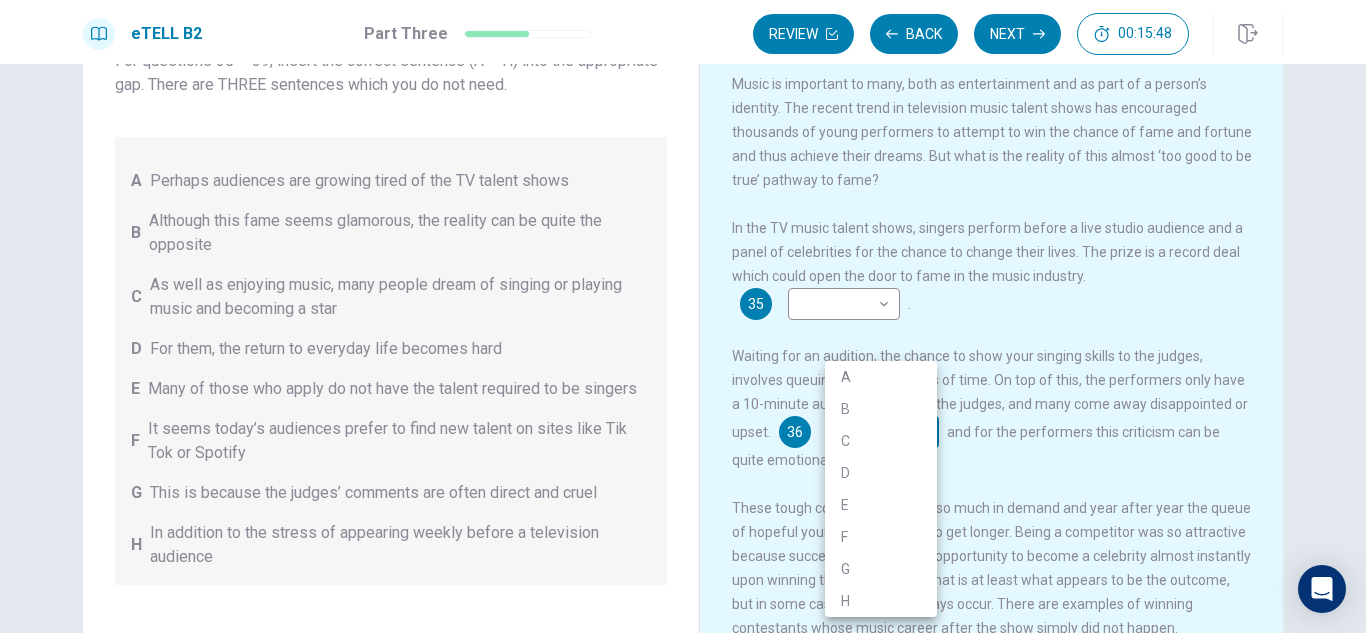 click on "This site uses cookies, as explained in our  Privacy Policy . If you agree to the use of cookies, please click the Accept button and continue to browse our site.   Privacy Policy Accept   eTELL B2 Part Three Review Back Next 00:15:48 Question 15 - 19 of 30 00:15:48 Review Back Next Questions 35 - 39 You are going to read a passage in which some sentences have been  removed. For questions 35 – 39, insert the correct sentence (A – H) into the  appropriate gap. There are THREE sentences which you do not need. A Perhaps audiences are growing tired of the TV talent shows B Although this fame seems glamorous, the reality can be quite the opposite C As well as enjoying music, many people dream of singing or playing music and becoming a star D For them, the return to everyday life becomes hard E Many of those who apply do not have the talent required to be singers F It seems today’s audiences prefer to find new talent on sites like Tik Tok or Spotify G H Music Competitions 35 ​ ​ . 36 ​ ​ 37 ​ ​ 38" at bounding box center [683, 316] 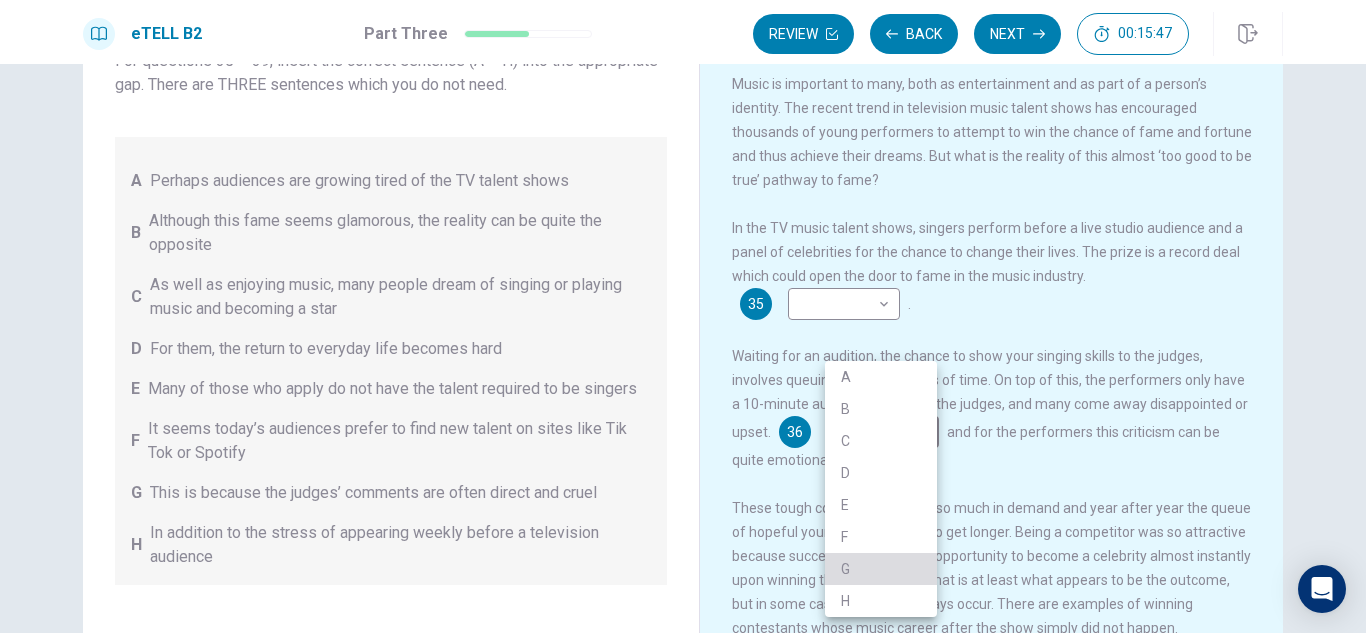 click on "G" at bounding box center [881, 569] 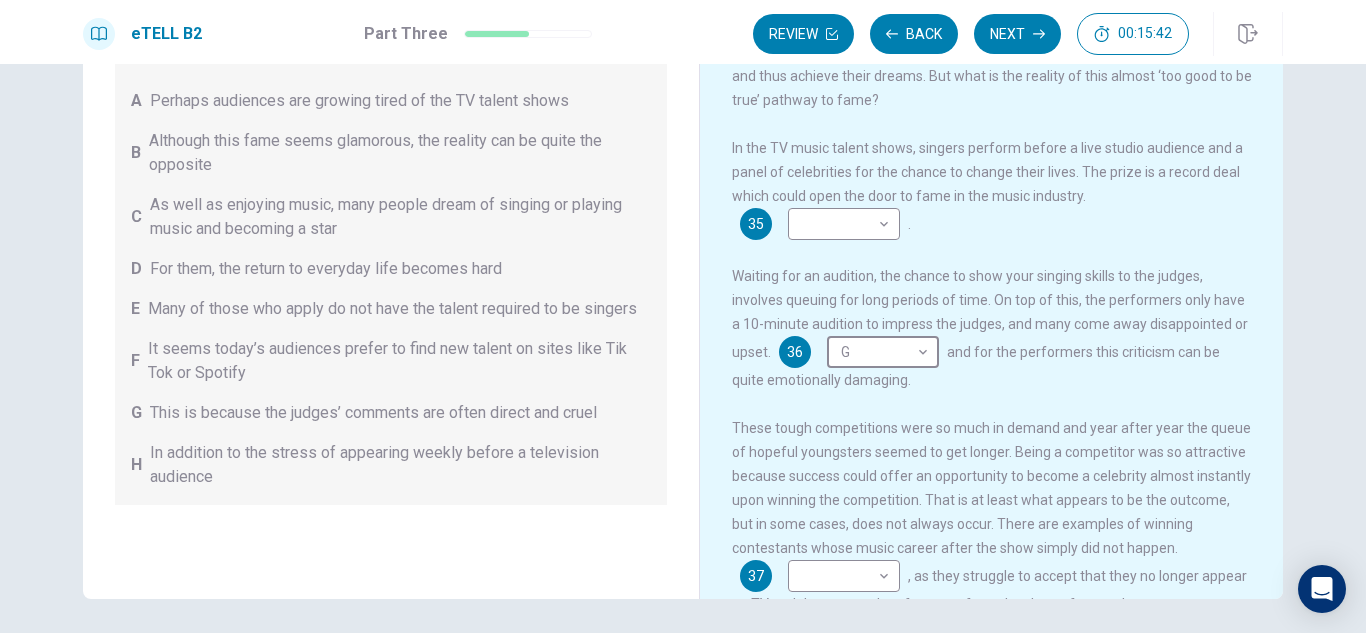 scroll, scrollTop: 240, scrollLeft: 0, axis: vertical 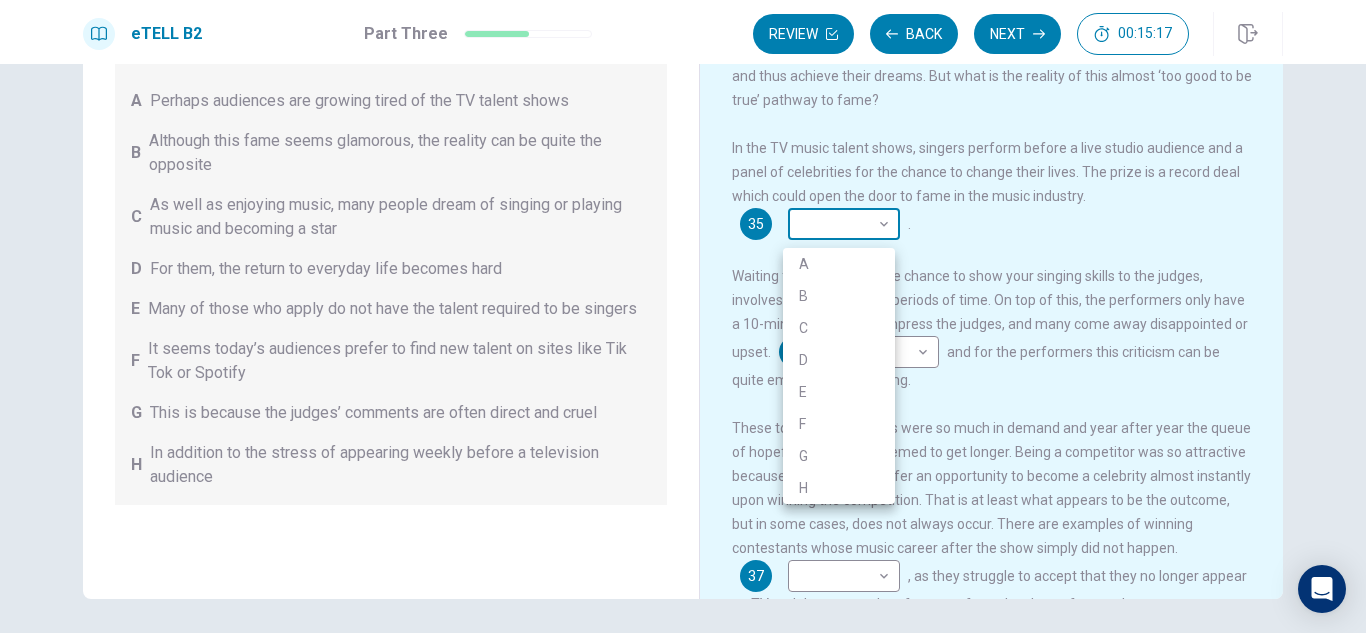 click on "This site uses cookies, as explained in our  Privacy Policy . If you agree to the use of cookies, please click the Accept button and continue to browse our site.   Privacy Policy Accept   eTELL B2 Part Three Review Back Next 00:15:17 Question 15 - 19 of 30 00:15:17 Review Back Next Questions 35 - 39 You are going to read a passage in which some sentences have been  removed. For questions 35 – 39, insert the correct sentence (A – H) into the  appropriate gap. There are THREE sentences which you do not need. A Perhaps audiences are growing tired of the TV talent shows B Although this fame seems glamorous, the reality can be quite the opposite C As well as enjoying music, many people dream of singing or playing music and becoming a star D For them, the return to everyday life becomes hard E Many of those who apply do not have the talent required to be singers F It seems today’s audiences prefer to find new talent on sites like Tik Tok or Spotify G H Music Competitions 35 ​ ​ . 36 G * ​ 37 ​ ​ 38" at bounding box center (683, 316) 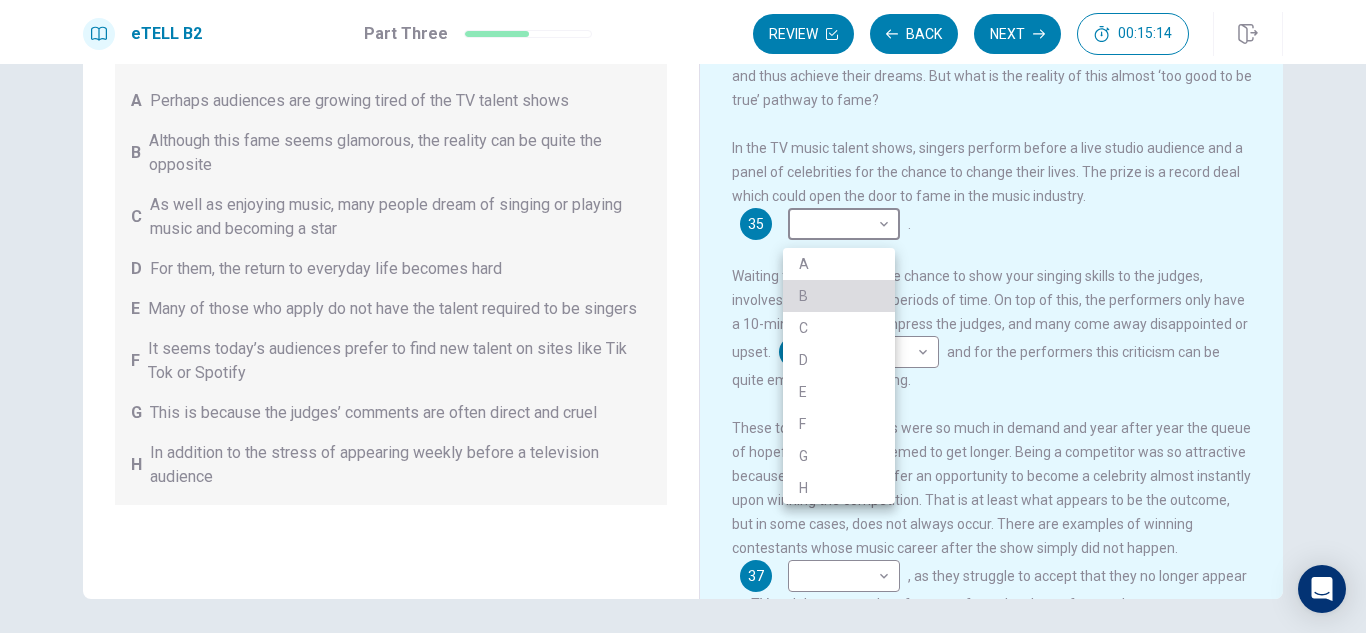 click on "B" at bounding box center (839, 296) 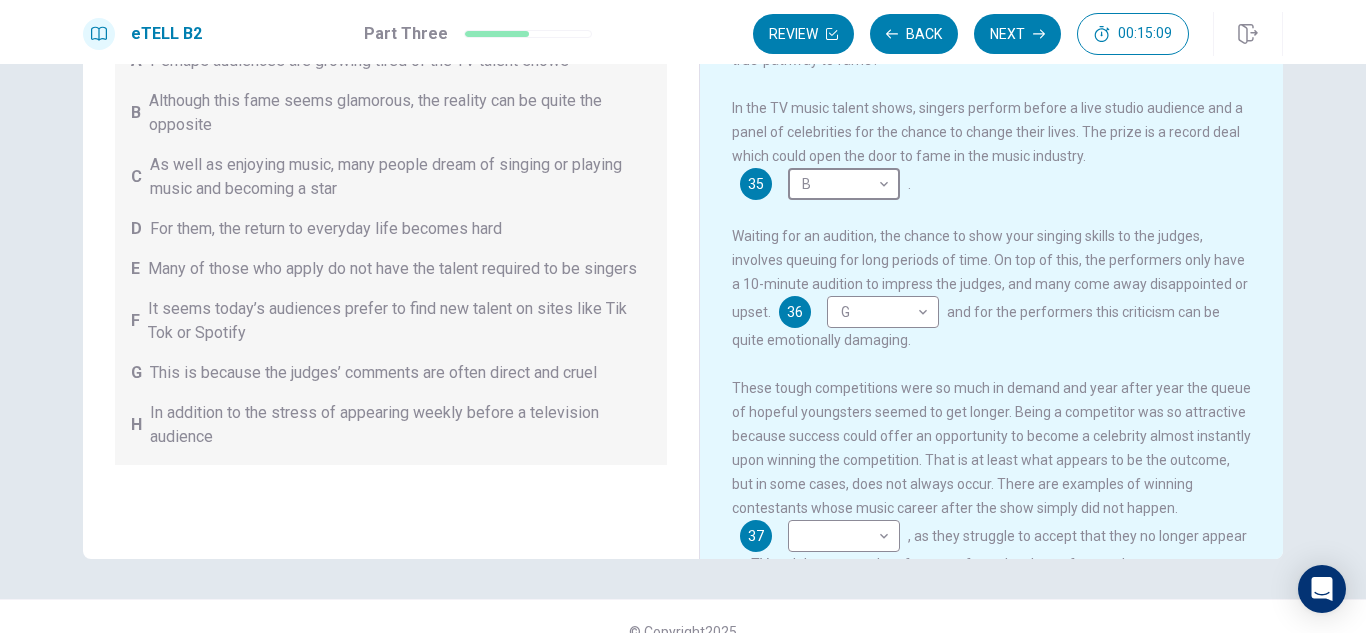 scroll, scrollTop: 270, scrollLeft: 0, axis: vertical 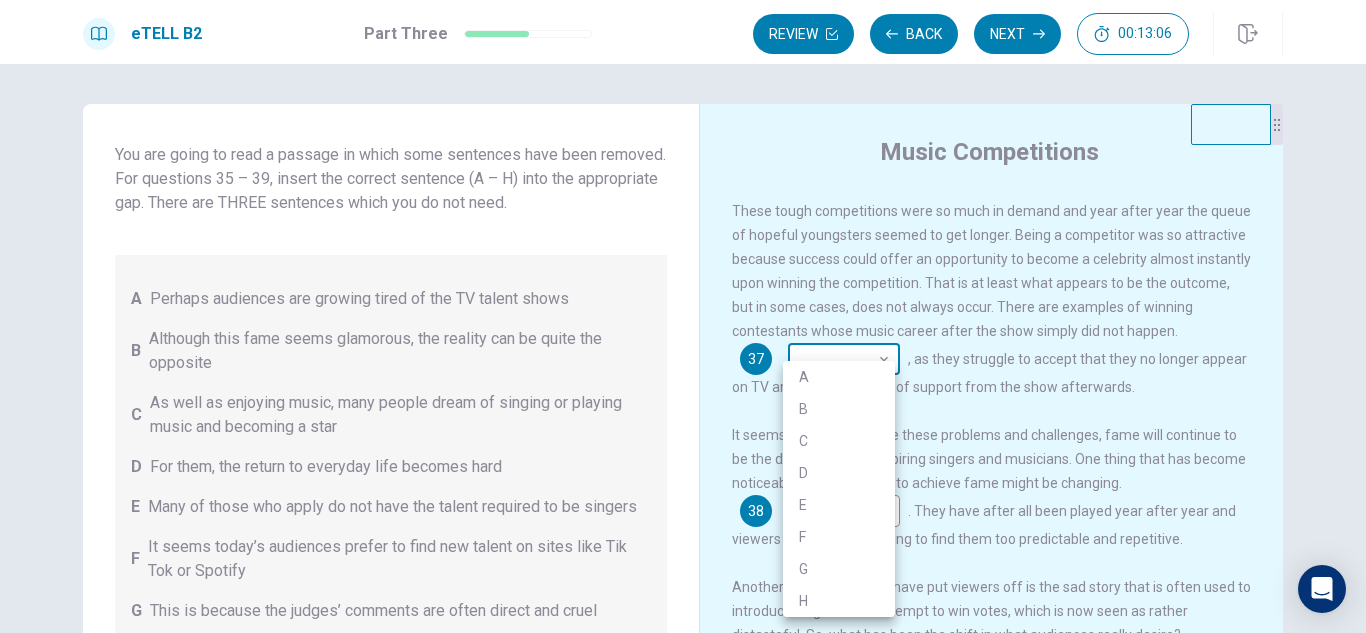 click on "This site uses cookies, as explained in our Privacy Policy. If you agree to the use of cookies, please click the Accept button and continue to browse our site. Privacy Policy Accept eTELL B2 Part Three Review Back Next 00:13:06 Question 15 - 19 of 30 00:13:06 Review Back Next Questions 35 - 39 You are going to read a passage in which some sentences have been removed. For questions 35 – 39, insert the correct sentence (A – H) into the appropriate gap. There are THREE sentences which you do not need. A Perhaps audiences are growing tired of the TV talent shows B Although this fame seems glamorous, the reality can be quite the opposite C As well as enjoying music, many people dream of singing or playing music and becoming a star D For them, the return to everyday life becomes hard E Many of those who apply do not have the talent required to be singers F It seems today’s audiences prefer to find new talent on sites like Tik Tok or Spotify G H Music Competitions 35 B * ​ . 36 G * ​ 37 ​ ​ 38" at bounding box center (683, 316) 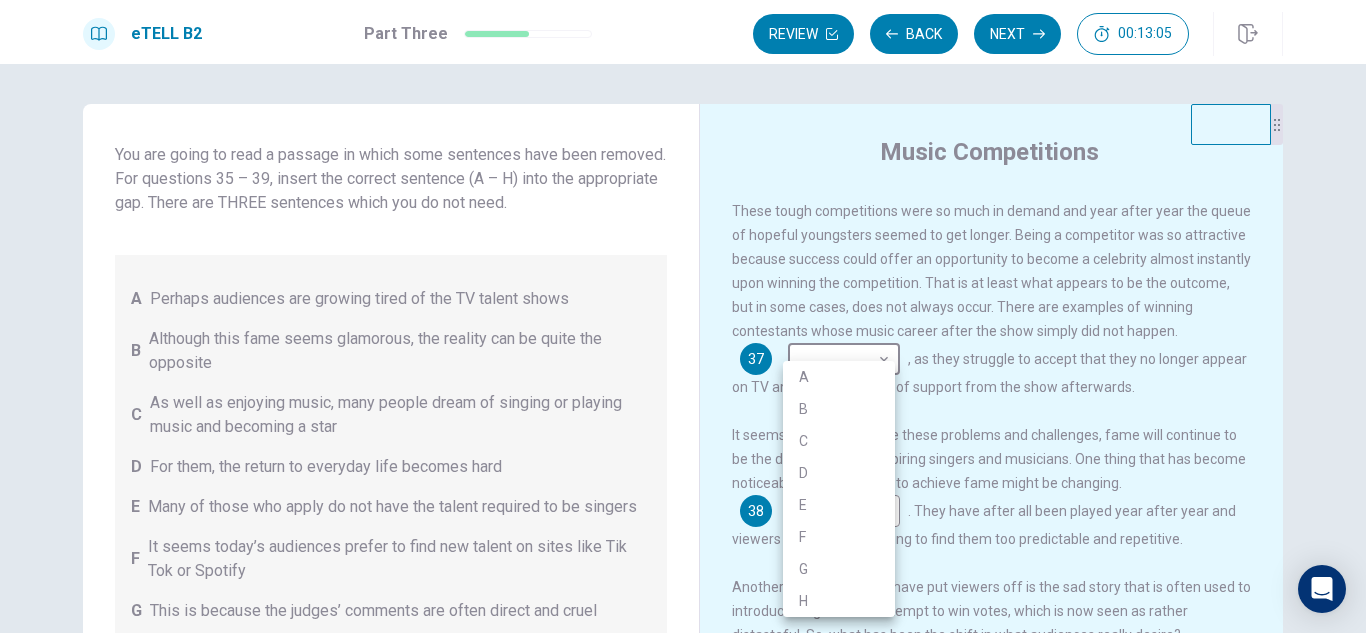 click on "C" at bounding box center (839, 441) 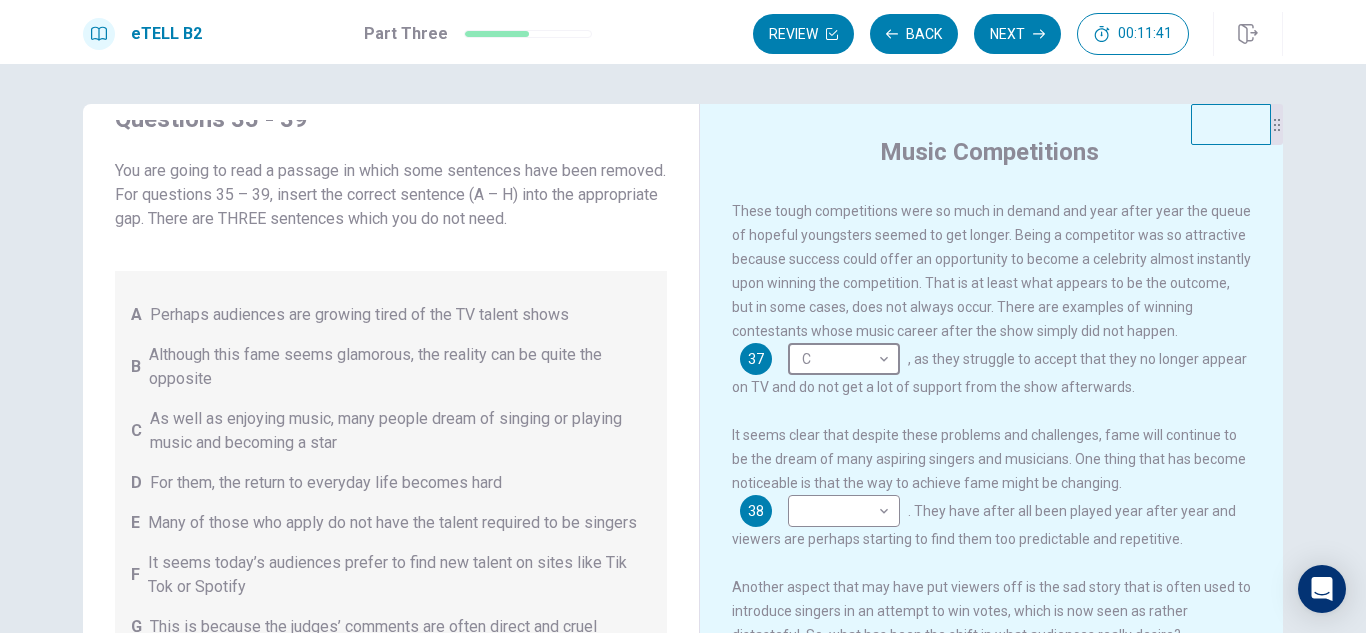 scroll, scrollTop: 10, scrollLeft: 0, axis: vertical 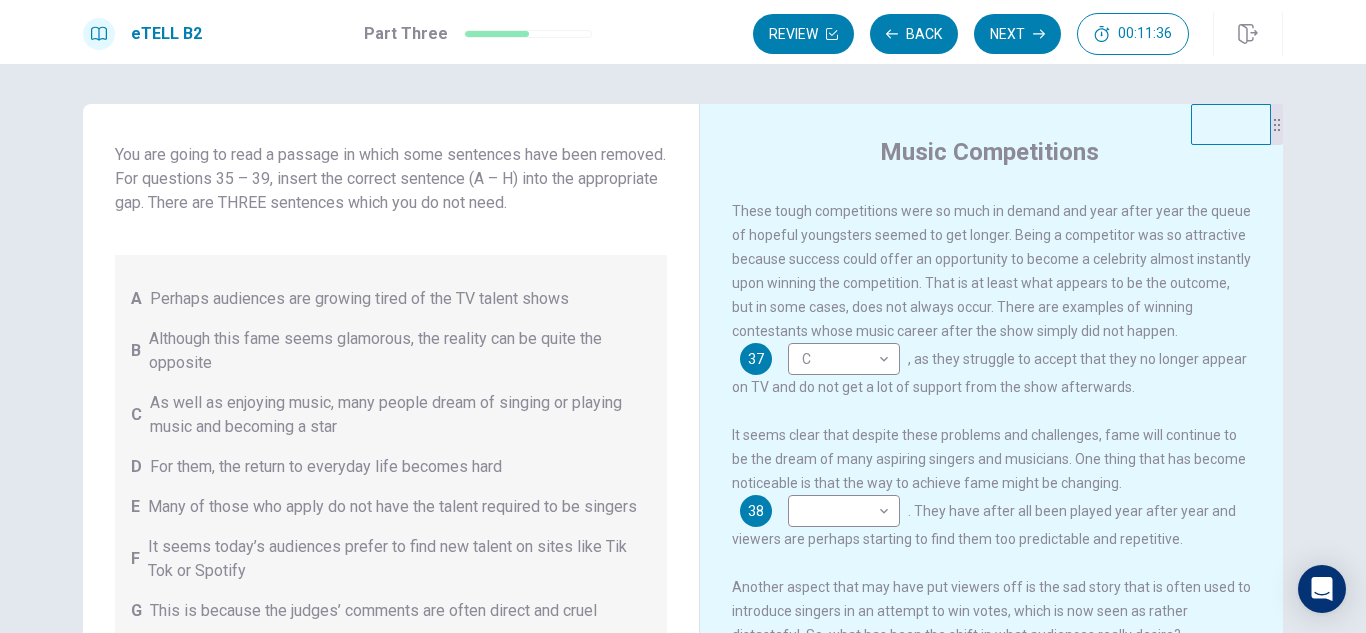 click on "Questions 35 - 39 You are going to read a passage in which some sentences have been  removed. For questions 35 – 39, insert the correct sentence (A – H) into the  appropriate gap. There are THREE sentences which you do not need. A Perhaps audiences are growing tired of the TV talent shows B Although this fame seems glamorous, the reality can be quite the opposite C As well as enjoying music, many people dream of singing or playing music and becoming a star D For them, the return to everyday life becomes hard E Many of those who apply do not have the talent required to be singers F It seems today’s audiences prefer to find new talent on sites like Tik Tok or Spotify G This is because the judges’ comments are often direct and cruel H In addition to the stress of appearing weekly before a television audience" at bounding box center [391, 451] 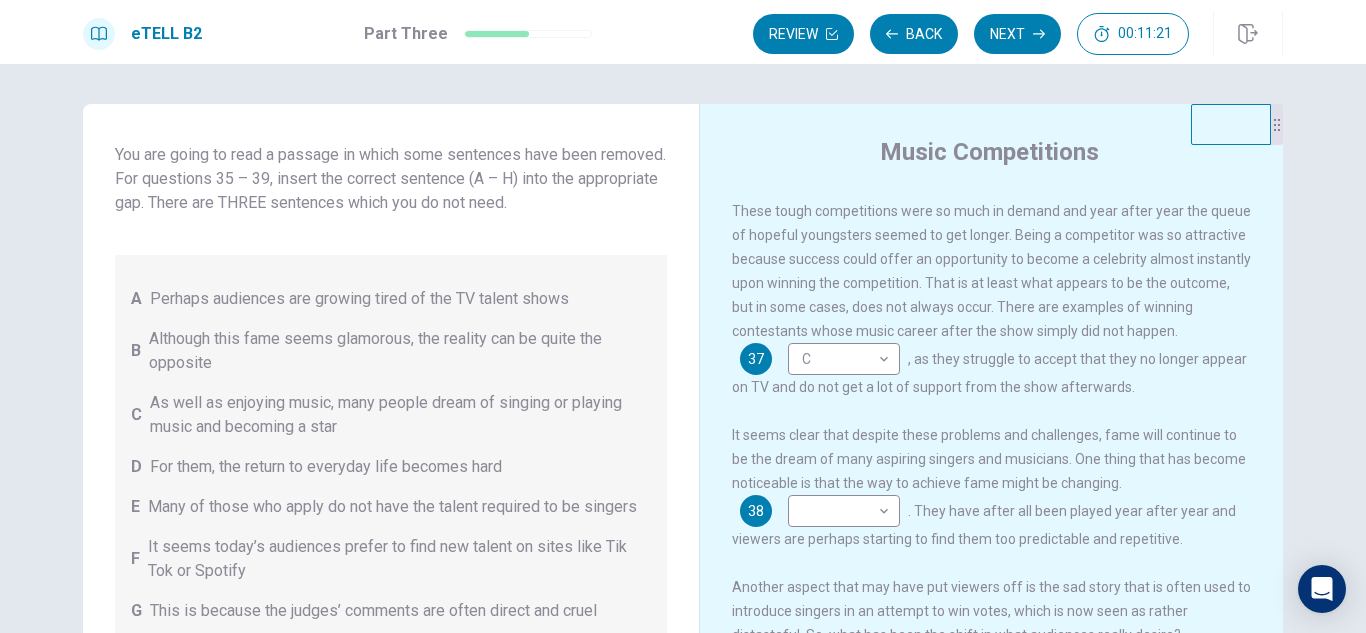 scroll, scrollTop: 270, scrollLeft: 0, axis: vertical 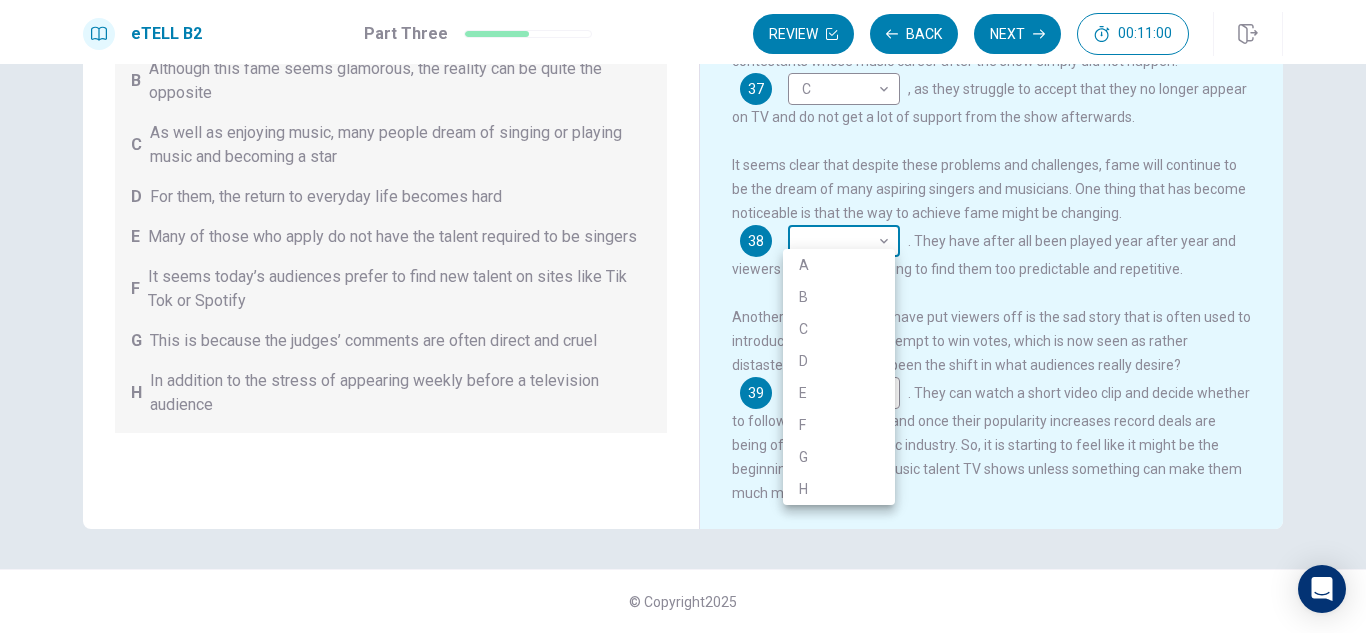 click on "This site uses cookies, as explained in our Privacy Policy . If you agree to the use of cookies, please click the Accept button and continue to browse our site. Privacy Policy Accept eTELL B2 Part Three Review Back Next 00:11:00 Question 15 - 19 of 30 00:11:00 Review Back Next Questions 35 - 39 You are going to read a passage in which some sentences have been removed. For questions 35 – 39, insert the correct sentence (A – H) into the appropriate gap. There are THREE sentences which you do not need. A Perhaps audiences are growing tired of the TV talent shows B Although this fame seems glamorous, the reality can be quite the opposite C As well as enjoying music, many people dream of singing or playing music and becoming a star D For them, the return to everyday life becomes hard E Many of those who apply do not have the talent required to be singers F It seems today’s audiences prefer to find new talent on sites like Tik Tok or Spotify G H Music Competitions 35 B * ​ . 36 G * ​ 37 C * ​ 38" at bounding box center (683, 316) 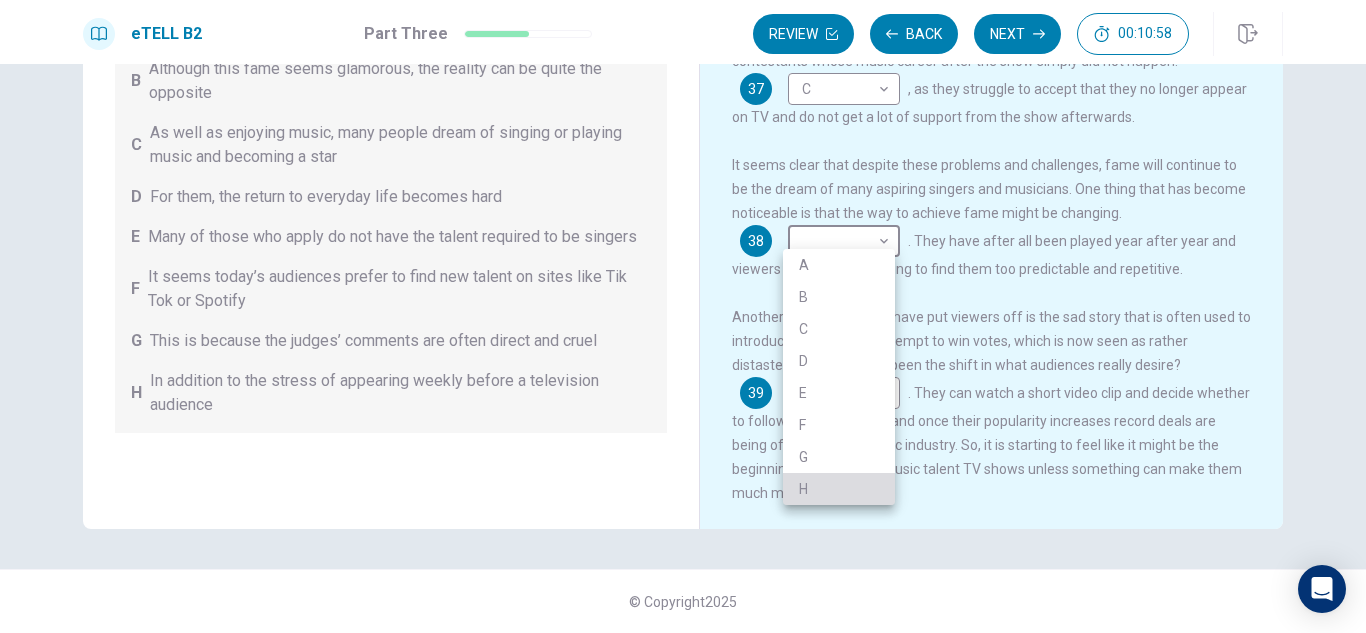 click on "H" at bounding box center [839, 489] 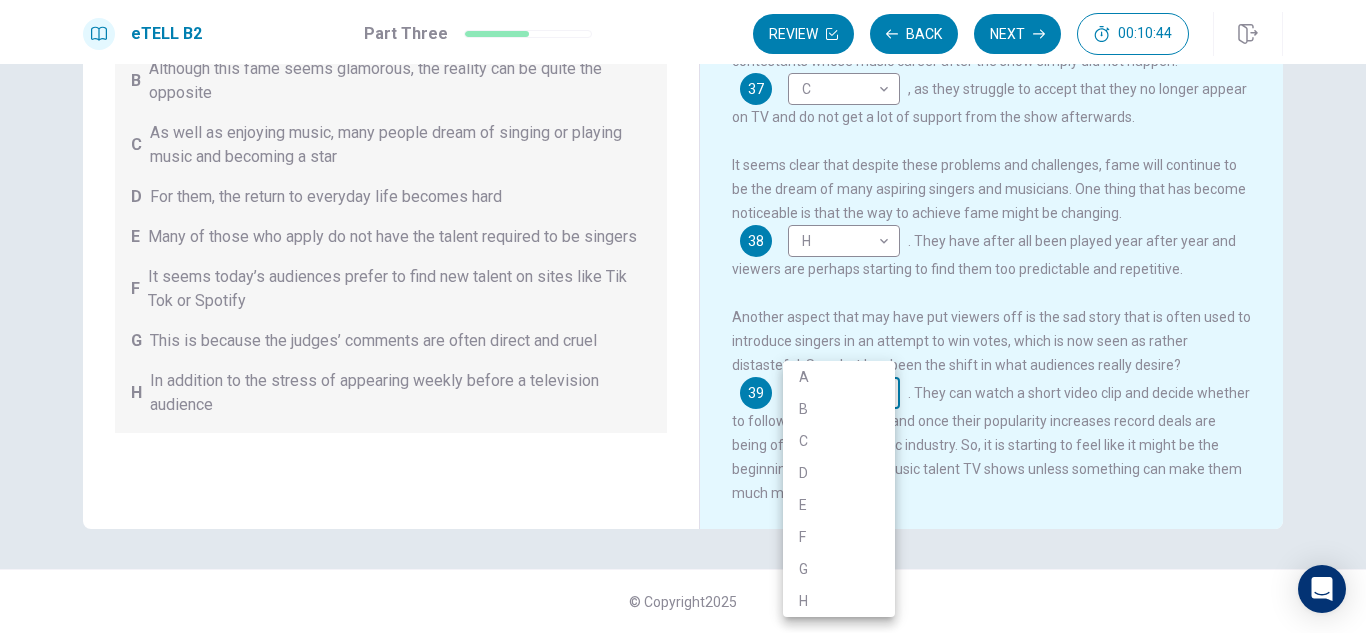 click on "This site uses cookies, as explained in our  Privacy Policy . If you agree to the use of cookies, please click the Accept button and continue to browse our site.   Privacy Policy Accept   eTELL B2 Part Three Review Back Next 00:10:44 Question 15 - 19 of 30 00:10:44 Review Back Next Questions 35 - 39 You are going to read a passage in which some sentences have been  removed. For questions 35 – 39, insert the correct sentence (A – H) into the  appropriate gap. There are THREE sentences which you do not need. A Perhaps audiences are growing tired of the TV talent shows B Although this fame seems glamorous, the reality can be quite the opposite C As well as enjoying music, many people dream of singing or playing music and becoming a star D For them, the return to everyday life becomes hard E Many of those who apply do not have the talent required to be singers F It seems today’s audiences prefer to find new talent on sites like Tik Tok or Spotify G H Music Competitions 35 B * ​ . 36 G * ​ 37 C * ​ 38" at bounding box center (683, 316) 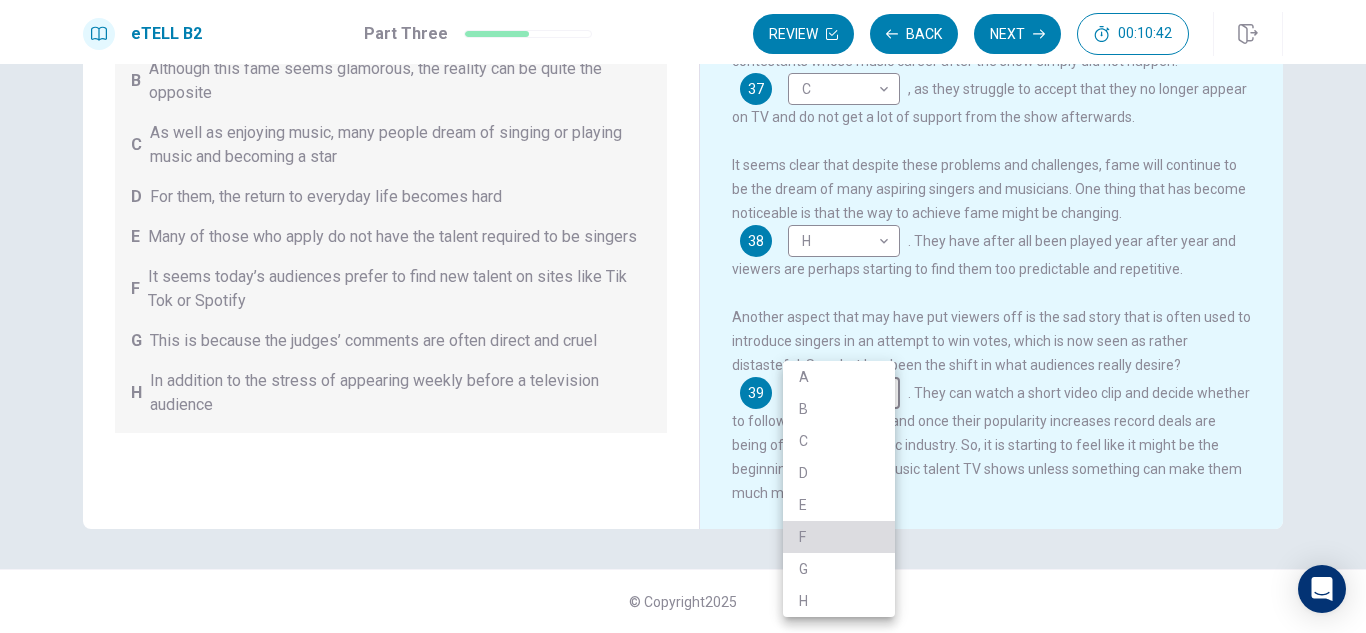 click on "F" at bounding box center [839, 537] 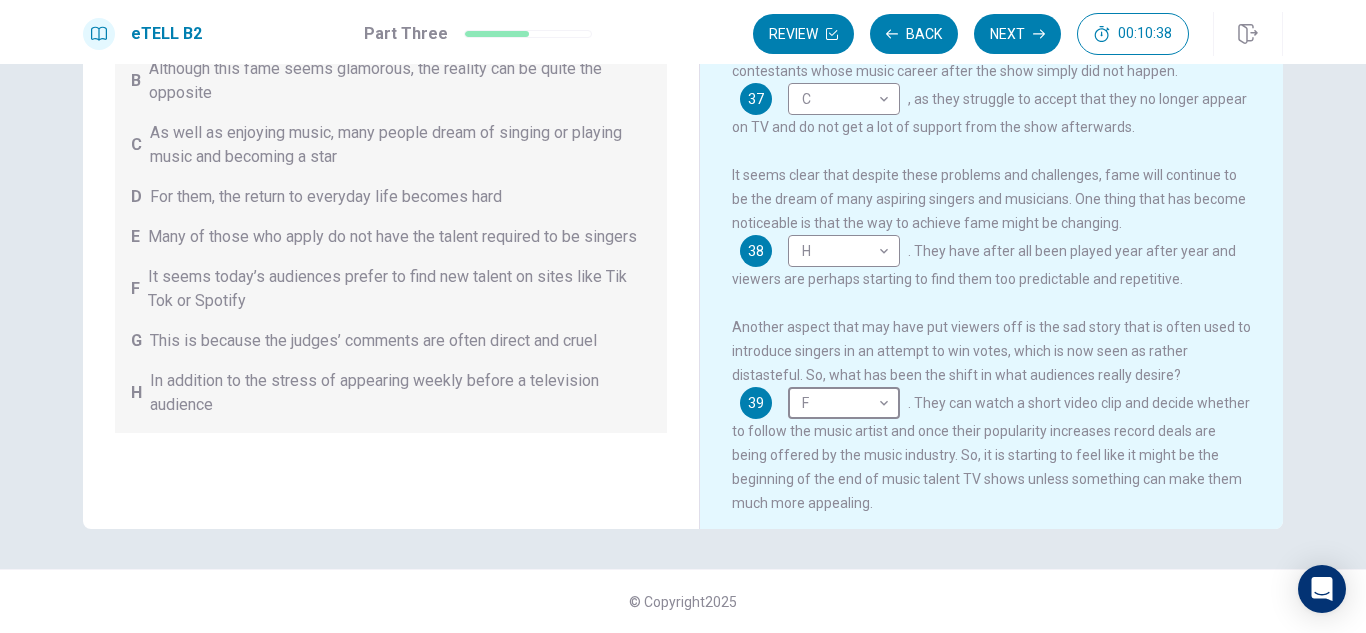 scroll, scrollTop: 442, scrollLeft: 0, axis: vertical 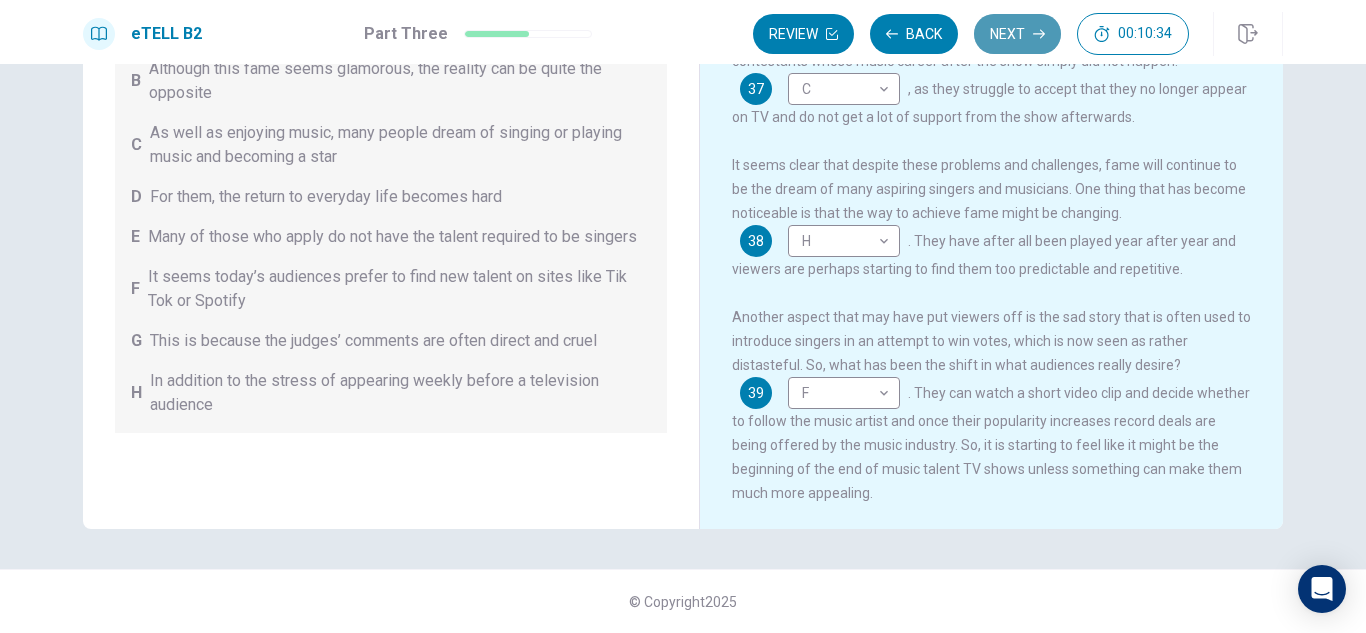 click on "Next" at bounding box center [1017, 34] 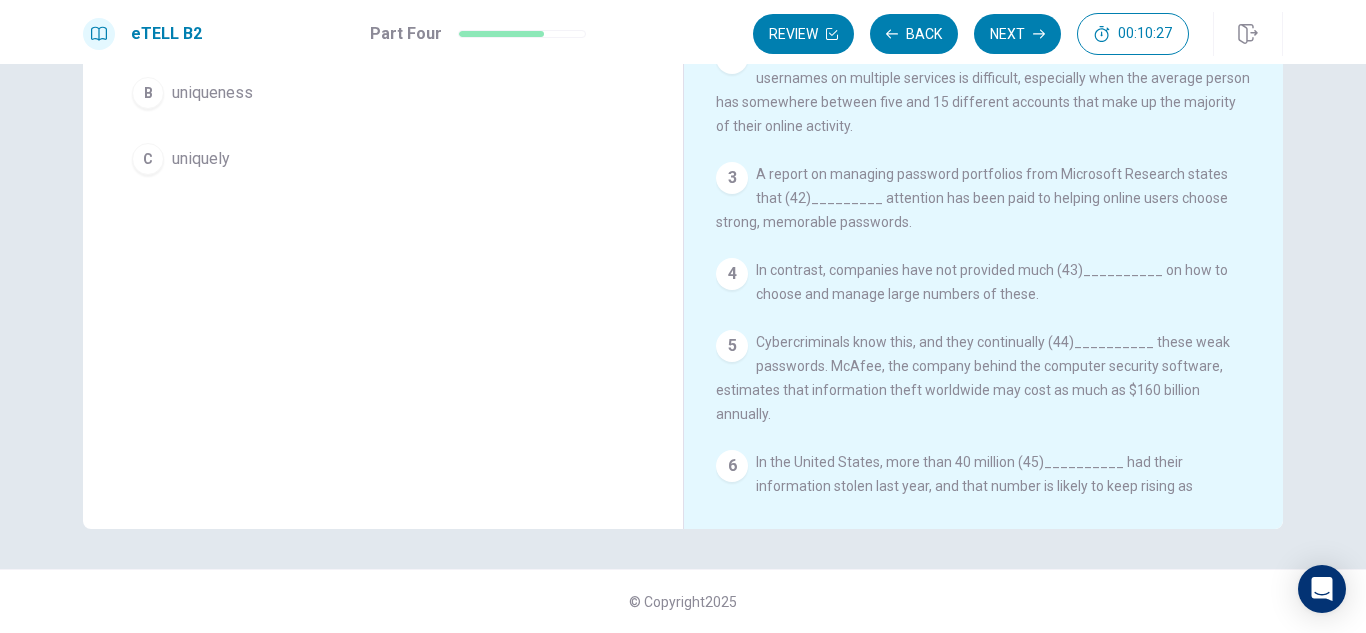 scroll, scrollTop: 0, scrollLeft: 0, axis: both 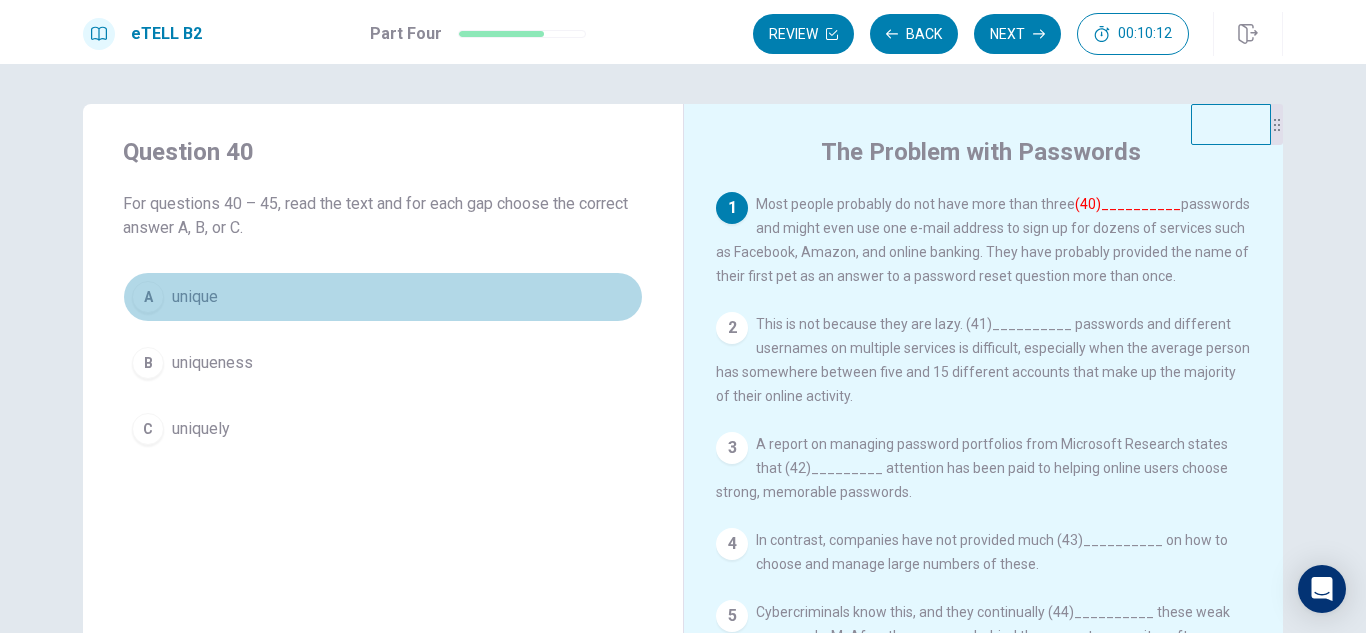 click on "unique" at bounding box center [195, 297] 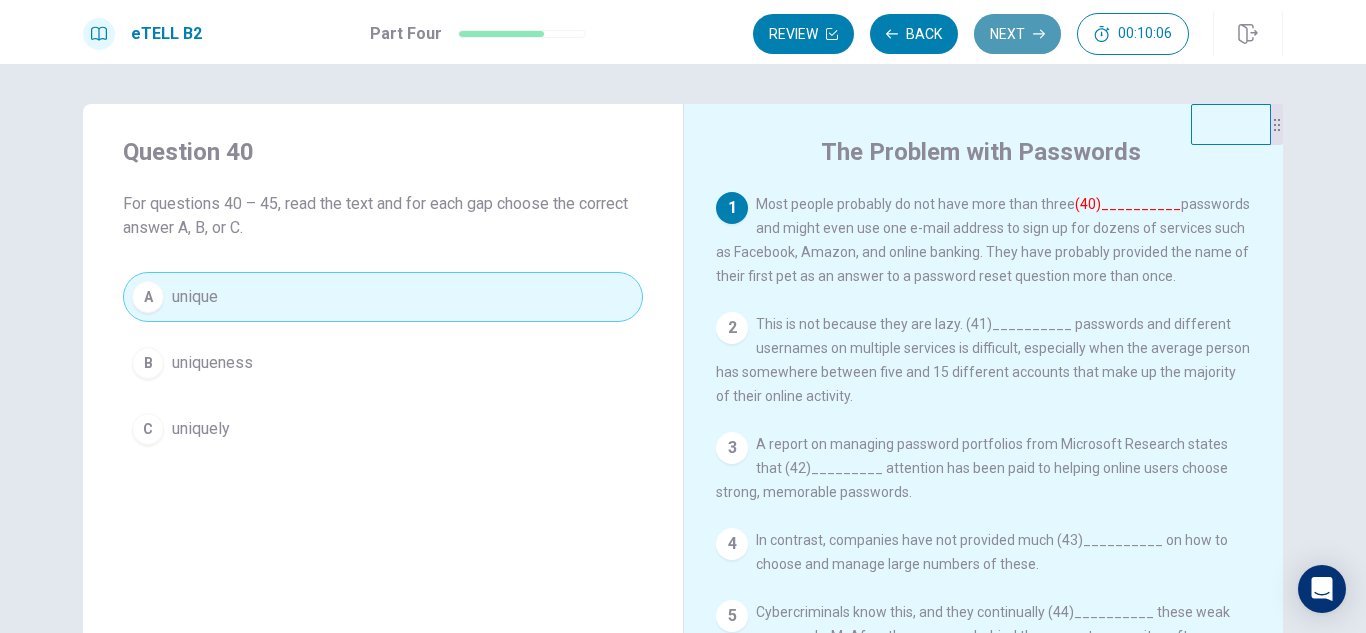 click on "Next" at bounding box center (1017, 34) 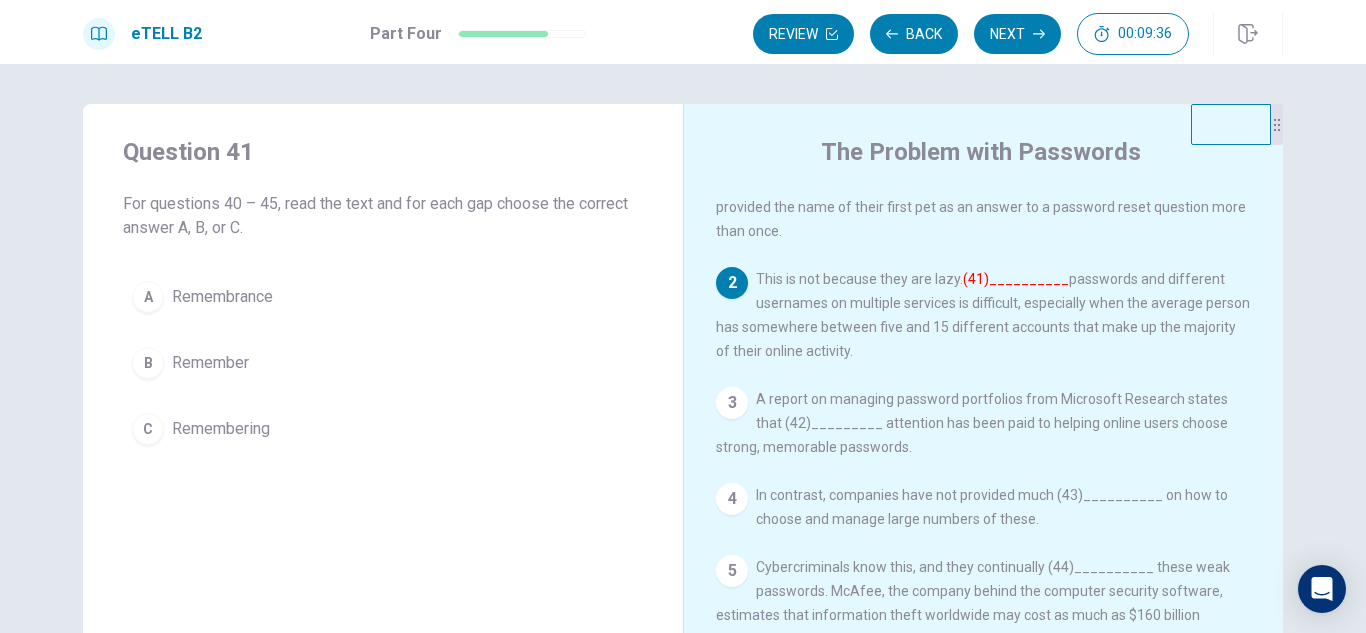 click on "This is not because they are lazy. (41)__________ passwords and different usernames on multiple services is difficult, especially when the average person has somewhere between five and 15 different accounts that make up the majority of their online activity." at bounding box center [983, 315] 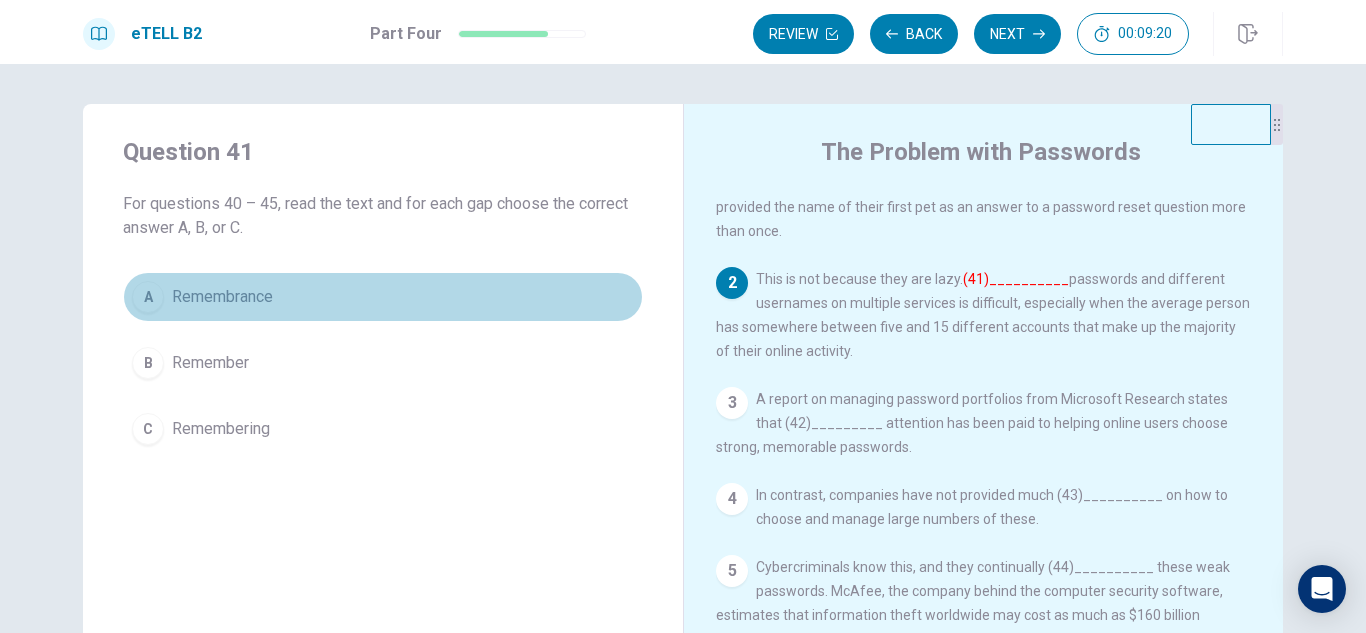 click on "Remembrance" at bounding box center (222, 297) 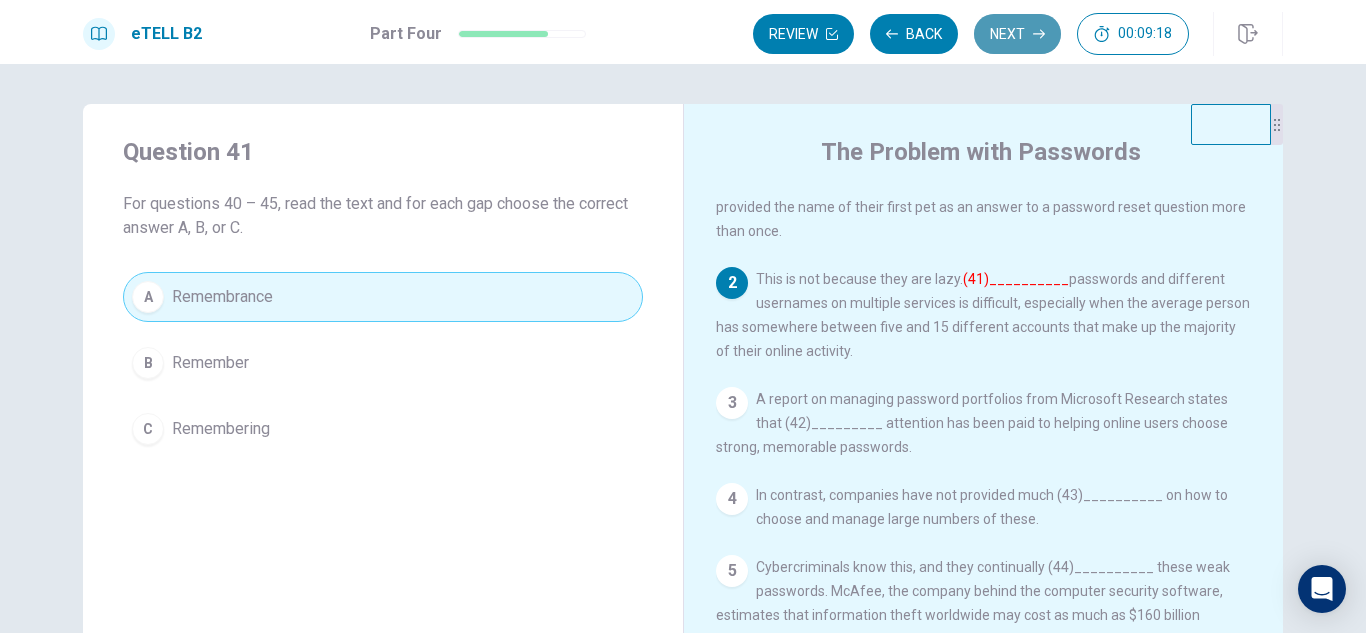 click on "Next" at bounding box center [1017, 34] 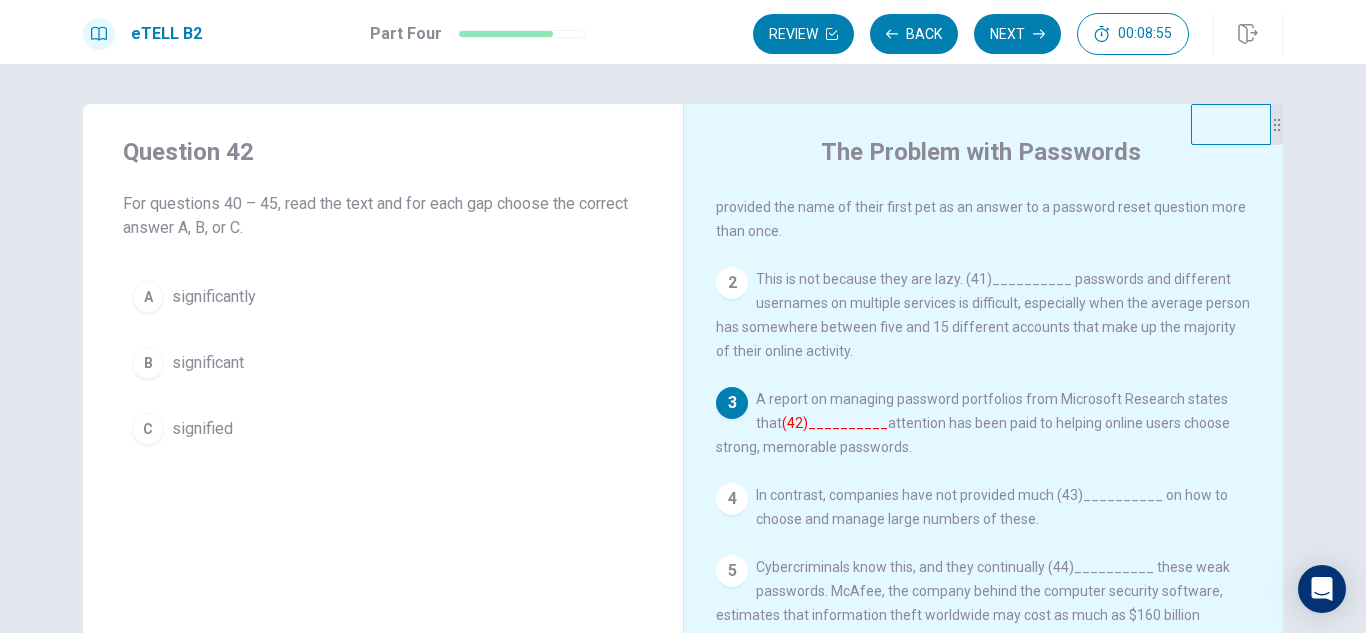 click on "significant" at bounding box center (208, 363) 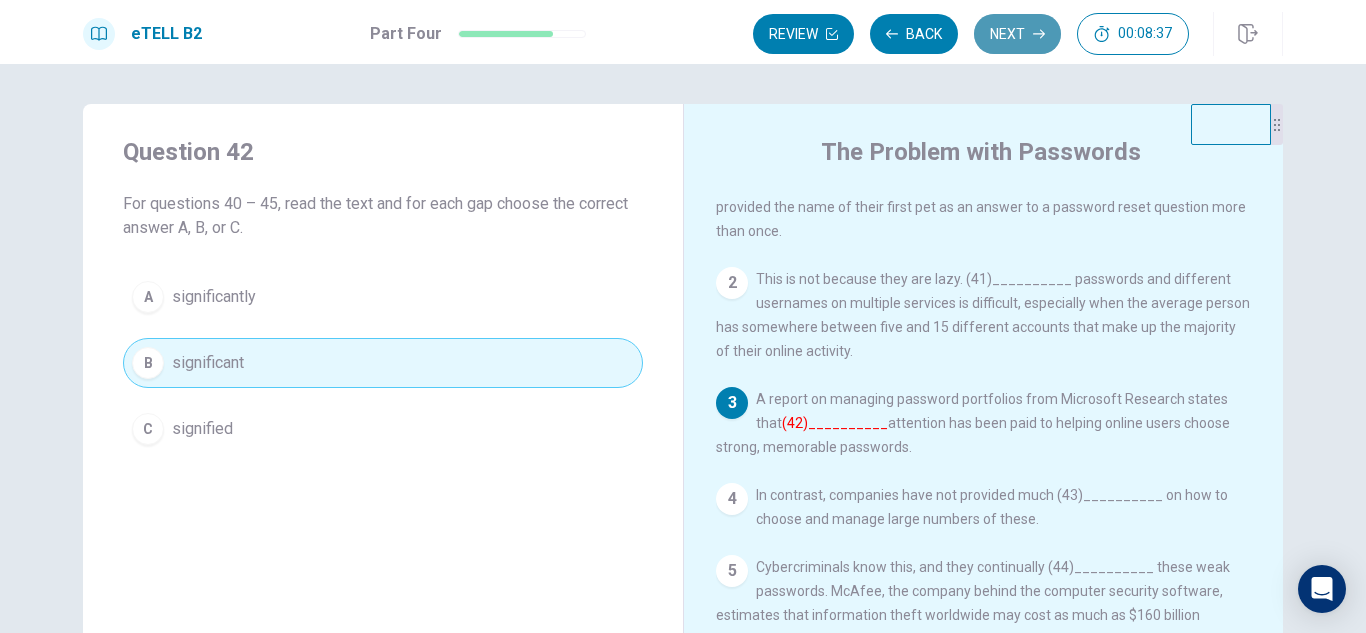 click on "Next" at bounding box center [1017, 34] 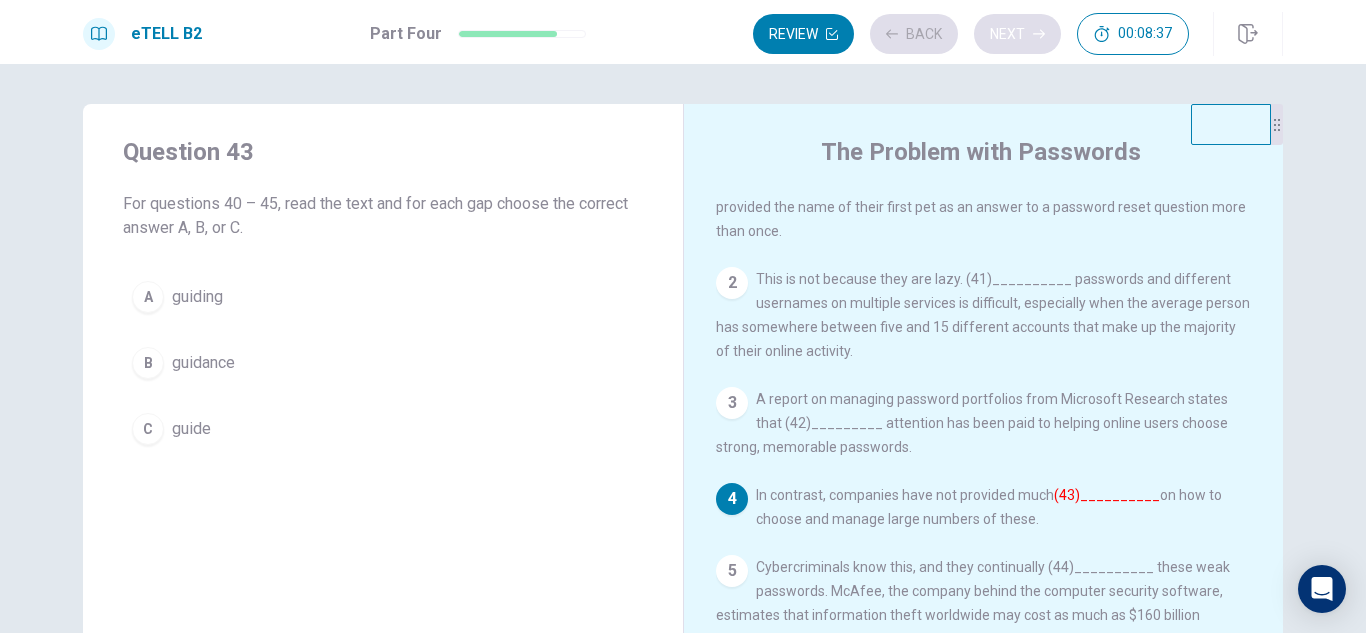scroll, scrollTop: 22, scrollLeft: 0, axis: vertical 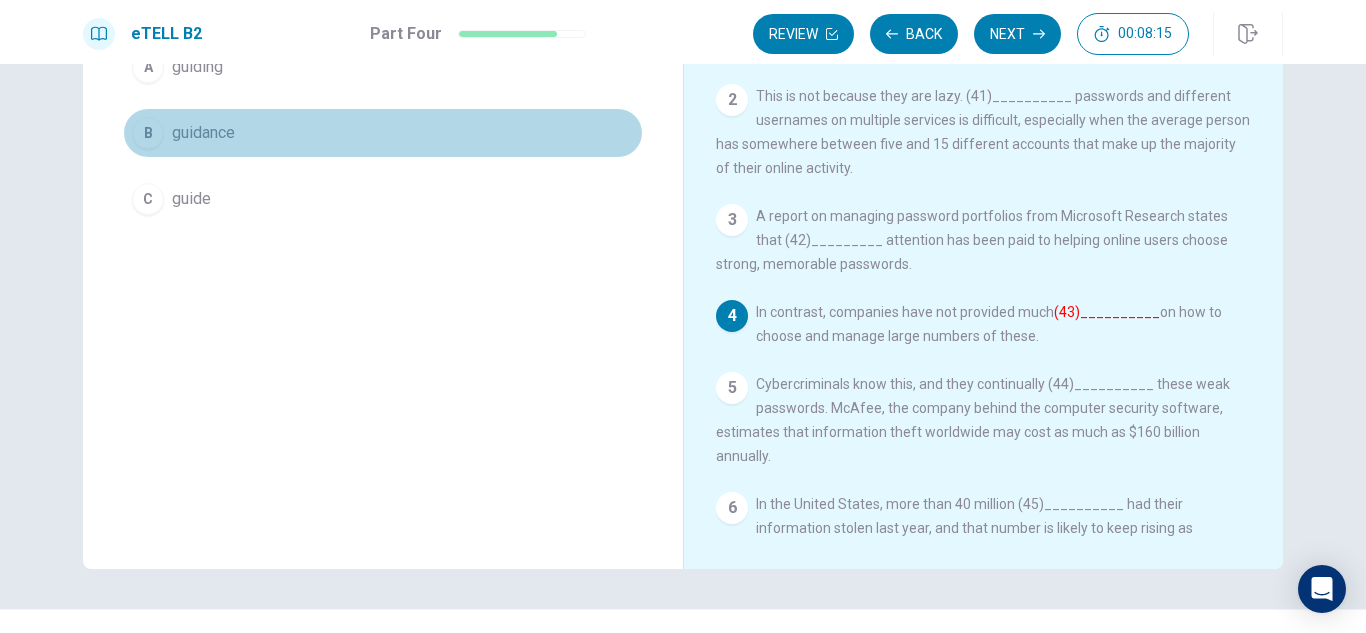 click on "guidance" at bounding box center [203, 133] 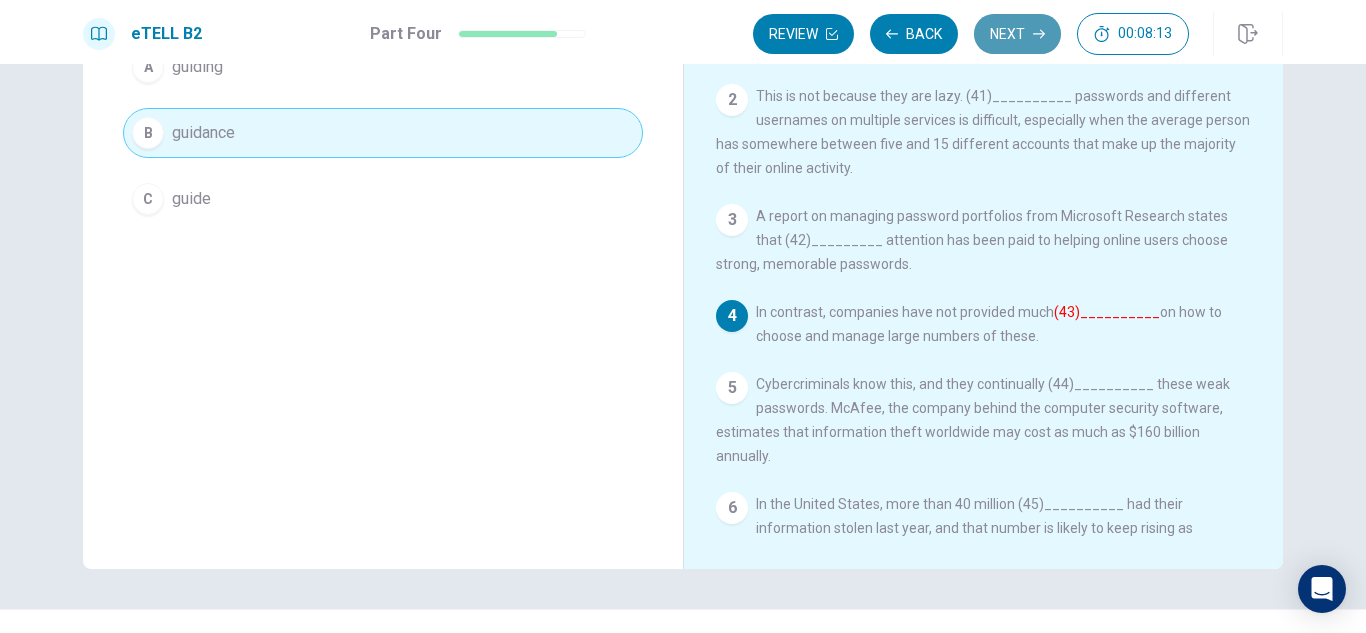click on "Next" at bounding box center [1017, 34] 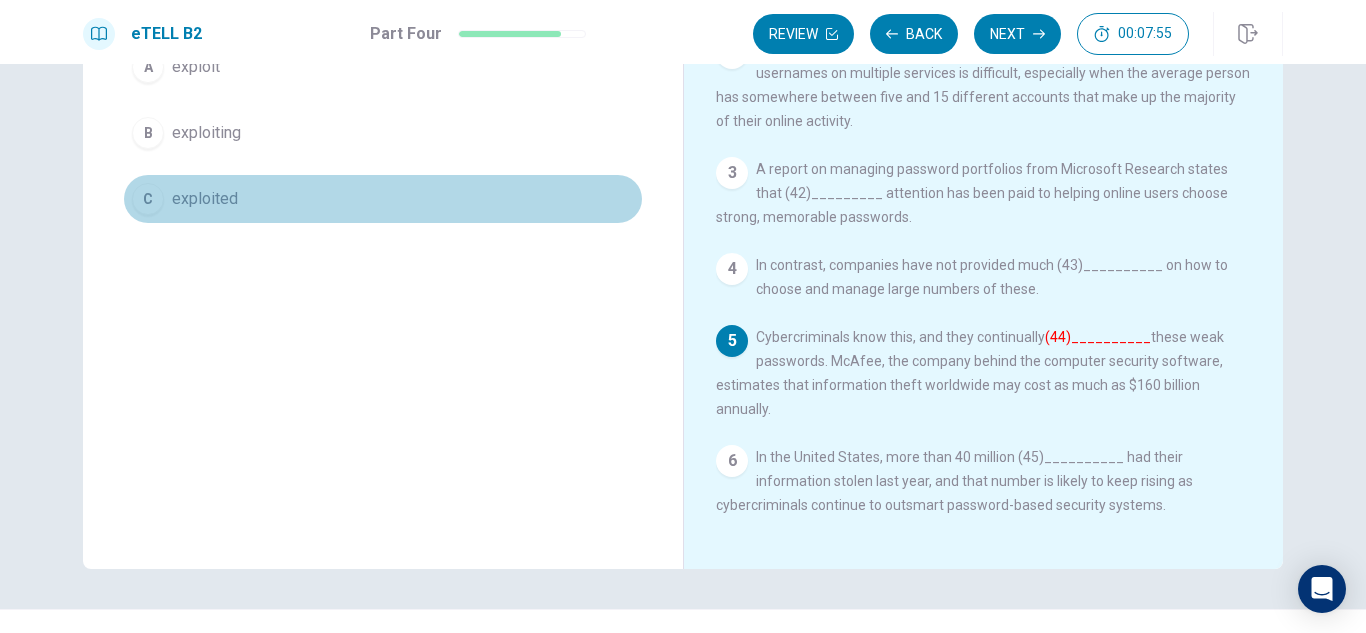 click on "exploited" at bounding box center (205, 199) 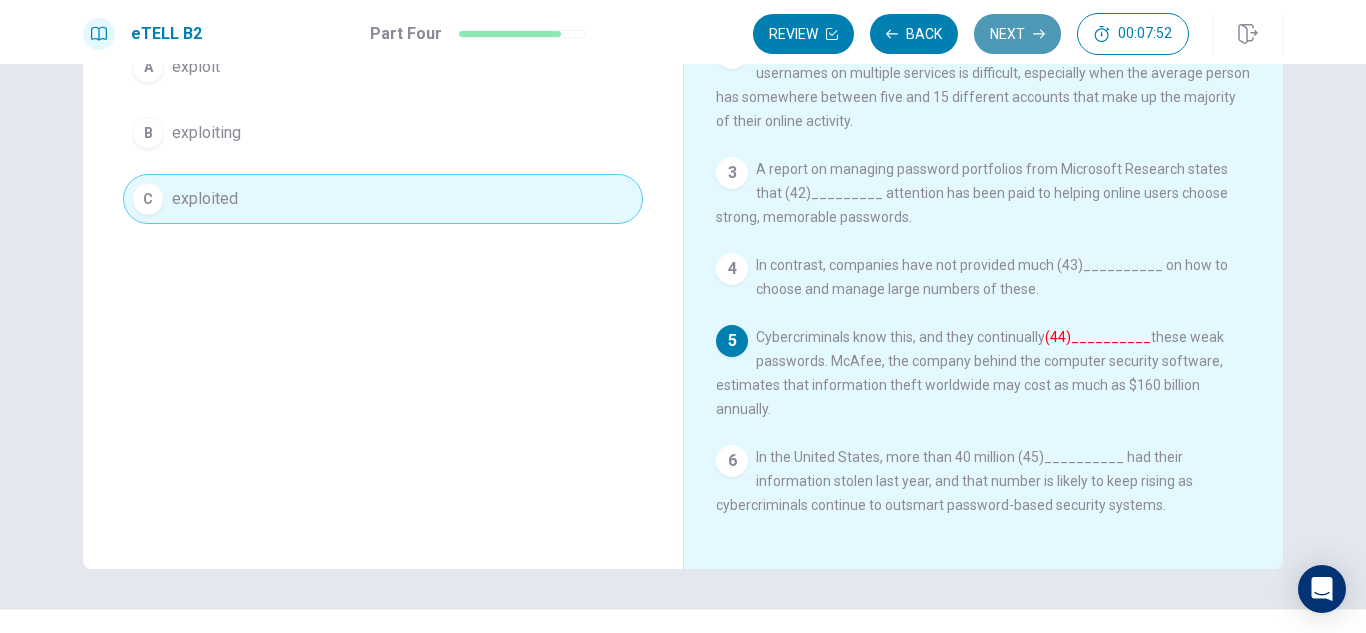 click on "Next" at bounding box center [1017, 34] 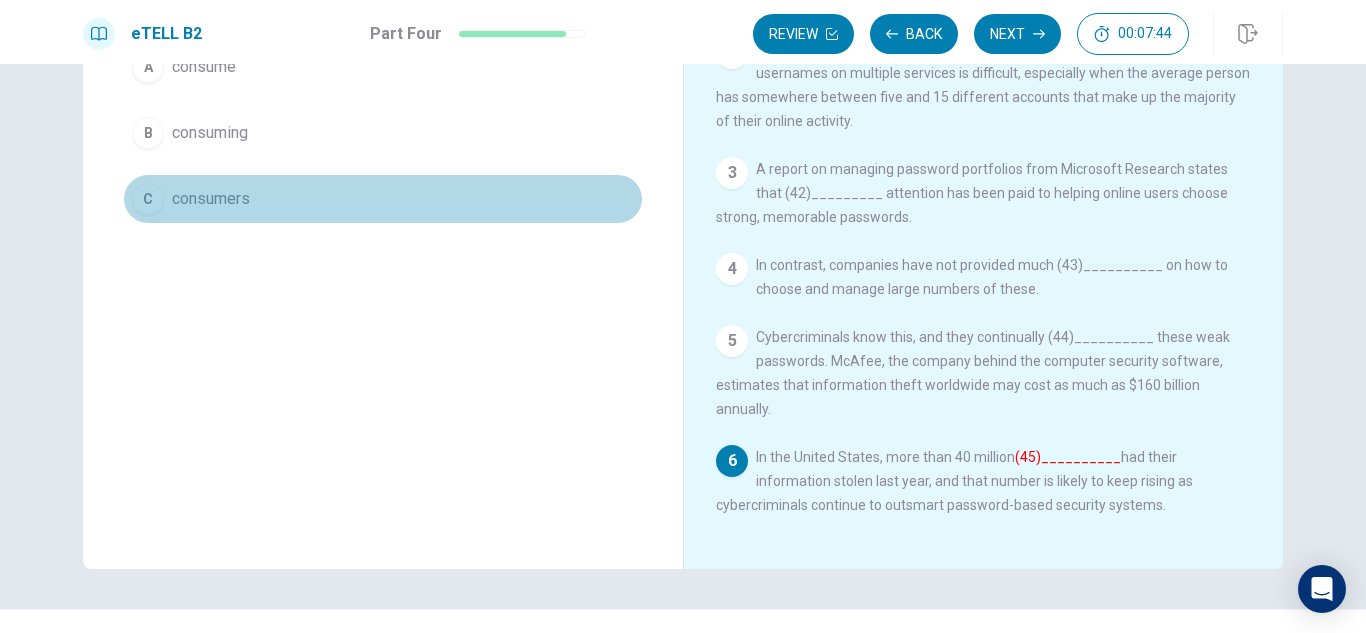 click on "consumers" at bounding box center [211, 199] 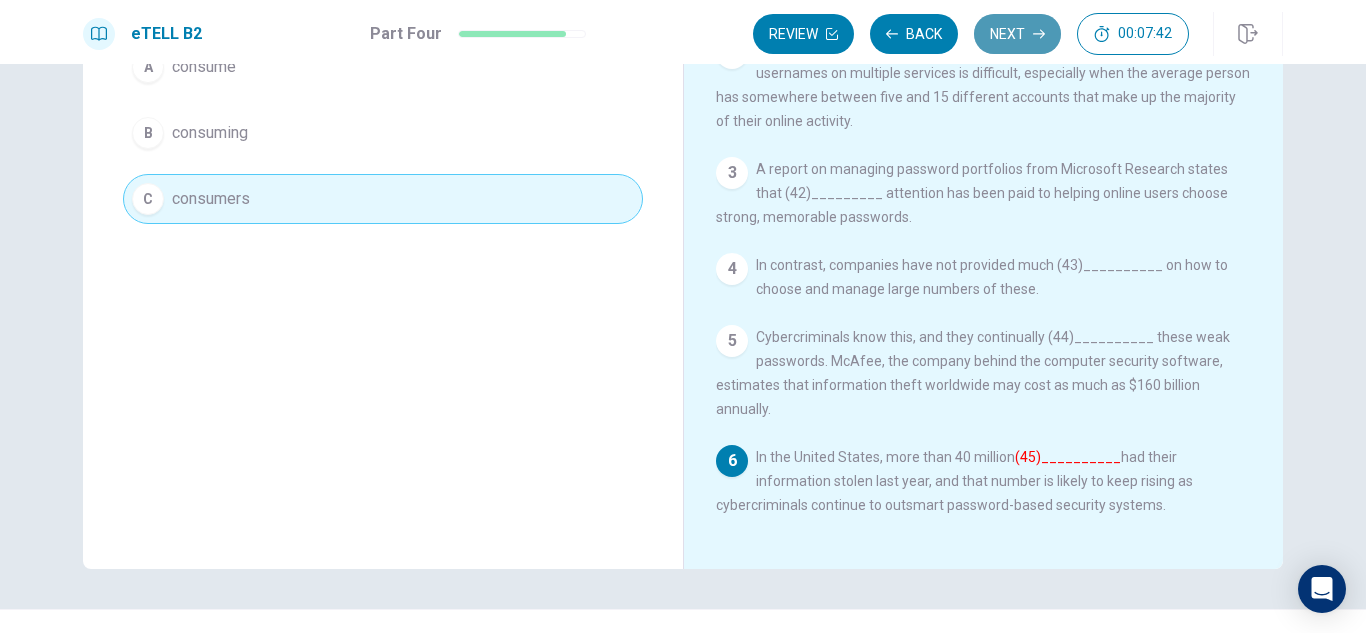 click on "Next" at bounding box center (1017, 34) 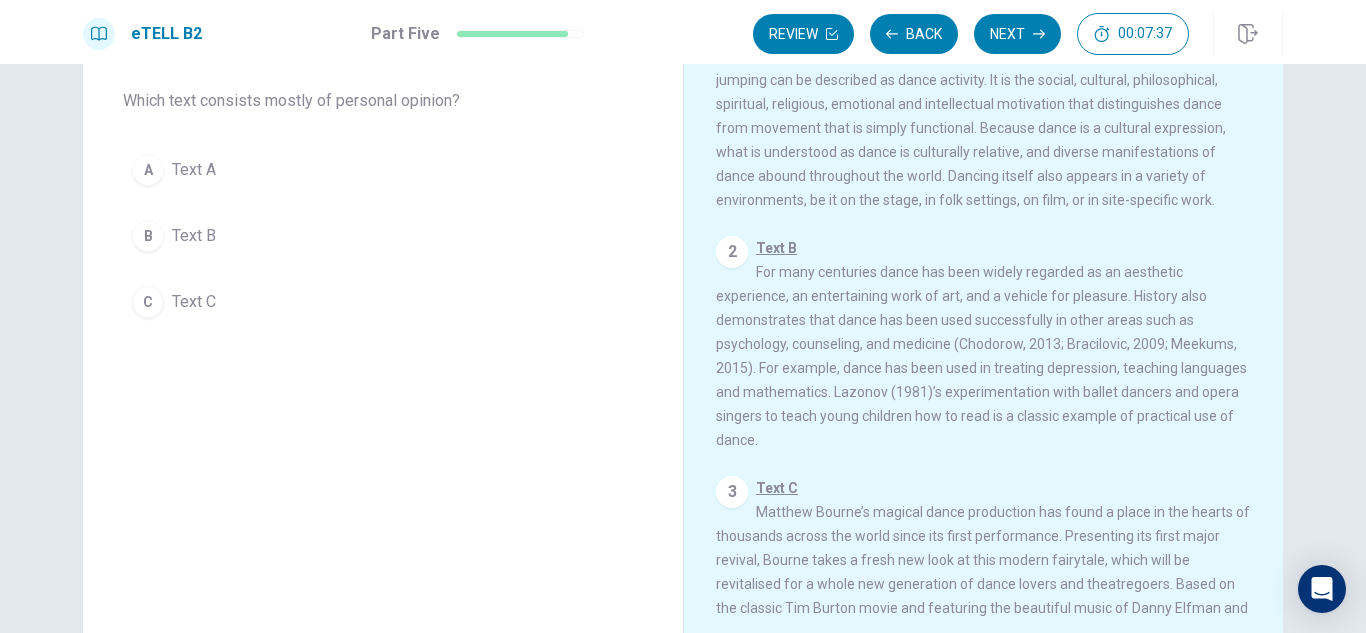 scroll, scrollTop: 134, scrollLeft: 0, axis: vertical 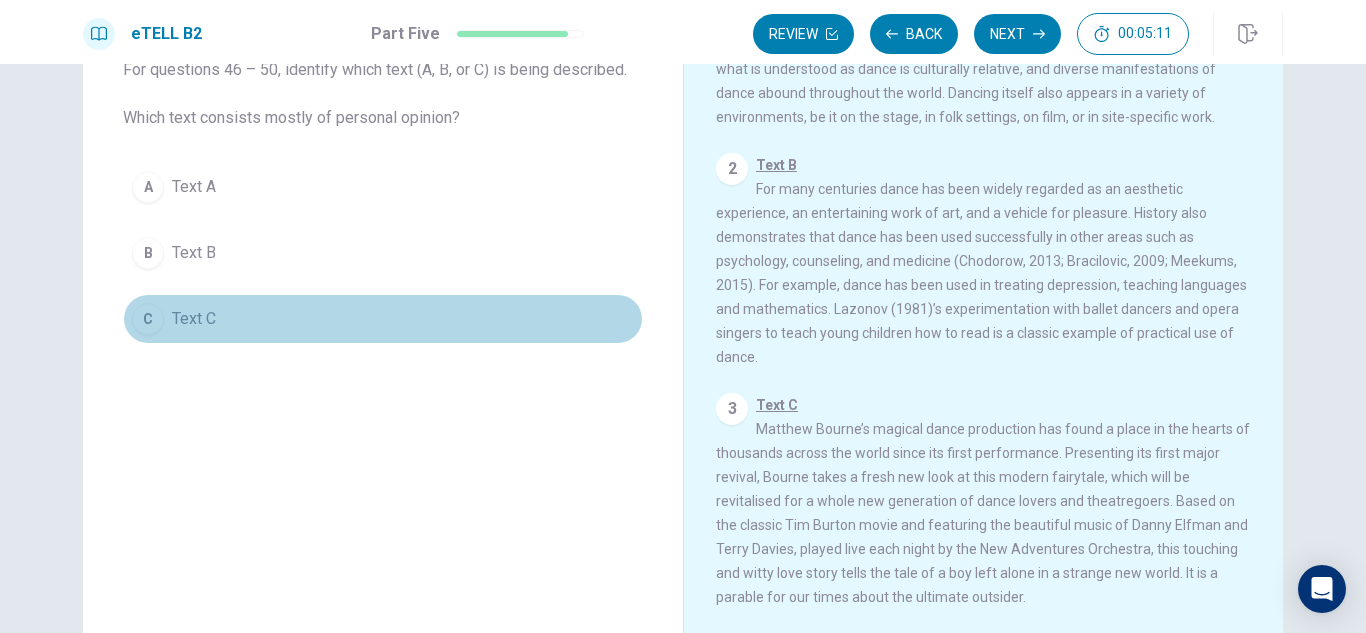 click on "C Text C" at bounding box center [383, 319] 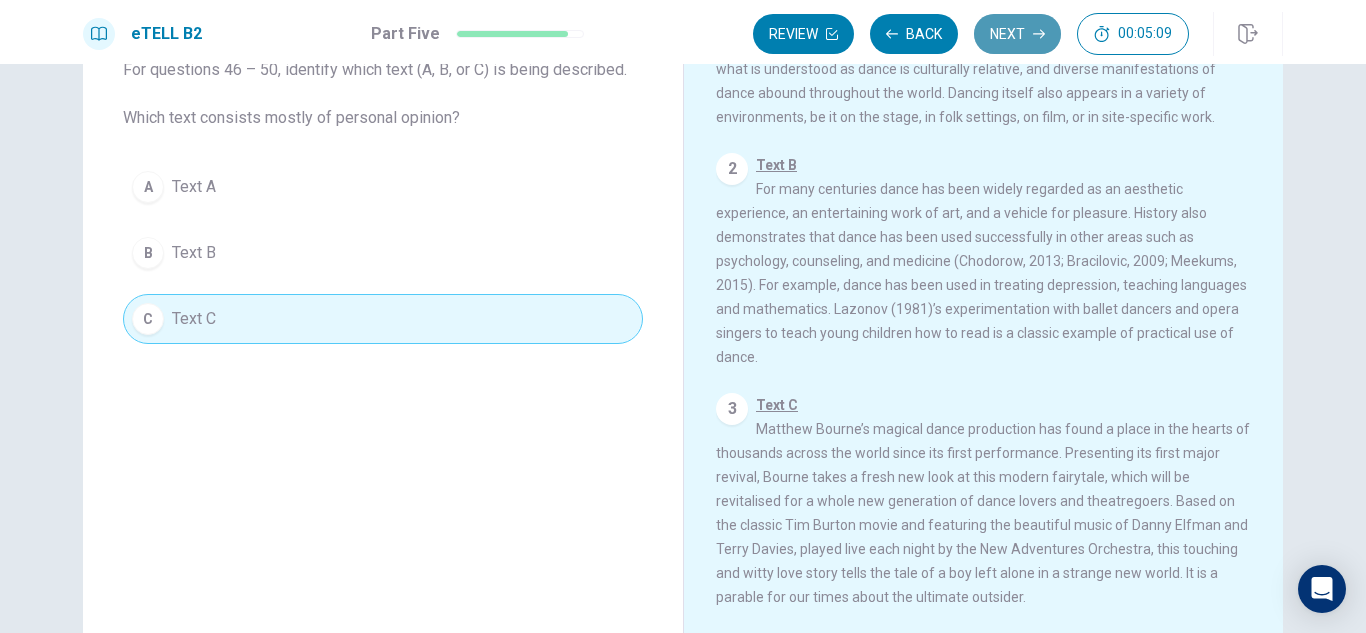click on "Next" at bounding box center (1017, 34) 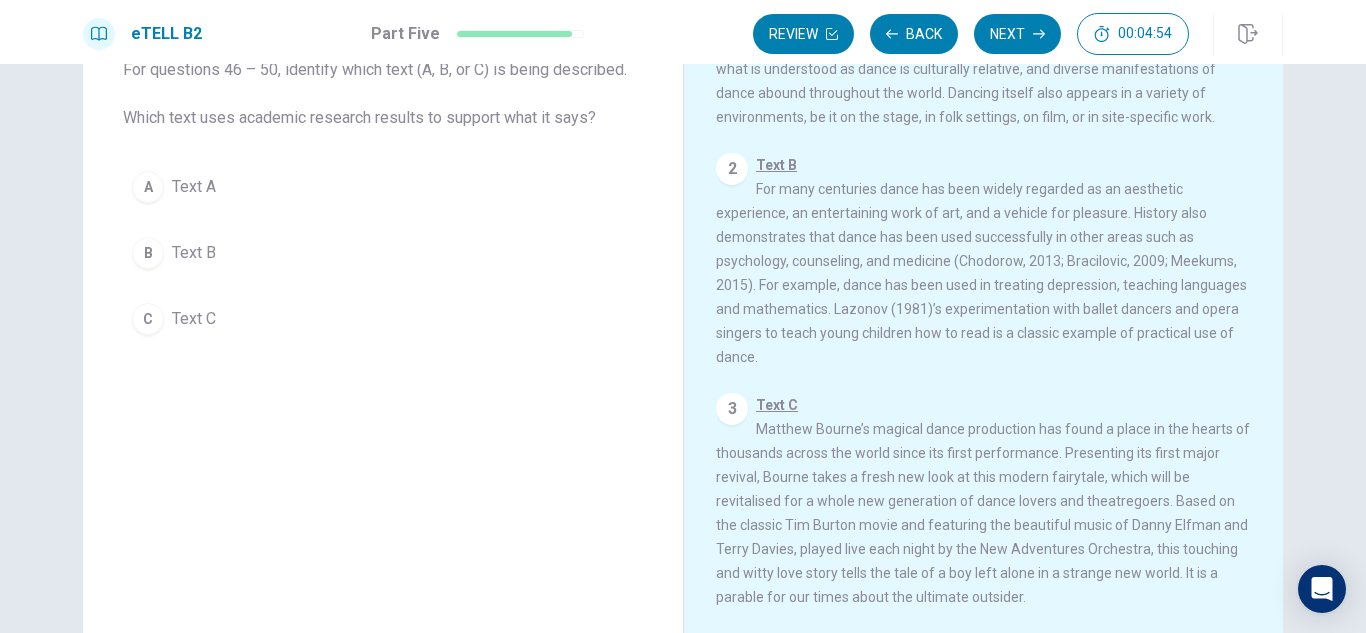 click on "1 Text A
Dance is the term generally used to define a human behaviour characterized by movements of the body that are expressive rather than just functional. But in some circumstances, pedestrian movements such as walking, crawling, running and jumping can be described as dance activity. It is the social, cultural, philosophical, spiritual, religious, emotional and intellectual motivation that distinguishes dance from movement that is simply functional. Because dance is a cultural expression, what is understood as dance is culturally relative, and diverse manifestations of dance abound throughout the world. Dancing itself also appears in a variety of environments, be it on the stage, in folk settings, on film, or in site-specific work. 2 Text B 3 Text C" at bounding box center (997, 345) 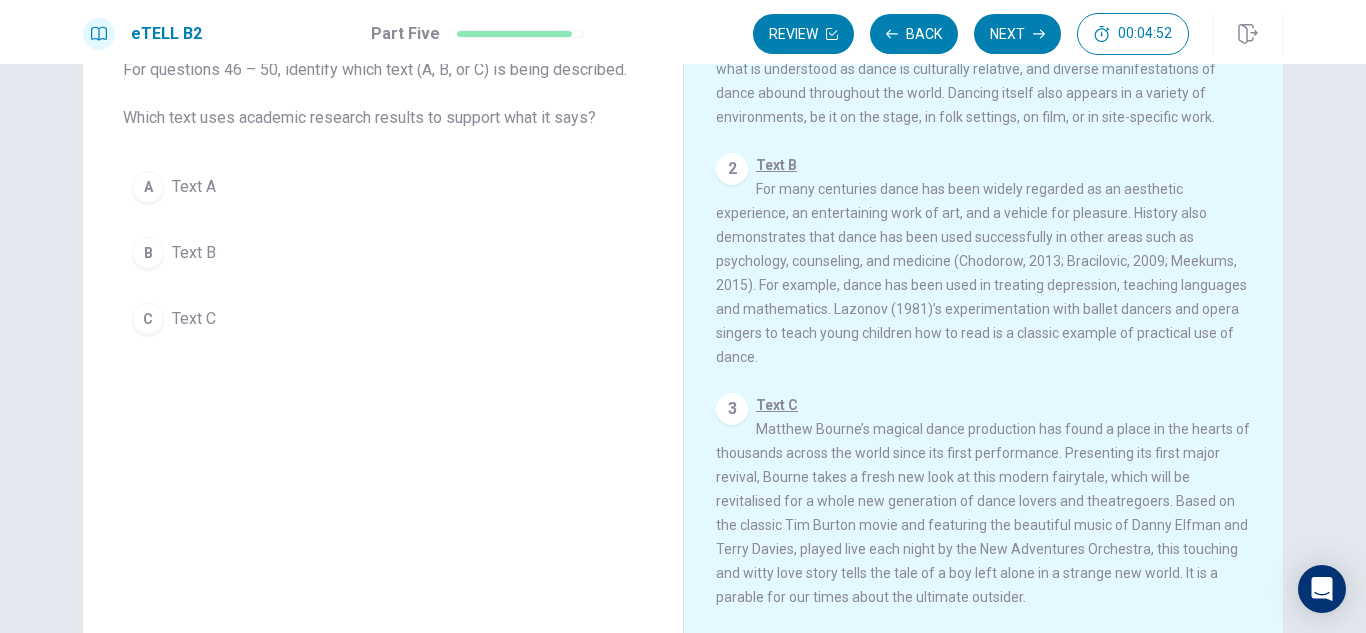 click on "eTELL B2 Part Five Review Back Next 00:04:52" at bounding box center (683, 32) 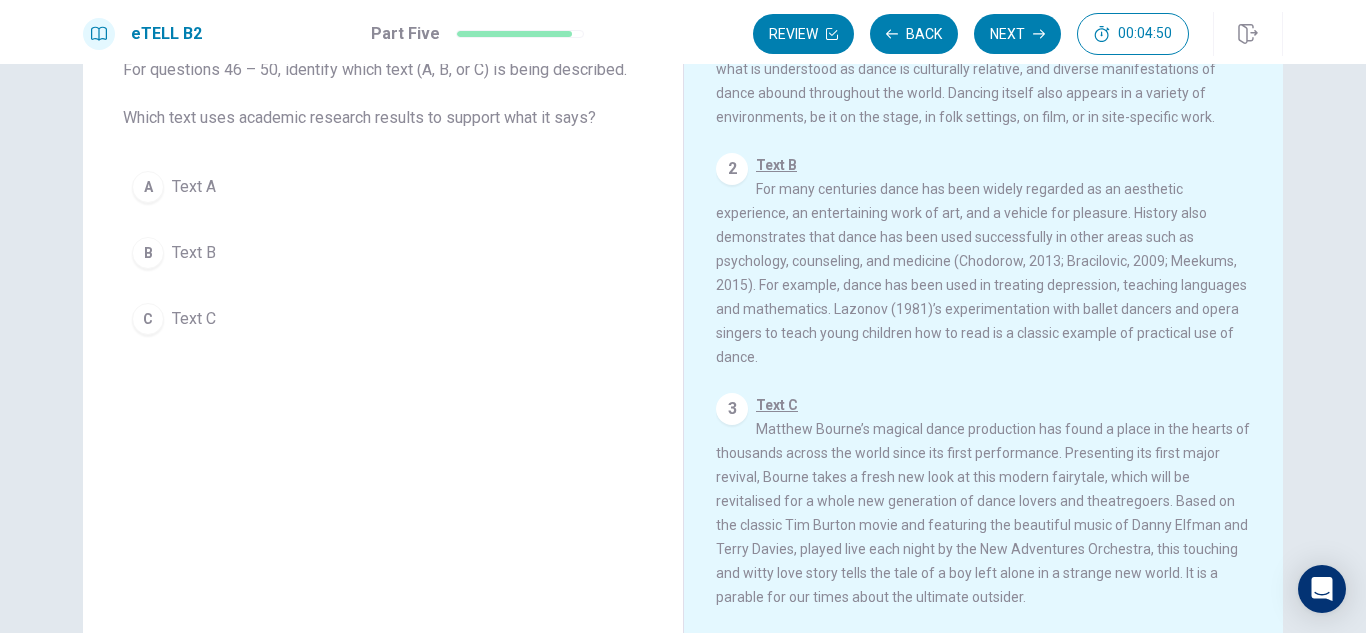 click on "eTELL B2 Part Five Review Back Next 00:04:50" at bounding box center (683, 32) 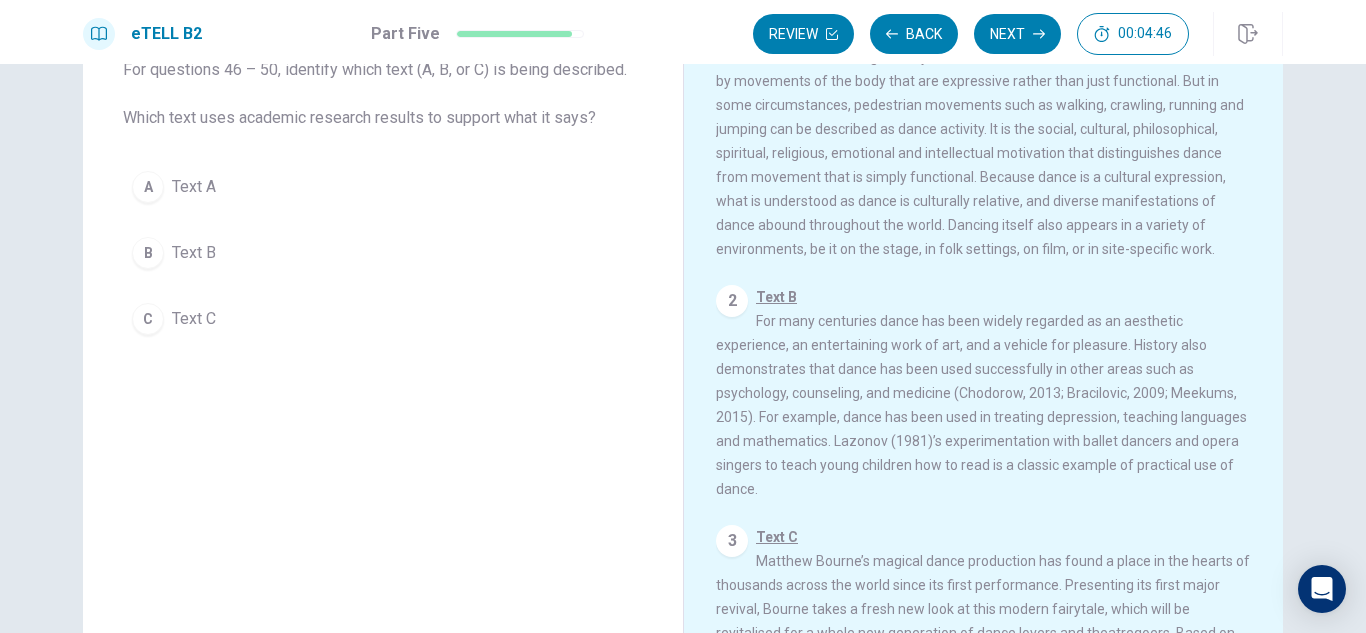 scroll, scrollTop: 0, scrollLeft: 0, axis: both 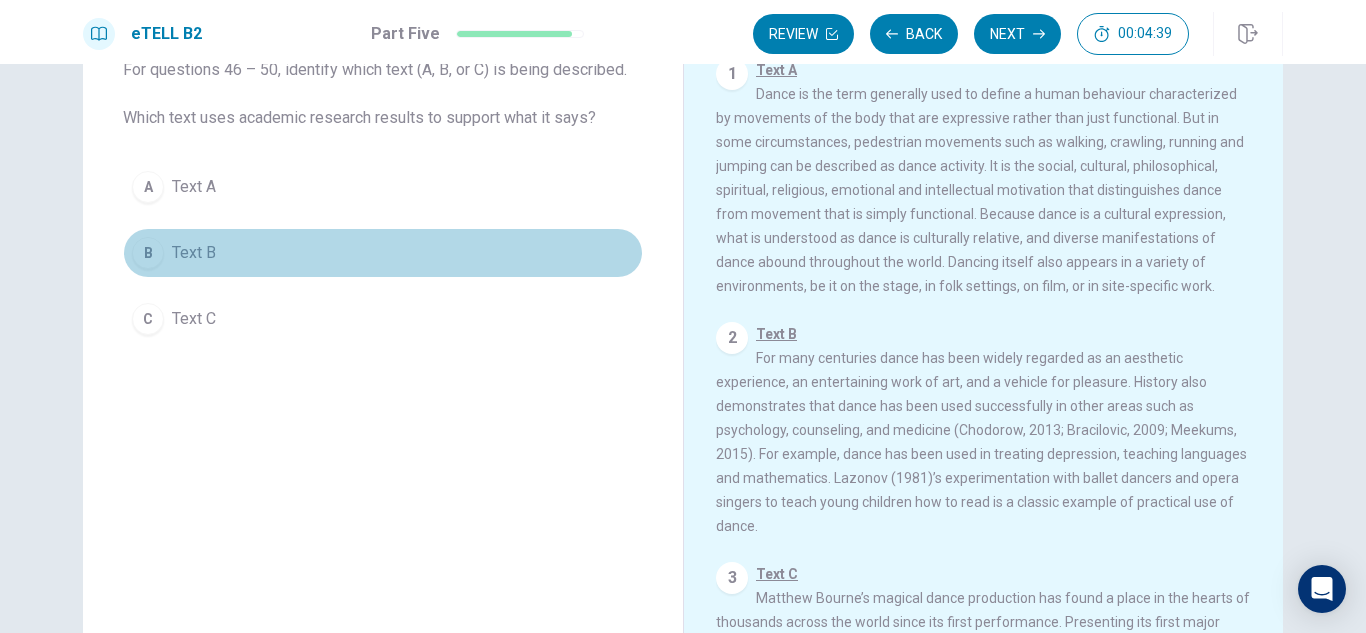 click on "B" at bounding box center (148, 253) 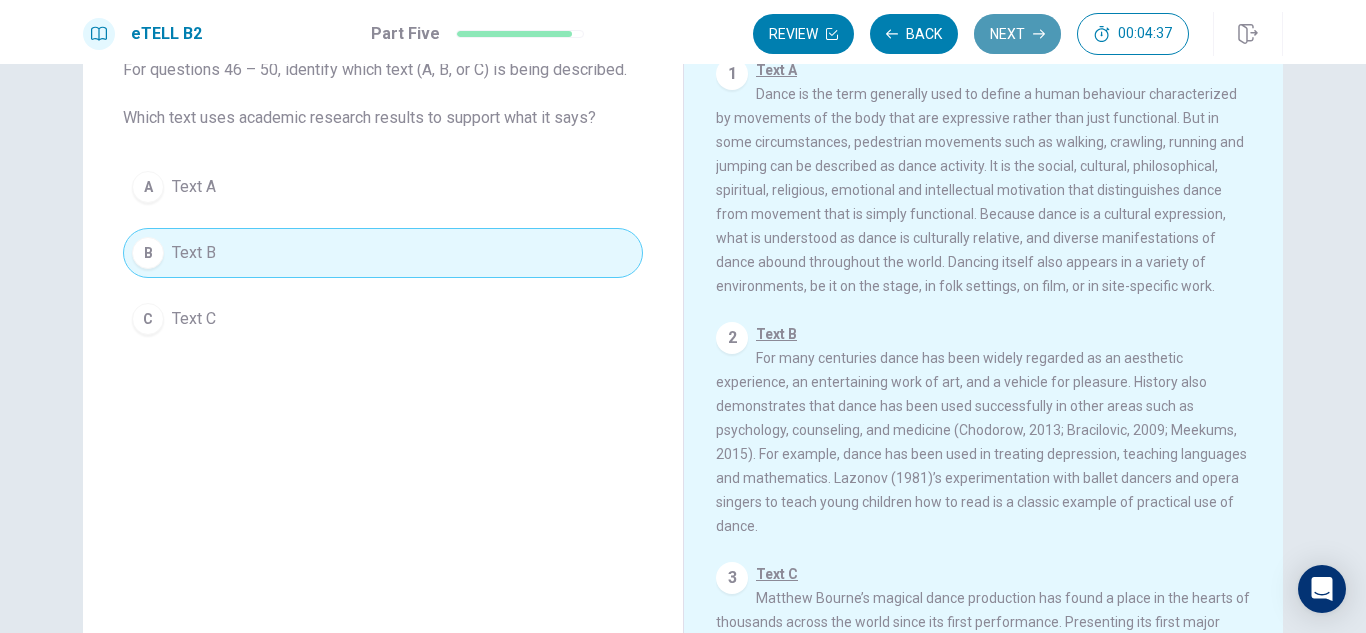 click on "Next" at bounding box center [1017, 34] 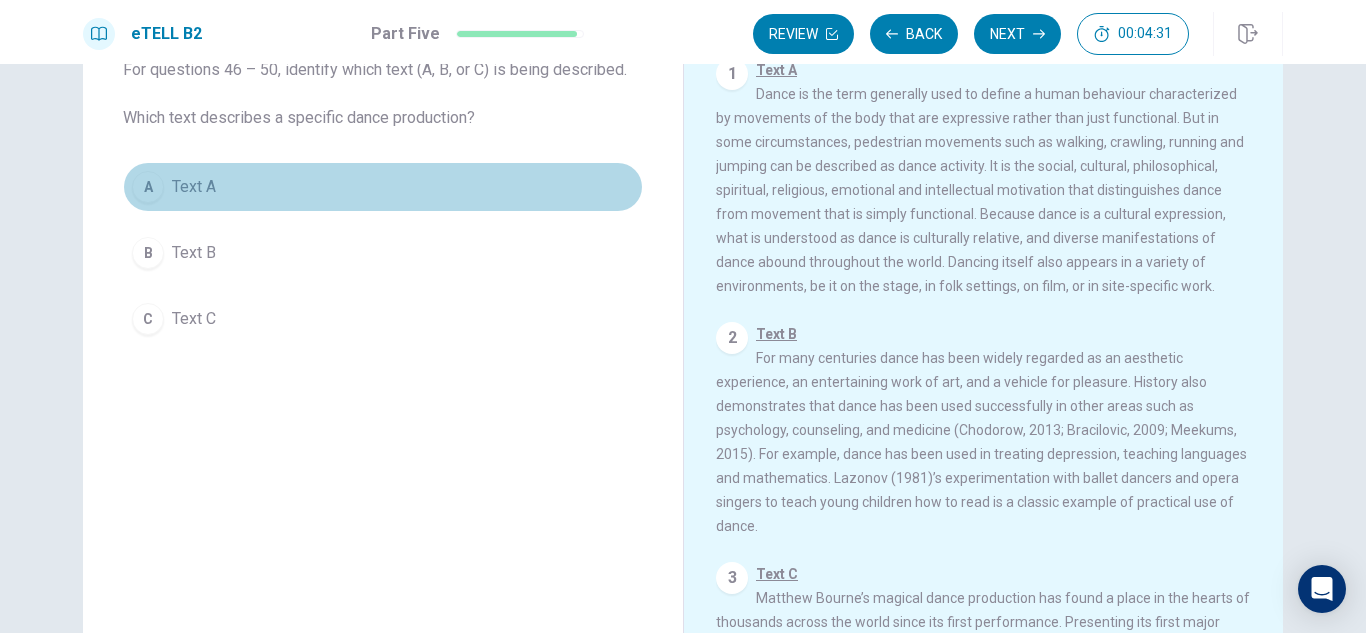 click on "Text A" at bounding box center (194, 187) 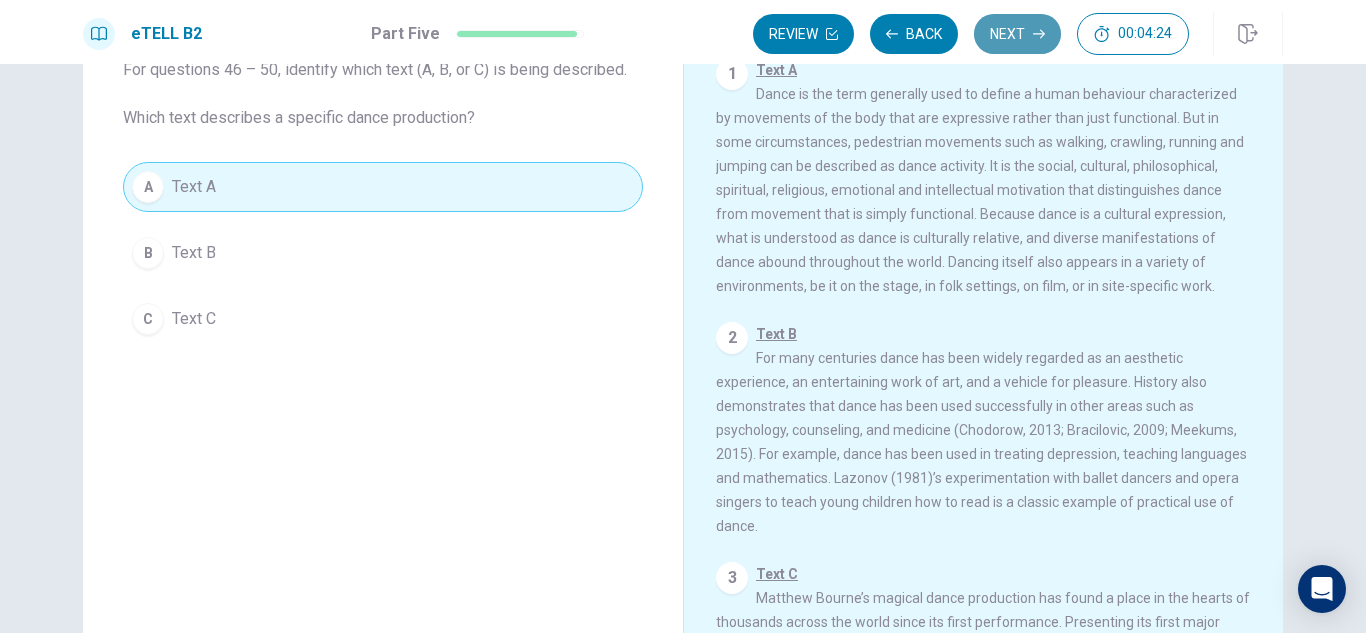 click on "Next" at bounding box center [1017, 34] 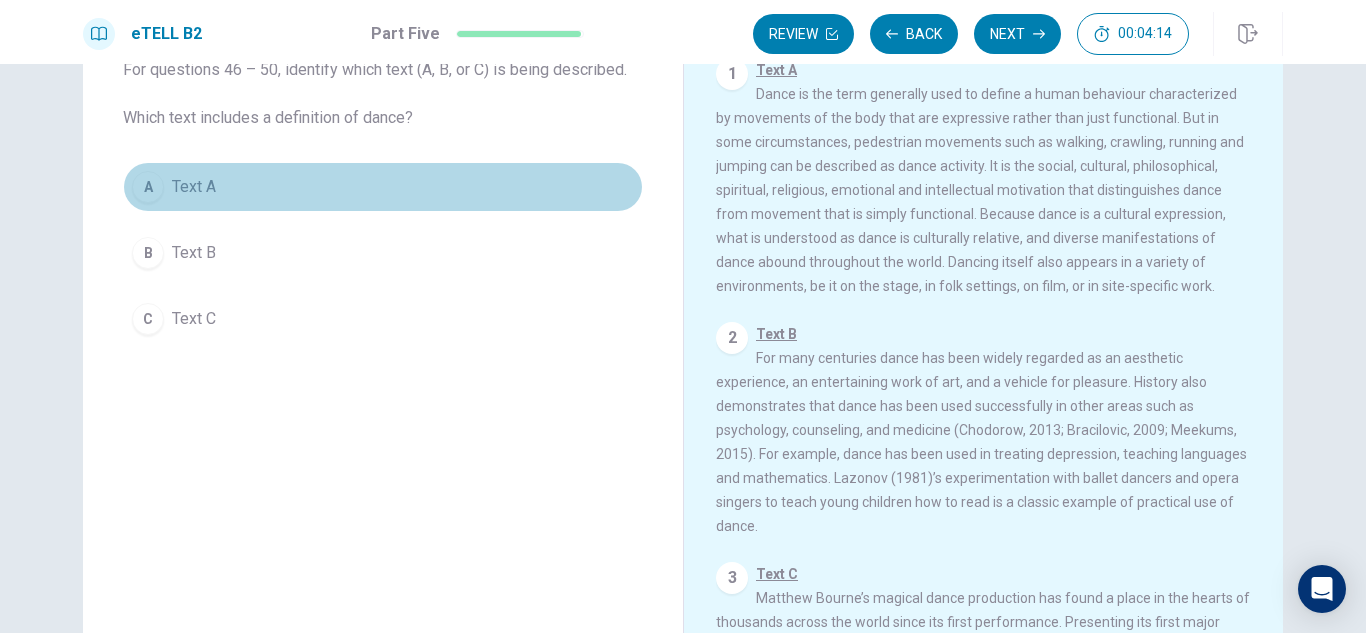 click on "Text A" at bounding box center (194, 187) 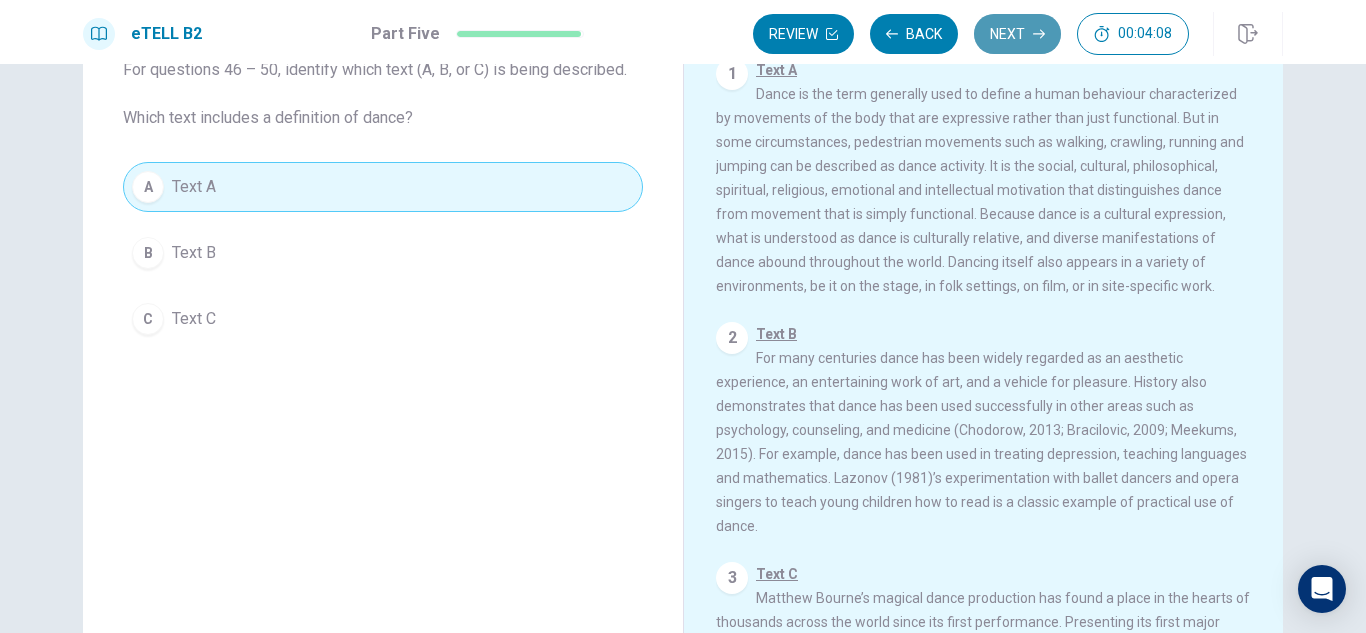 click on "Next" at bounding box center (1017, 34) 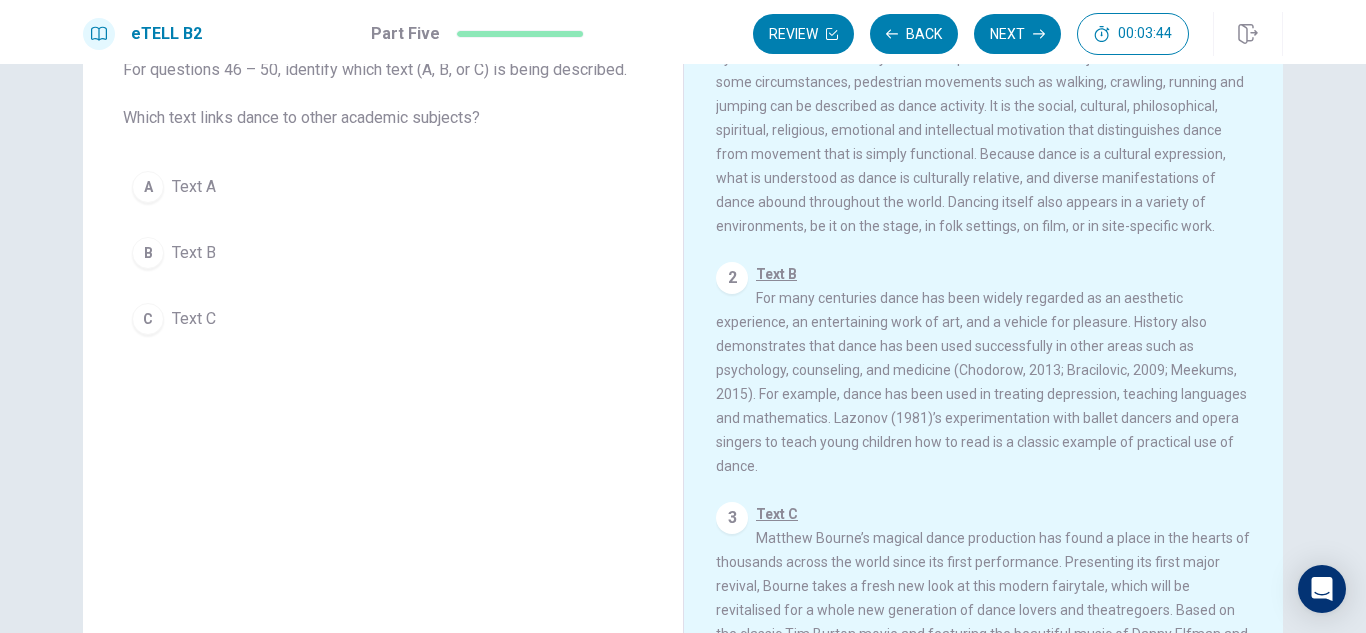 scroll, scrollTop: 80, scrollLeft: 0, axis: vertical 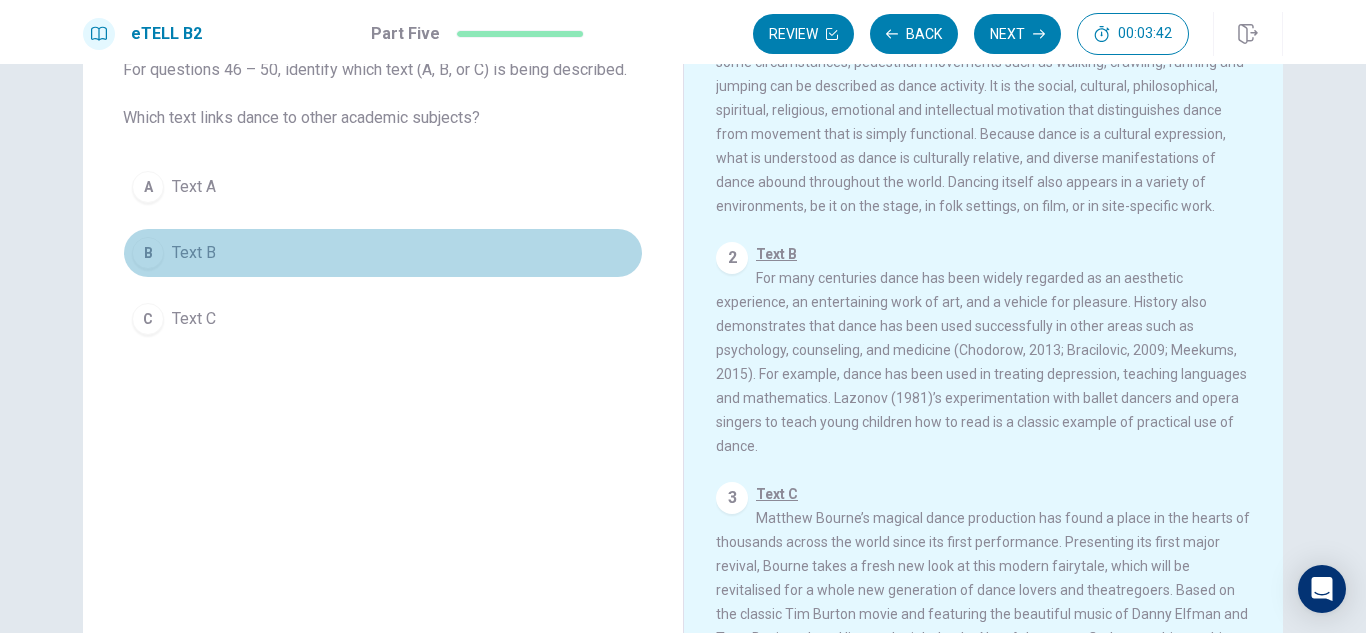click on "Text B" at bounding box center [194, 253] 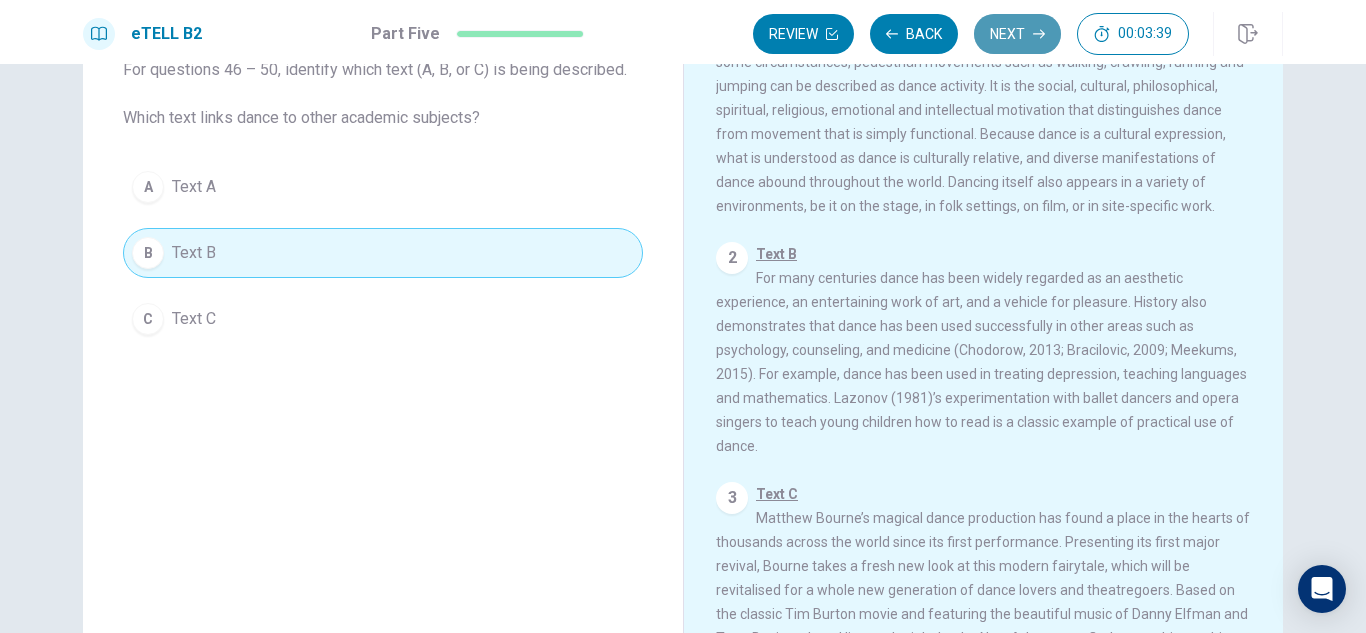 click on "Next" at bounding box center (1017, 34) 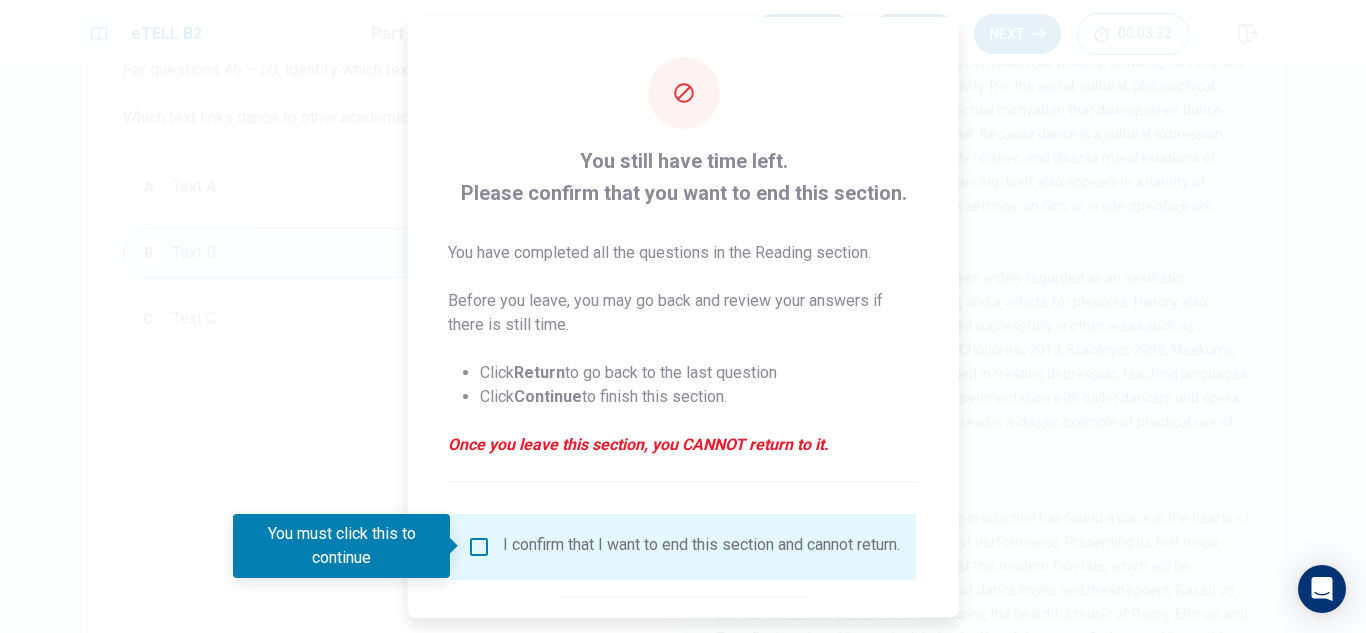 click at bounding box center (683, 316) 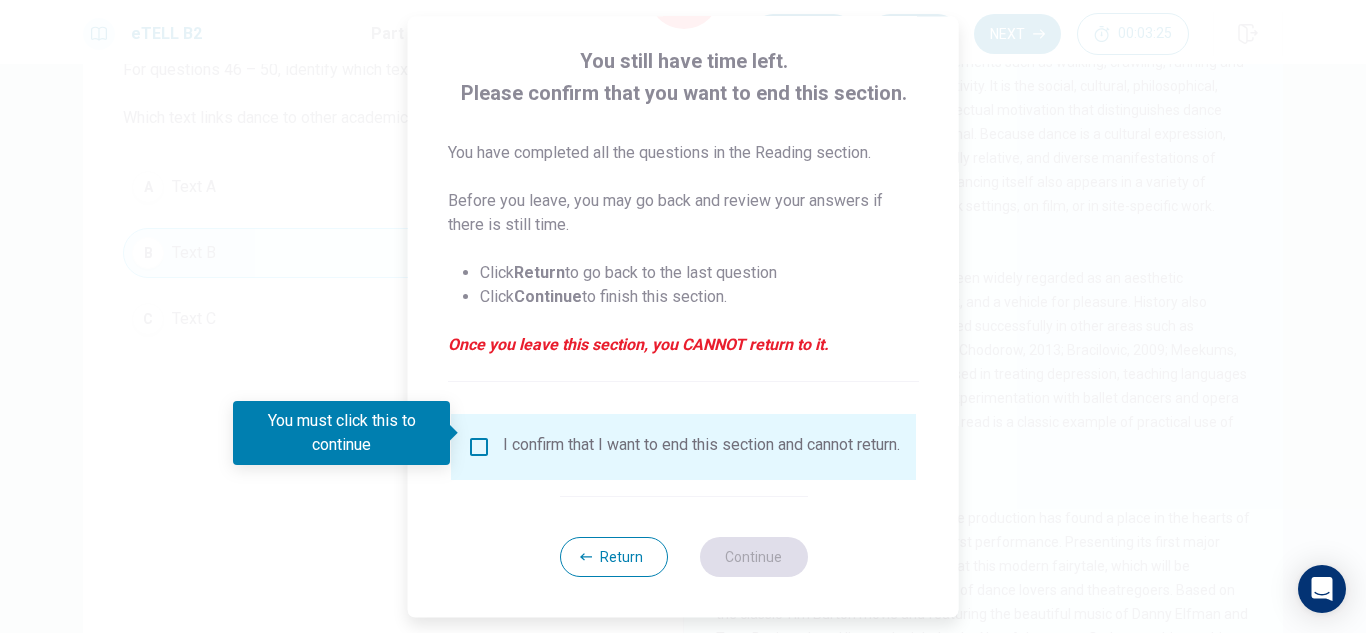 scroll, scrollTop: 113, scrollLeft: 0, axis: vertical 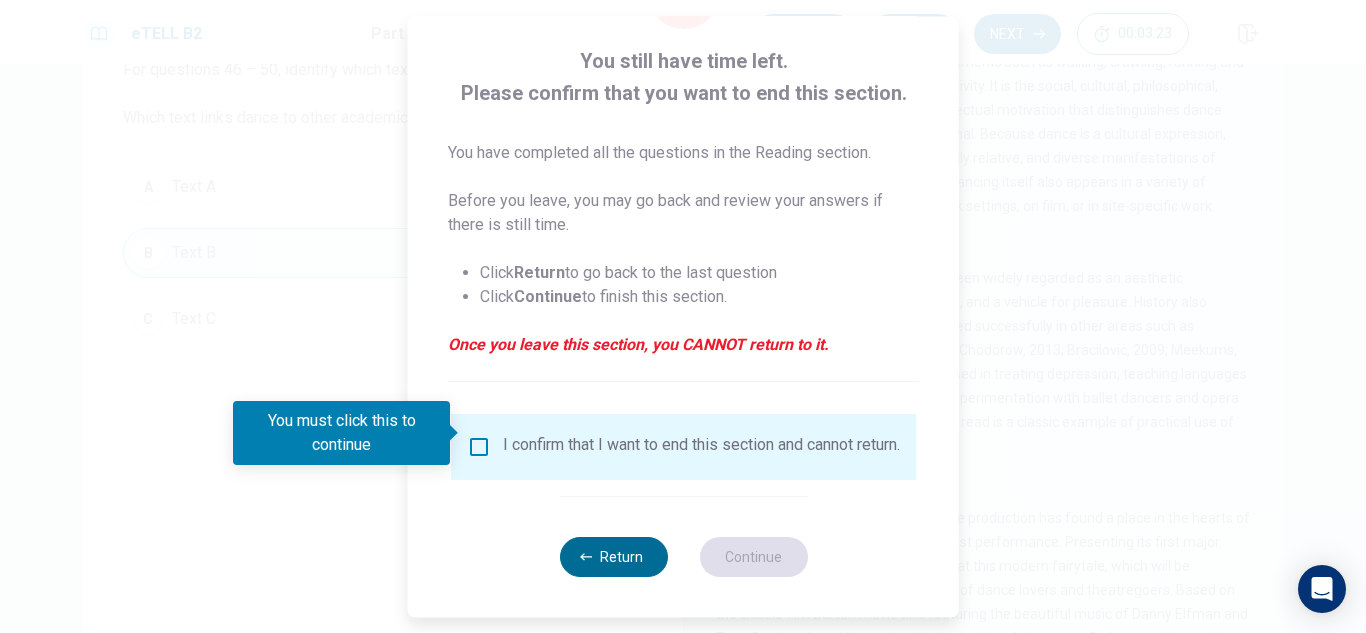click on "Return" at bounding box center (613, 557) 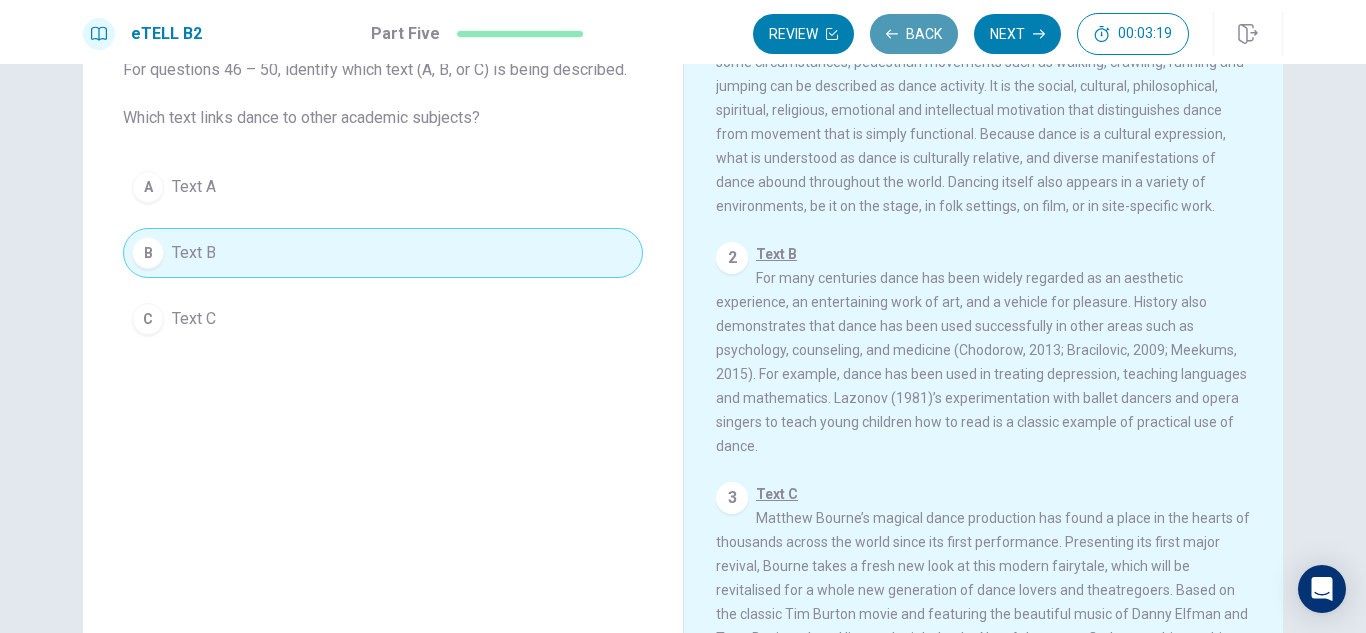 click on "Back" at bounding box center (914, 34) 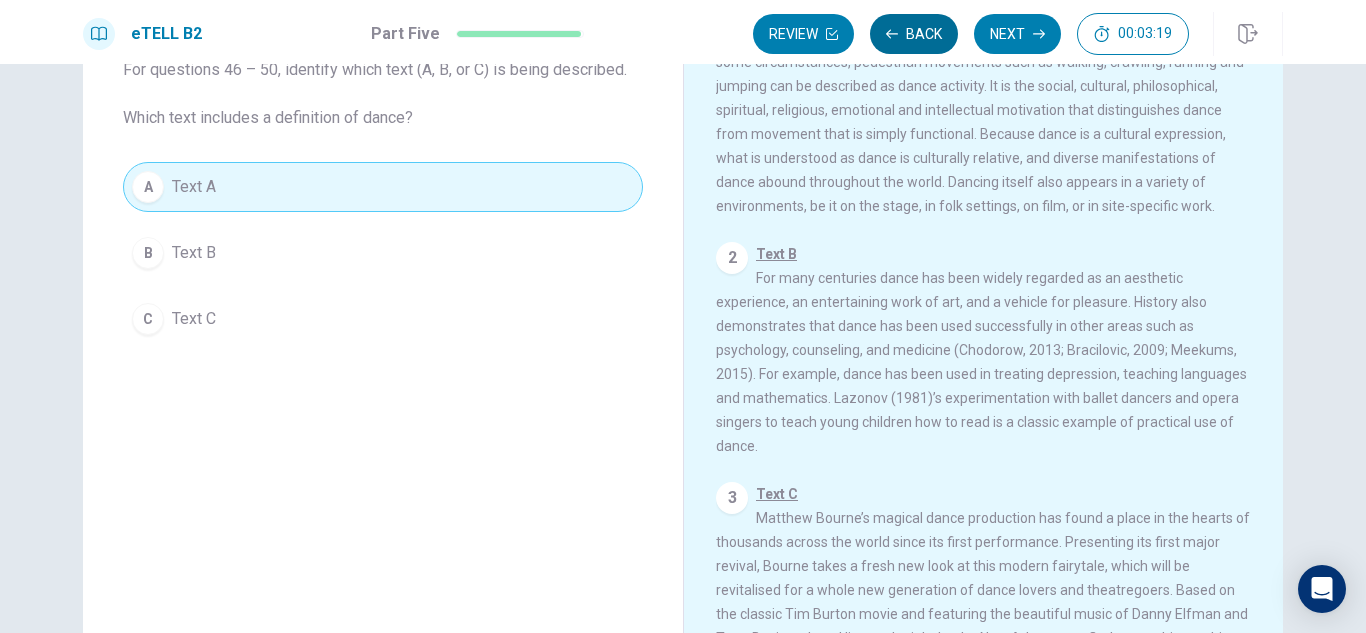 click on "Back" at bounding box center (914, 34) 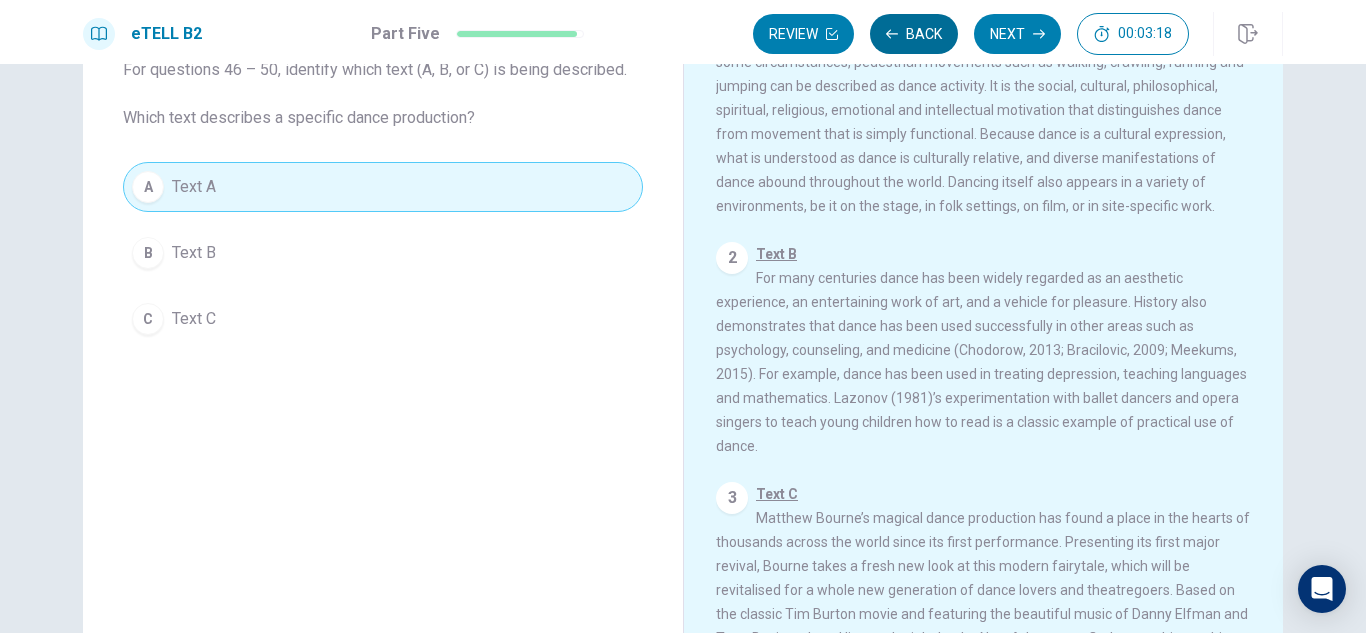 click on "Back" at bounding box center (914, 34) 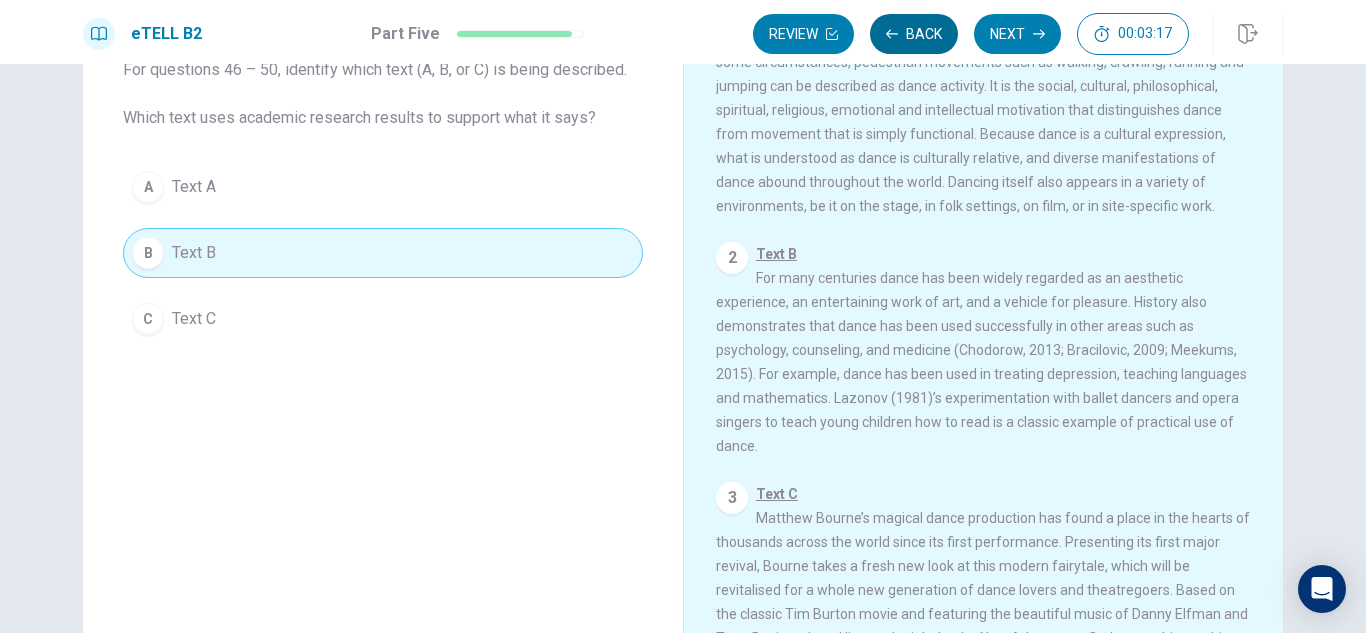 click on "Back" at bounding box center (914, 34) 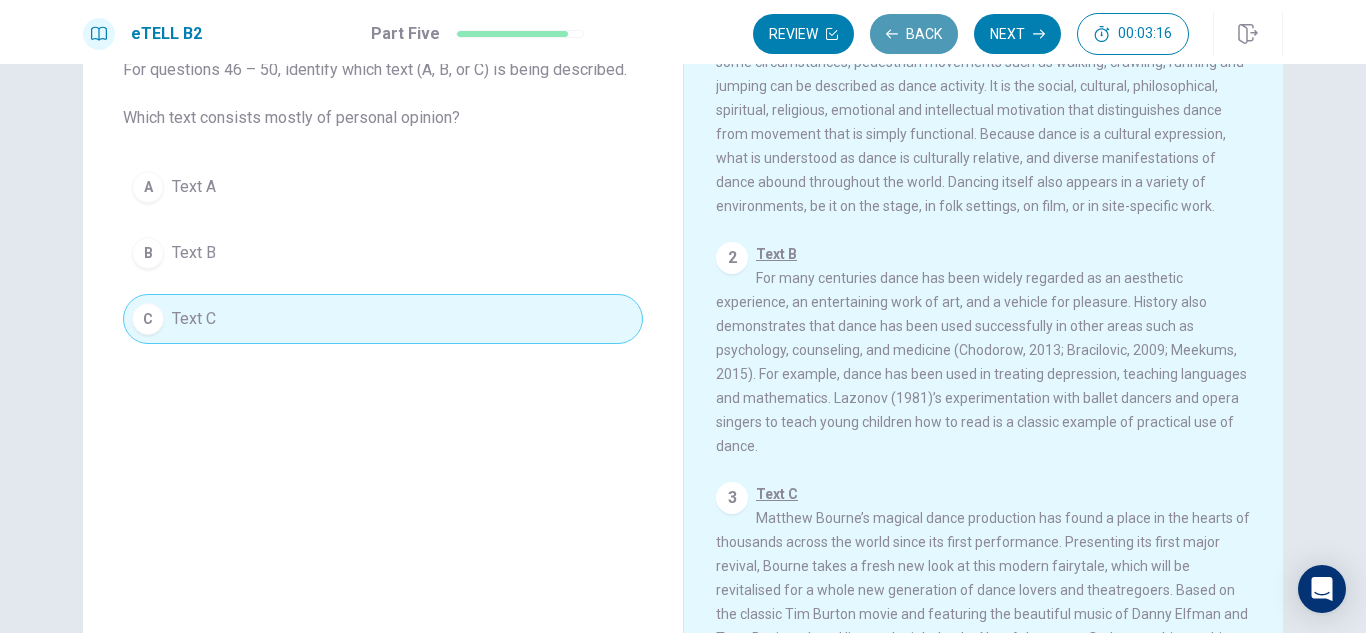 click on "Back" at bounding box center (914, 34) 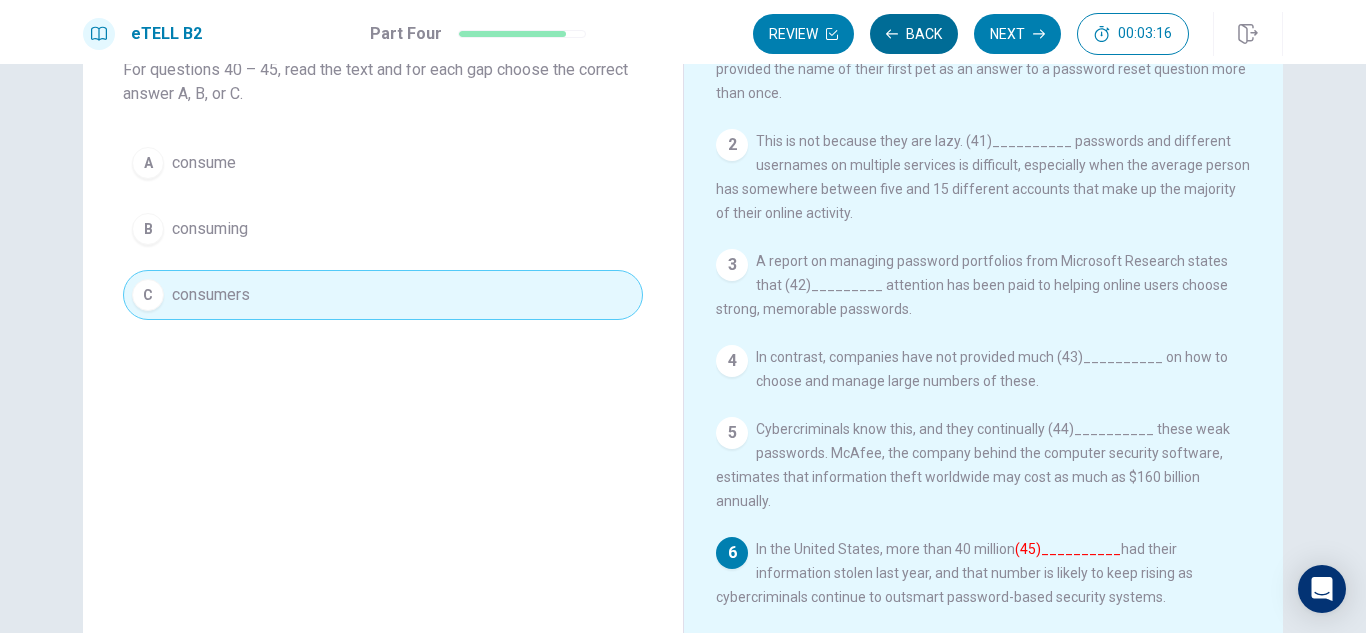 scroll, scrollTop: 69, scrollLeft: 0, axis: vertical 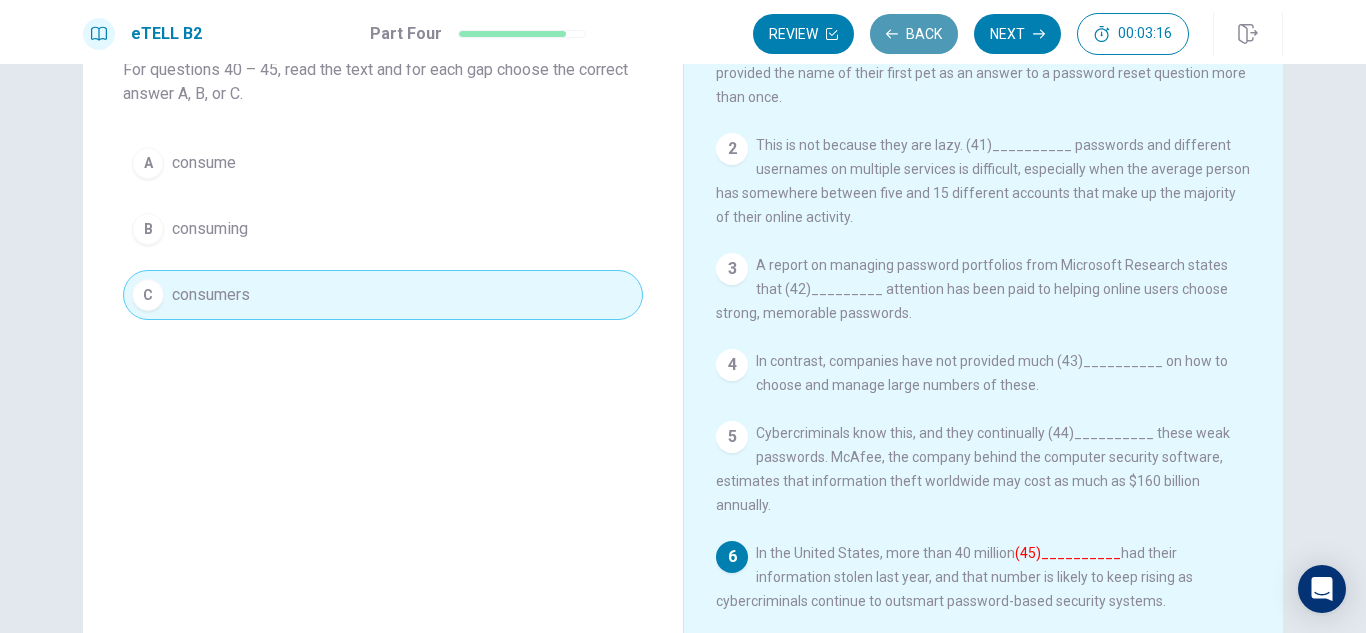 click on "Back" at bounding box center [914, 34] 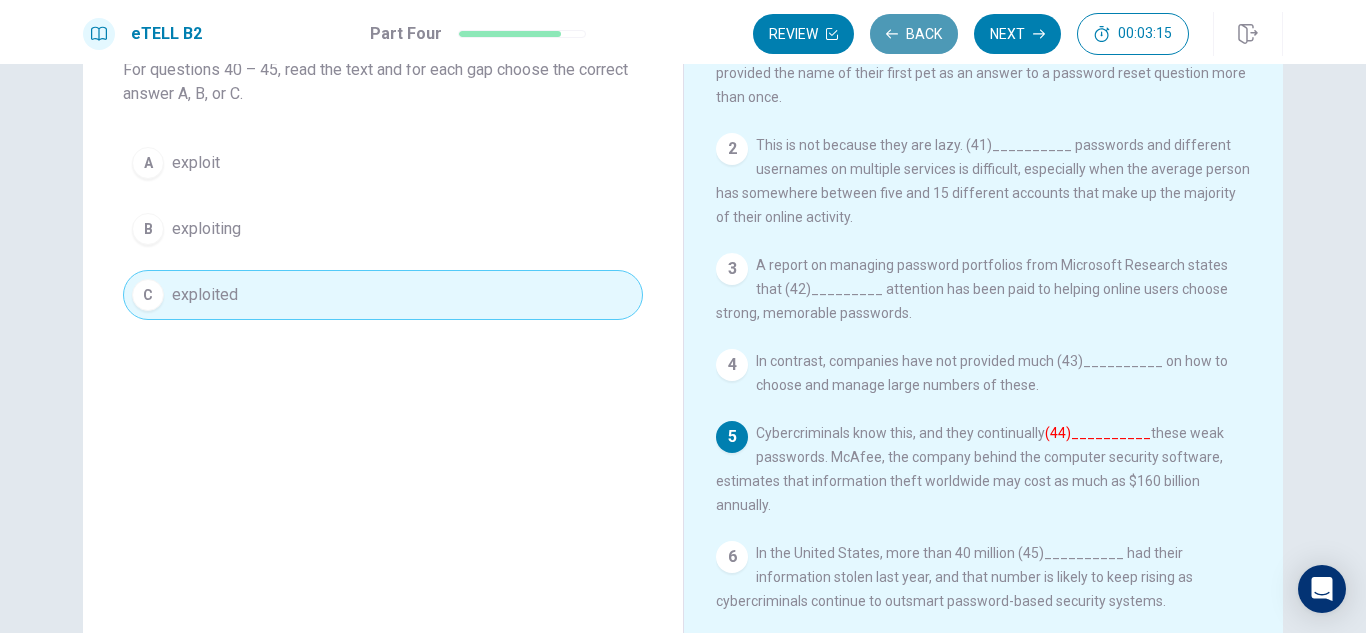 click on "Back" at bounding box center (914, 34) 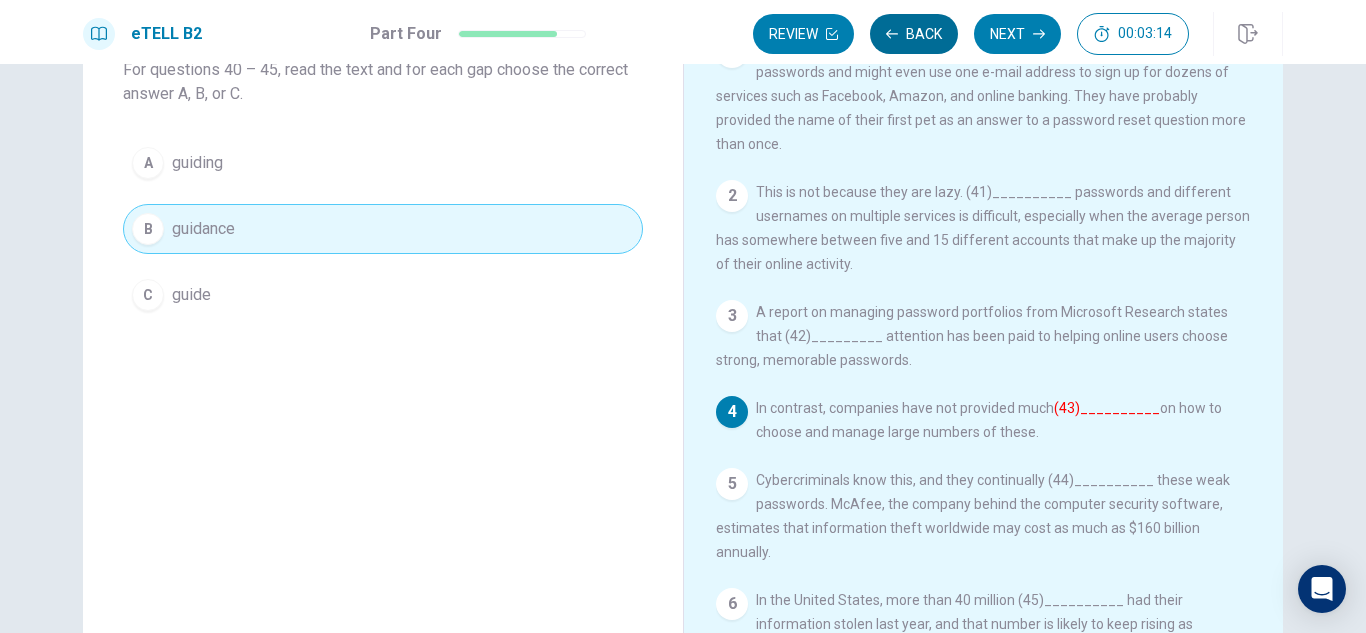 click on "Back" at bounding box center [914, 34] 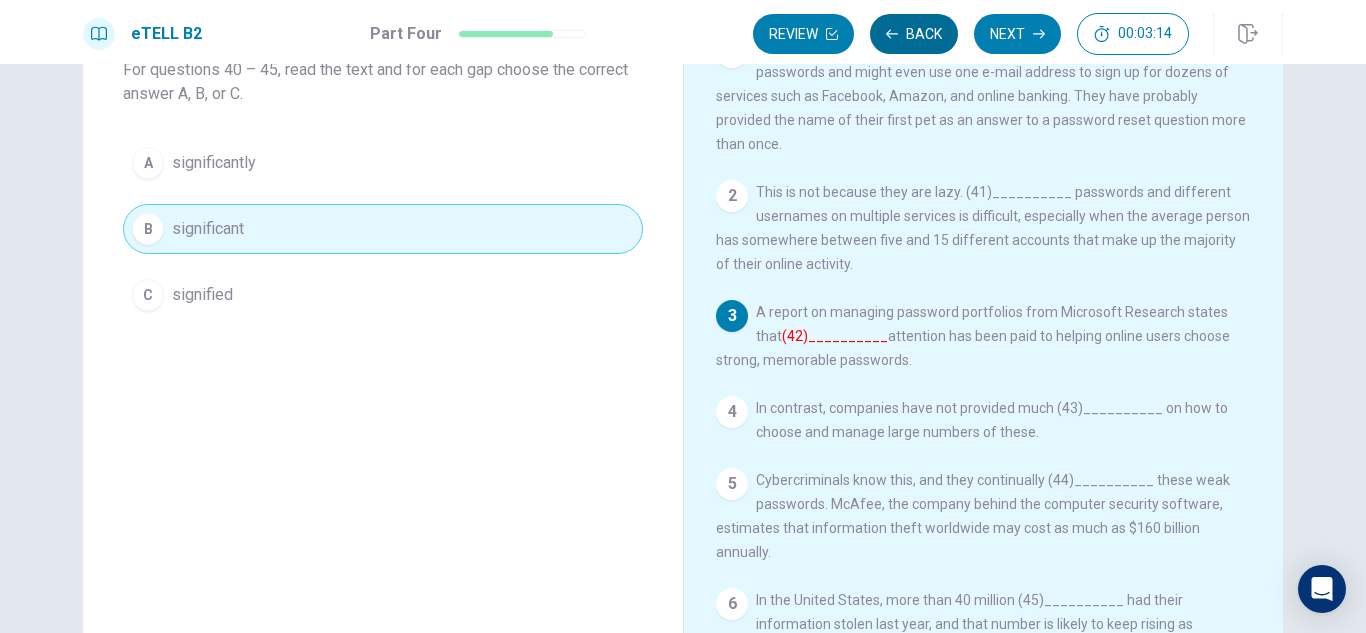 scroll, scrollTop: 69, scrollLeft: 0, axis: vertical 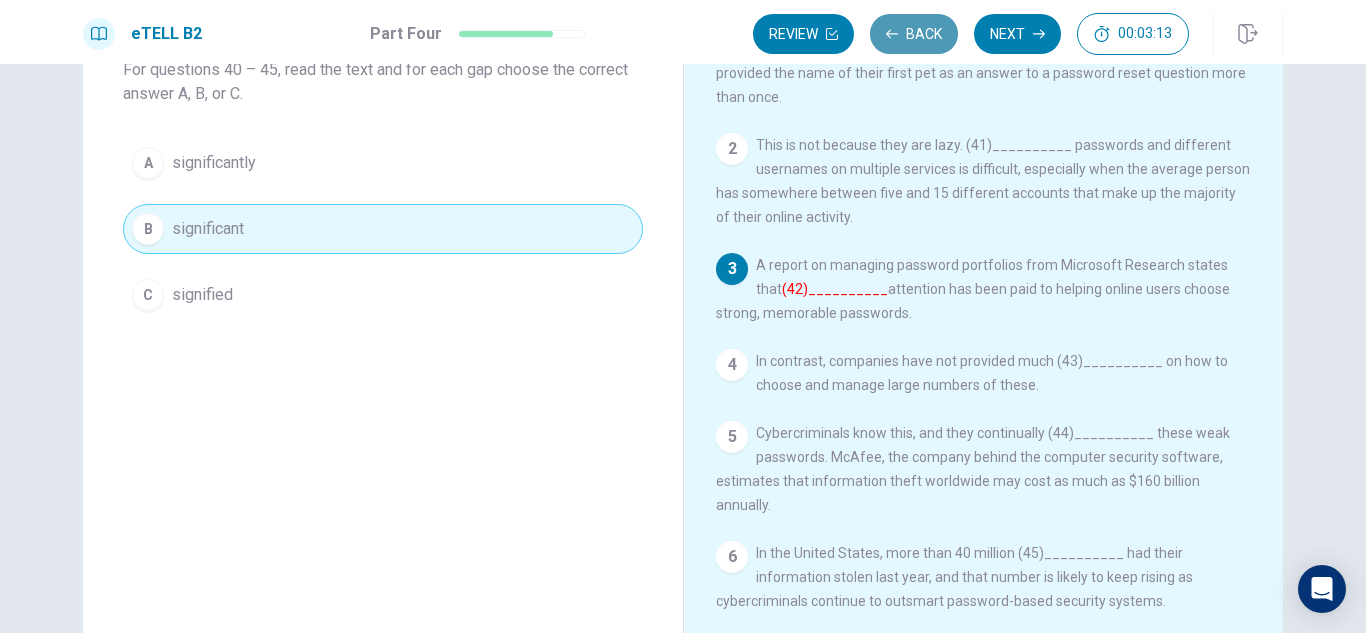 click on "Back" at bounding box center (914, 34) 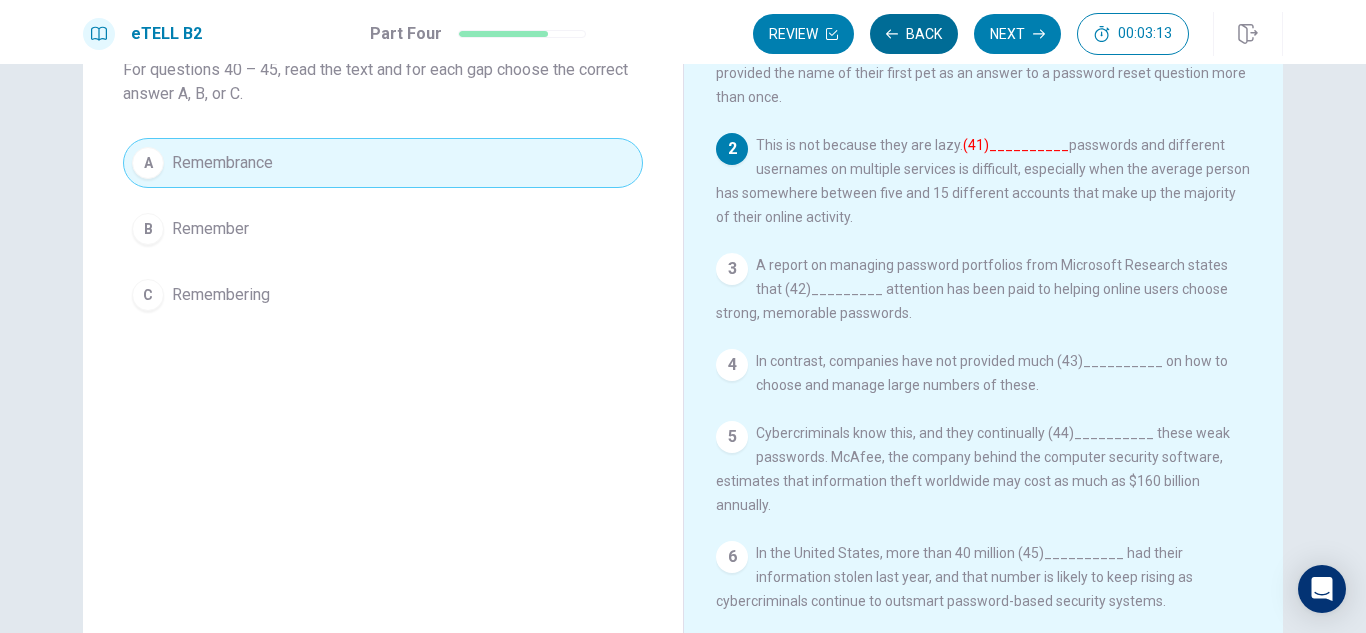 click on "Back" at bounding box center [914, 34] 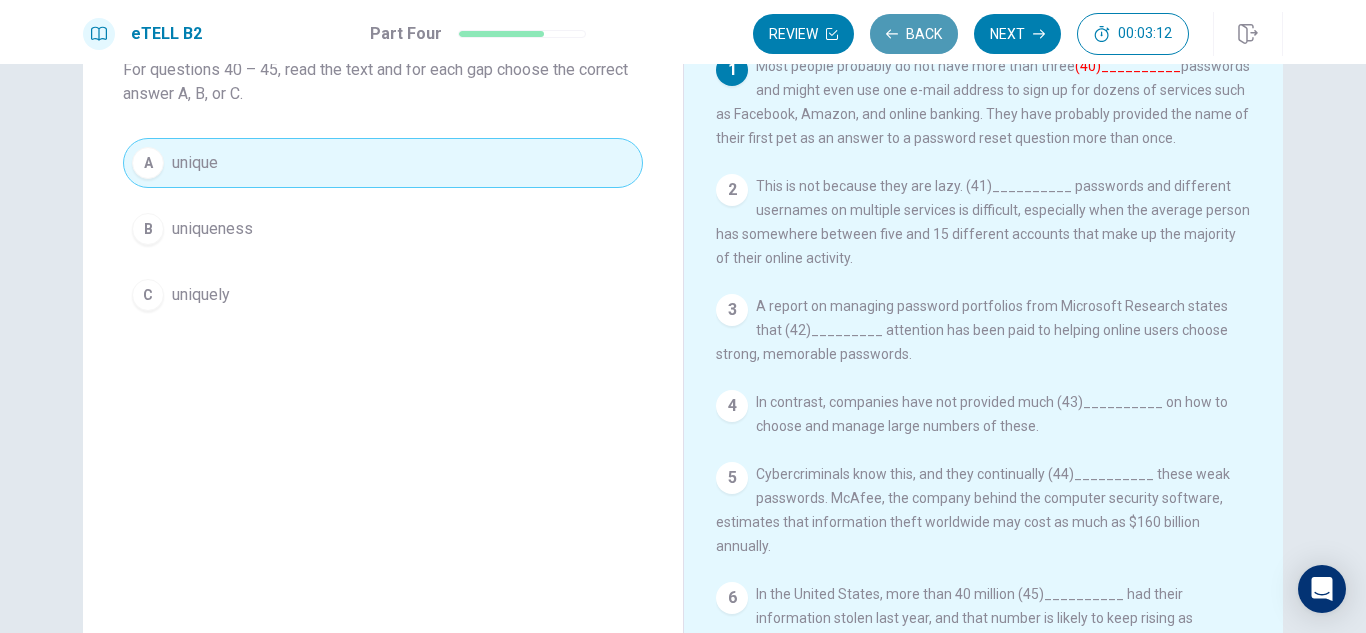 scroll, scrollTop: 0, scrollLeft: 0, axis: both 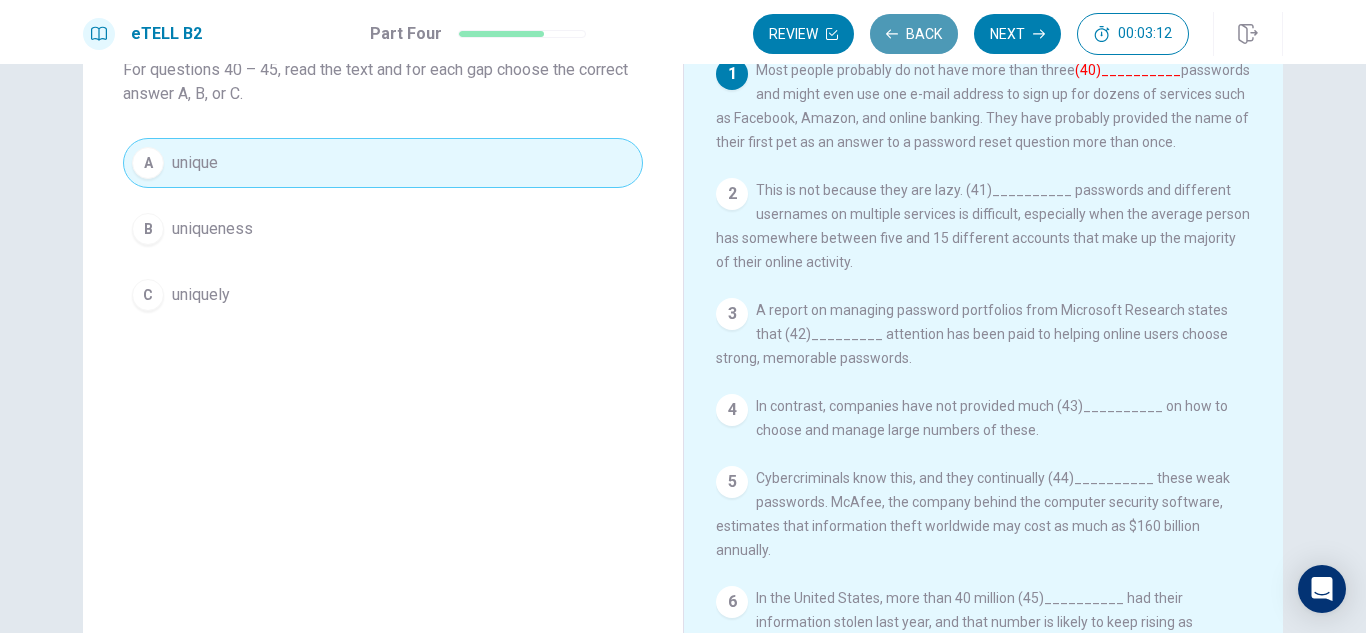 click on "Back" at bounding box center (914, 34) 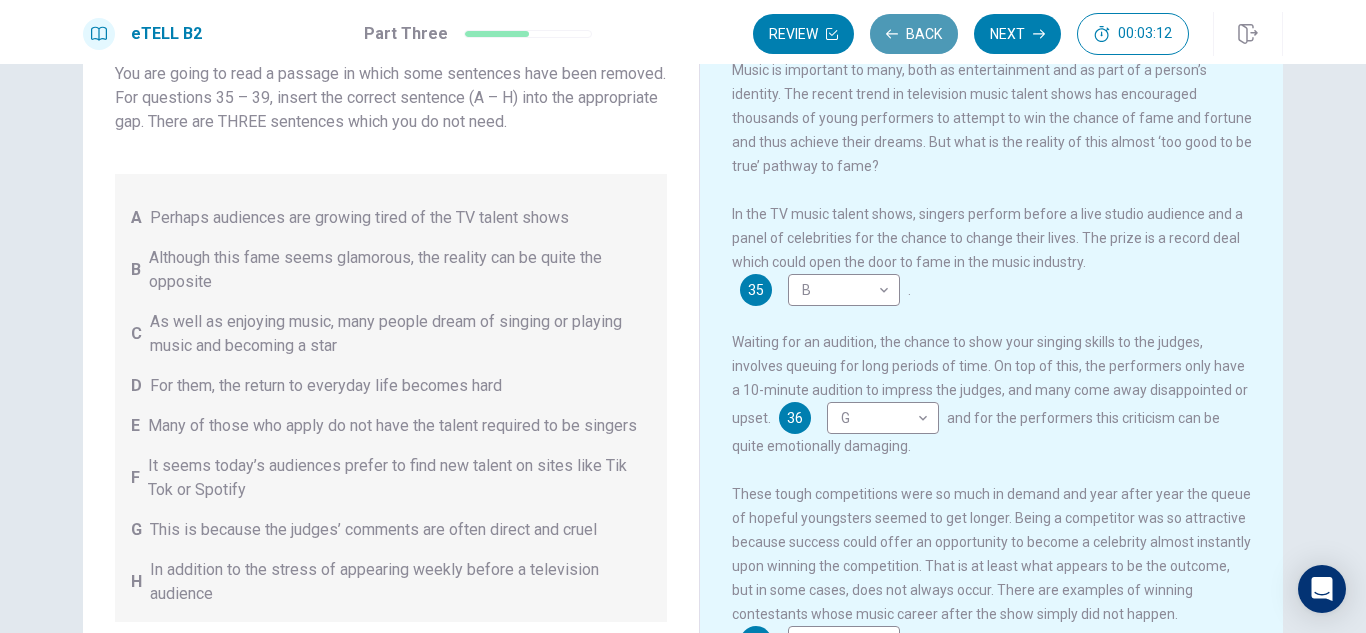click on "Back" at bounding box center (914, 34) 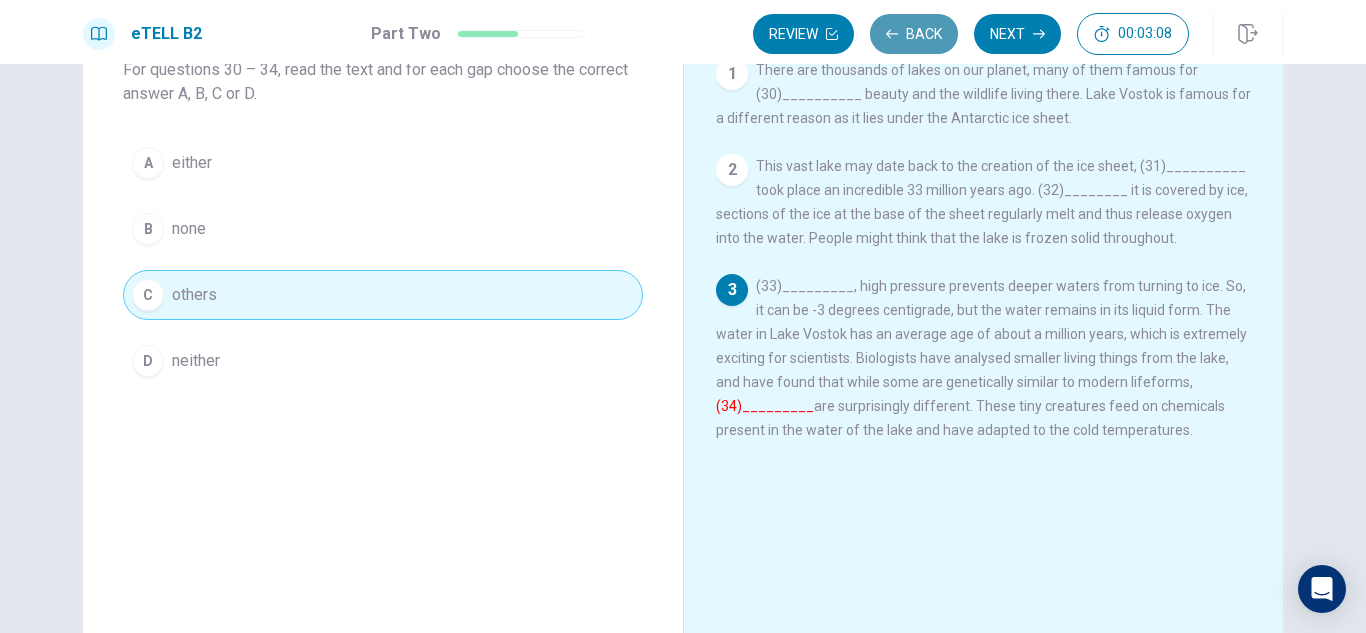 click on "Back" at bounding box center [914, 34] 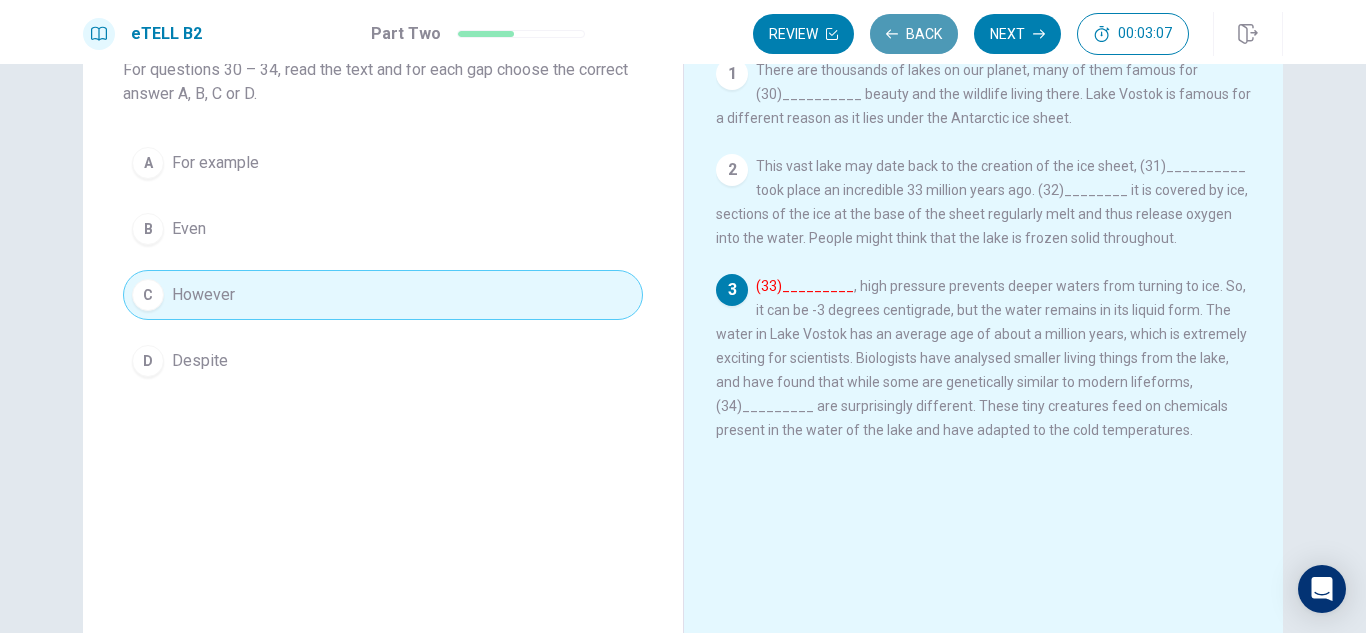 click on "Back" at bounding box center [914, 34] 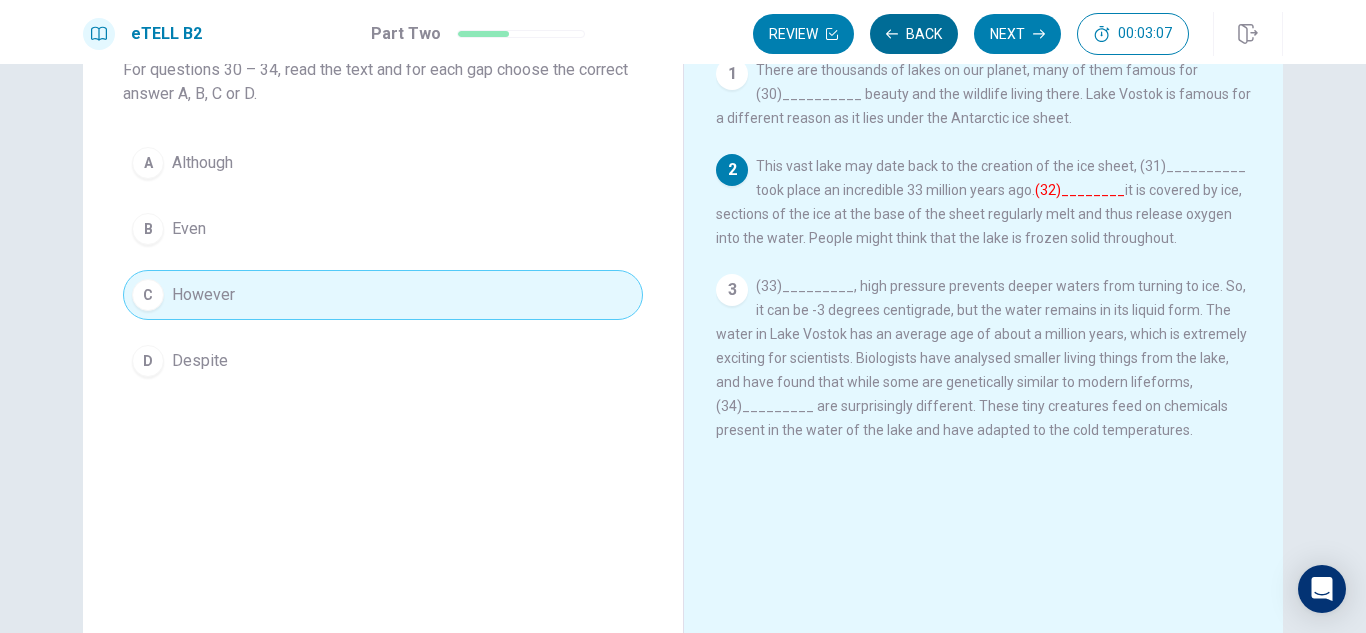click on "Back" at bounding box center (914, 34) 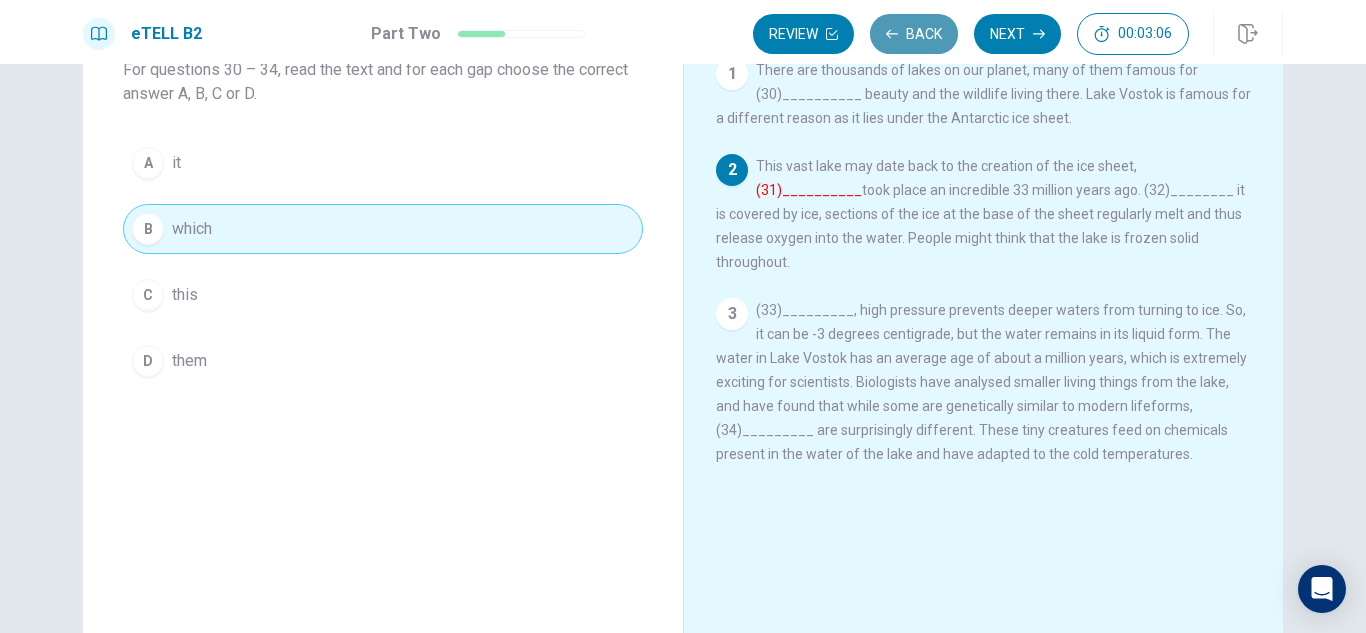 click on "Back" at bounding box center (914, 34) 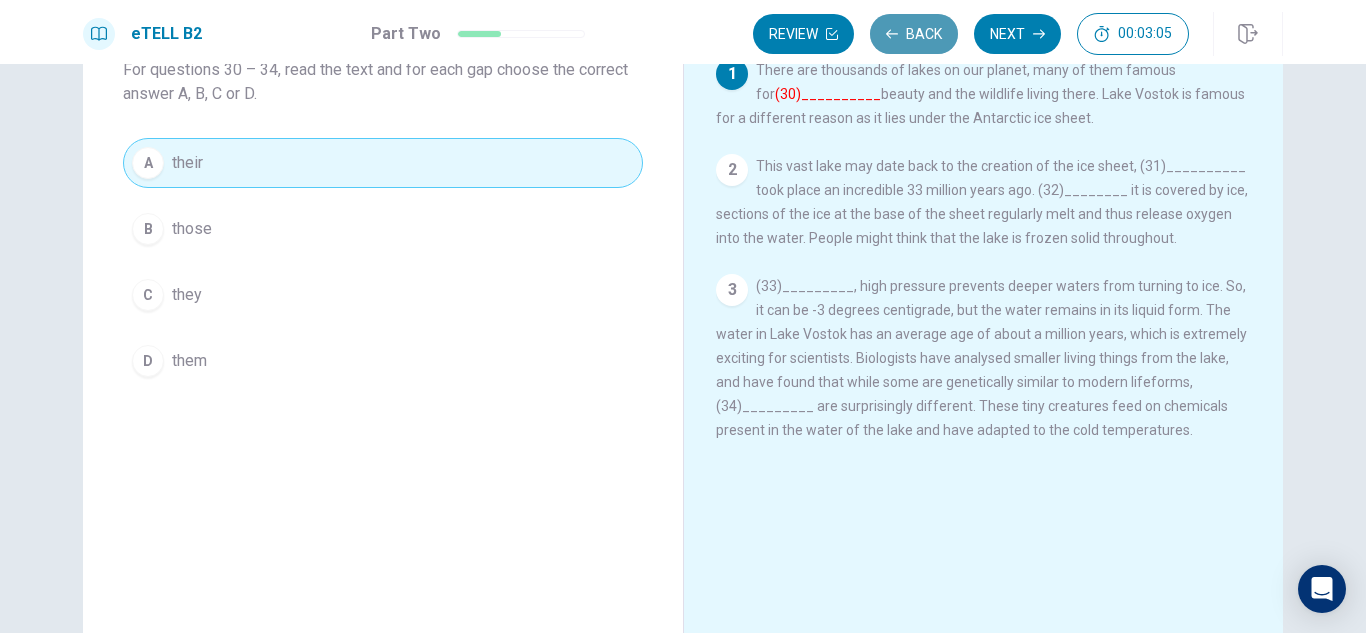click on "Back" at bounding box center (914, 34) 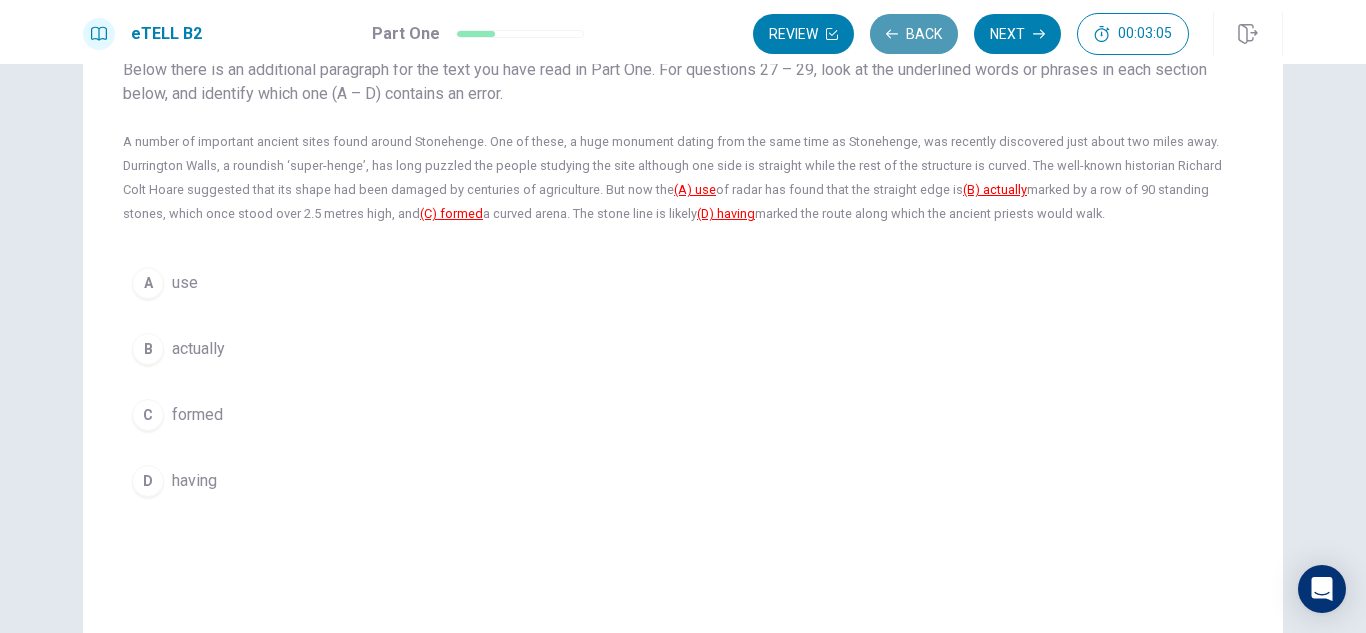 click on "Back" at bounding box center [914, 34] 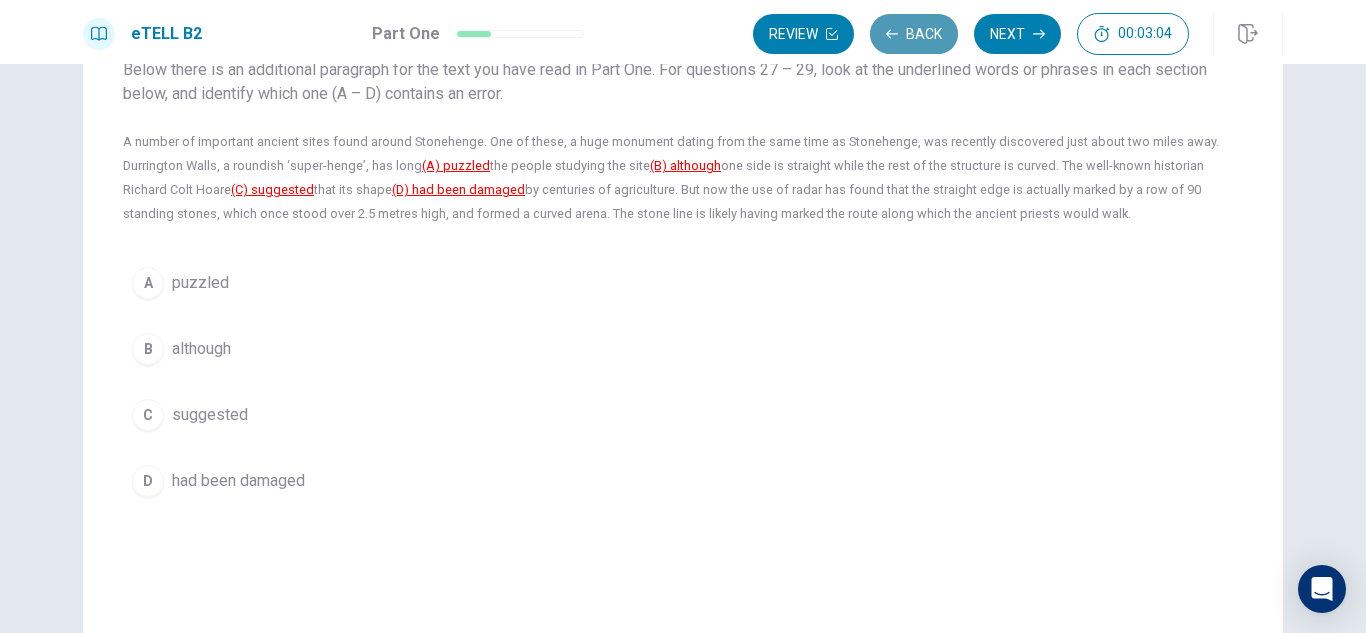 click on "Back" at bounding box center (914, 34) 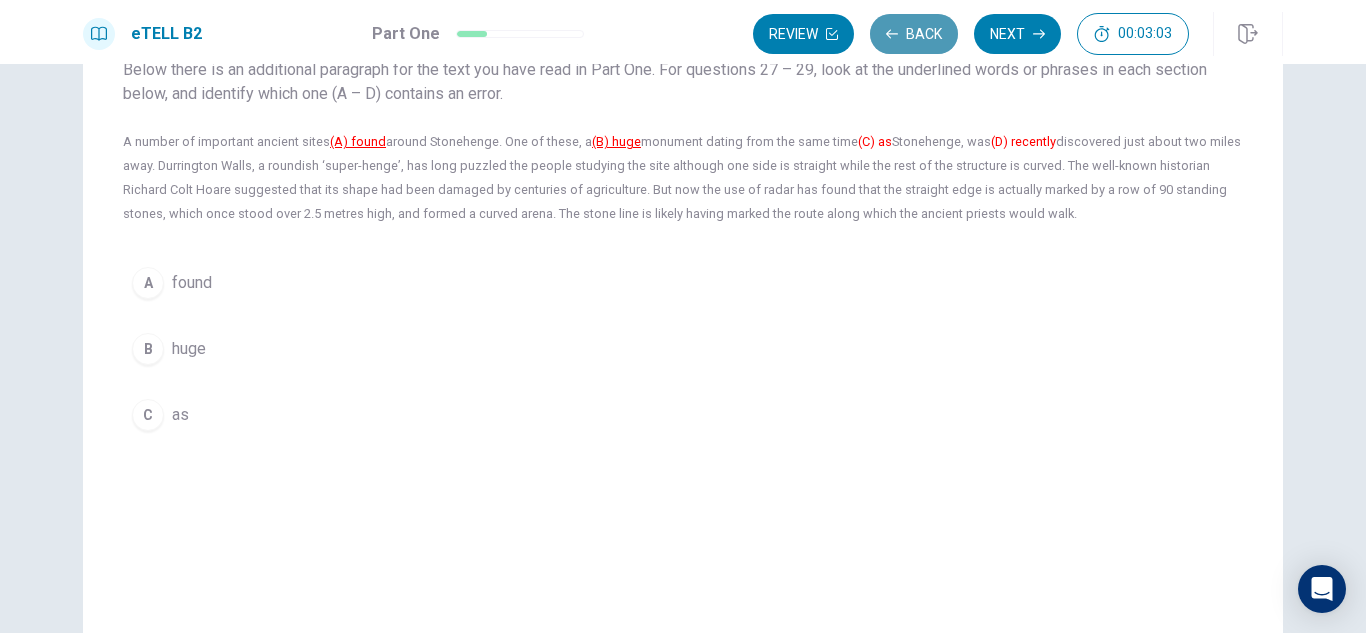 click on "Back" at bounding box center (914, 34) 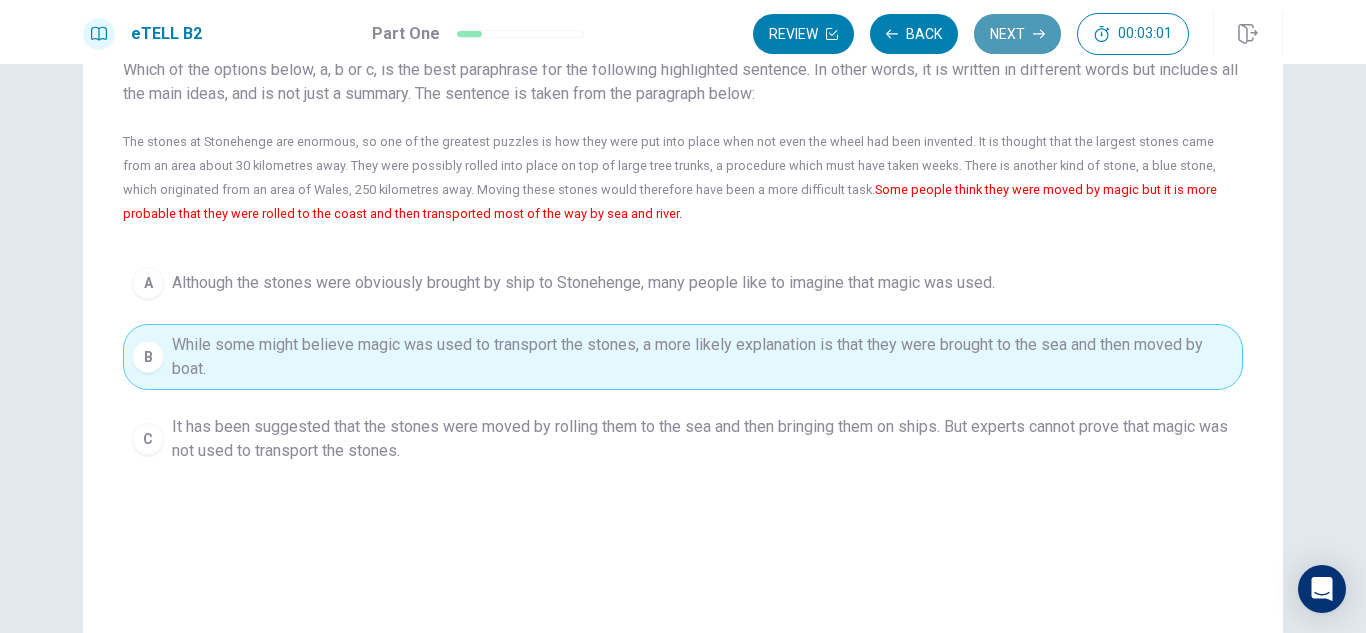 click on "Next" at bounding box center [1017, 34] 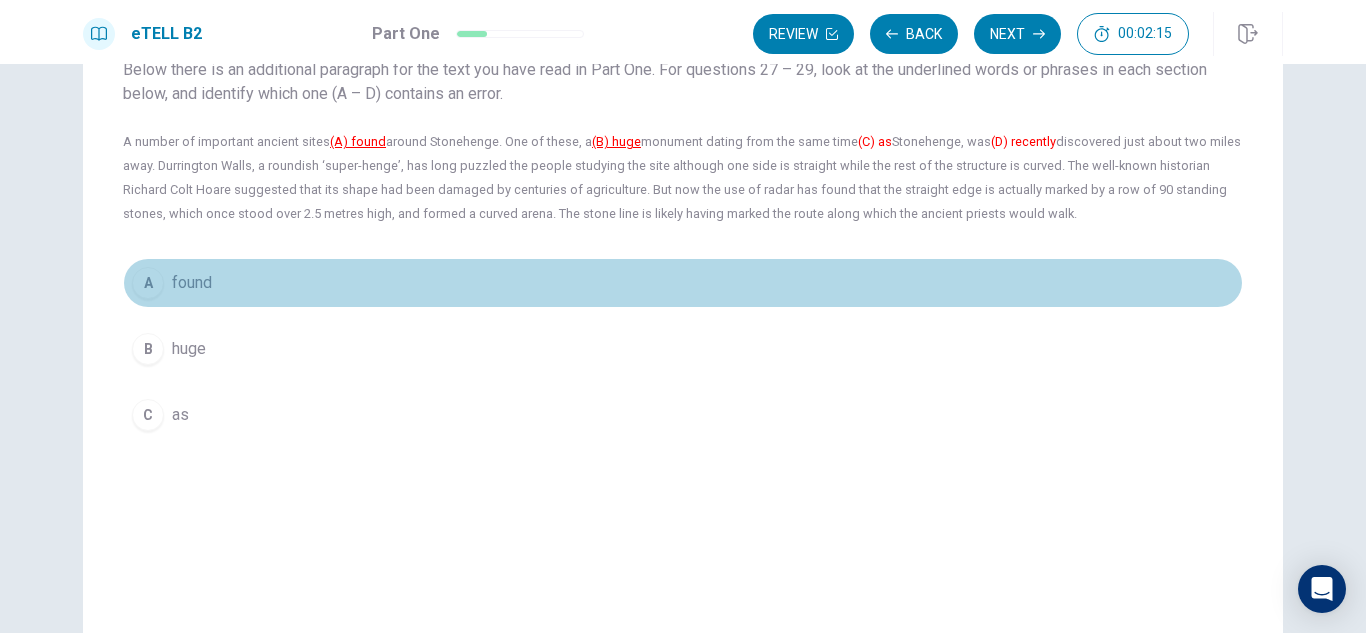 click on "found" at bounding box center [192, 283] 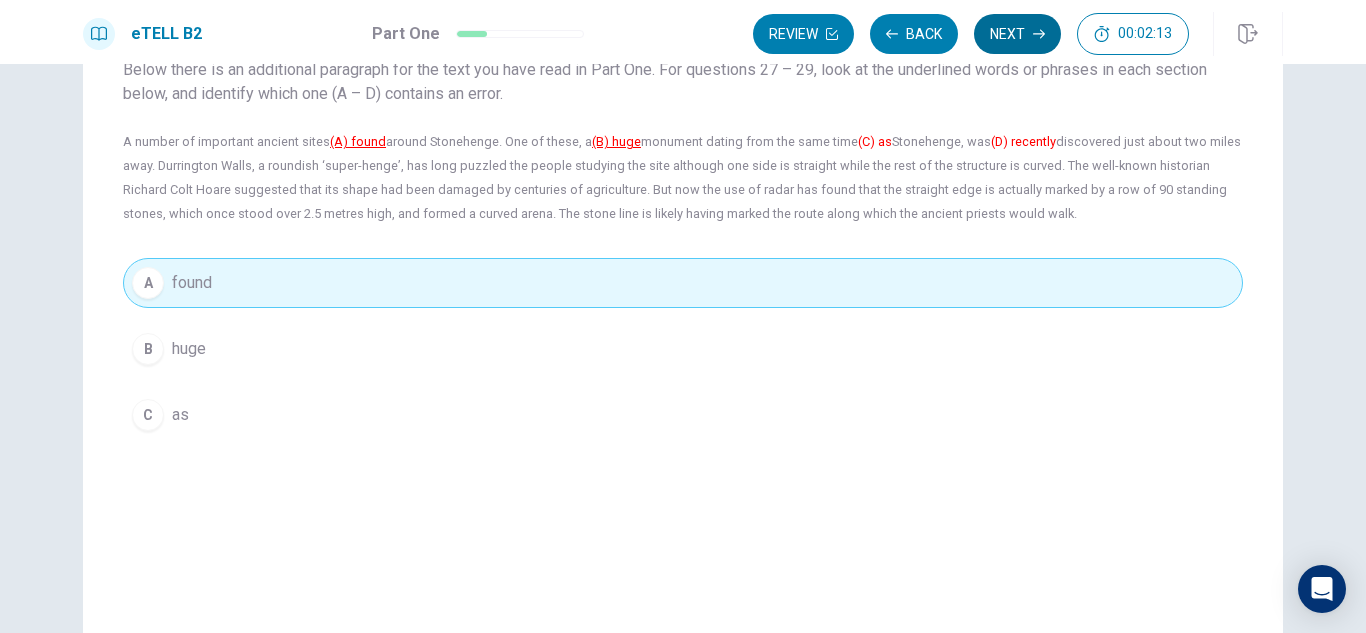 click on "Next" at bounding box center (1017, 34) 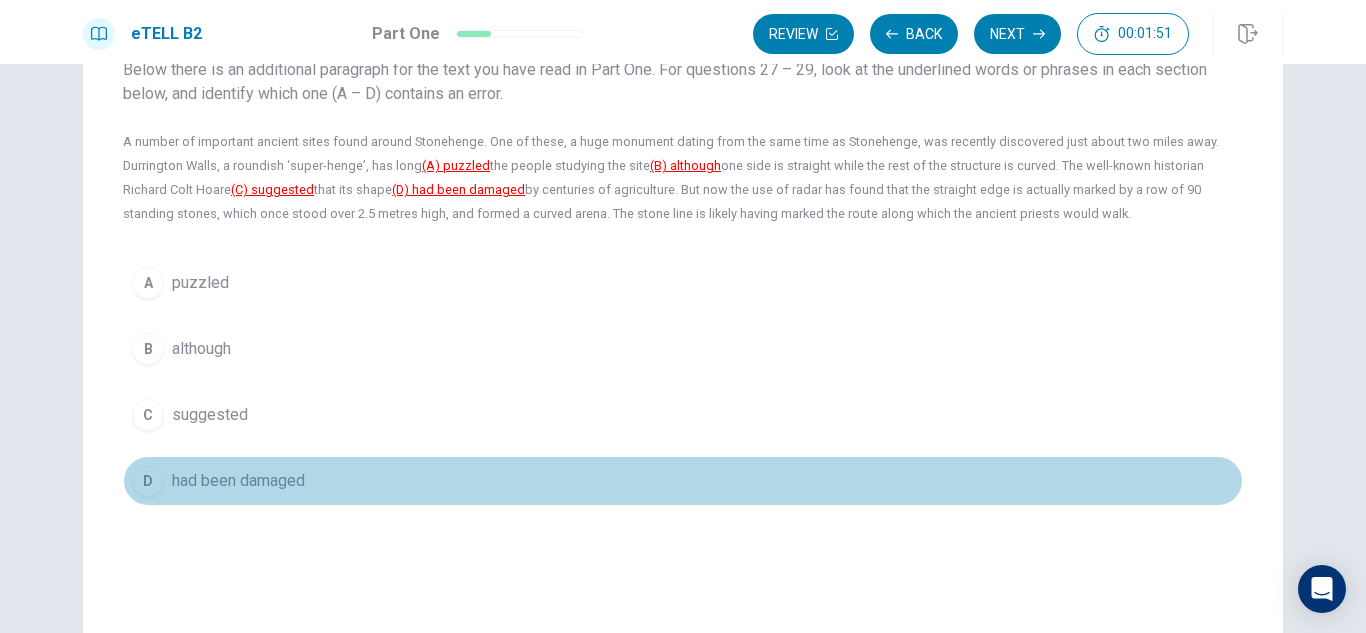 click on "had been damaged" at bounding box center [238, 481] 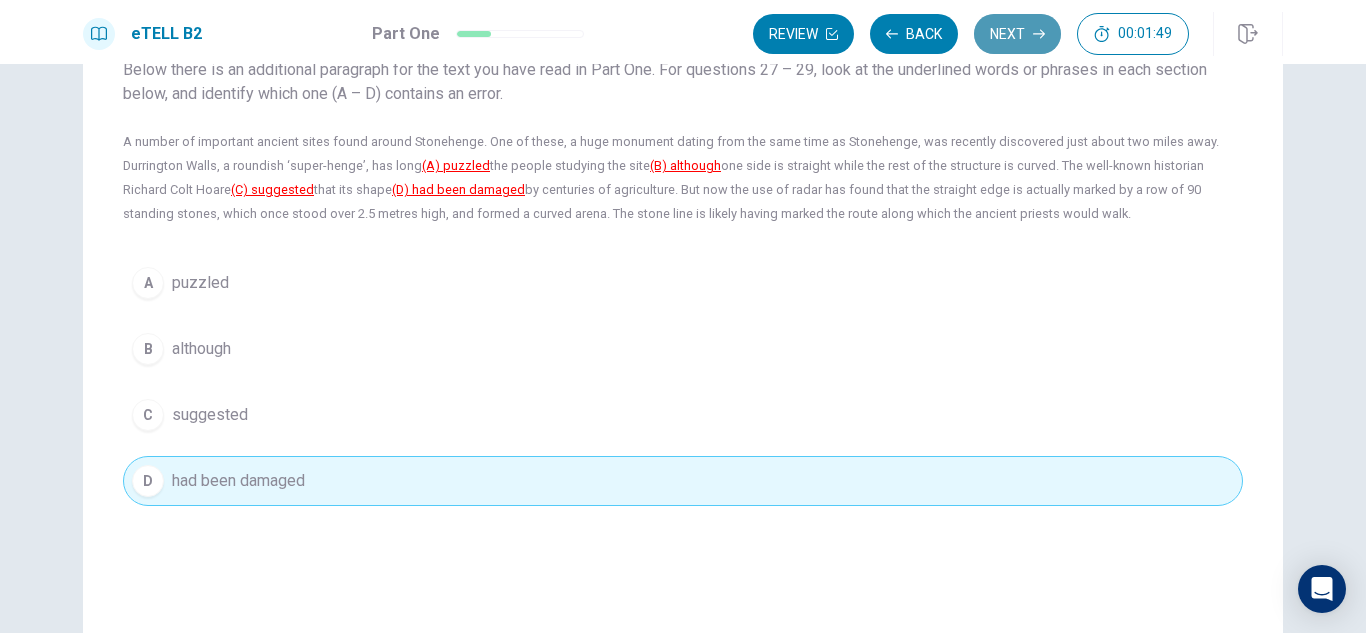 click on "Next" at bounding box center [1017, 34] 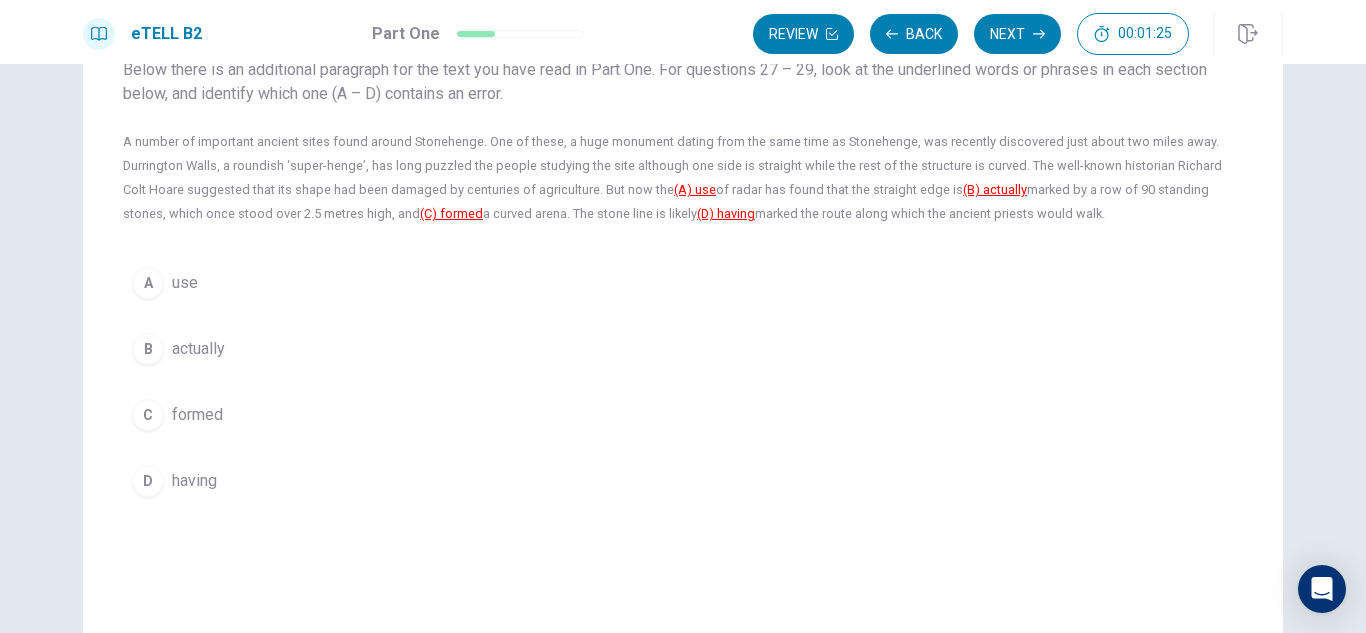 click on "use" at bounding box center (185, 283) 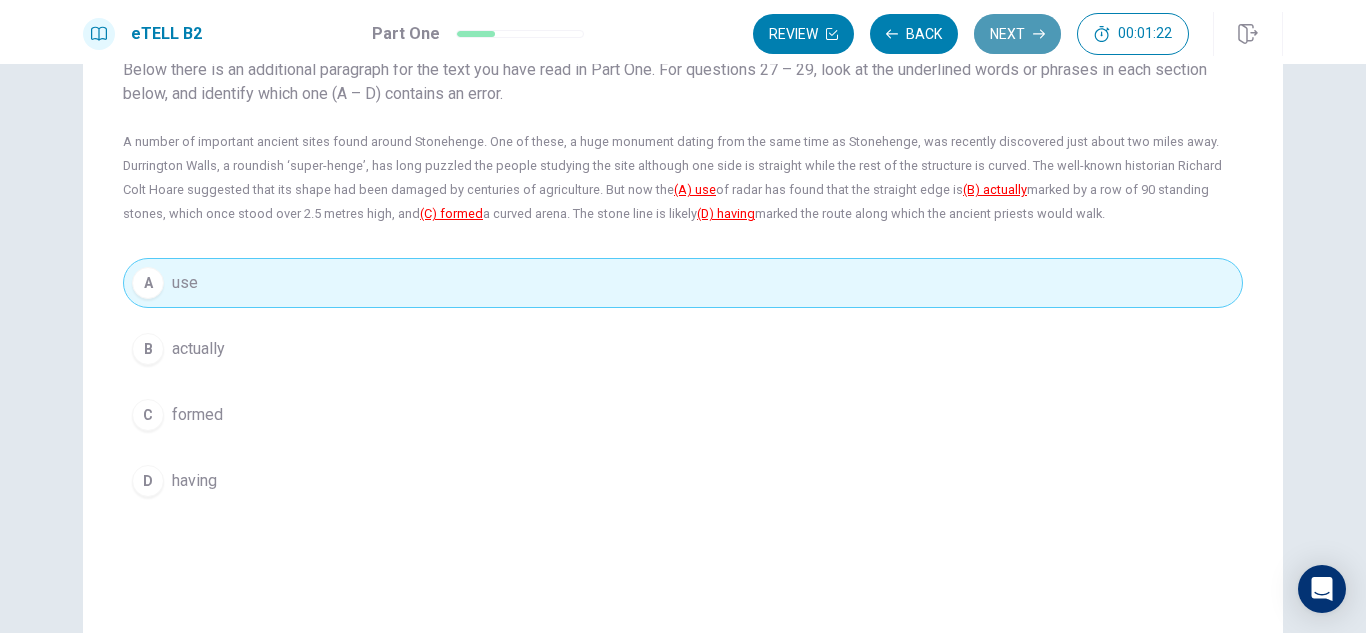 click on "Next" at bounding box center [1017, 34] 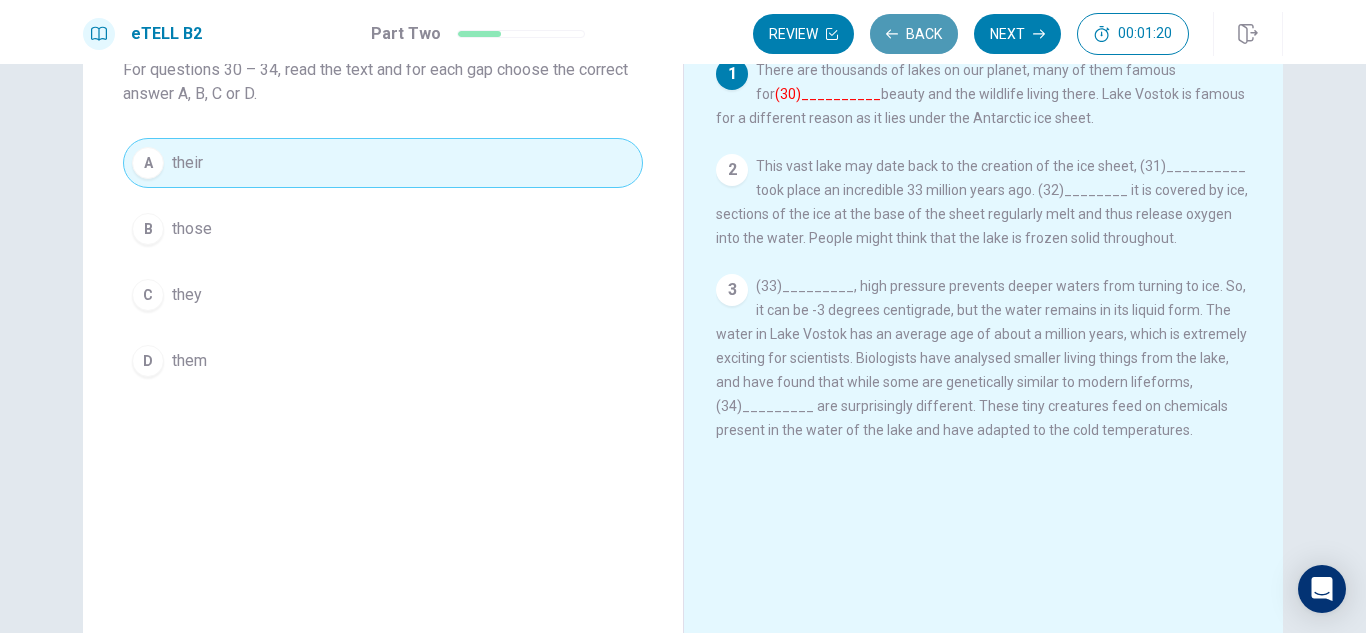 click on "Back" at bounding box center [914, 34] 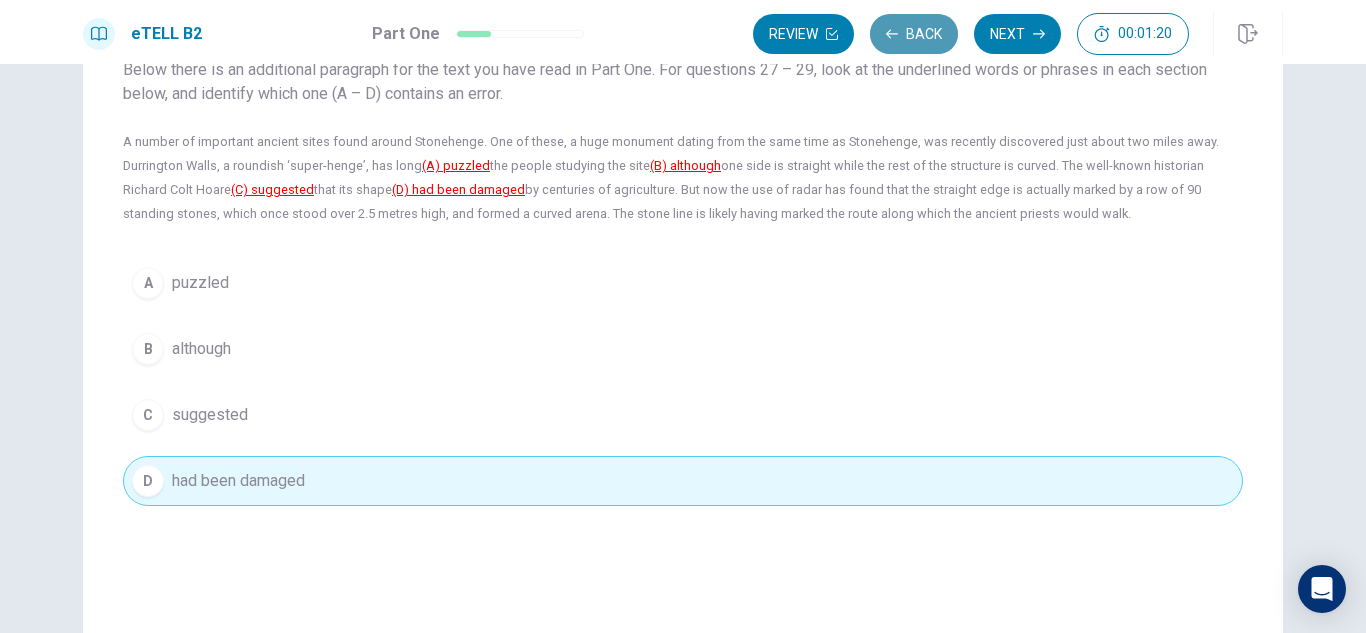 click on "Back" at bounding box center [914, 34] 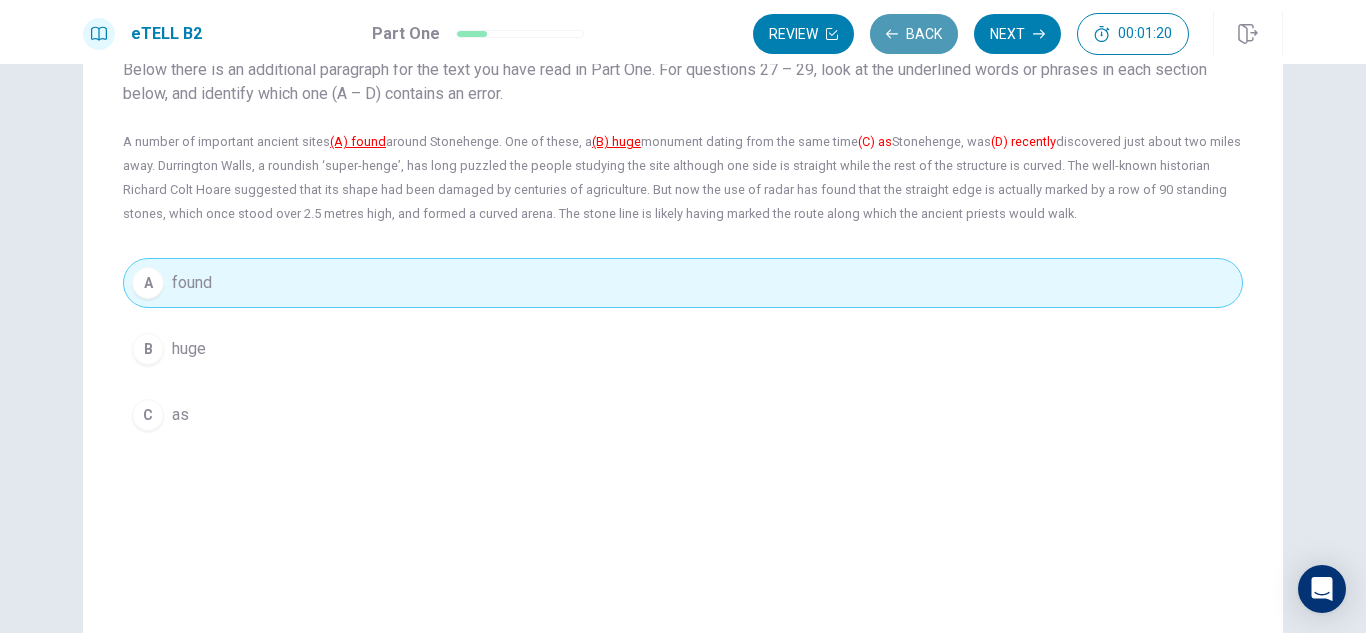 click on "Back" at bounding box center [914, 34] 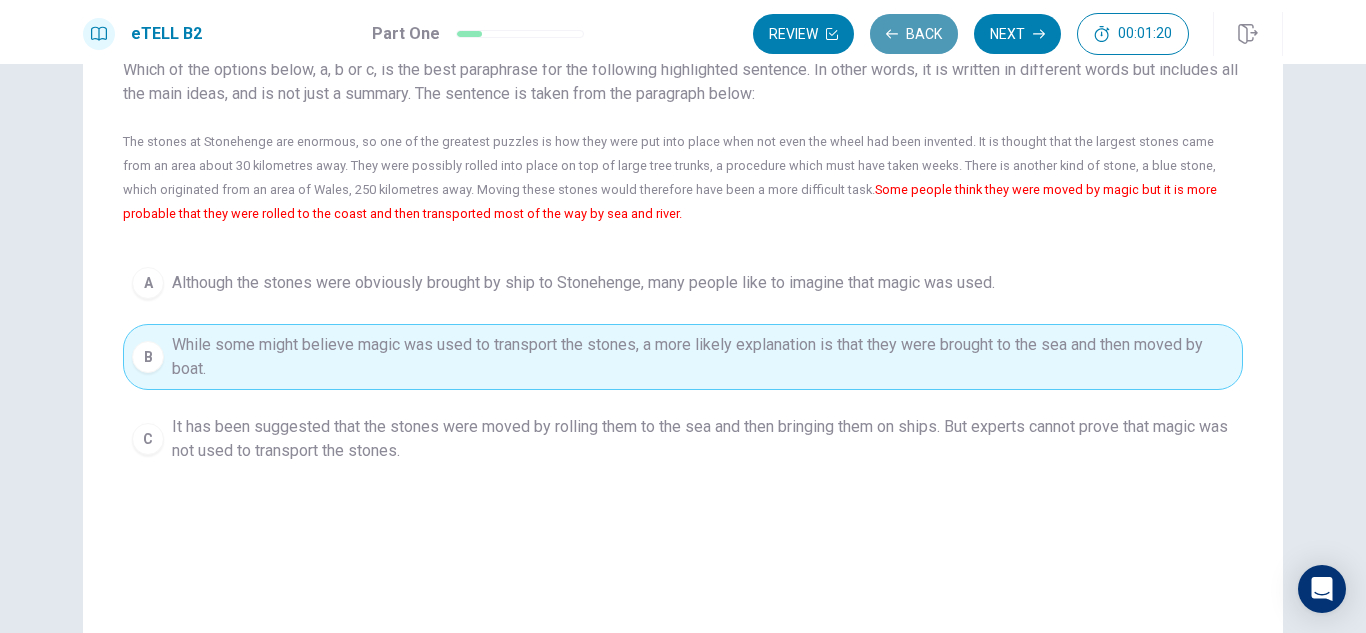 click on "Back" at bounding box center [914, 34] 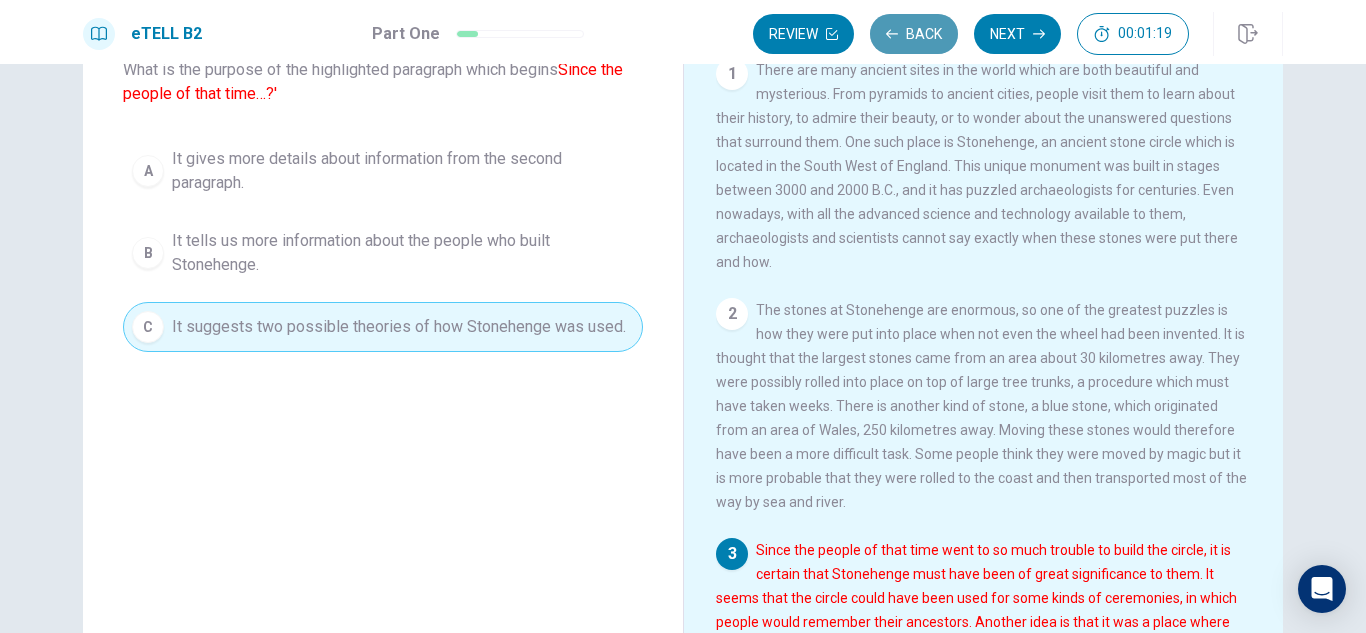 click on "Back" at bounding box center (914, 34) 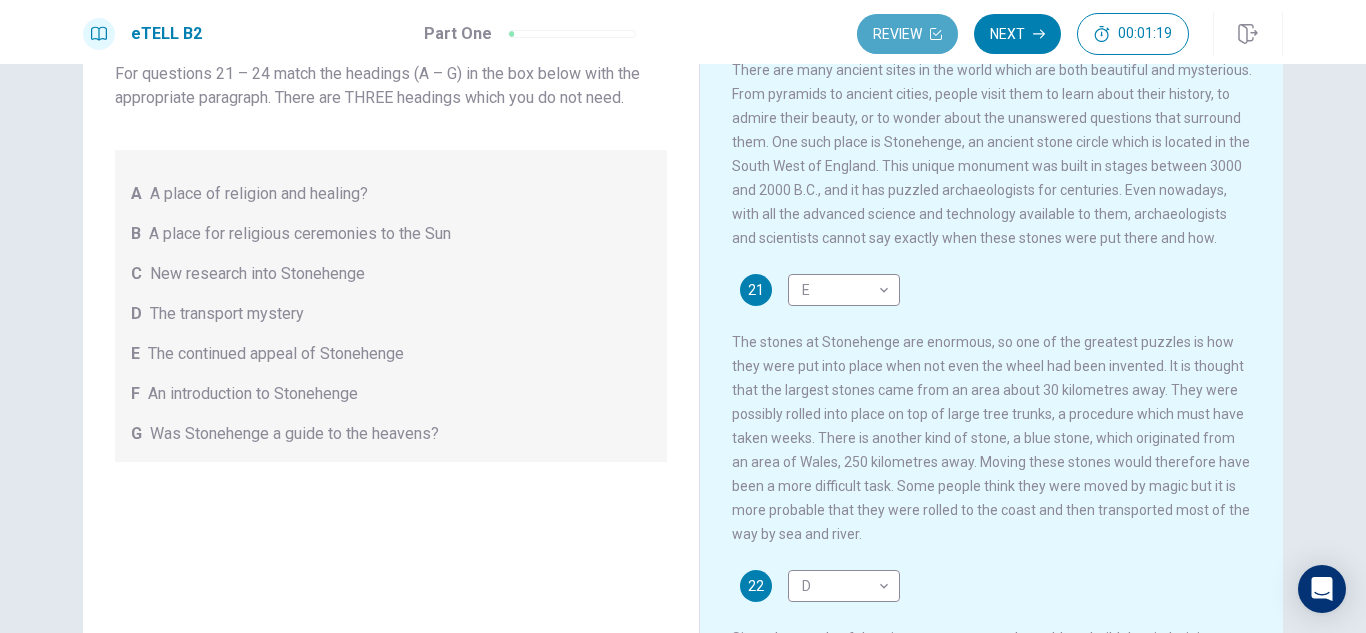 click on "Review" at bounding box center (907, 34) 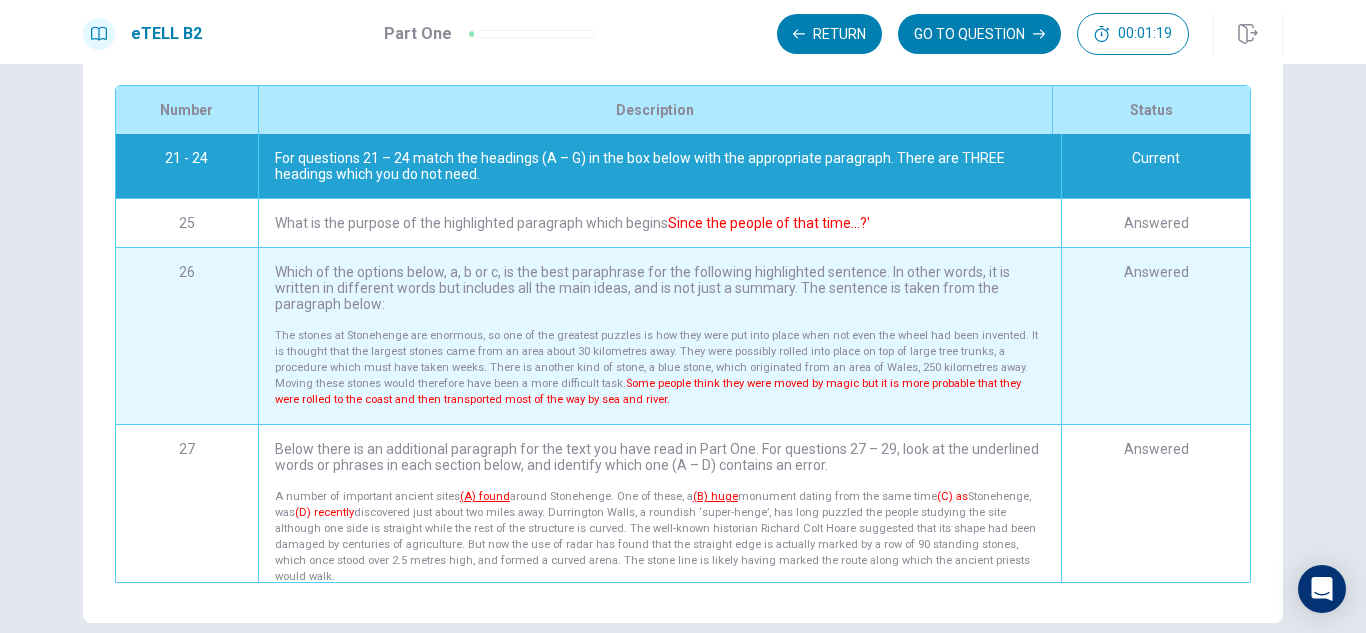 scroll, scrollTop: 353, scrollLeft: 0, axis: vertical 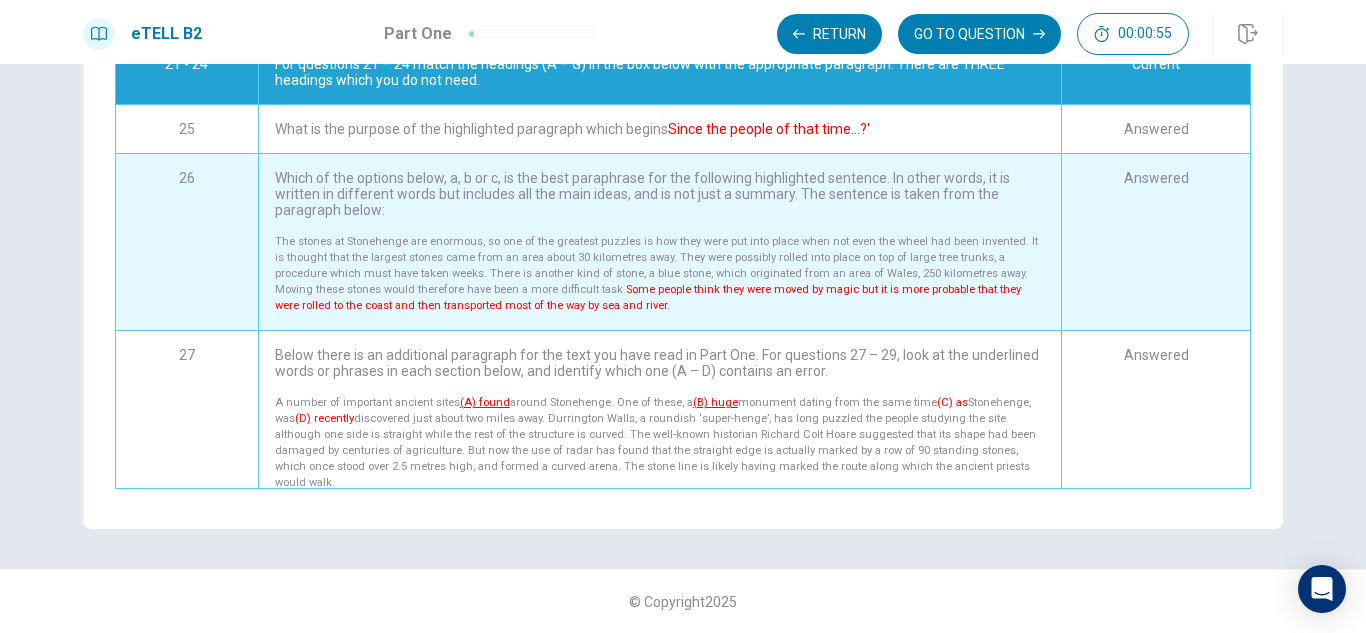 click on "Answered" at bounding box center [1155, 419] 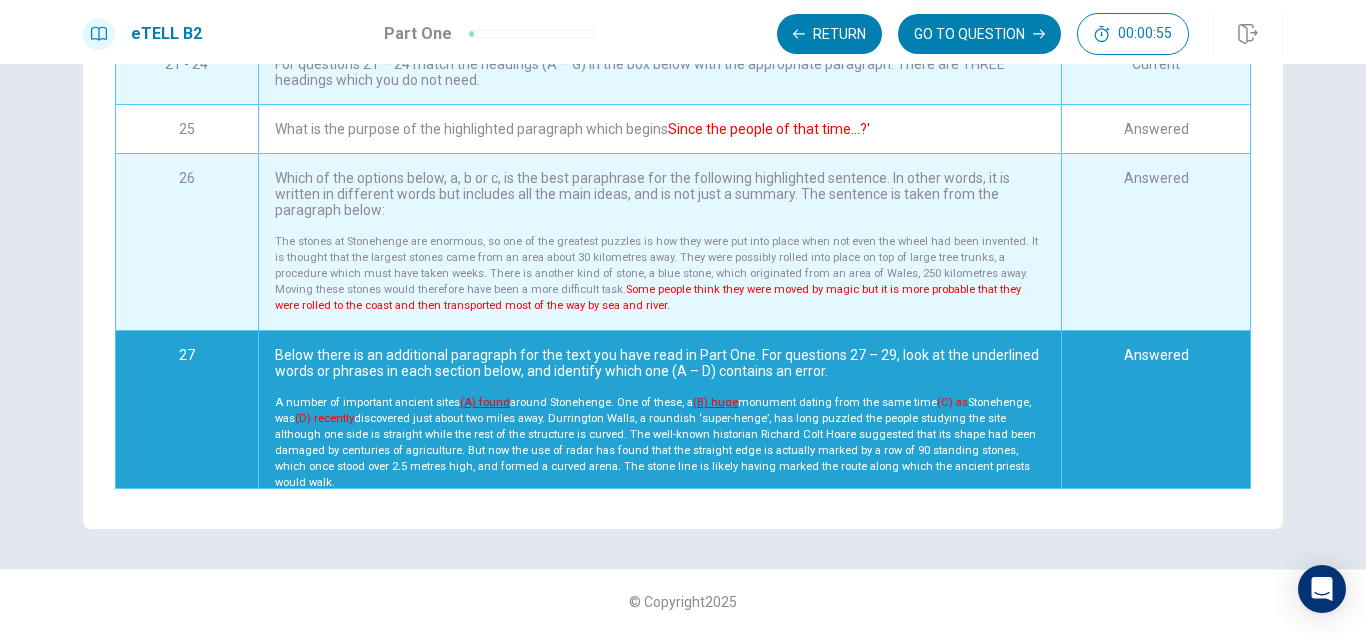 click on "Answered" at bounding box center (1155, 419) 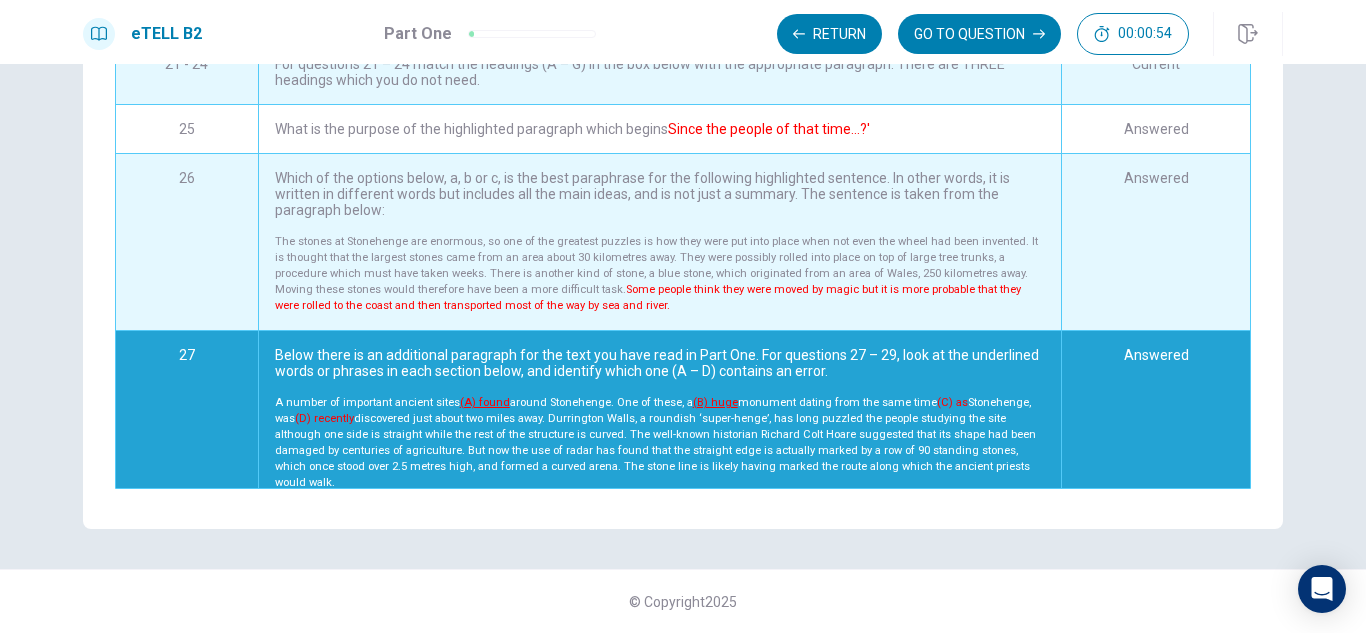 click on "Answered" at bounding box center (1155, 419) 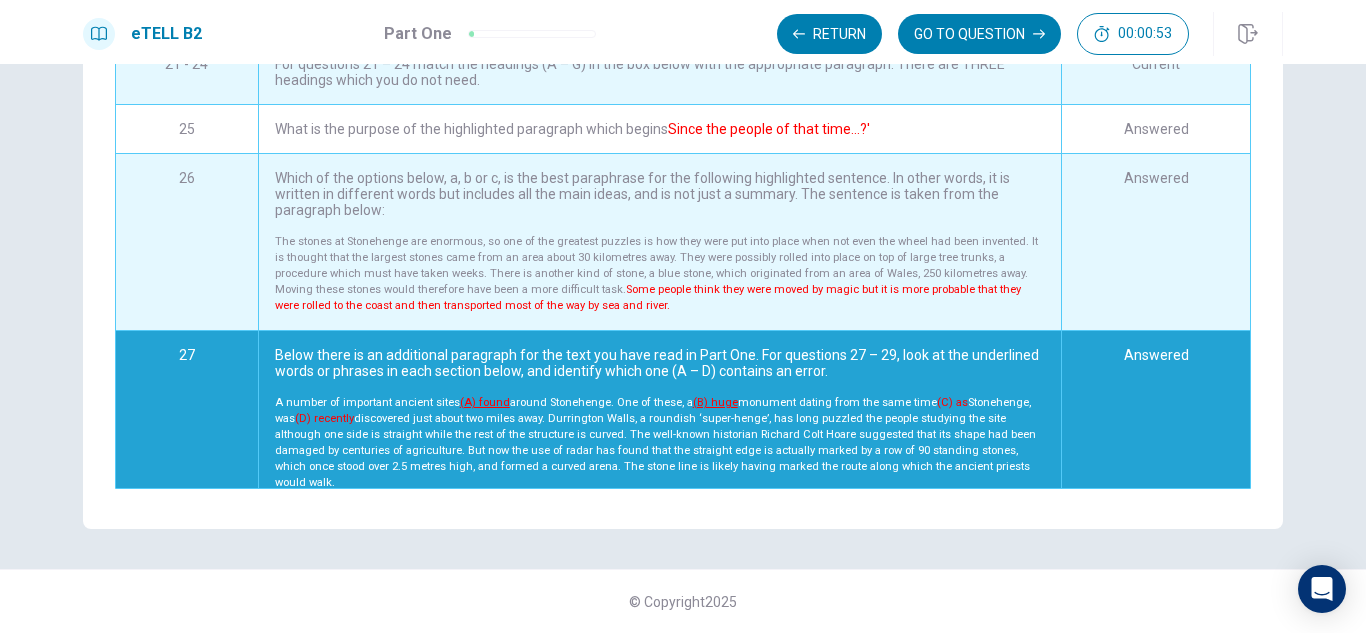click on "Answered" at bounding box center (1155, 419) 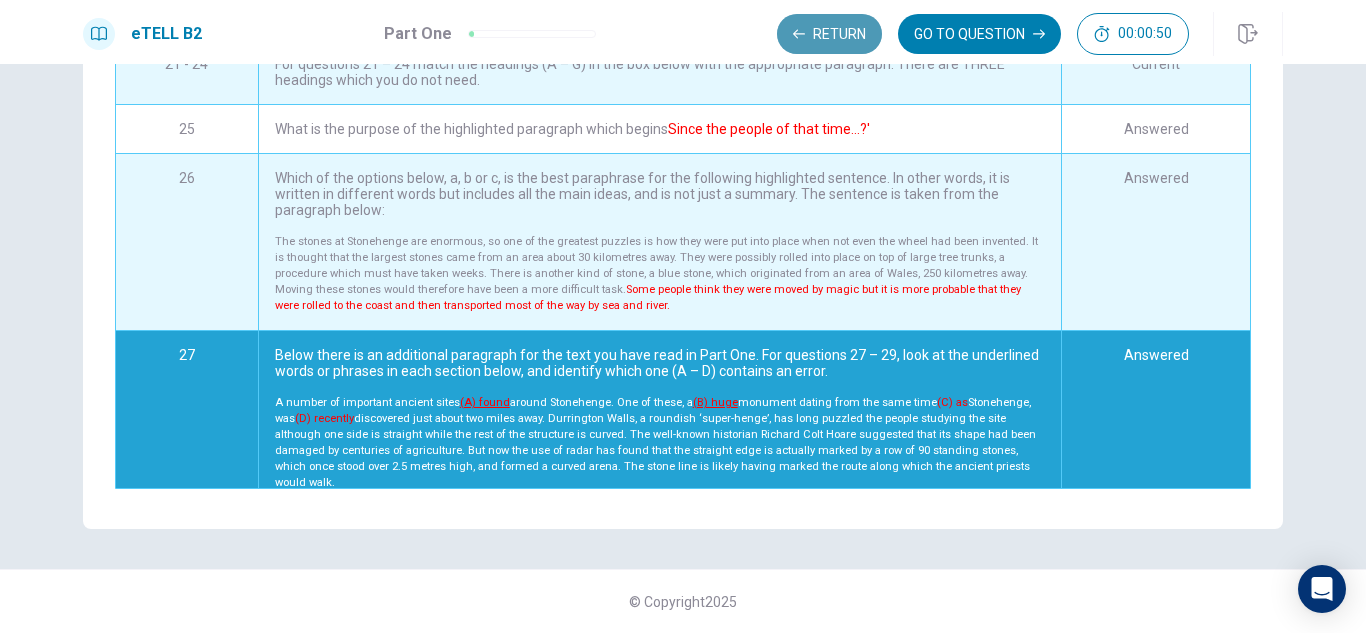 click on "Return" at bounding box center [829, 34] 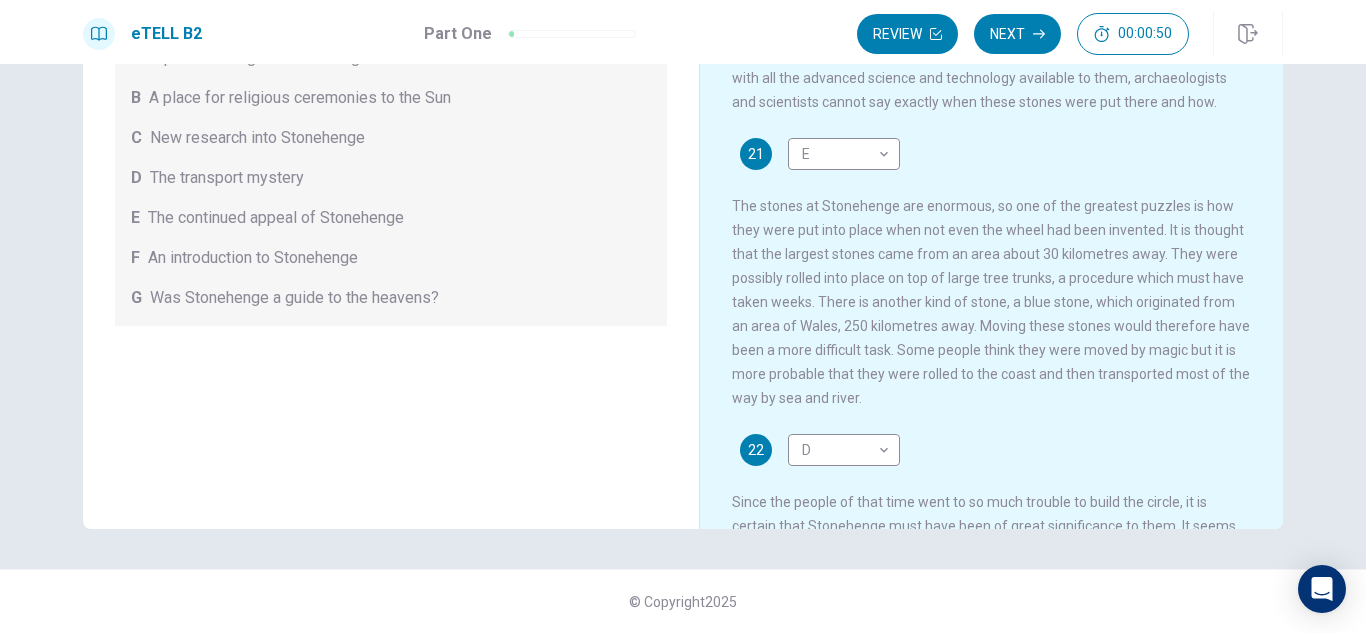 scroll, scrollTop: 270, scrollLeft: 0, axis: vertical 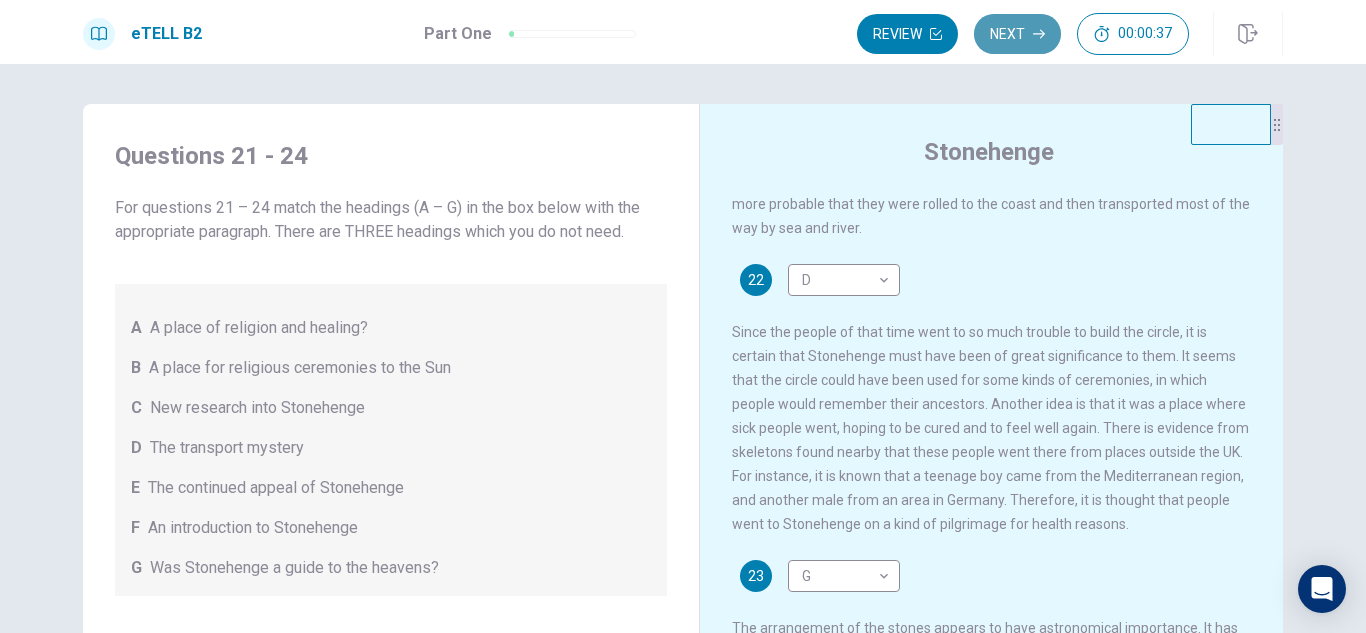click on "Next" at bounding box center [1017, 34] 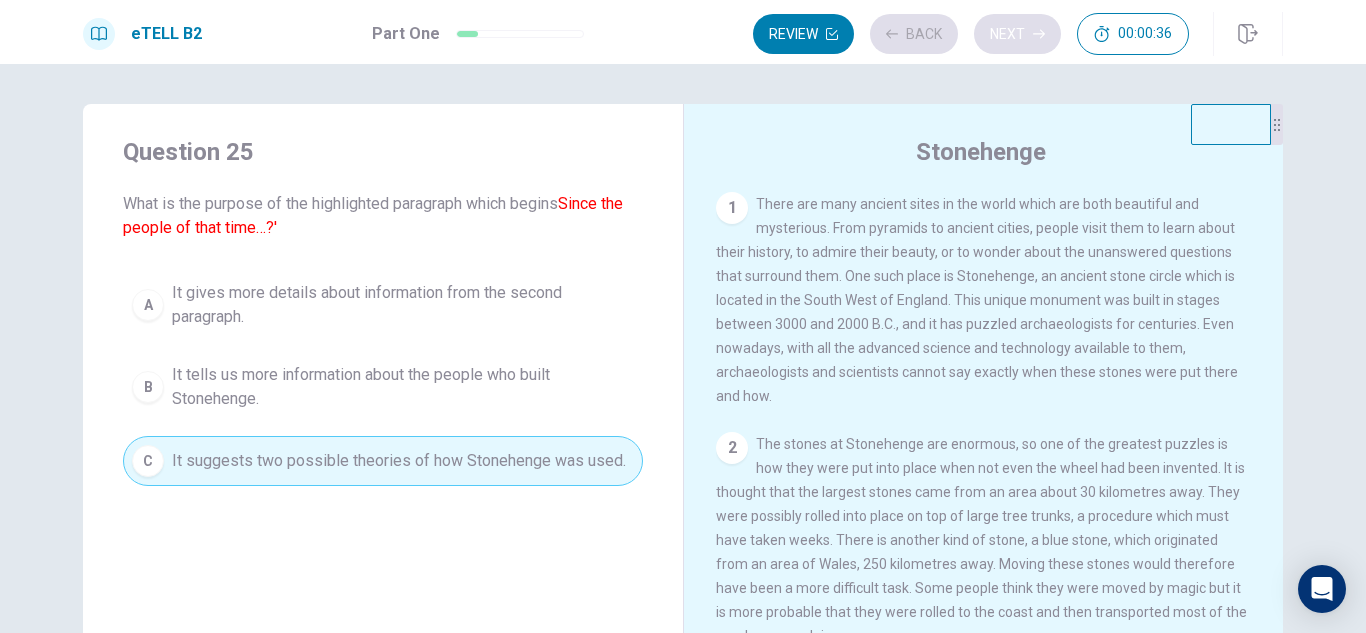 click on "Review Back Next 00:00:36" at bounding box center (971, 34) 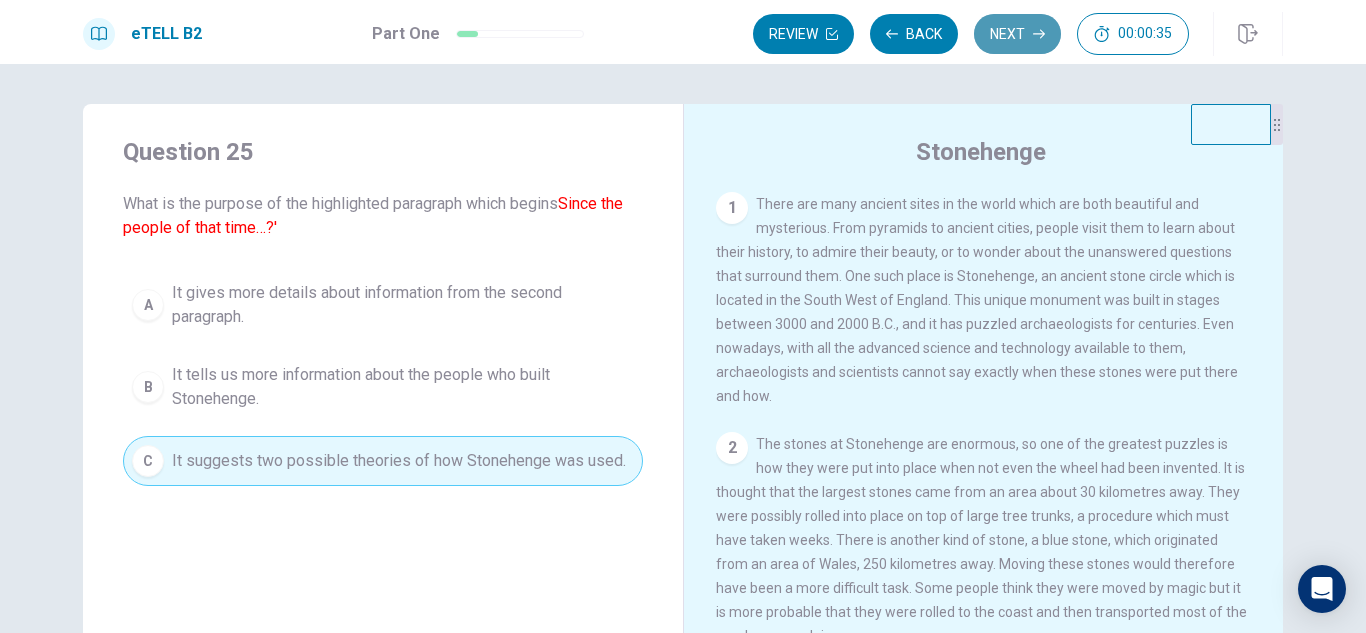 click on "Next" at bounding box center (1017, 34) 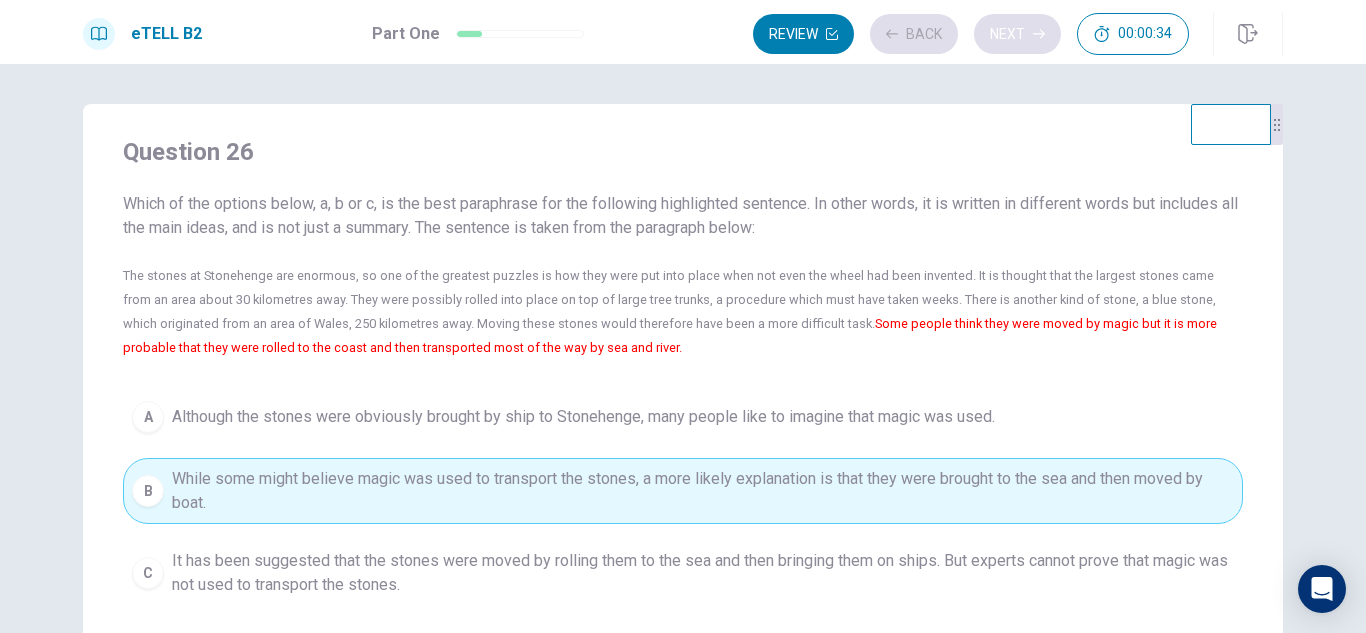 click on "Review Back Next 00:00:34" at bounding box center [971, 34] 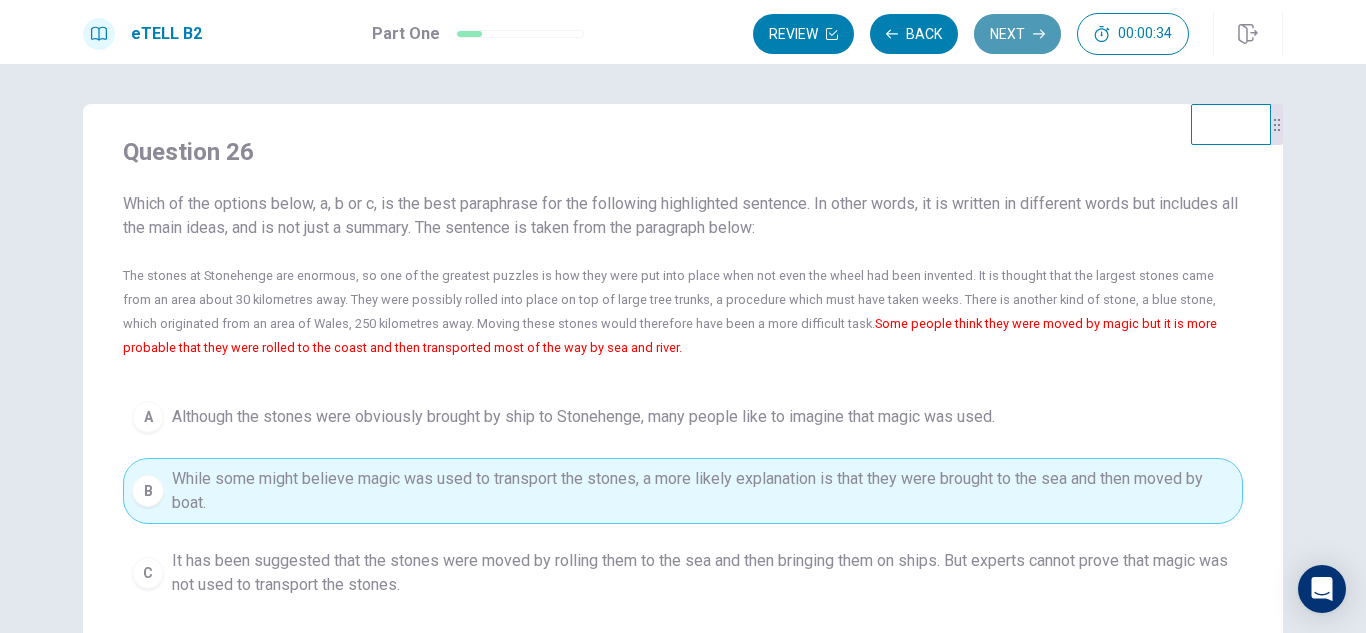 click on "Next" at bounding box center (1017, 34) 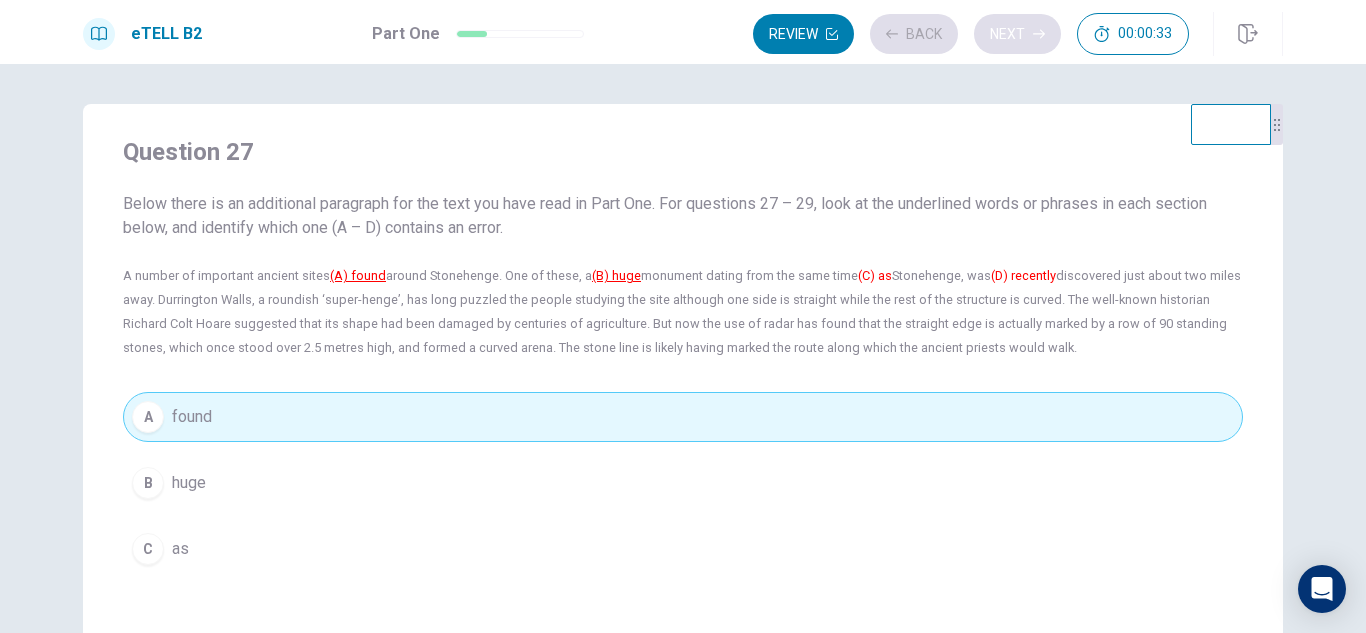 click on "Review Back Next 00:00:33" at bounding box center (971, 34) 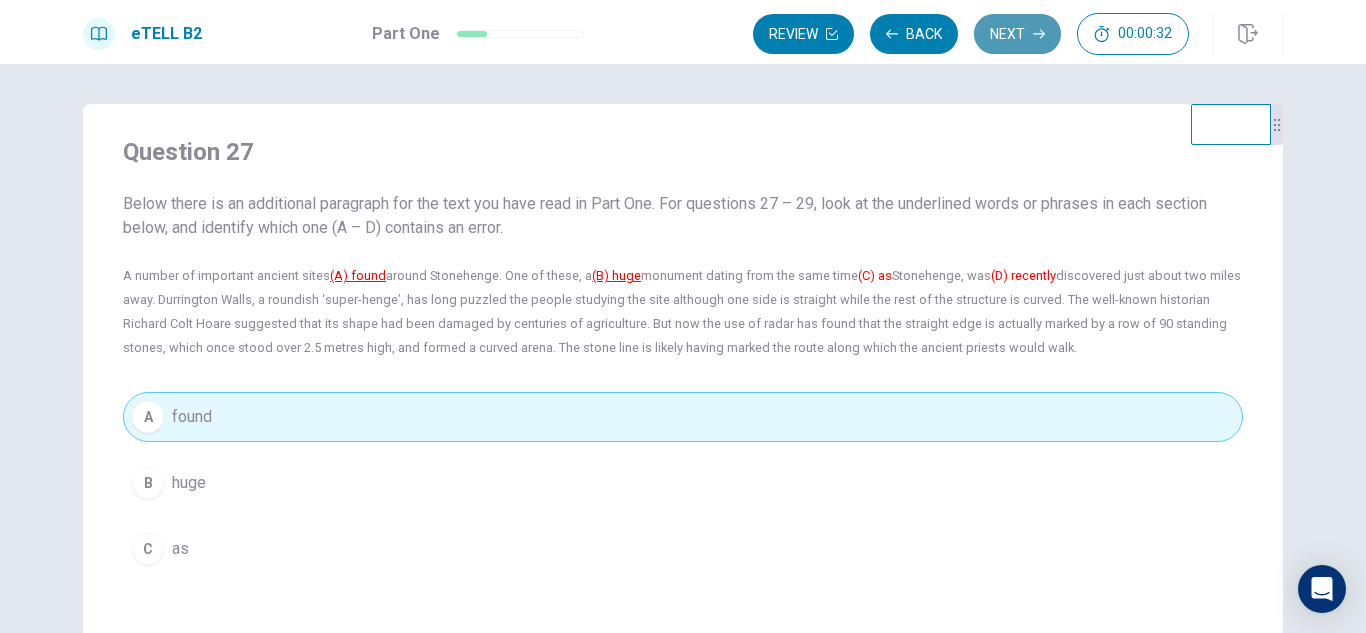 click on "Next" at bounding box center (1017, 34) 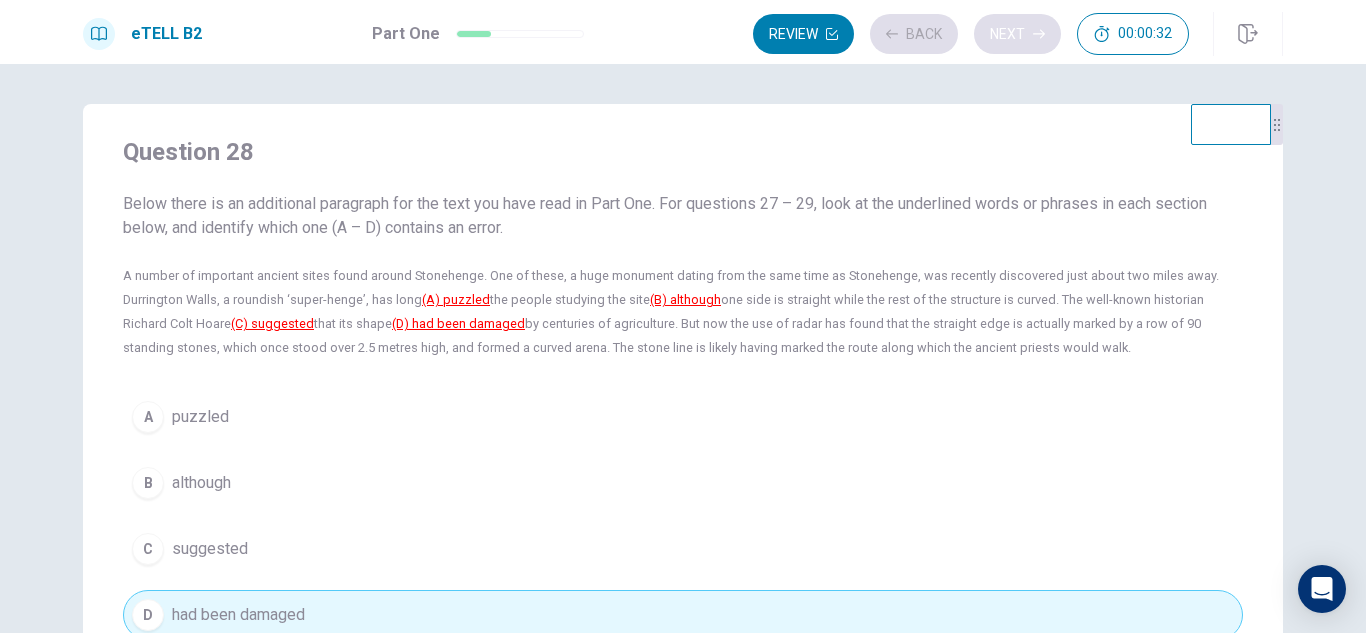 click on "Review Back Next 00:00:32" at bounding box center (971, 34) 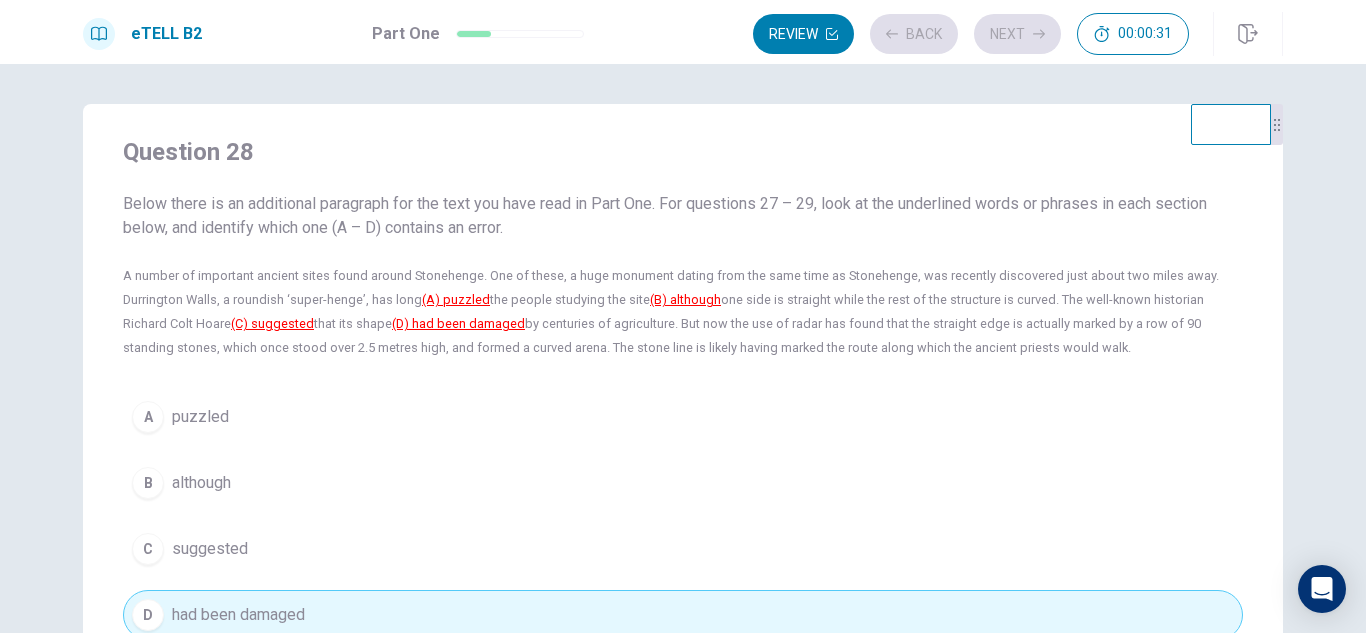 click on "Review Back Next 00:00:31" at bounding box center (971, 34) 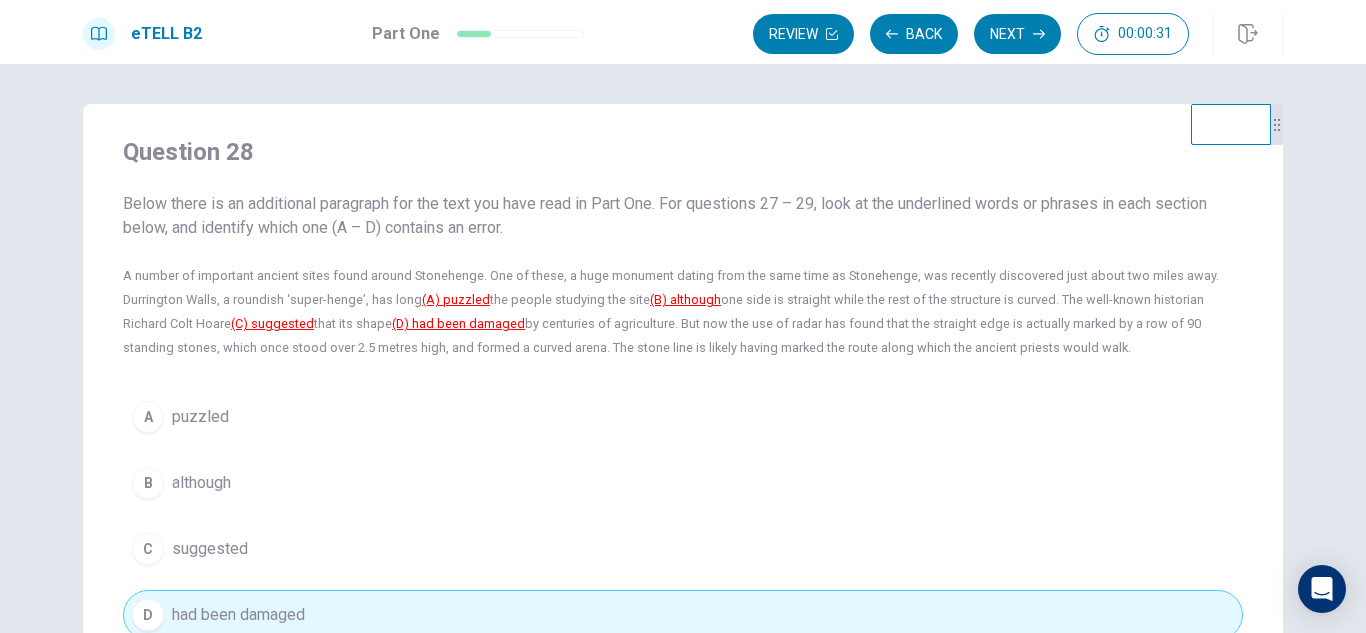 click on "Review Back Next 00:00:31" at bounding box center (971, 34) 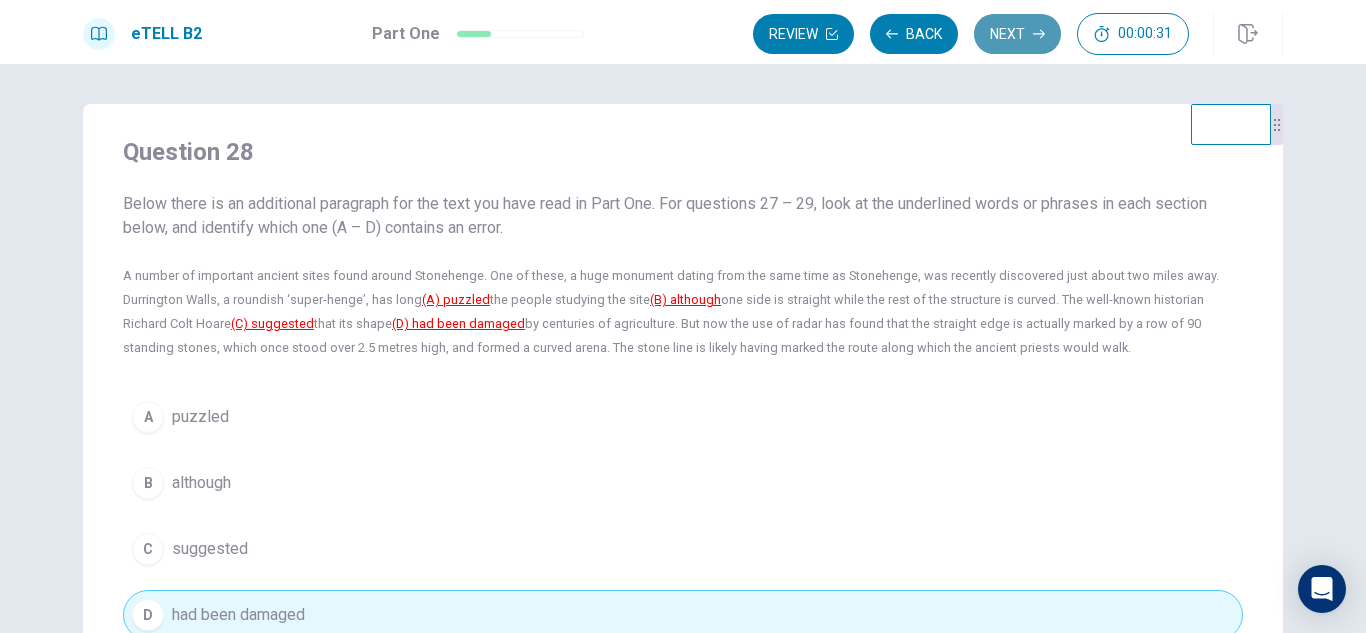 click on "Next" at bounding box center [1017, 34] 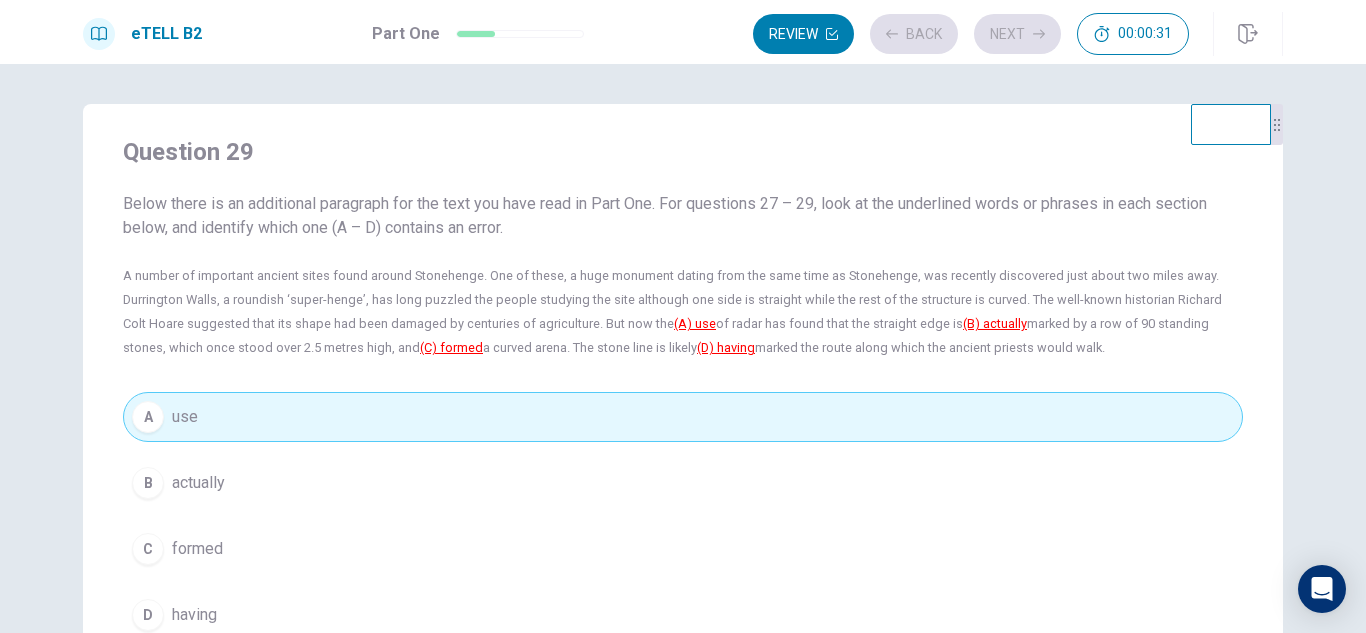 click on "Review Back Next 00:00:31" at bounding box center [971, 34] 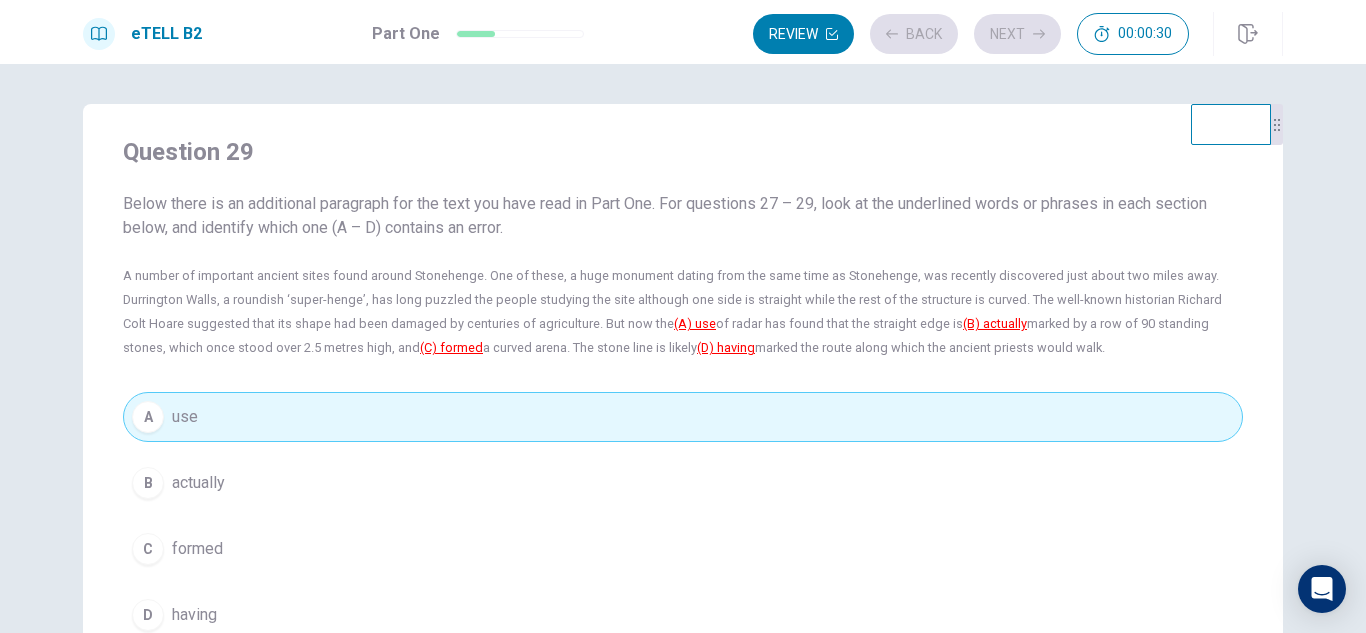 click on "Review Back Next 00:00:30" at bounding box center (971, 34) 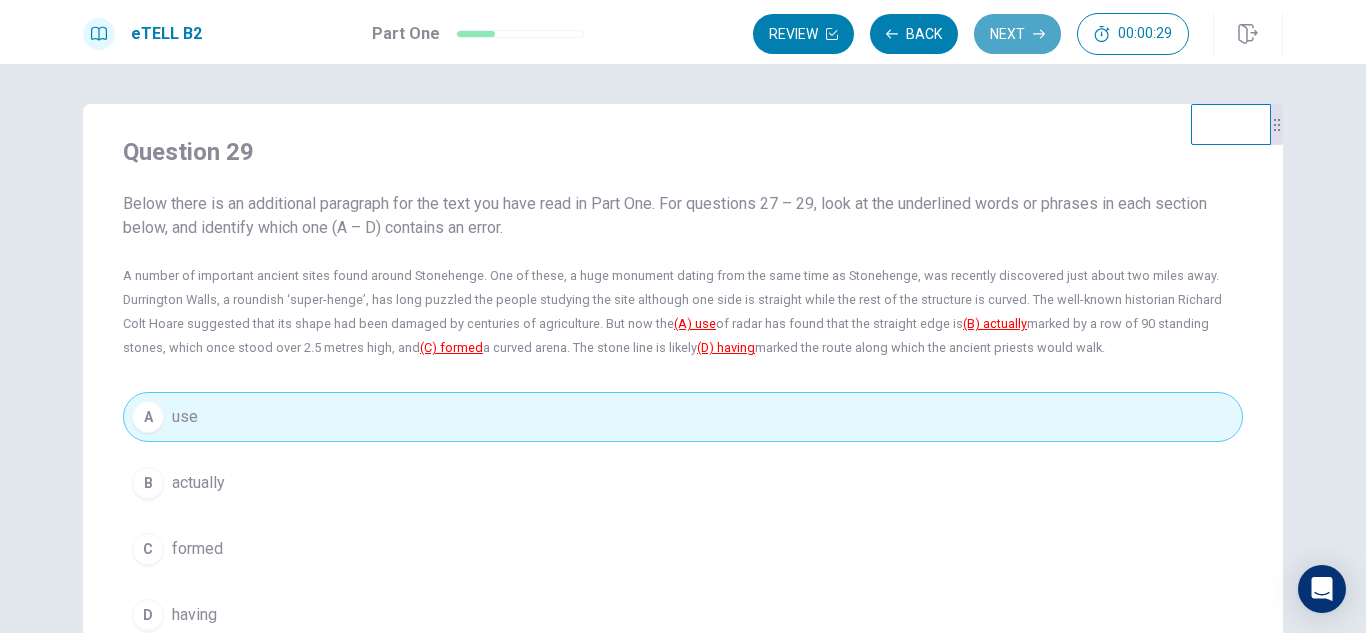click on "Next" at bounding box center [1017, 34] 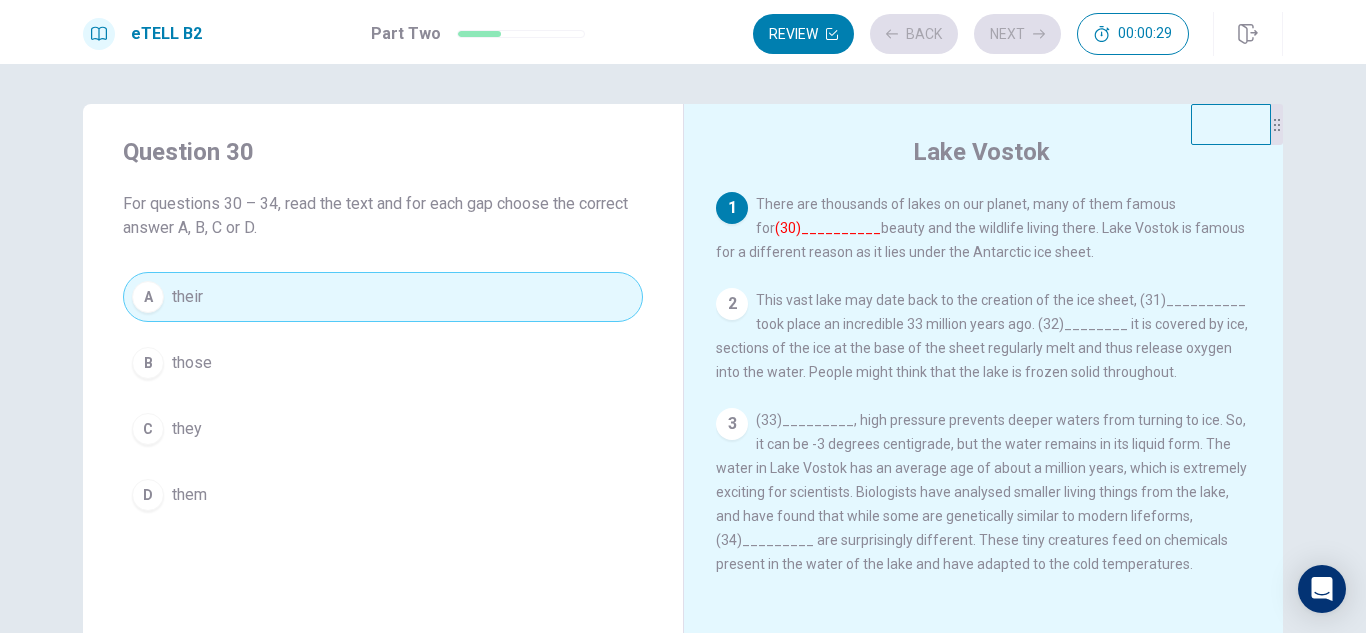 click on "Review Back Next 00:00:29" at bounding box center (971, 34) 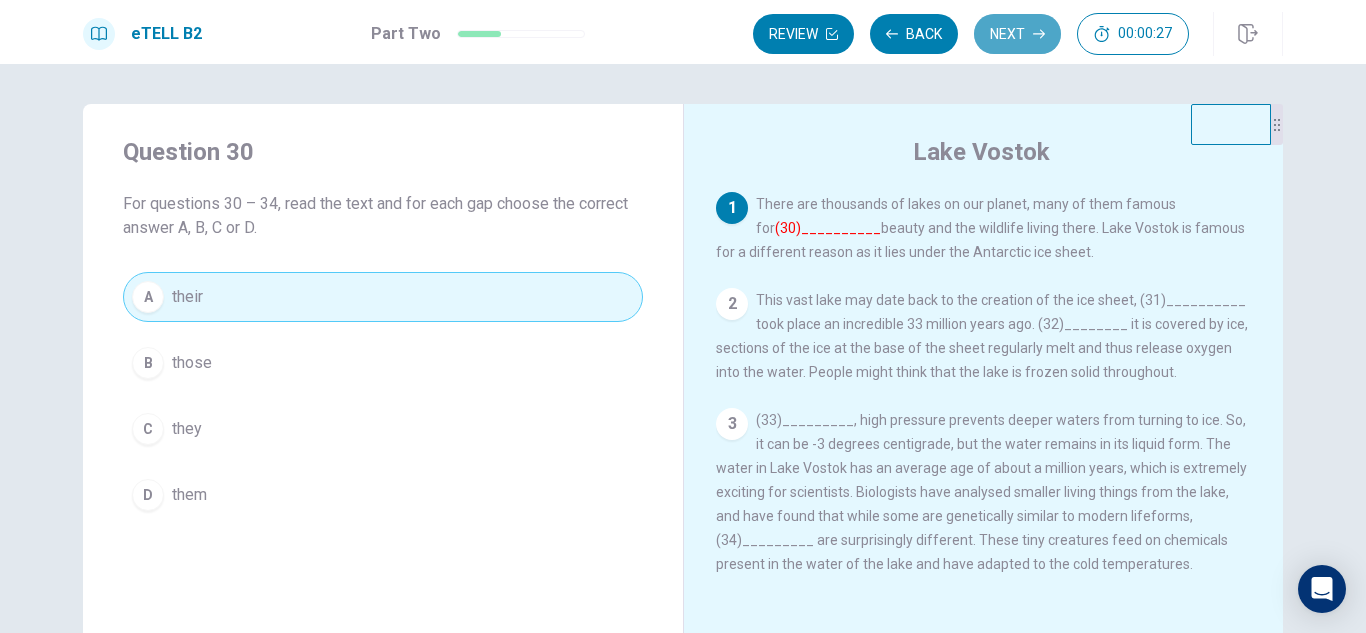 click on "Next" at bounding box center (1017, 34) 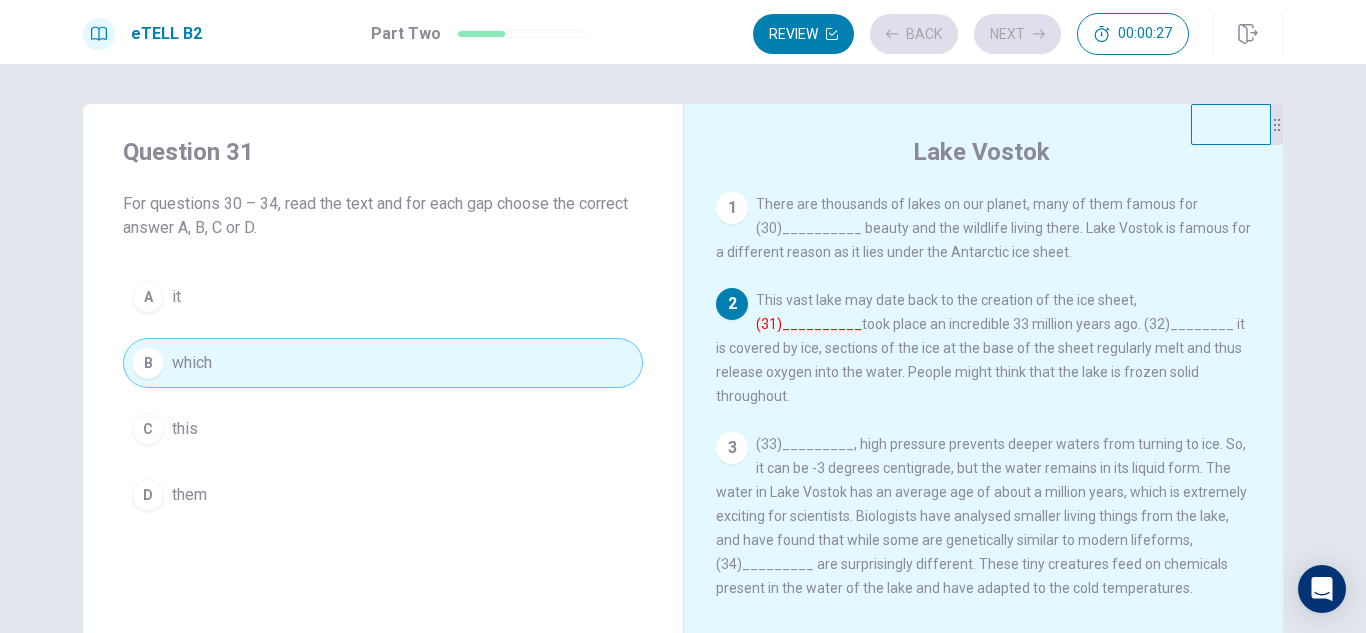 click on "Review Back Next 00:00:27" at bounding box center (971, 34) 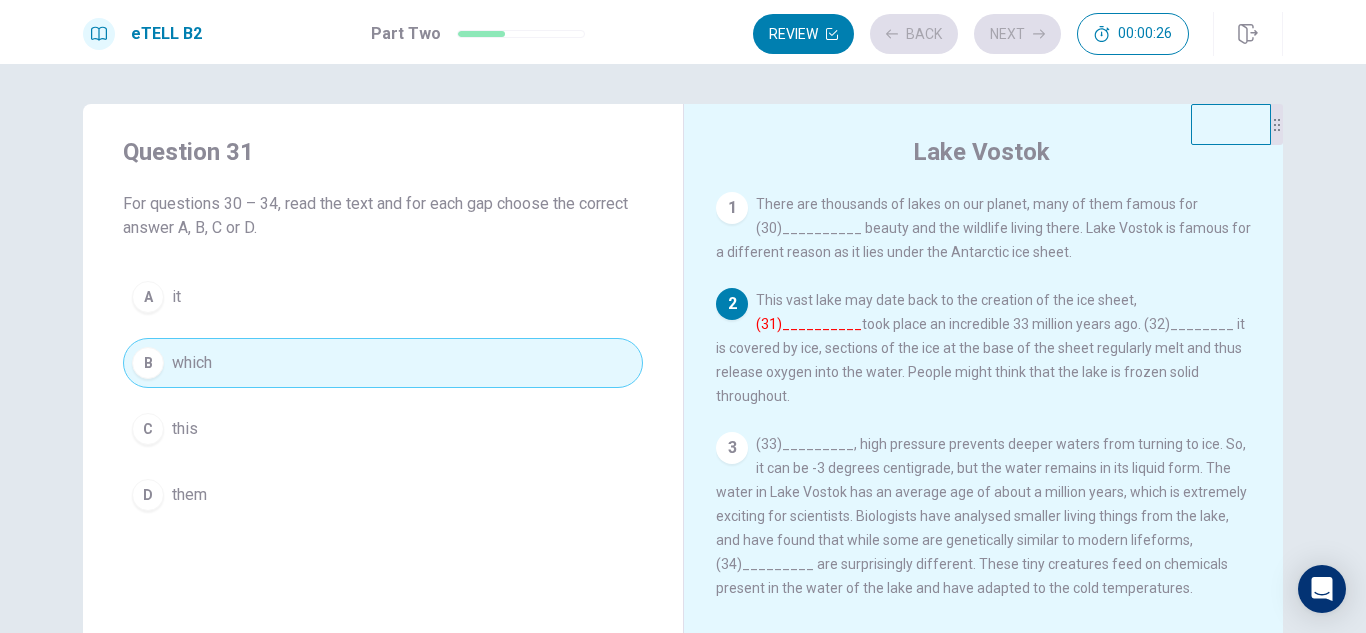 click on "Review Back Next 00:00:26" at bounding box center [971, 34] 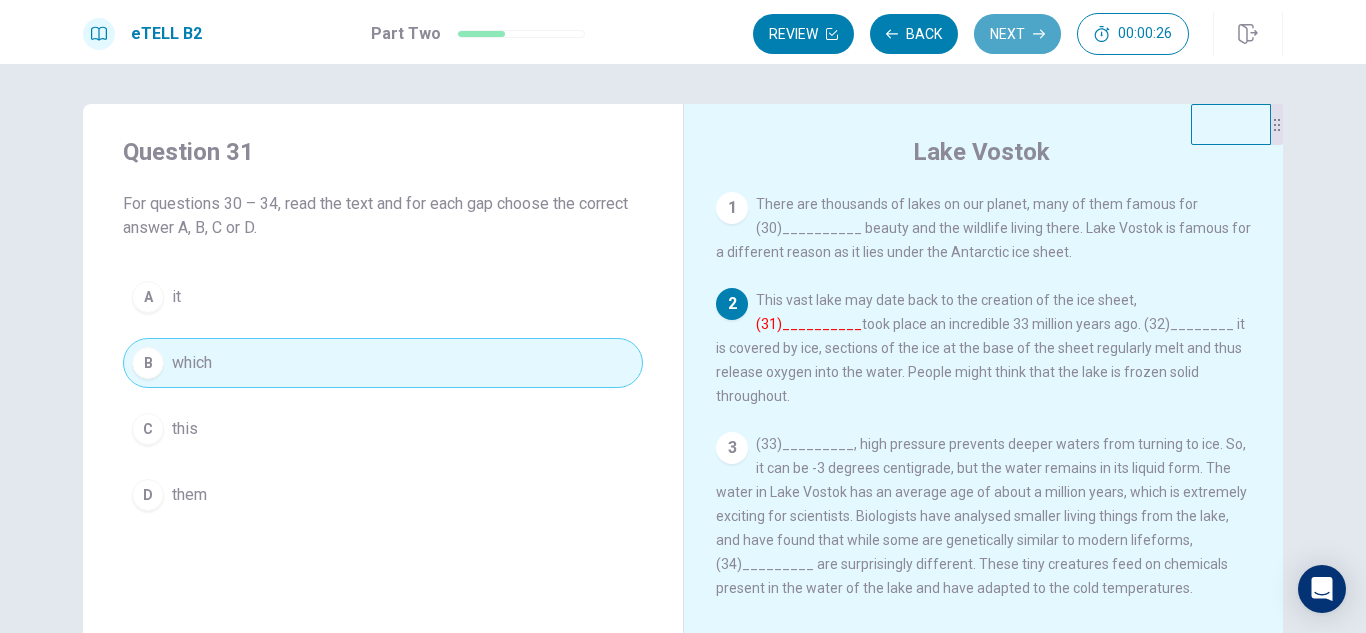click on "Next" at bounding box center (1017, 34) 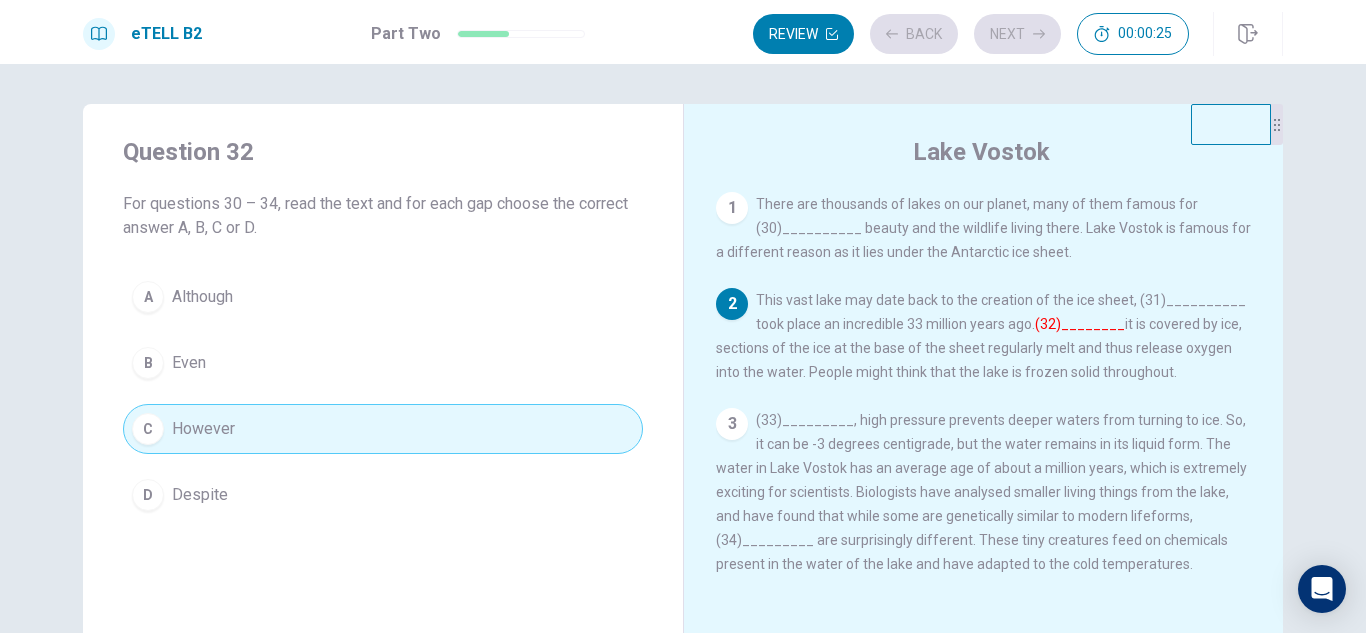 click on "Review Back Next 00:00:25" at bounding box center [971, 34] 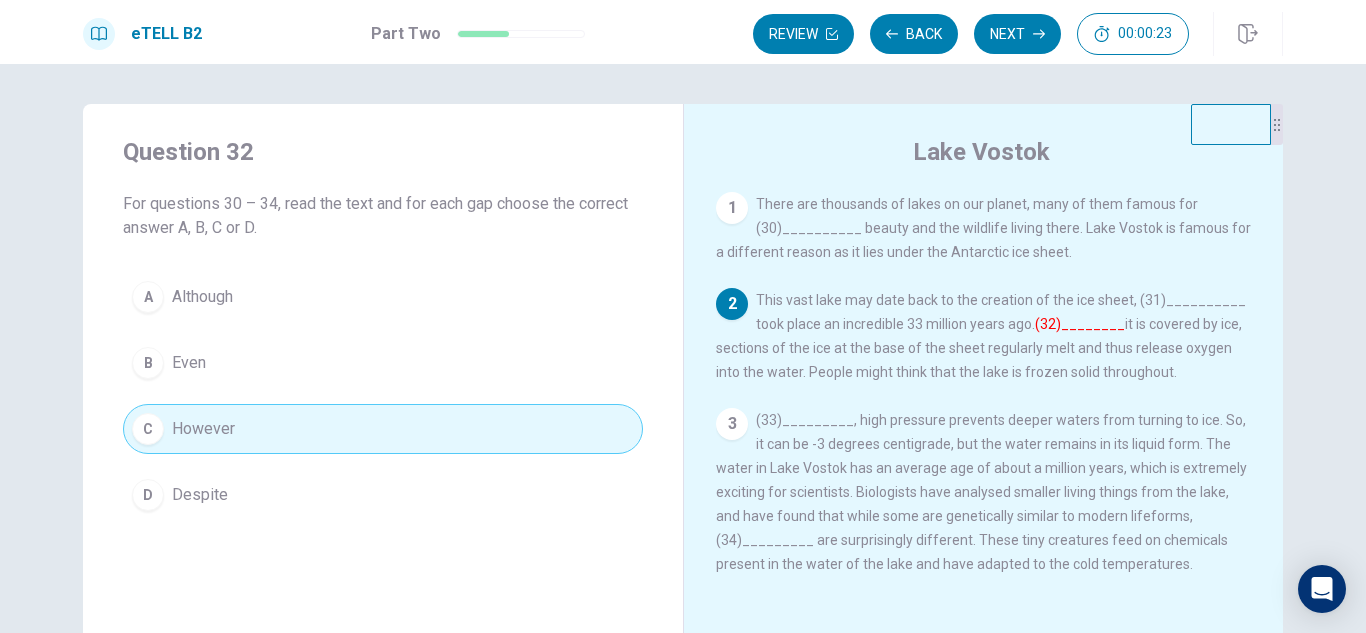 click on "Next" at bounding box center [1017, 34] 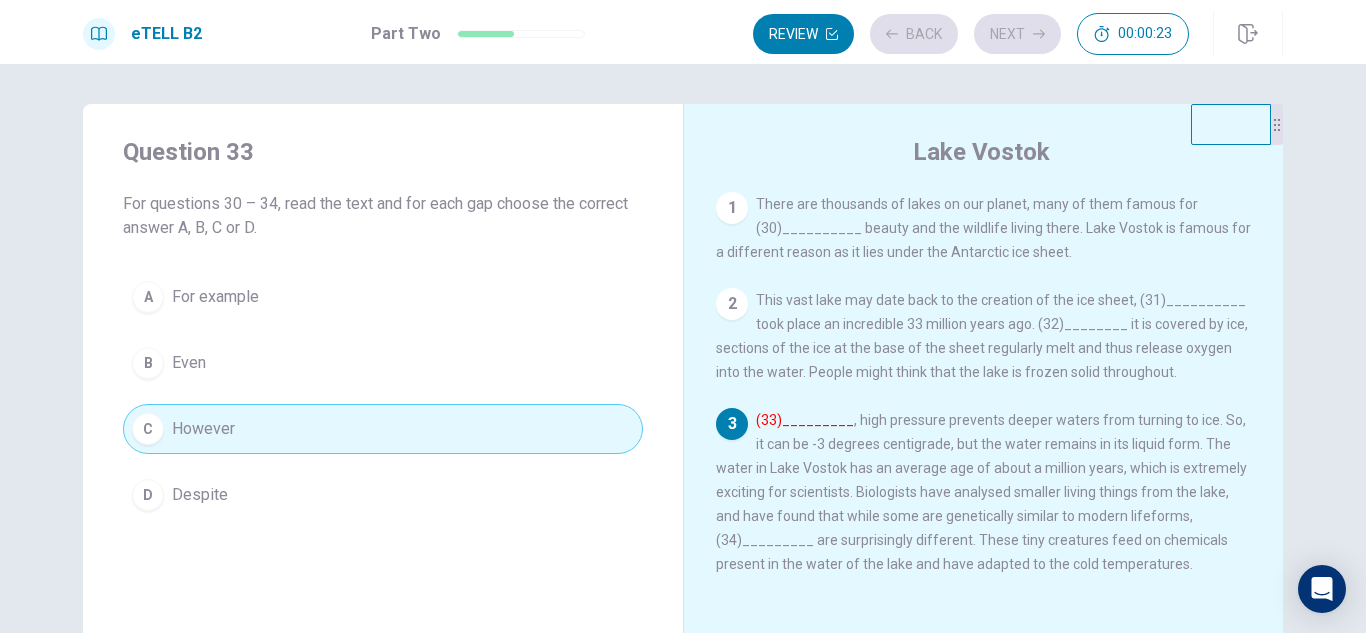 click on "Review Back Next 00:00:23" at bounding box center (971, 34) 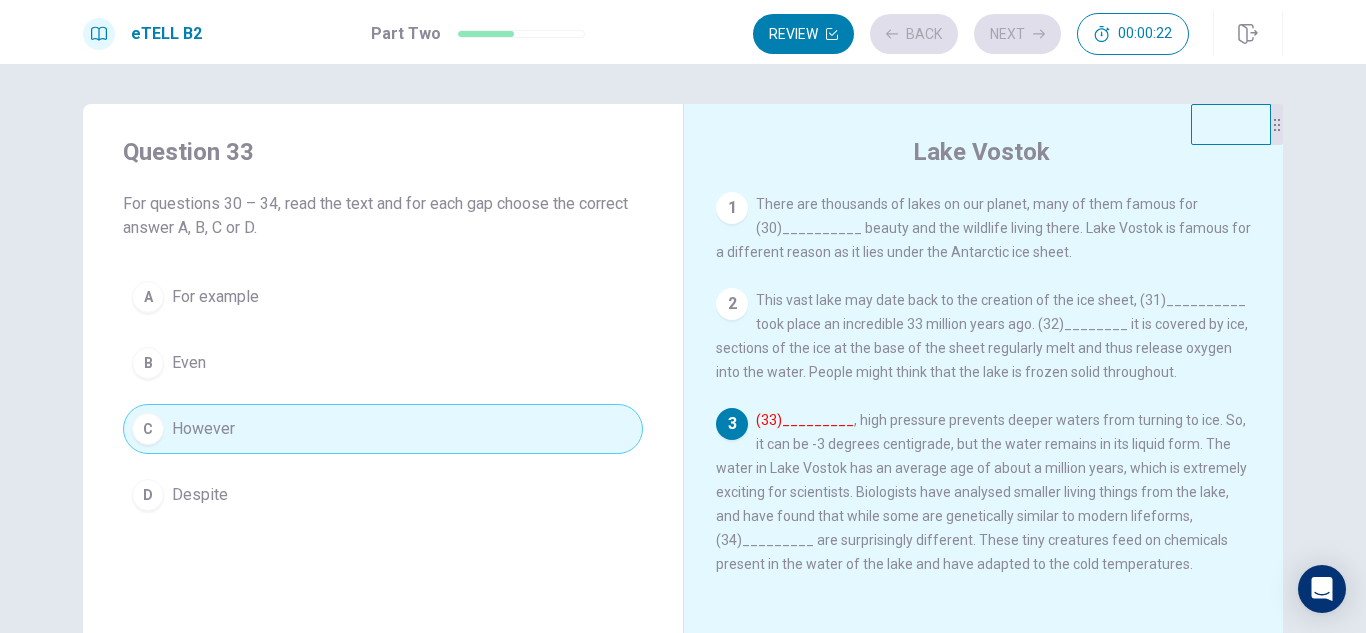 click on "Review Back Next 00:00:22" at bounding box center (971, 34) 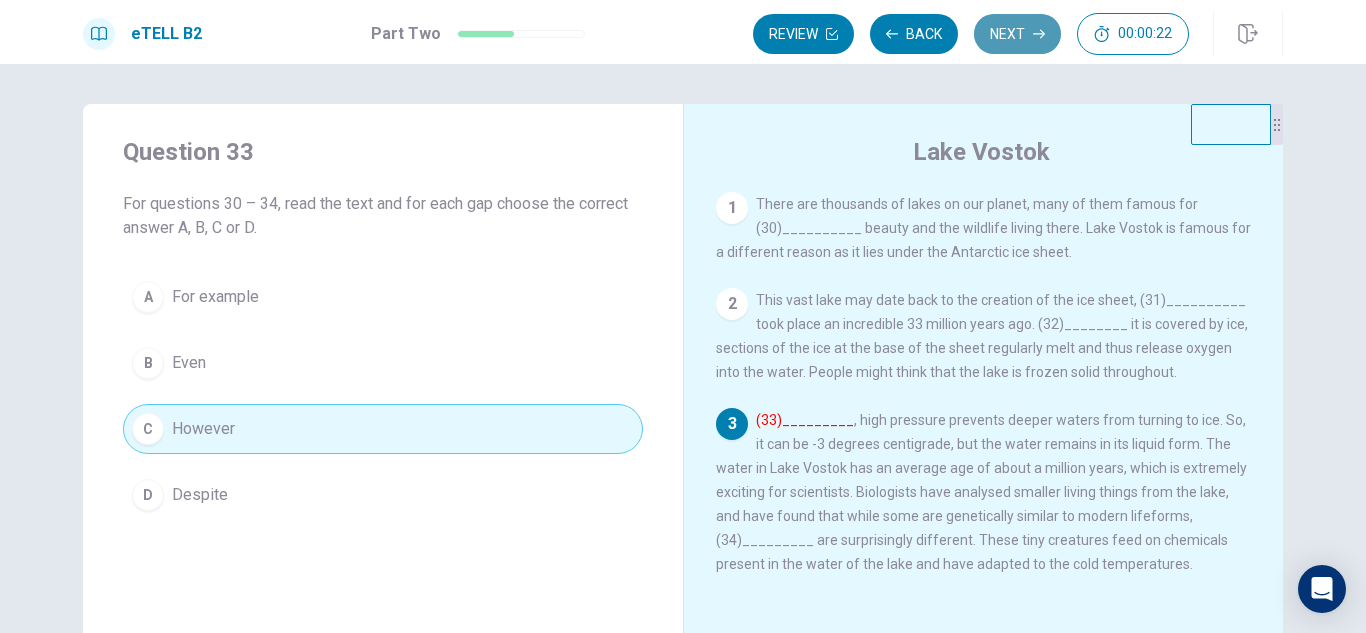 click on "Next" at bounding box center [1017, 34] 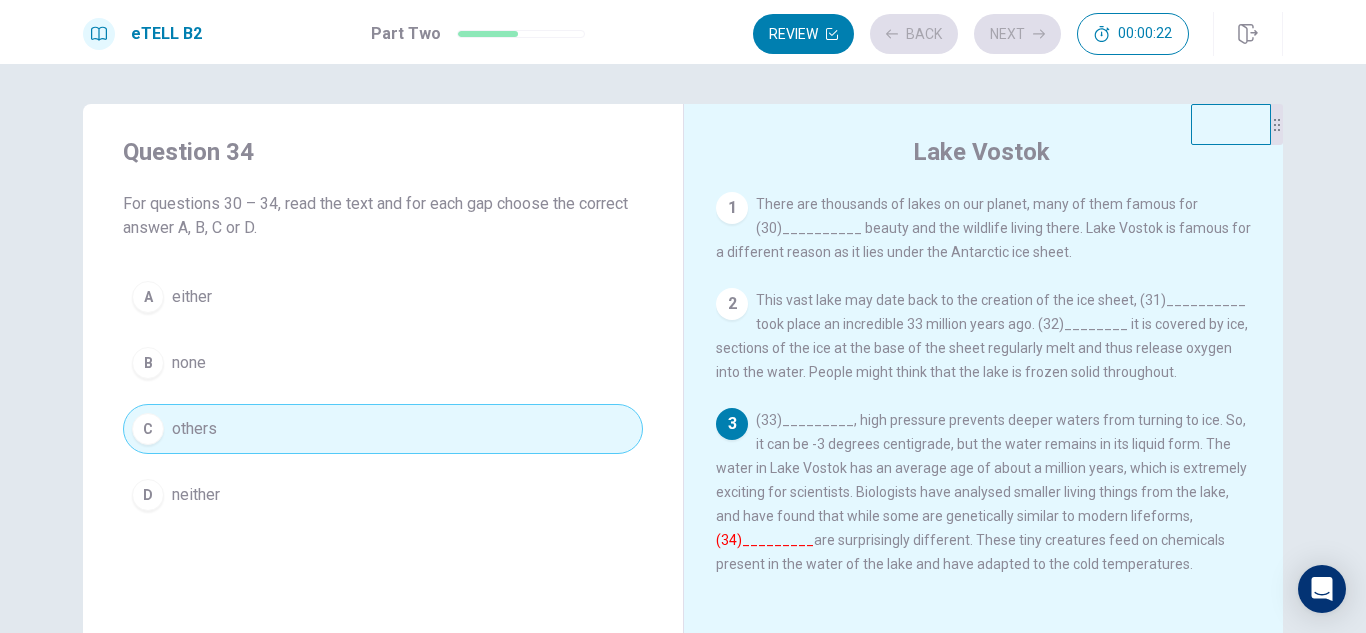 click on "Review Back Next 00:00:22" at bounding box center [971, 34] 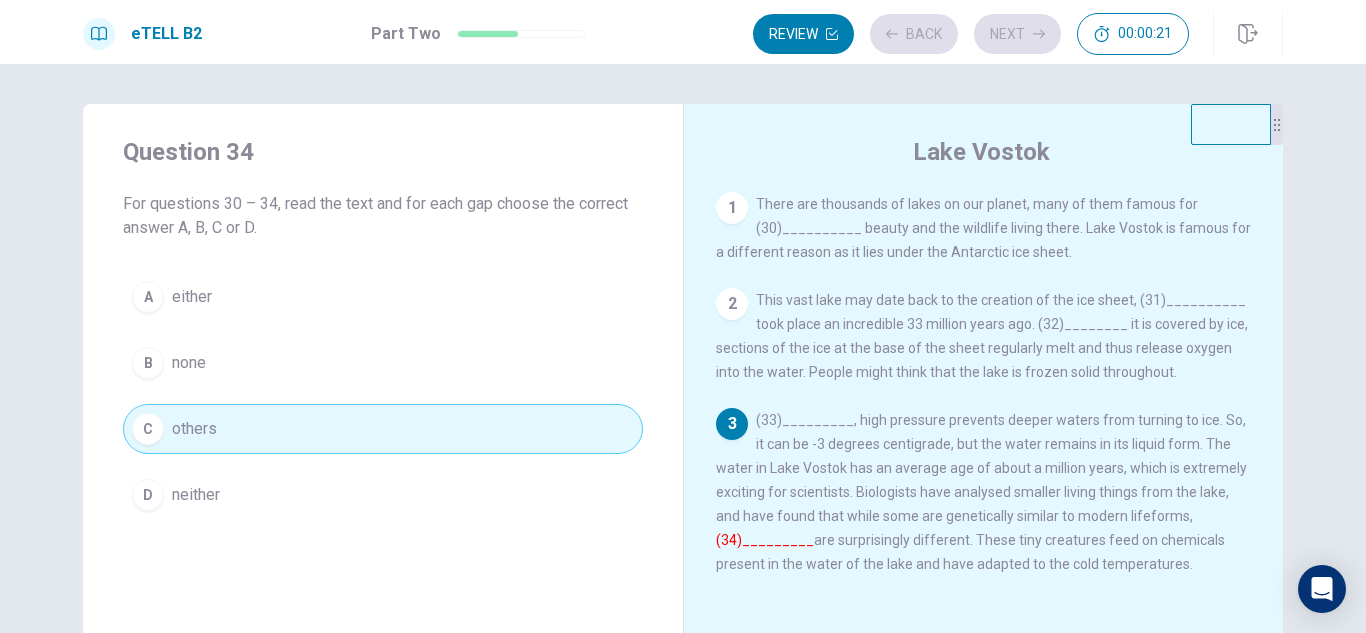 click on "Review Back Next 00:00:21" at bounding box center [971, 34] 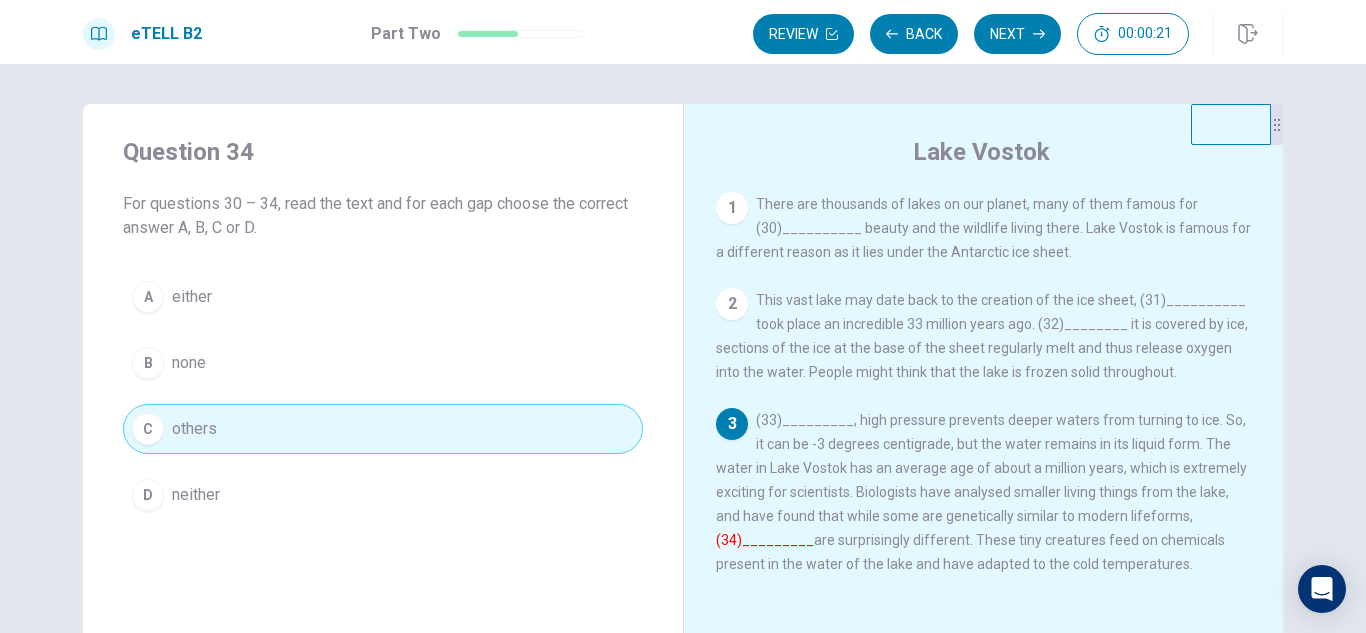 click on "Review Back Next 00:00:21" at bounding box center (971, 34) 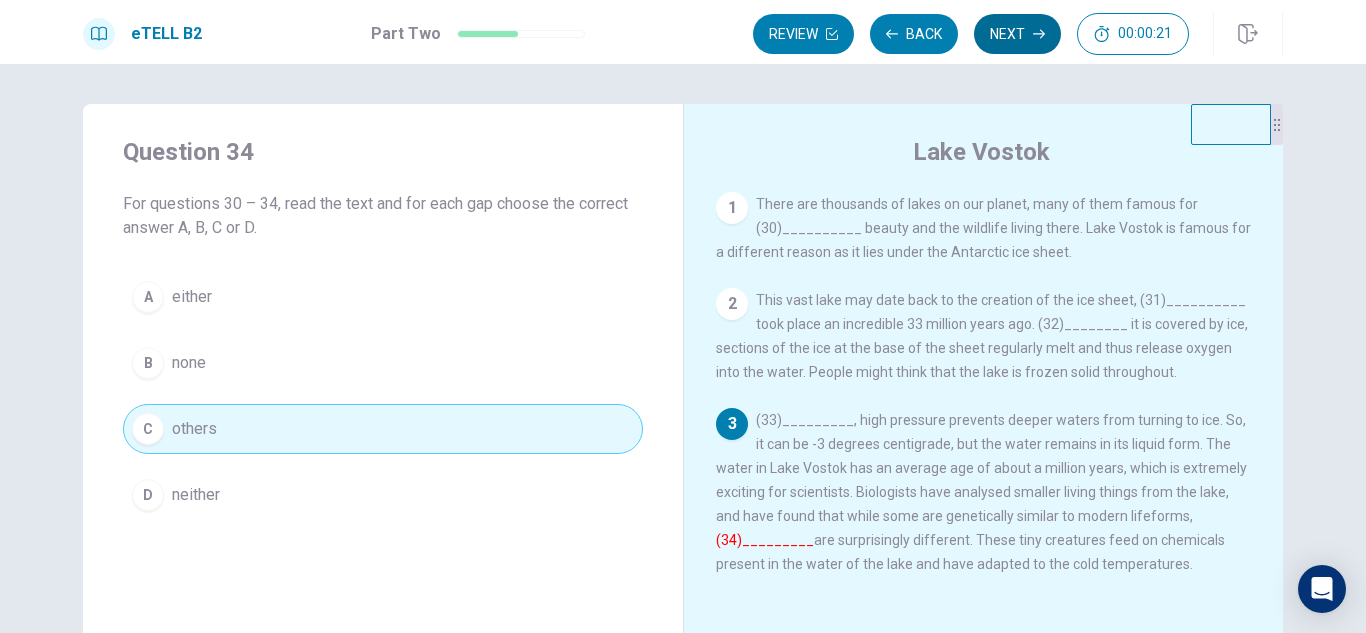click on "Next" at bounding box center [1017, 34] 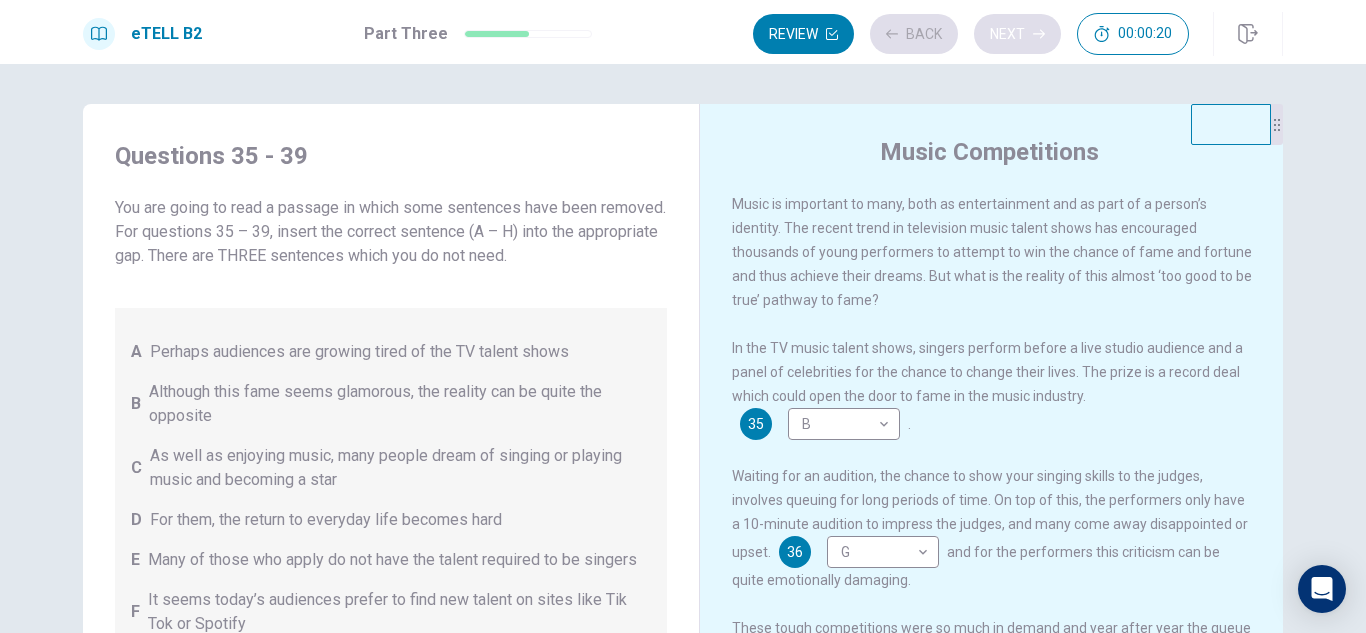 click on "Review Back Next 00:00:20" at bounding box center (971, 34) 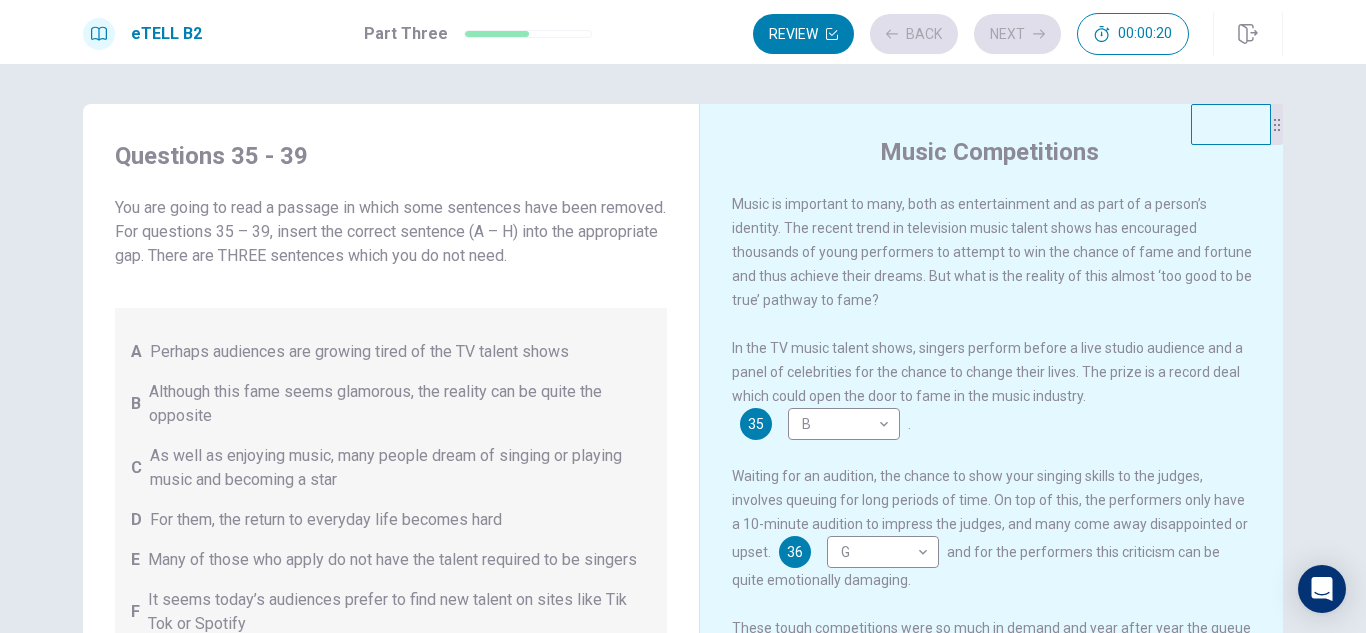 click on "Review Back Next 00:00:20" at bounding box center (971, 34) 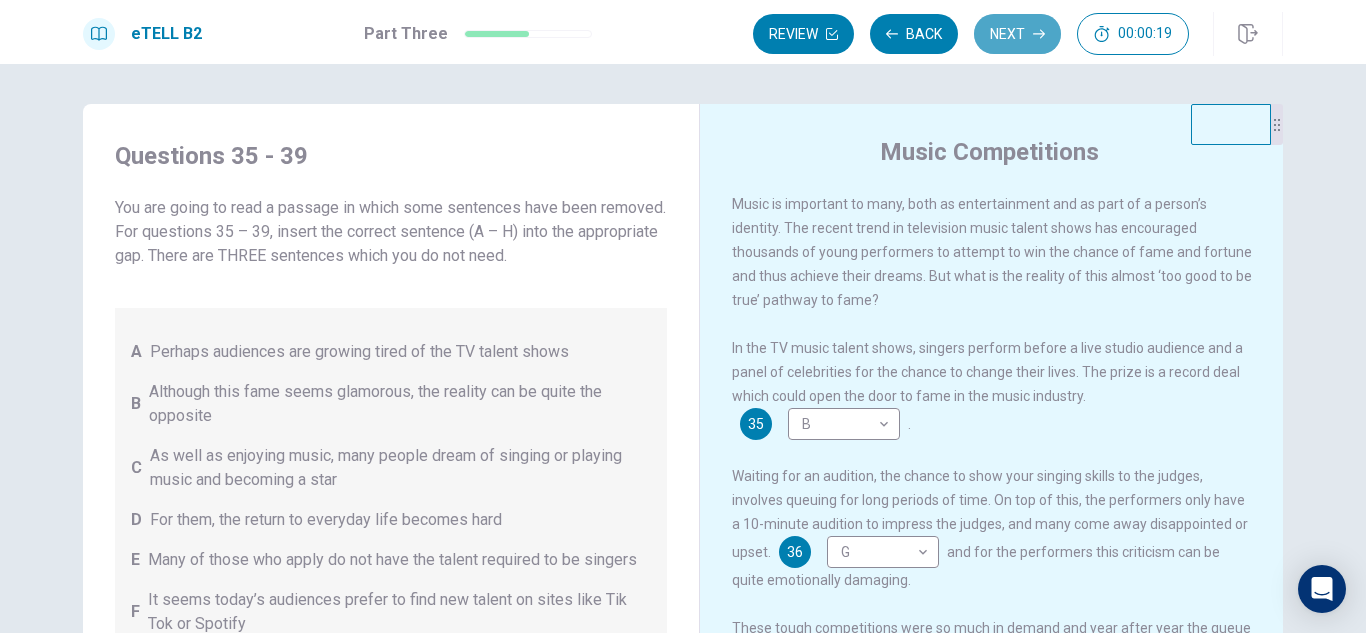 click on "Next" at bounding box center (1017, 34) 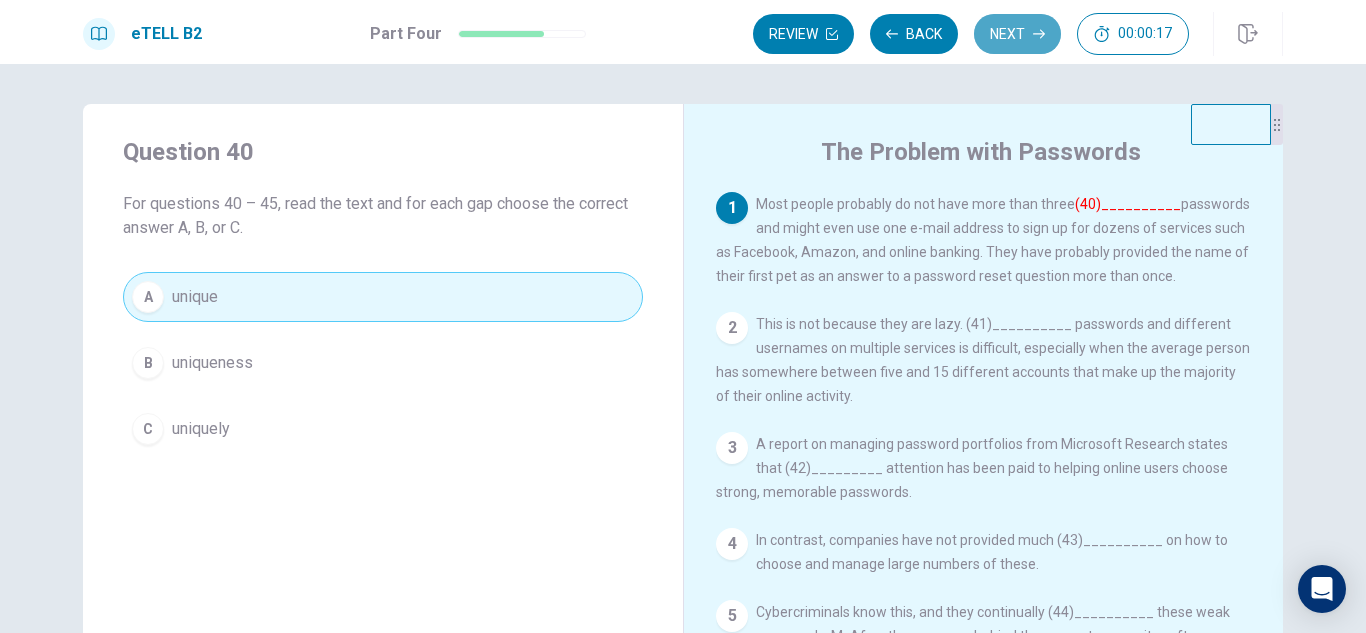click on "Next" at bounding box center [1017, 34] 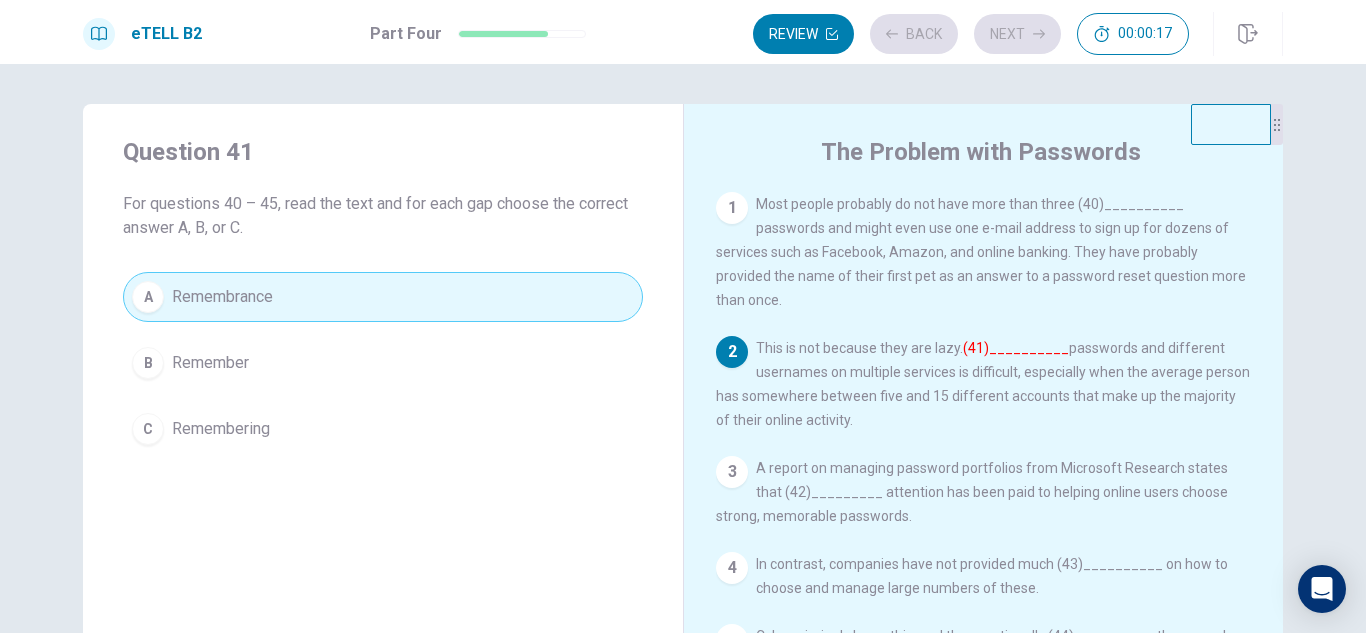 scroll, scrollTop: 69, scrollLeft: 0, axis: vertical 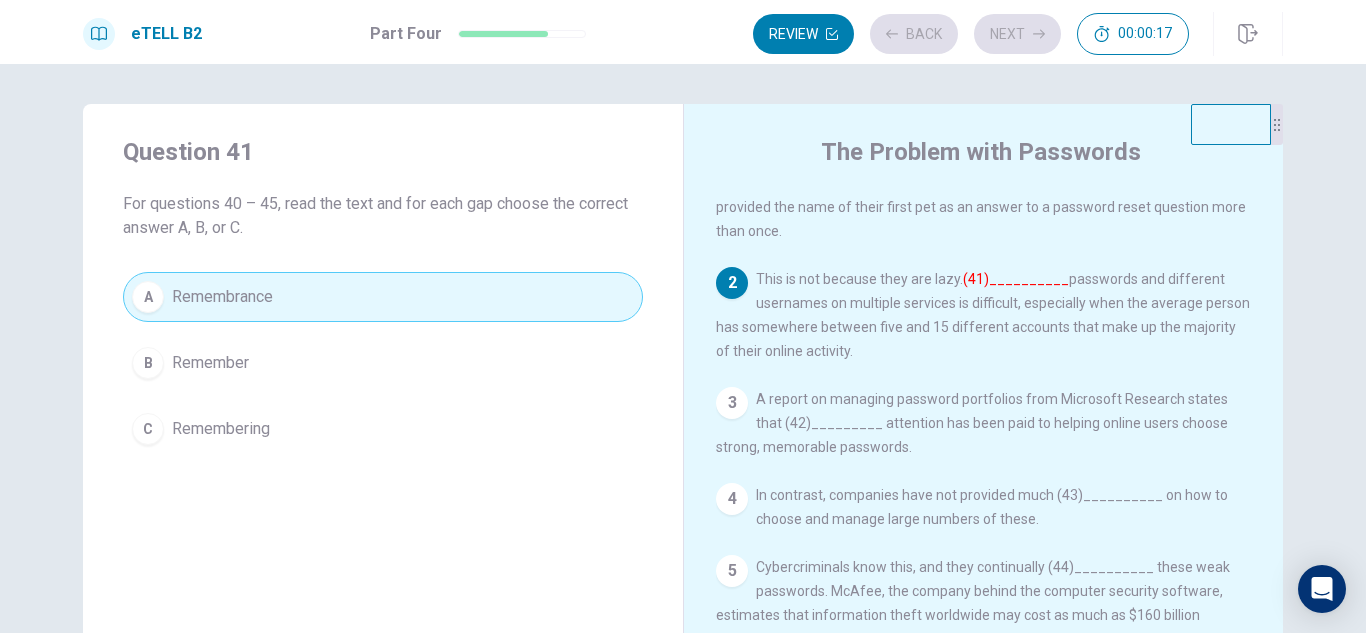 click on "Review Back Next 00:00:17" at bounding box center [971, 34] 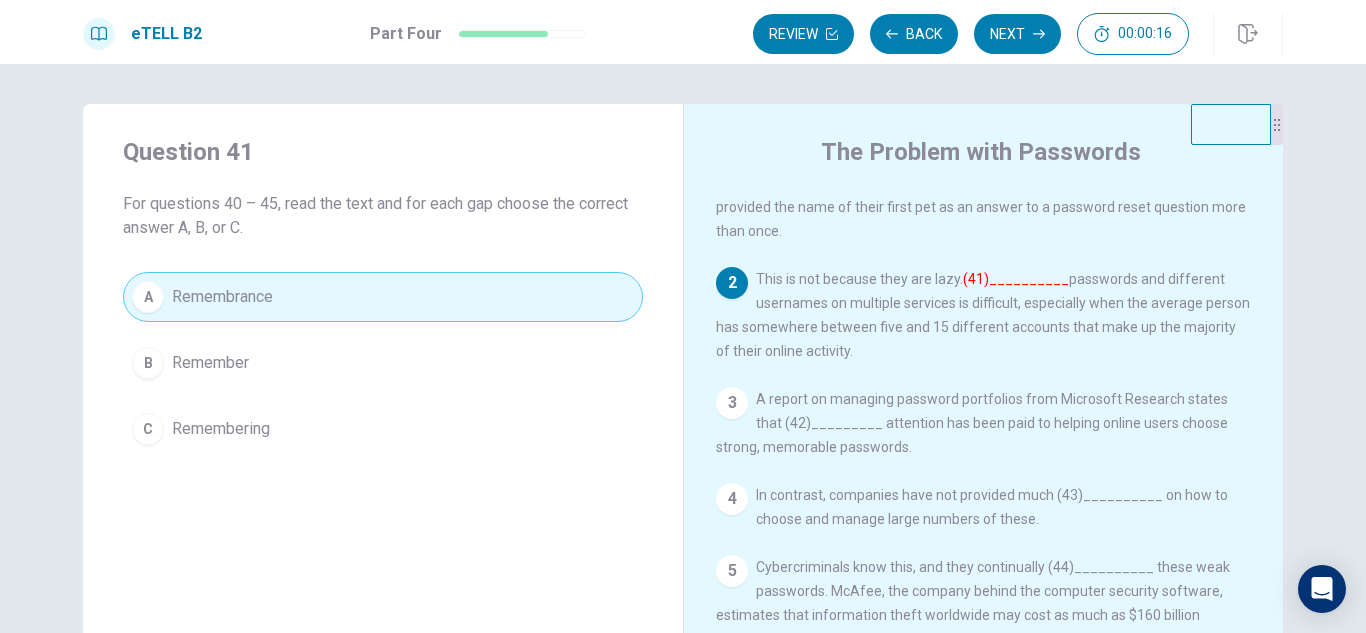 click on "Review Back Next 00:00:16" at bounding box center [971, 34] 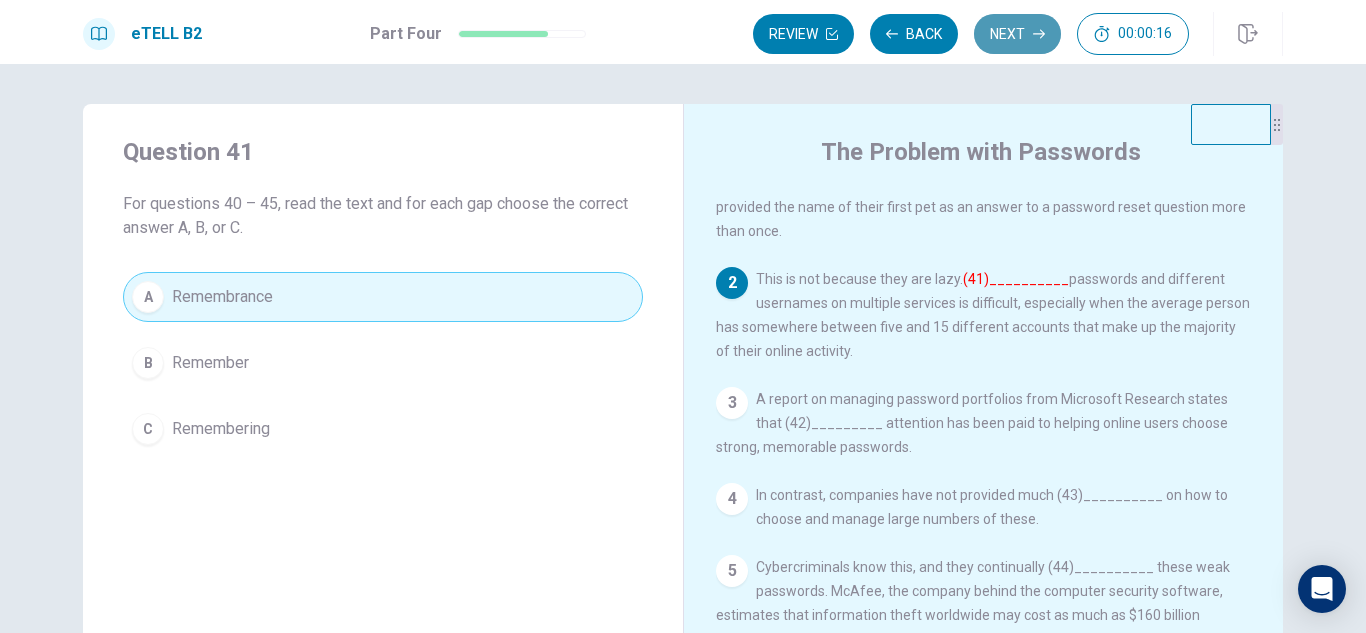 click on "Next" at bounding box center (1017, 34) 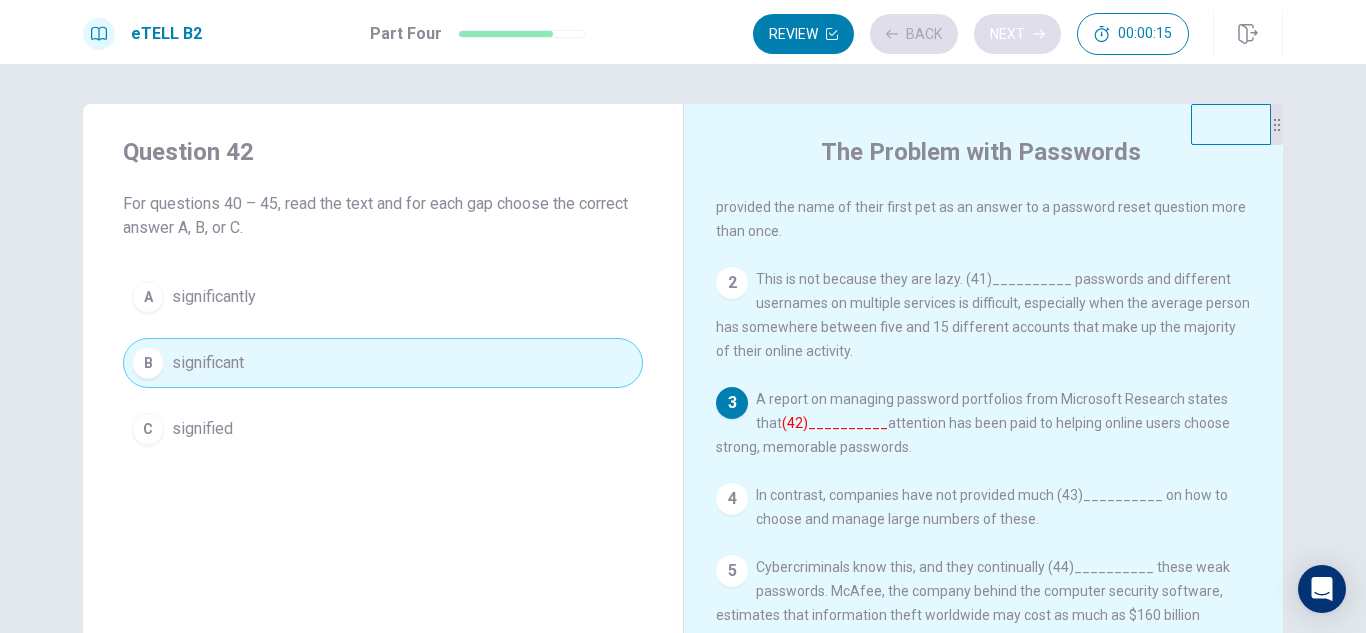 click on "Review Back Next 00:00:15" at bounding box center (971, 34) 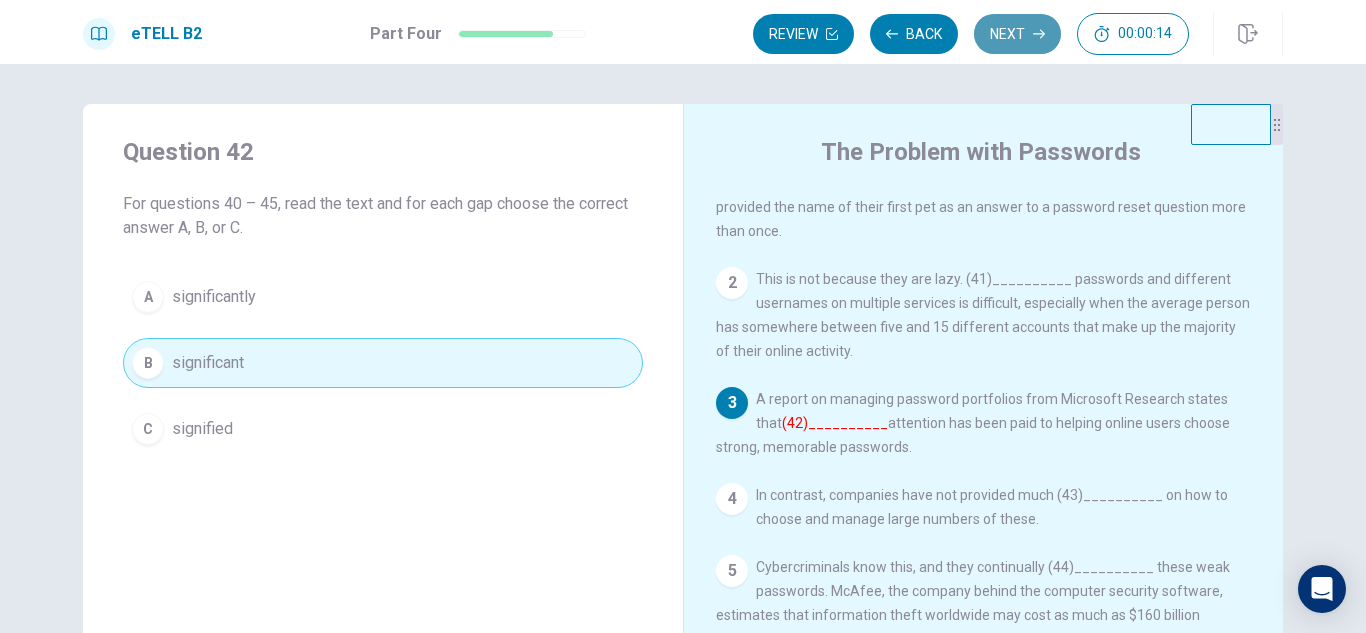 click on "Next" at bounding box center (1017, 34) 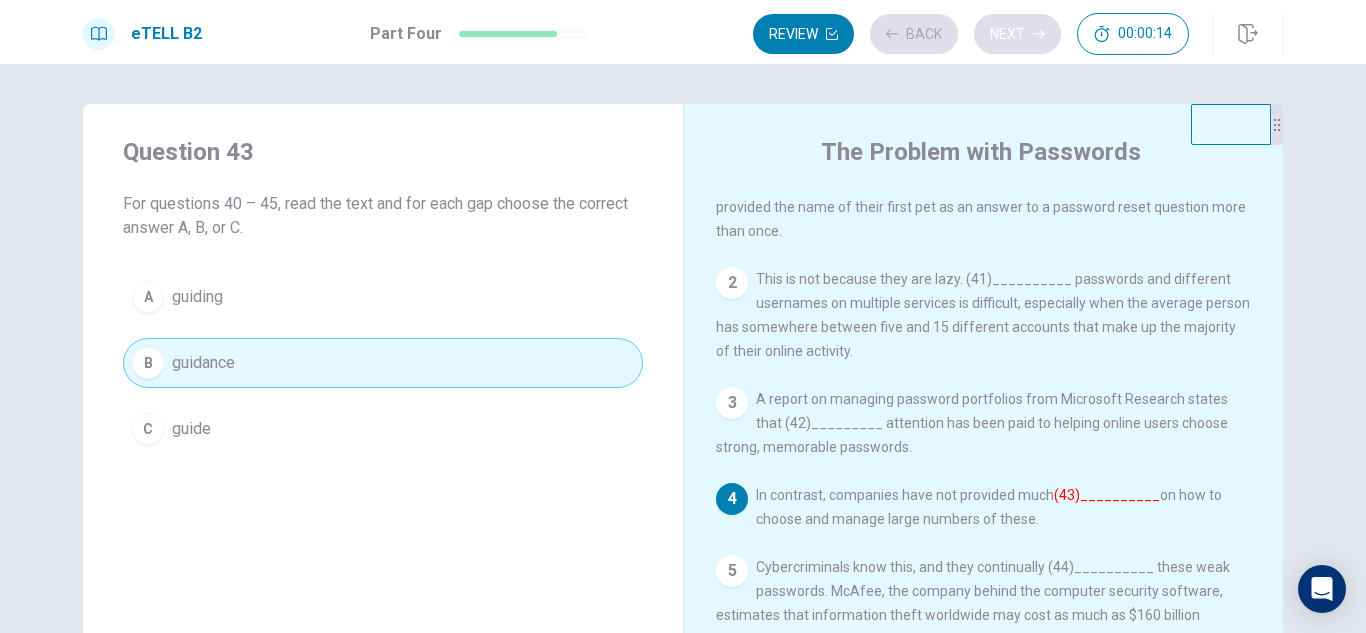 scroll, scrollTop: 22, scrollLeft: 0, axis: vertical 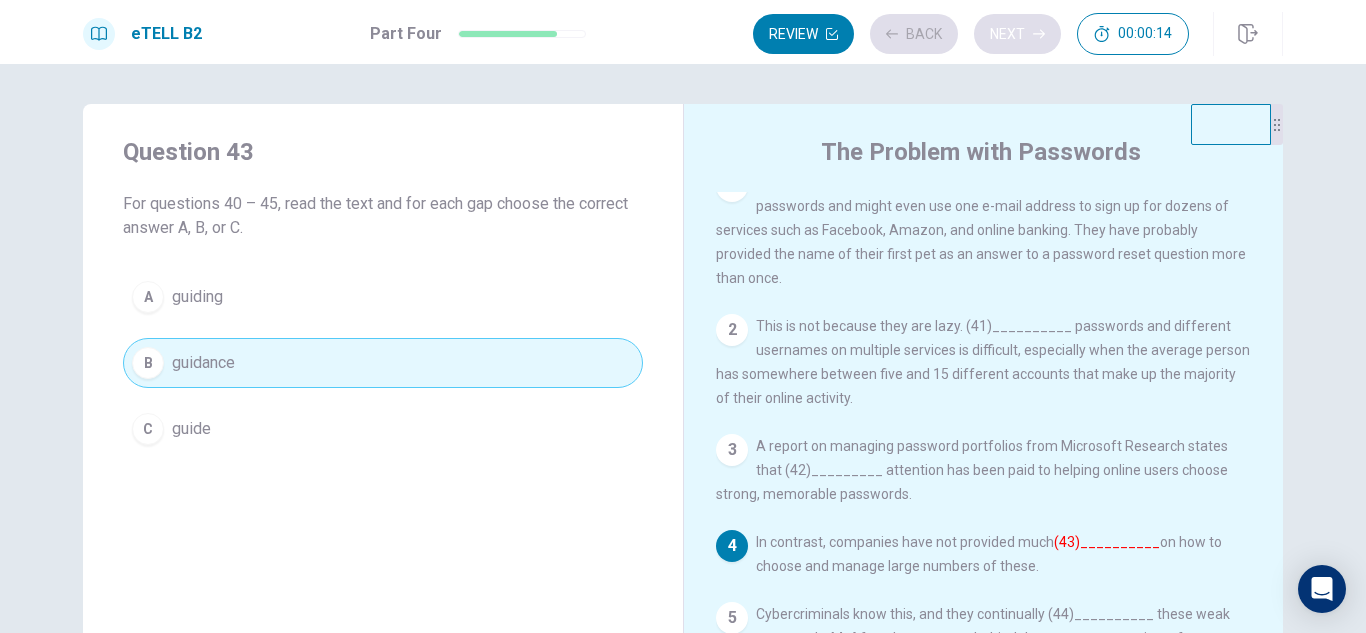 click on "Review Back Next 00:00:14" at bounding box center (971, 34) 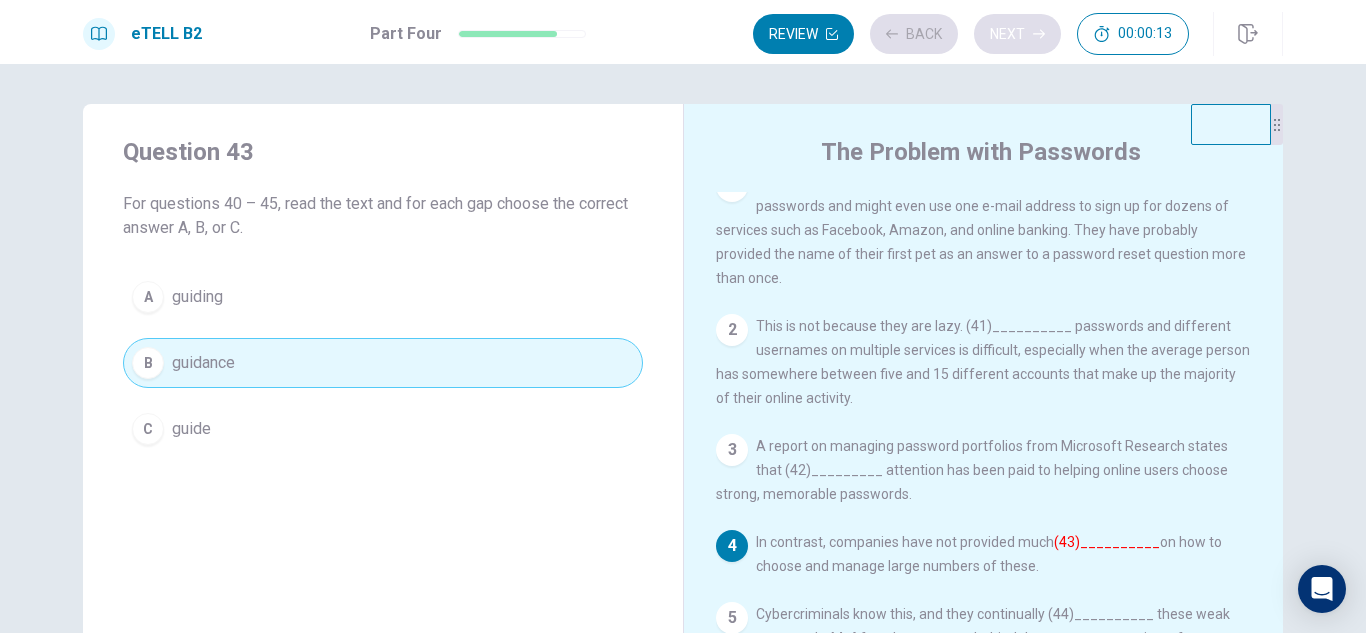 click on "Review Back Next 00:00:13" at bounding box center (971, 34) 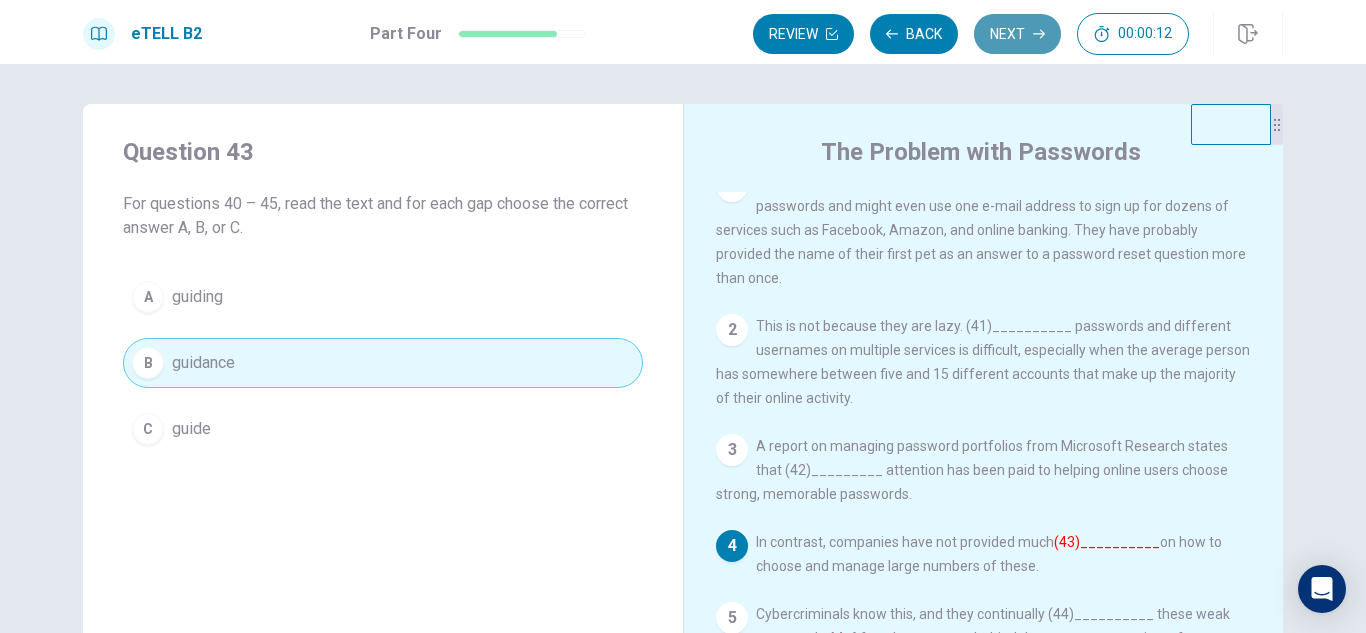 click on "Next" at bounding box center (1017, 34) 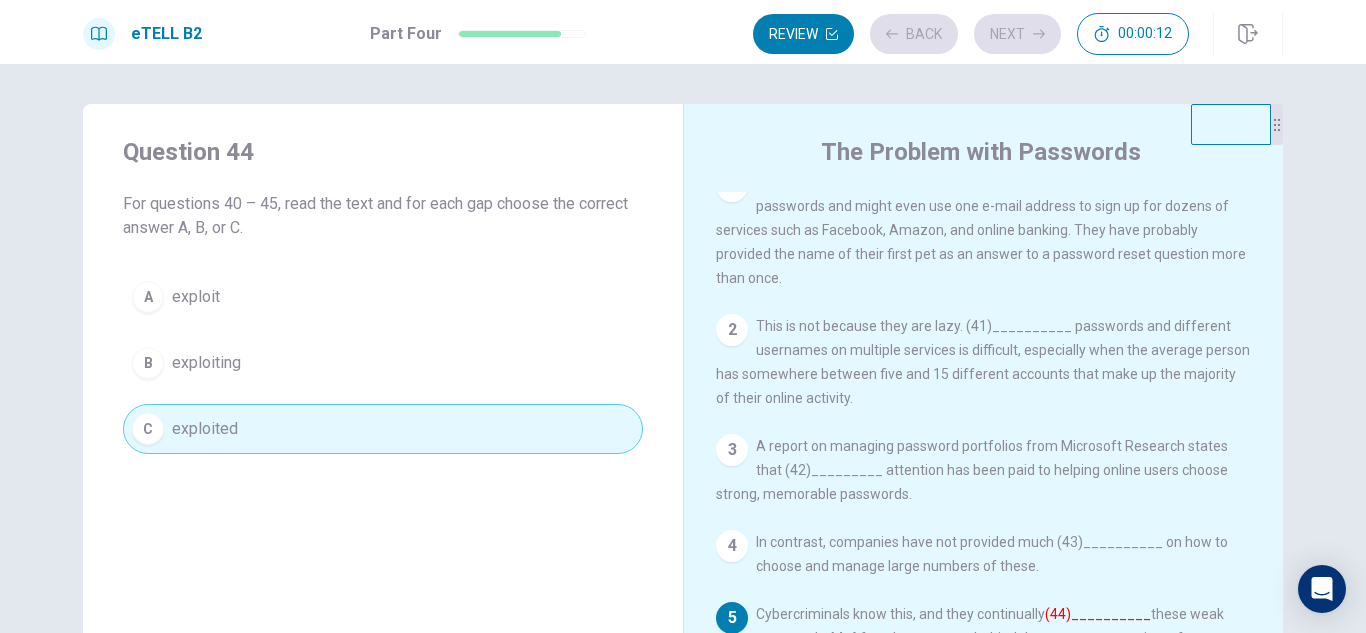 scroll, scrollTop: 69, scrollLeft: 0, axis: vertical 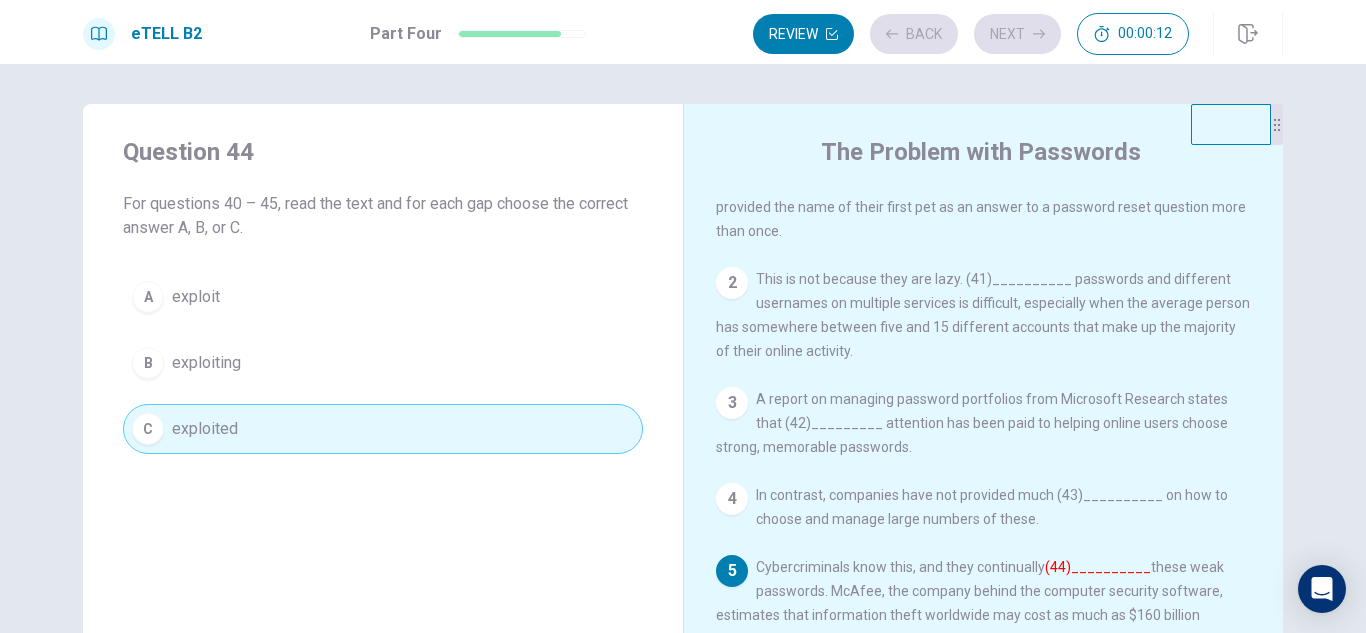 click on "Review Back Next 00:00:12" at bounding box center (971, 34) 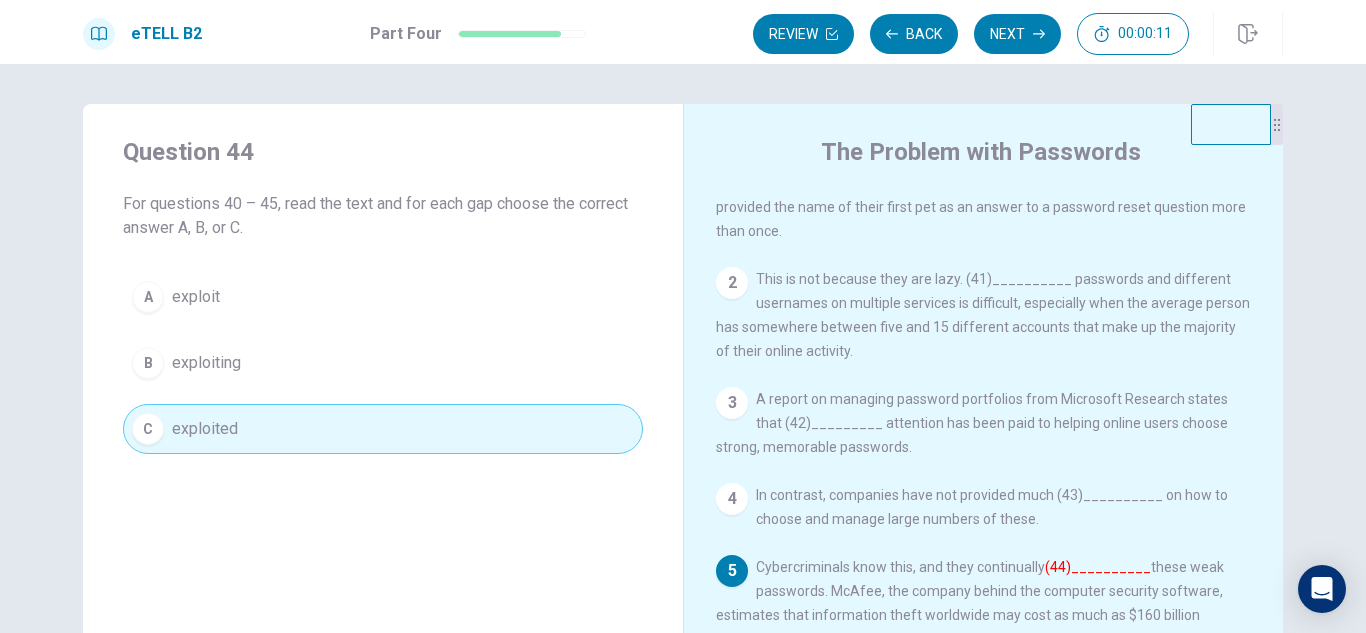 click on "Review Back Next 00:00:11" at bounding box center (971, 34) 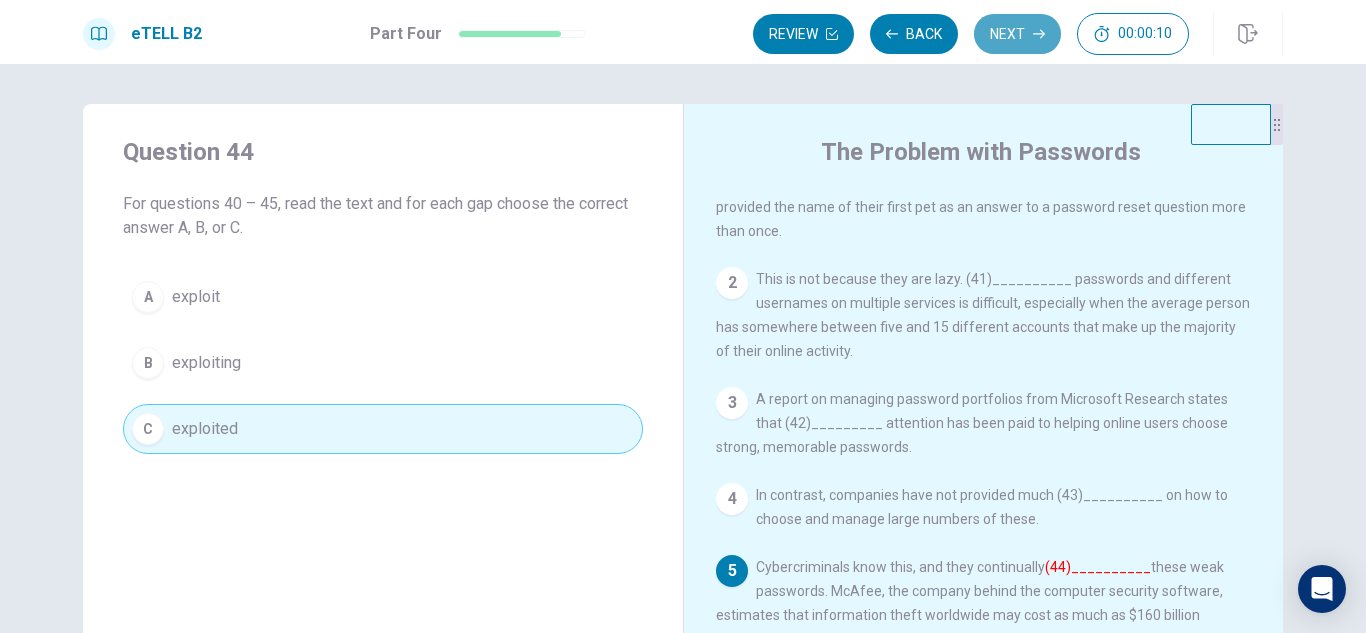 click on "Next" at bounding box center (1017, 34) 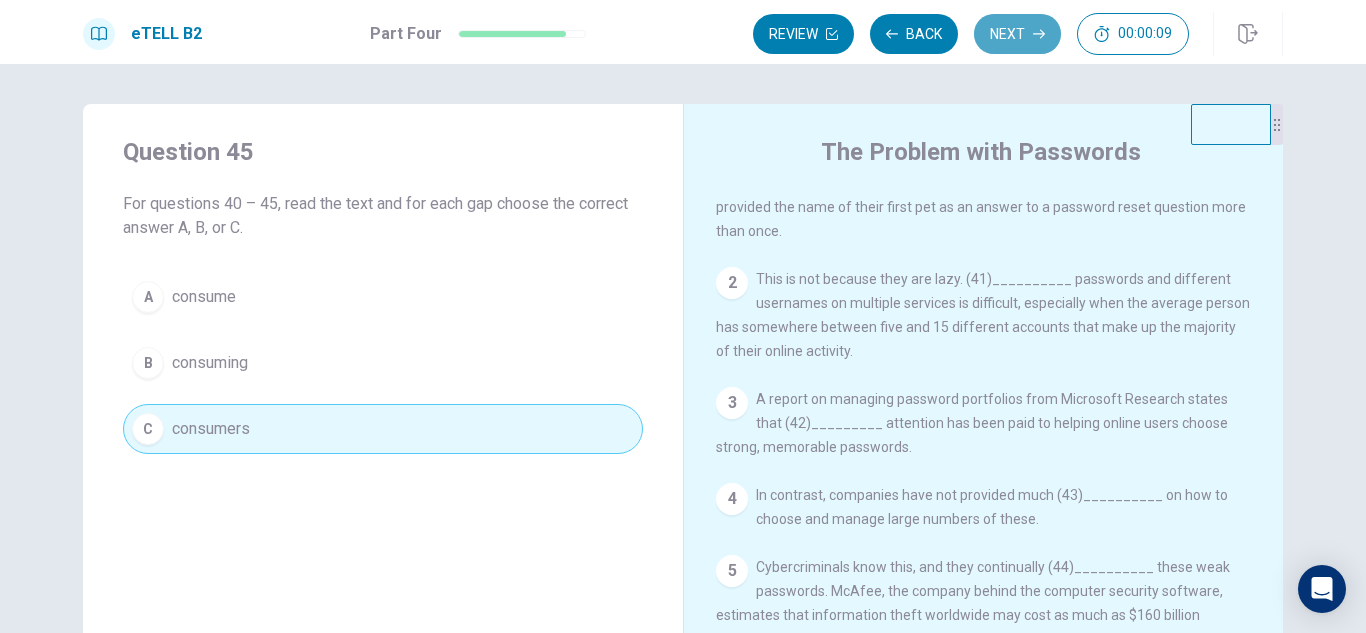 click on "Next" at bounding box center [1017, 34] 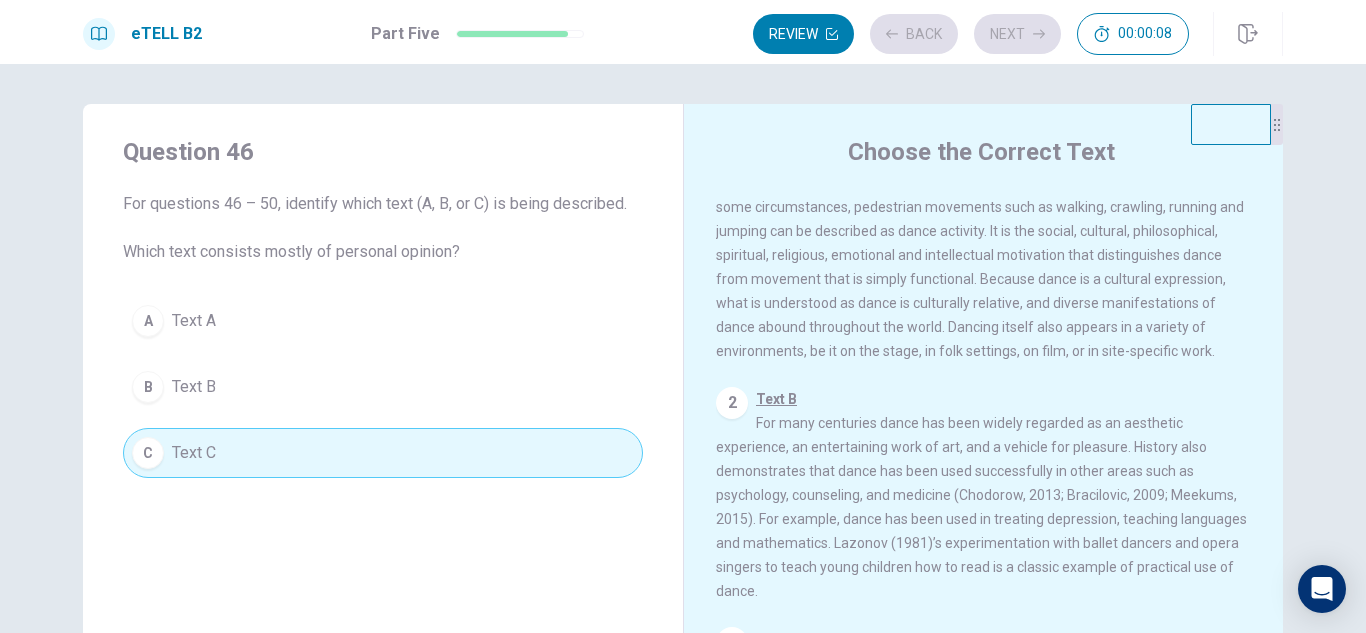 click on "Review Back Next 00:00:08" at bounding box center (971, 34) 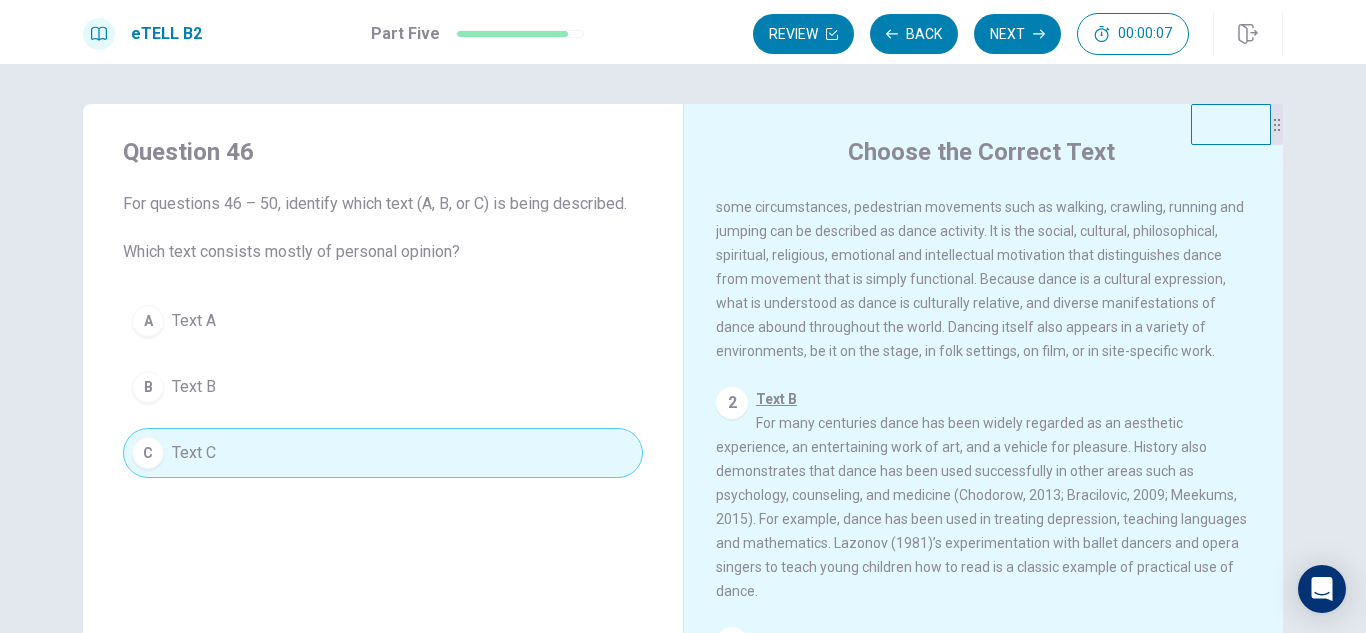 click on "Next" at bounding box center [1017, 34] 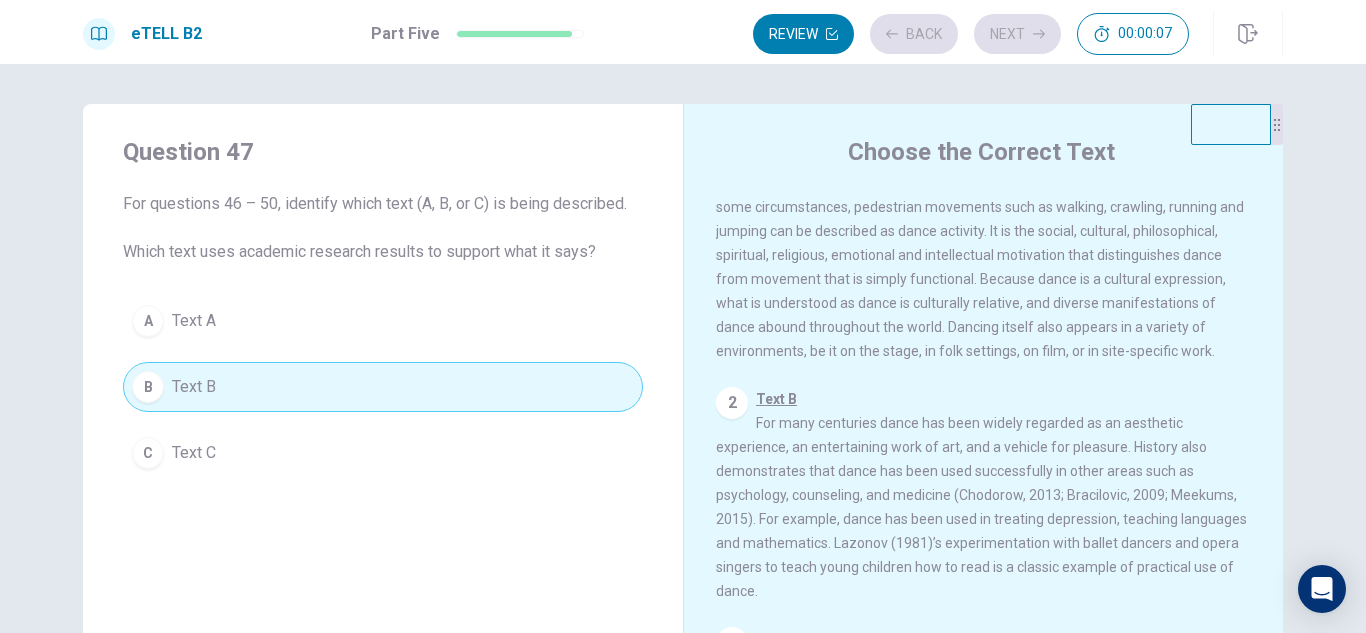 click on "Review Back Next 00:00:07" at bounding box center (971, 34) 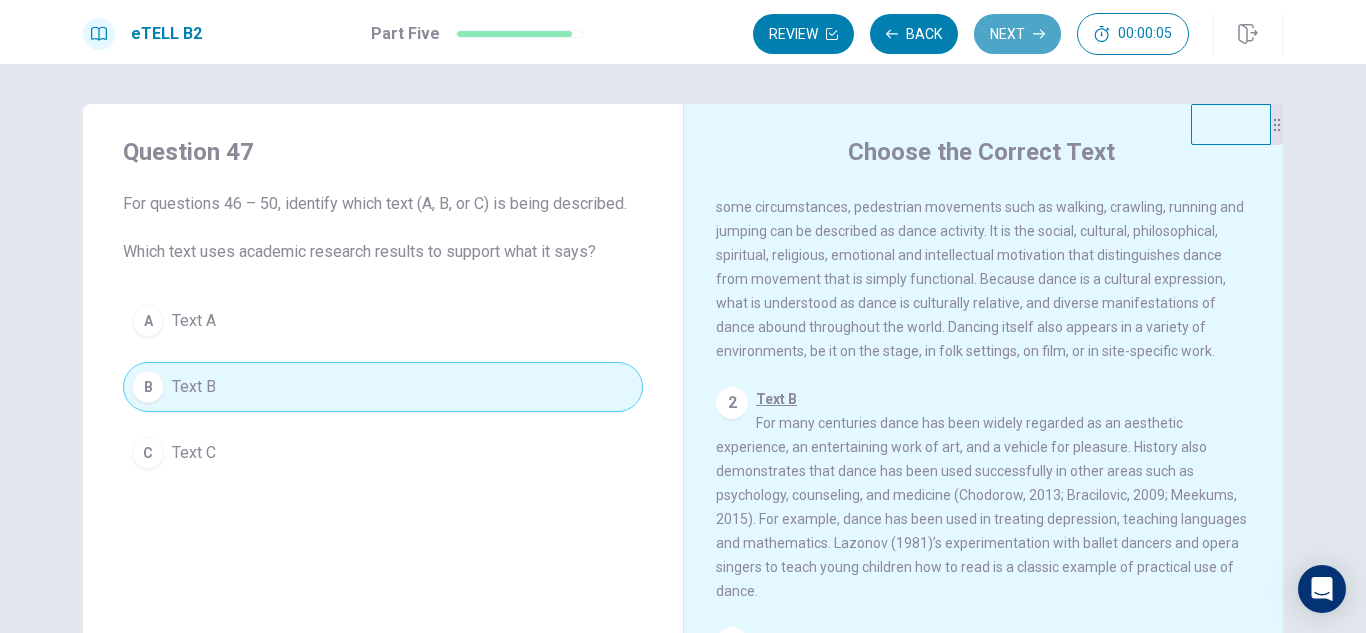 click on "Next" at bounding box center (1017, 34) 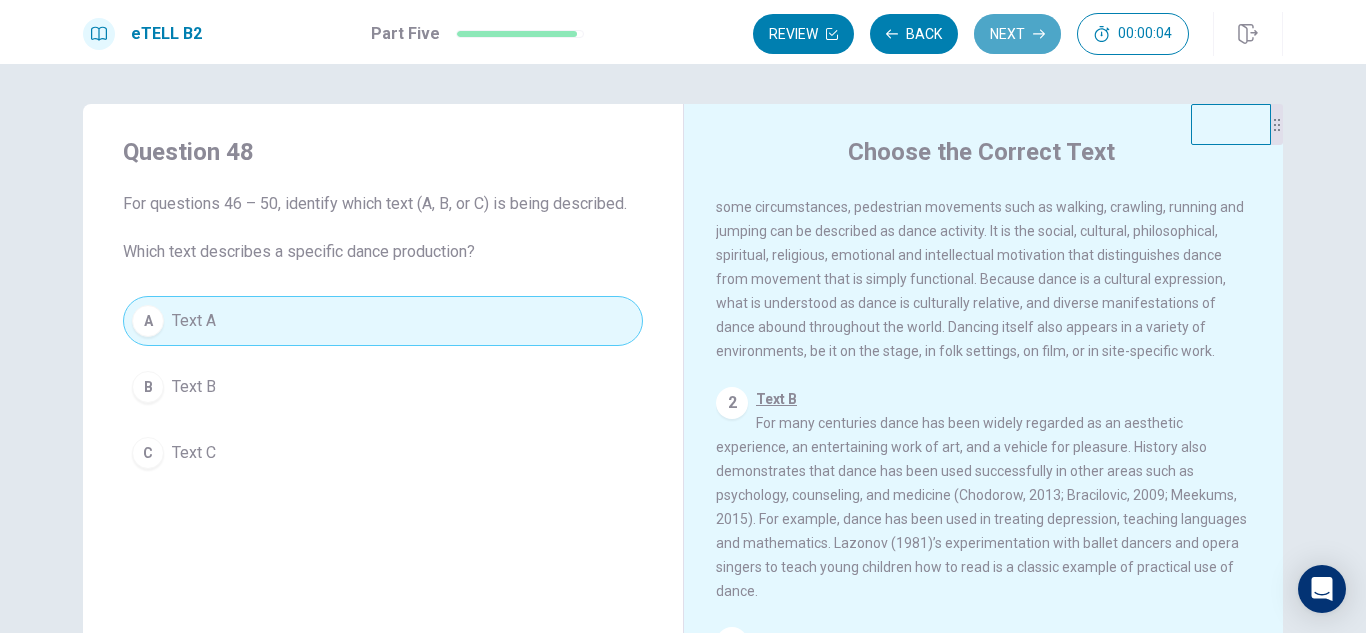 click on "Next" at bounding box center (1017, 34) 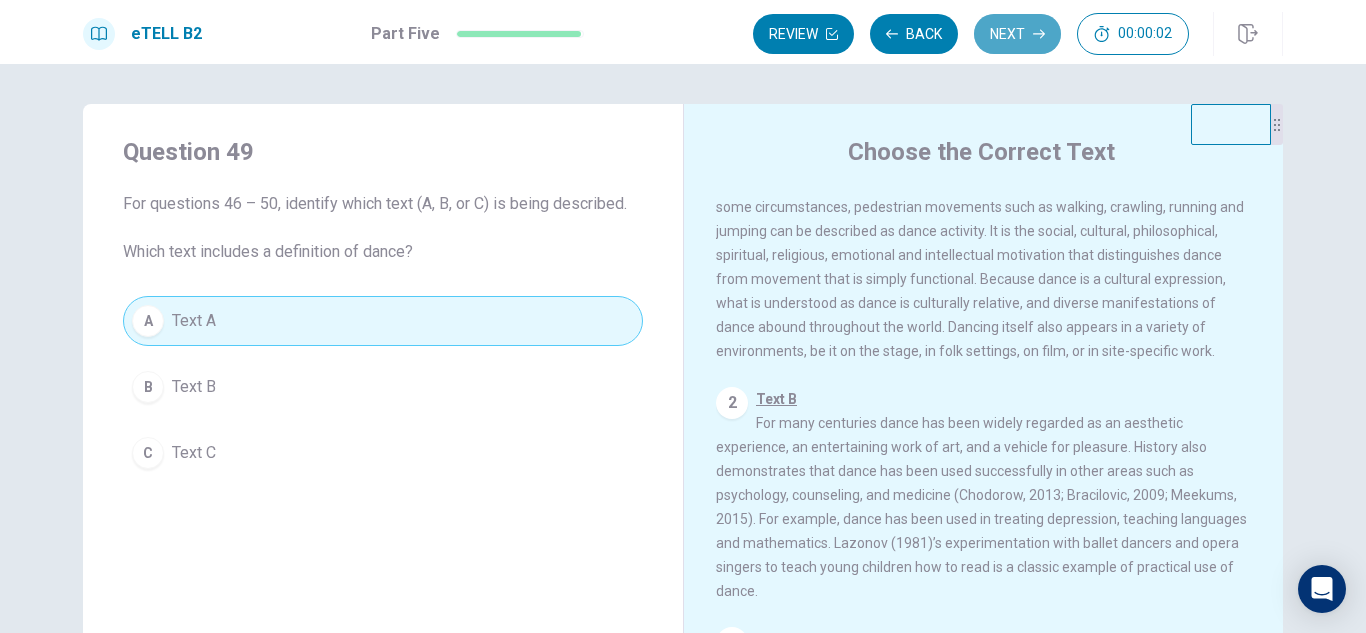 click on "Next" at bounding box center (1017, 34) 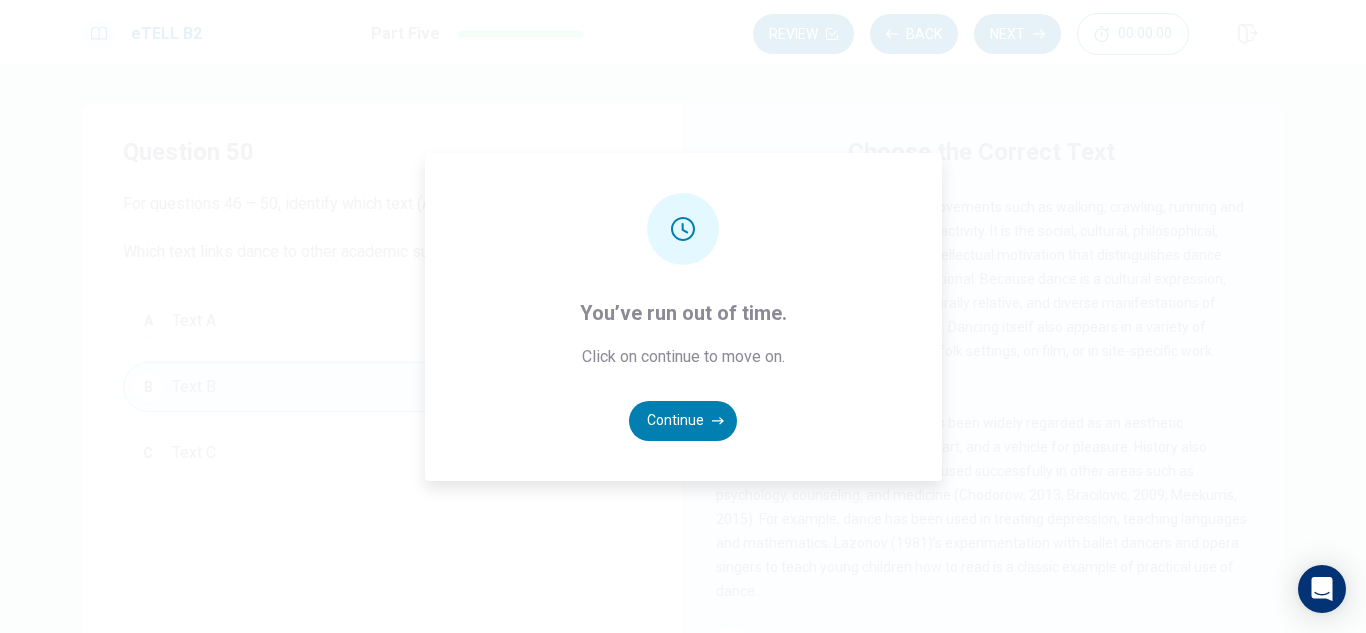 click on "You’ve run out of time. Click on continue to move on. Continue" at bounding box center [683, 316] 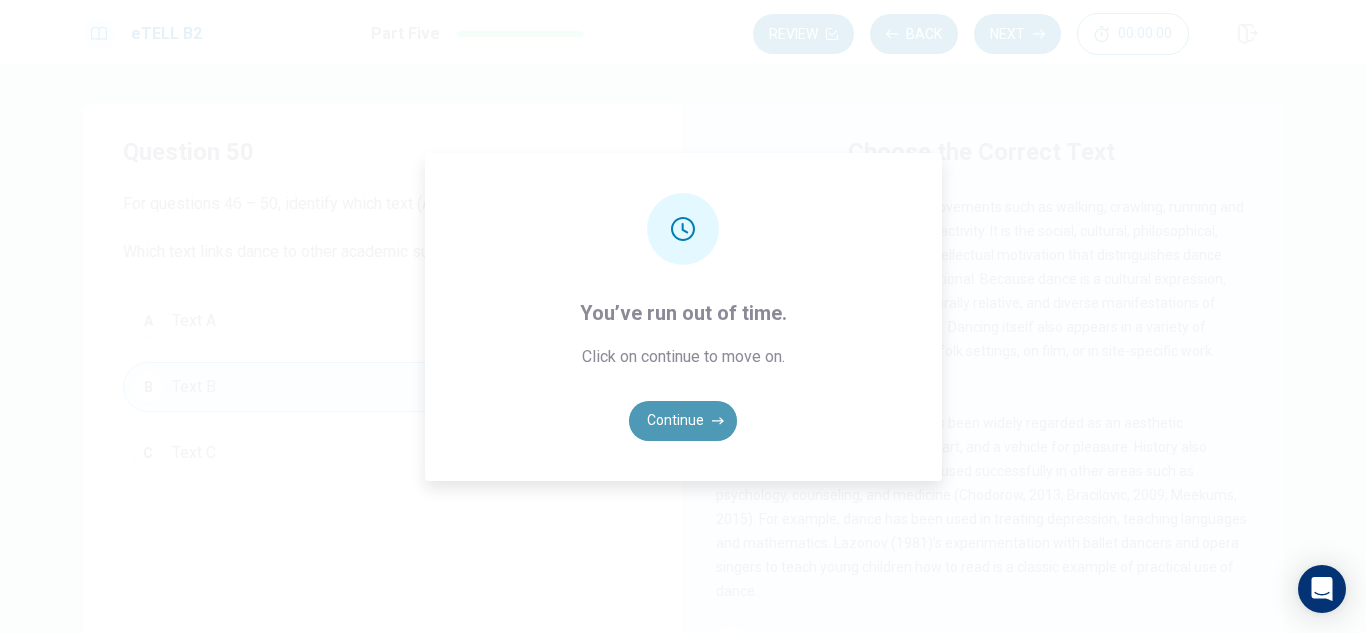 click 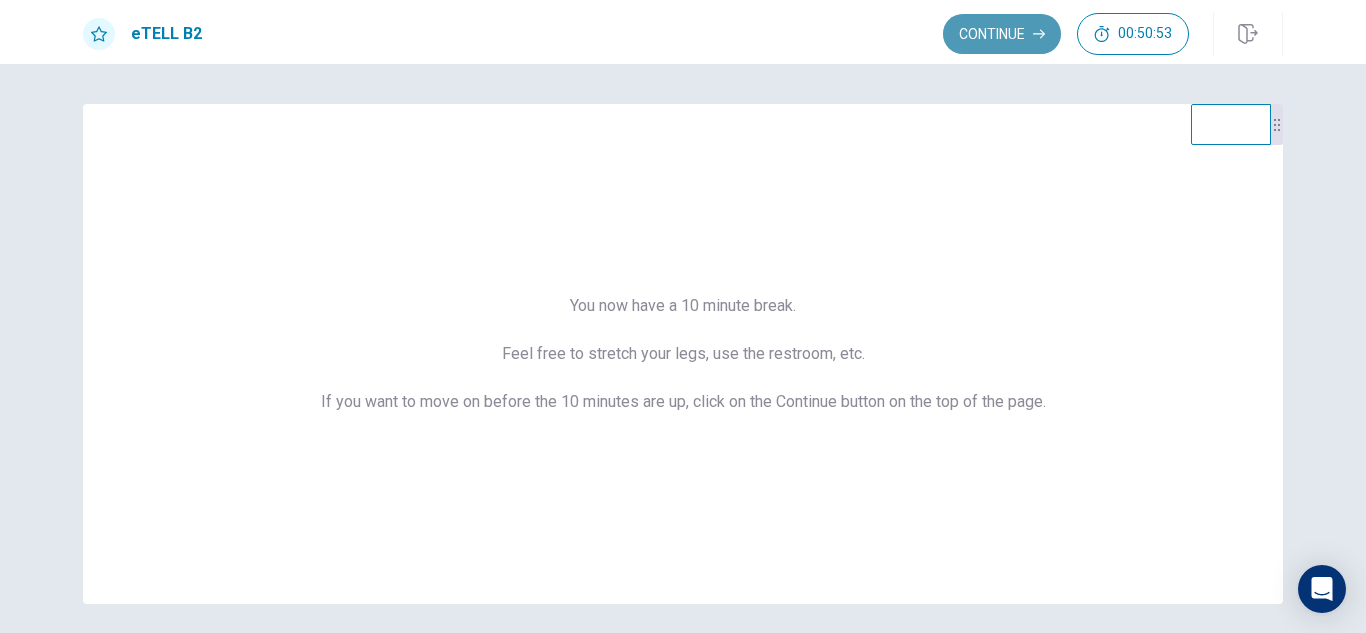 click on "Continue" at bounding box center (1002, 34) 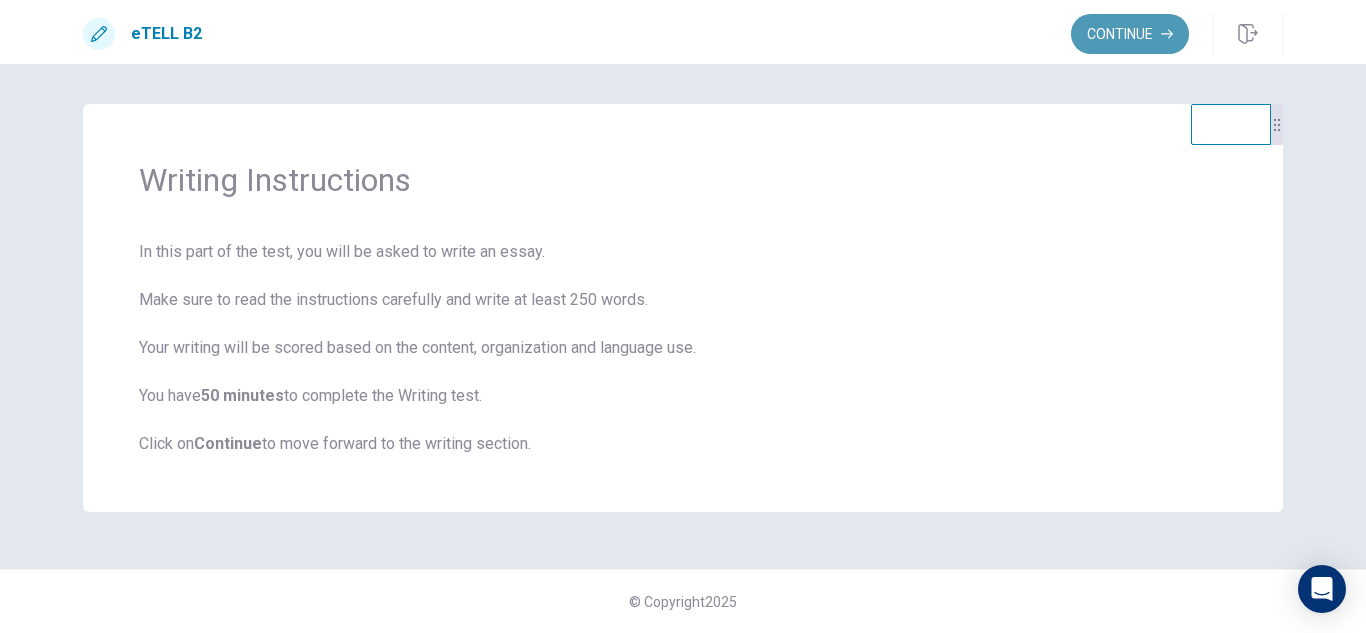 click on "Continue" at bounding box center [1130, 34] 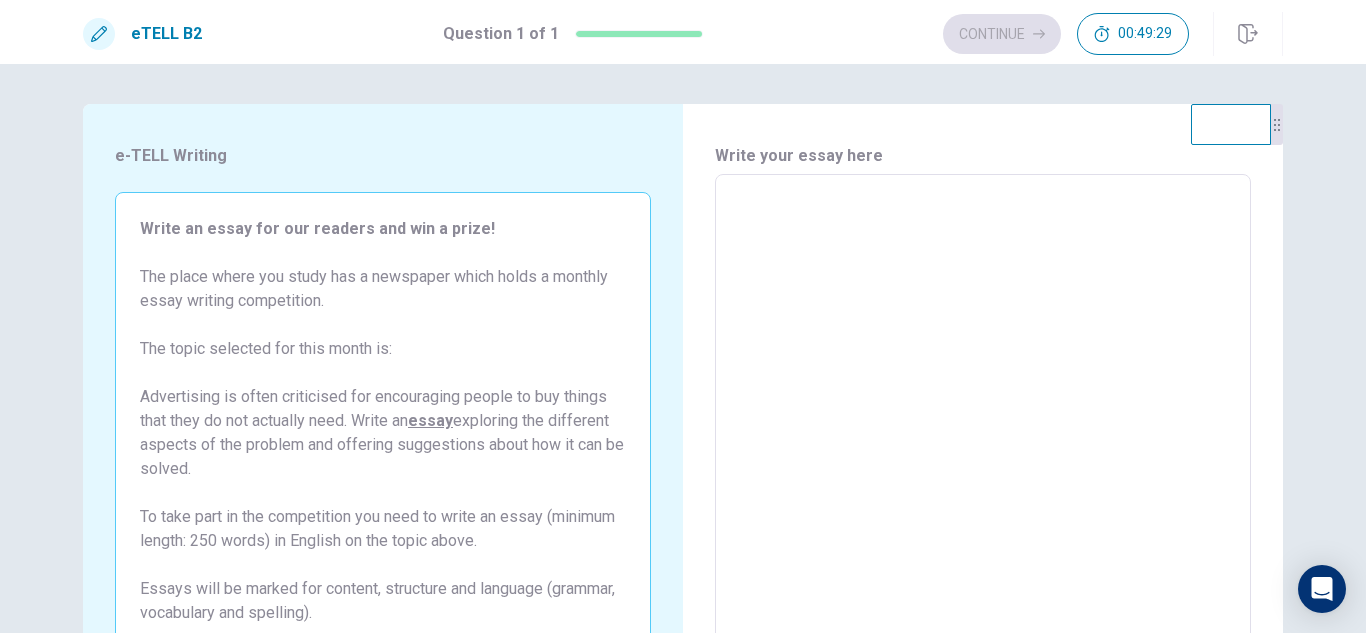 click on "e-TELL Writing Write an essay for our readers and win a prize!
The place where you study has a newspaper which holds a monthly essay writing competition.
The topic selected for this month is:
Advertising is often criticised for encouraging people to buy things that they do not actually need. Write an  essay  exploring the different aspects of the problem and offering suggestions about how it can be solved.
To take part in the competition you need to write an essay (minimum length: 250 words) in English on the topic above.  Essays will be marked for content, structure and language (grammar, vocabulary and spelling)." at bounding box center (383, 451) 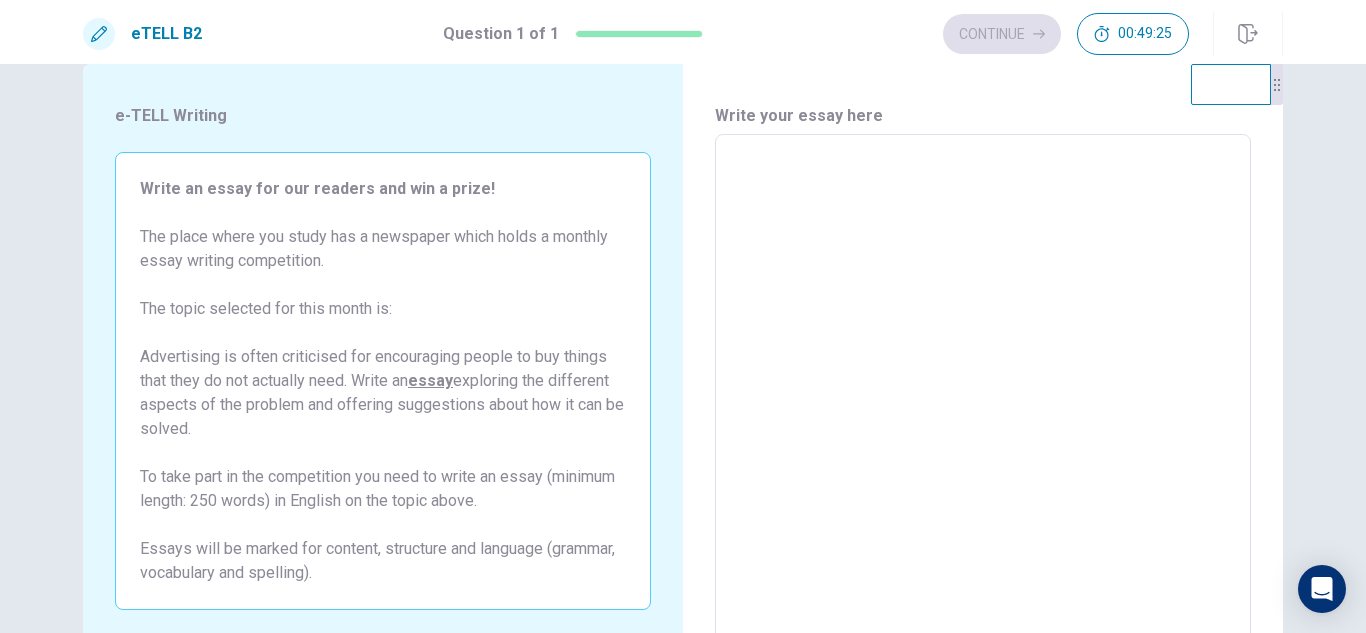 scroll, scrollTop: 80, scrollLeft: 0, axis: vertical 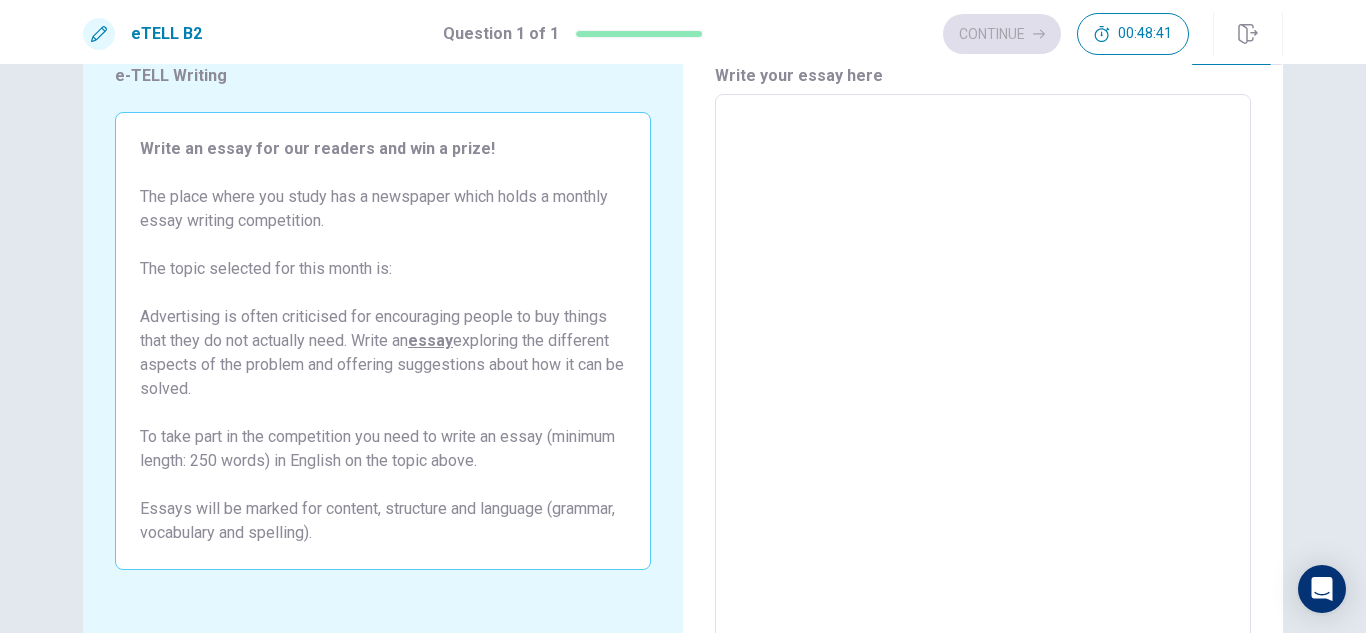 click at bounding box center (983, 371) 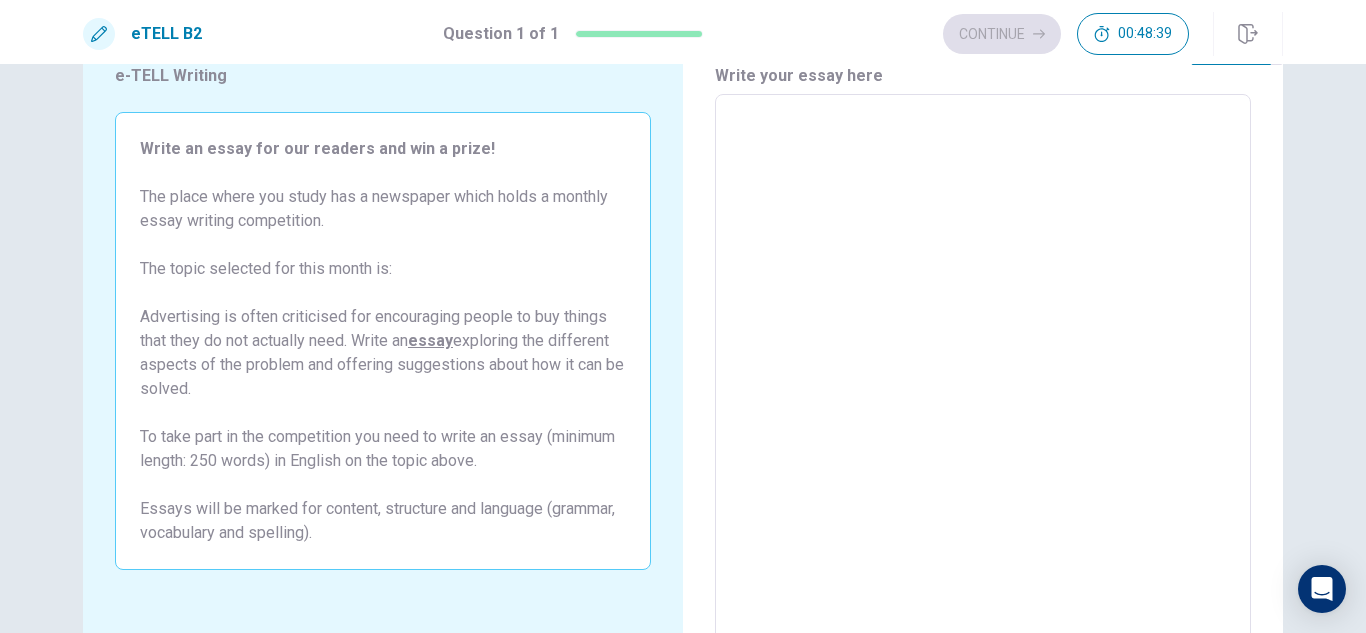 type on "*" 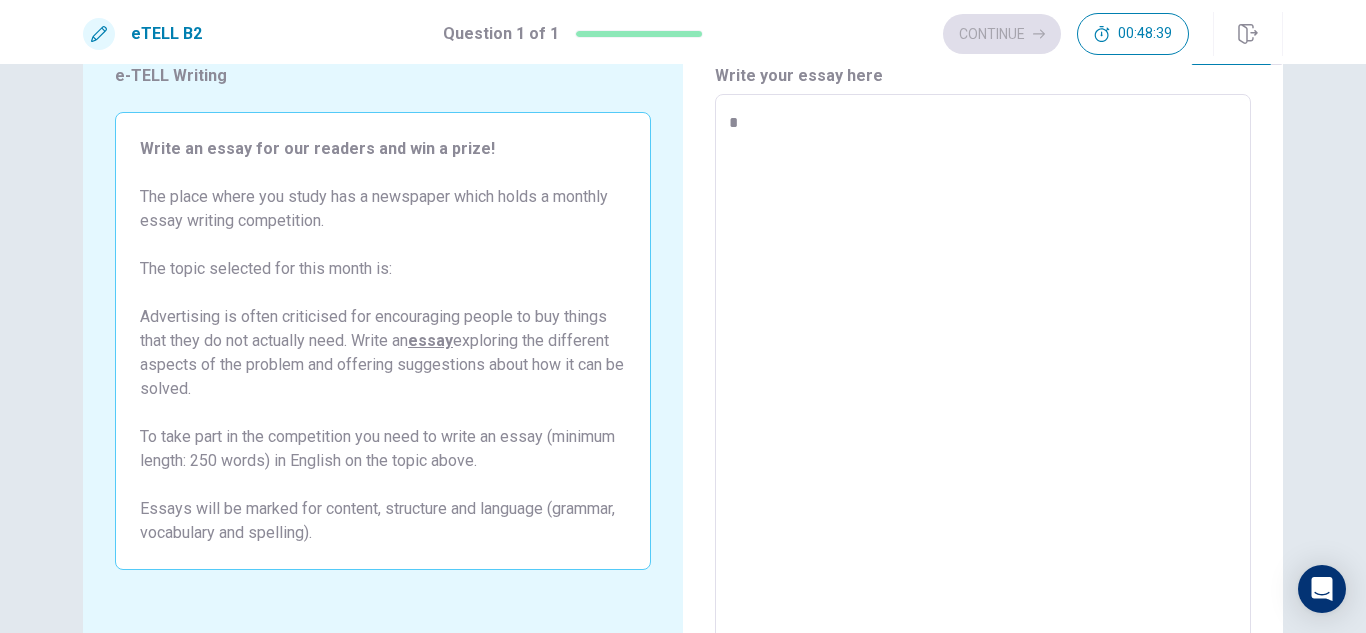 type on "*" 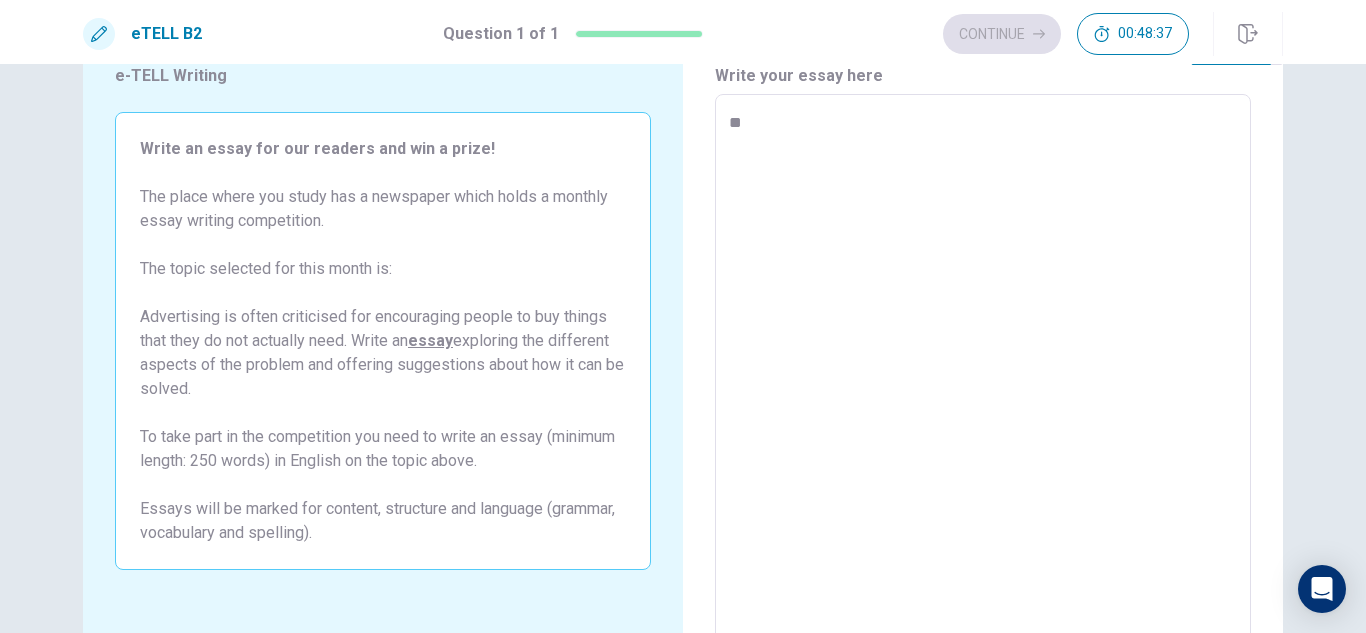 click on "**" at bounding box center (983, 371) 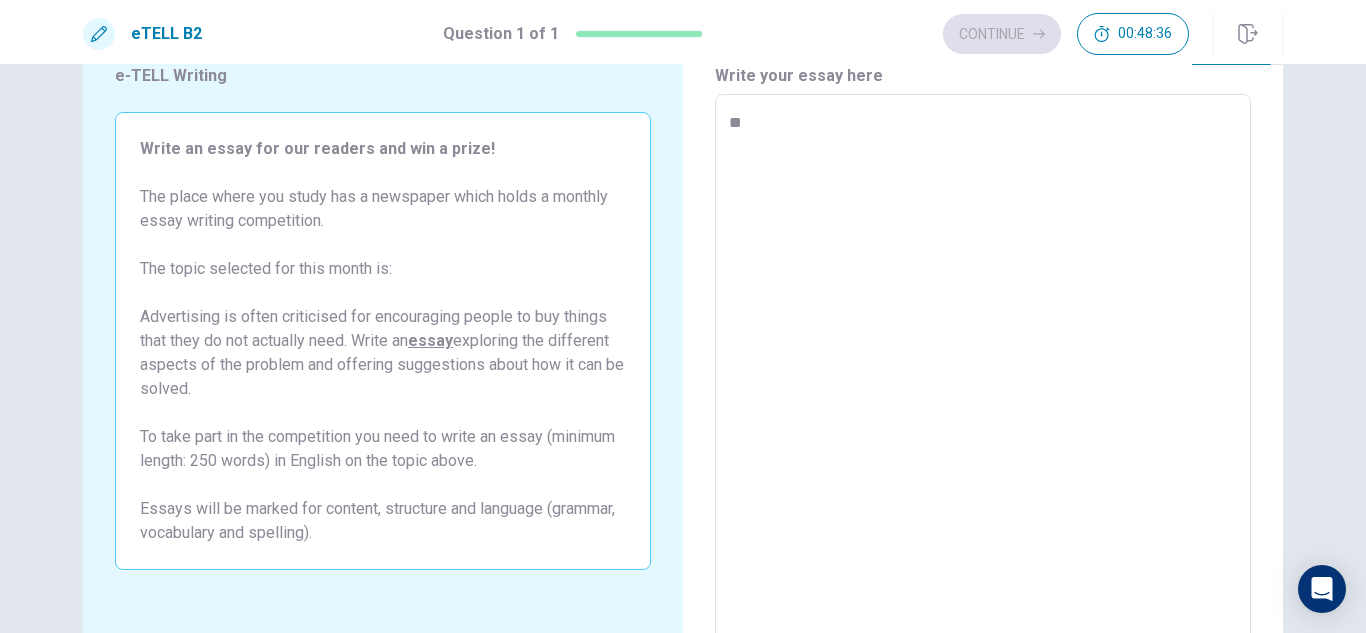 type 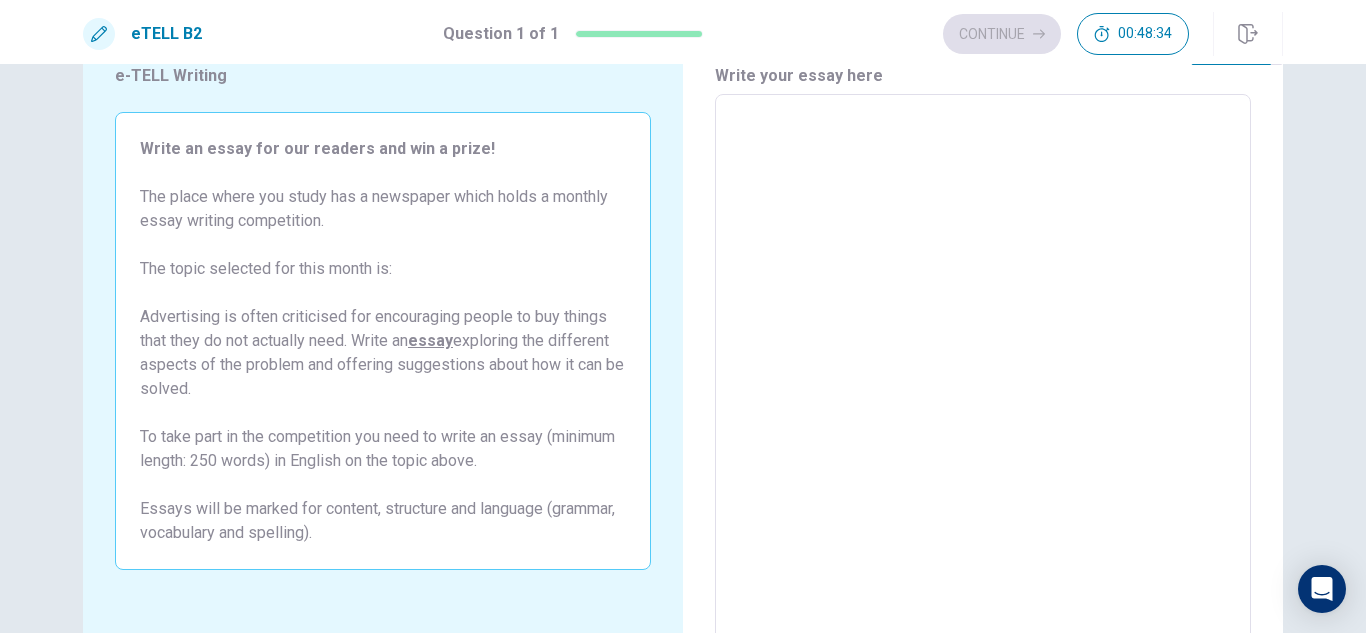 type on "*" 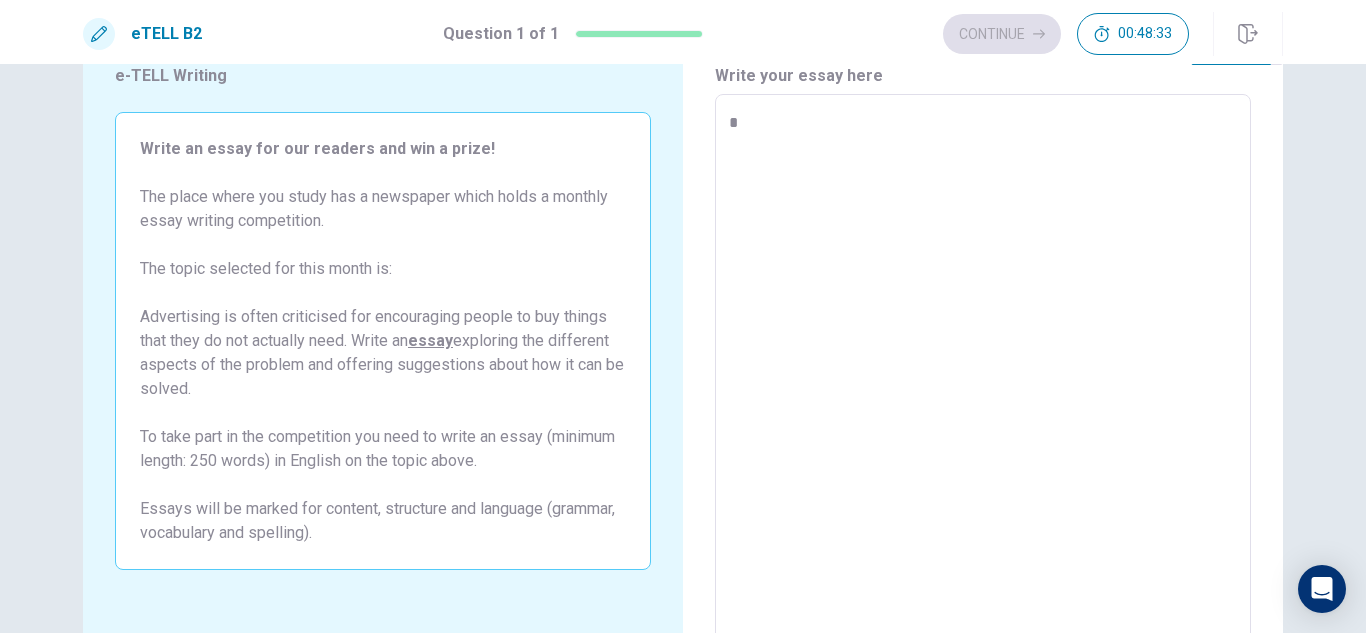 type on "*" 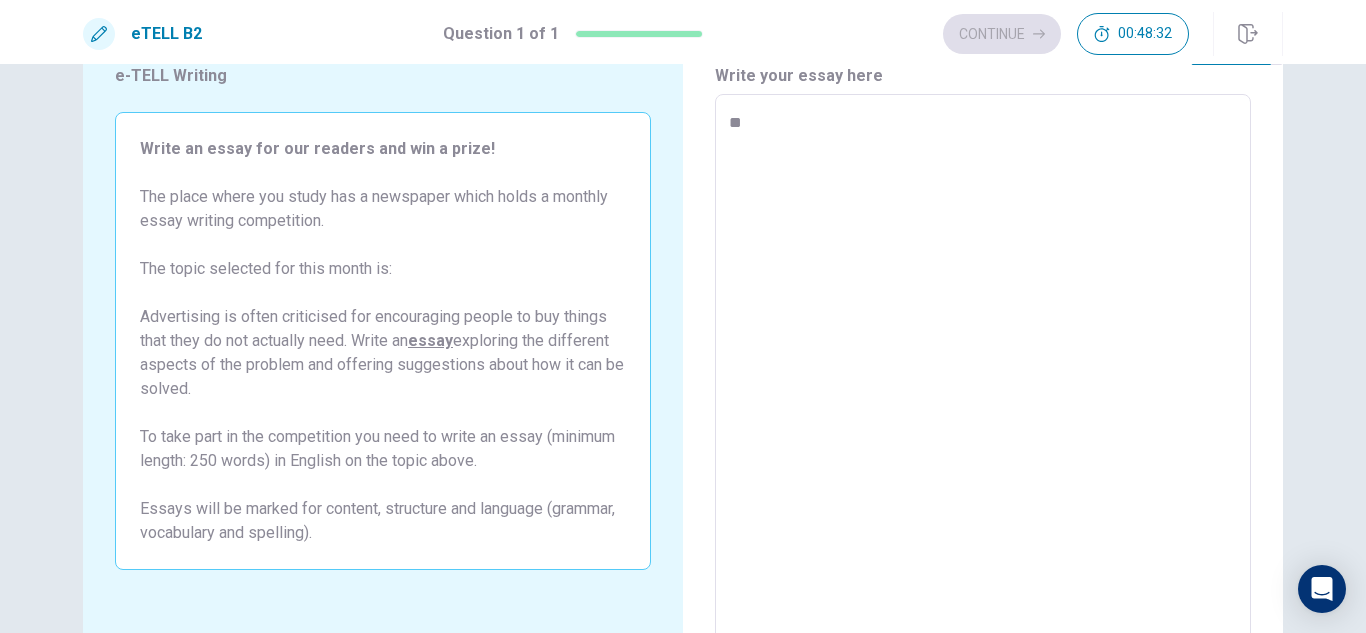 type on "*" 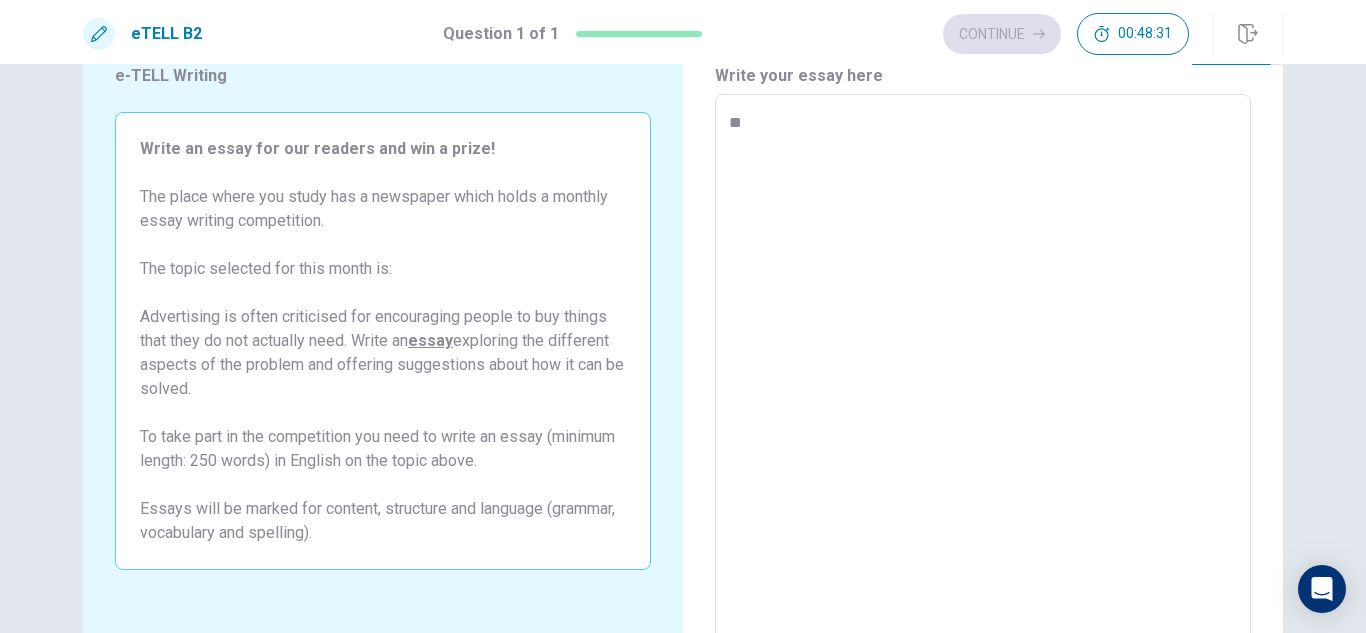 click on "**" at bounding box center [983, 371] 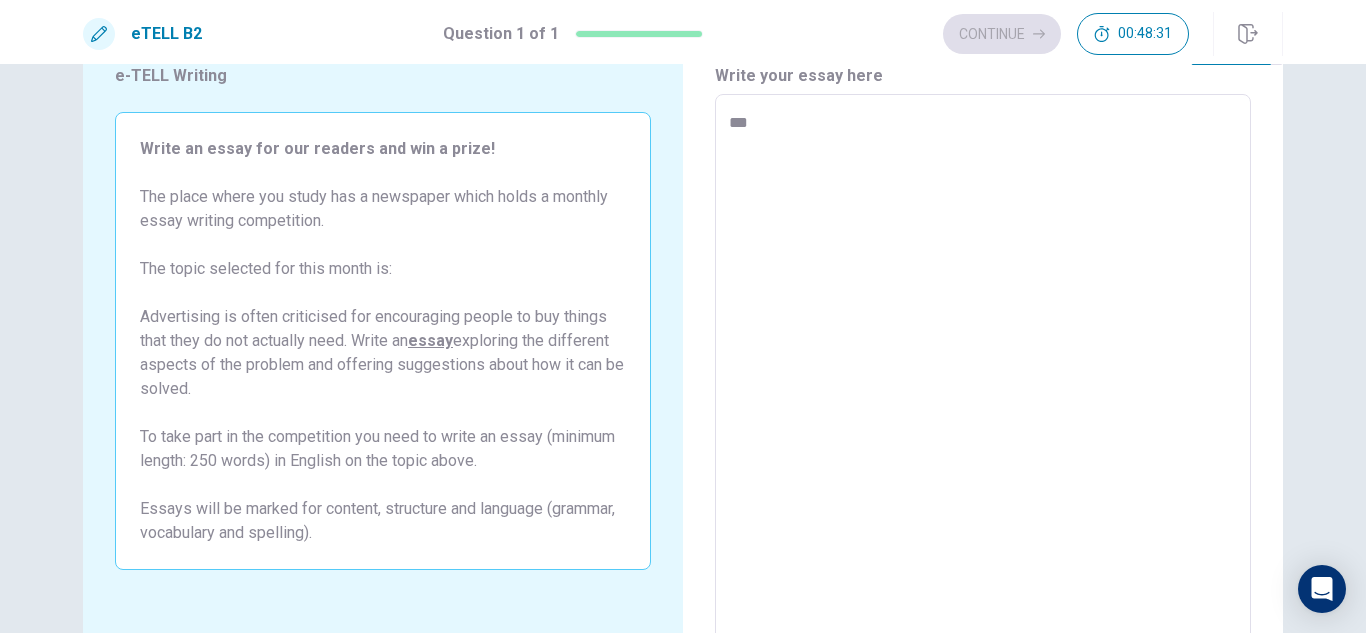 type on "*" 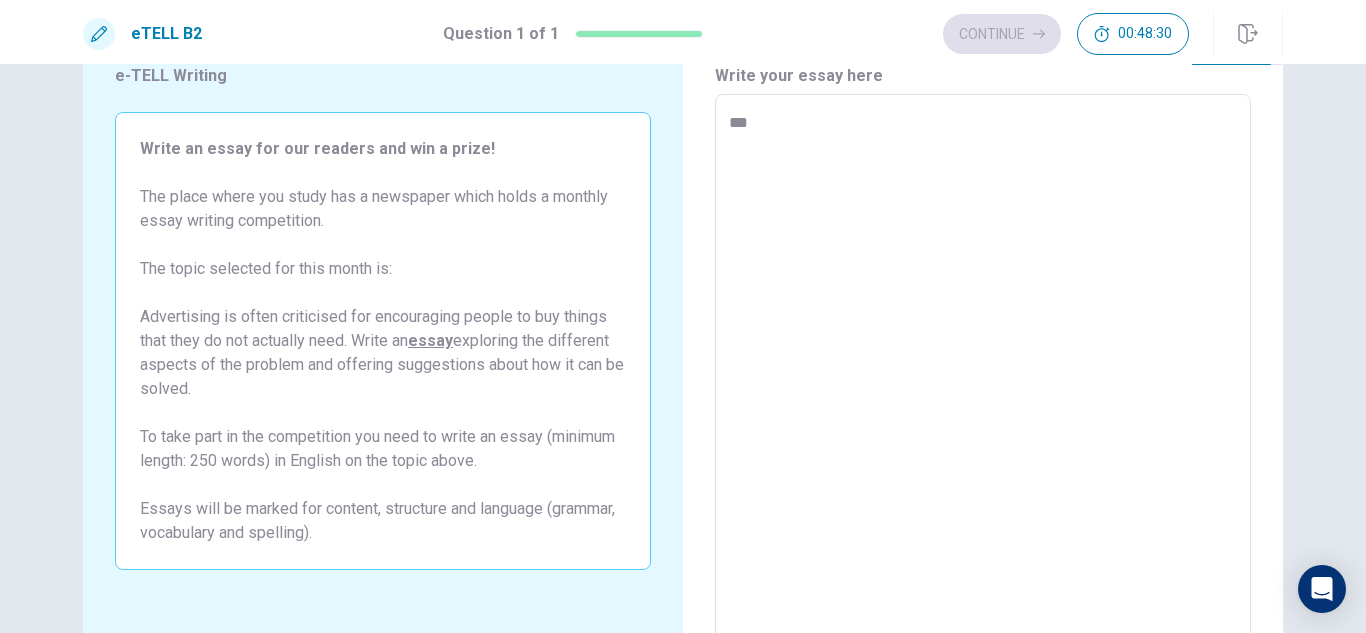 type on "****" 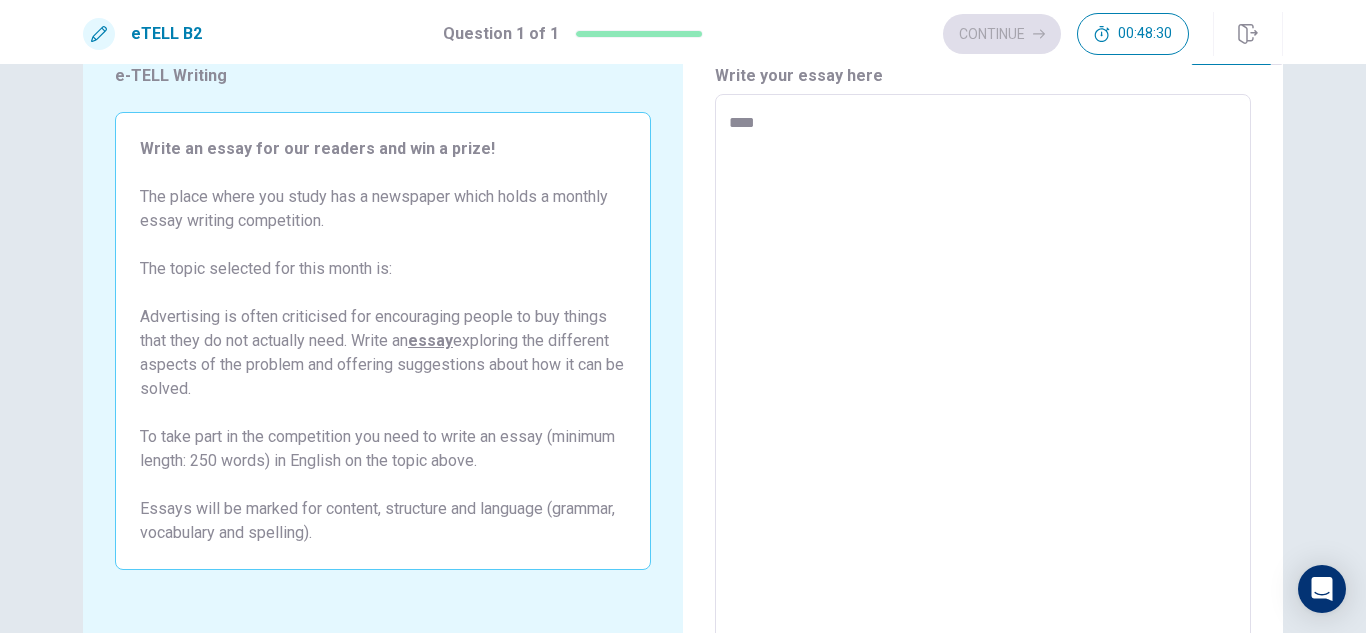 type on "*" 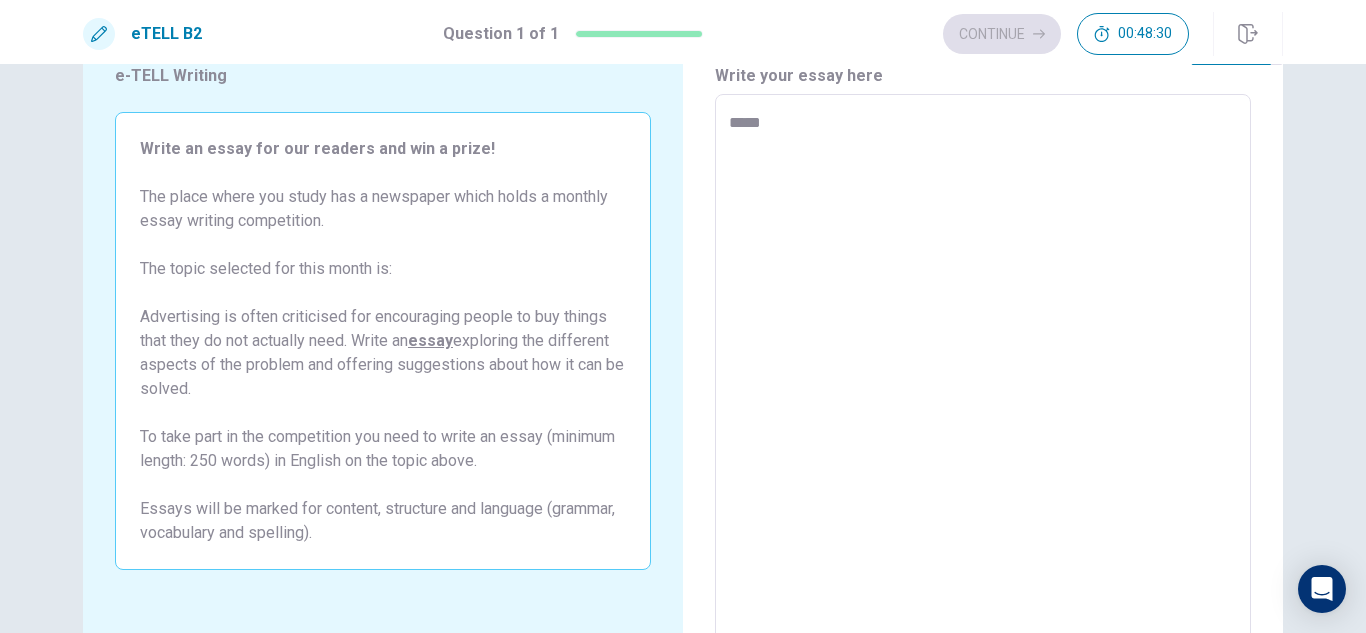 type on "*" 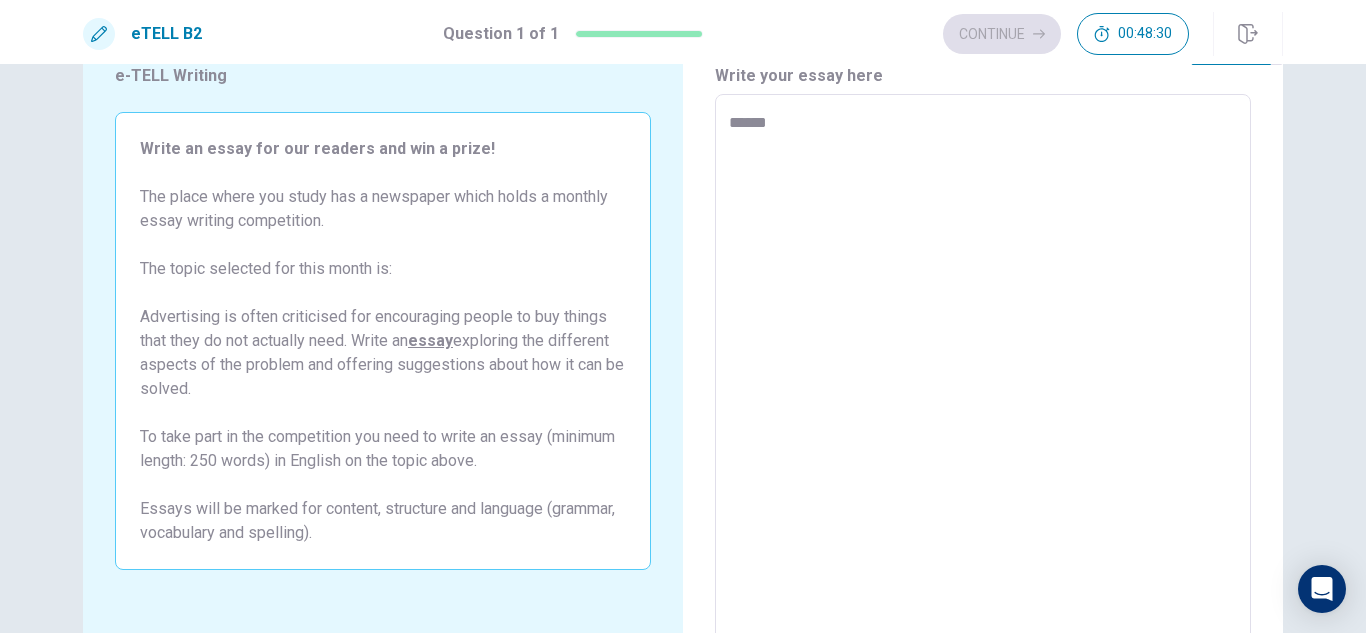 type on "*" 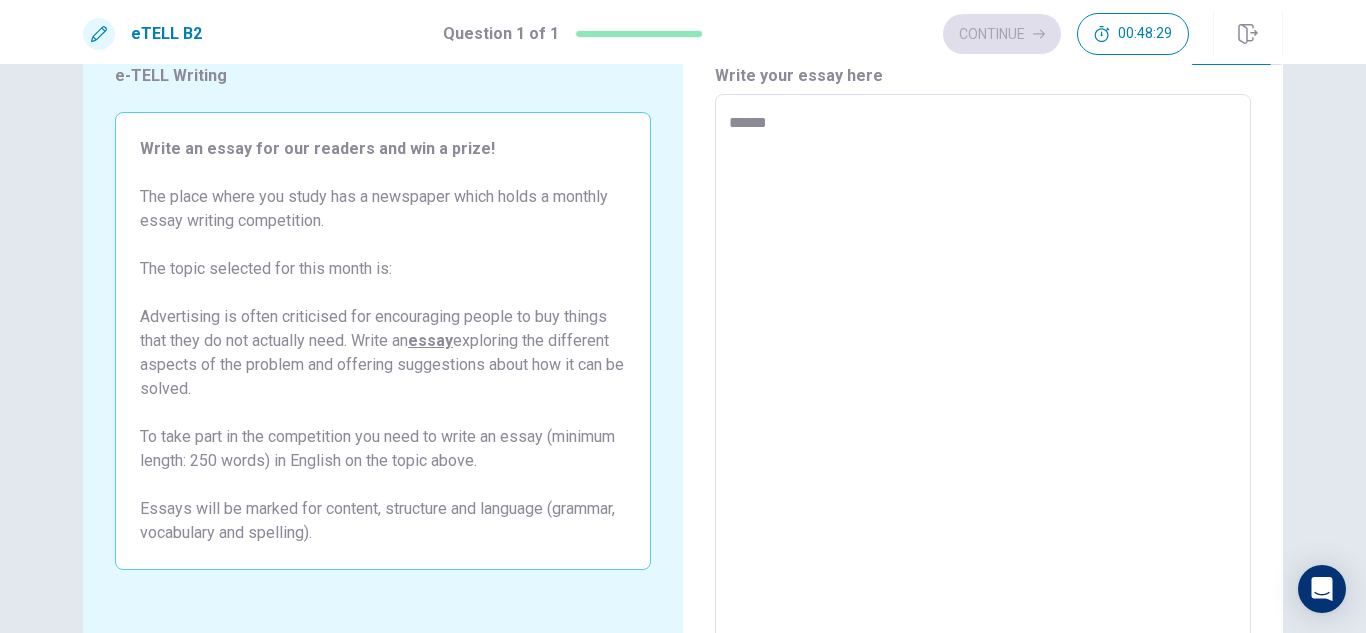 type on "*******" 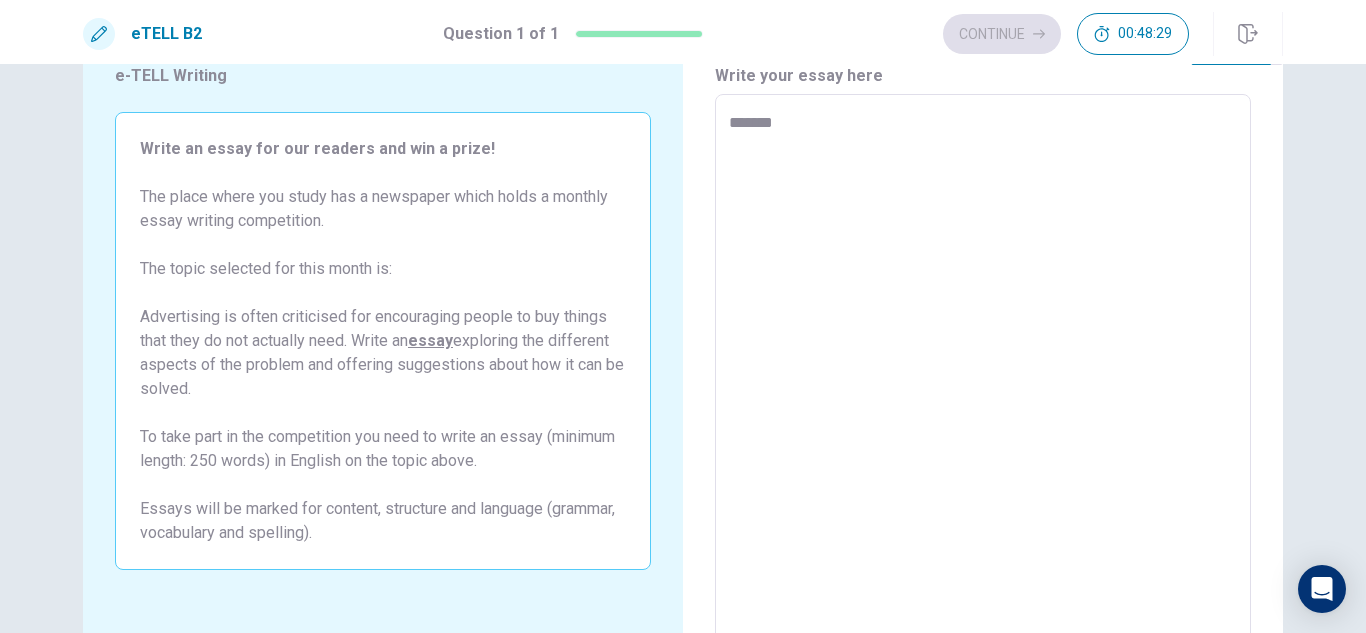 type on "*" 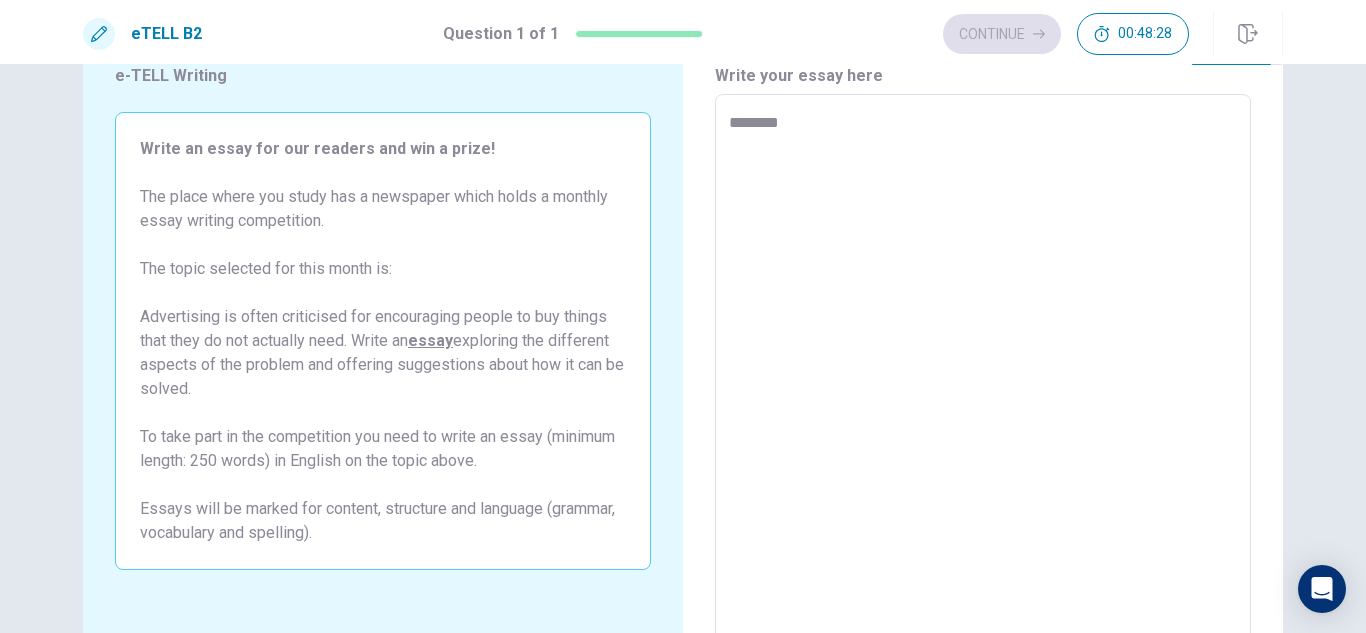type on "*" 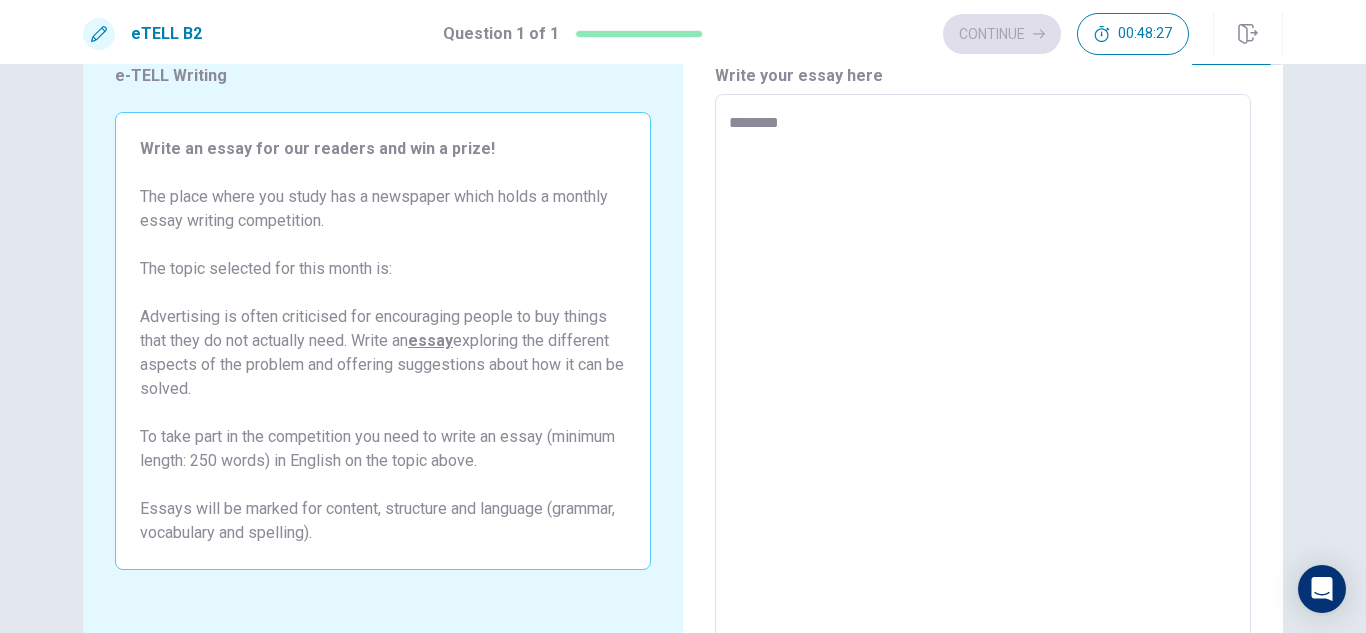 type on "*********" 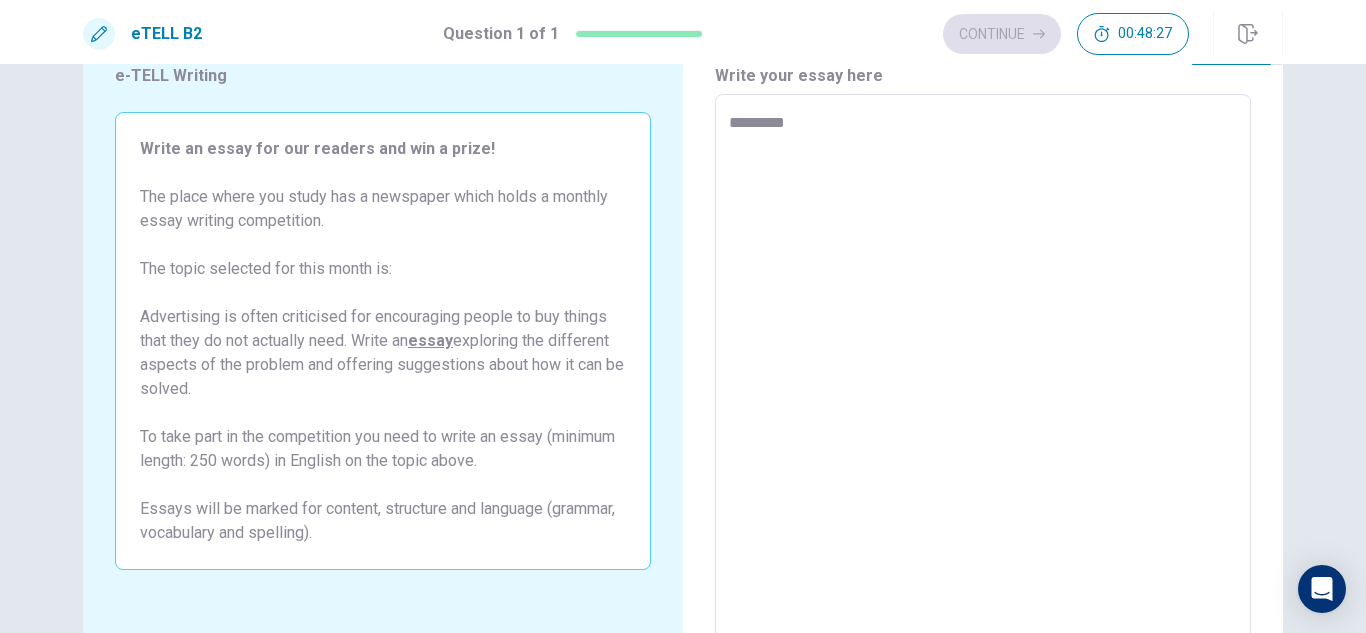 type on "*" 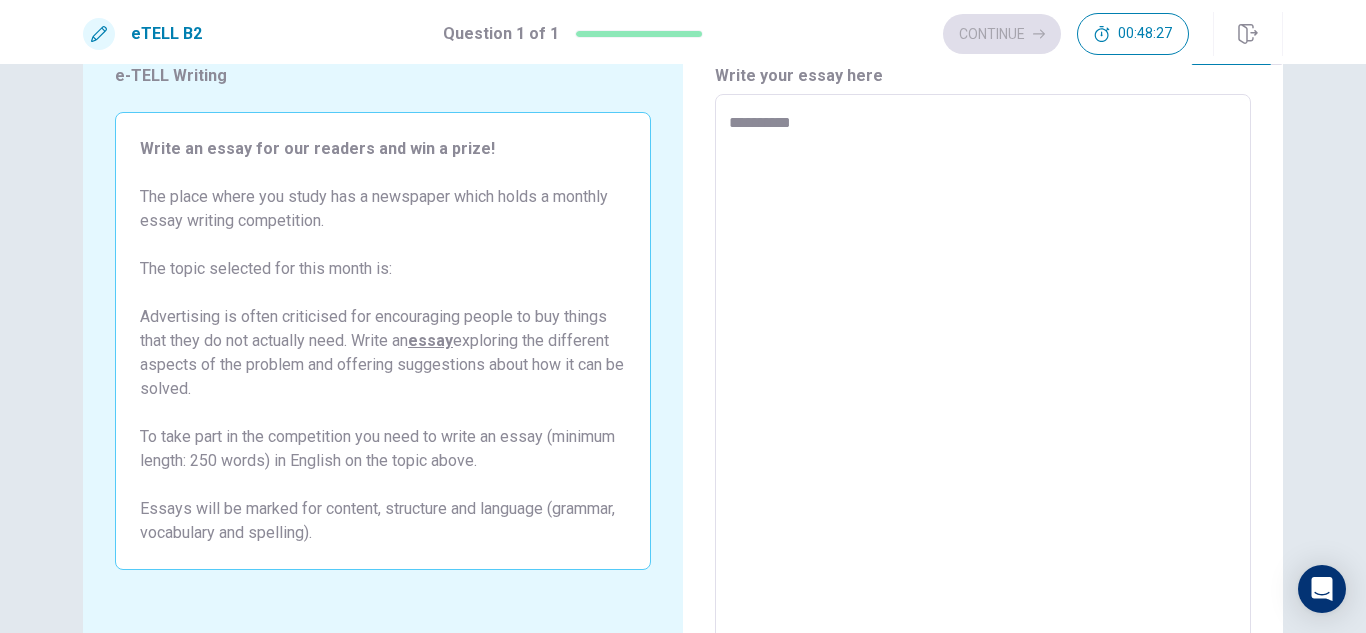 type on "*" 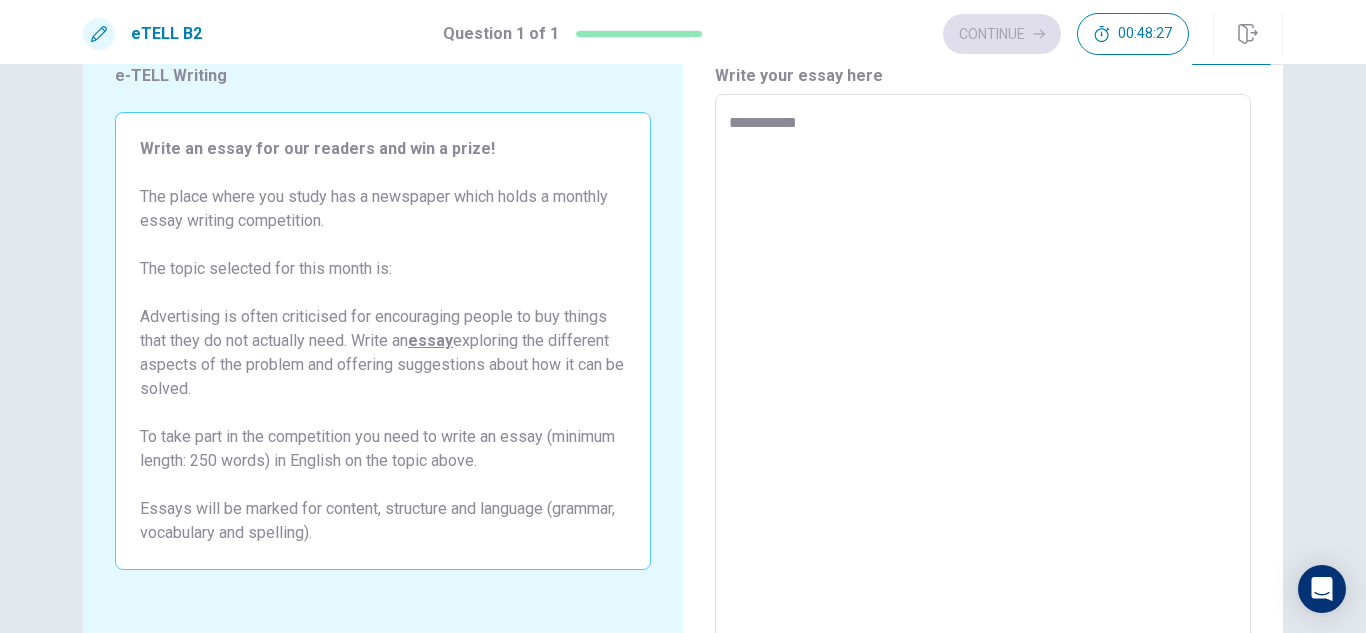 type on "*" 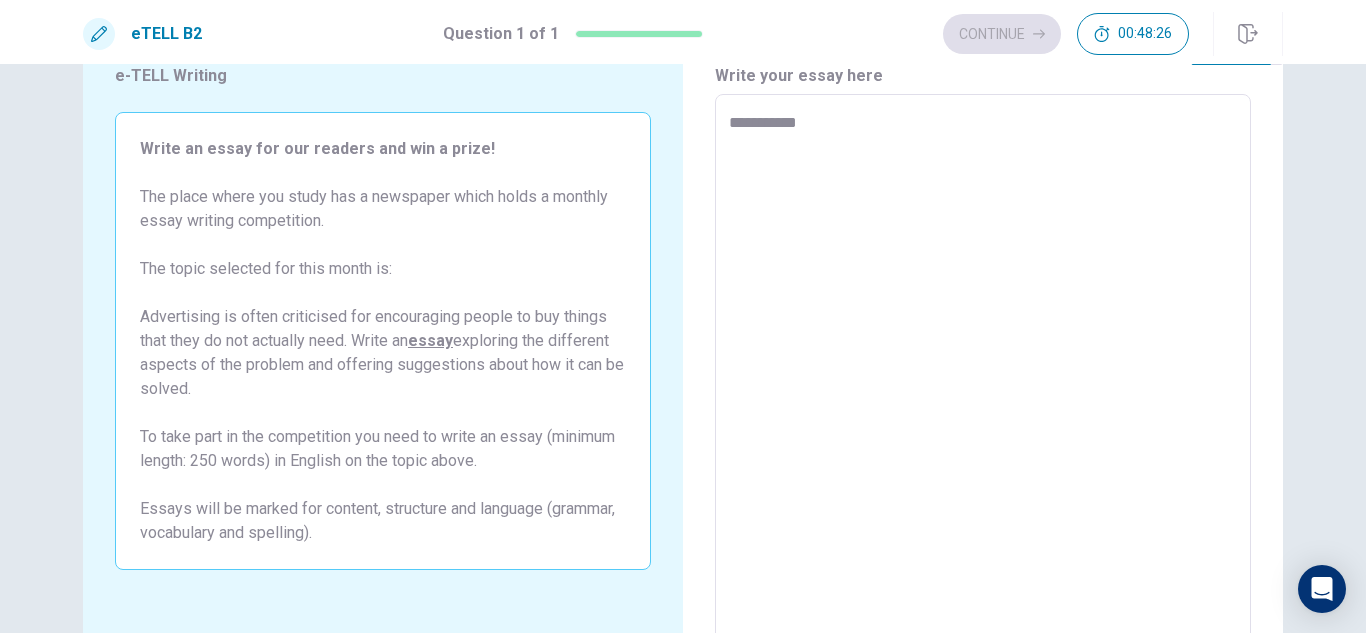 type on "**********" 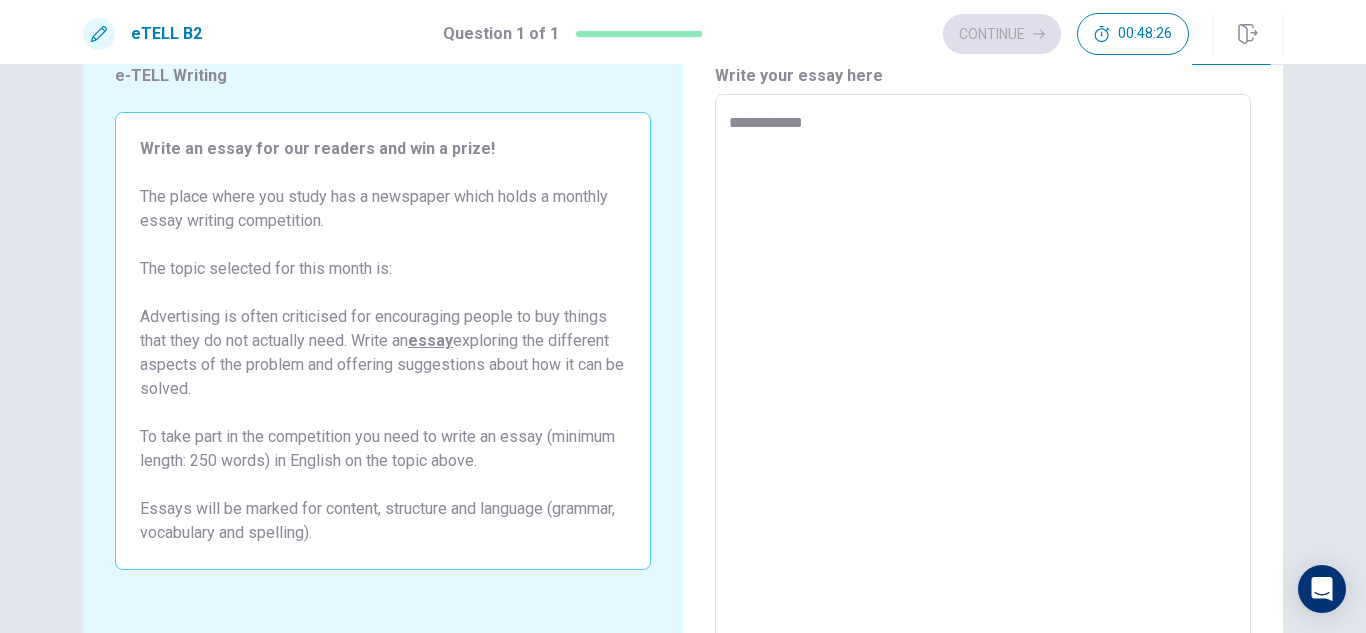 type on "*" 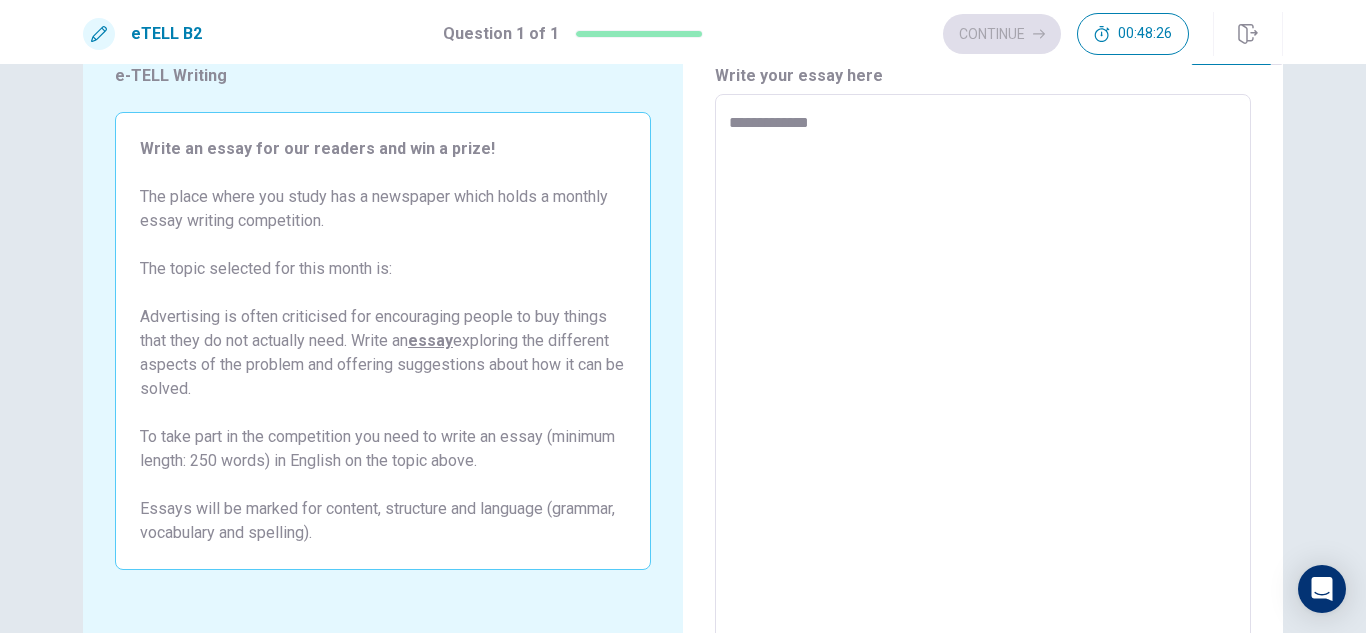 type on "*" 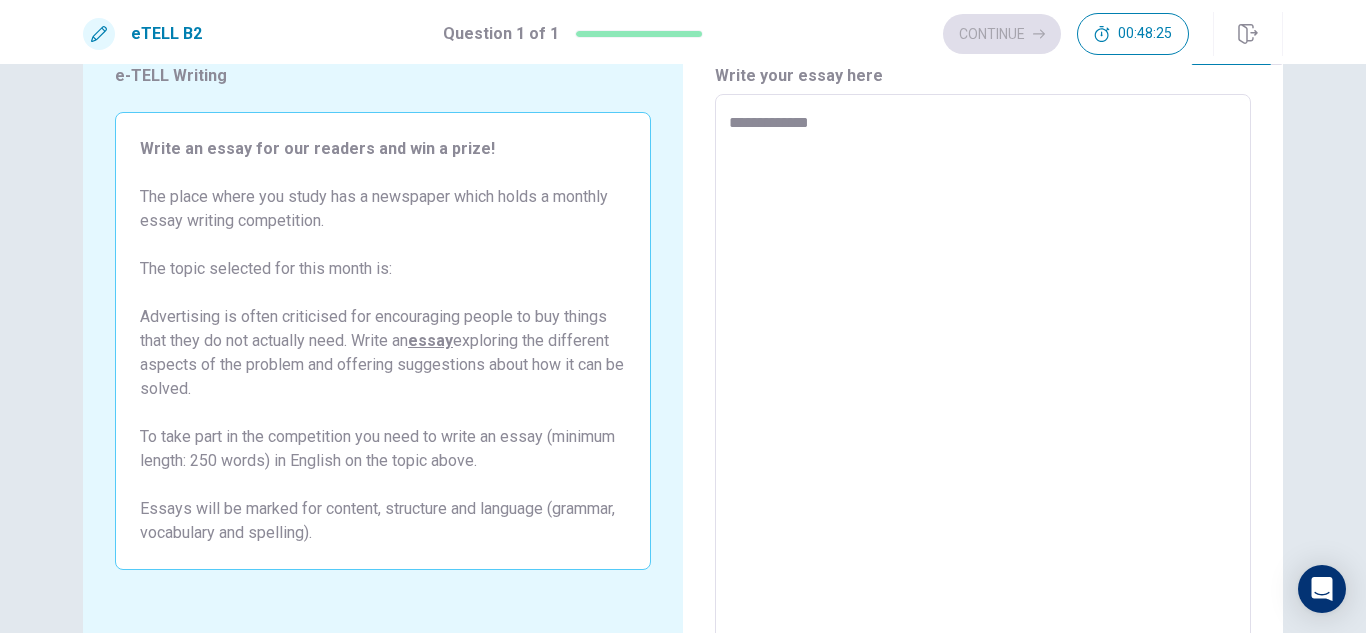 type on "**********" 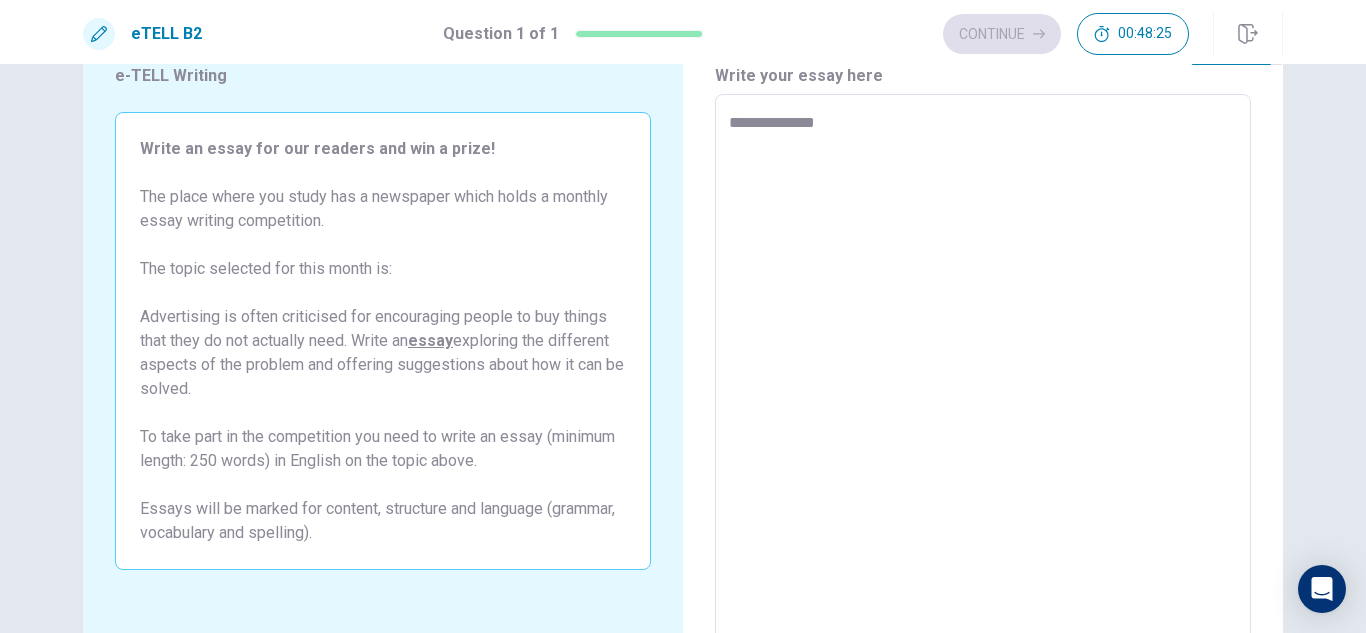 type on "*" 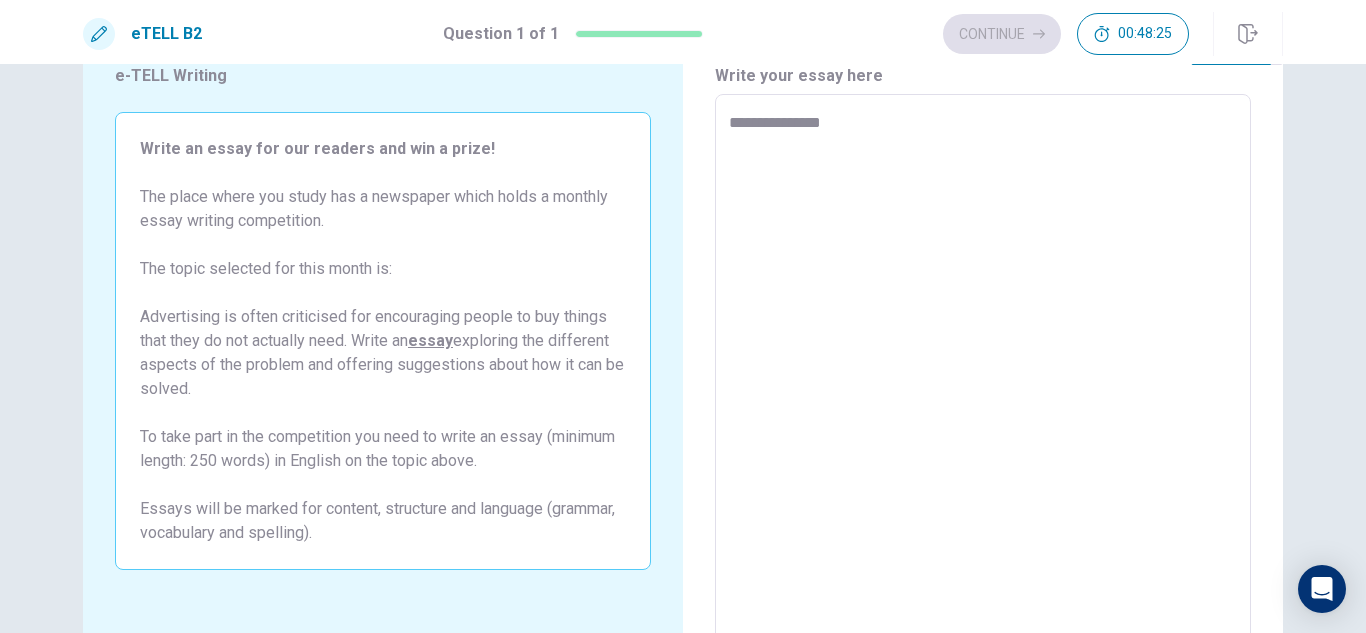 type on "*" 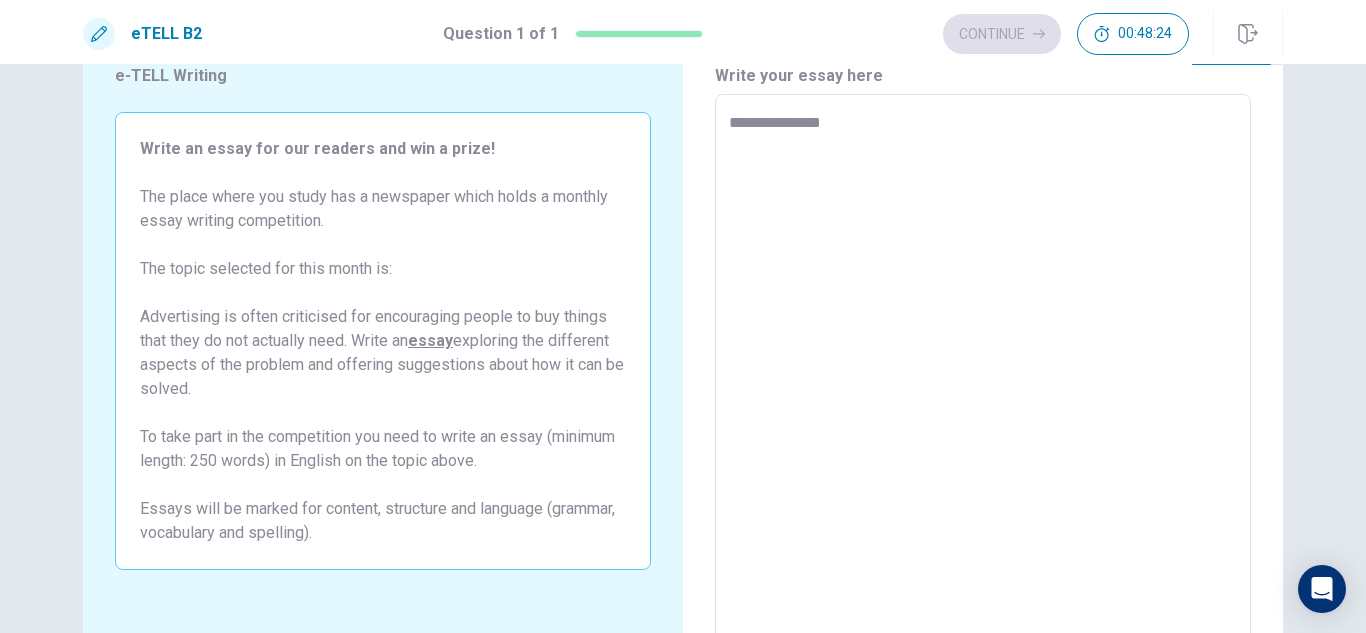 type on "**********" 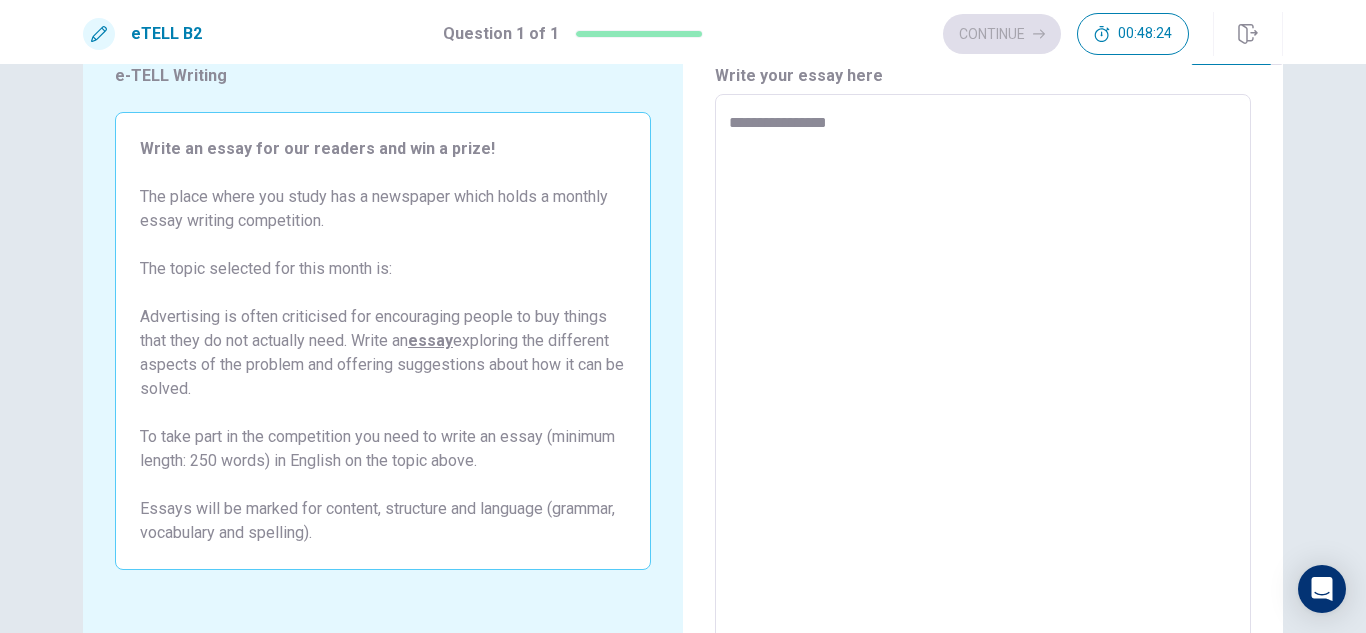 type on "*" 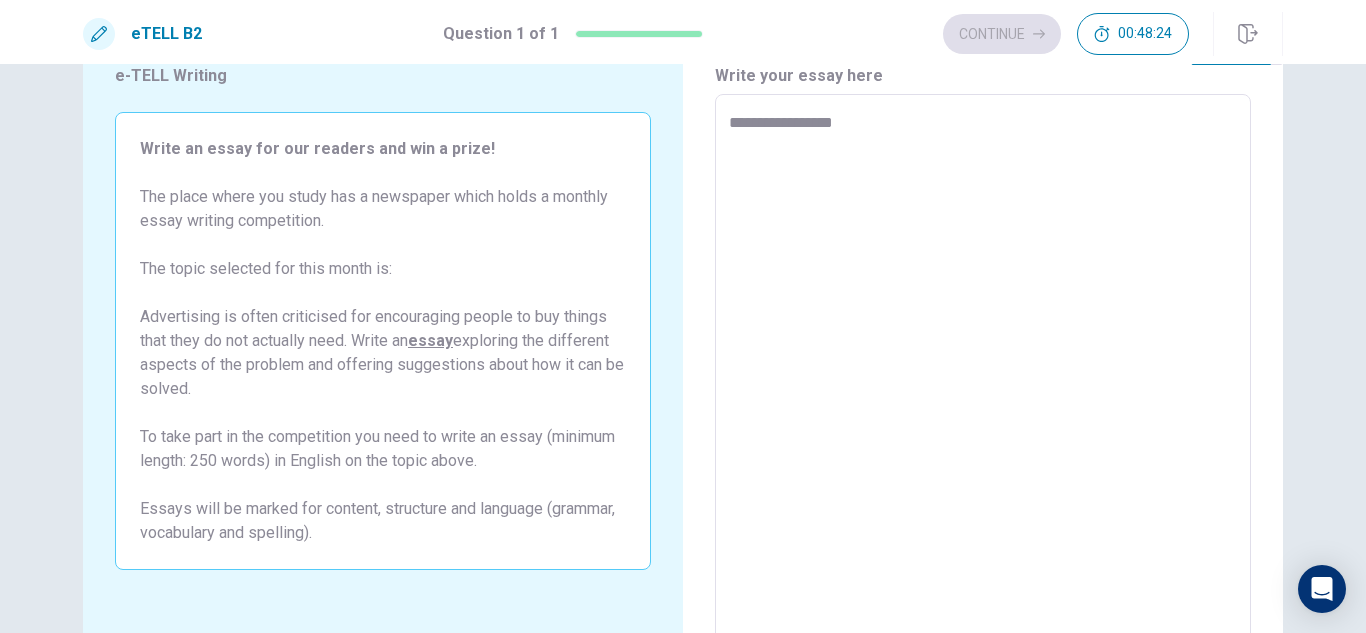 type on "*" 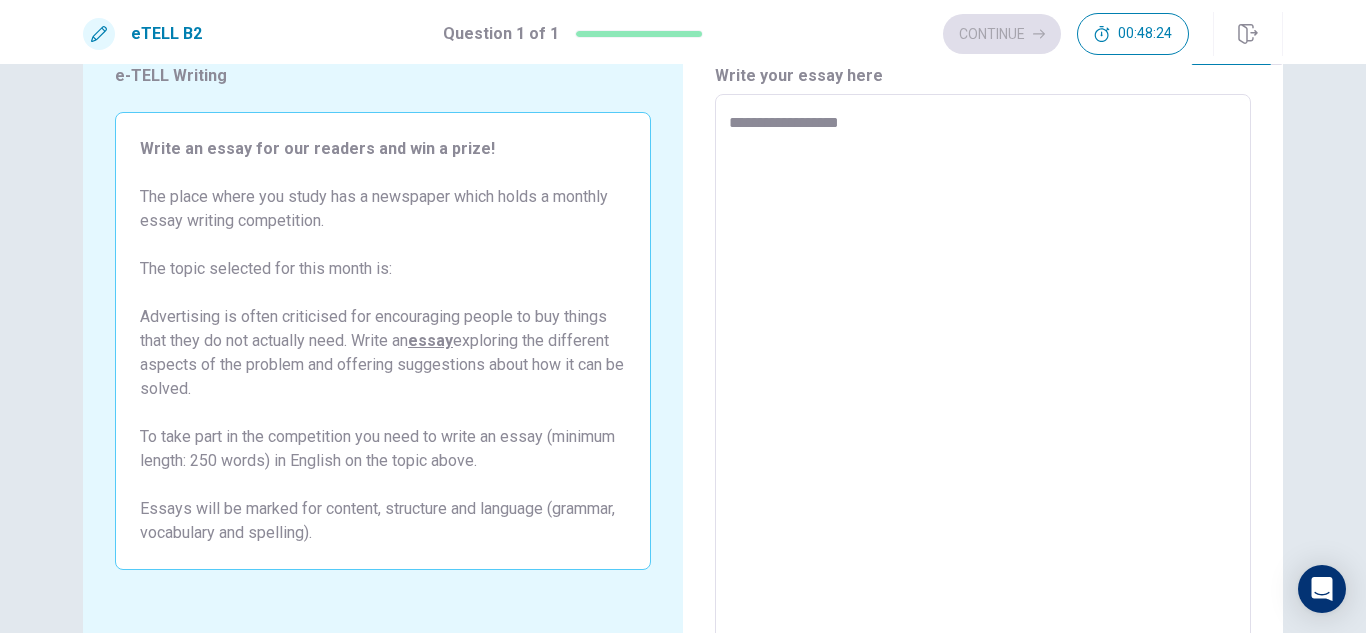 type on "*" 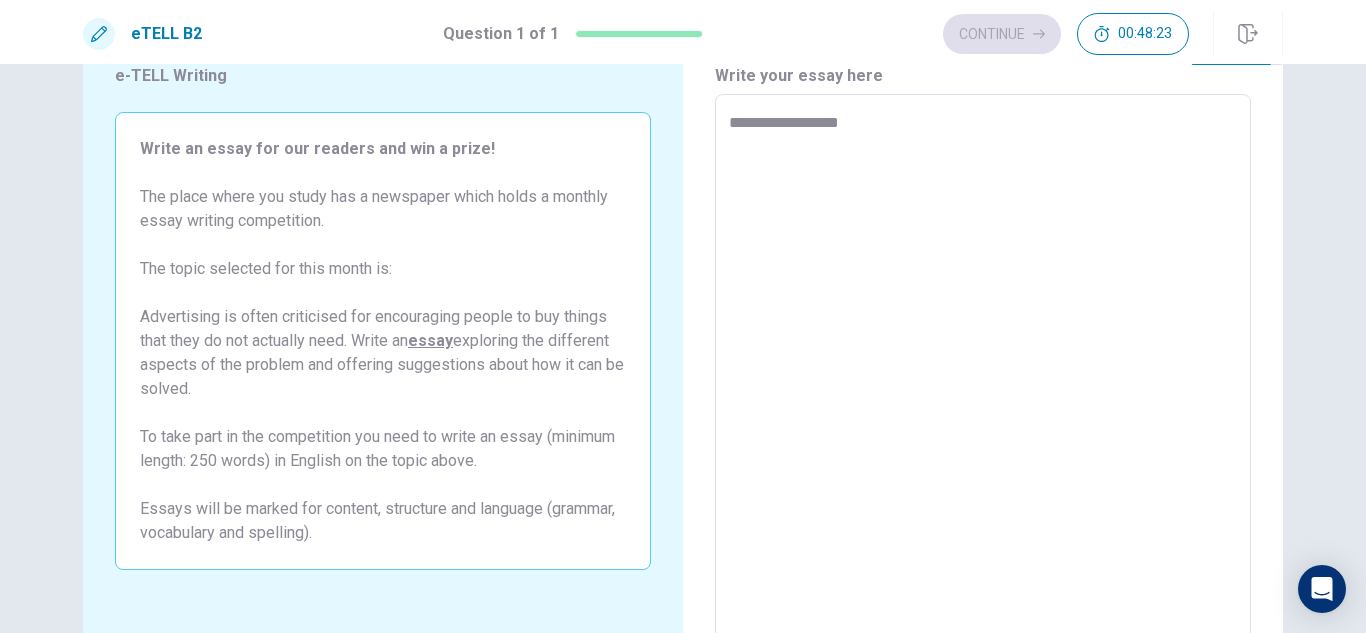 type on "**********" 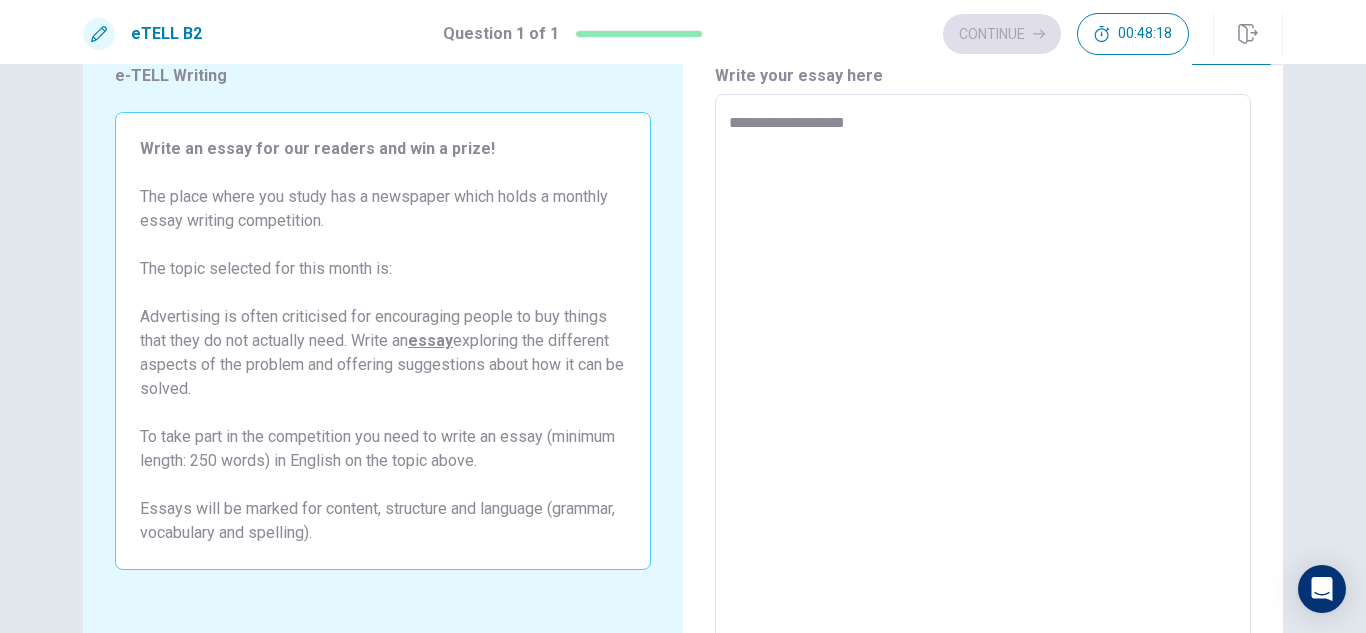 click on "**********" at bounding box center (983, 371) 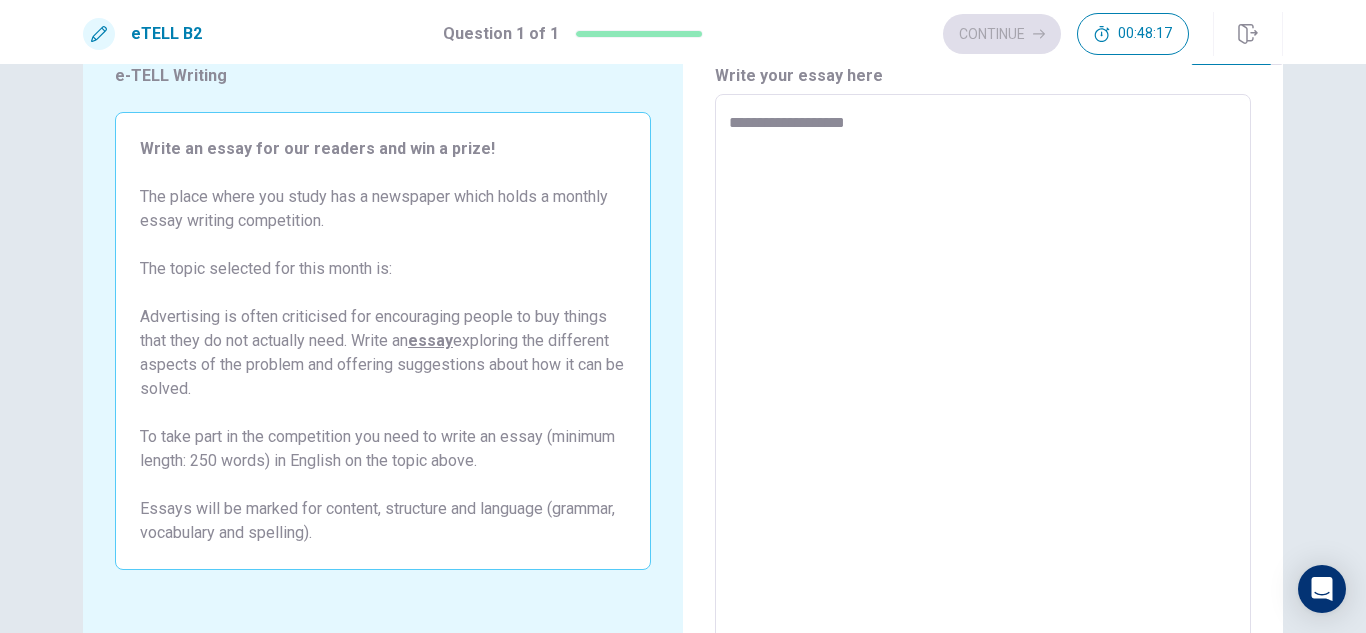 type on "**********" 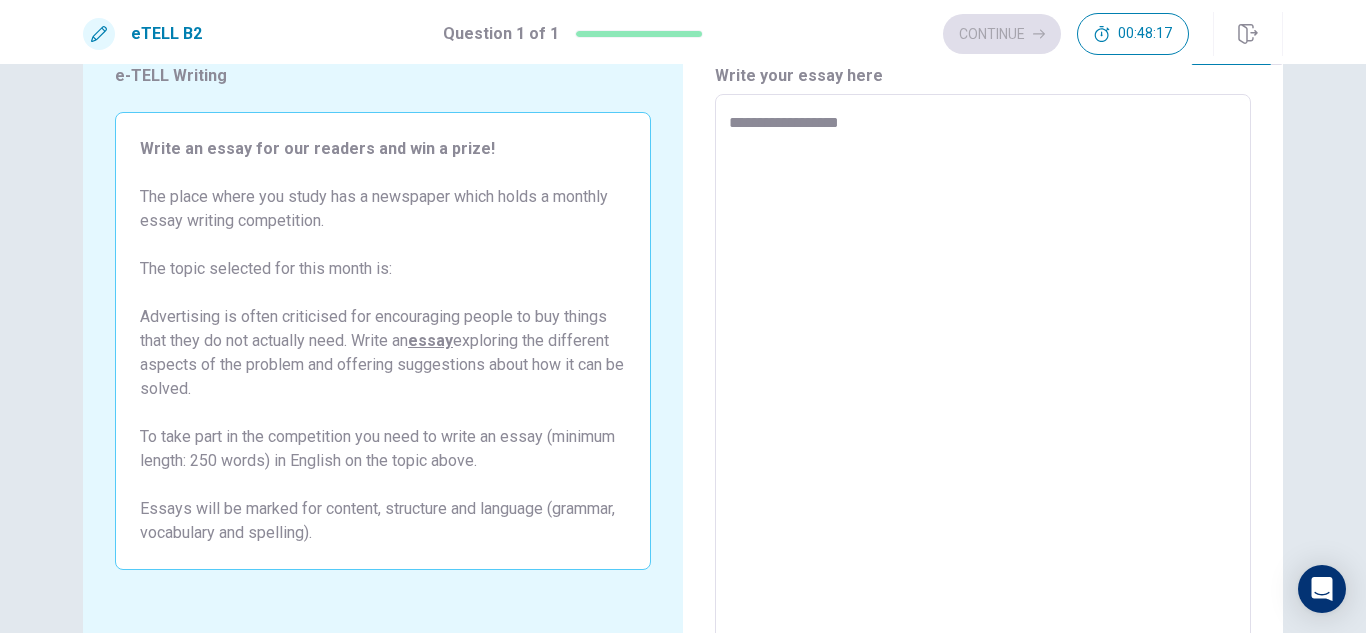 type on "*" 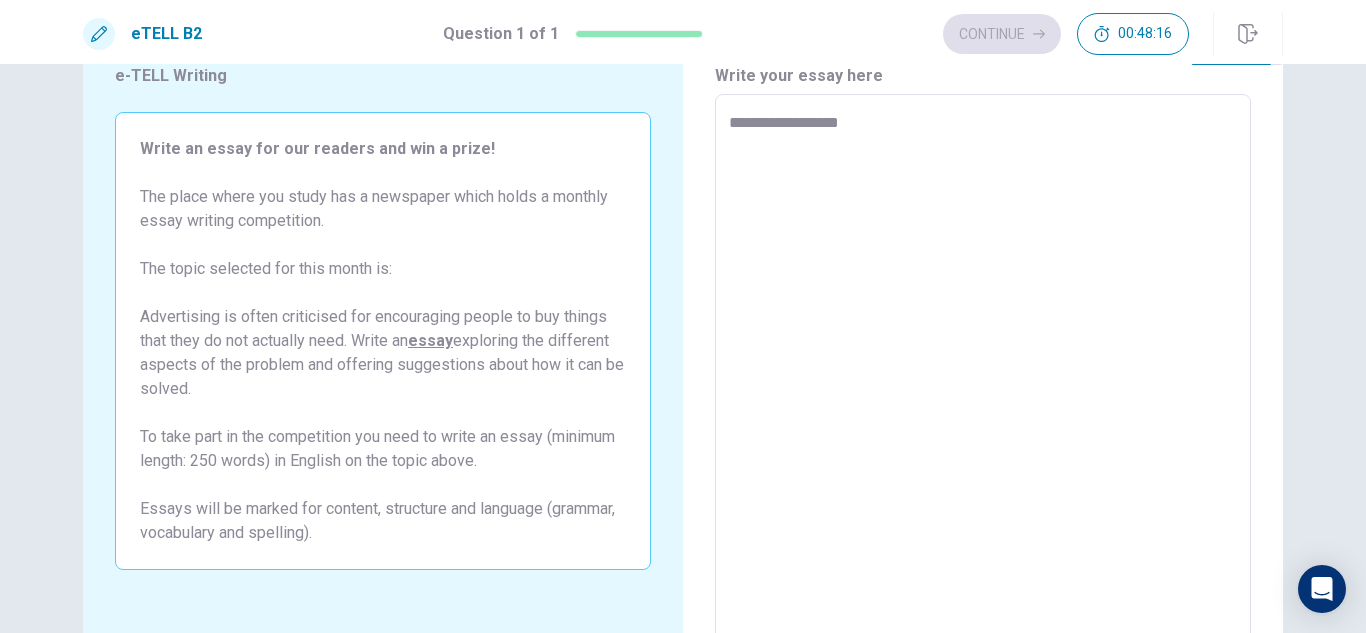 type on "**********" 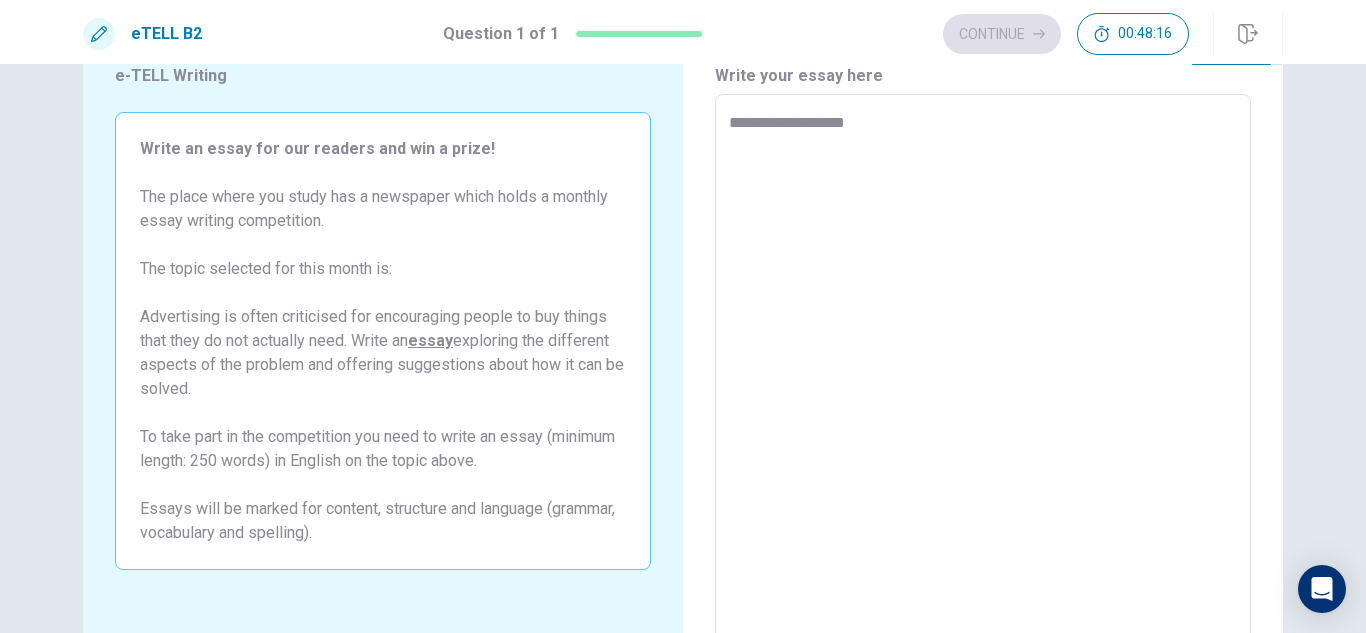 type on "*" 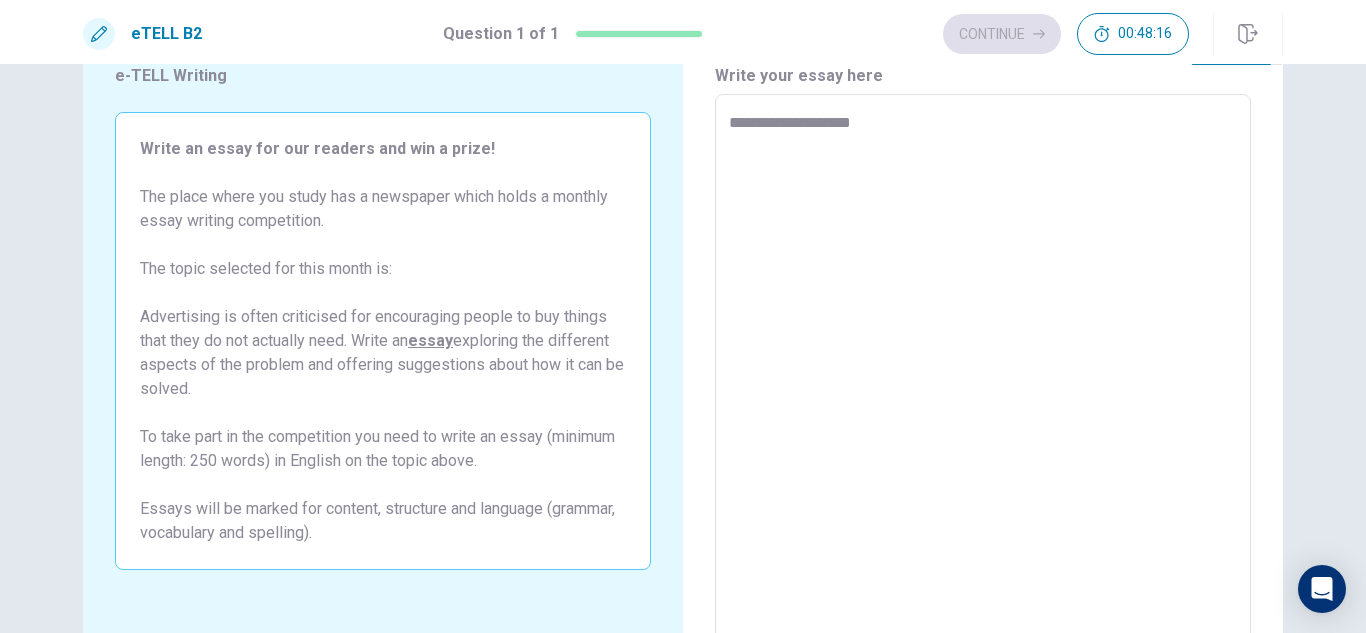 type on "*" 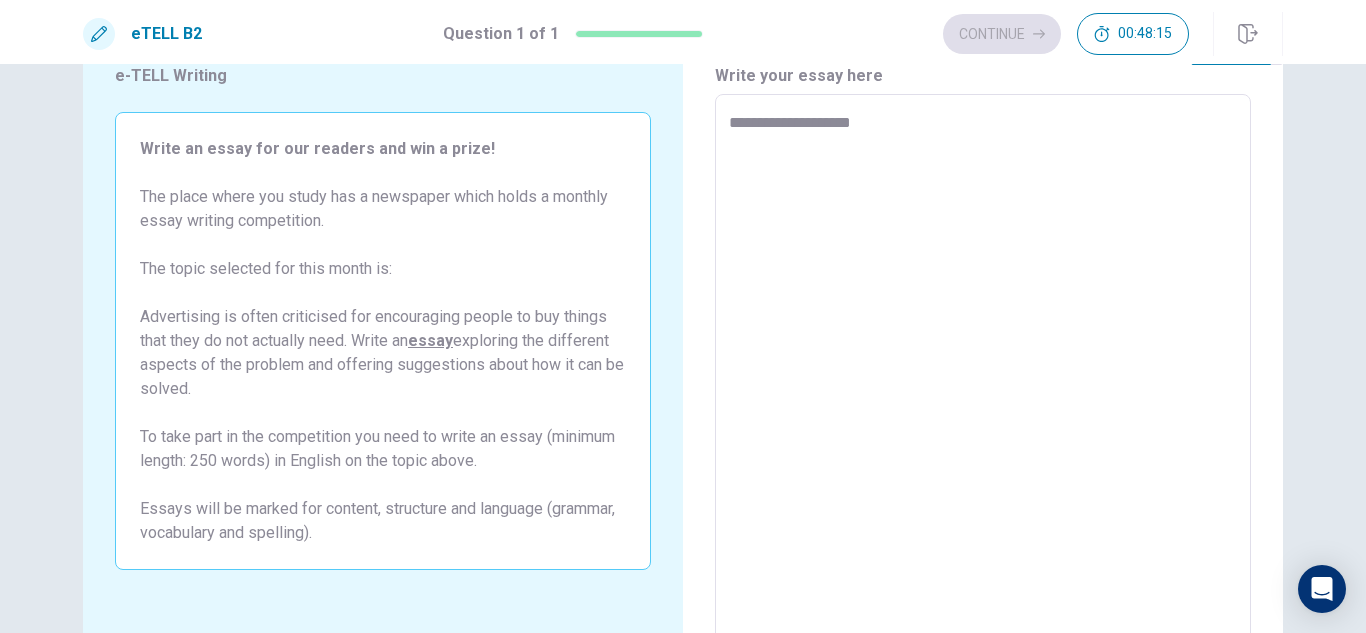 type on "**********" 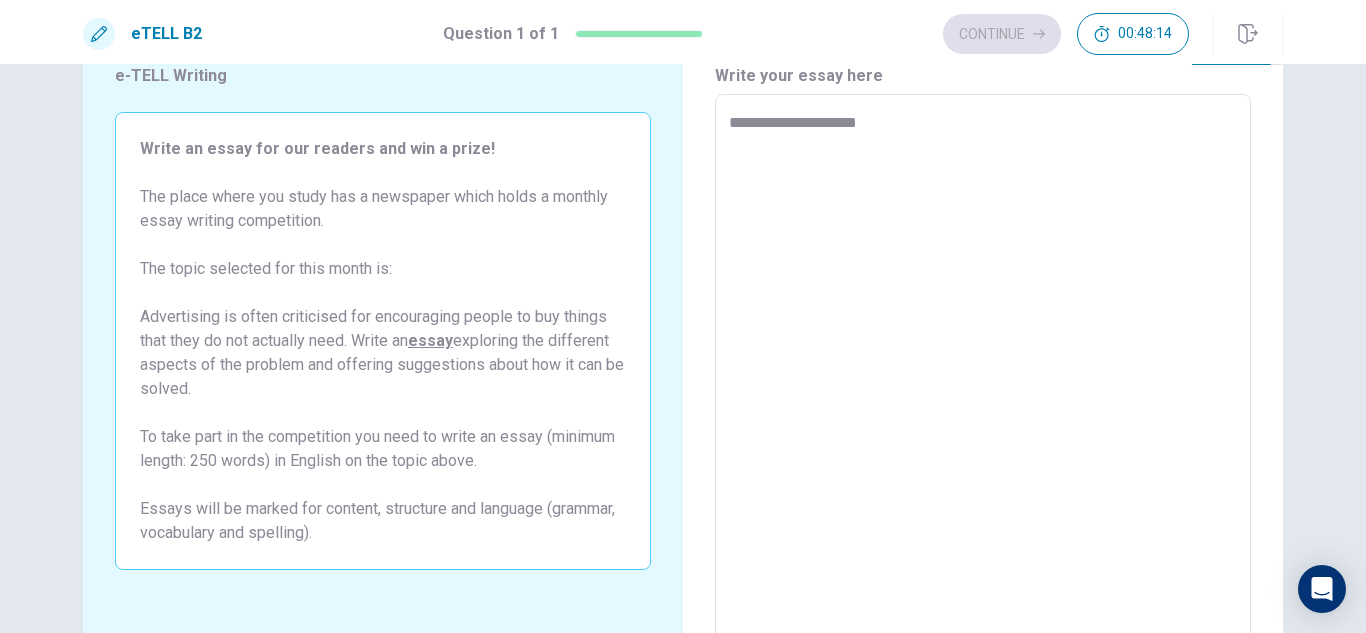 type on "*" 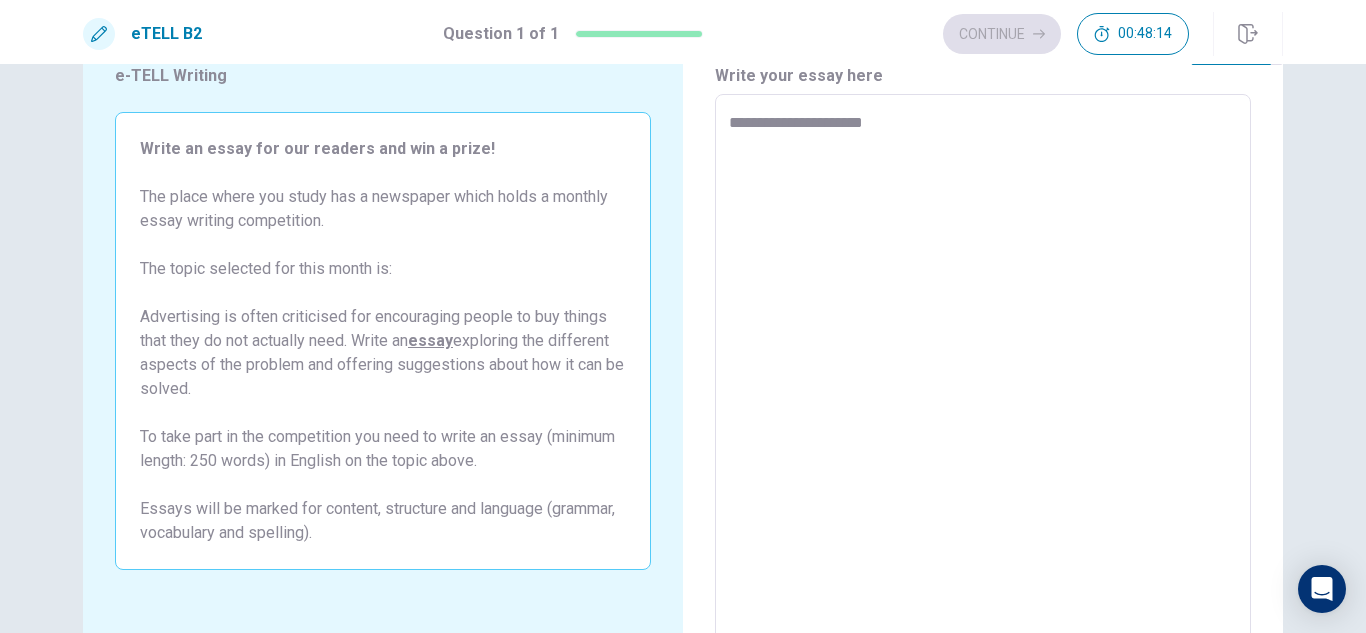 type on "*" 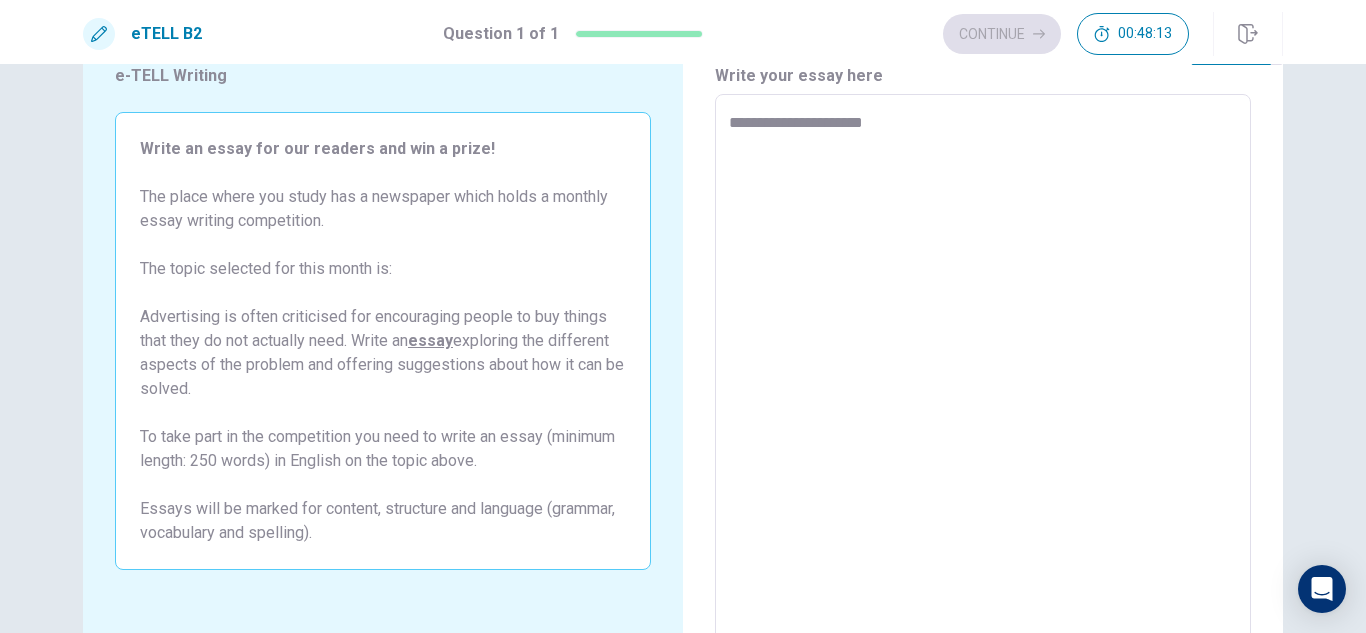 type on "**********" 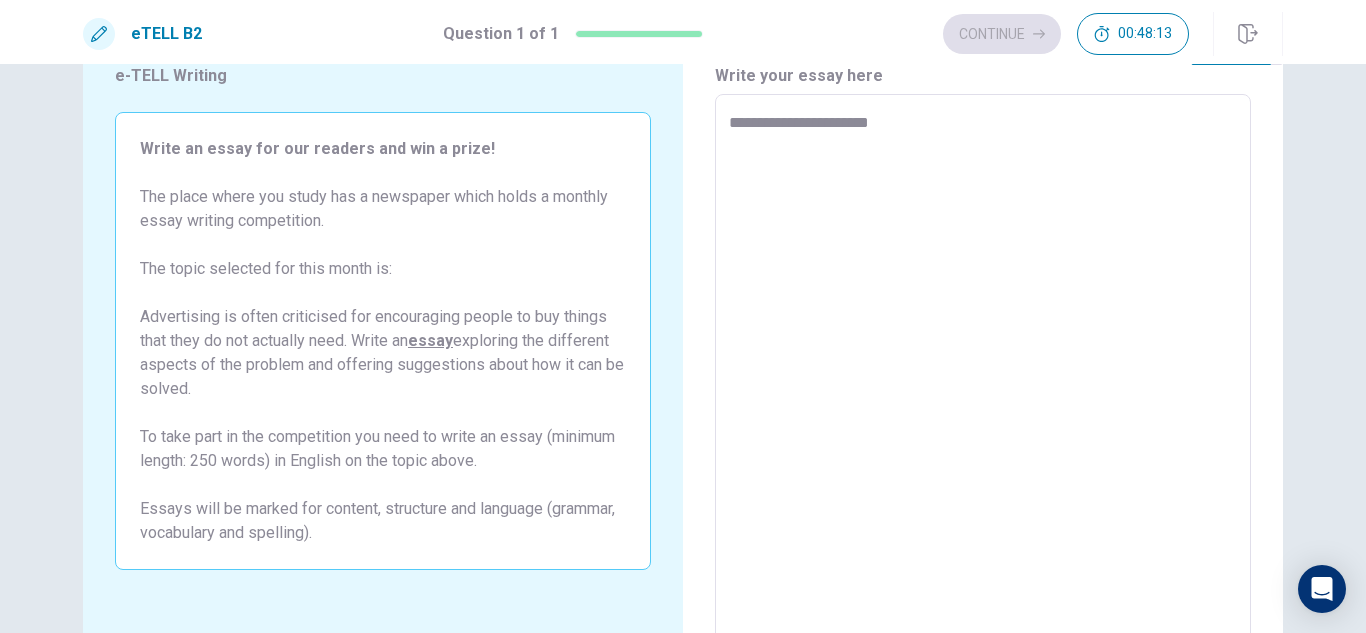 type on "*" 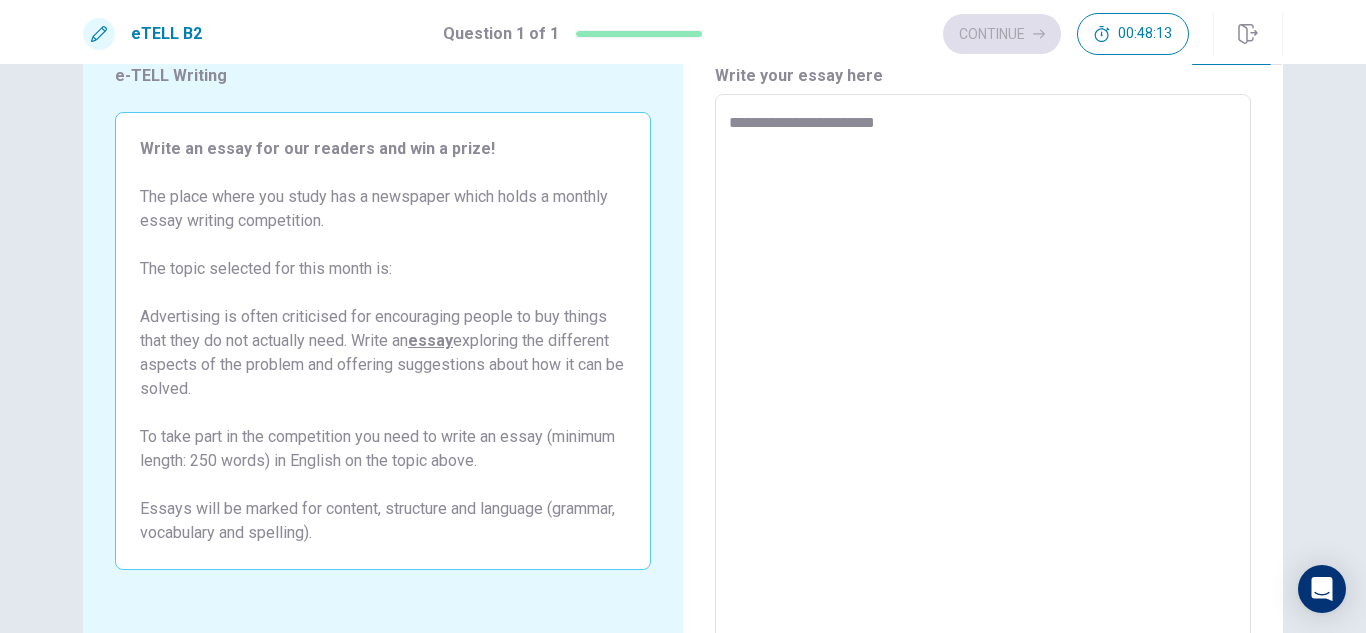 type on "*" 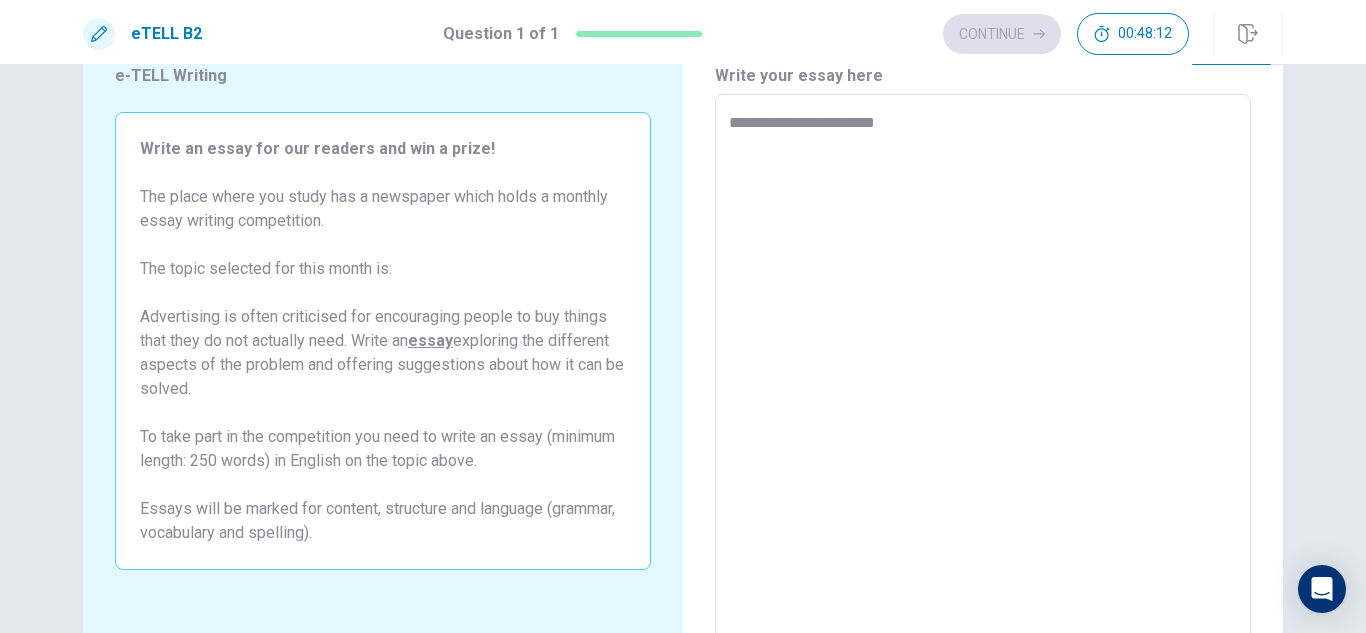 type on "**********" 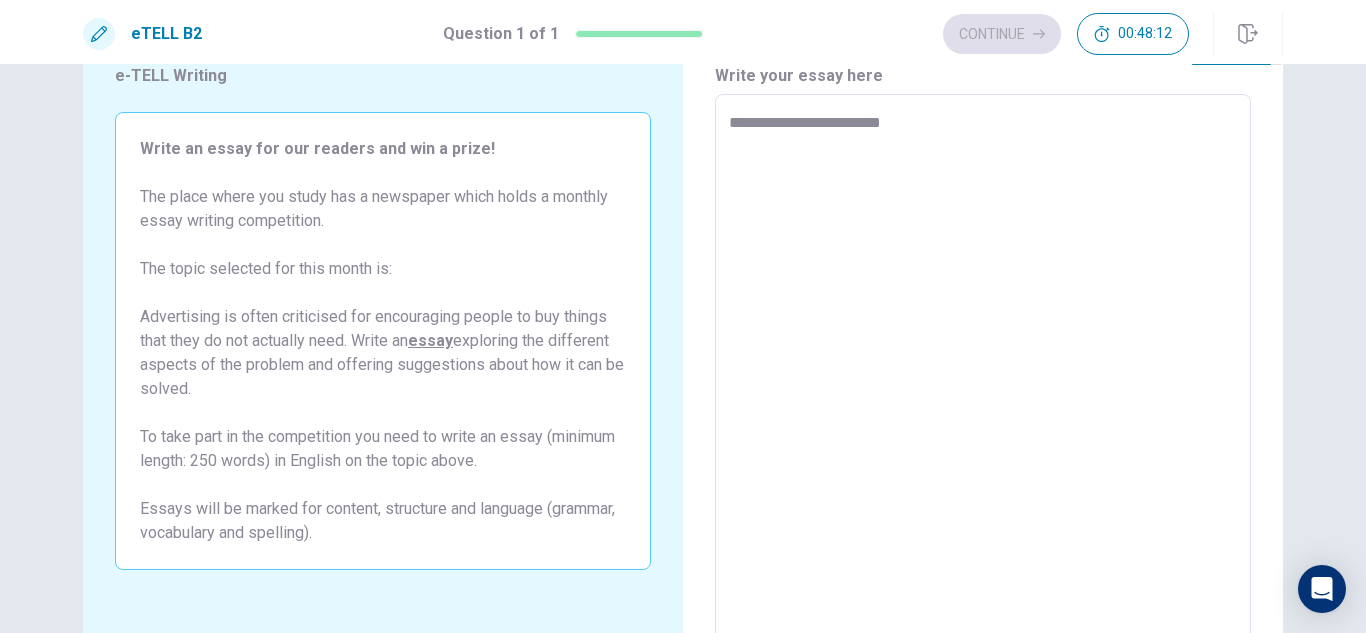 type on "*" 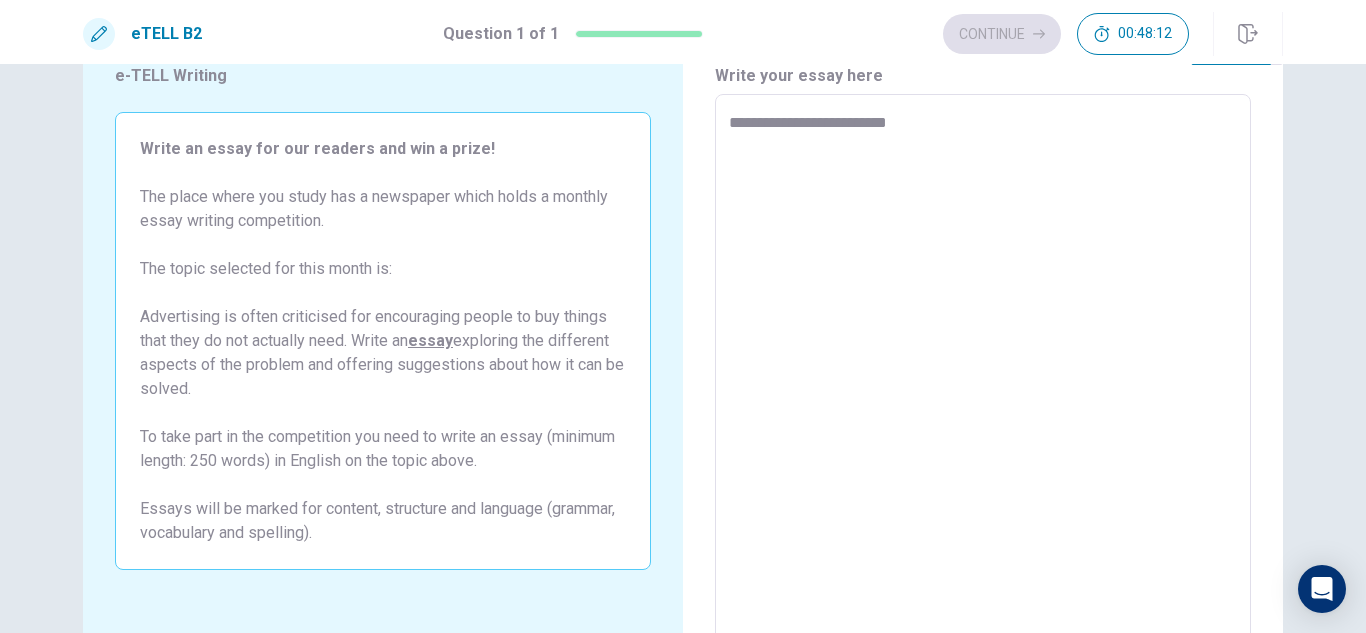 type on "*" 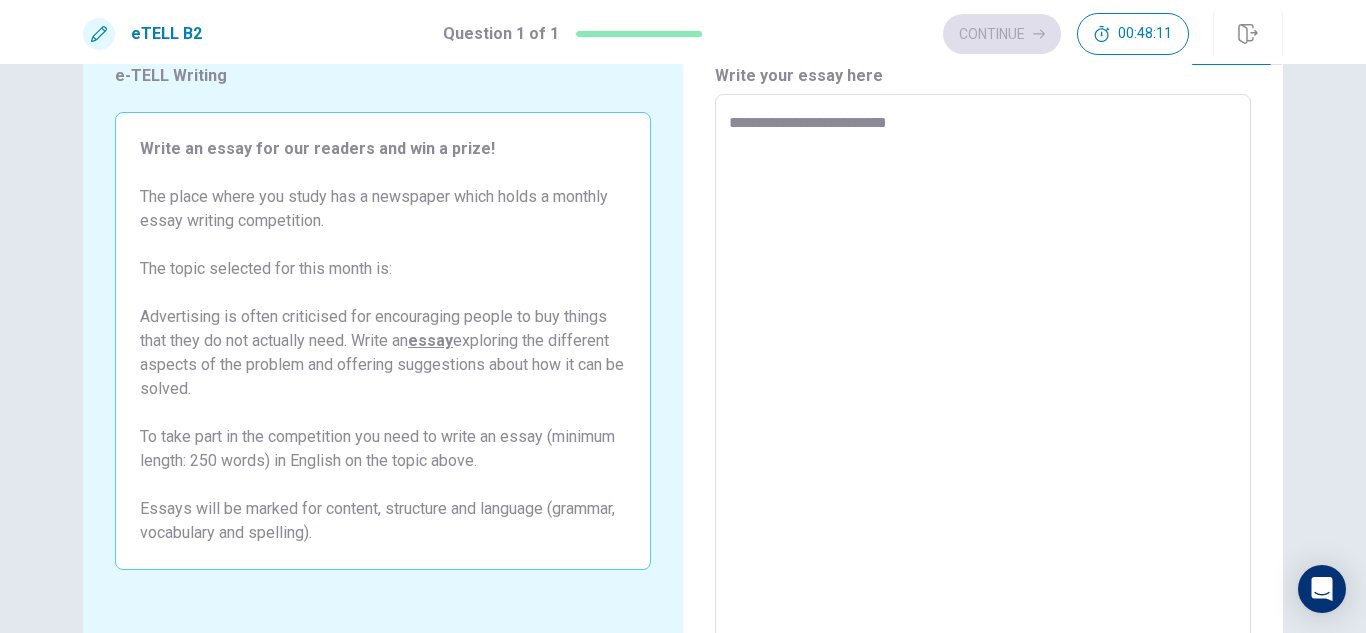 type on "**********" 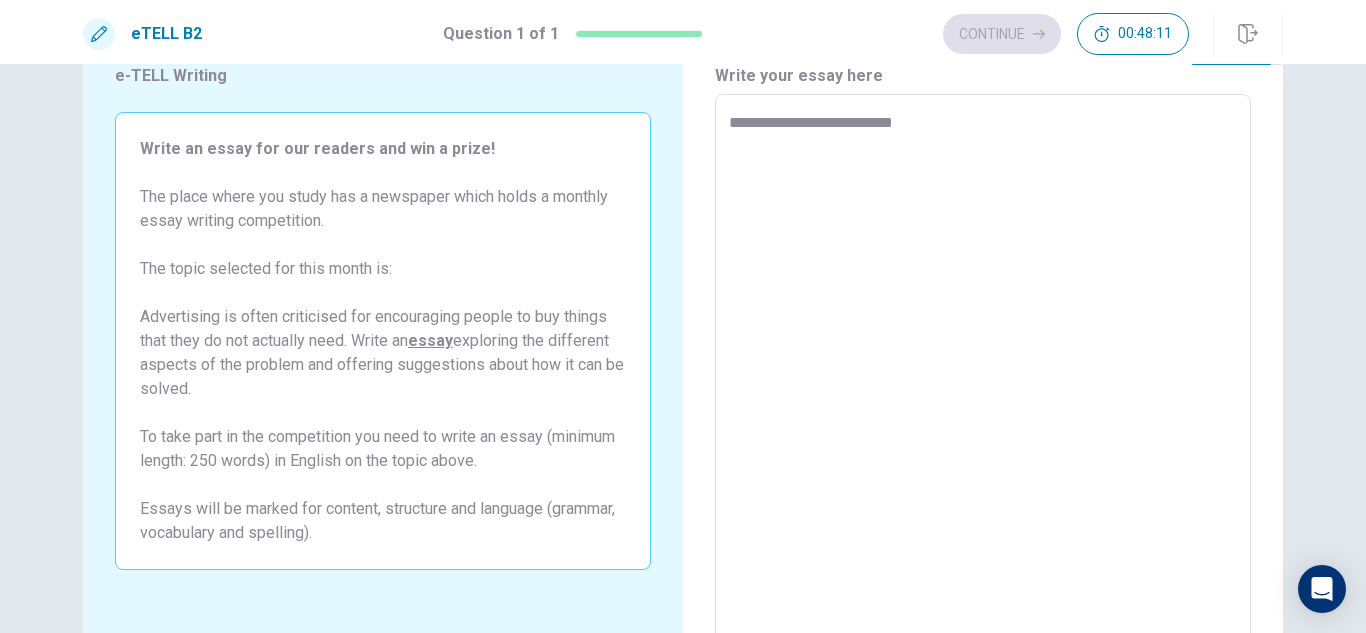type on "*" 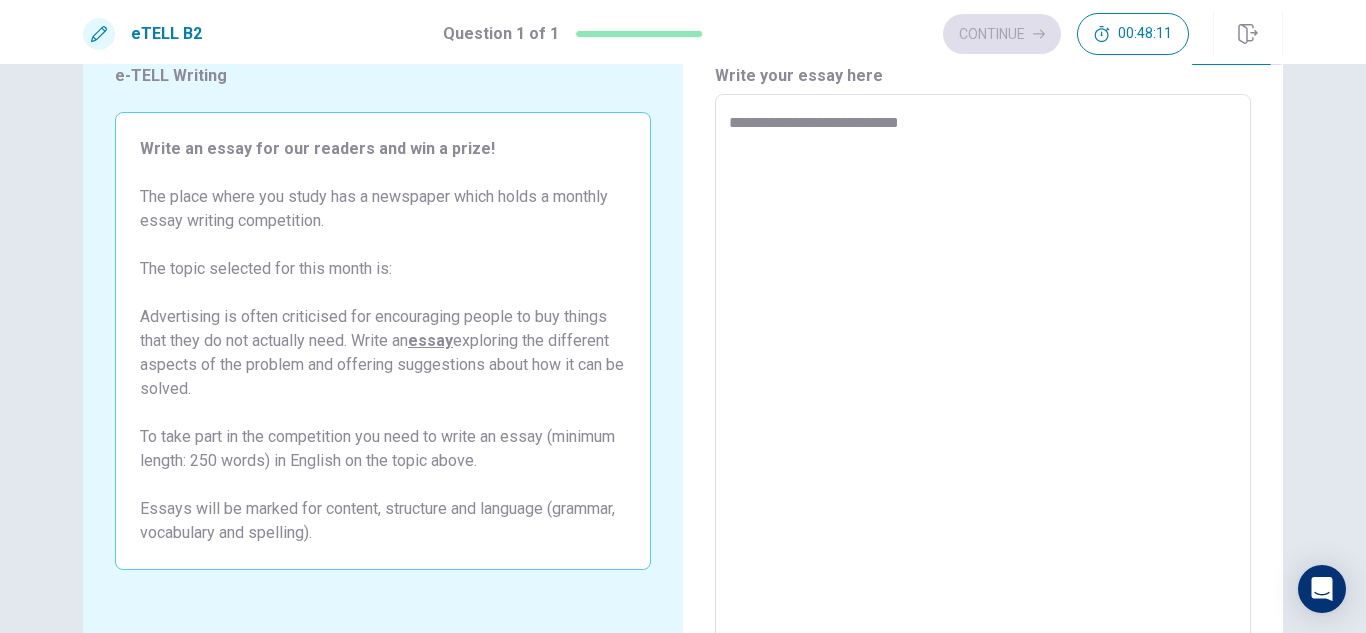 type on "*" 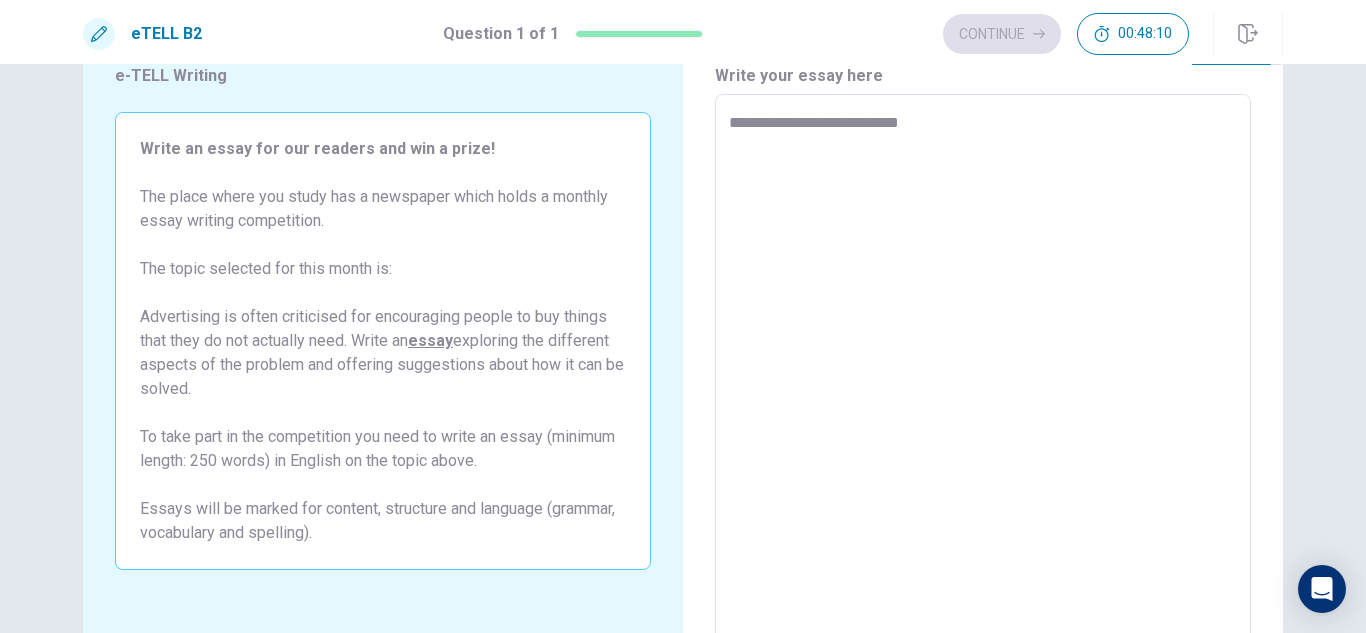 type on "**********" 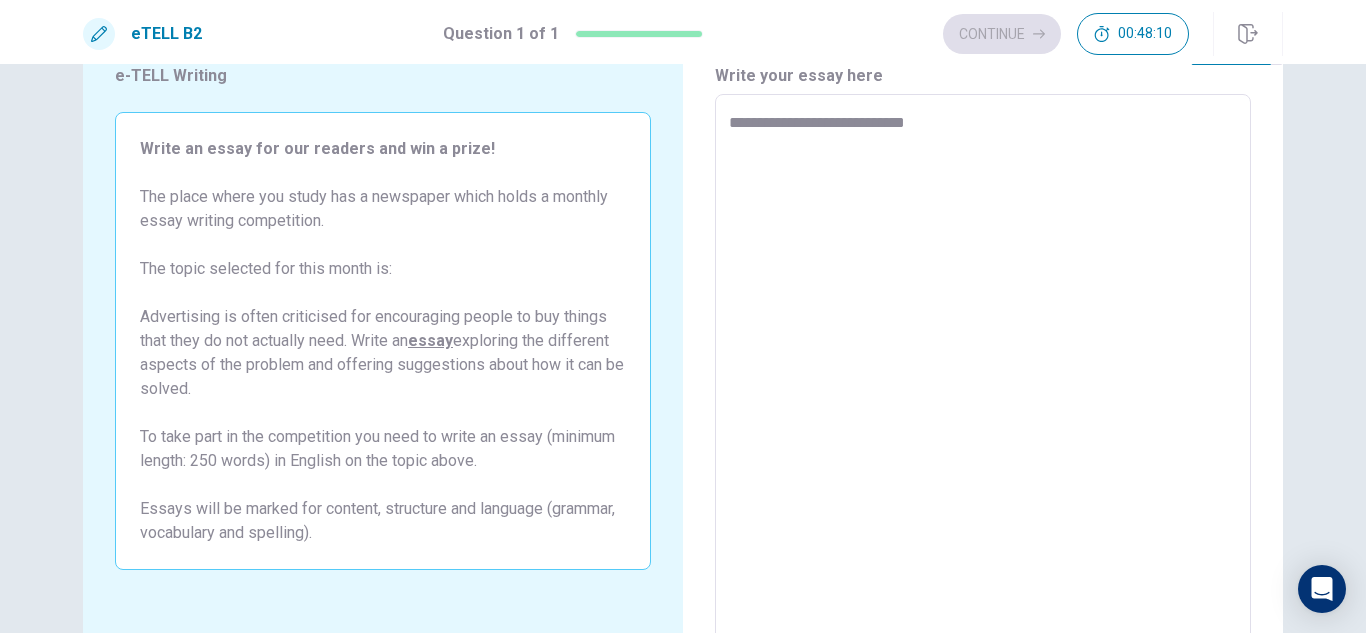type on "*" 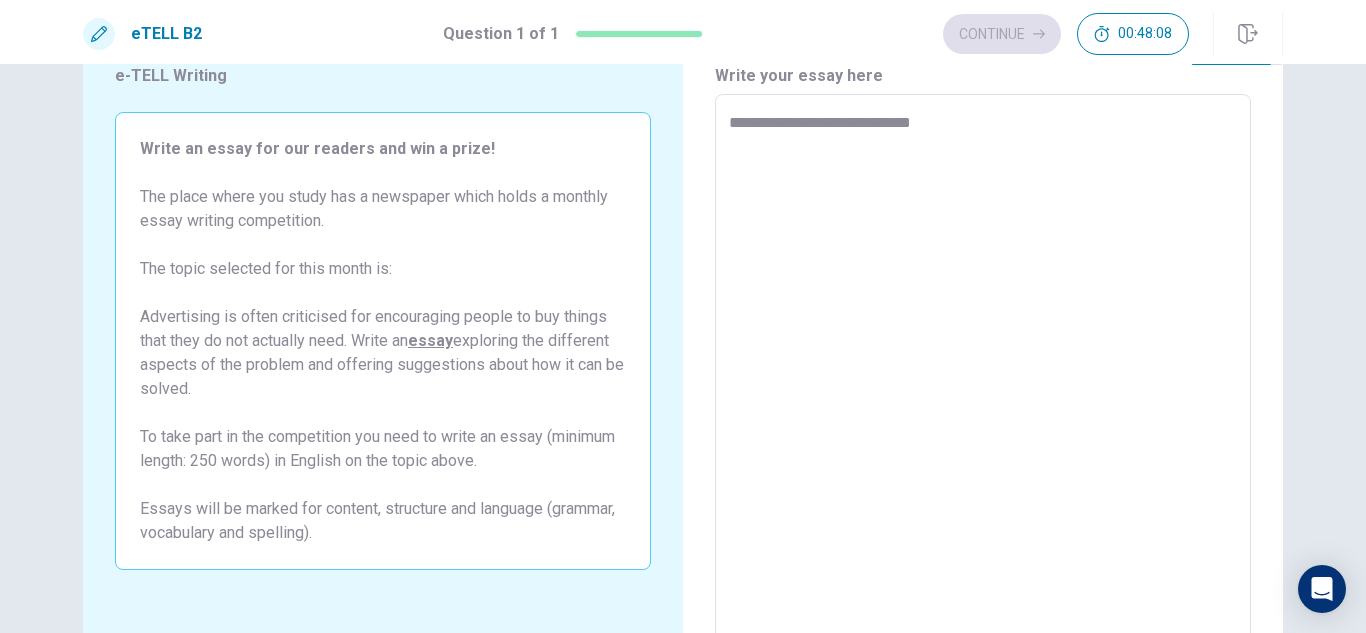 type on "*" 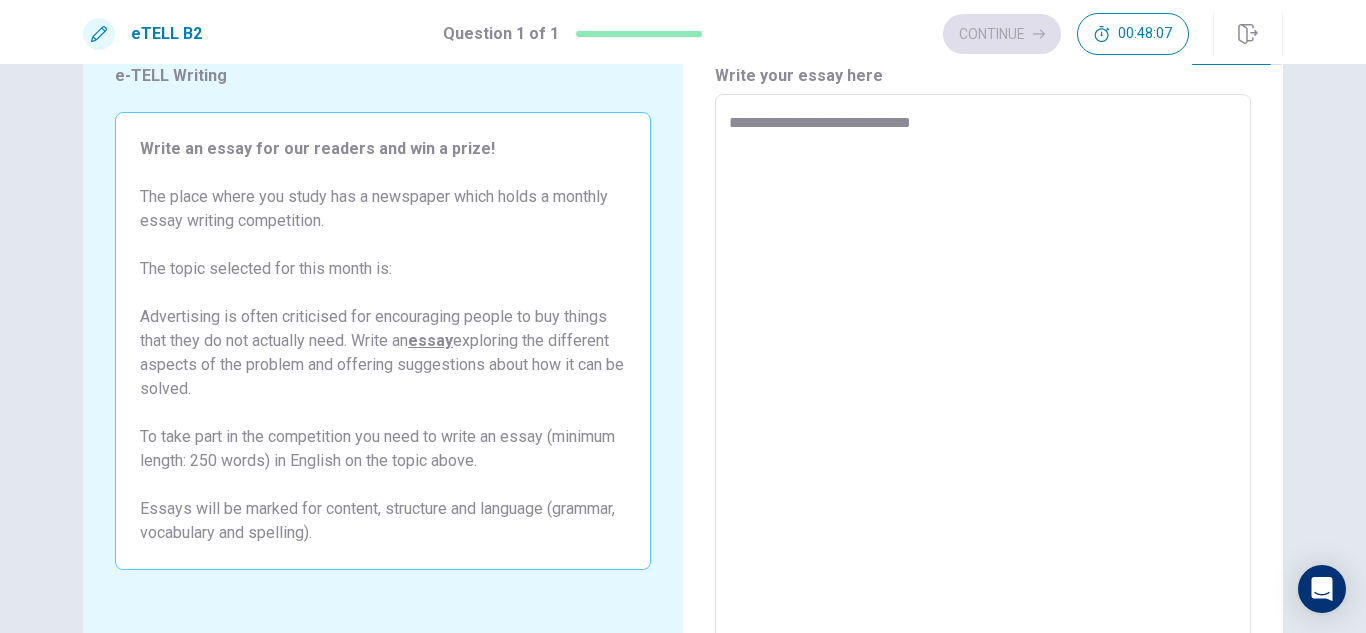 type on "**********" 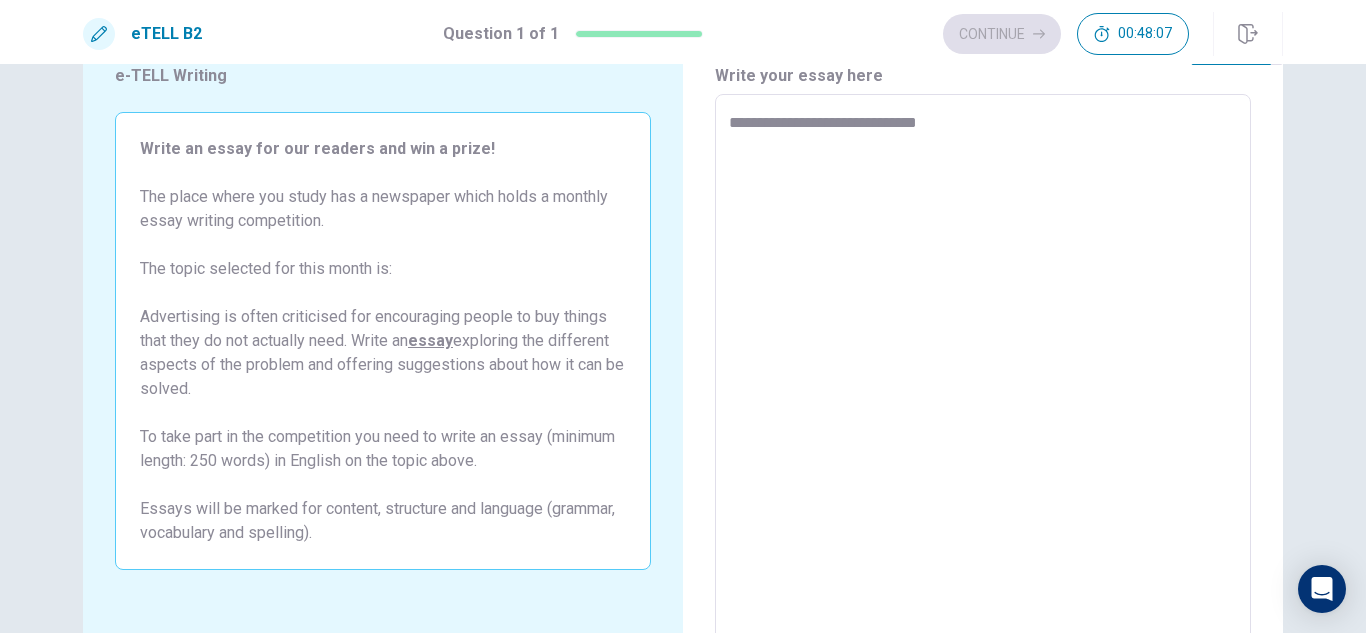type on "*" 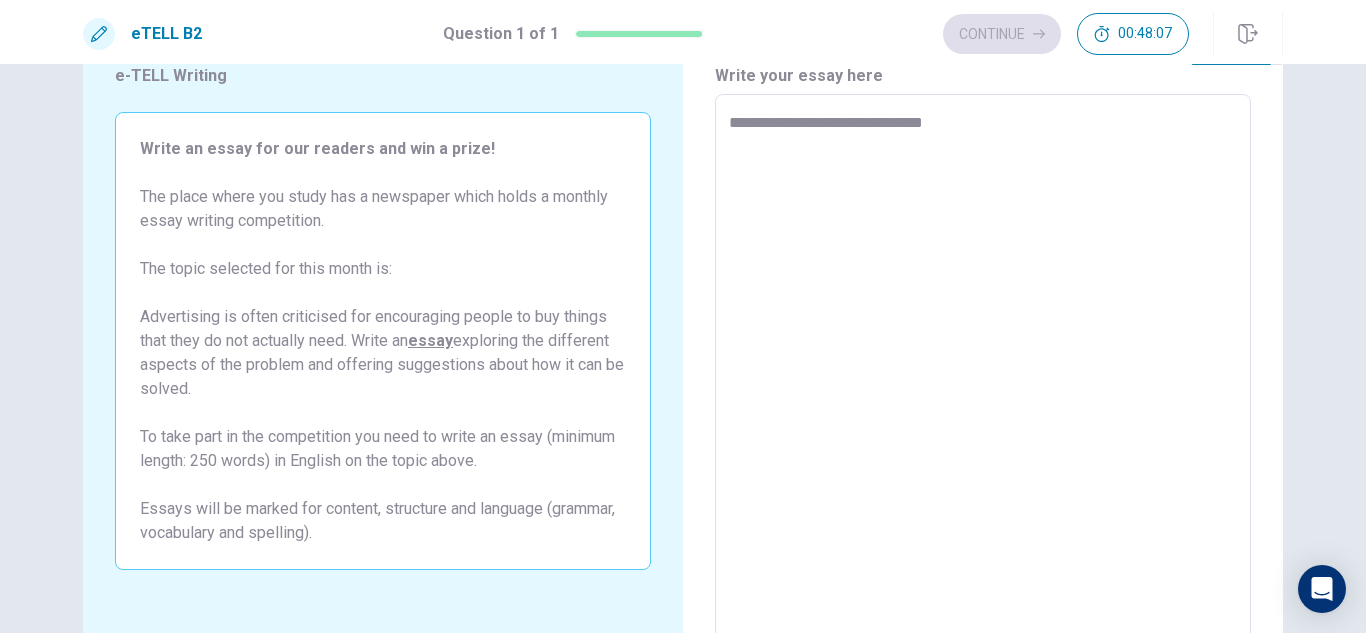 type on "*" 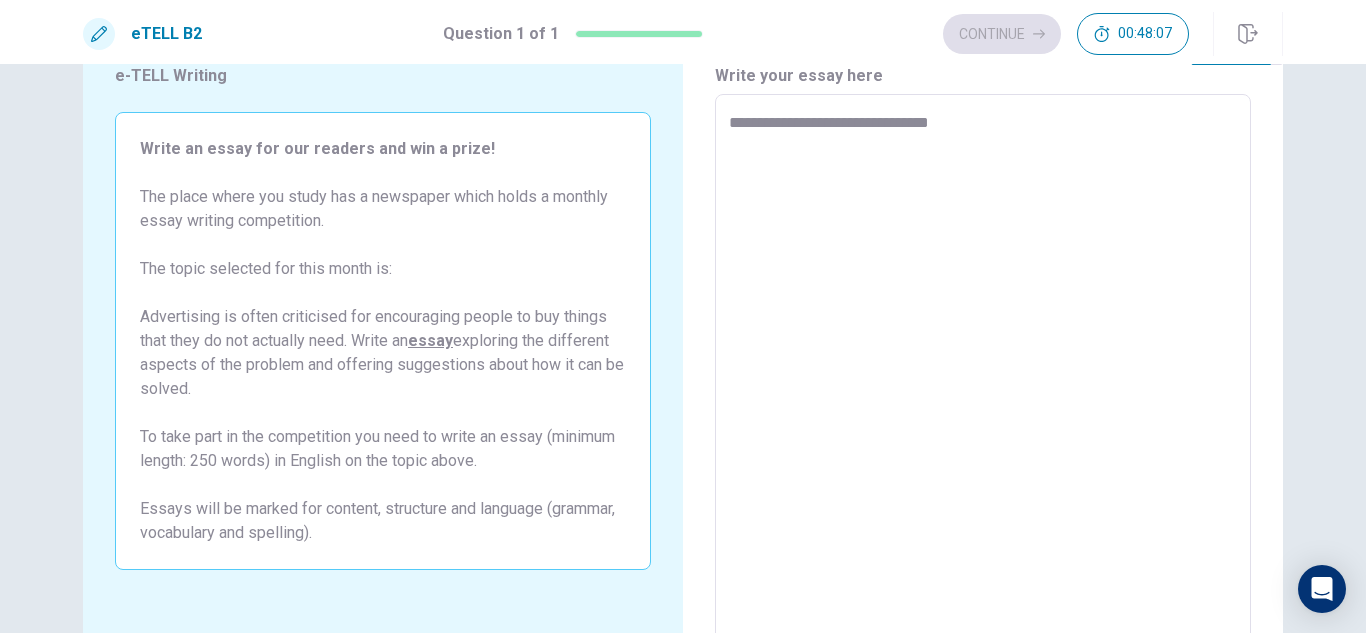 type on "*" 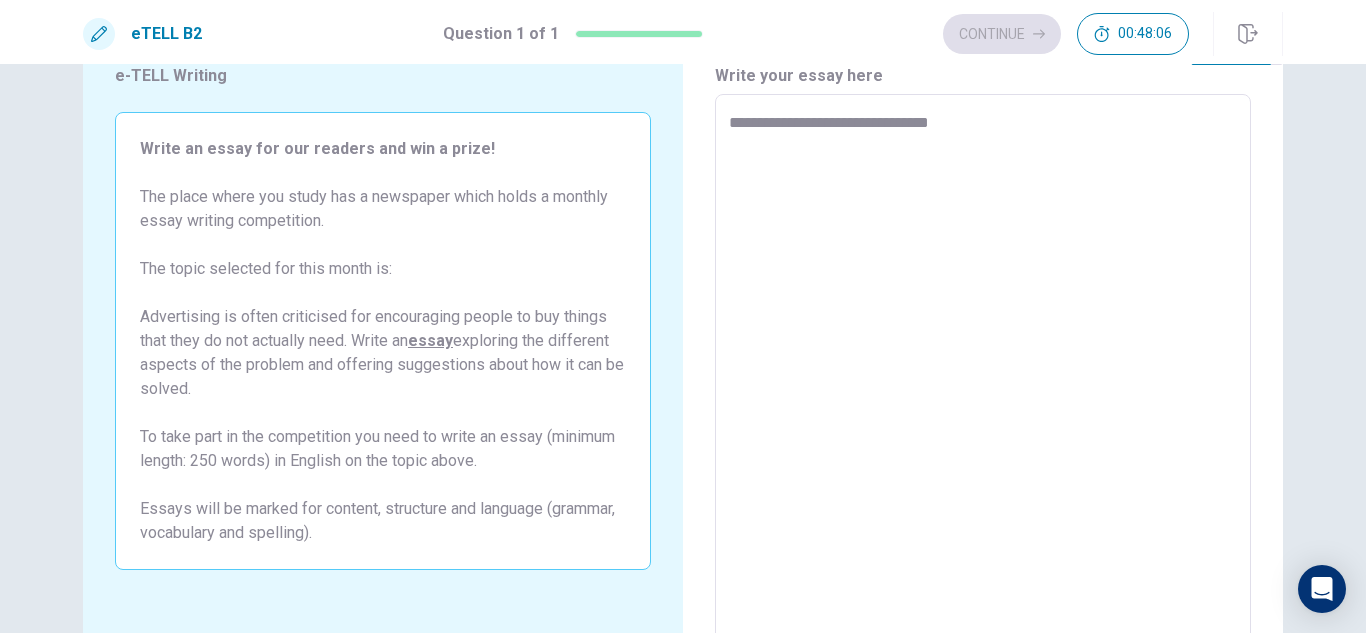 type on "**********" 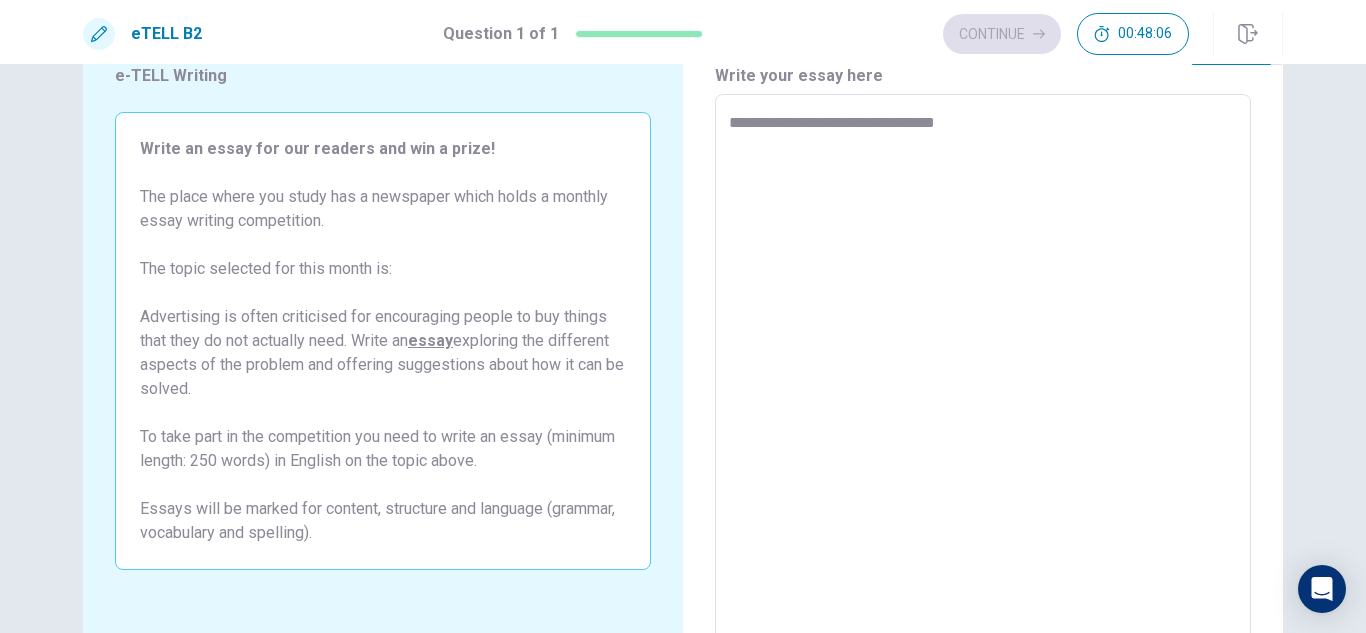 type on "*" 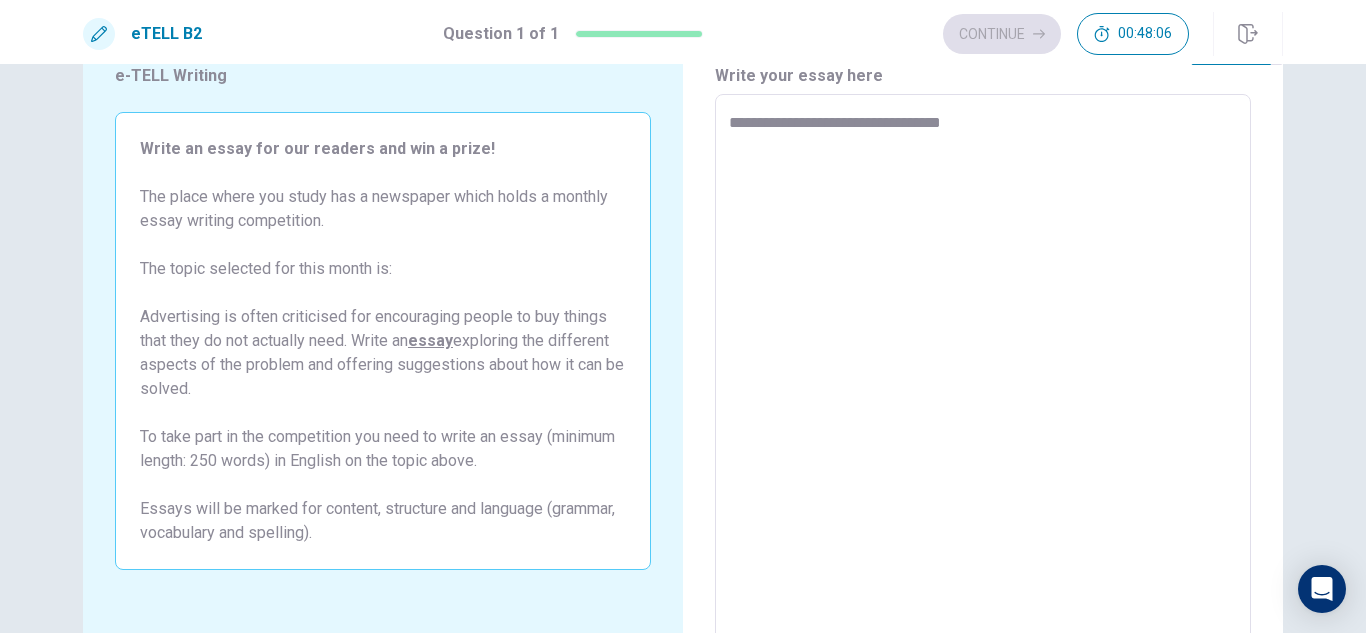 type on "*" 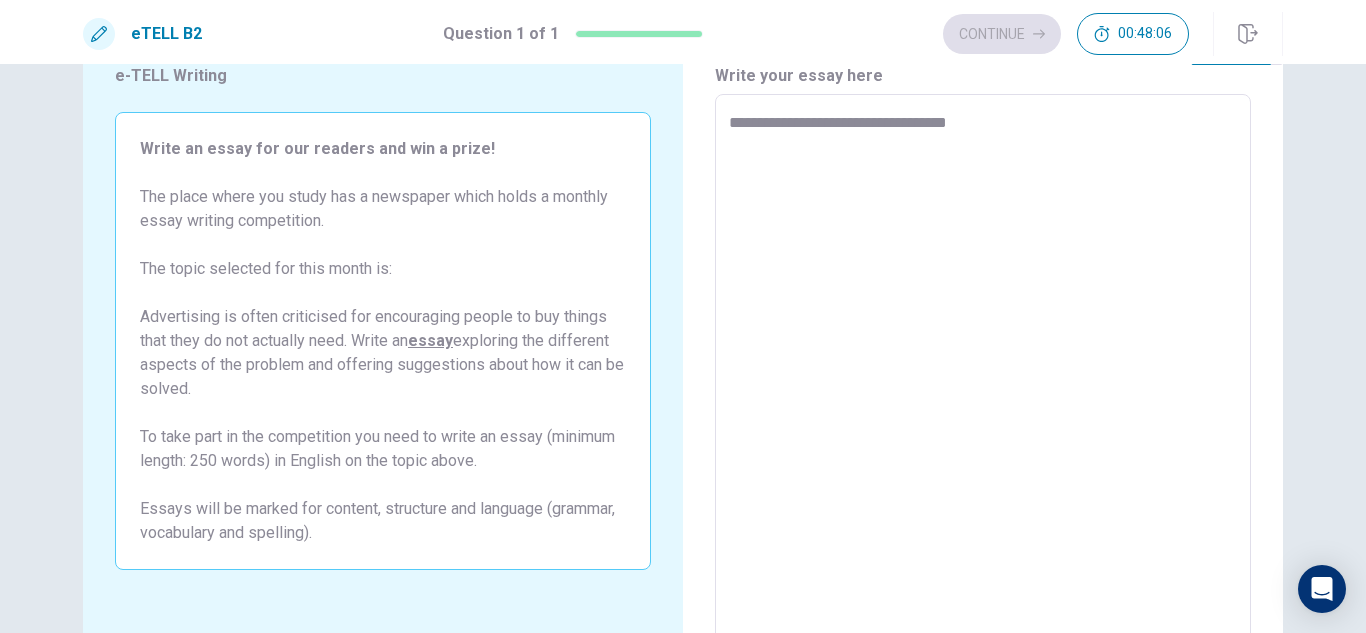 type on "*" 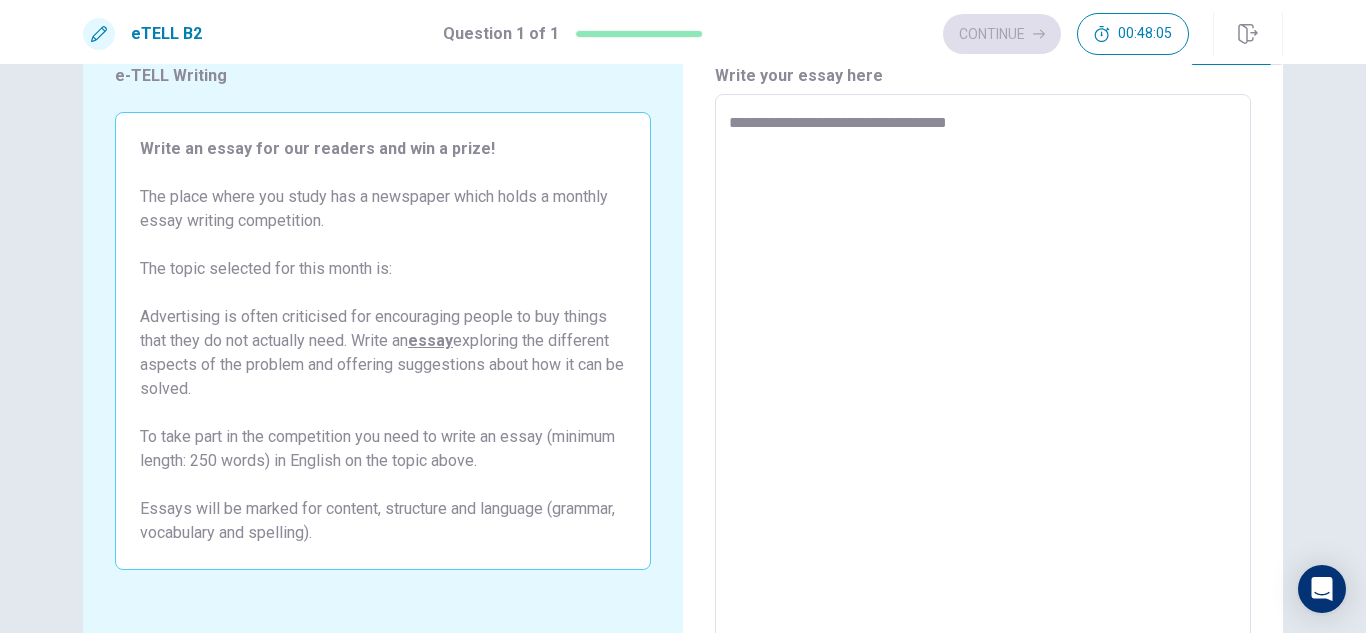 type on "**********" 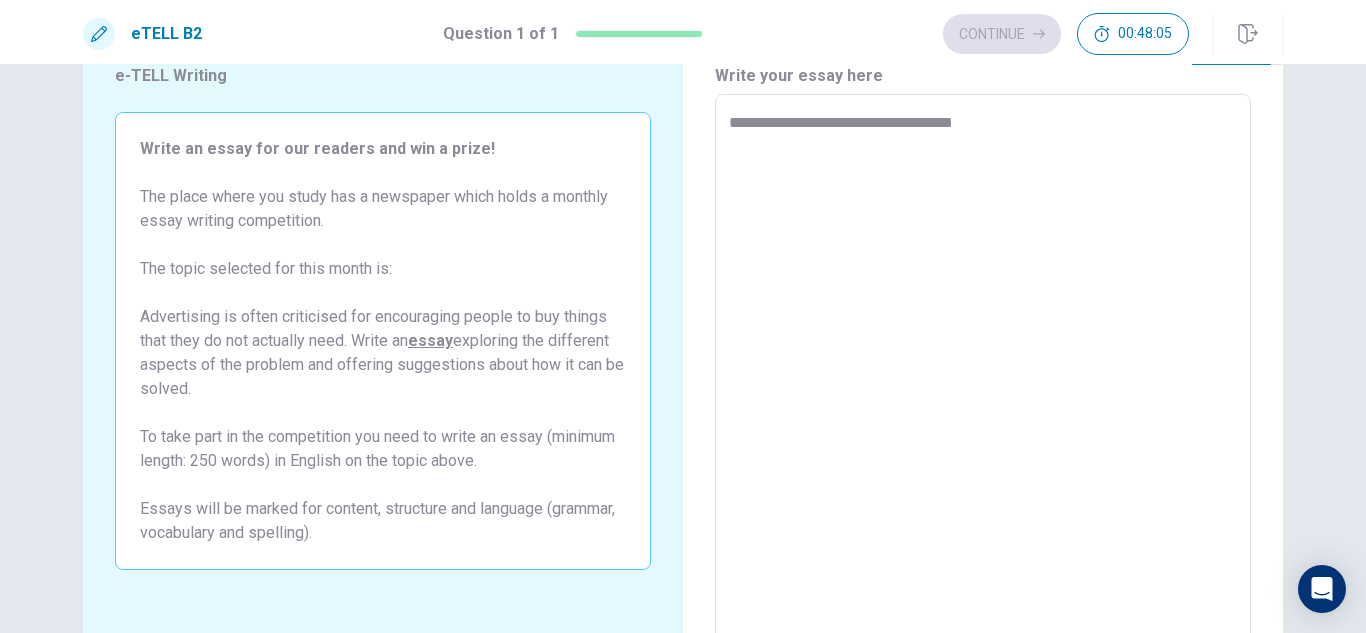 type on "*" 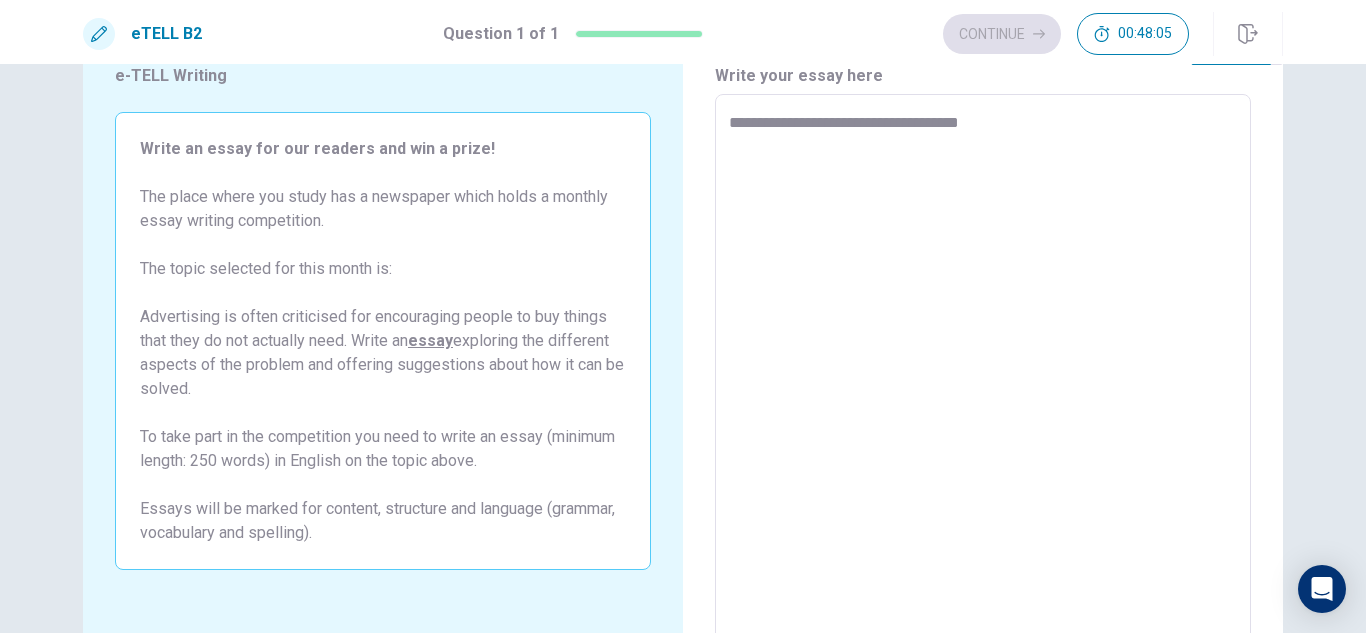 type on "*" 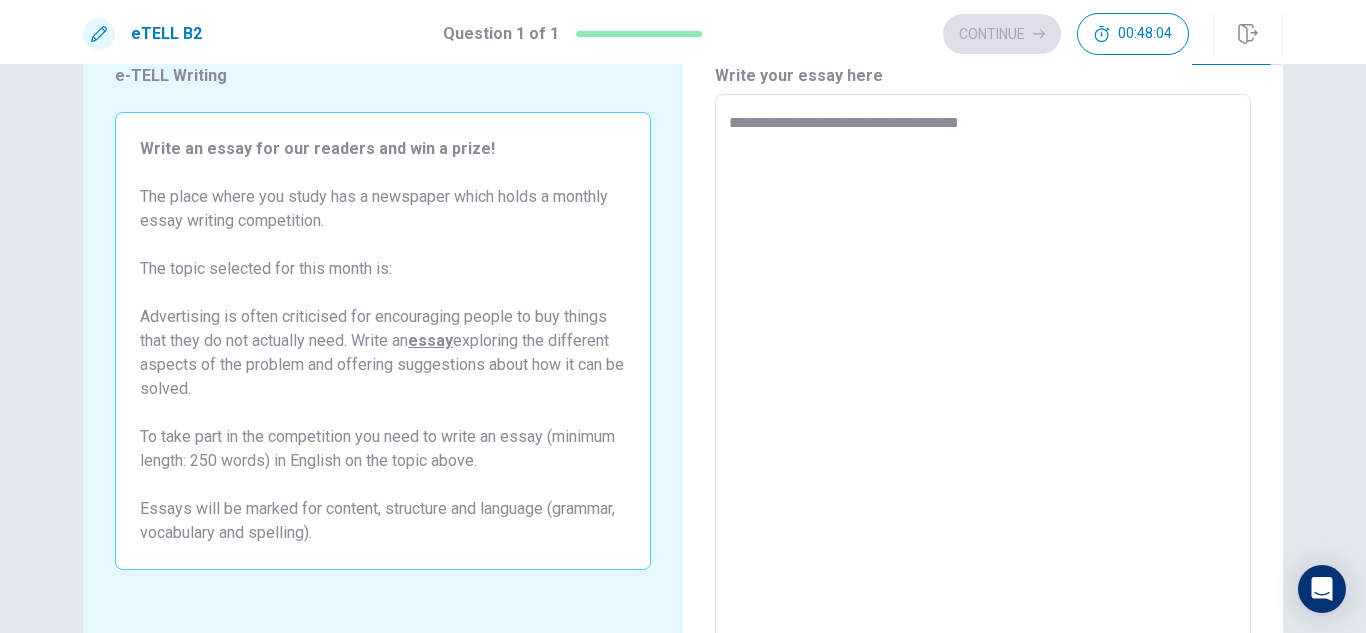 type on "**********" 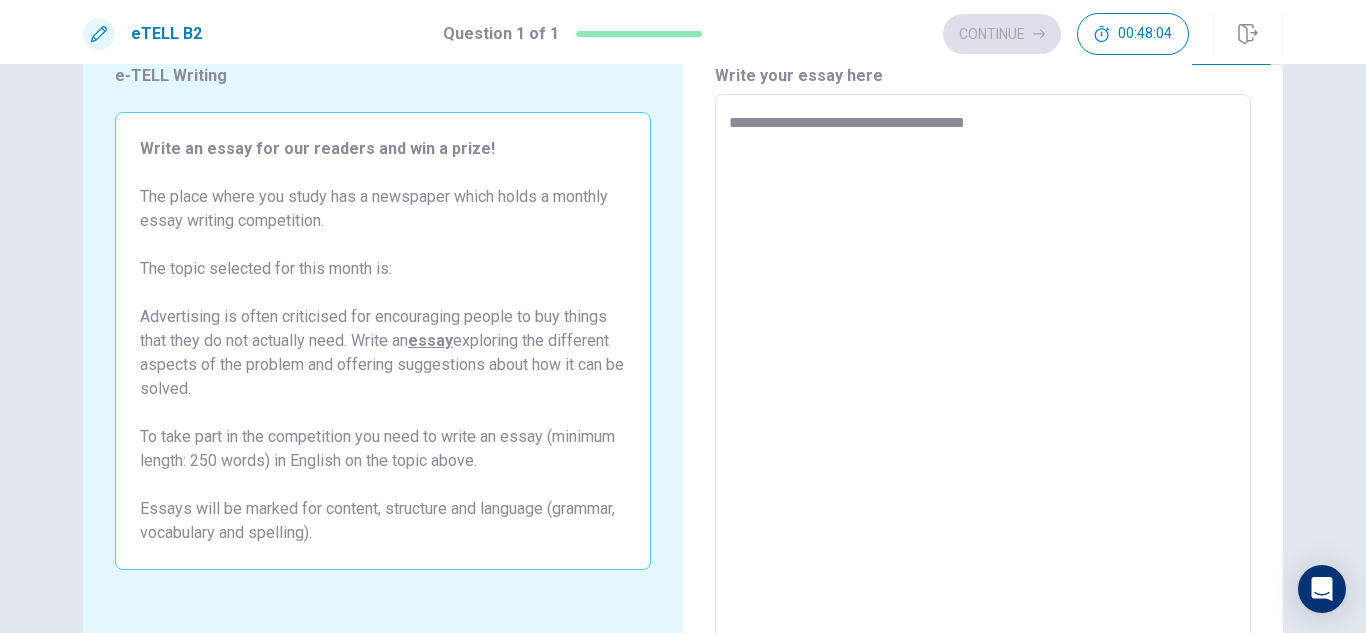 type on "*" 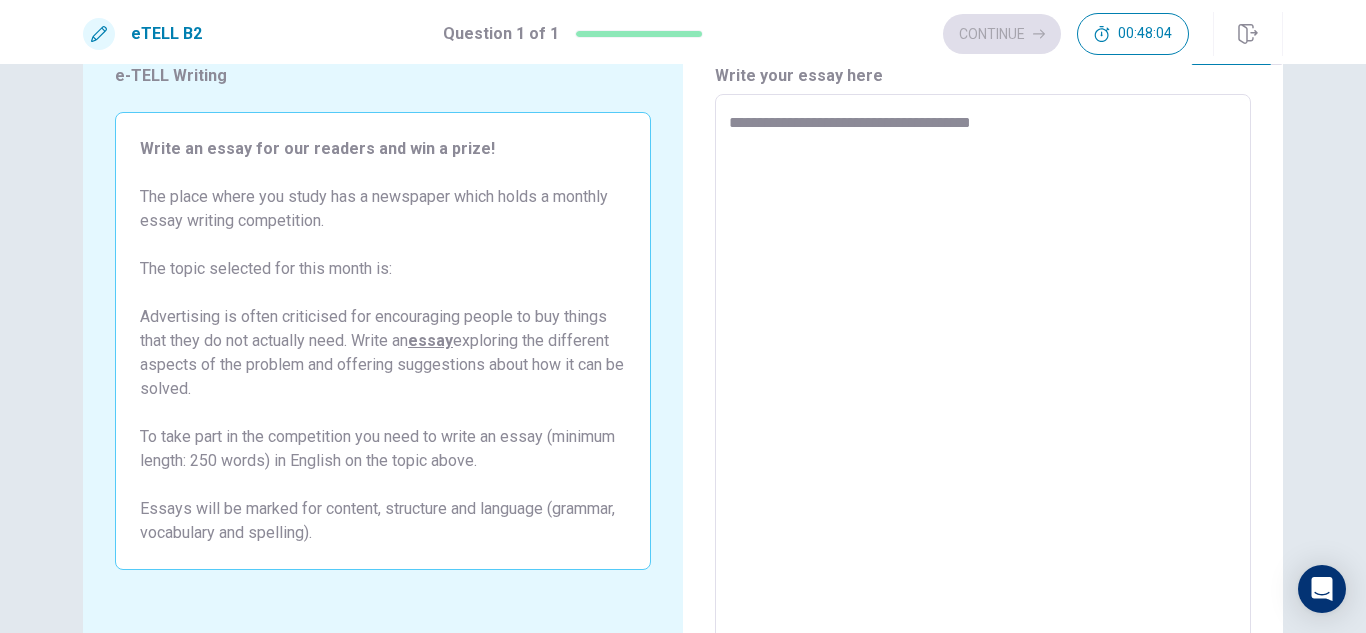 type on "*" 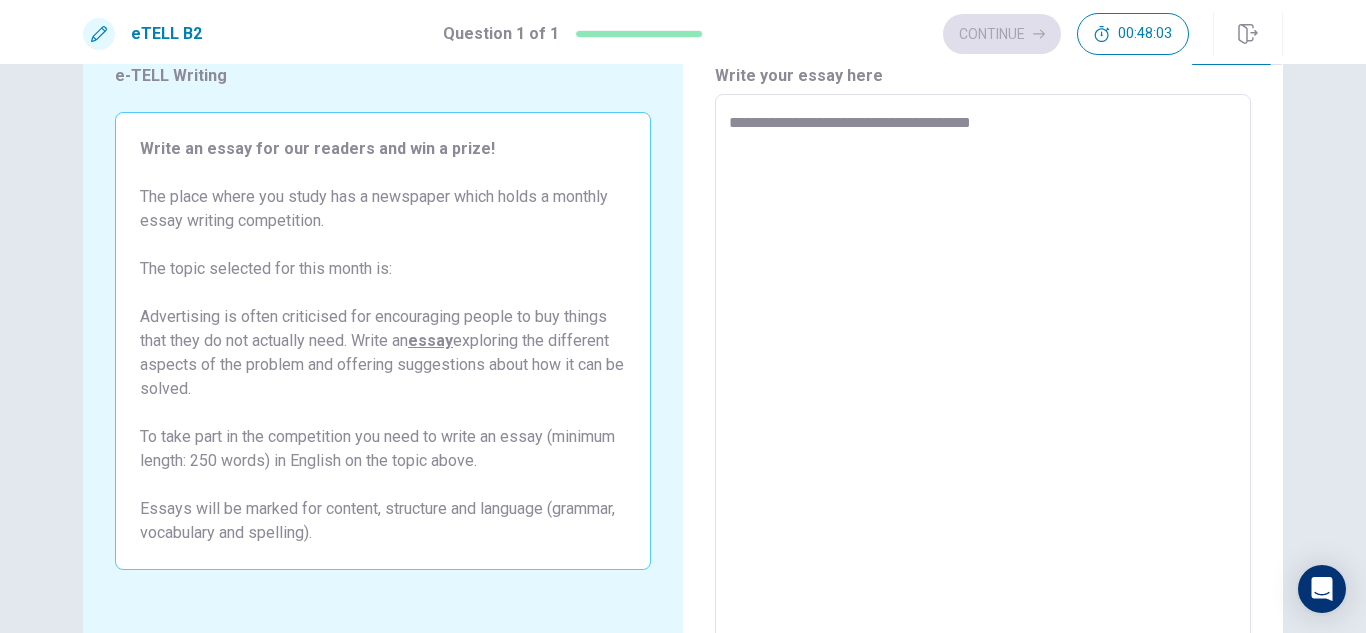type on "**********" 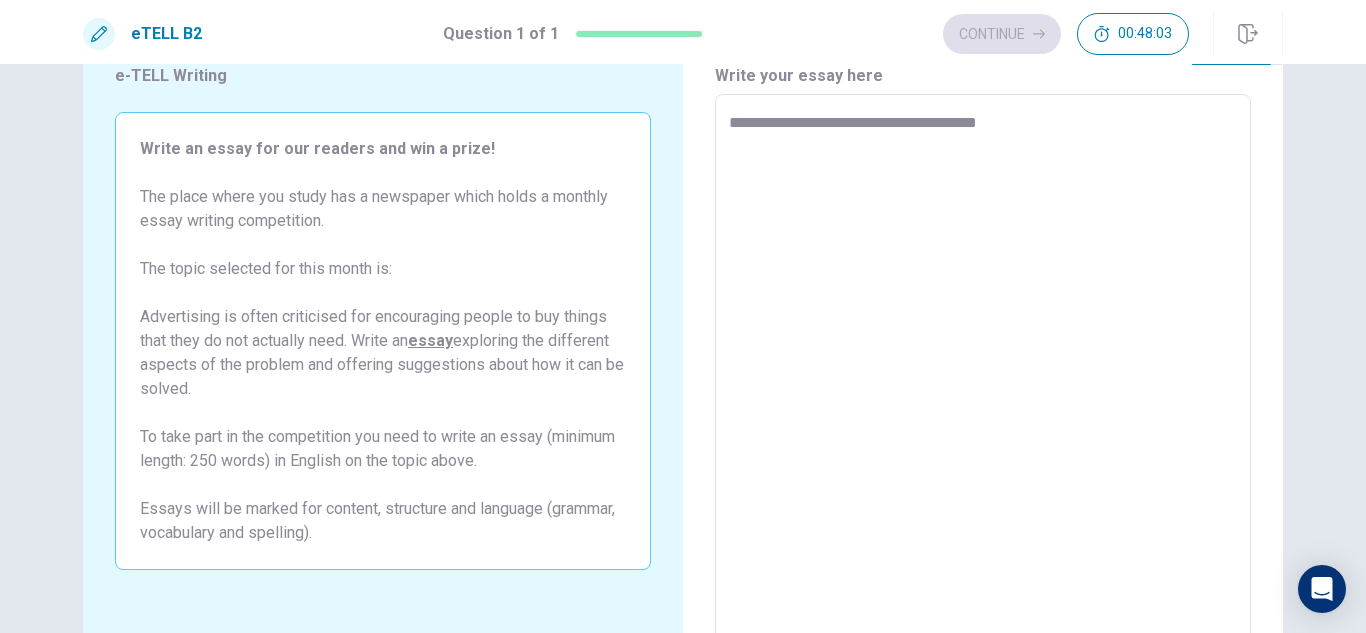 type on "*" 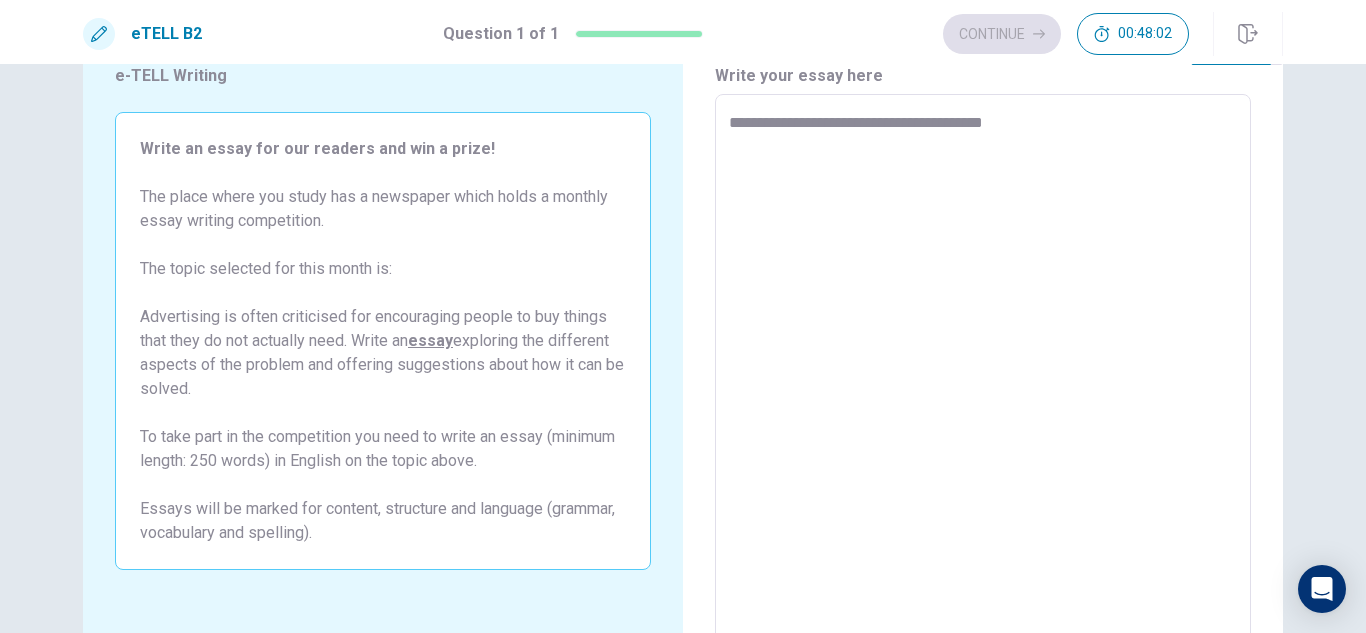 type on "*" 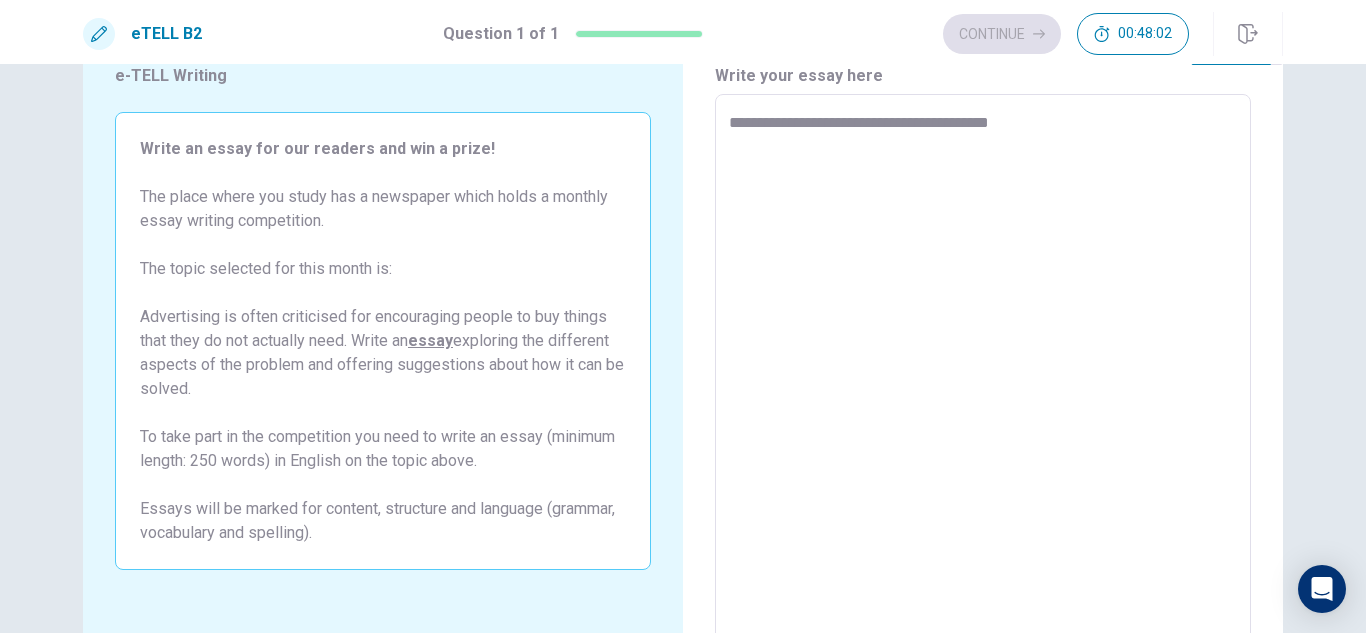 type on "*" 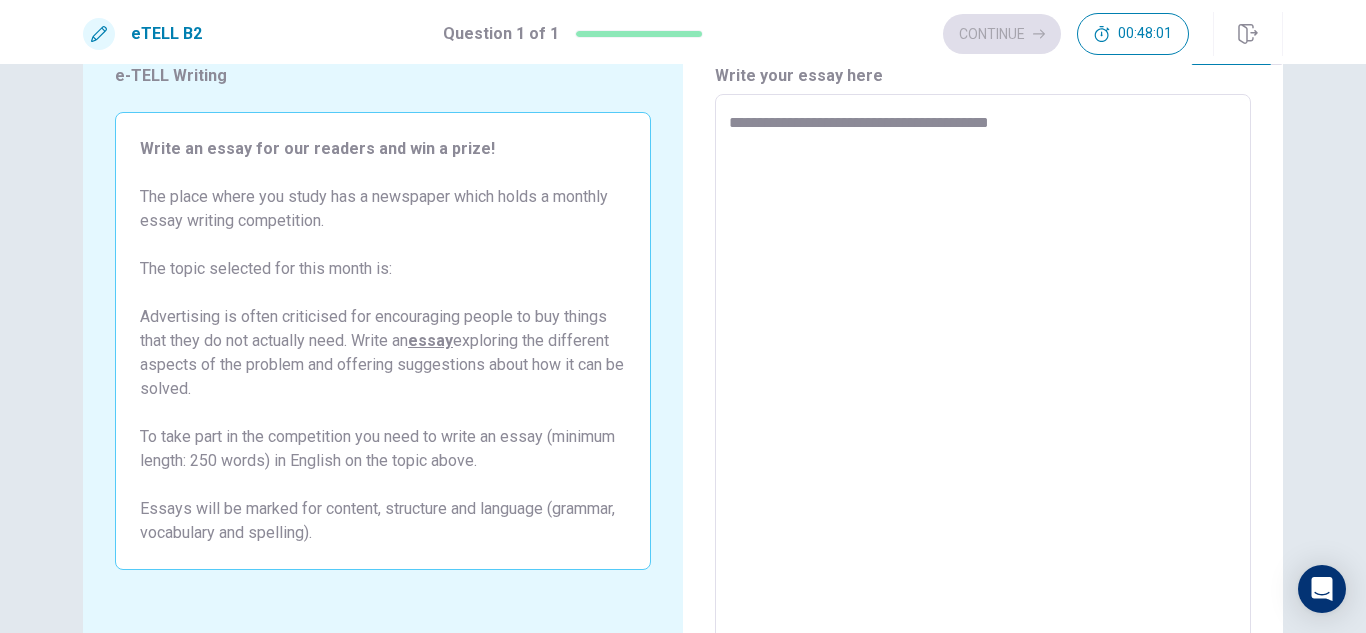 type on "**********" 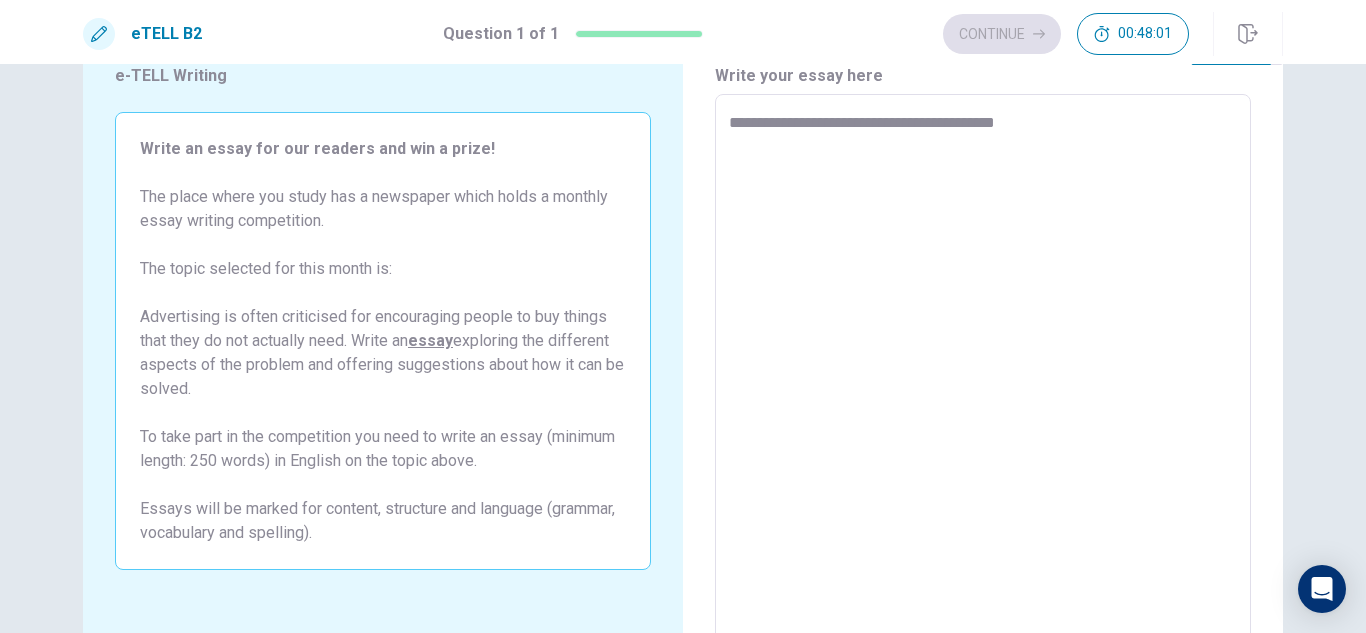 type on "*" 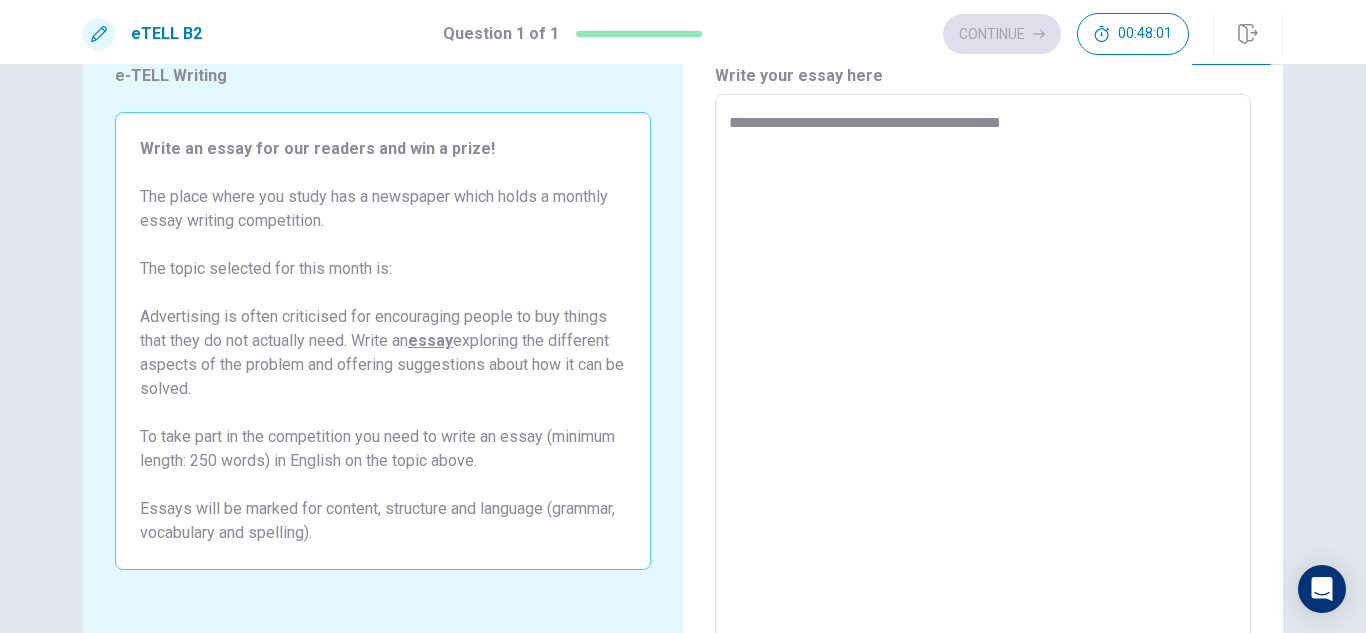 type on "*" 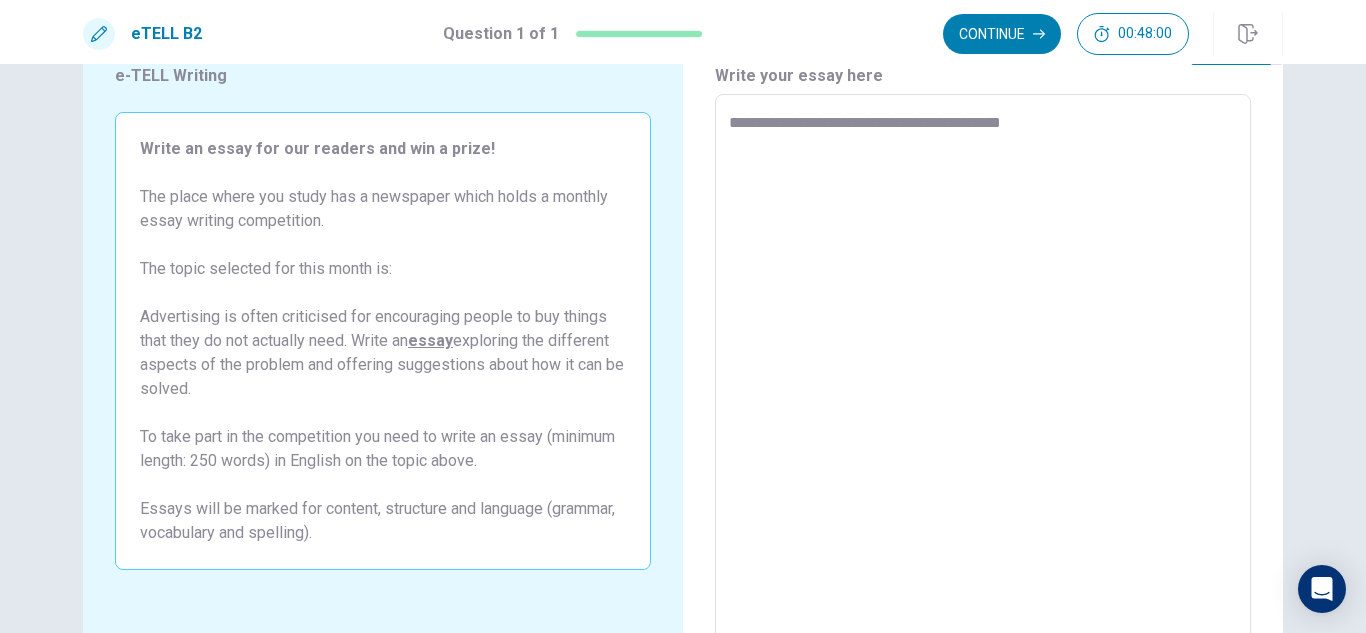 type on "**********" 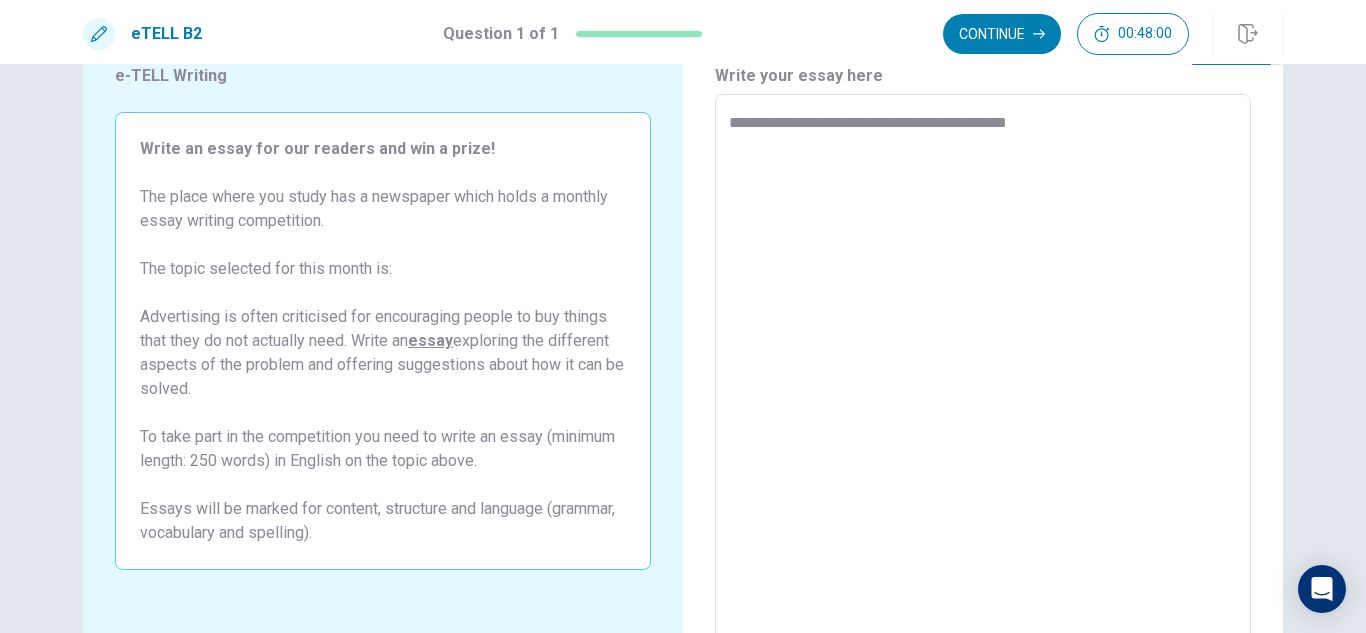 type on "*" 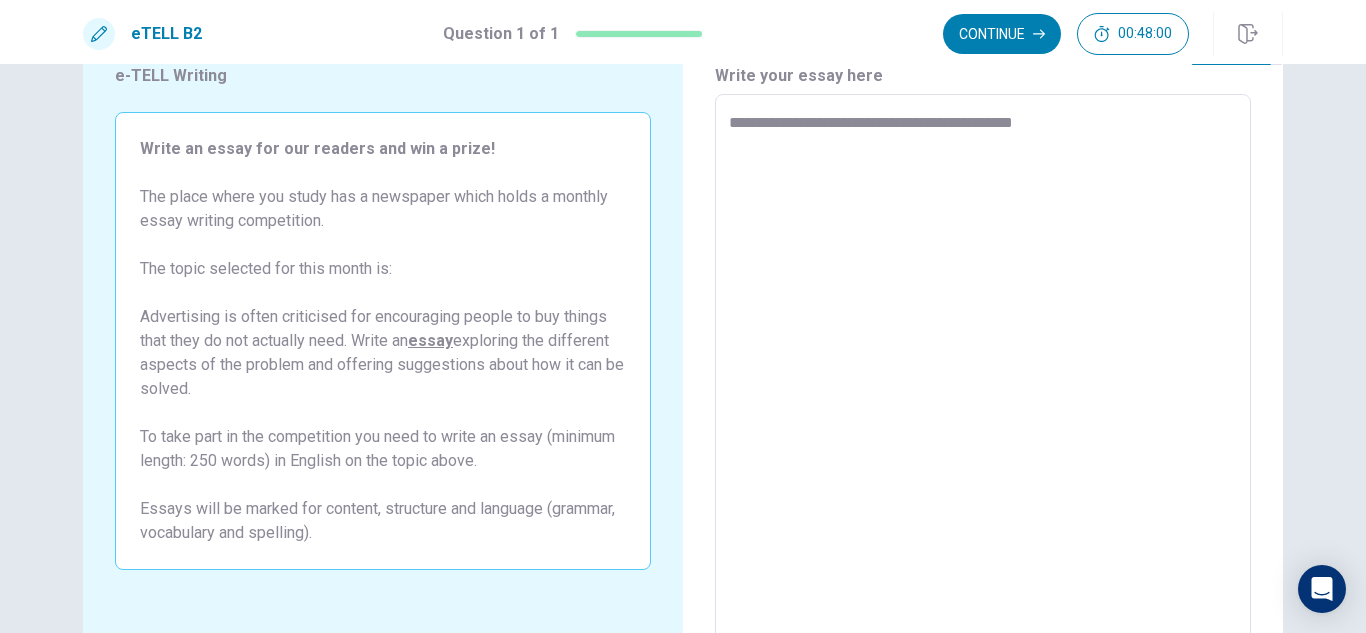 type on "*" 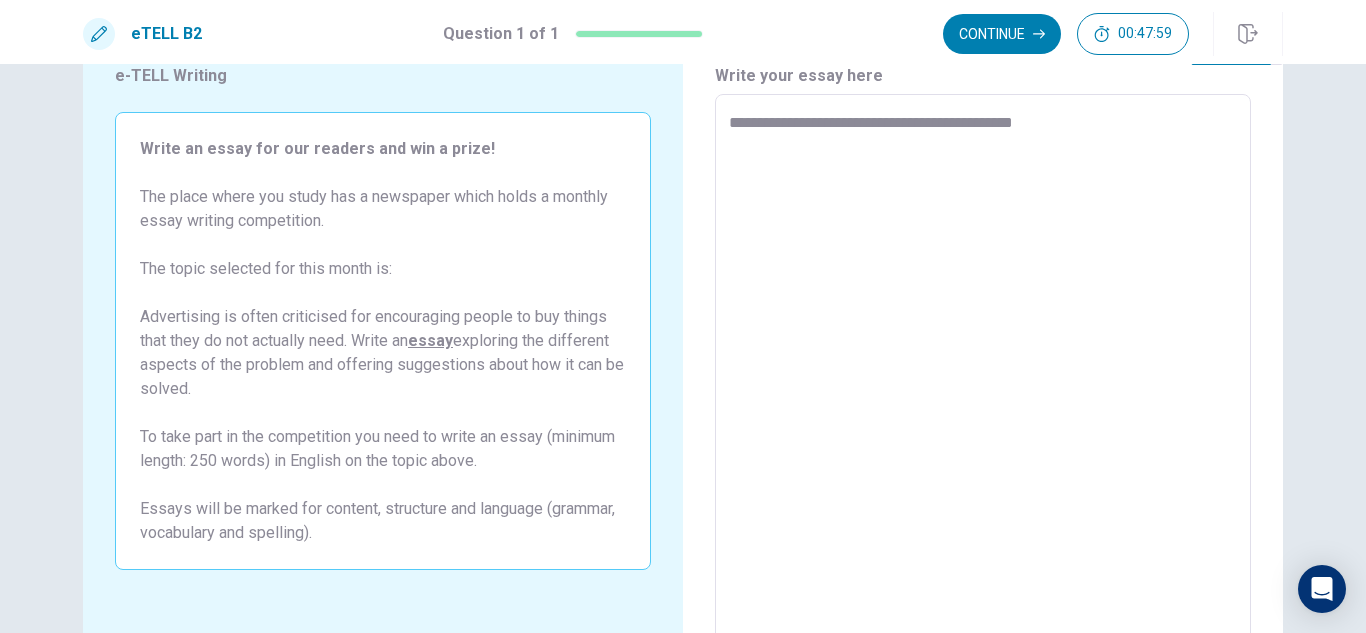 type on "**********" 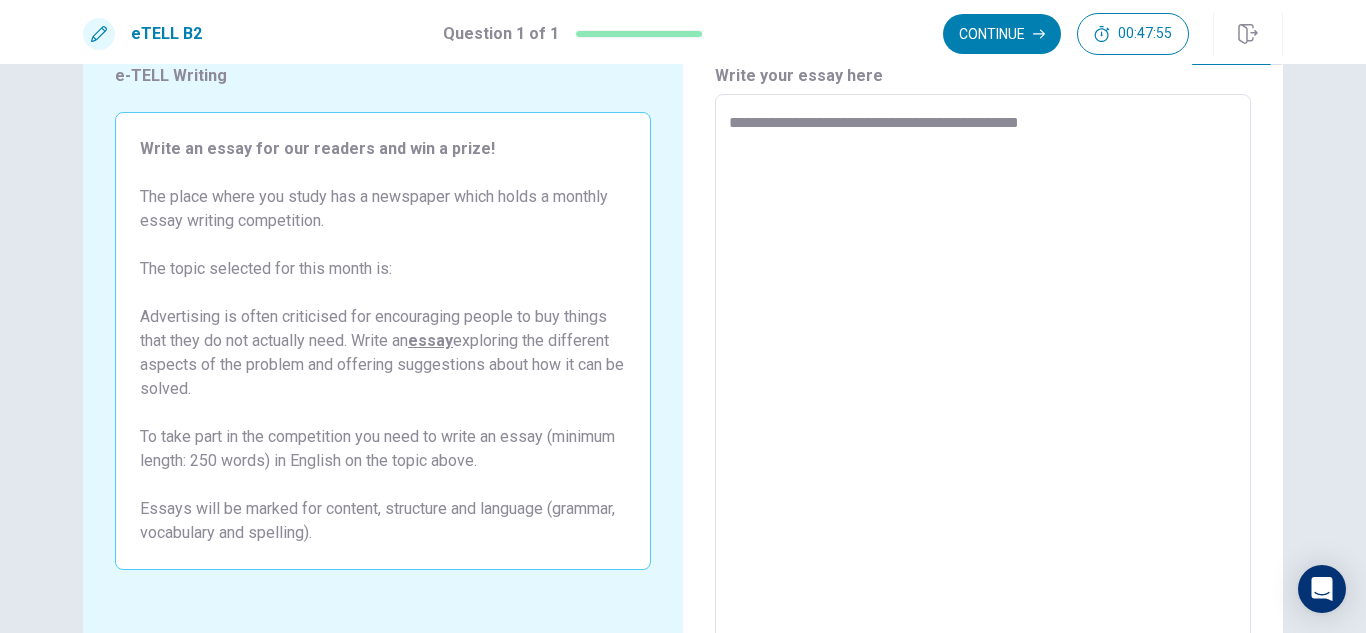type on "*" 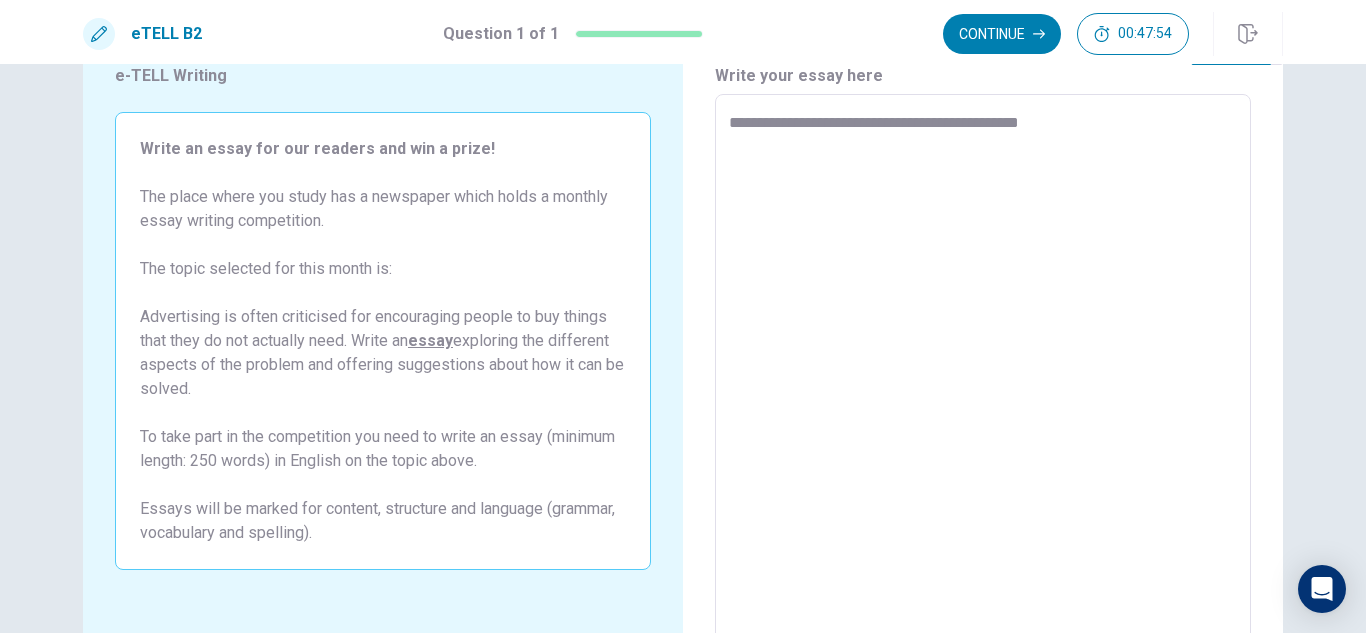 type on "**********" 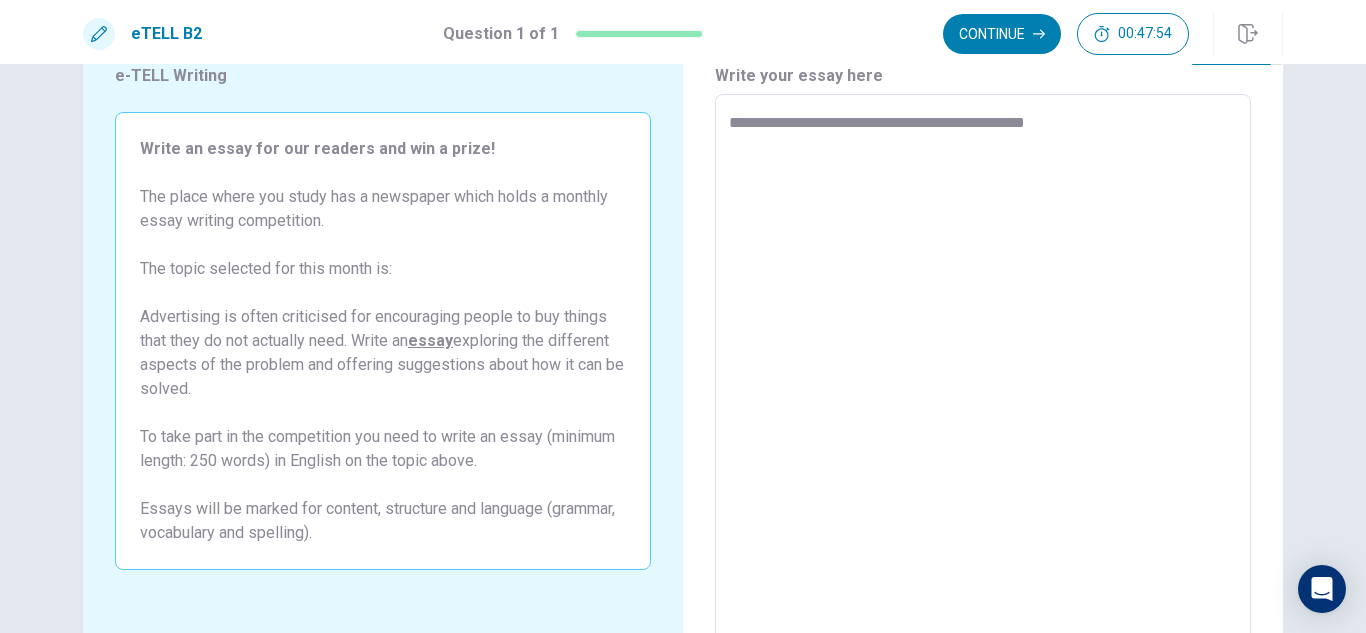 type on "*" 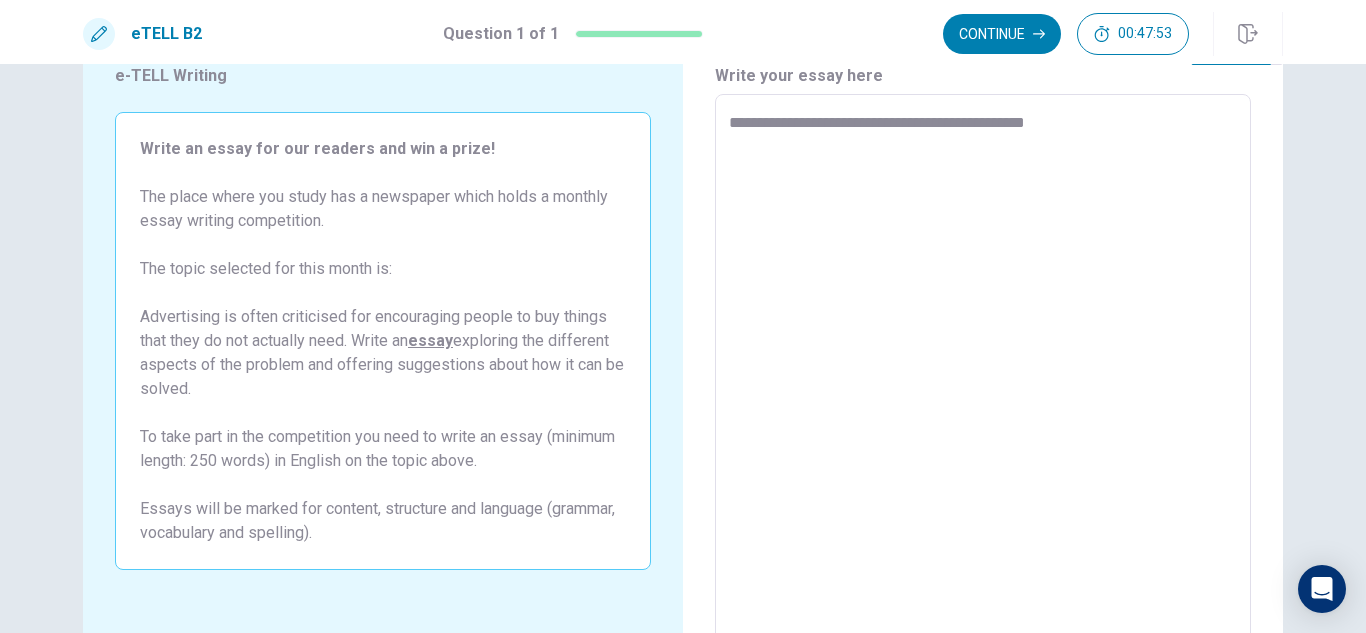type on "**********" 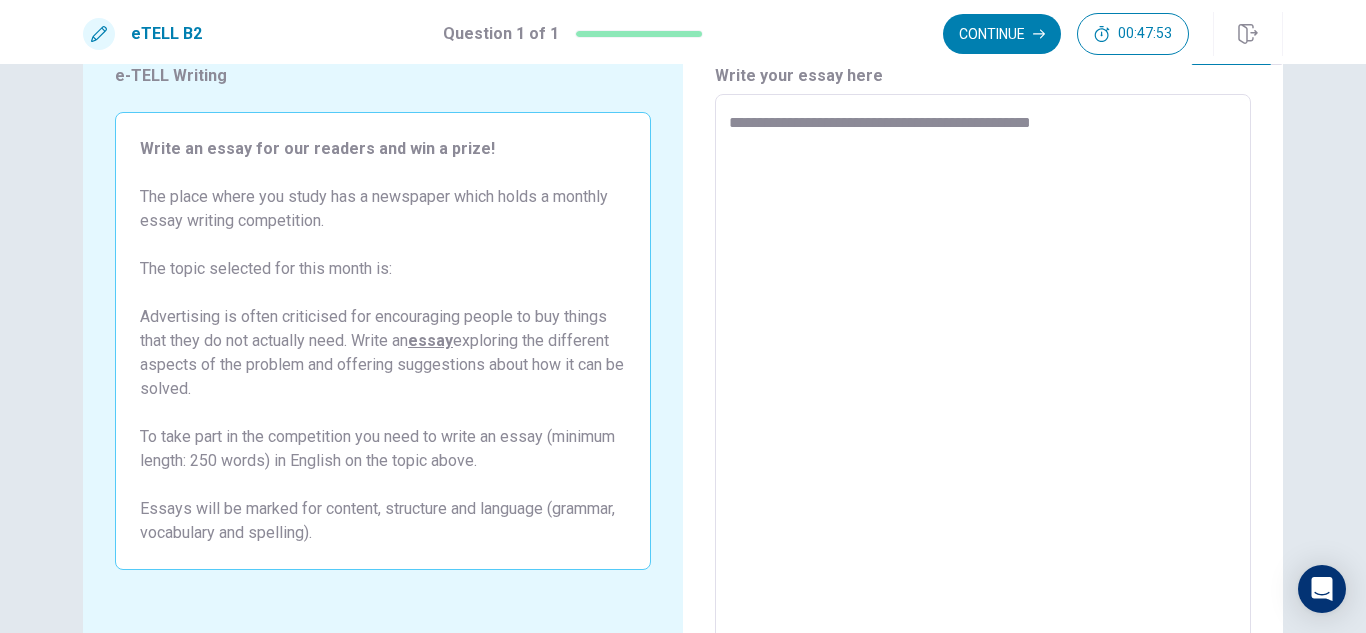 type on "*" 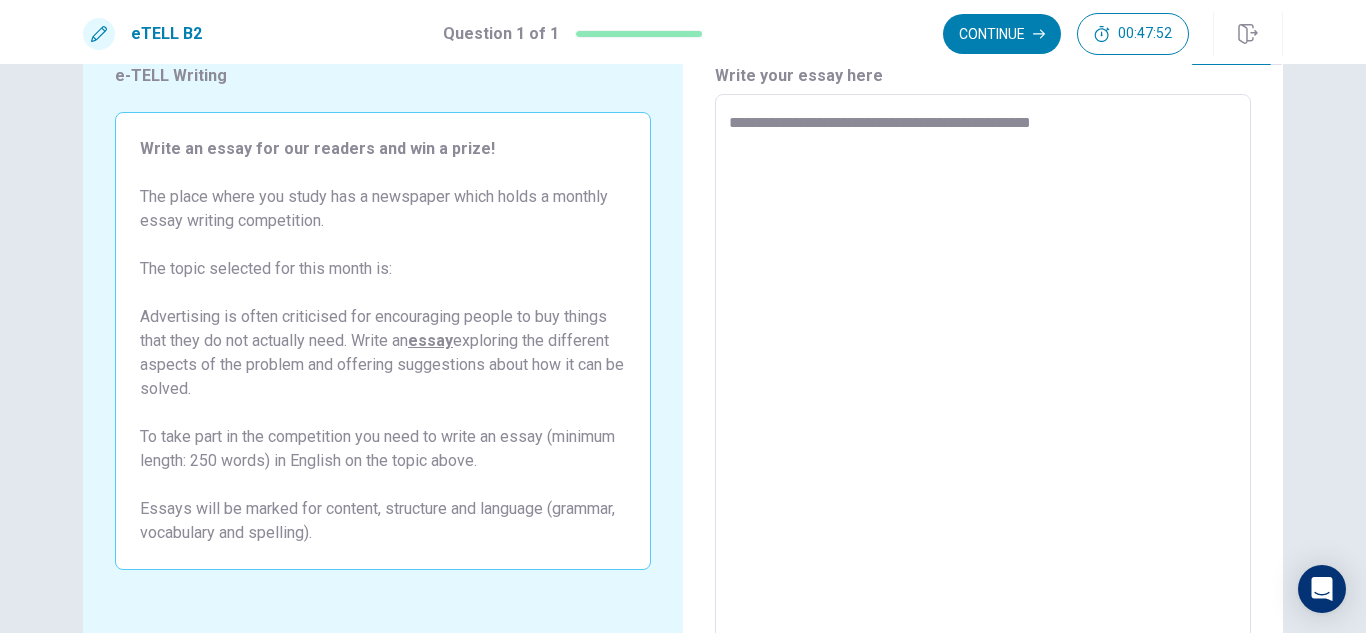 type on "**********" 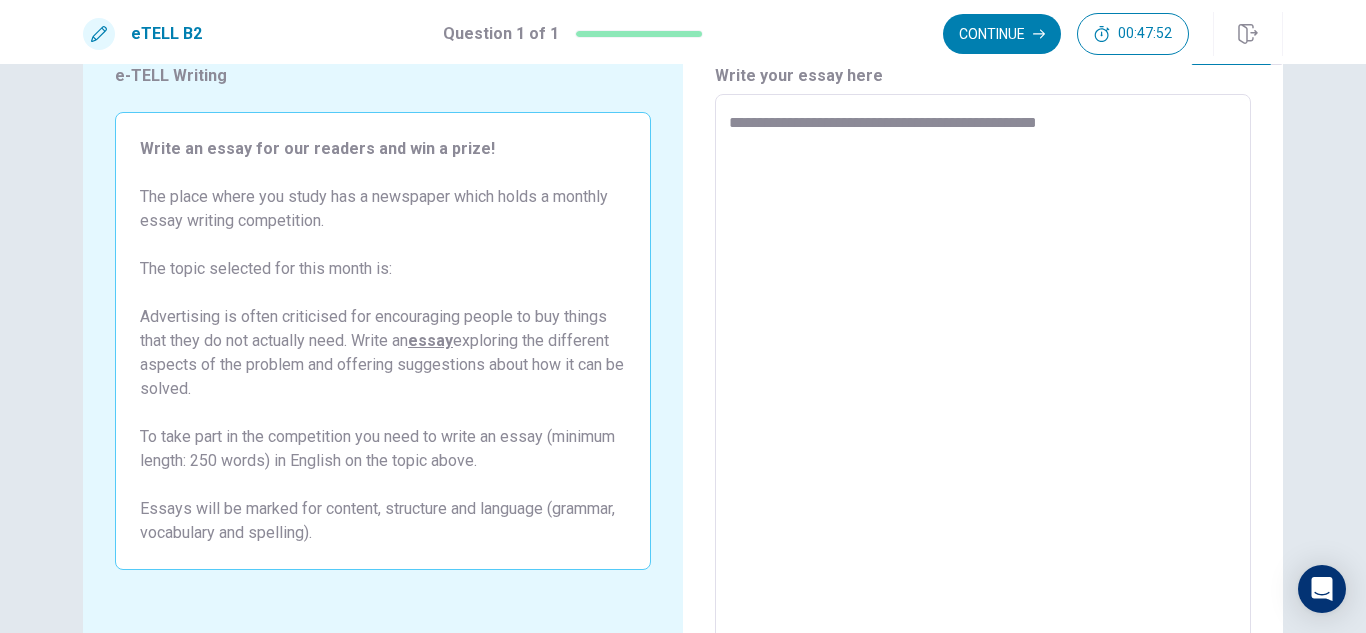 type on "*" 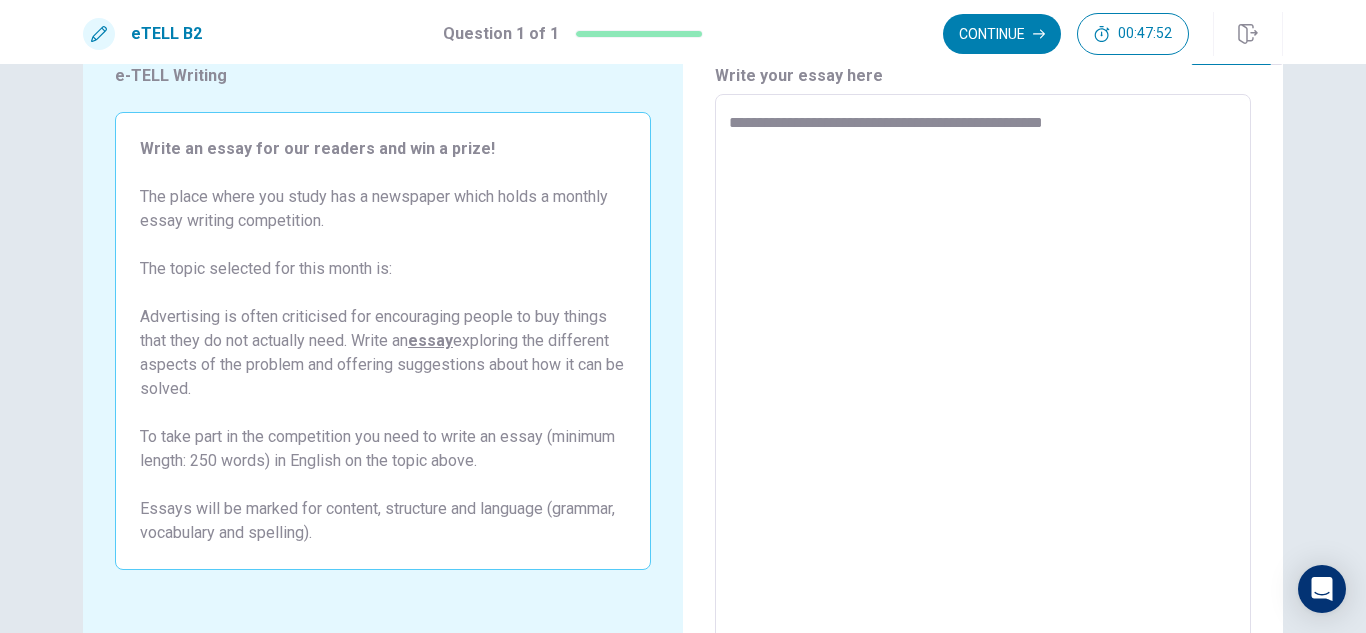 type on "*" 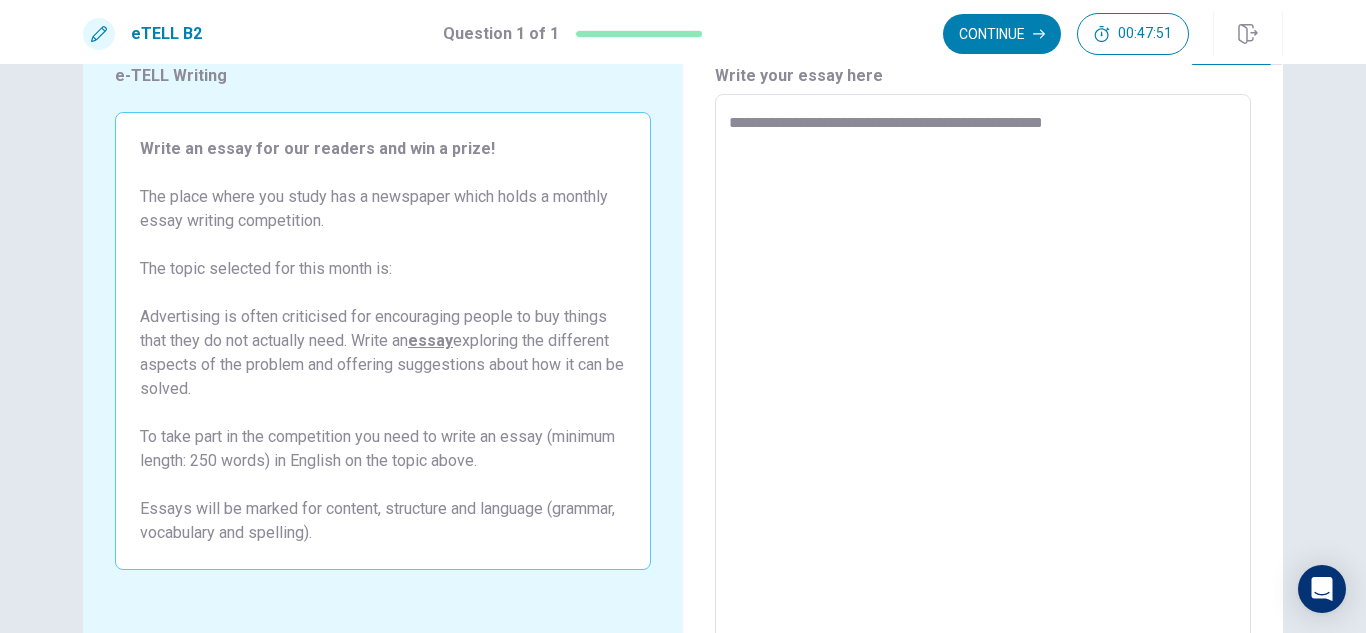type on "**********" 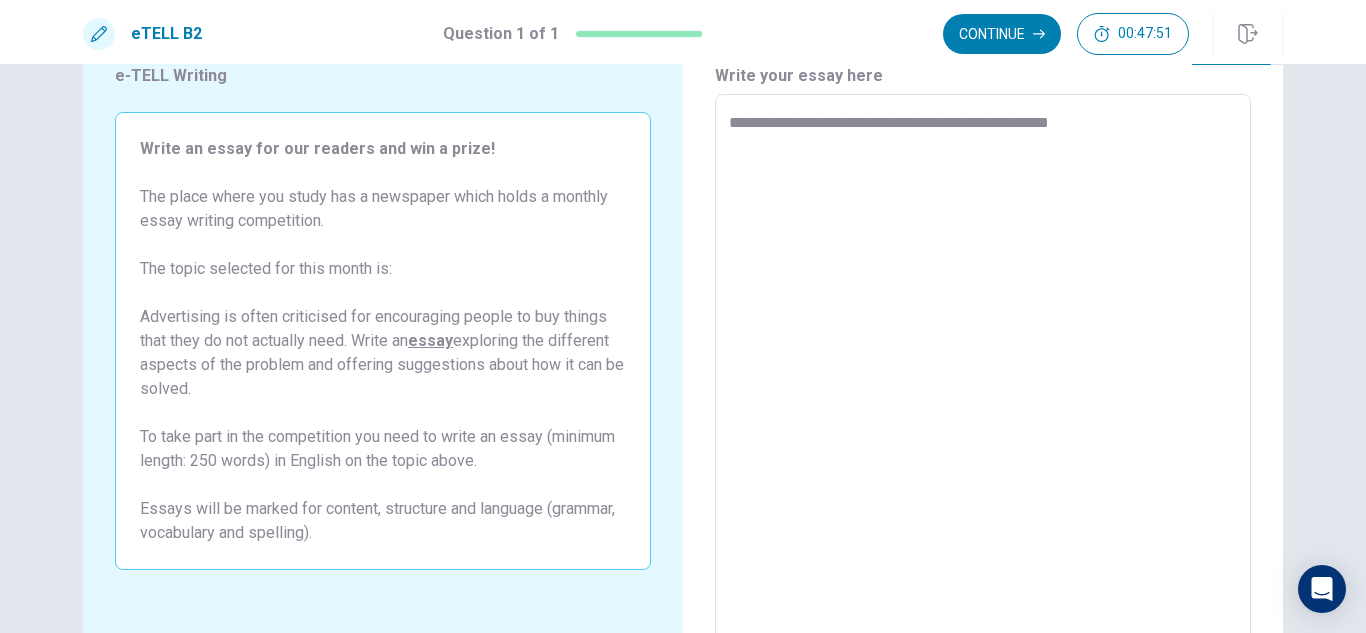type on "*" 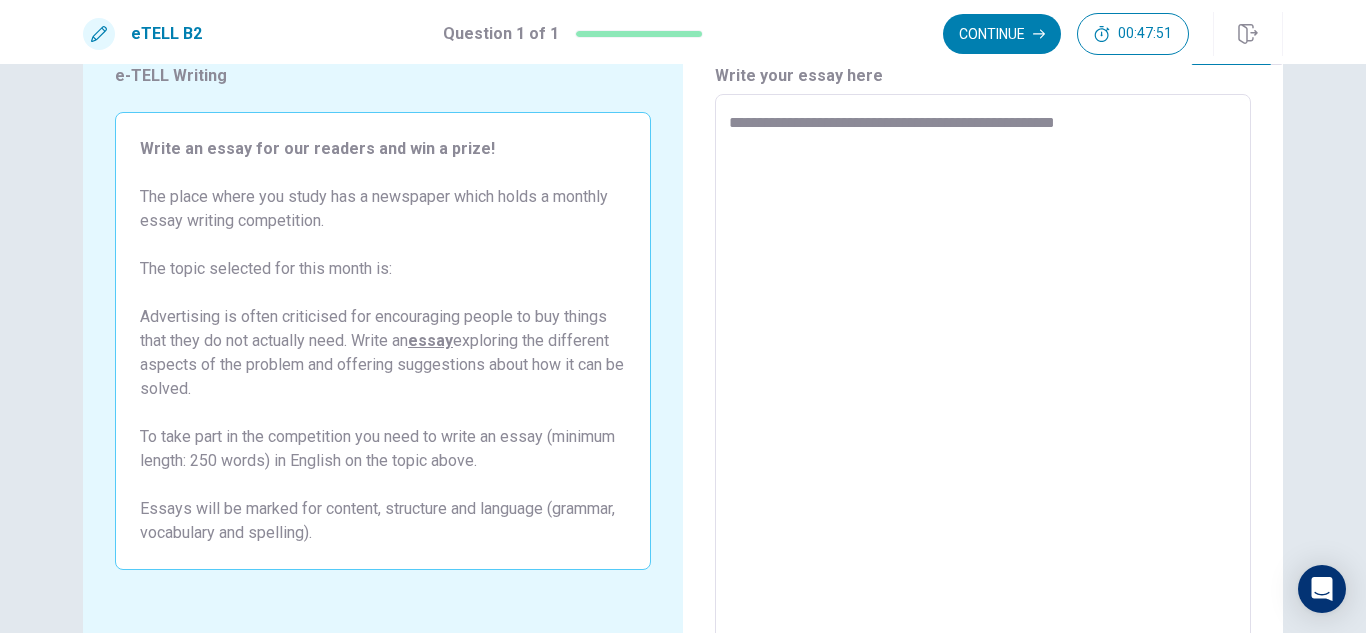 type on "*" 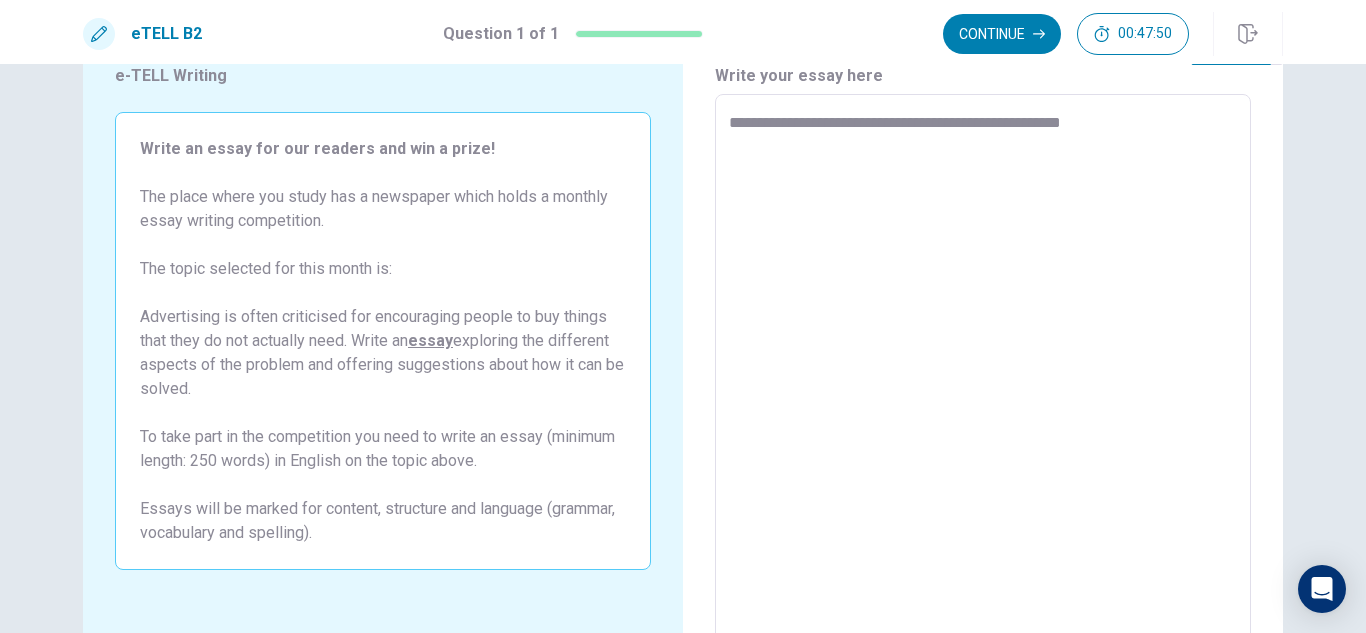 type on "*" 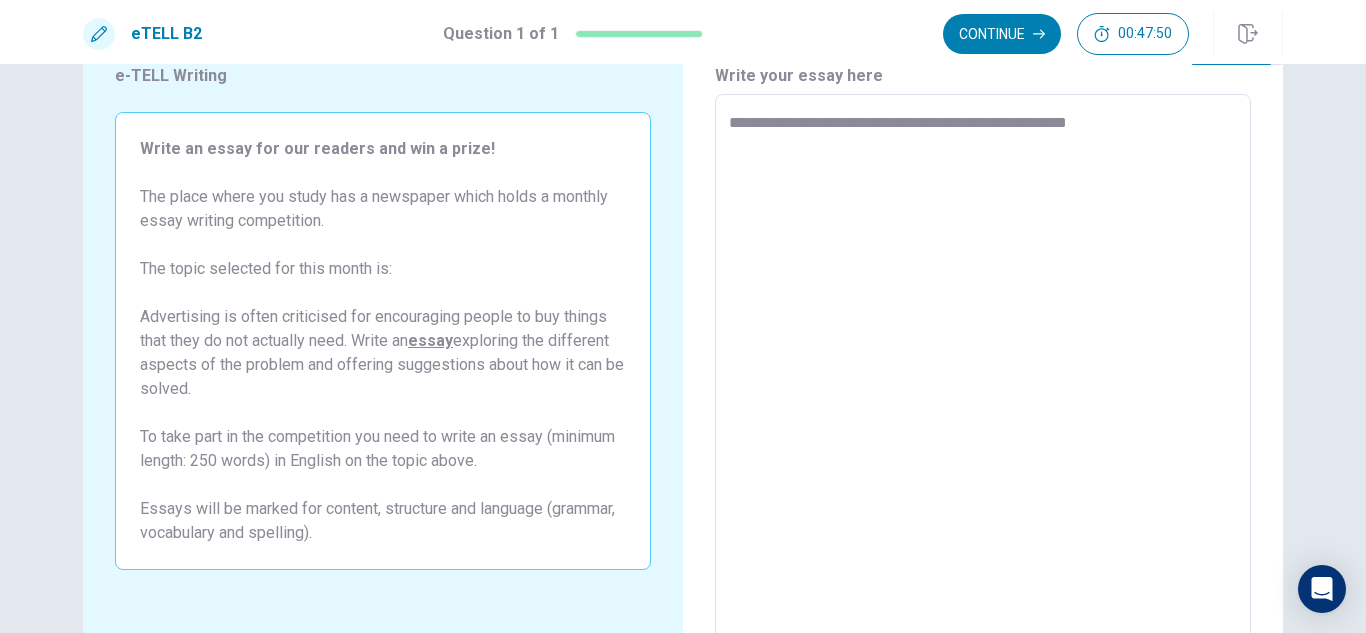 type on "*" 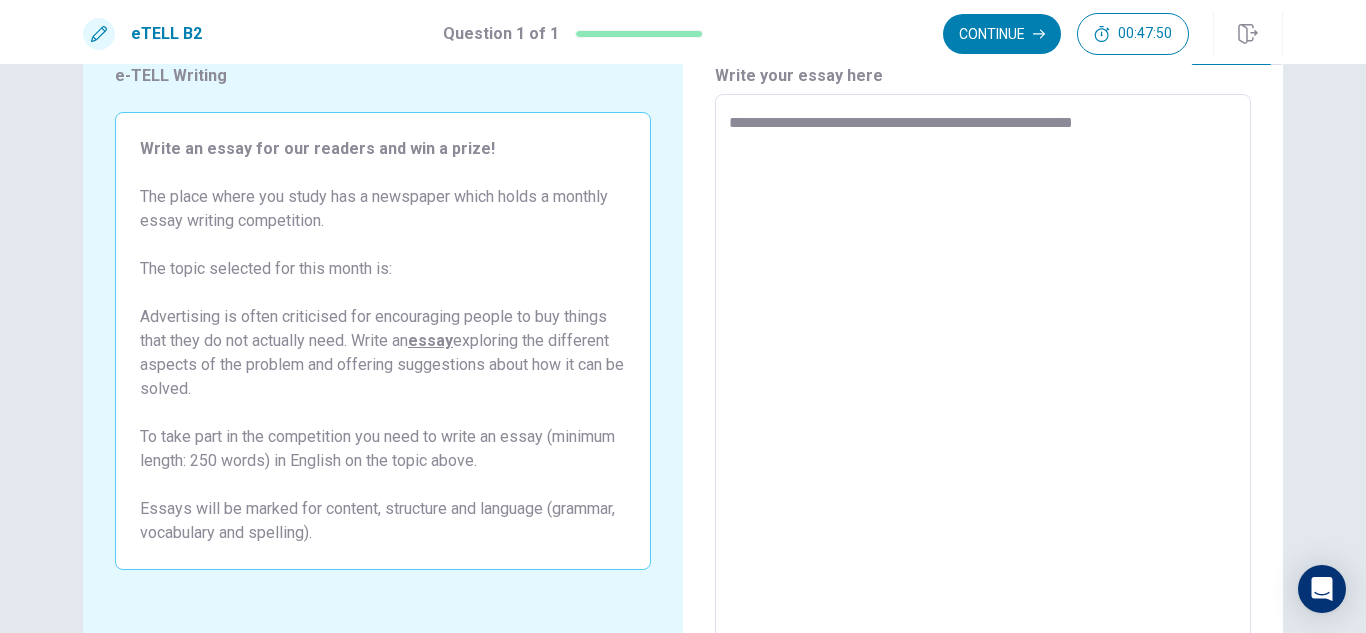 type on "*" 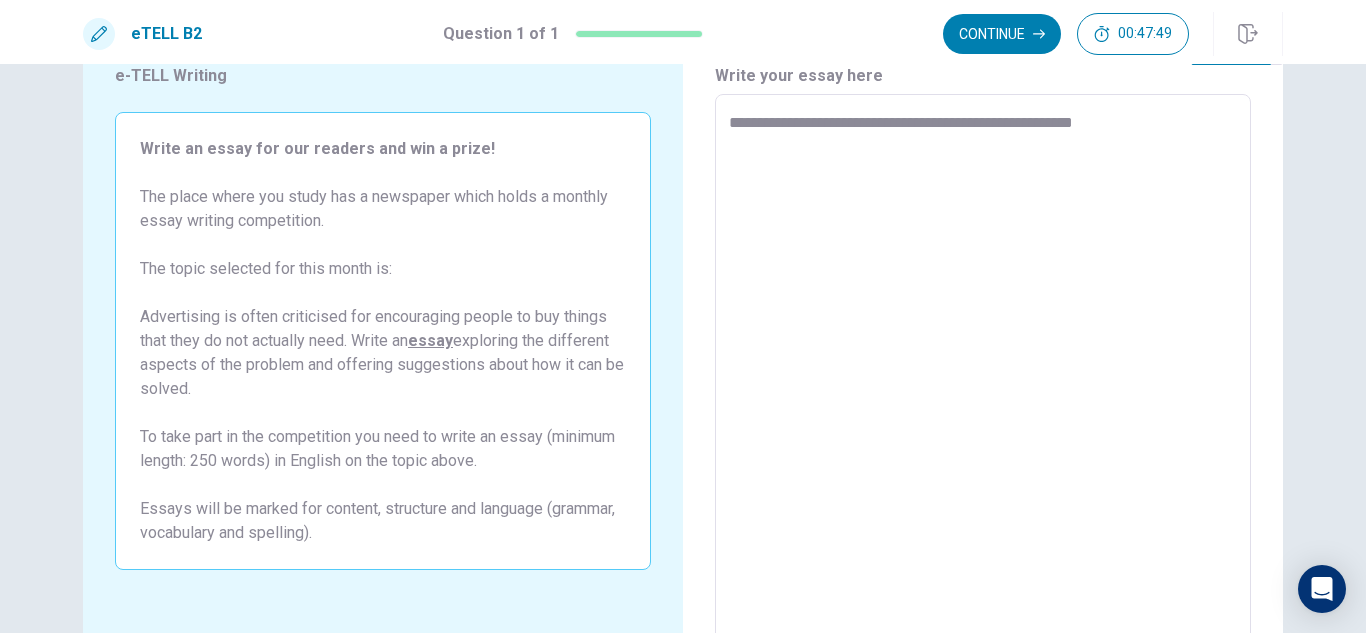type on "**********" 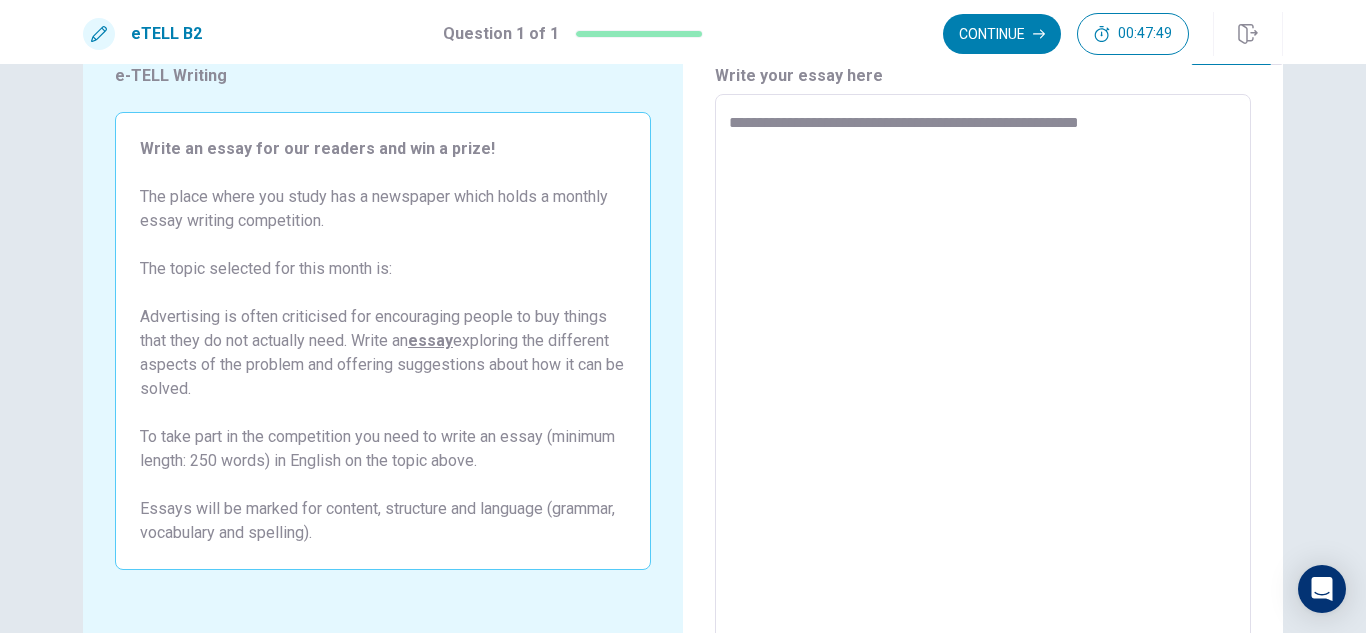 type on "*" 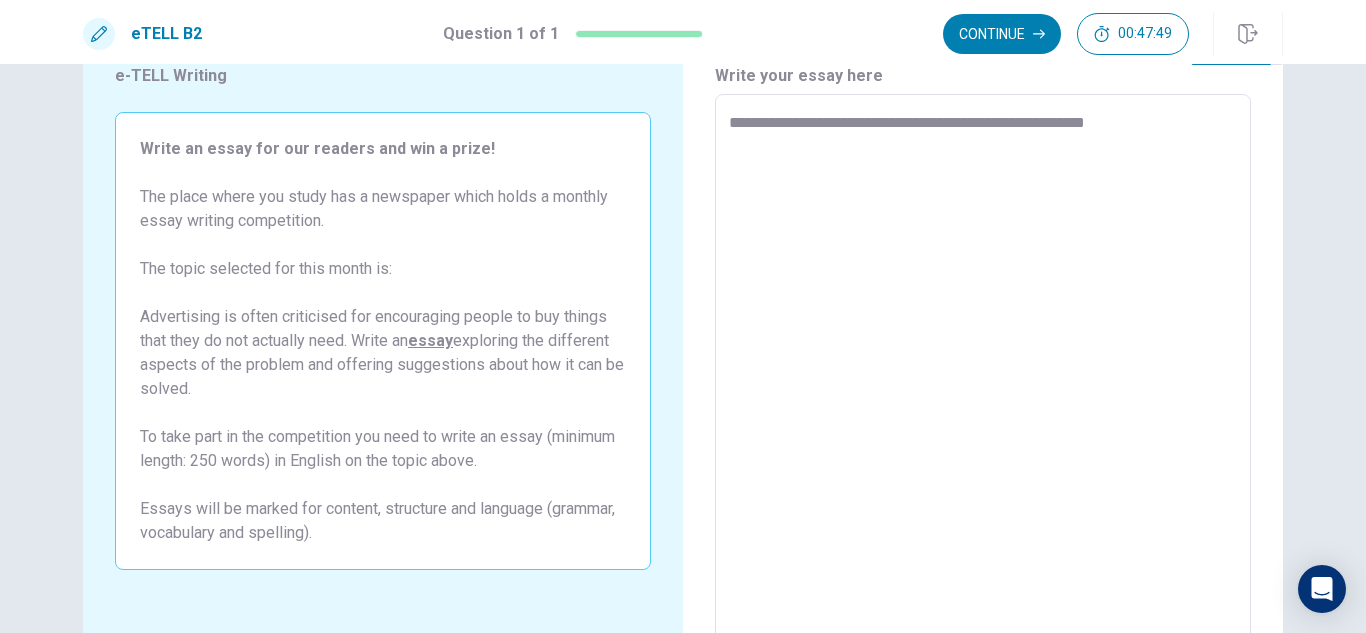type on "*" 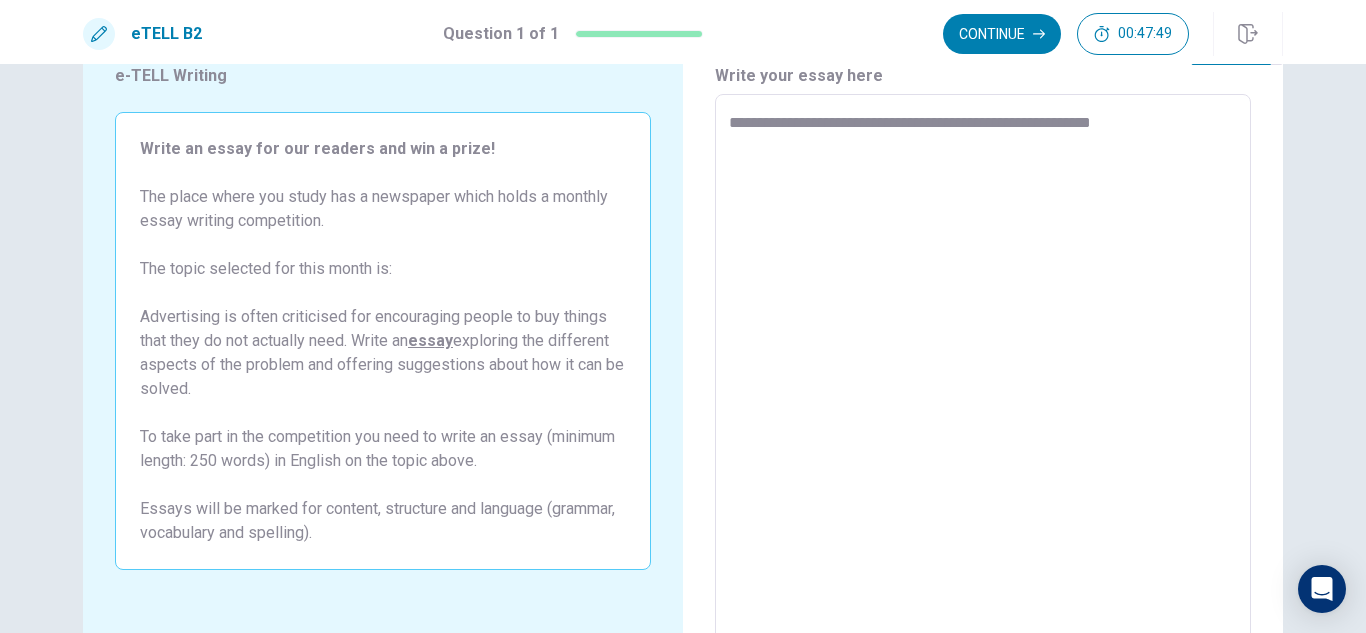 type on "*" 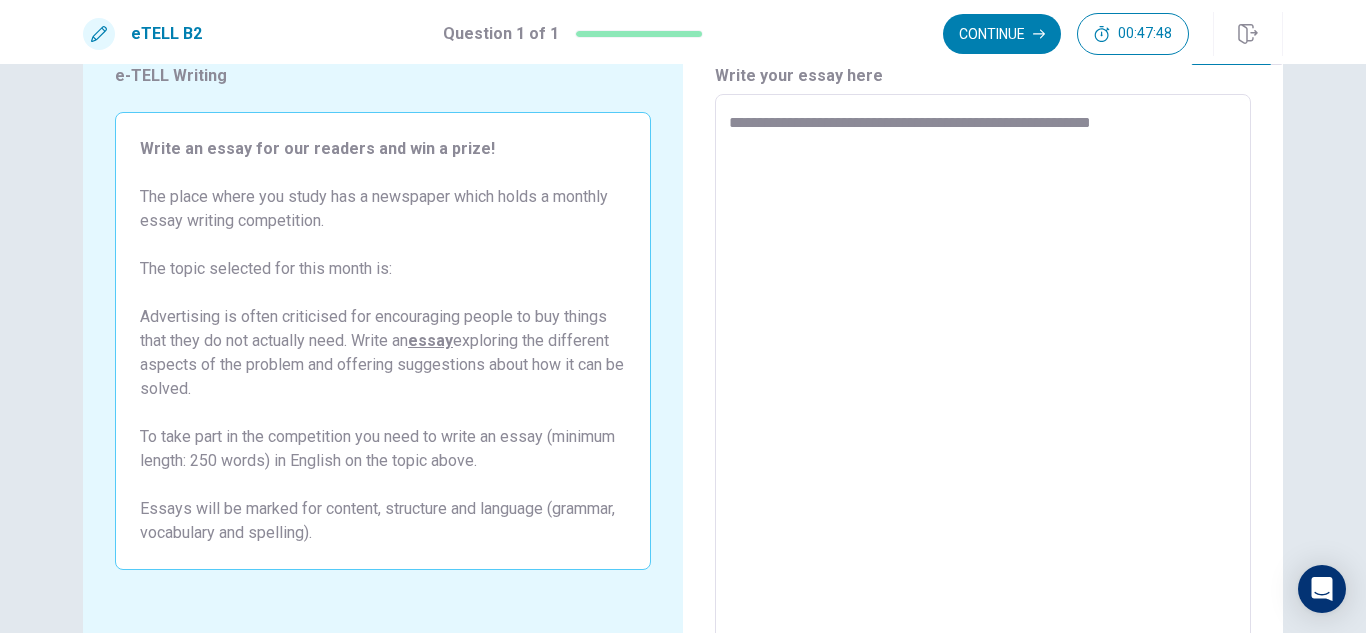 type on "**********" 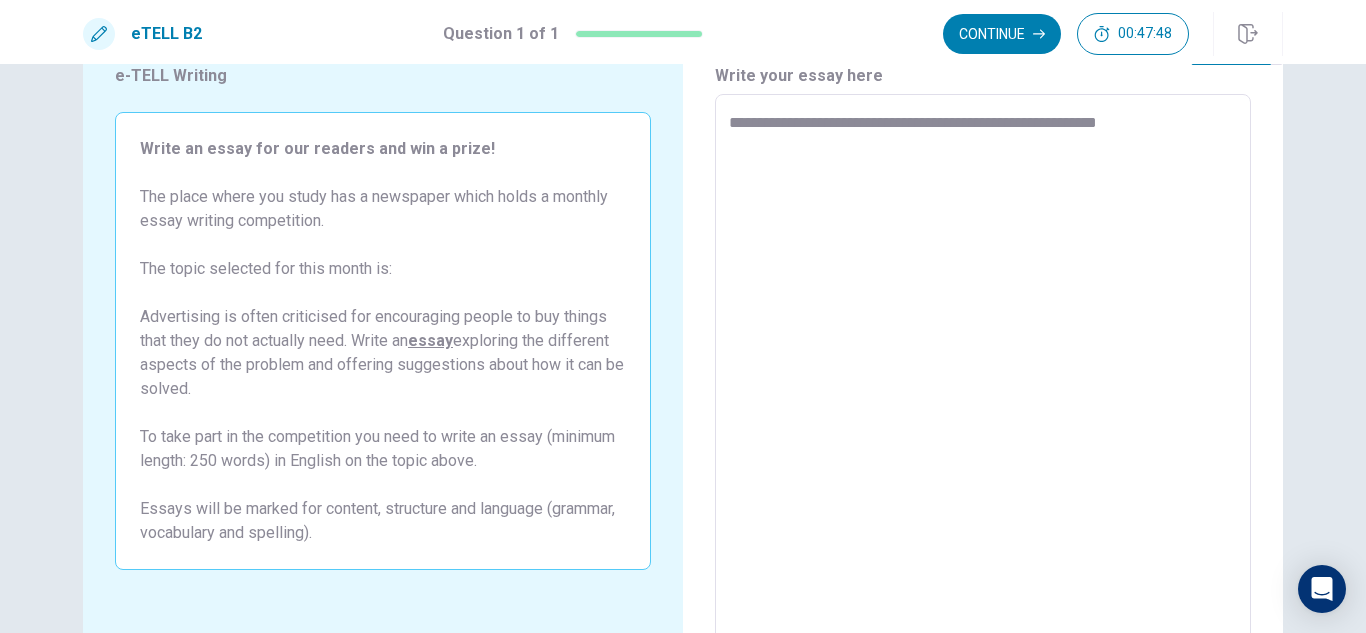 type on "*" 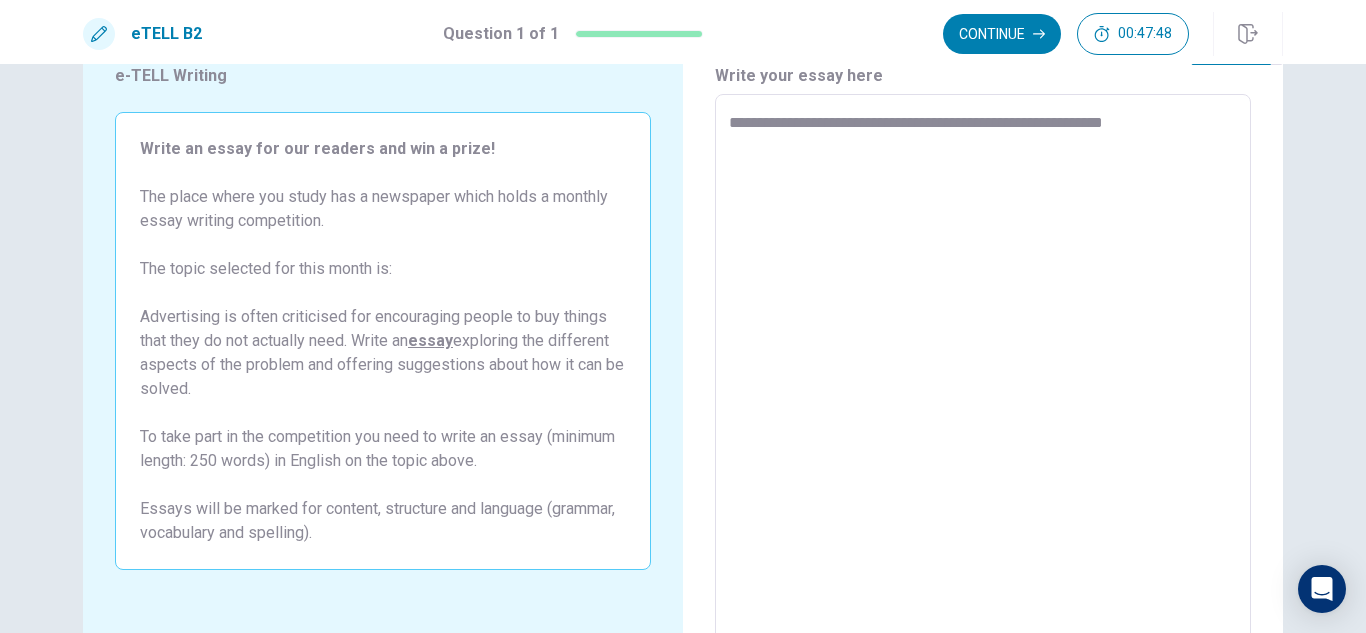 type on "*" 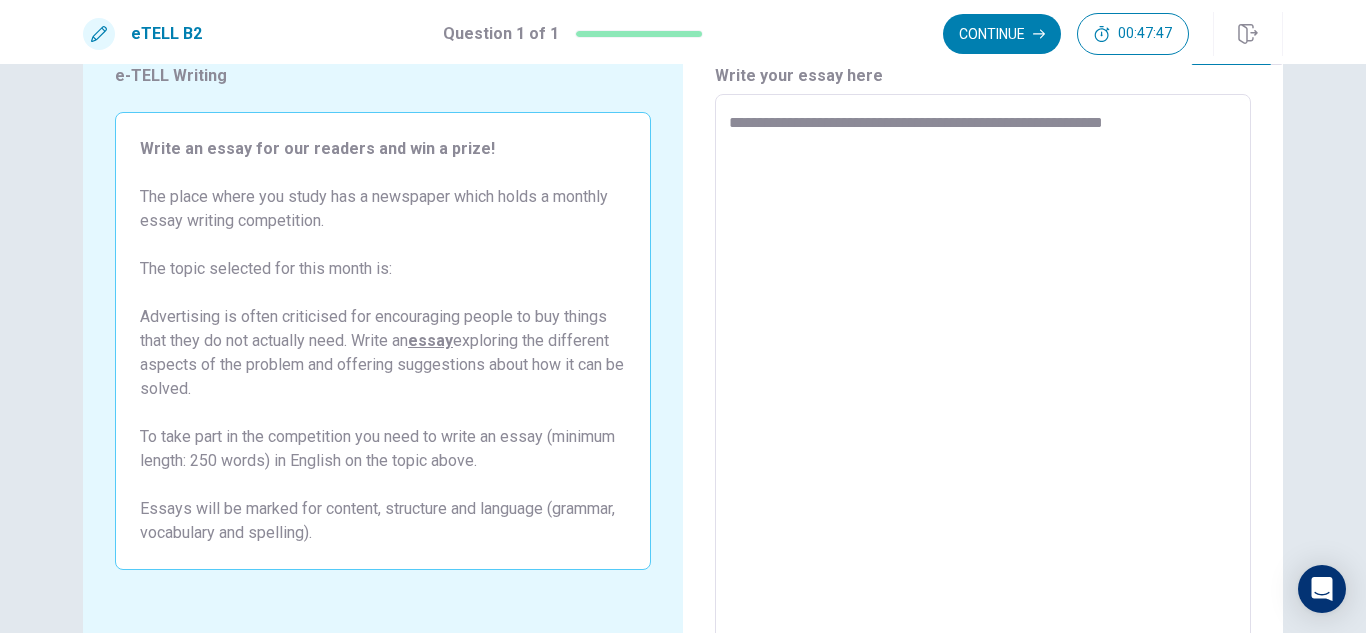 type on "**********" 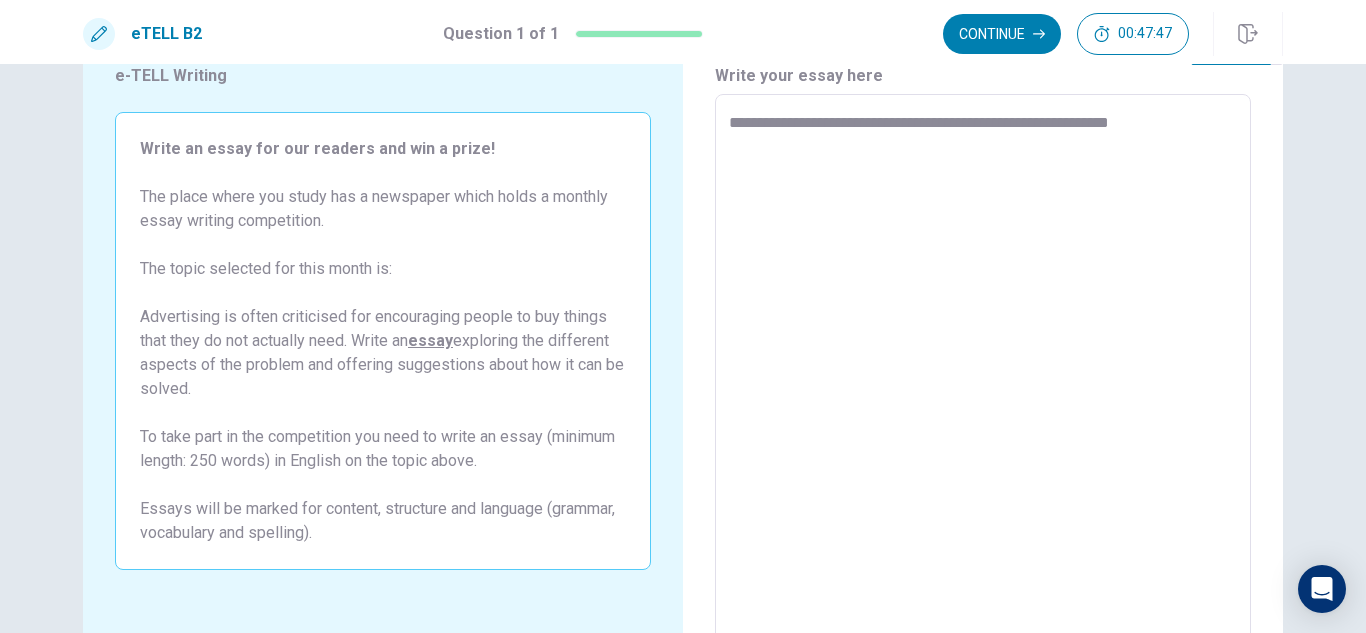 type on "*" 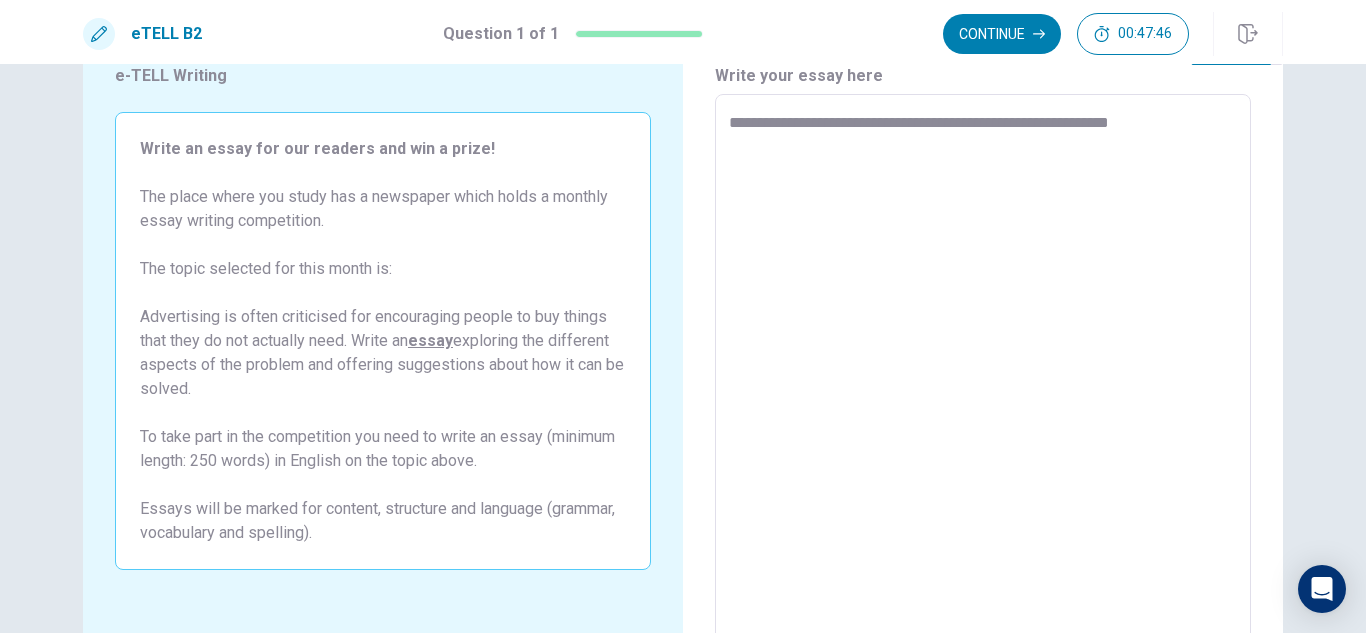 type on "**********" 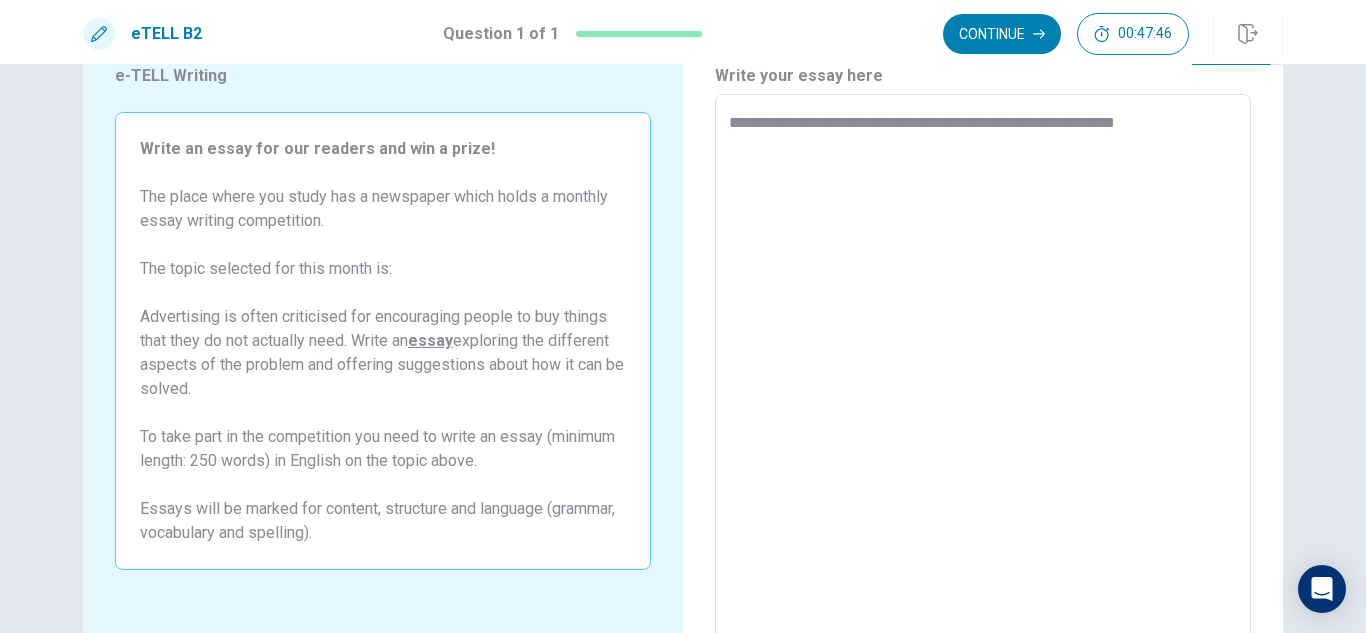 type on "*" 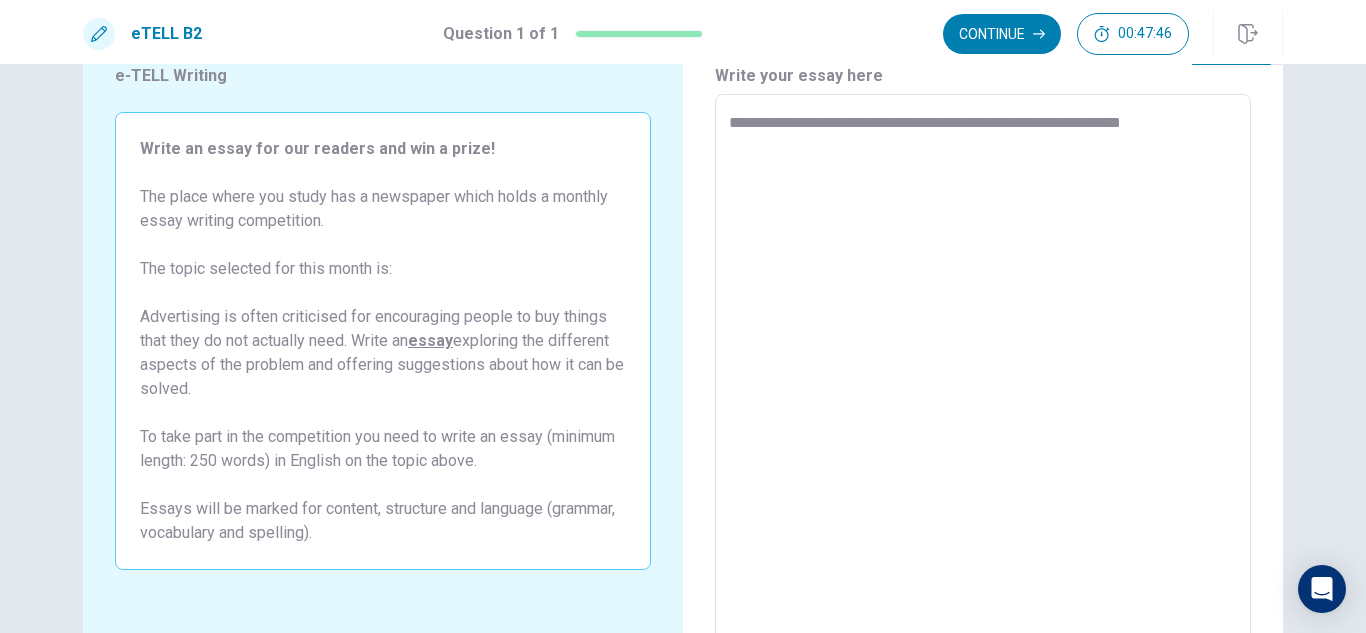 type on "*" 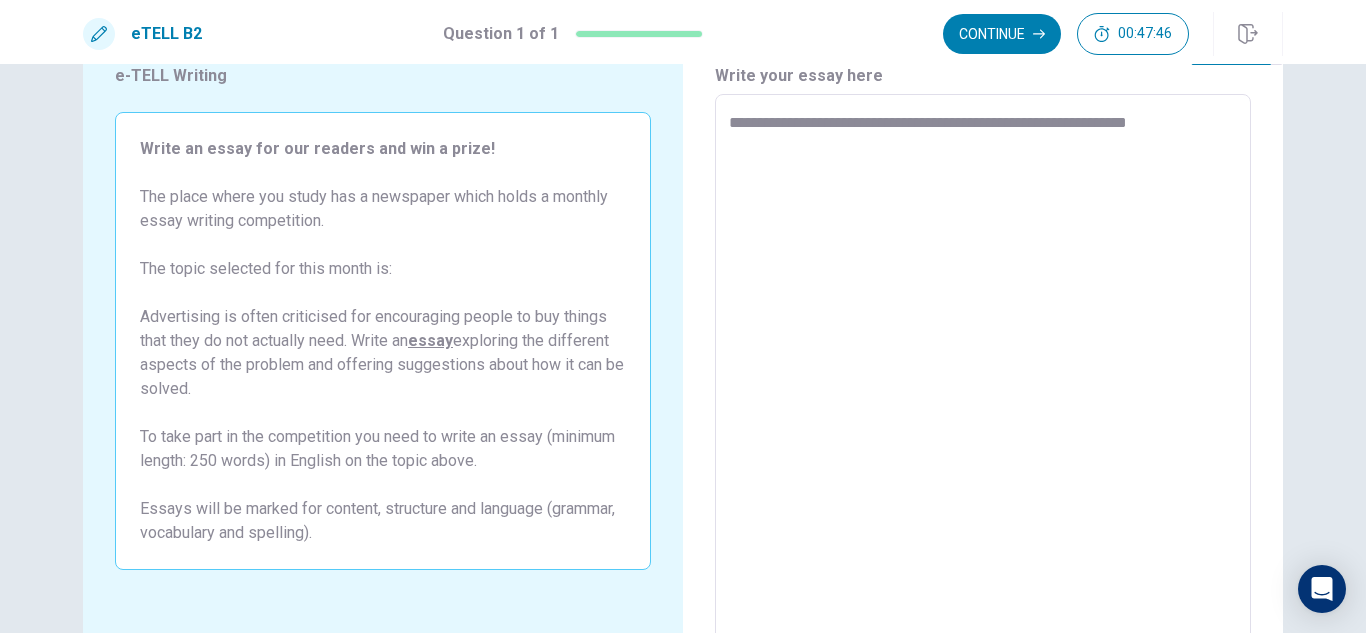 type on "*" 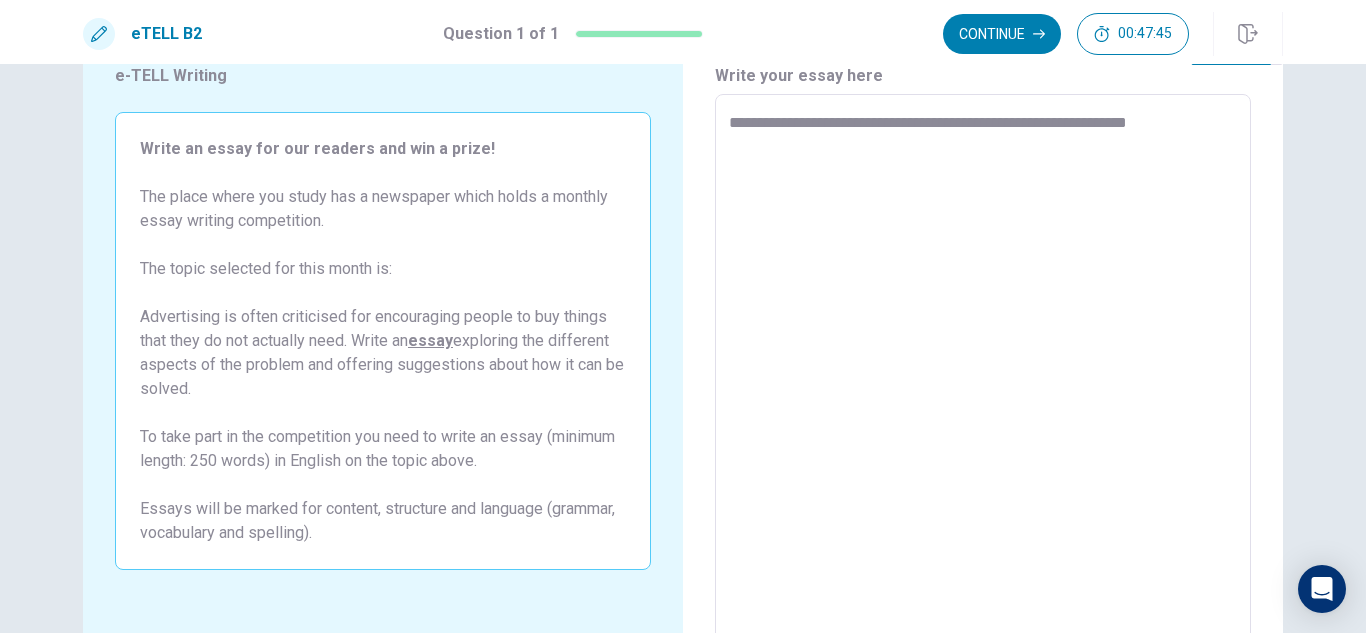 type on "**********" 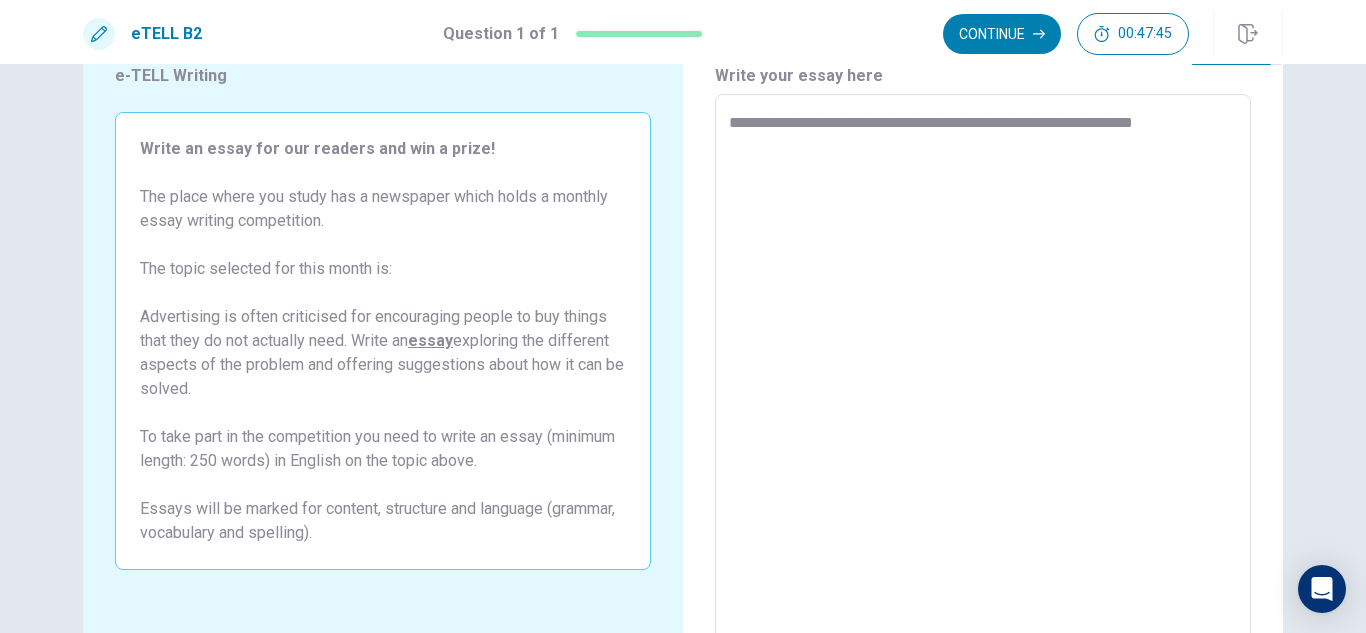 type on "*" 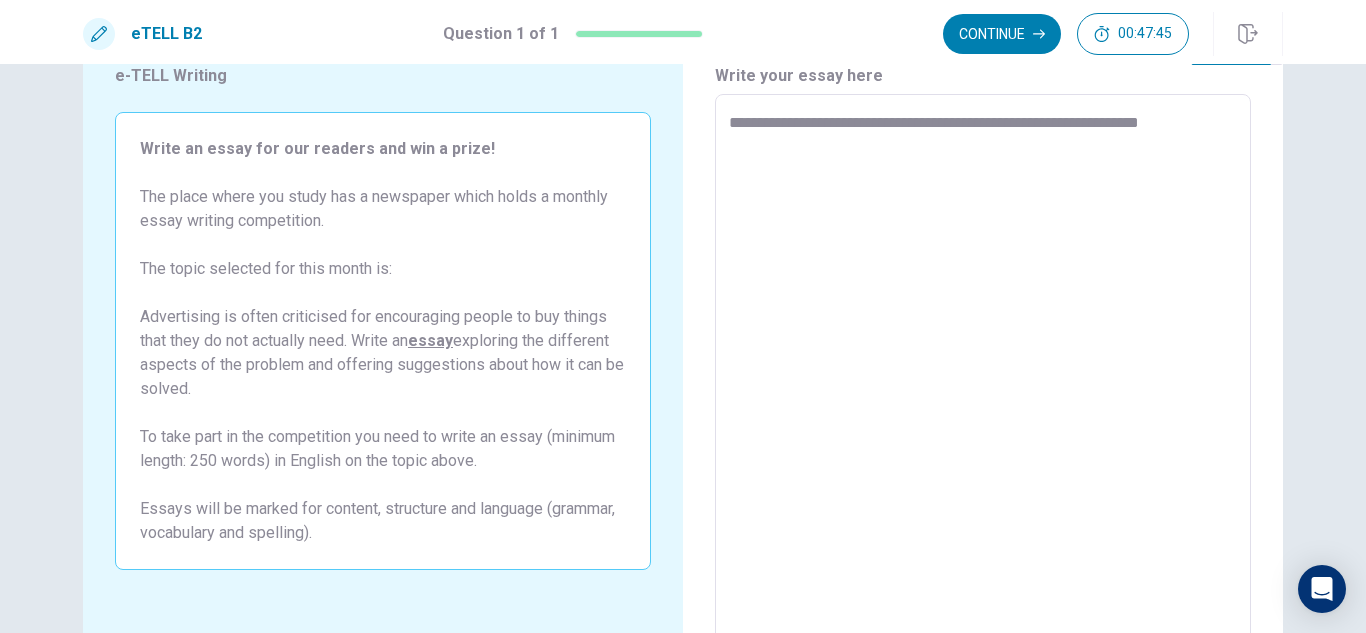 type on "*" 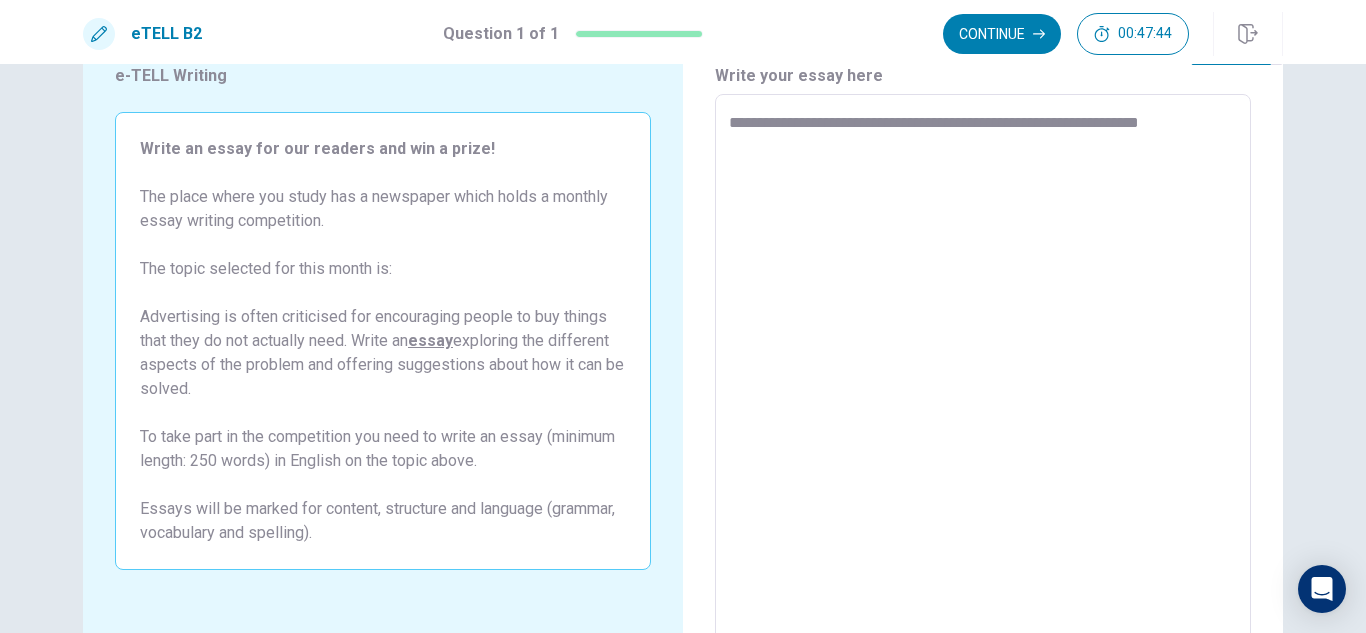 type on "**********" 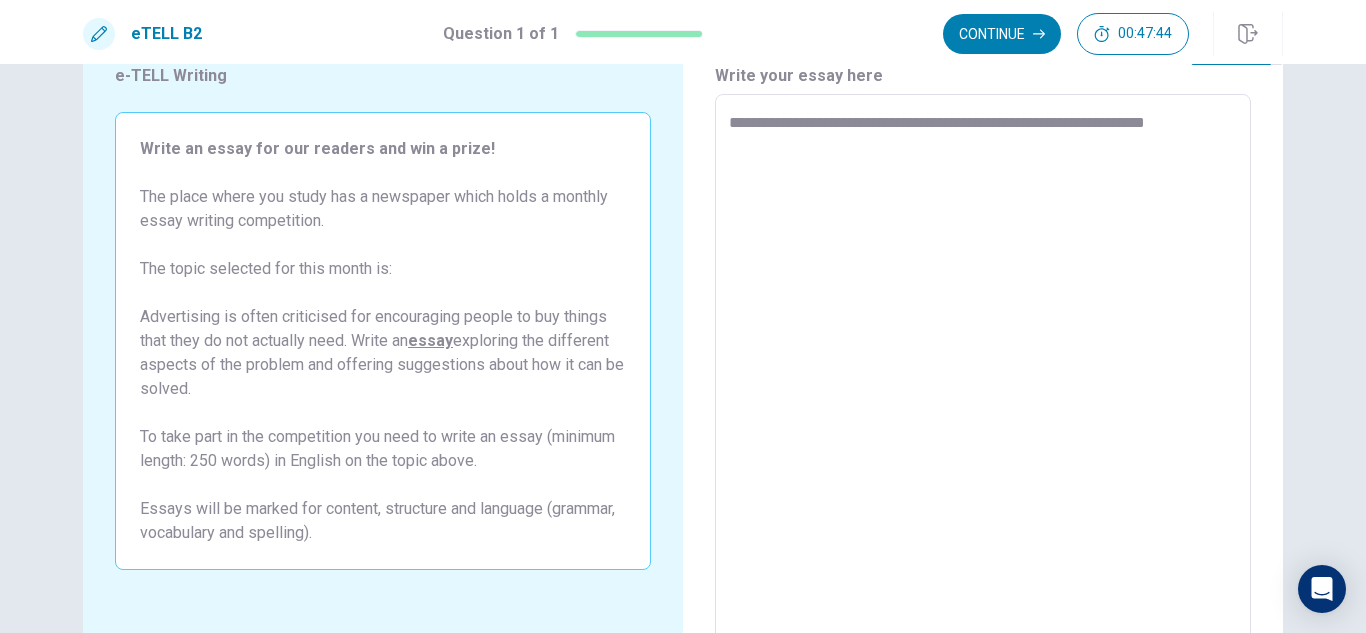 type on "*" 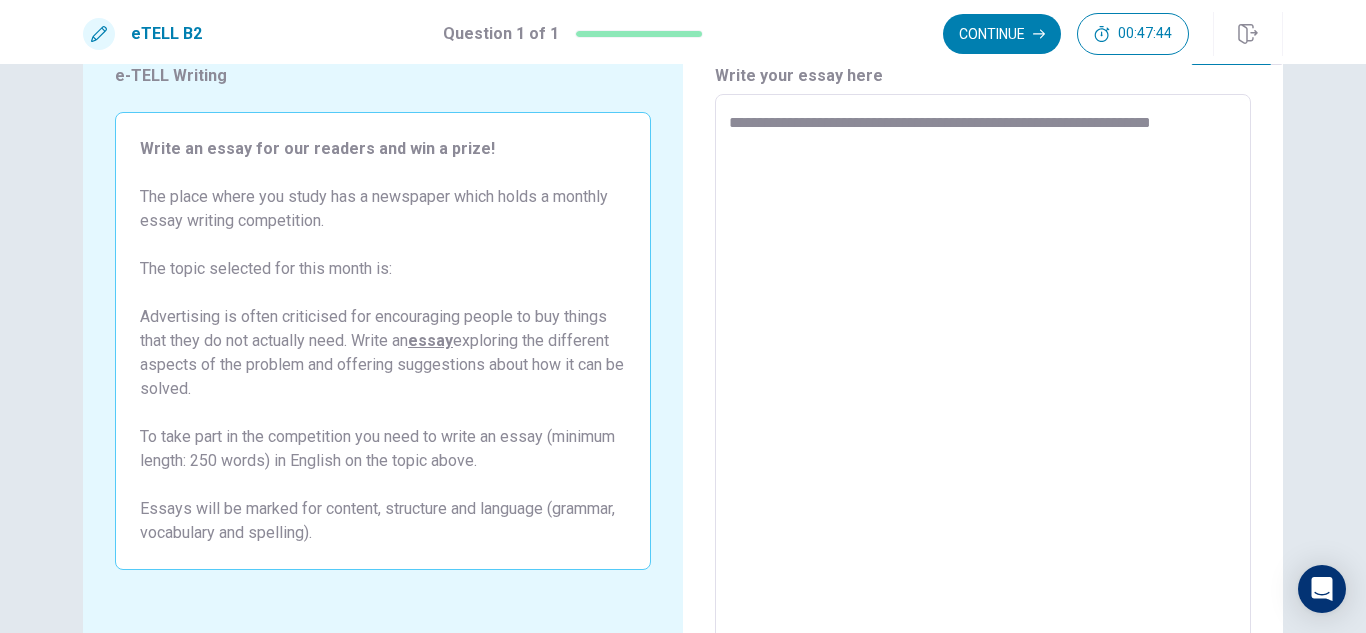 type on "*" 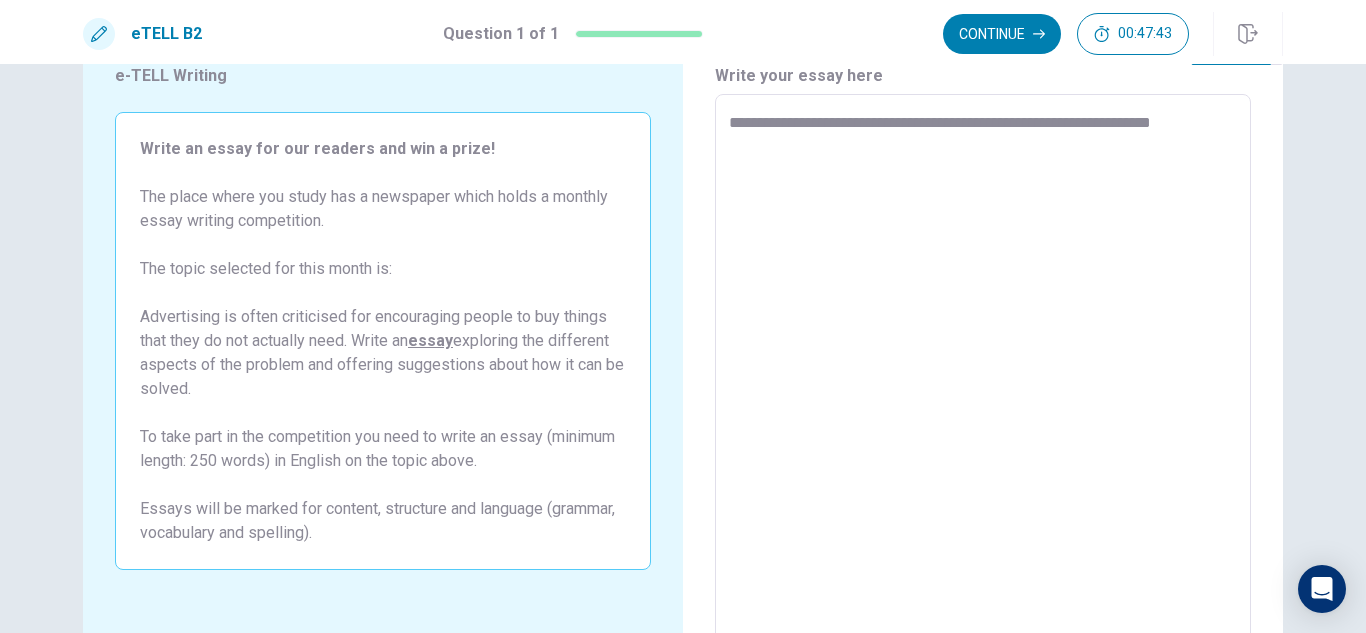 type on "**********" 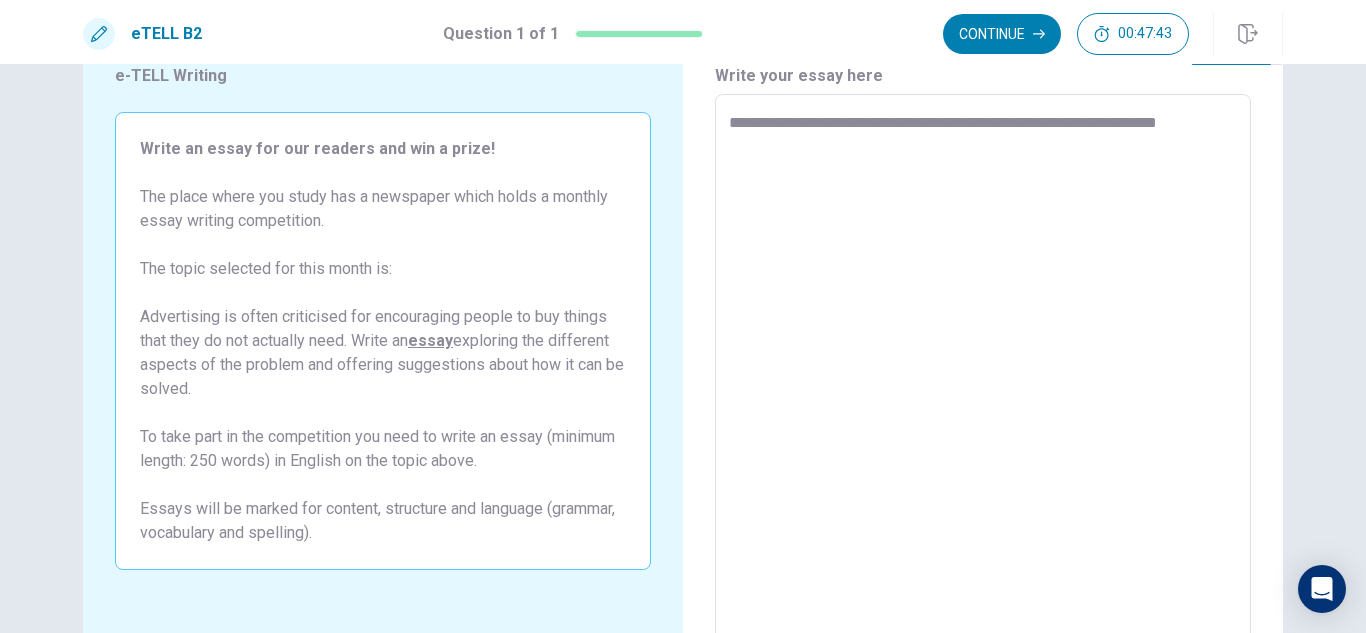 type on "*" 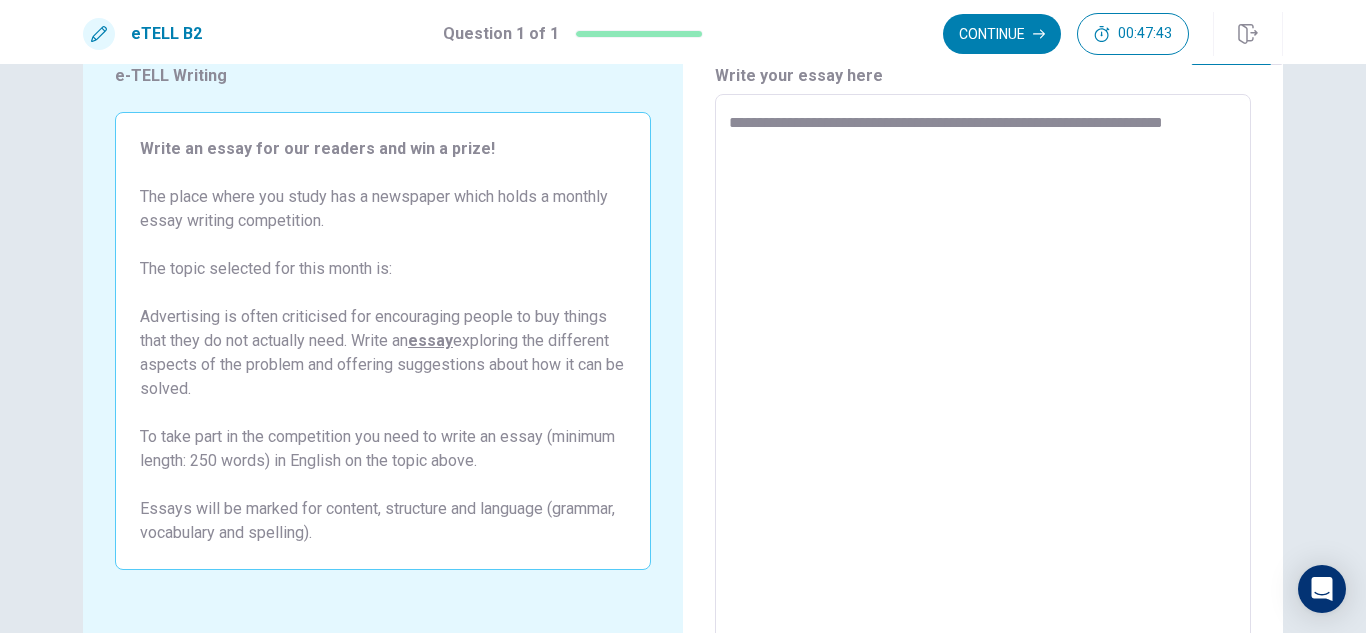 type on "*" 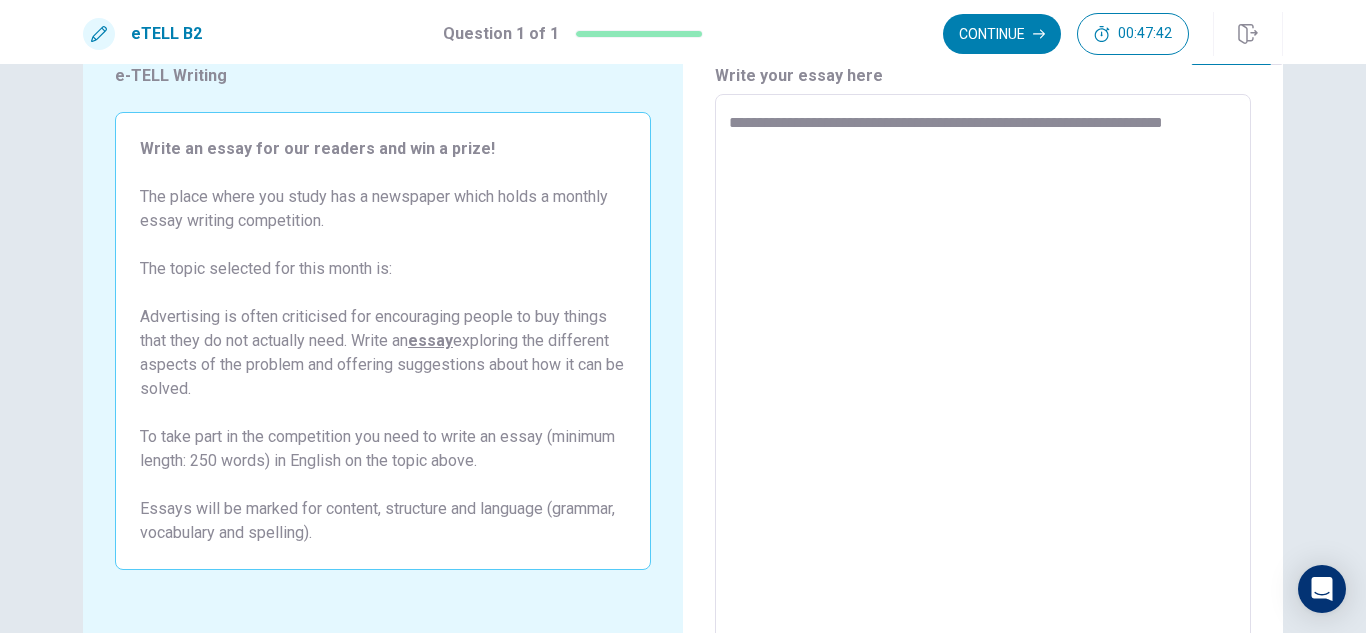 type on "**********" 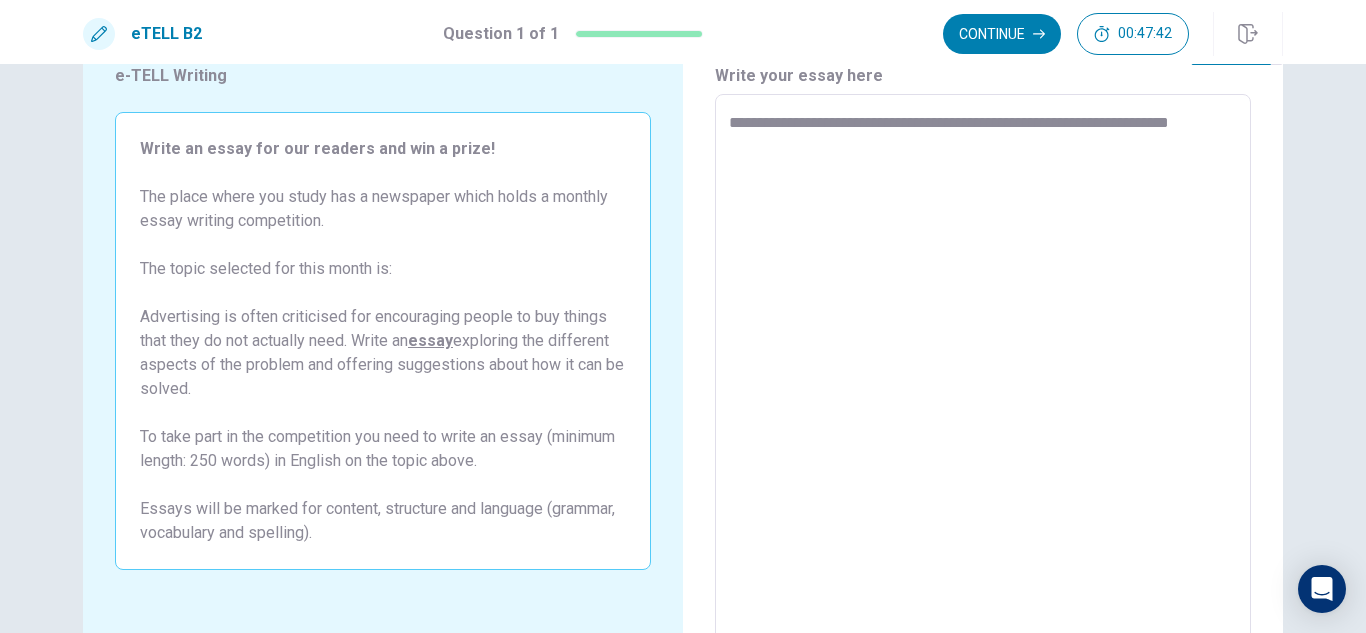 type on "*" 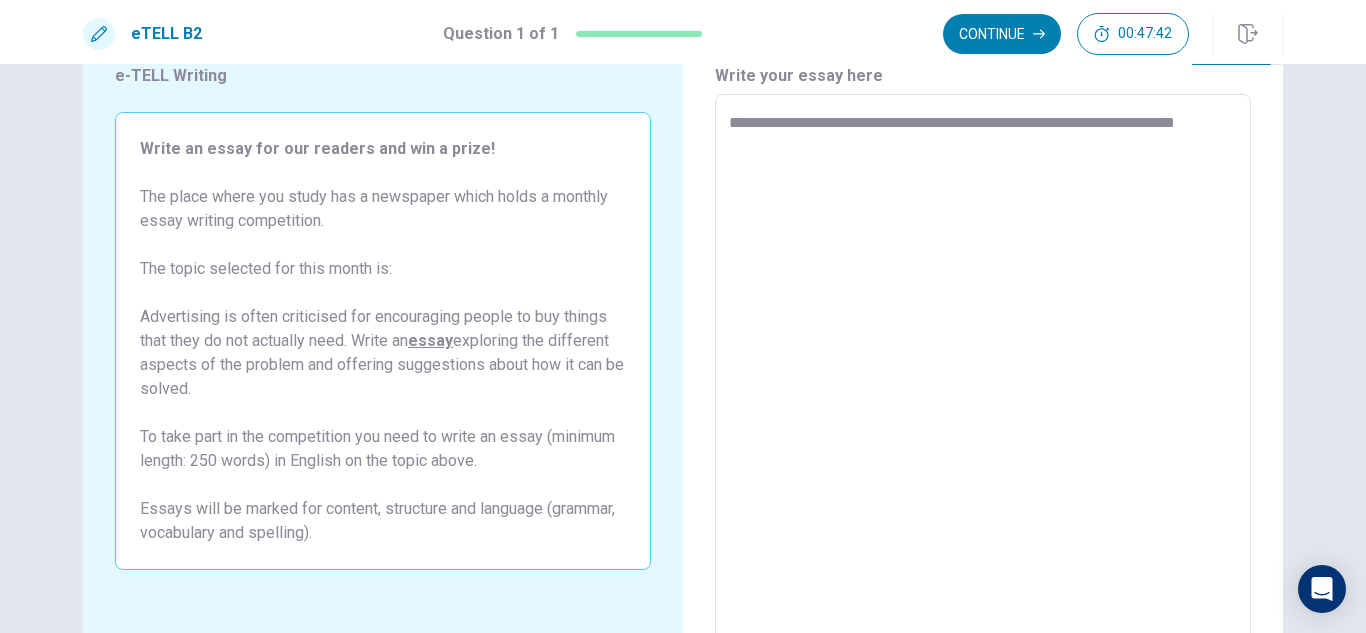 type on "*" 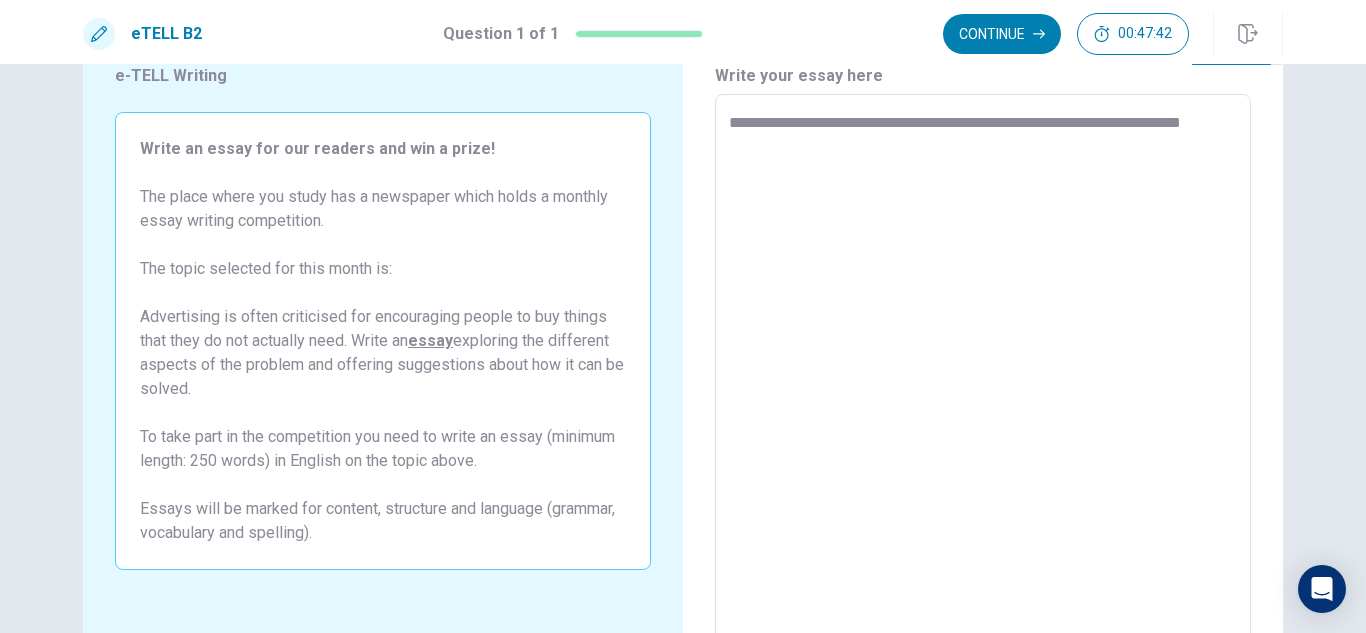 type on "*" 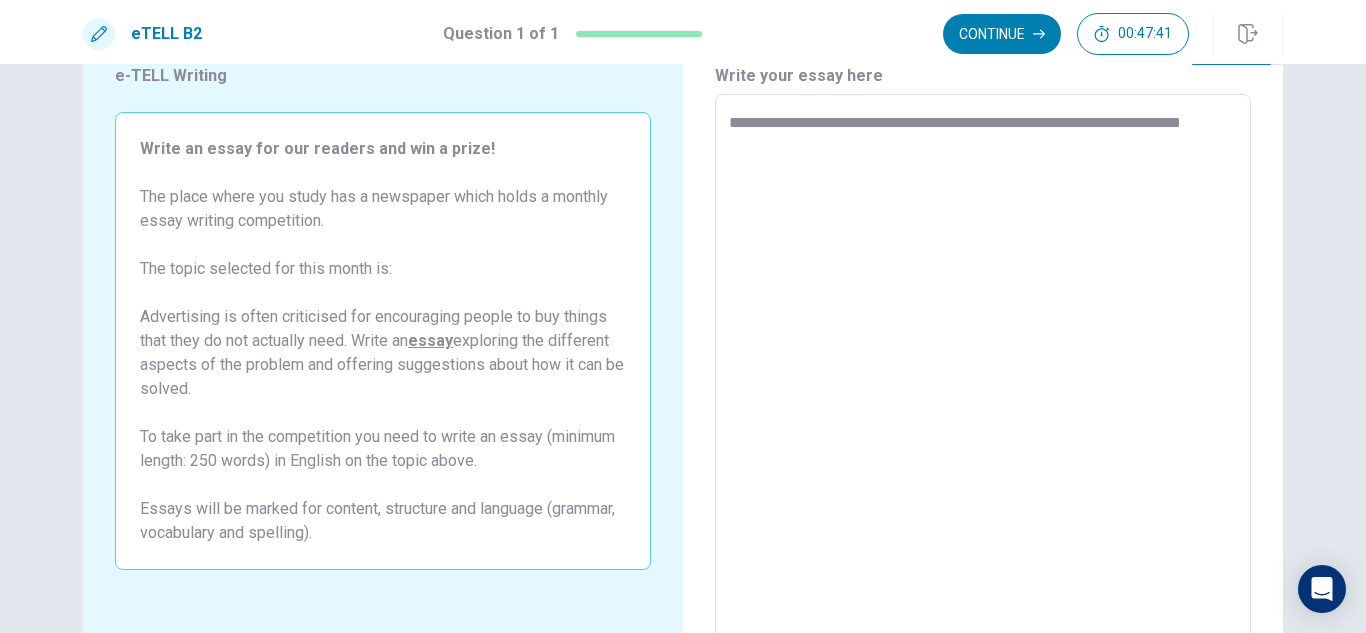 type on "**********" 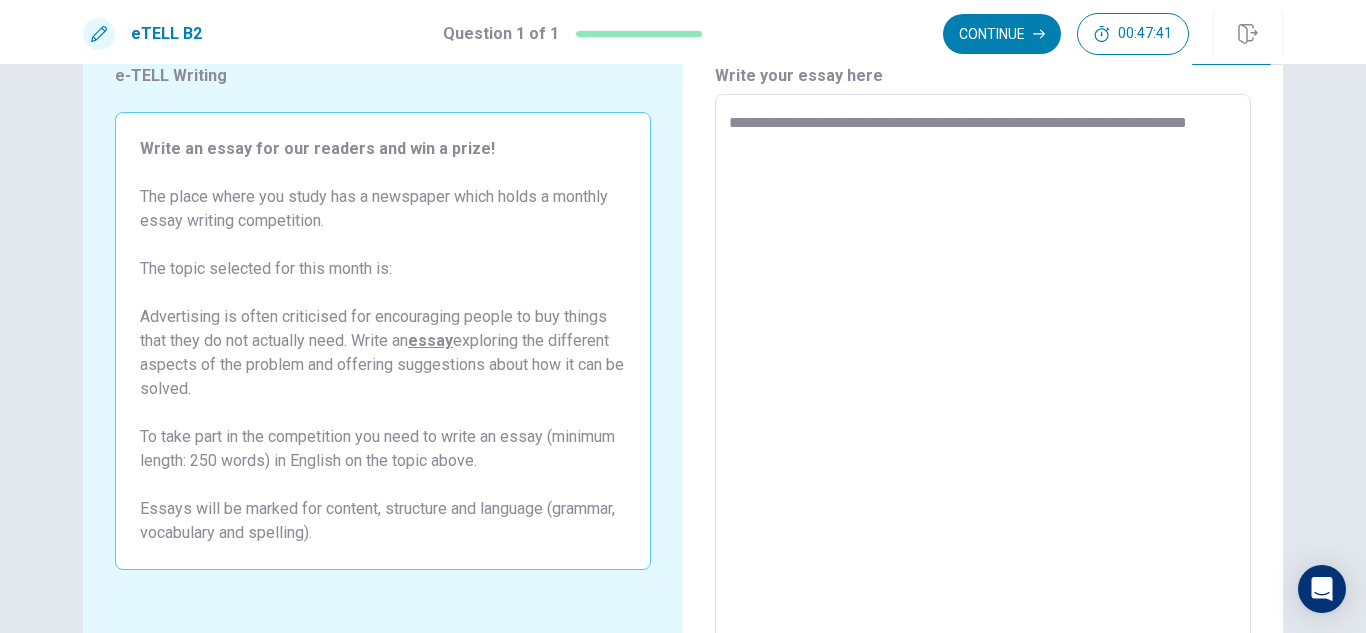 type on "*" 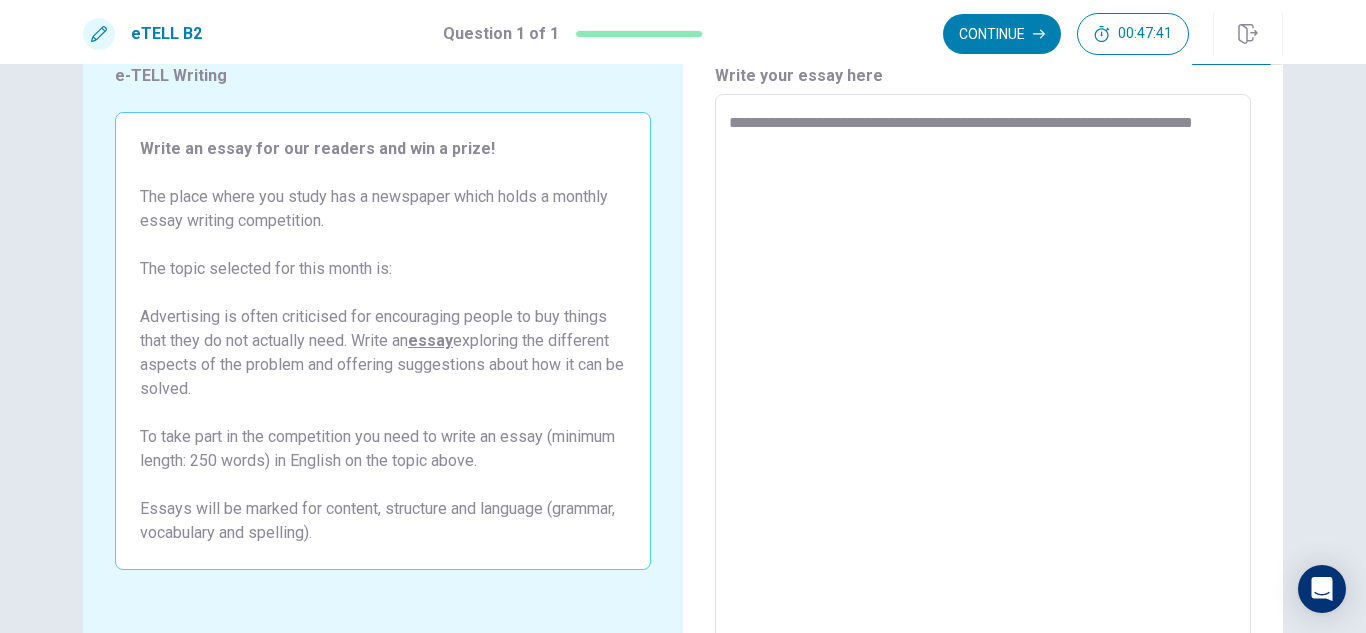 type on "*" 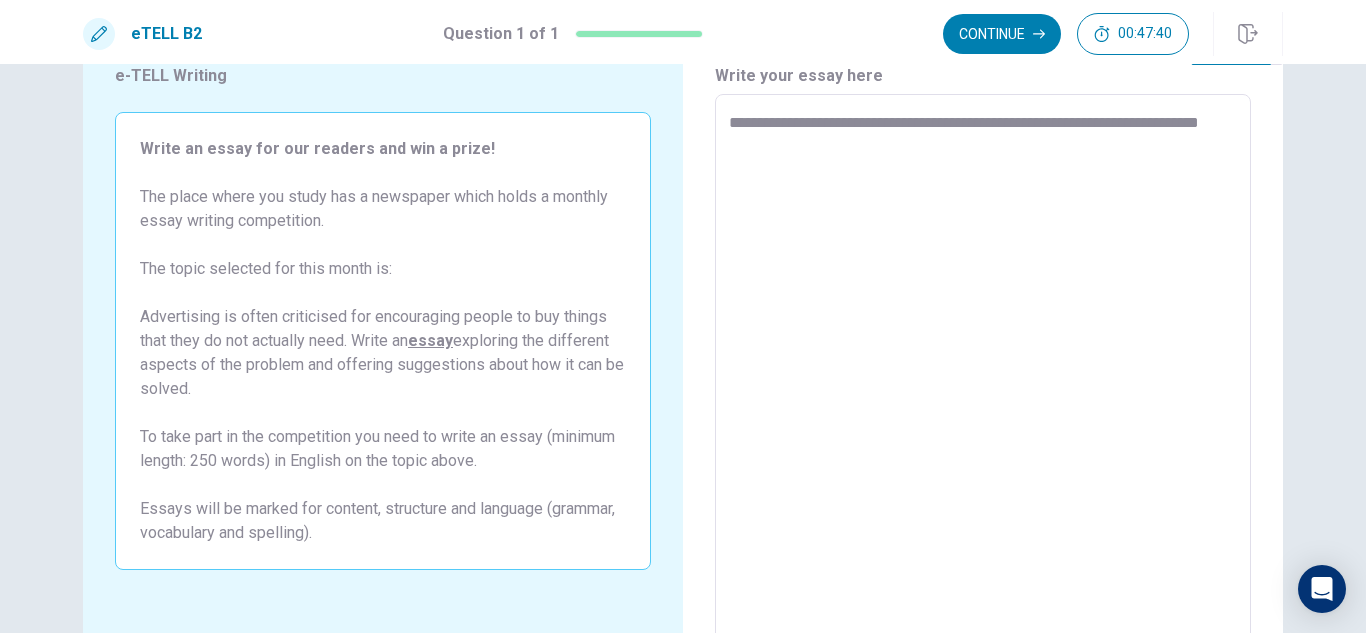 type 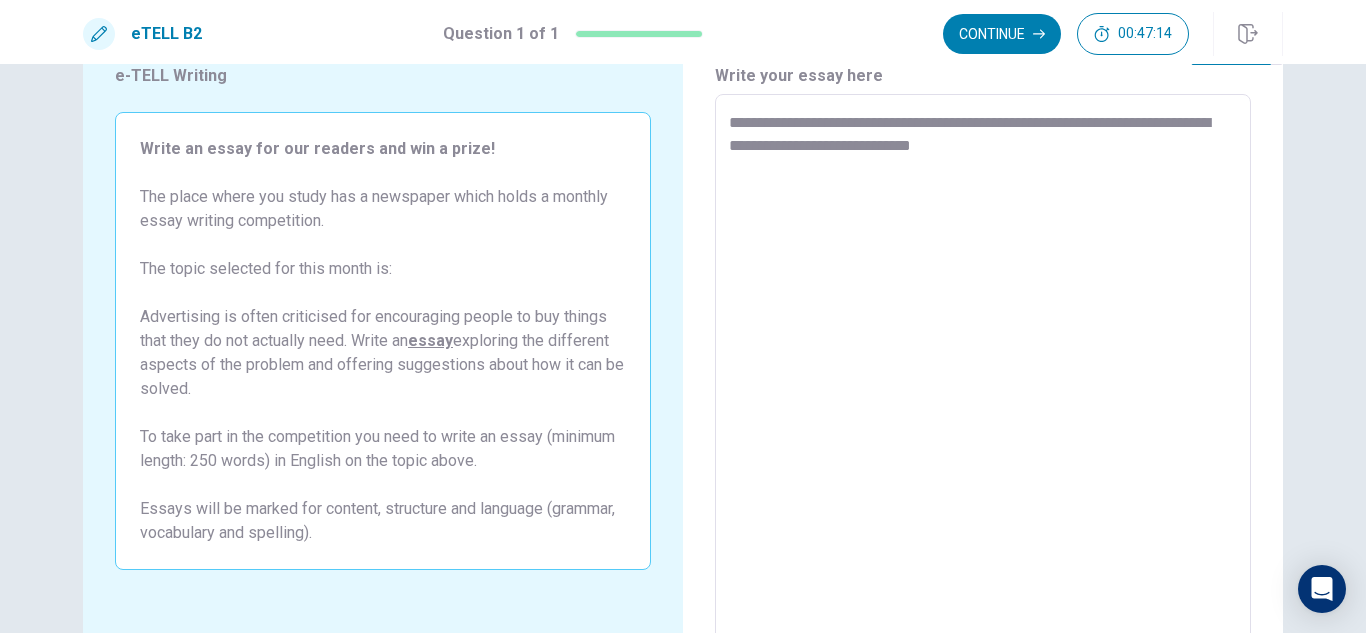 click on "**********" at bounding box center (983, 371) 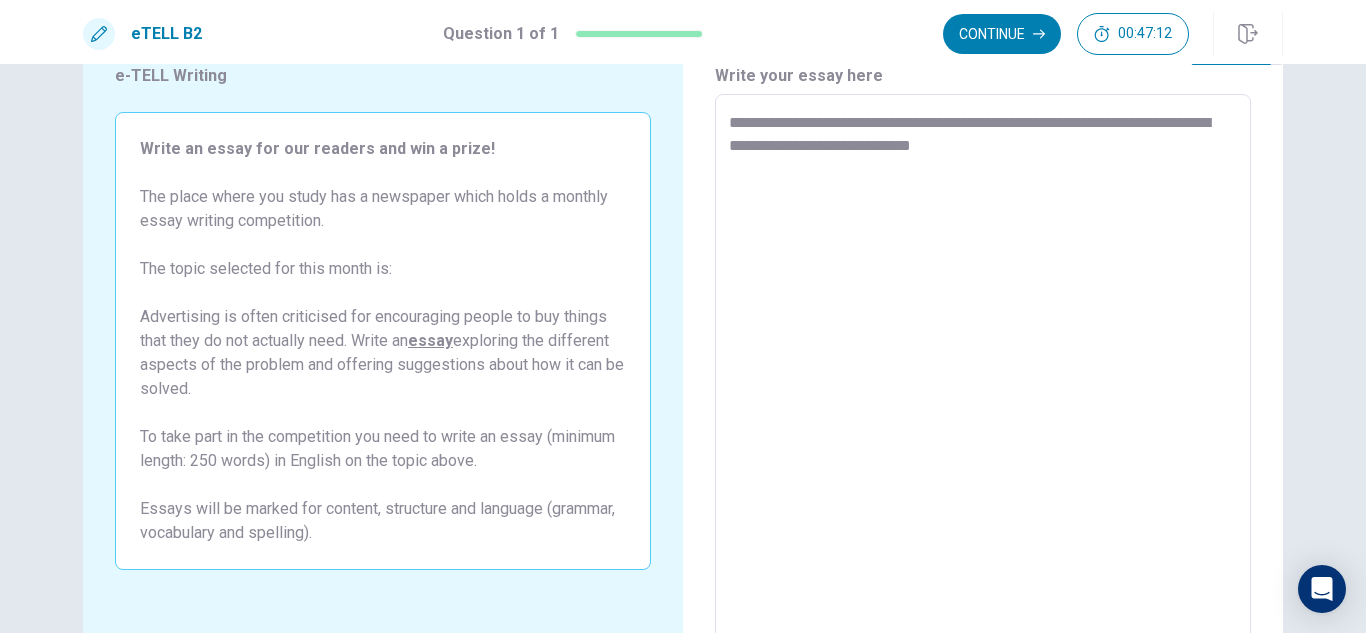 click on "**********" at bounding box center (983, 371) 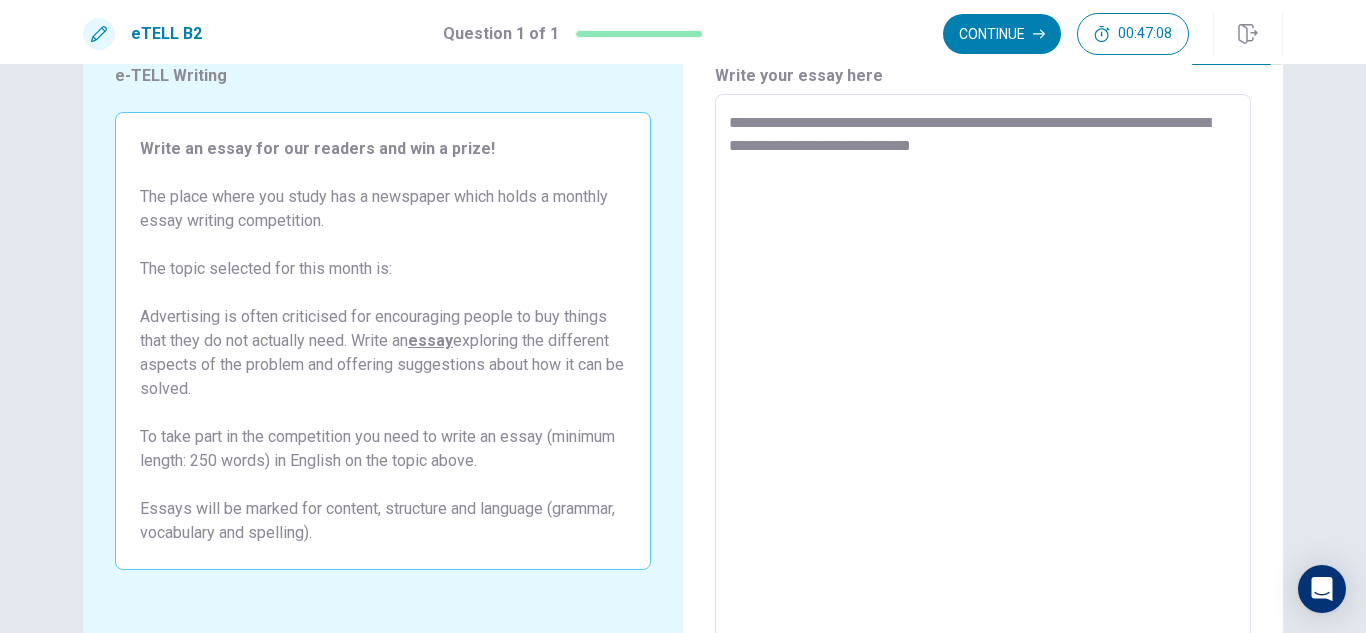 click on "**********" at bounding box center (983, 371) 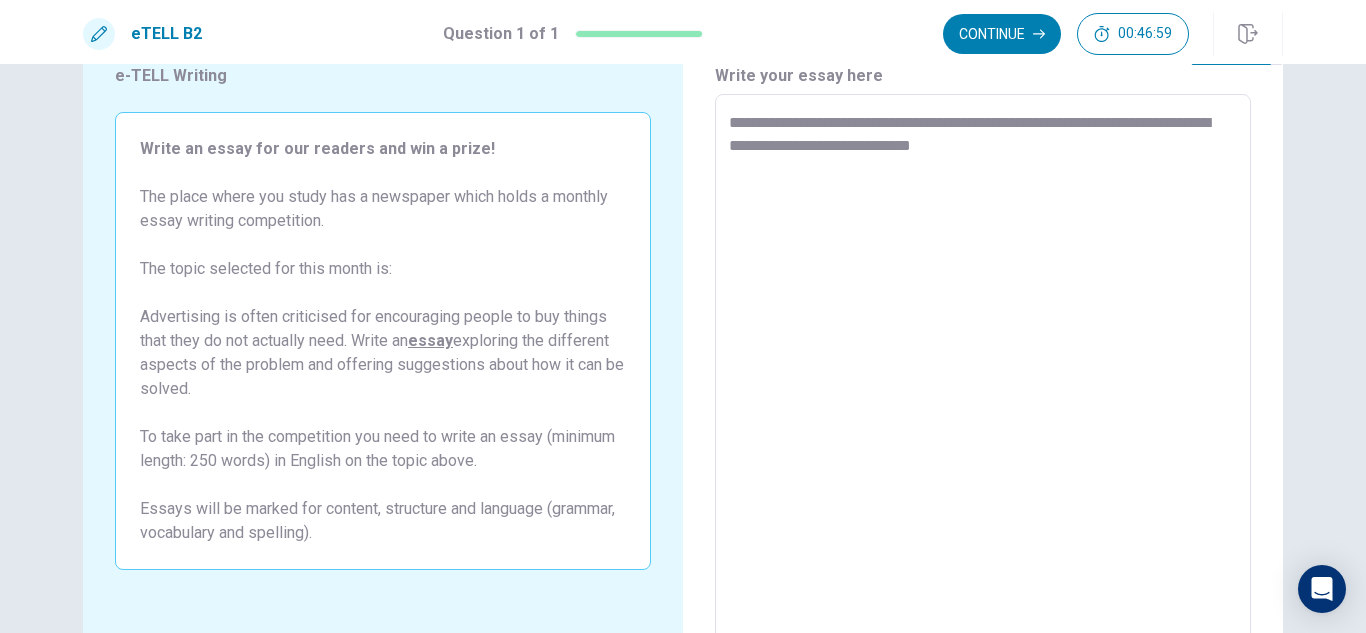 click on "**********" at bounding box center [983, 371] 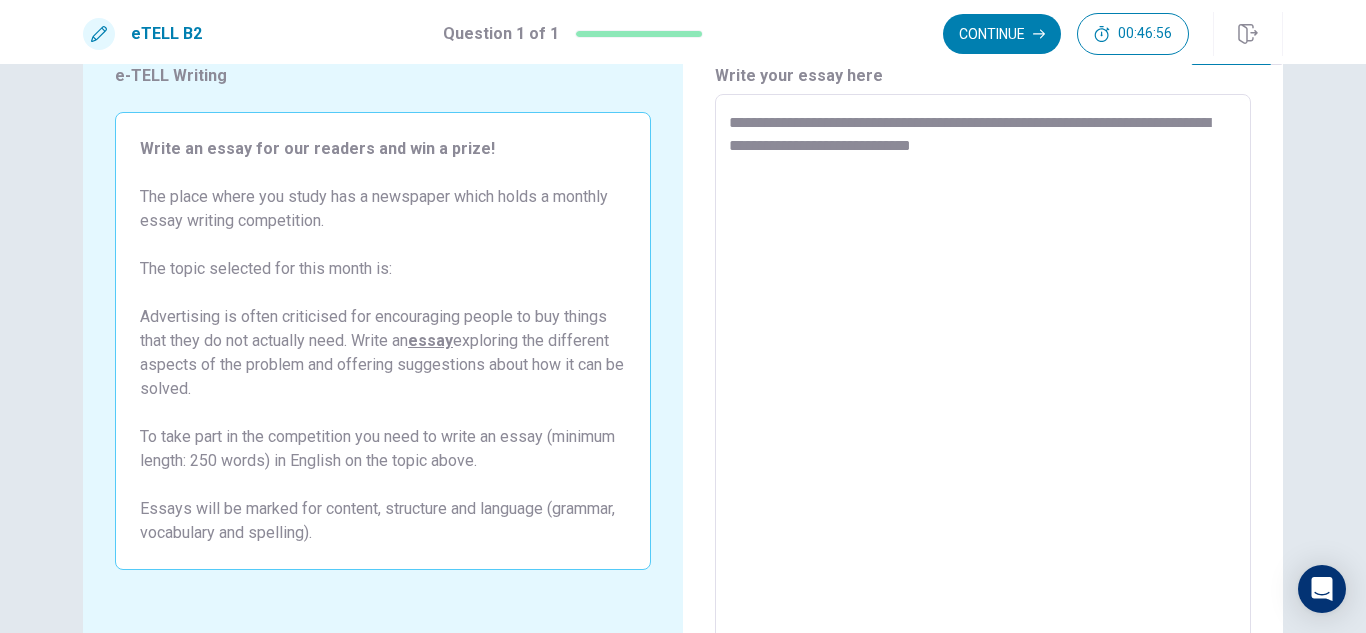 click on "**********" at bounding box center (983, 371) 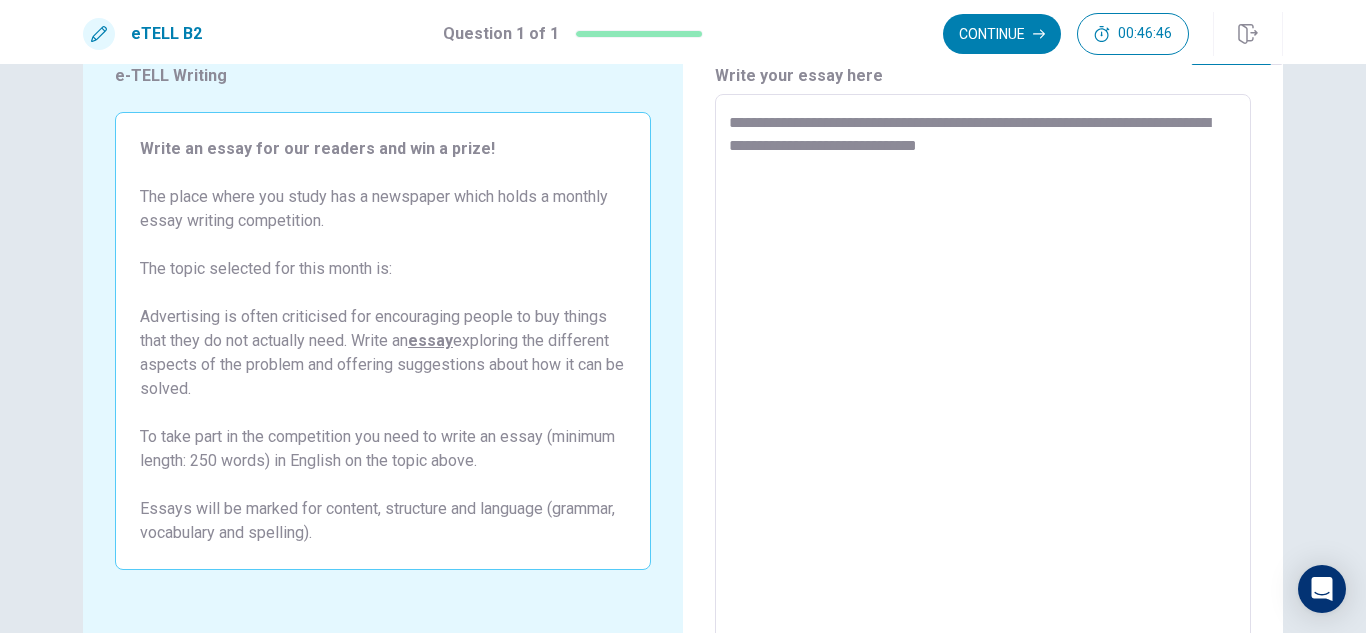 click on "**********" at bounding box center (983, 371) 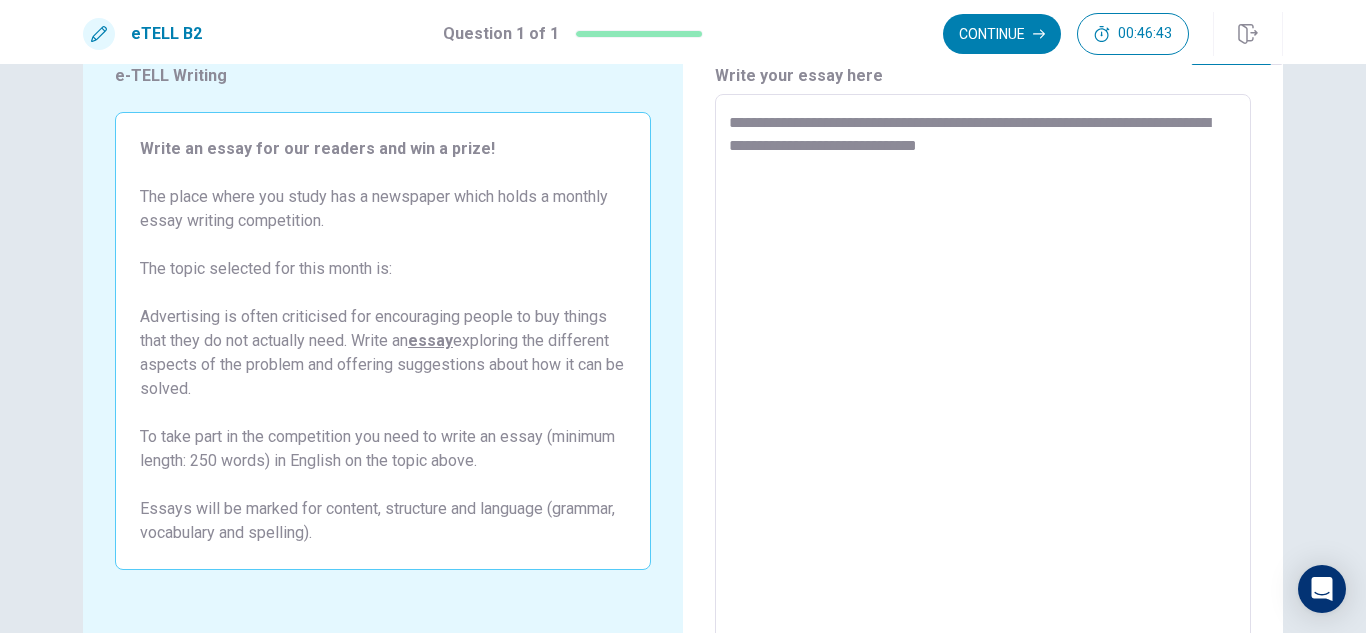 click on "**********" at bounding box center (983, 371) 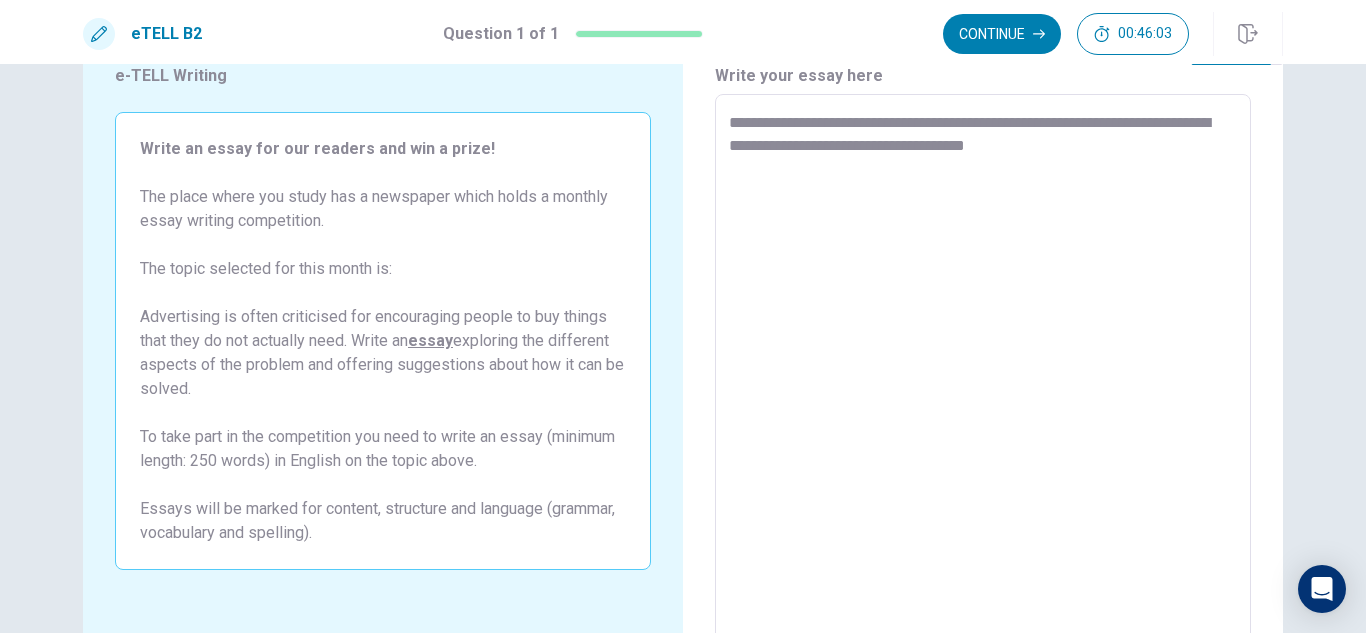 click on "**********" at bounding box center [983, 371] 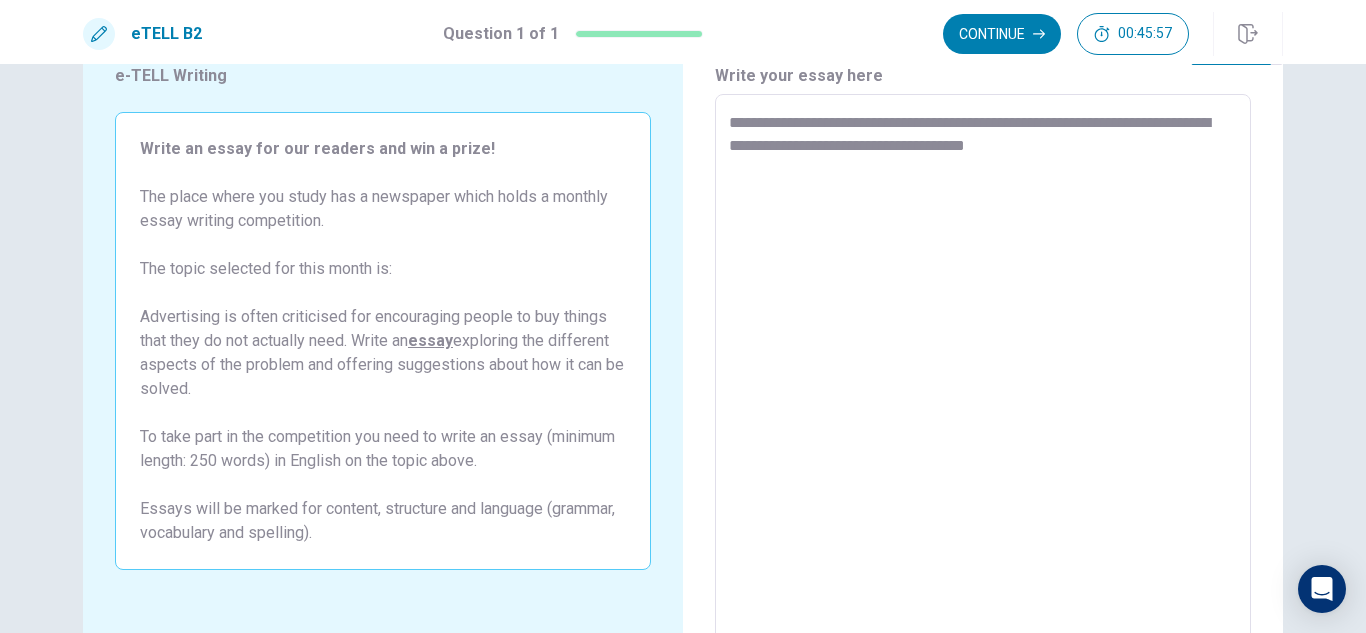 click on "**********" at bounding box center (983, 371) 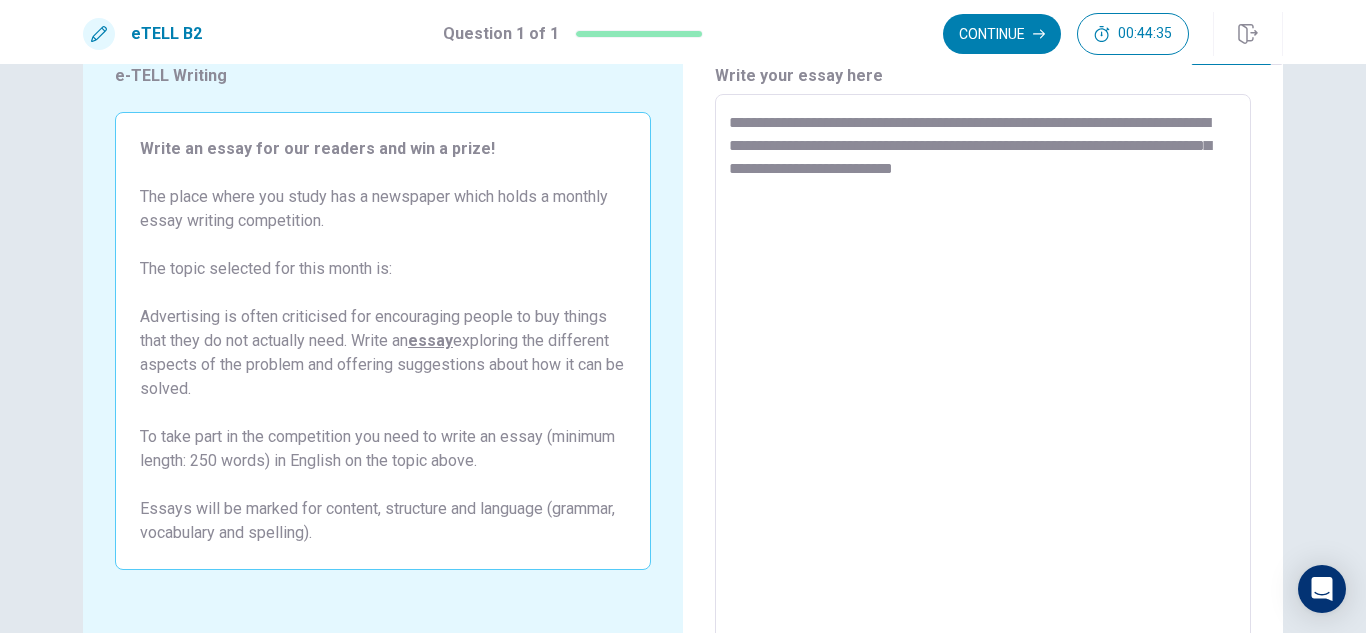 click on "**********" at bounding box center [983, 371] 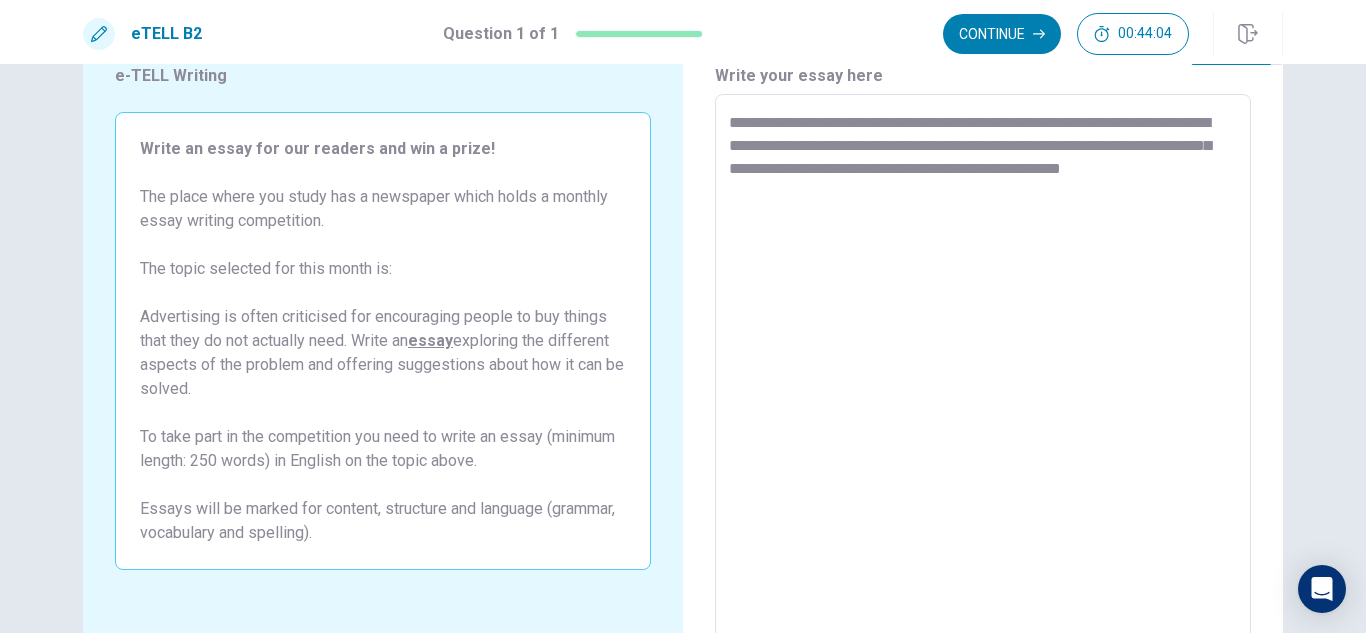 click on "**********" at bounding box center [983, 371] 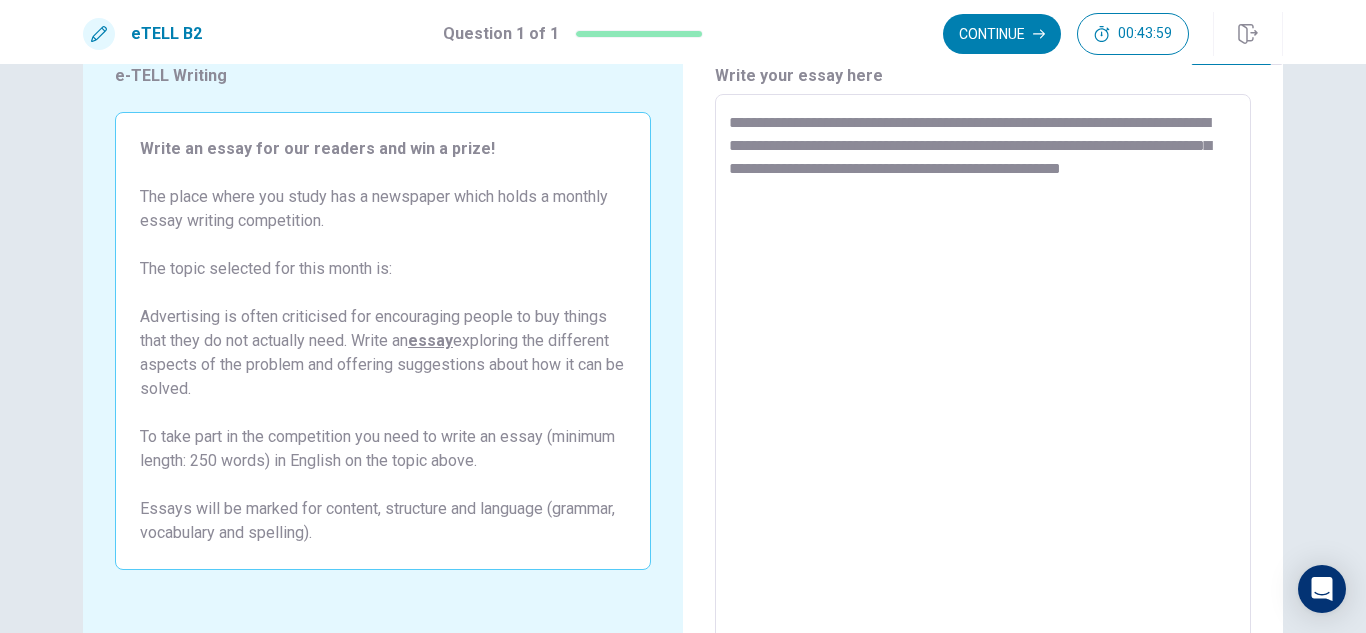 click on "**********" at bounding box center [983, 371] 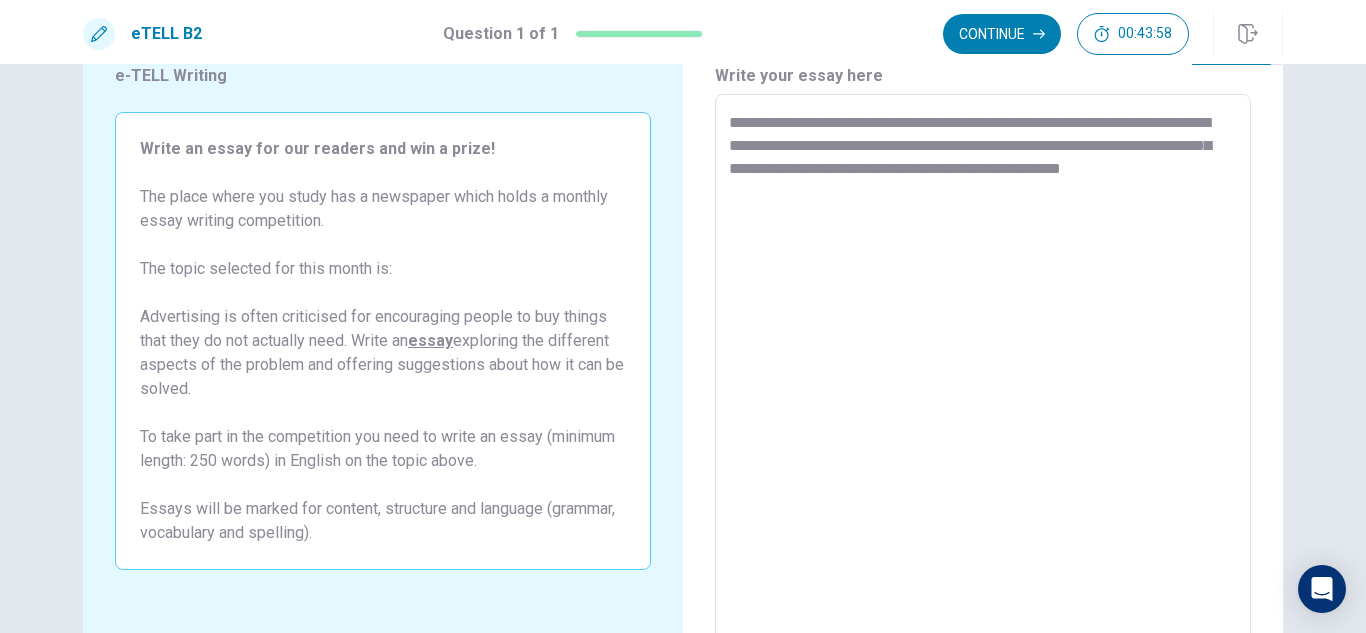 click on "**********" at bounding box center (983, 371) 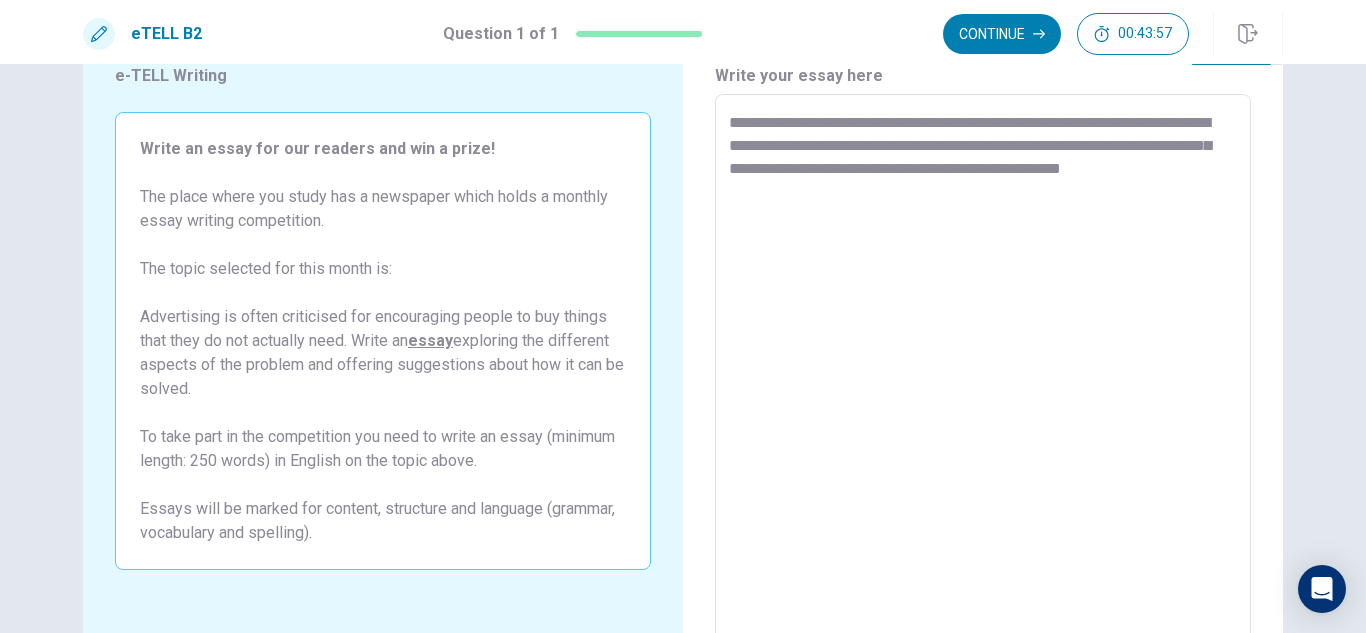 click on "**********" at bounding box center (983, 371) 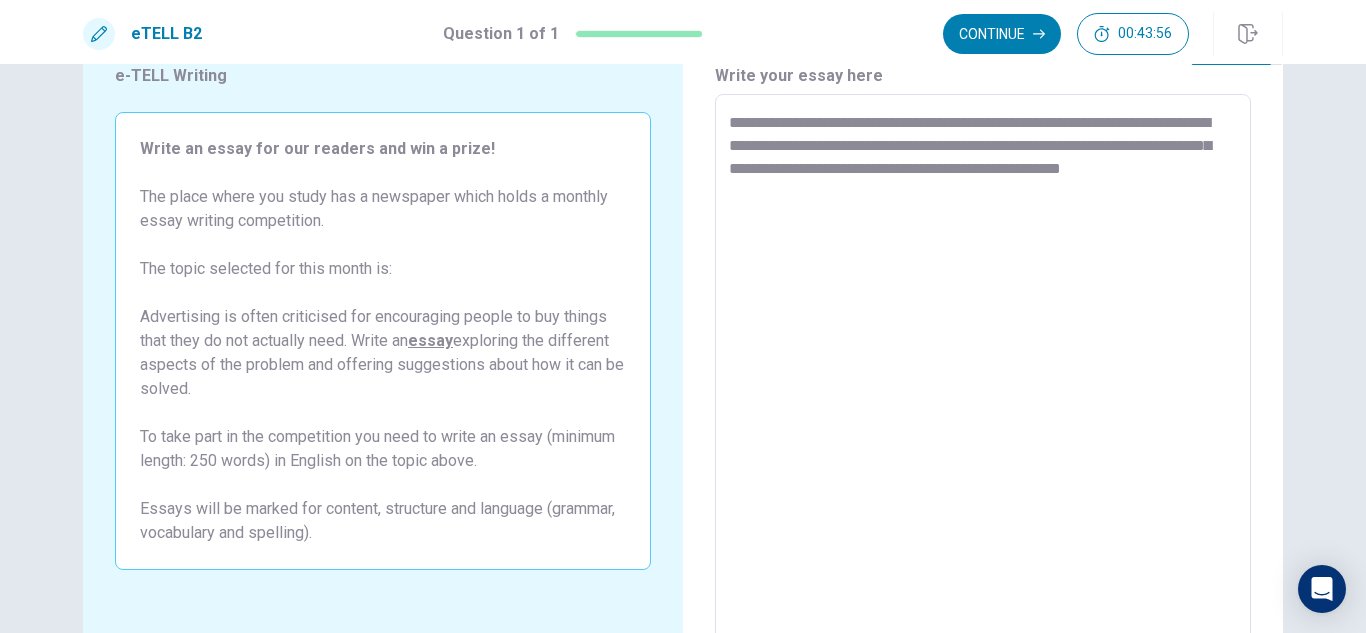 click on "**********" at bounding box center [983, 371] 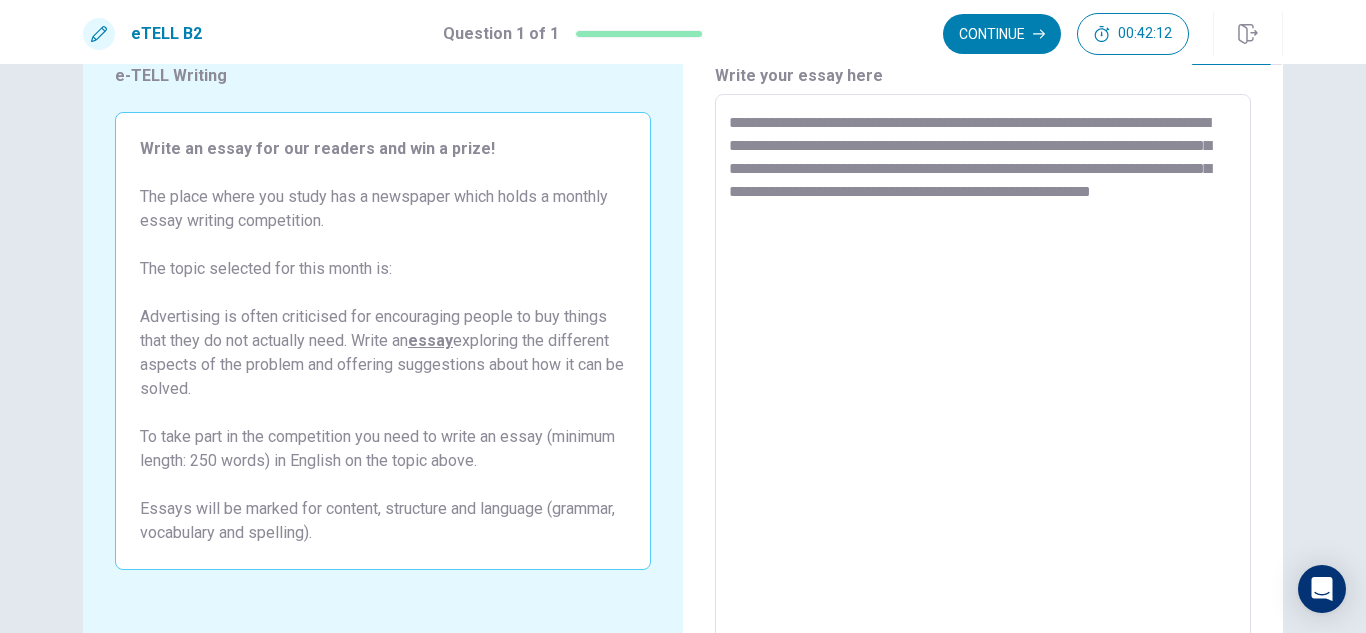 click on "**********" at bounding box center [983, 371] 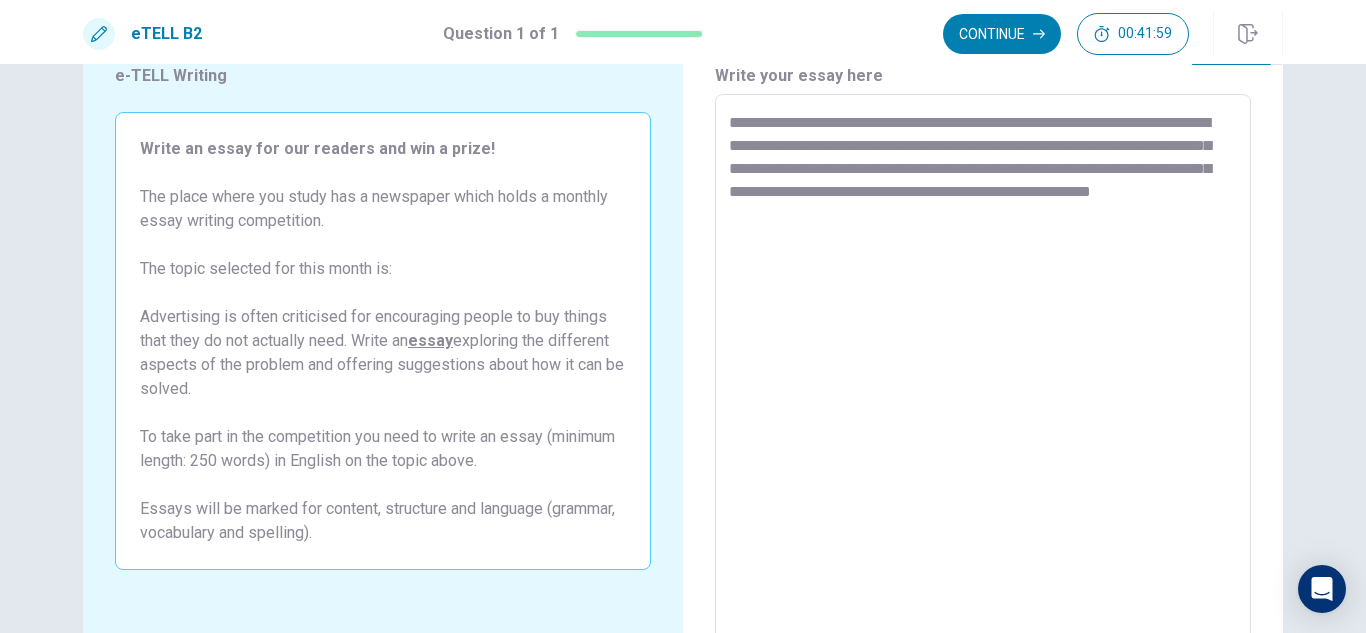 click on "**********" at bounding box center (983, 371) 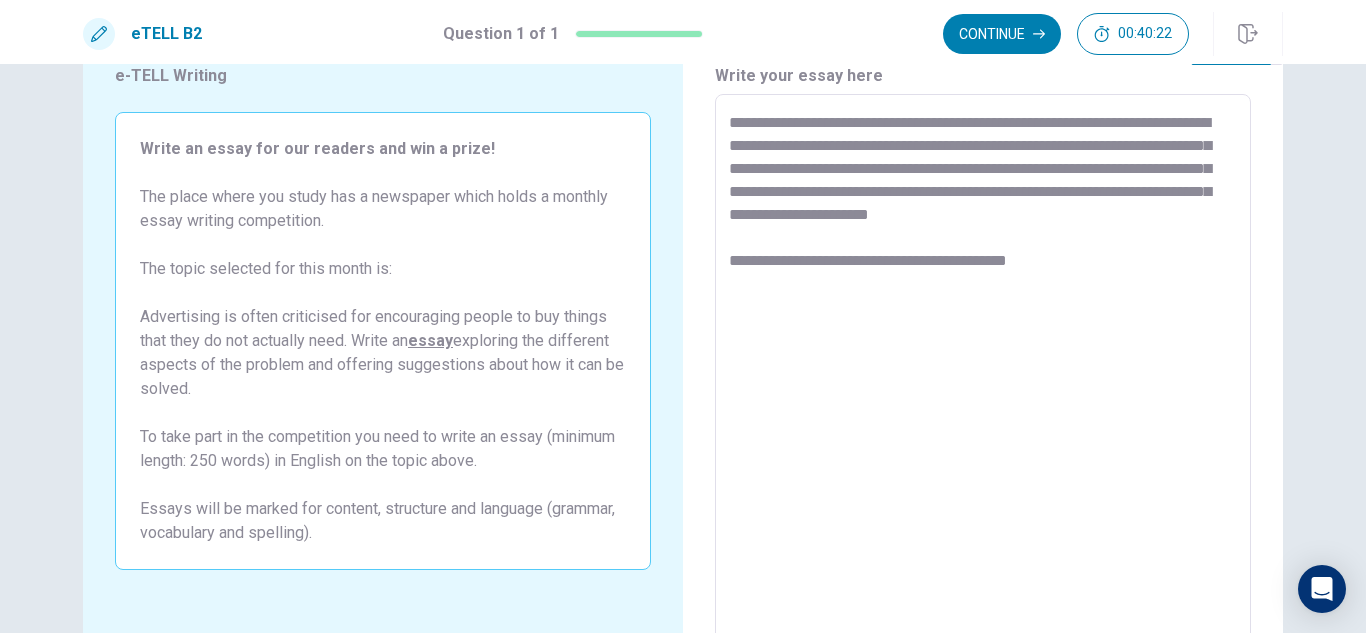 click on "**********" at bounding box center (983, 371) 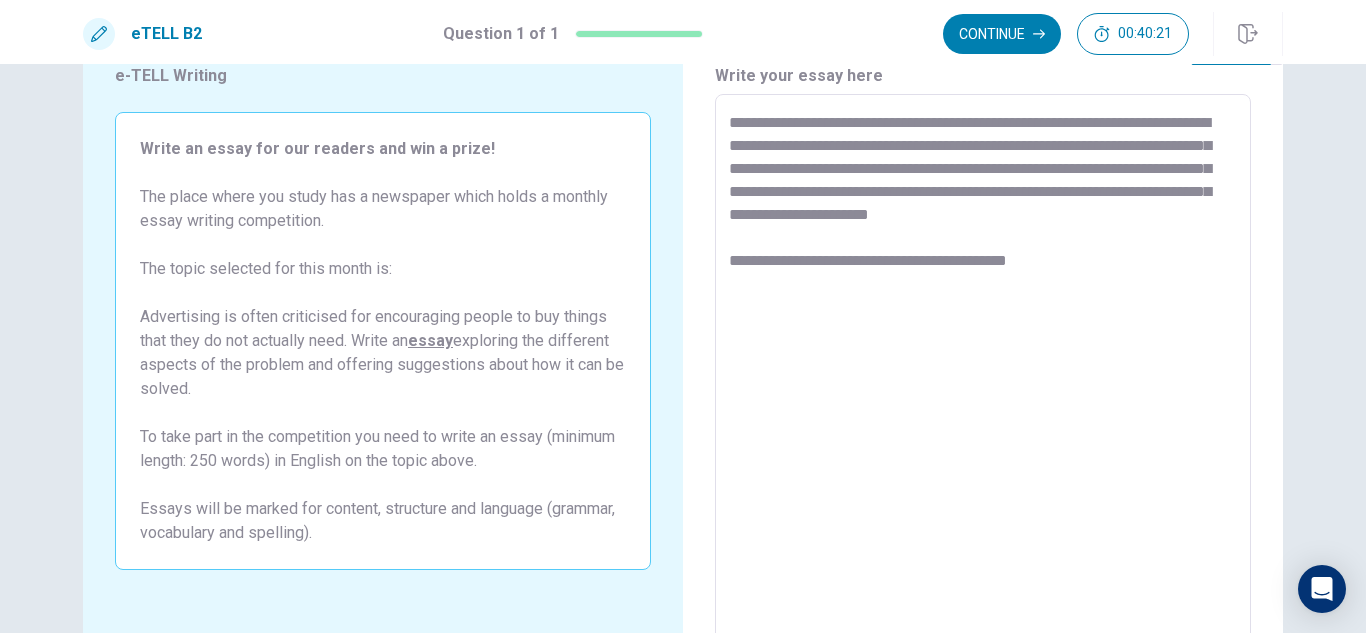 drag, startPoint x: 912, startPoint y: 284, endPoint x: 957, endPoint y: 288, distance: 45.17743 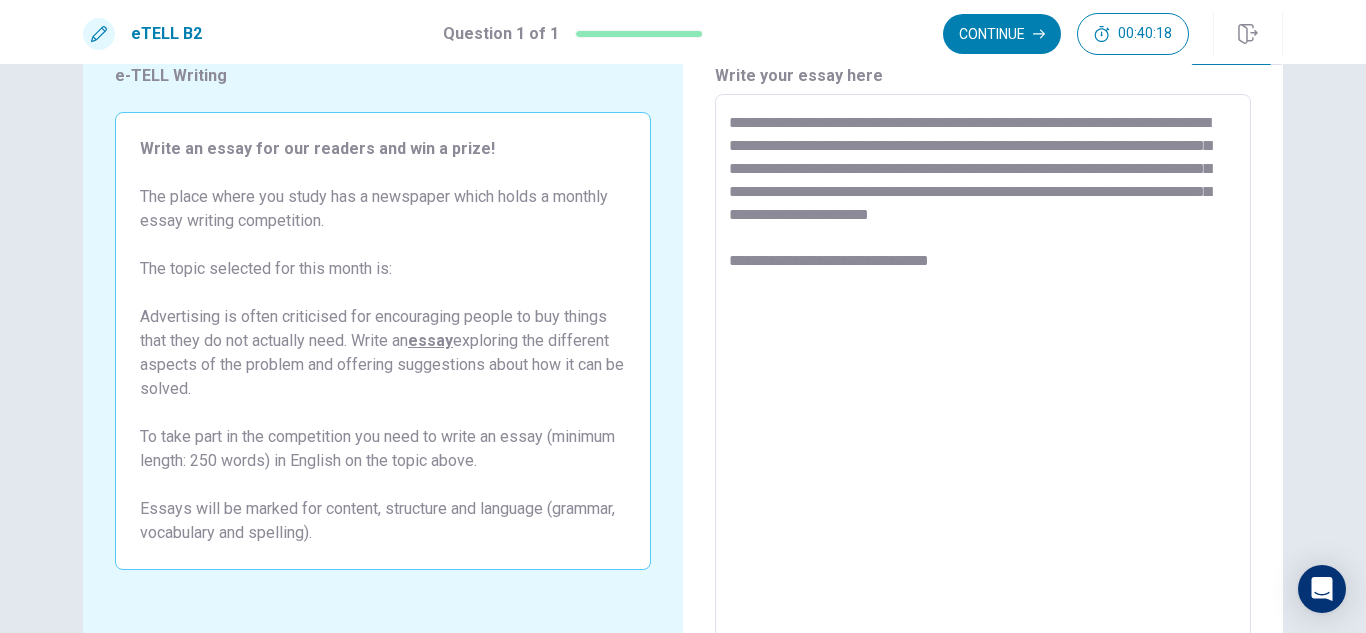 click on "**********" at bounding box center (983, 371) 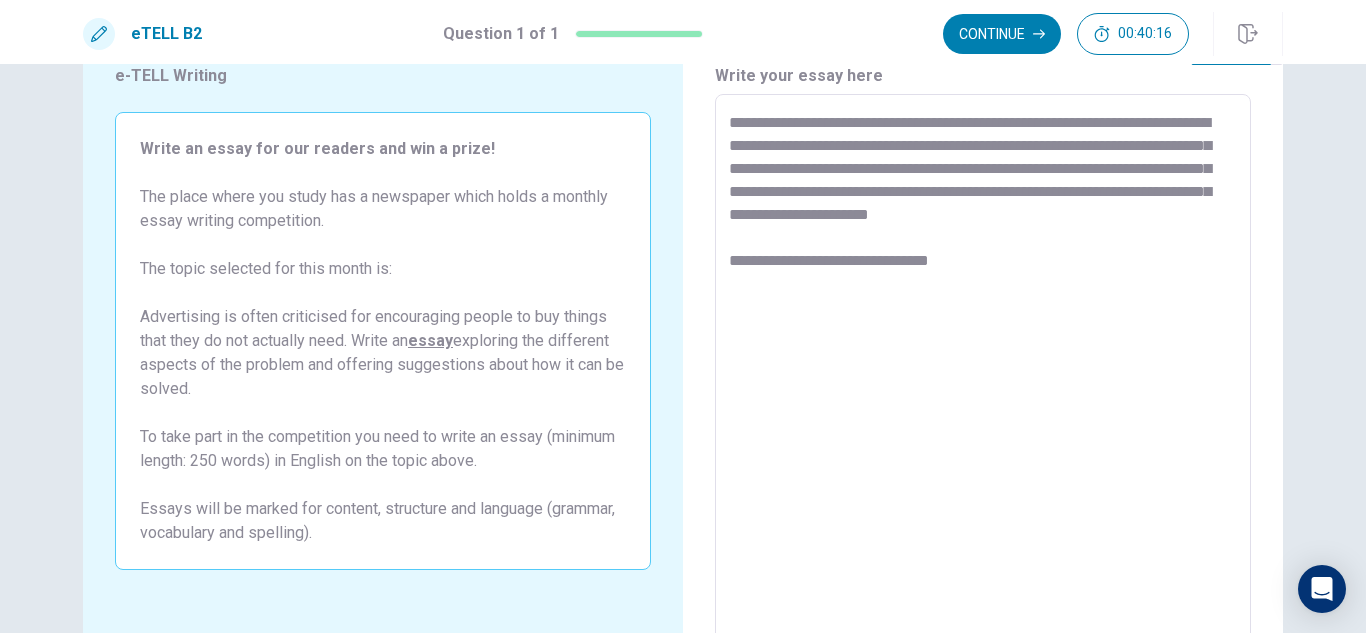 drag, startPoint x: 913, startPoint y: 285, endPoint x: 933, endPoint y: 289, distance: 20.396078 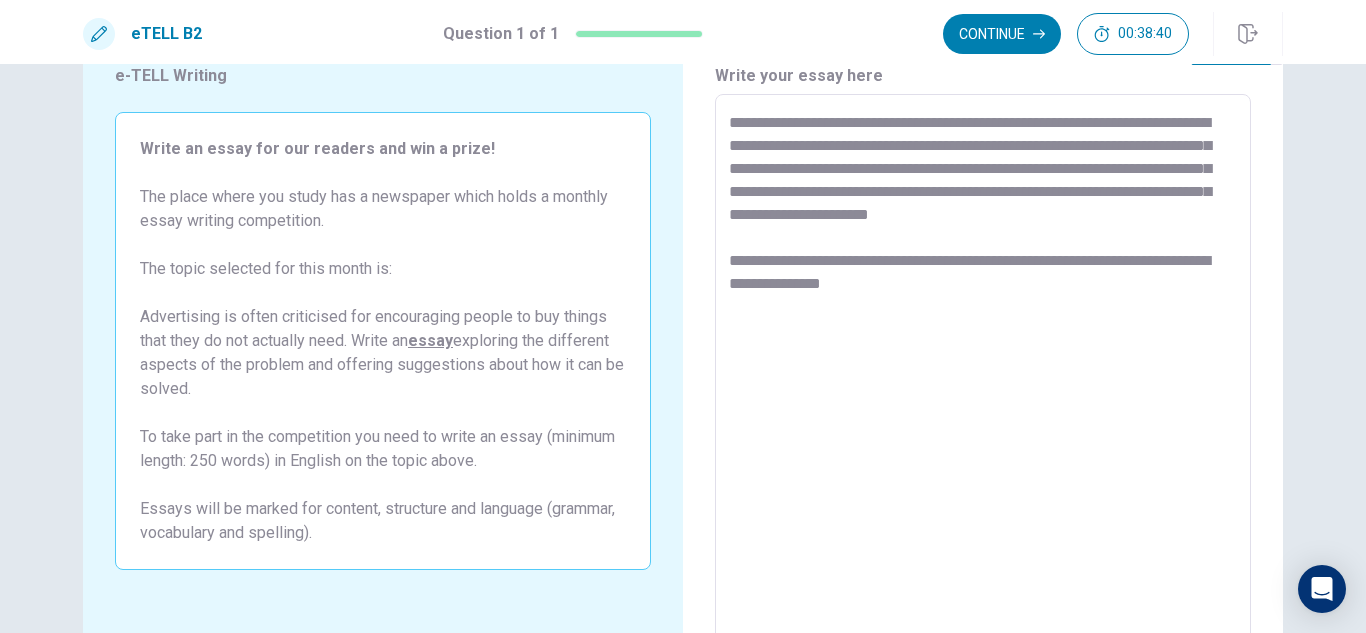 click on "**********" at bounding box center (983, 371) 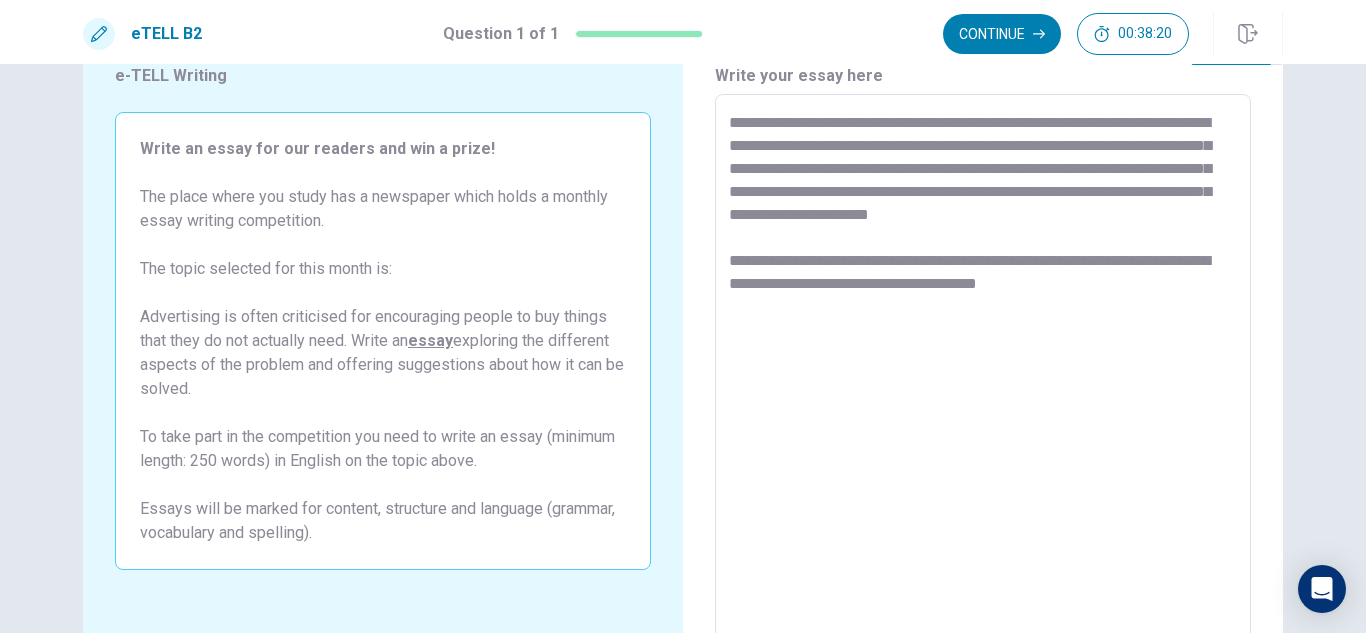 click on "**********" at bounding box center [983, 371] 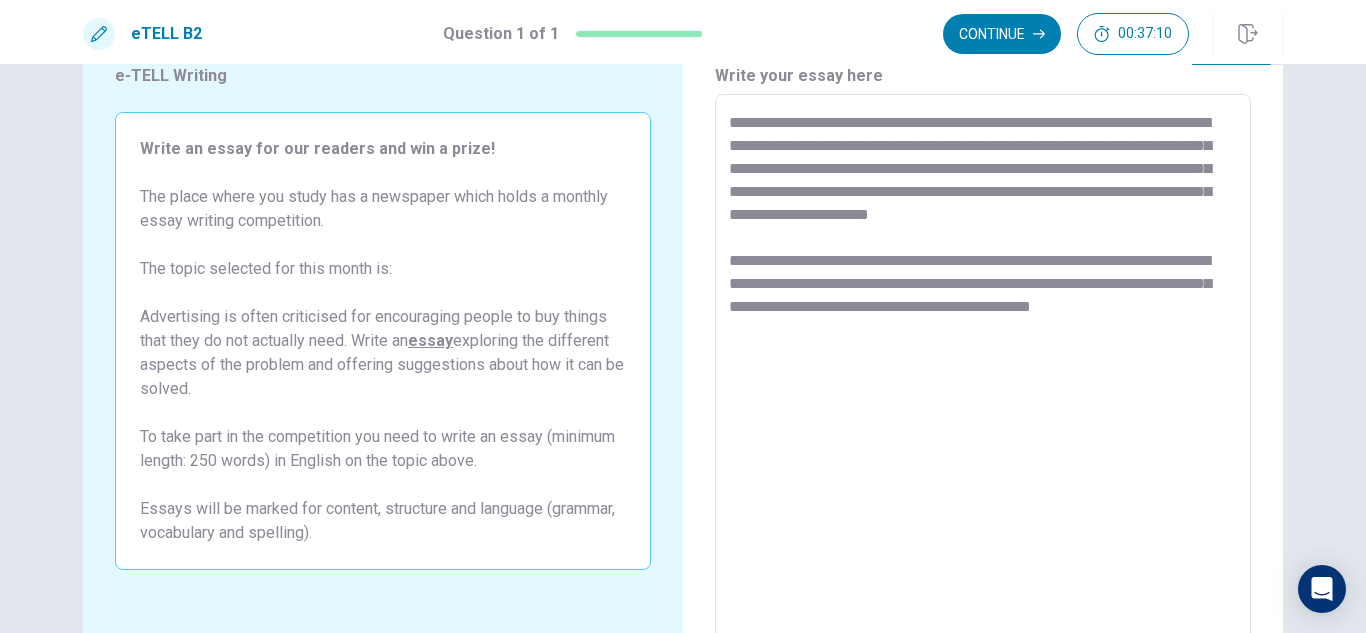 click on "**********" at bounding box center [983, 371] 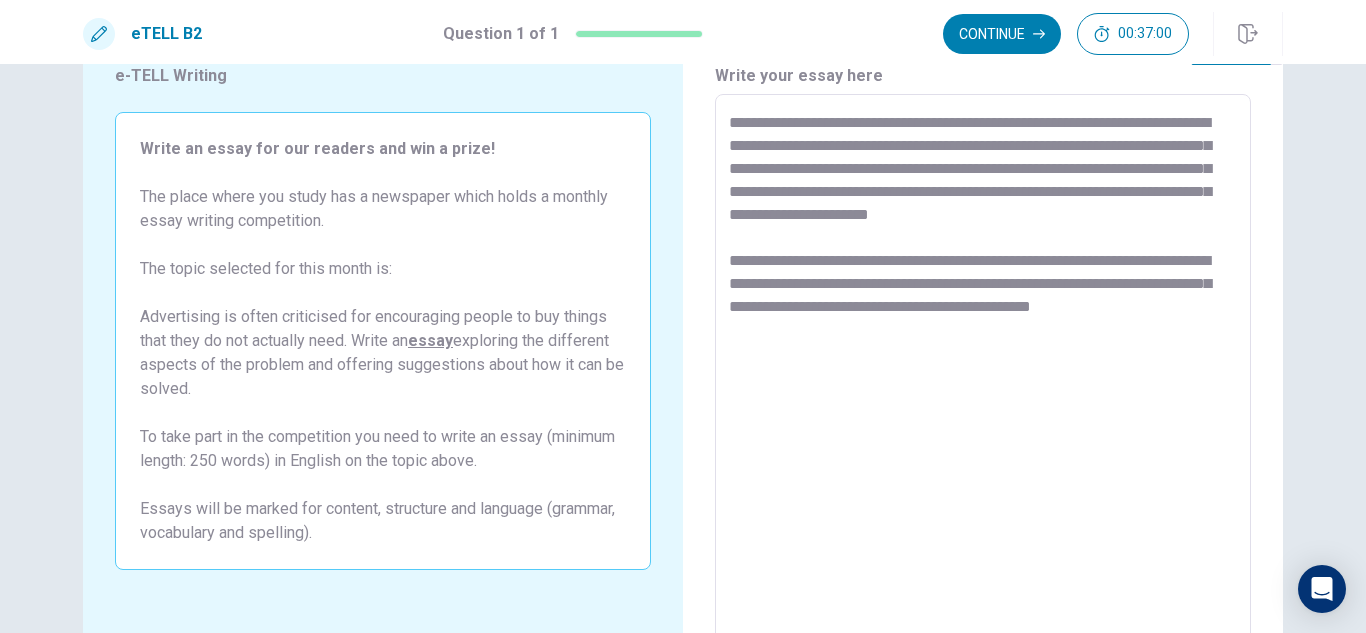 drag, startPoint x: 1121, startPoint y: 308, endPoint x: 1203, endPoint y: 348, distance: 91.235954 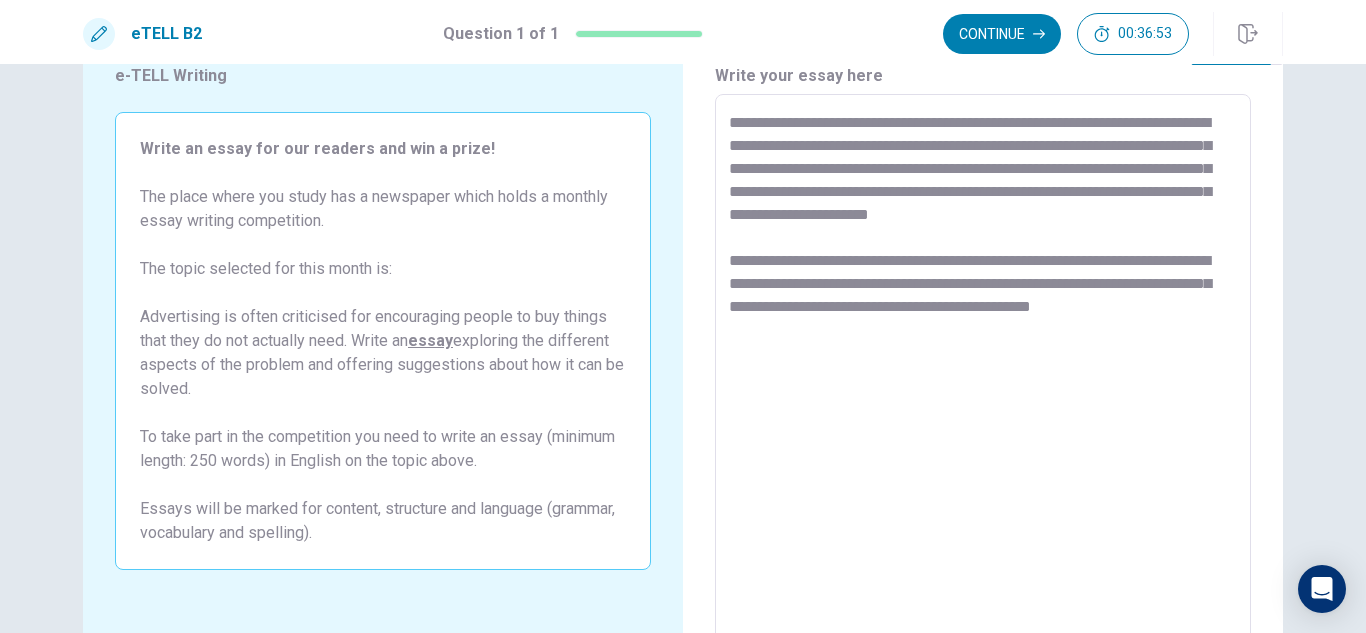 click on "**********" at bounding box center [983, 371] 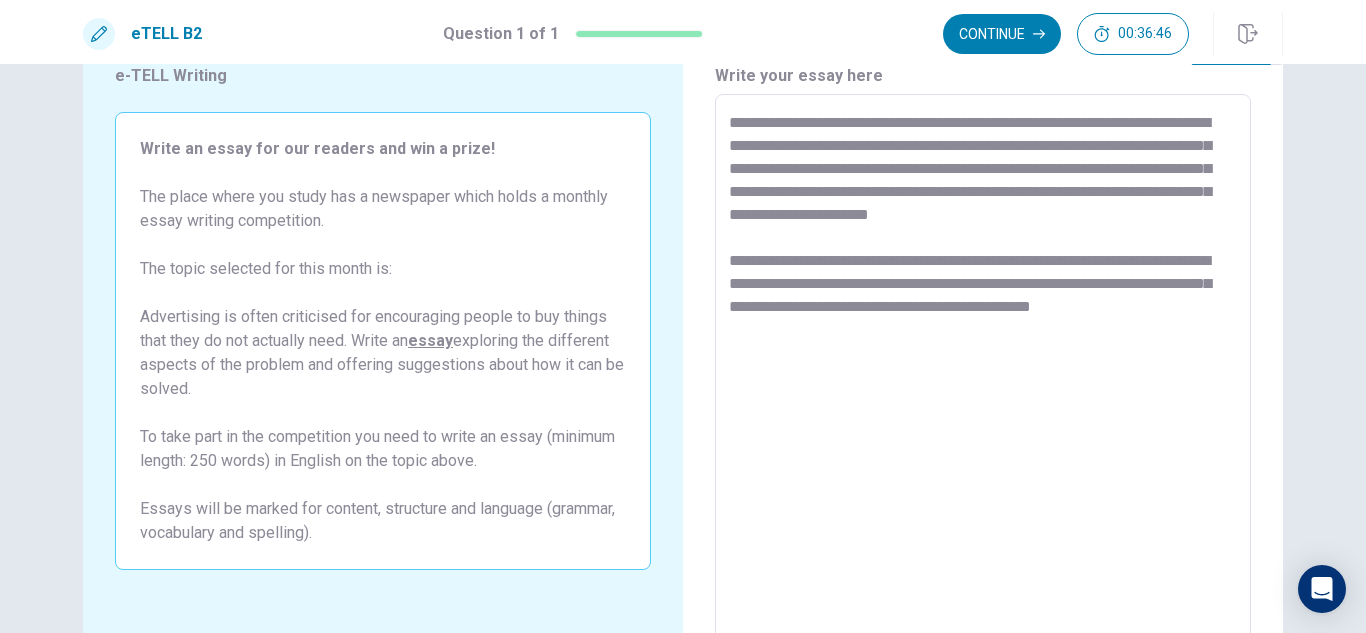 drag, startPoint x: 916, startPoint y: 330, endPoint x: 723, endPoint y: 335, distance: 193.06476 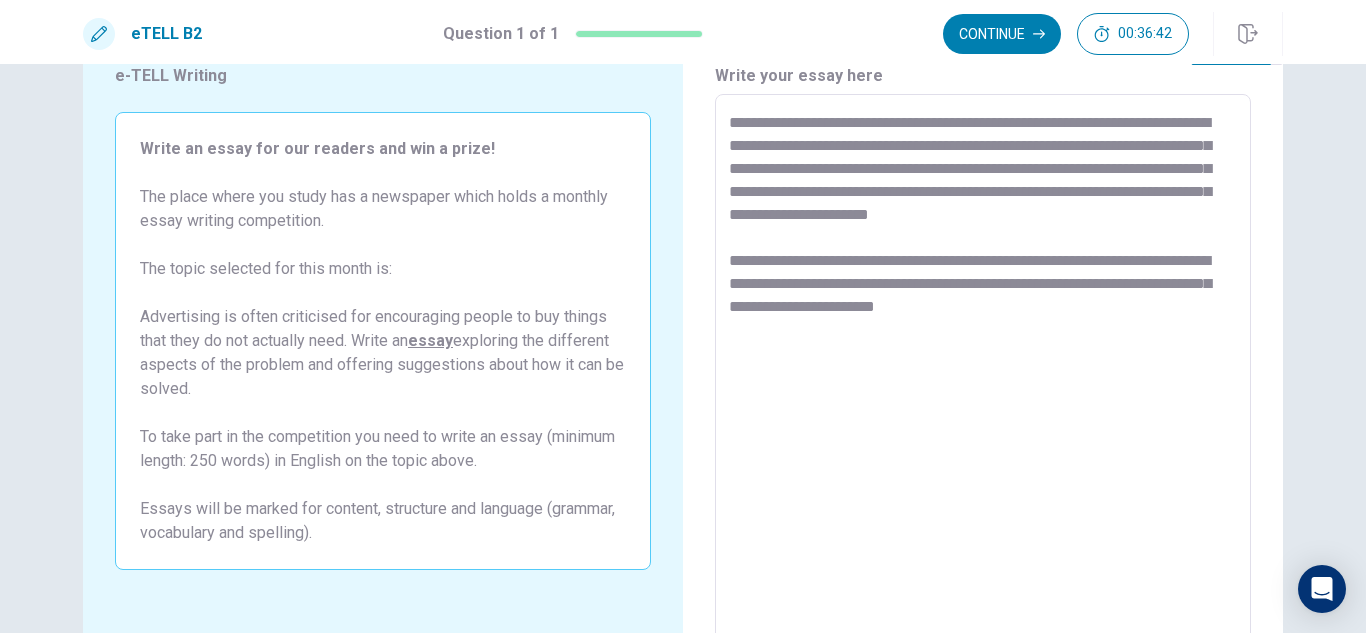 click on "**********" at bounding box center (983, 371) 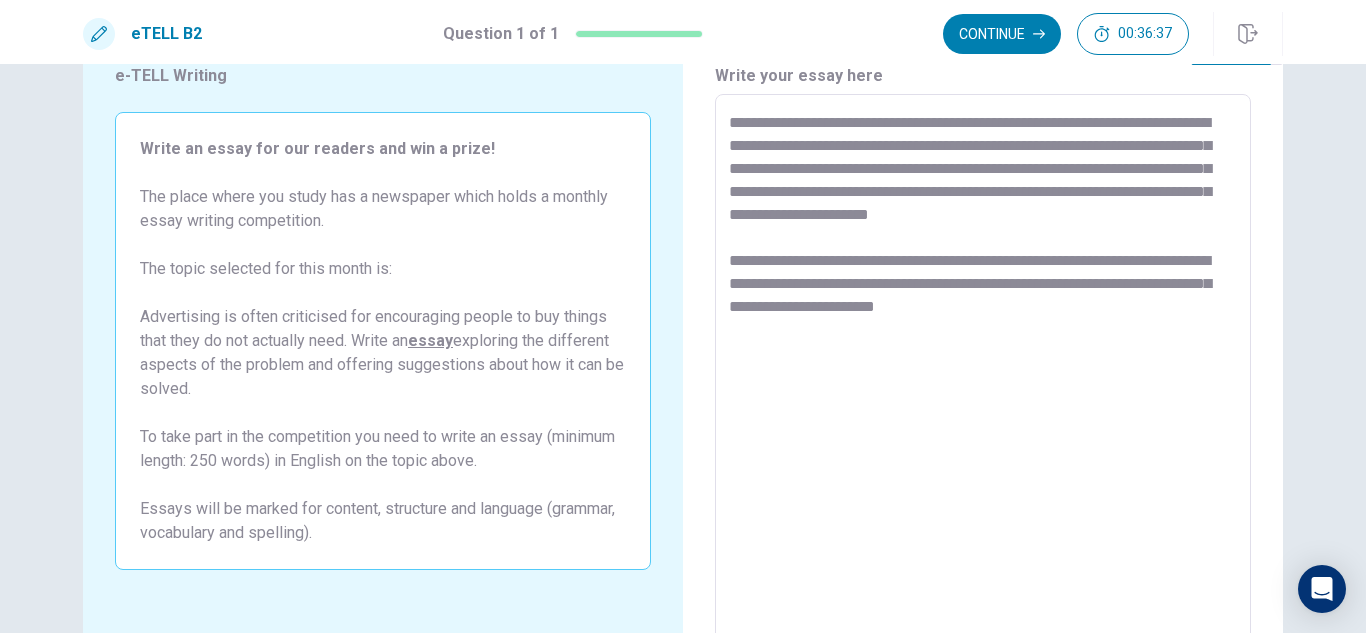 click on "**********" at bounding box center (983, 371) 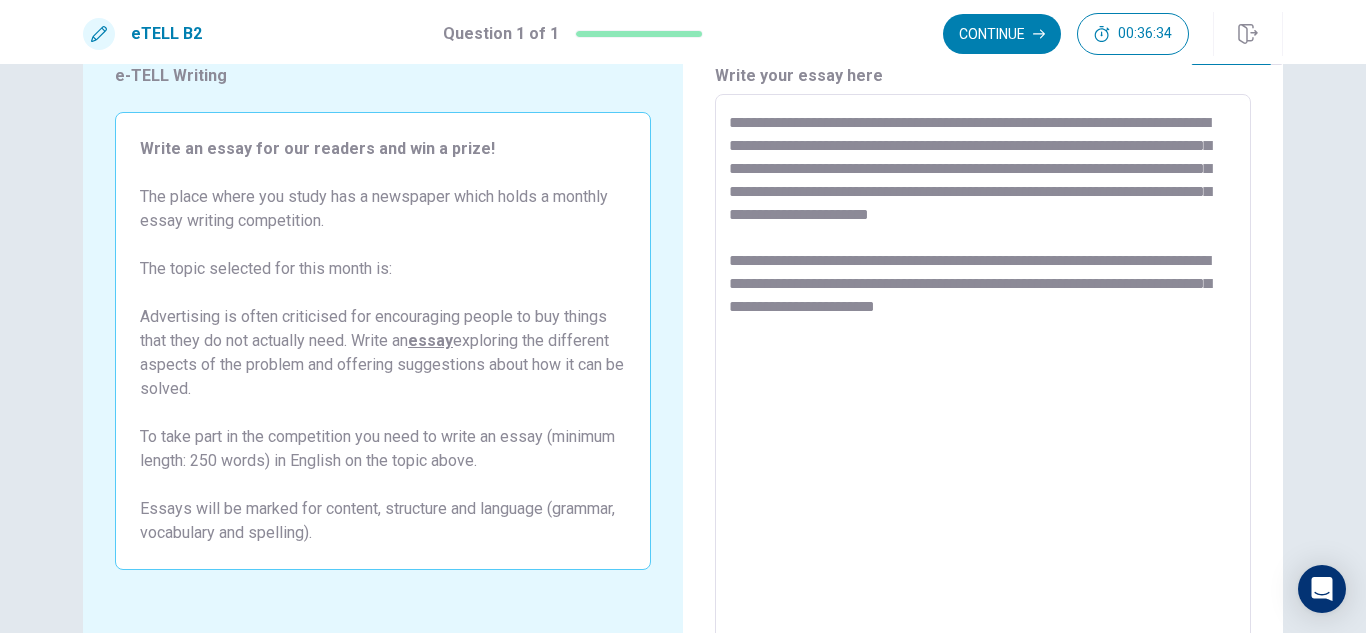 drag, startPoint x: 1124, startPoint y: 308, endPoint x: 1189, endPoint y: 320, distance: 66.09841 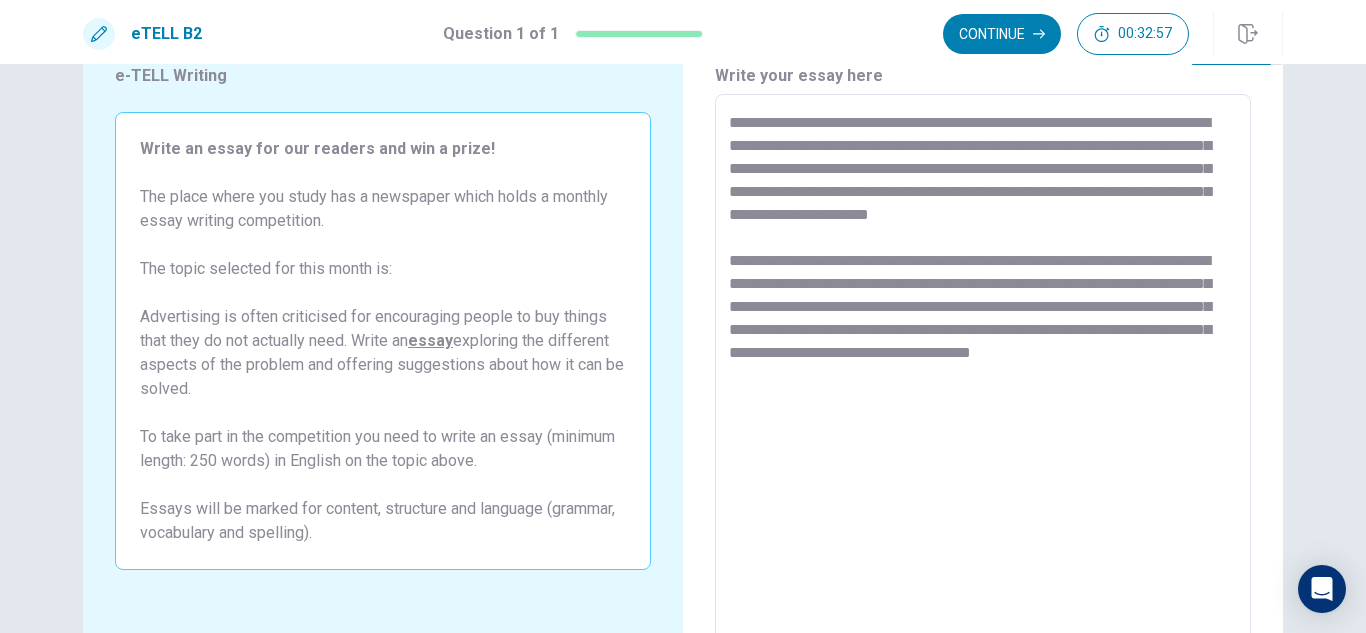 click on "**********" at bounding box center [983, 371] 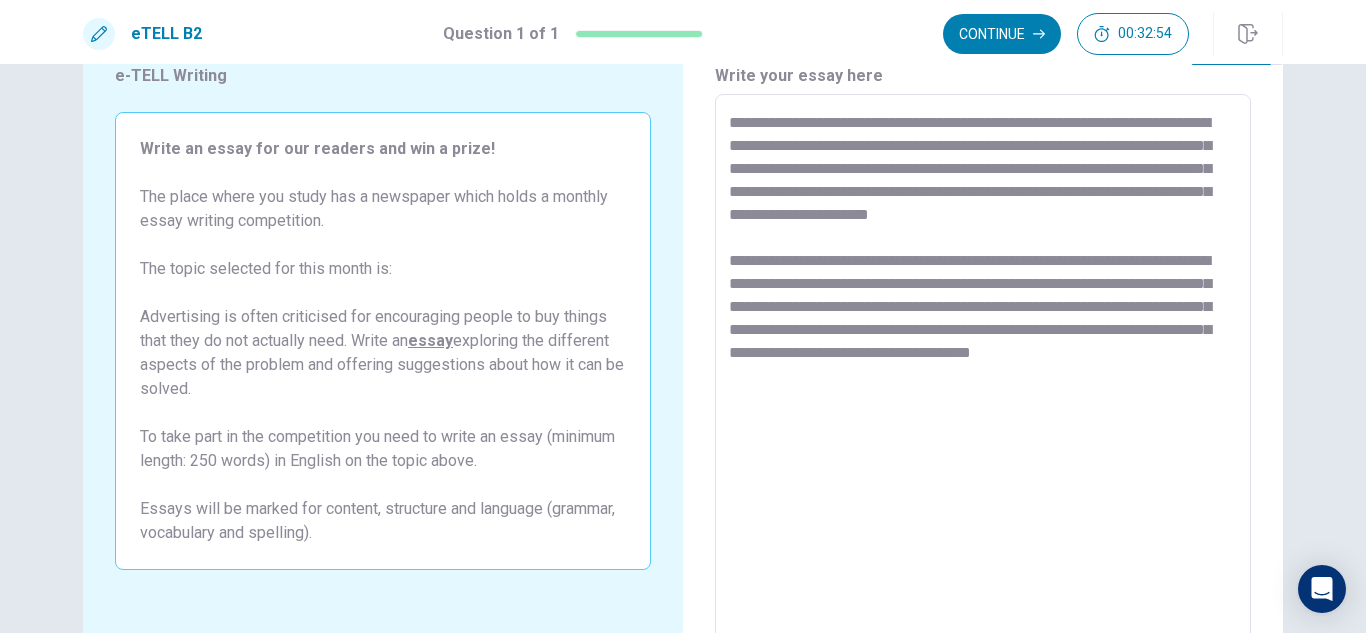 click on "**********" at bounding box center [983, 371] 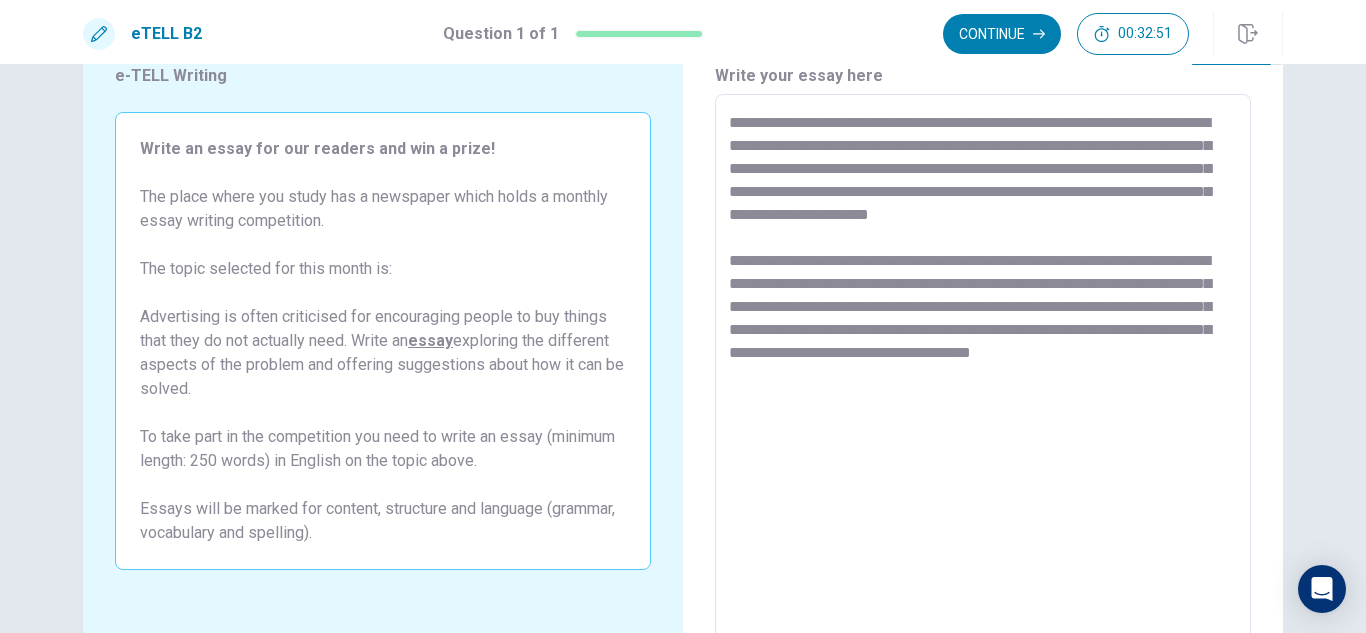 click on "**********" at bounding box center (983, 371) 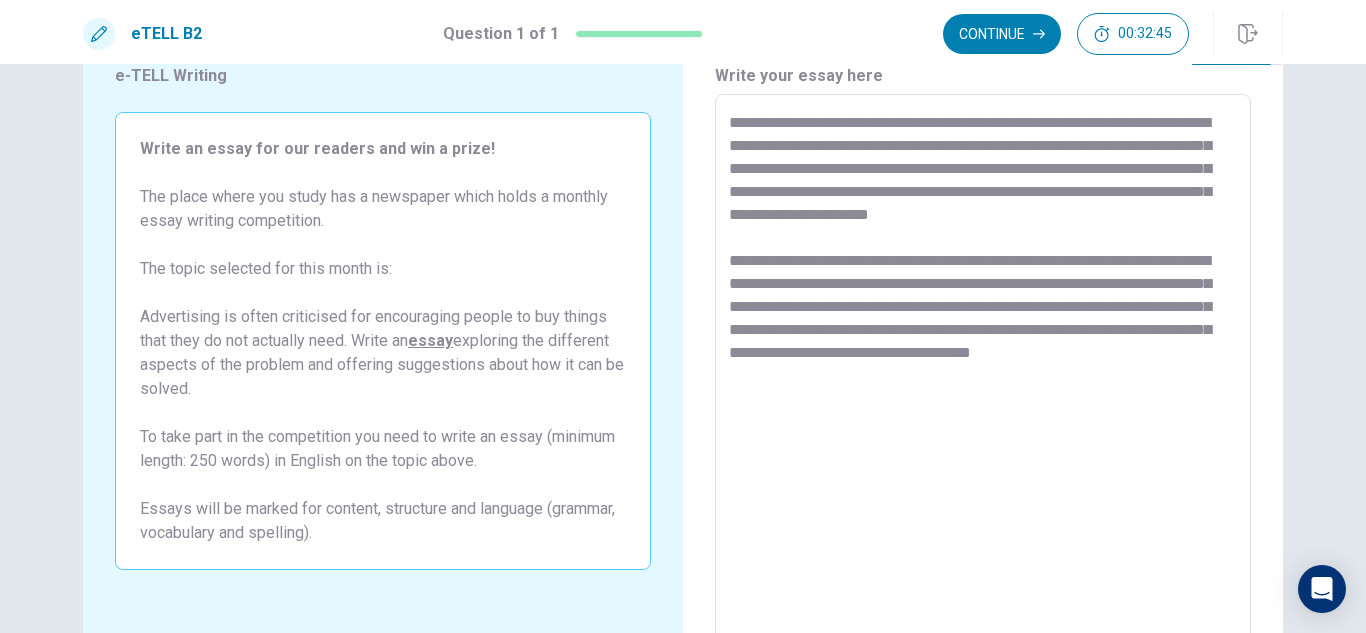 click on "**********" at bounding box center [983, 371] 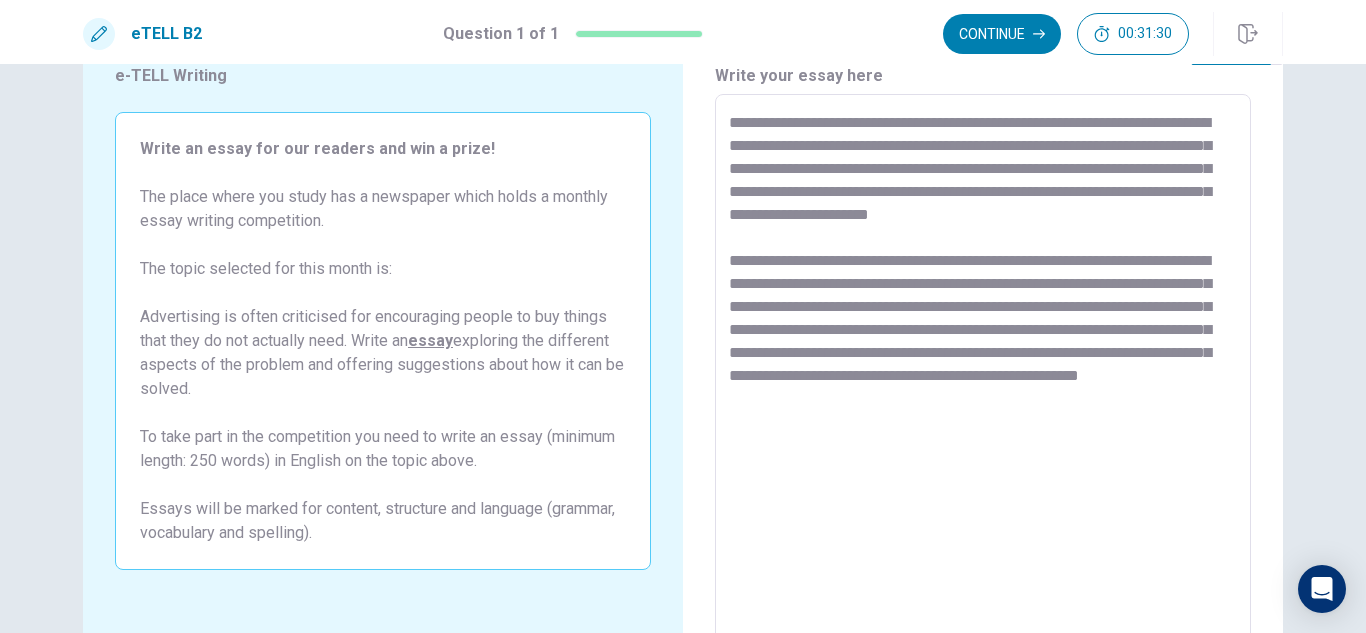 click on "**********" at bounding box center [983, 371] 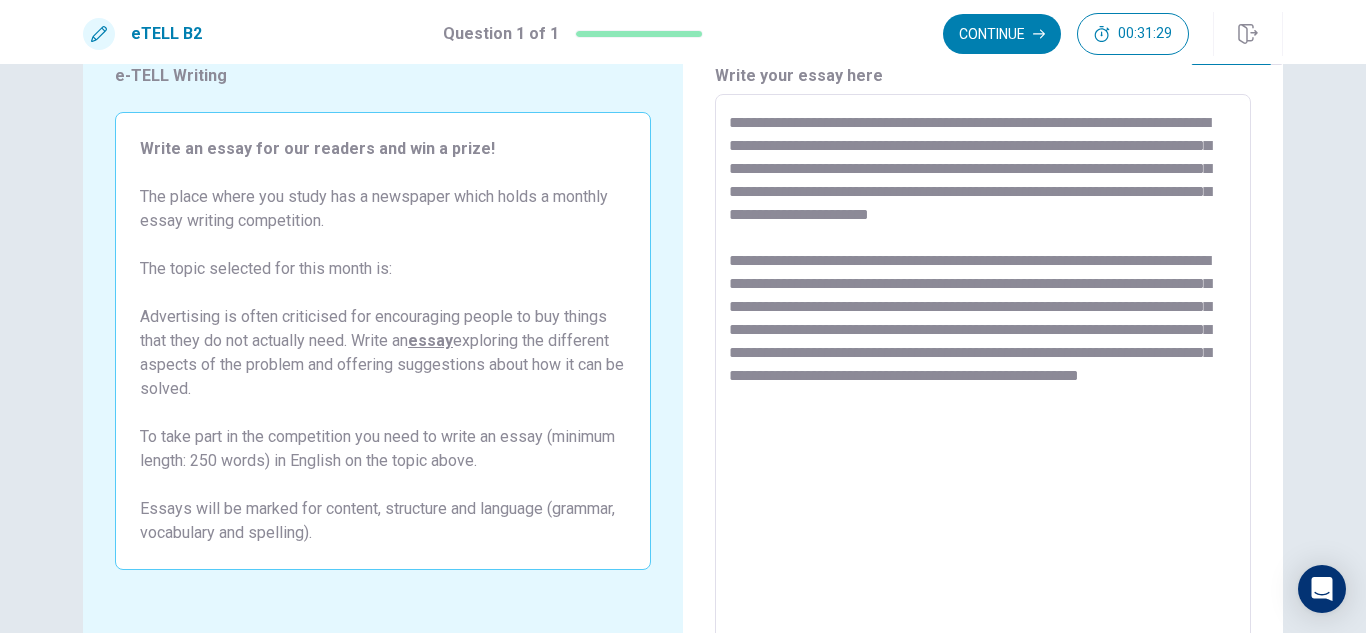 click on "**********" at bounding box center (983, 371) 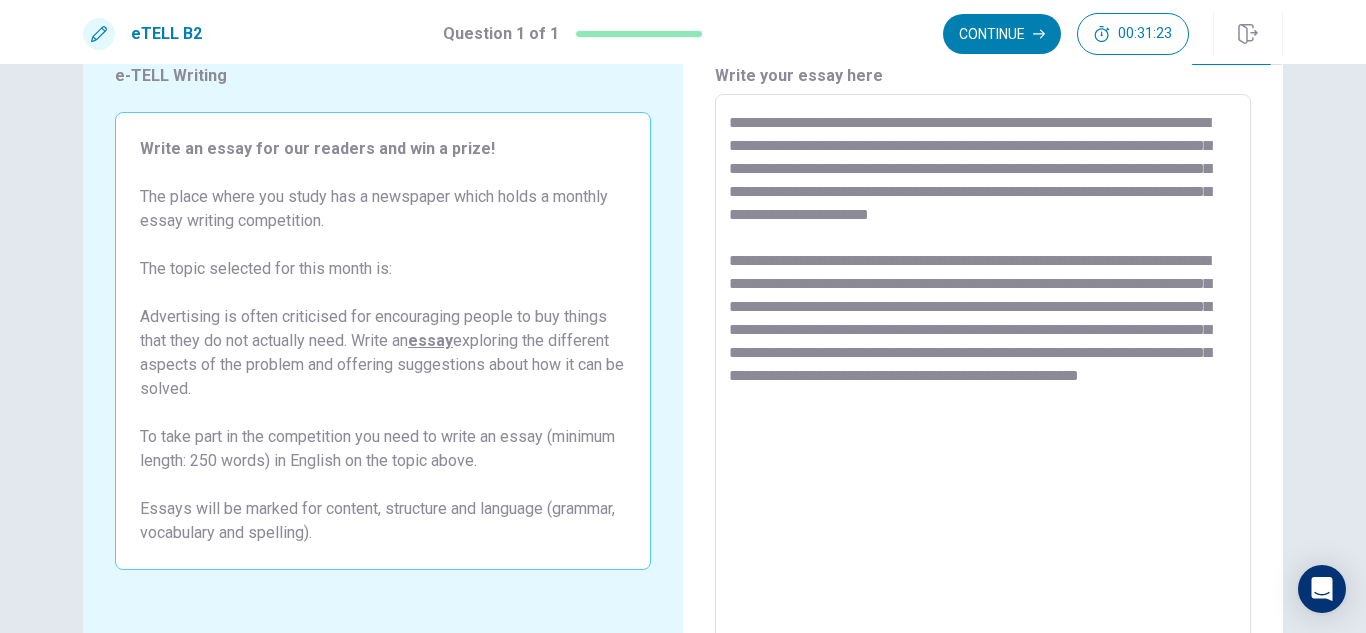 click on "**********" at bounding box center (983, 371) 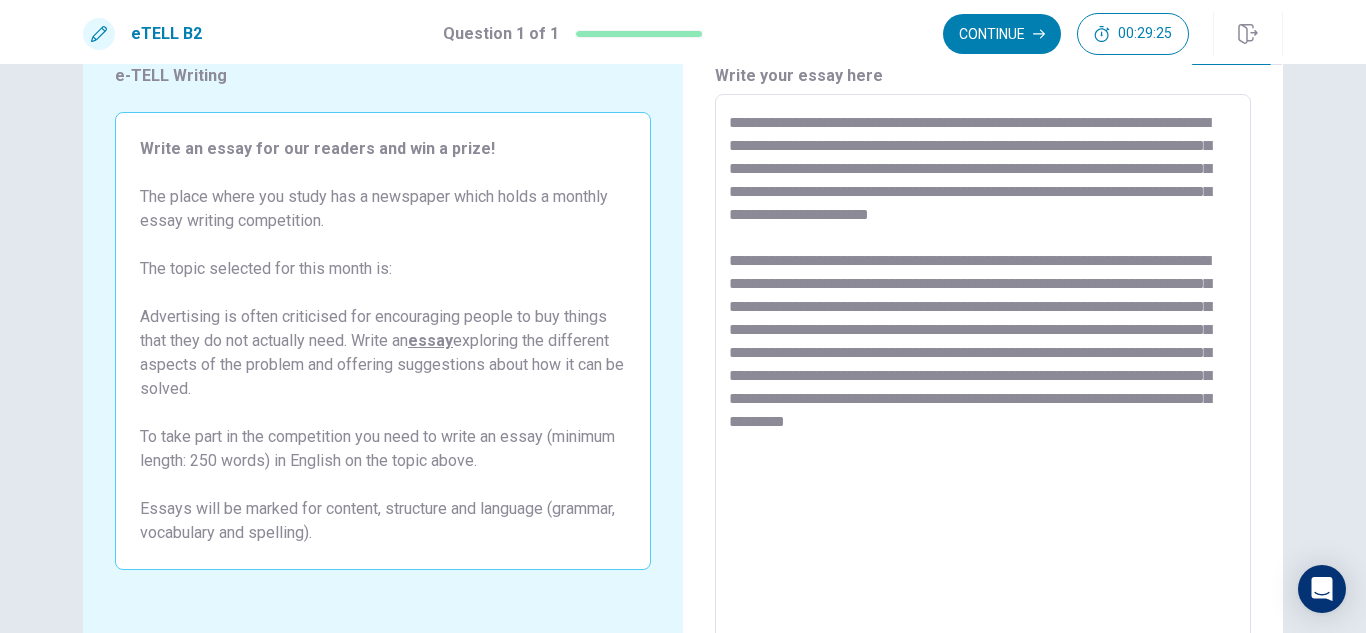 click on "**********" at bounding box center (983, 371) 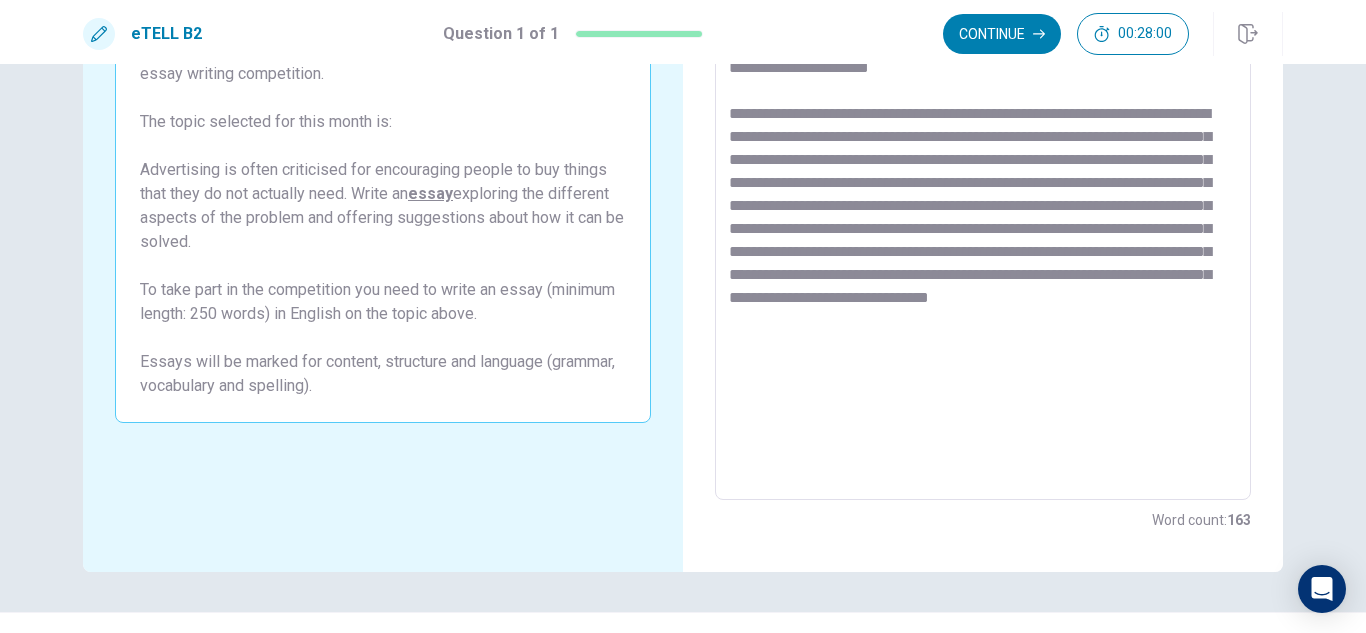 scroll, scrollTop: 270, scrollLeft: 0, axis: vertical 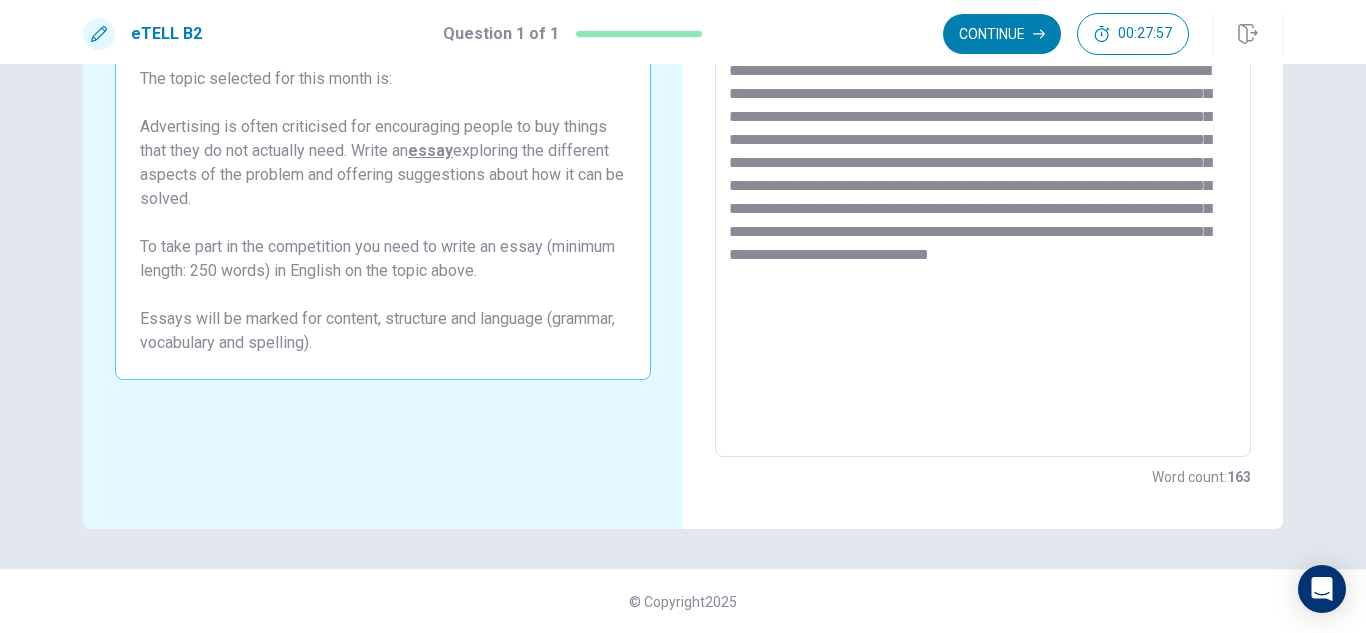 click on "**********" at bounding box center [983, 181] 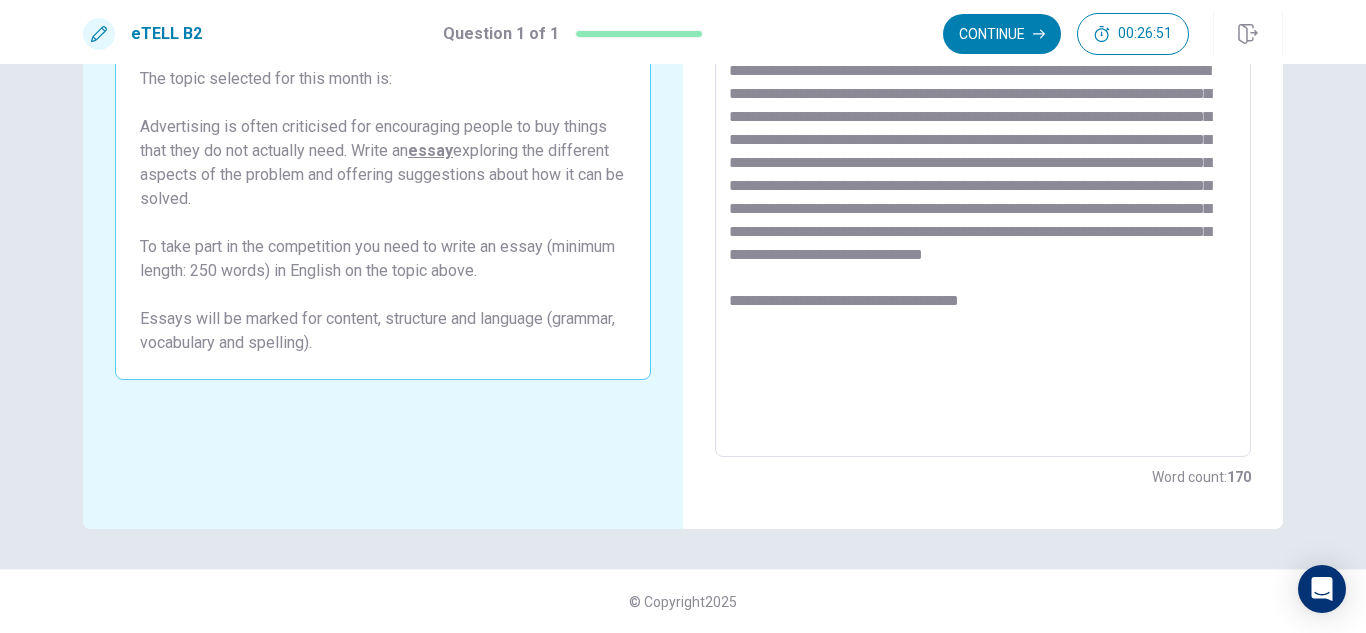 click at bounding box center [983, 181] 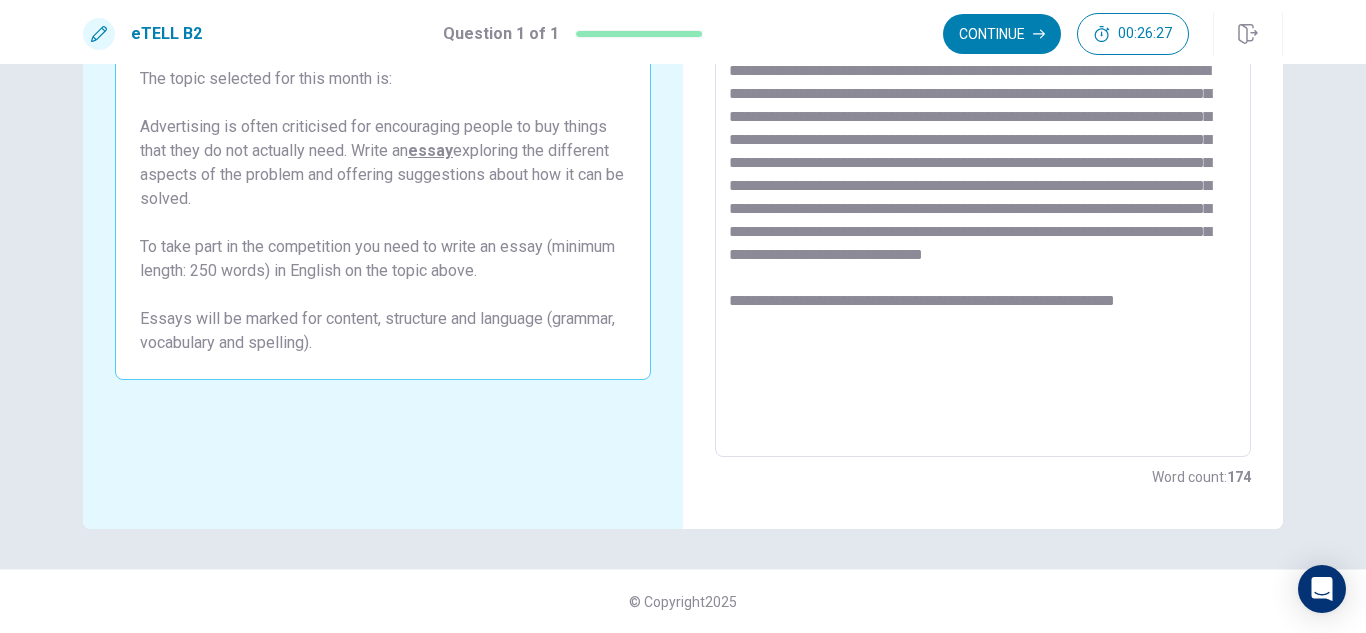 click at bounding box center [983, 181] 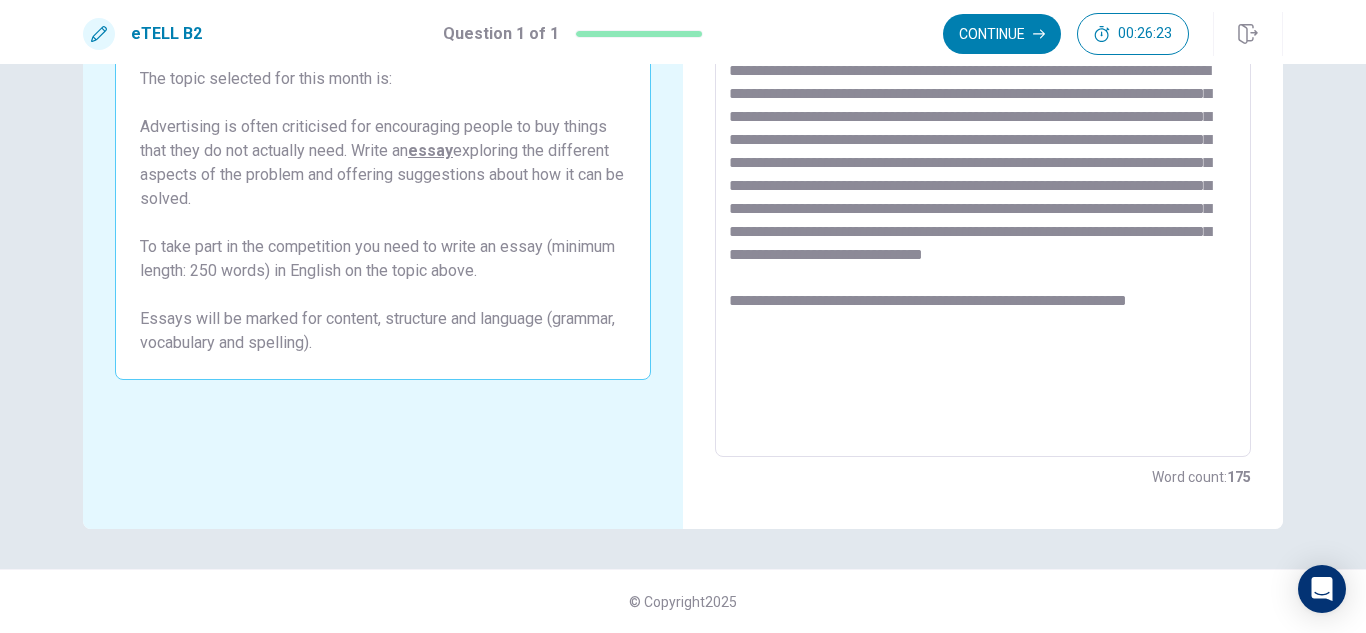 click at bounding box center [983, 181] 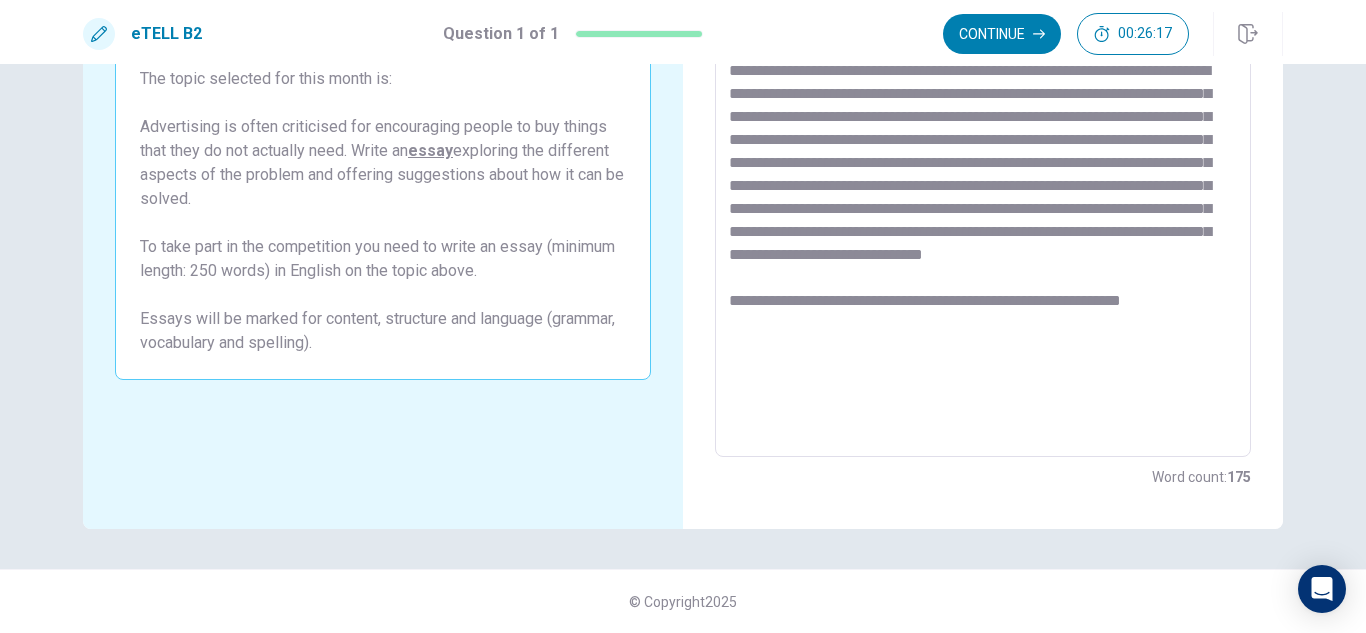 click at bounding box center [983, 181] 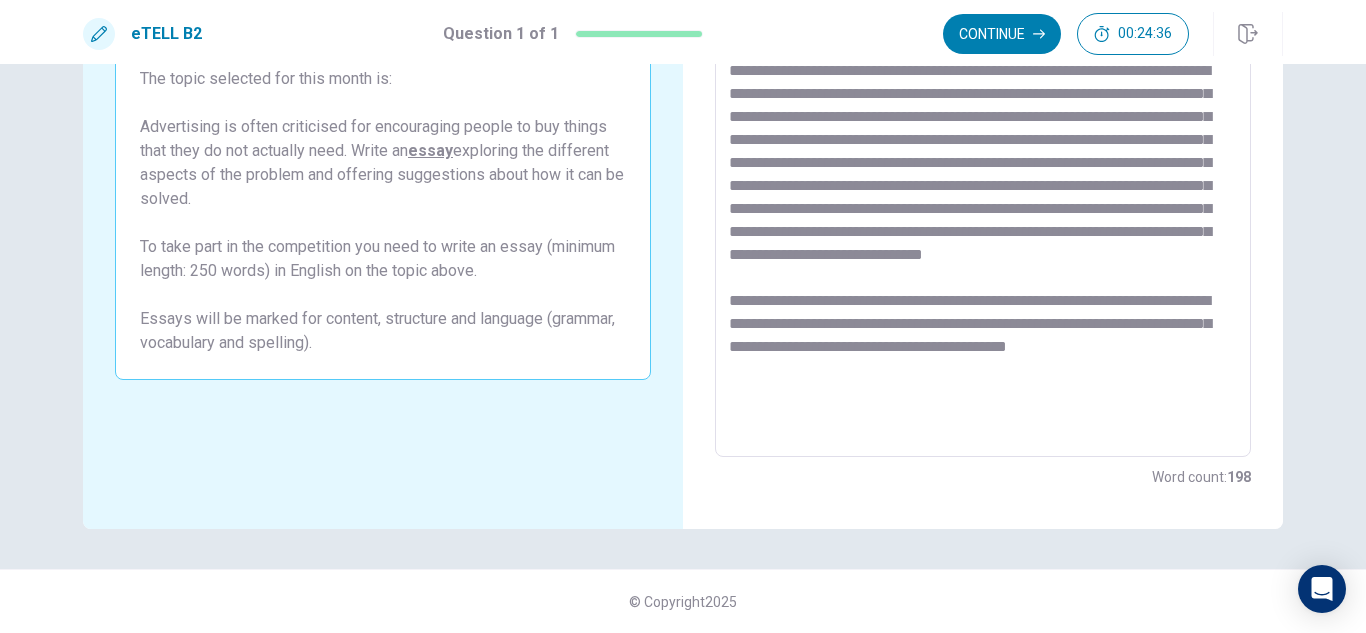 scroll, scrollTop: 8, scrollLeft: 0, axis: vertical 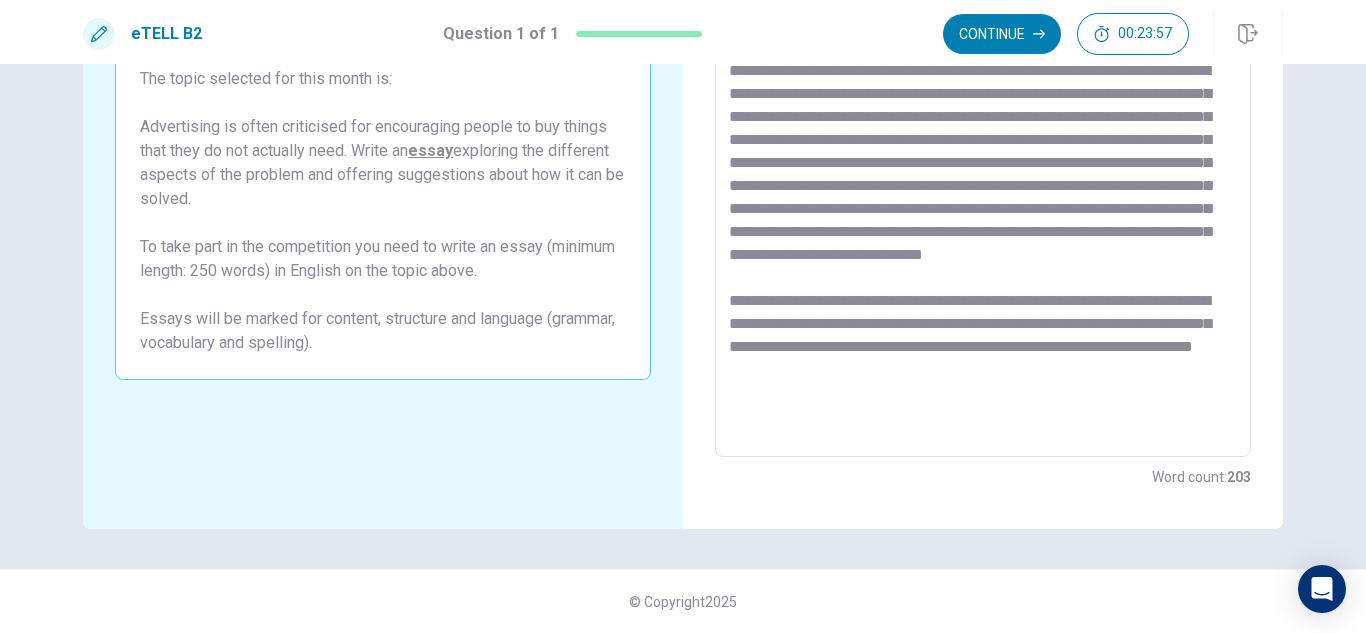 click at bounding box center [983, 181] 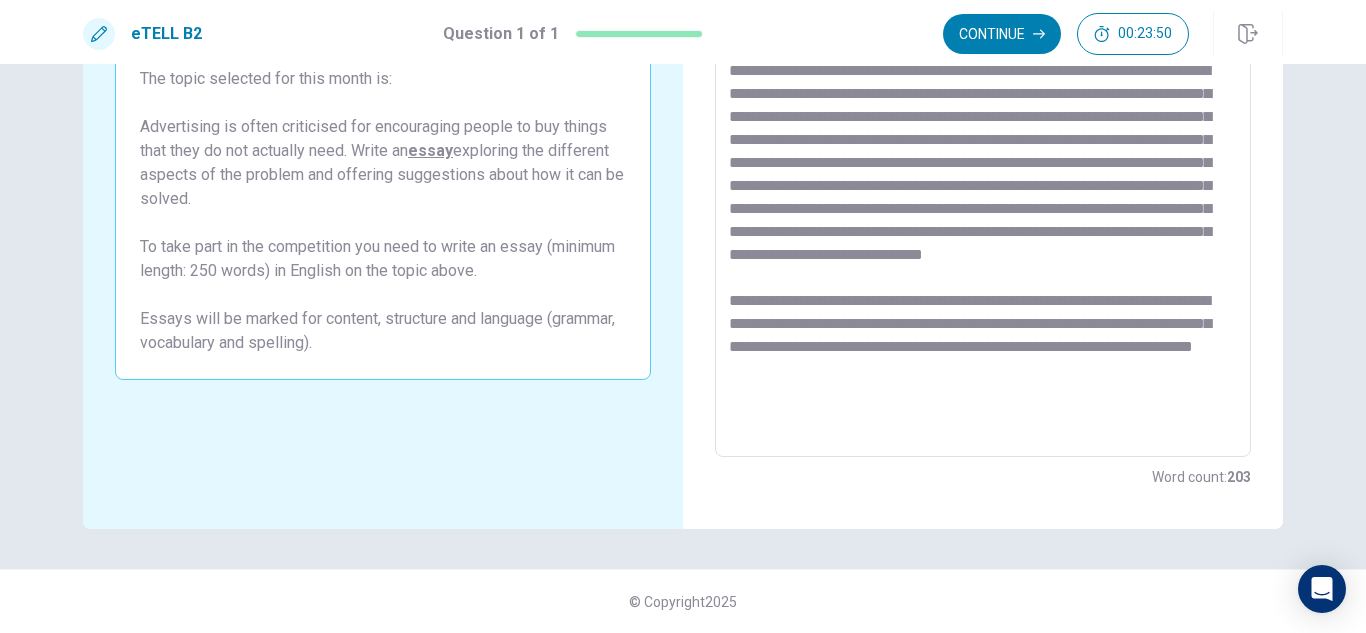 click at bounding box center [983, 181] 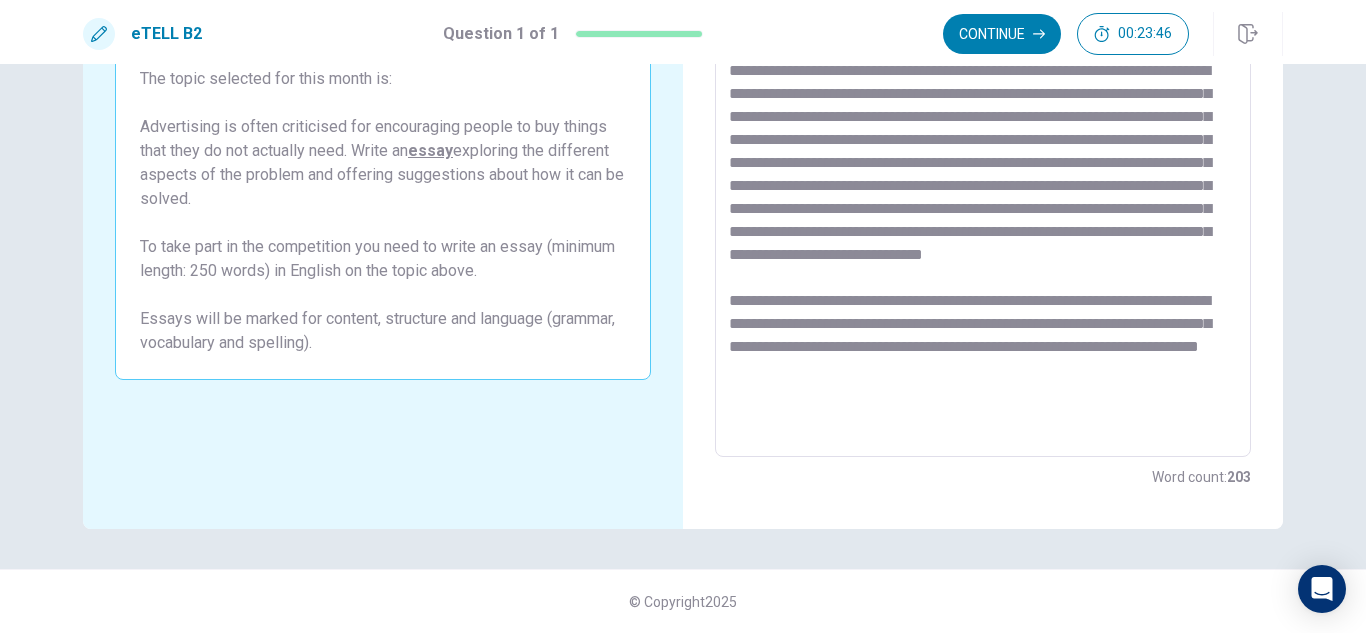 click at bounding box center (983, 181) 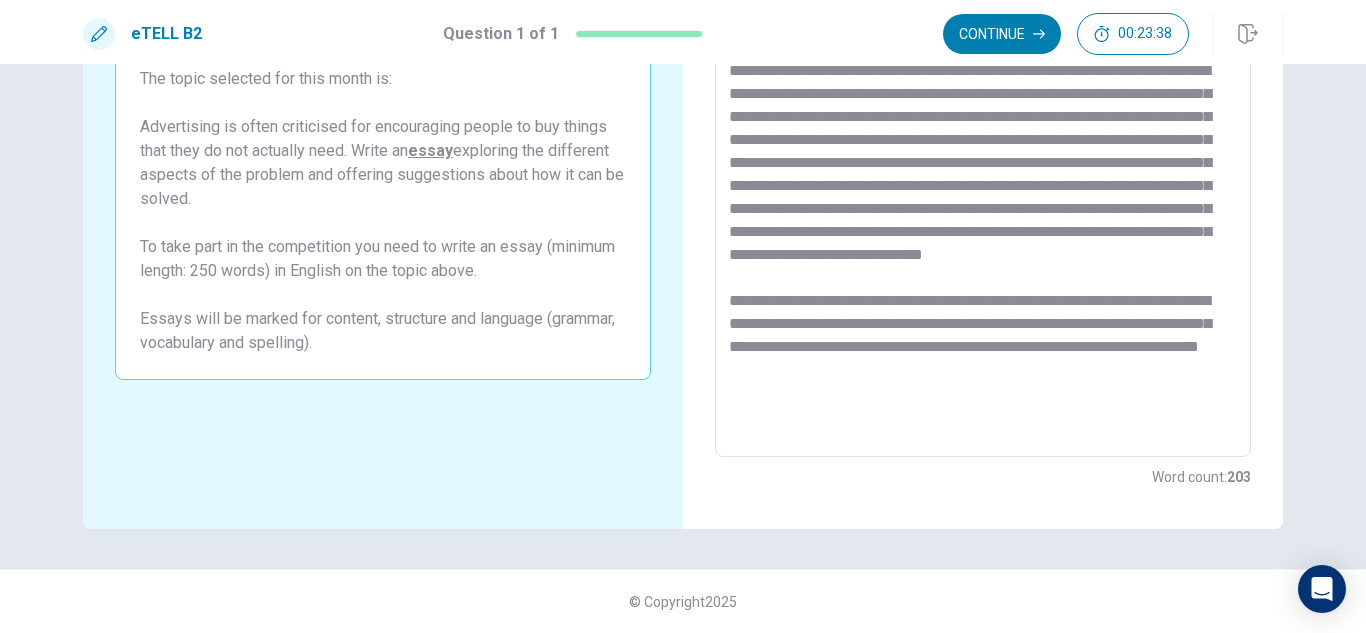 click at bounding box center [983, 181] 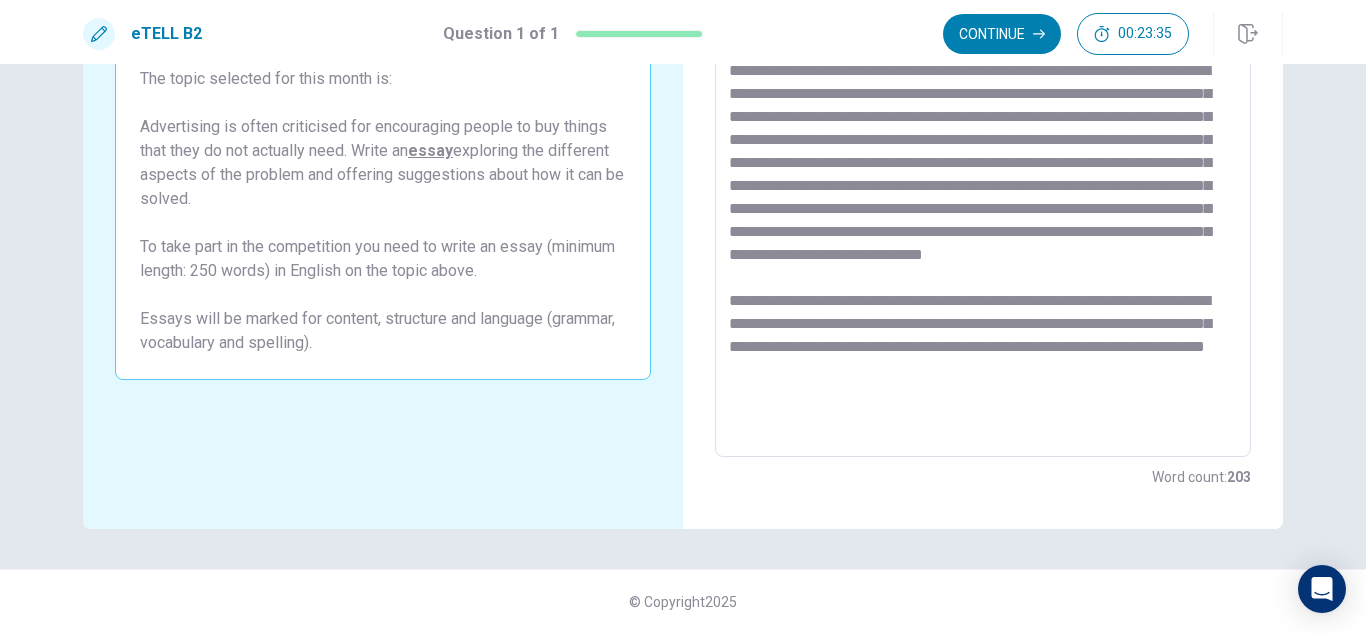 click at bounding box center (983, 181) 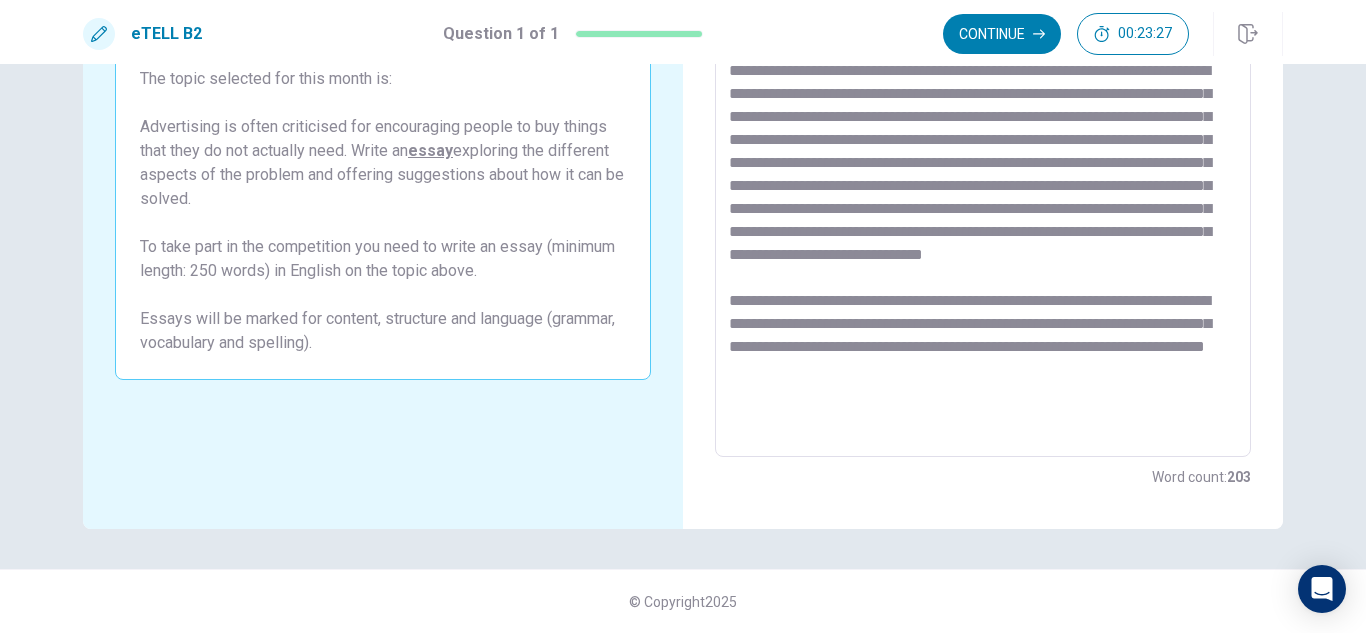 click at bounding box center [983, 181] 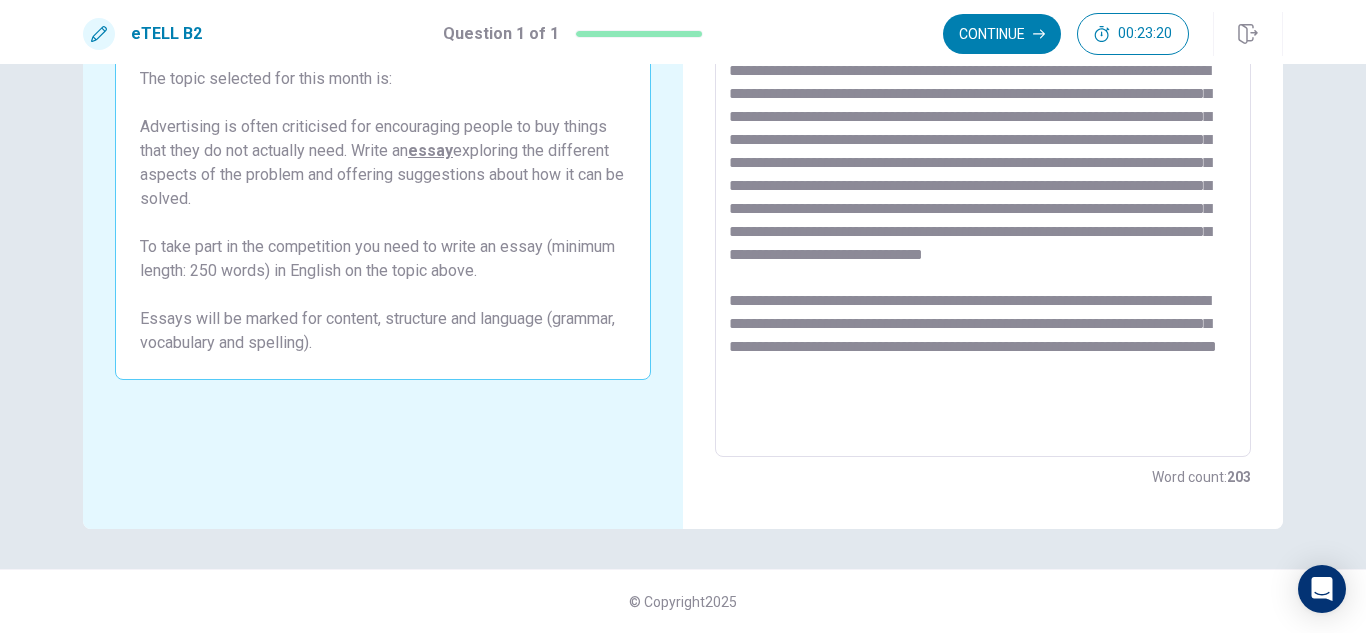 click at bounding box center (983, 181) 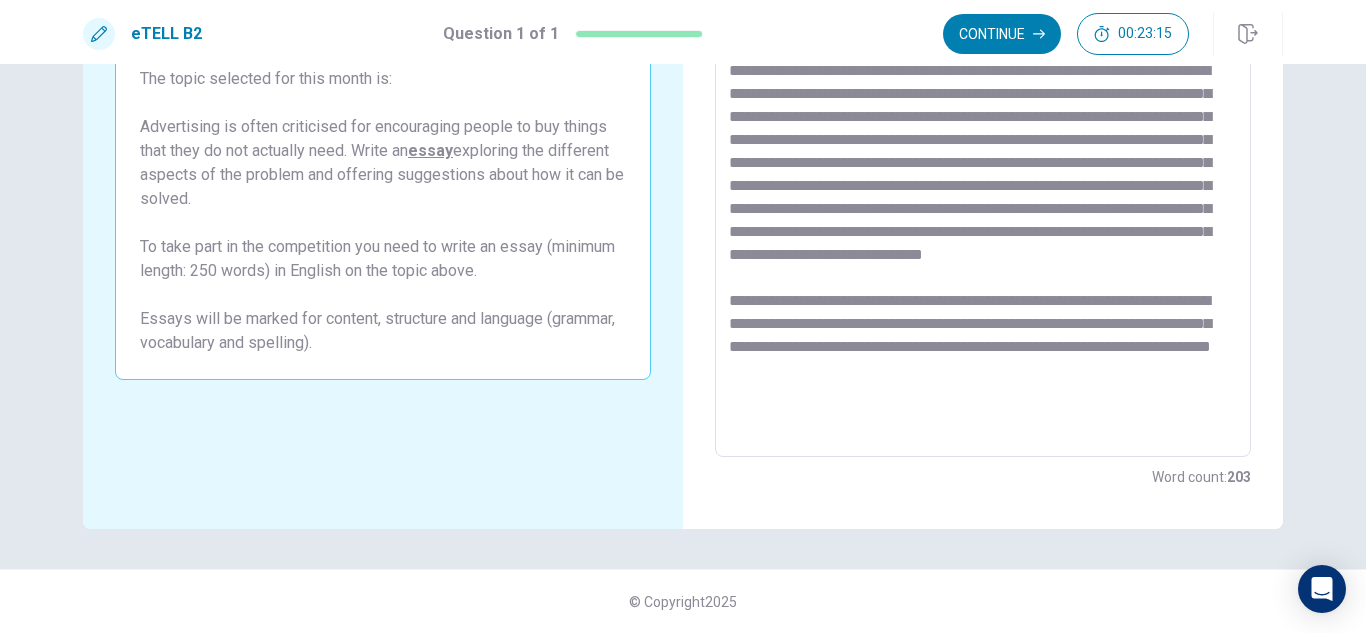click at bounding box center (983, 181) 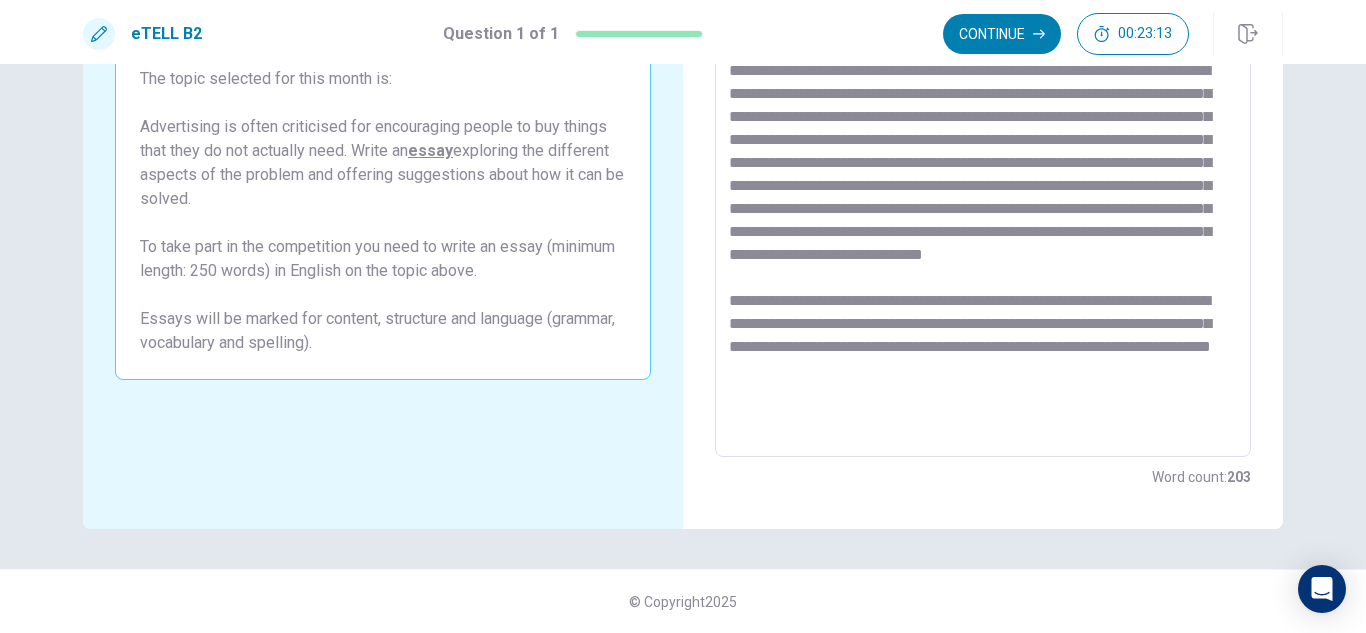 click at bounding box center (983, 181) 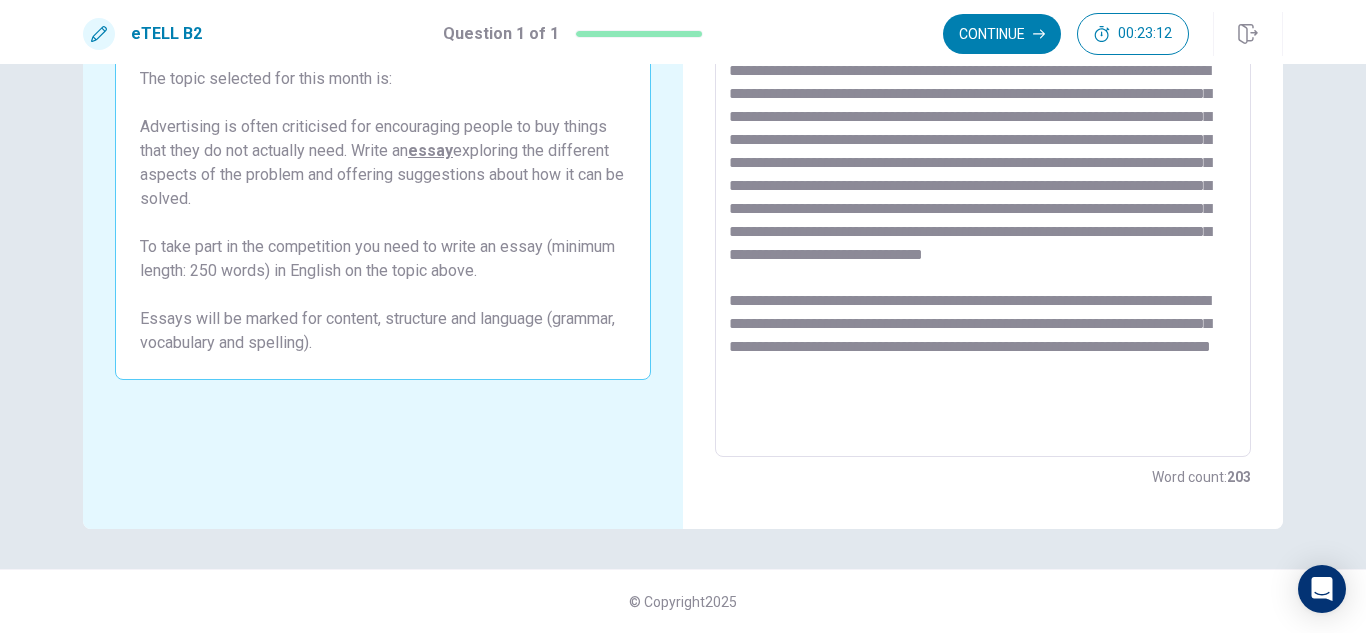 click at bounding box center (983, 181) 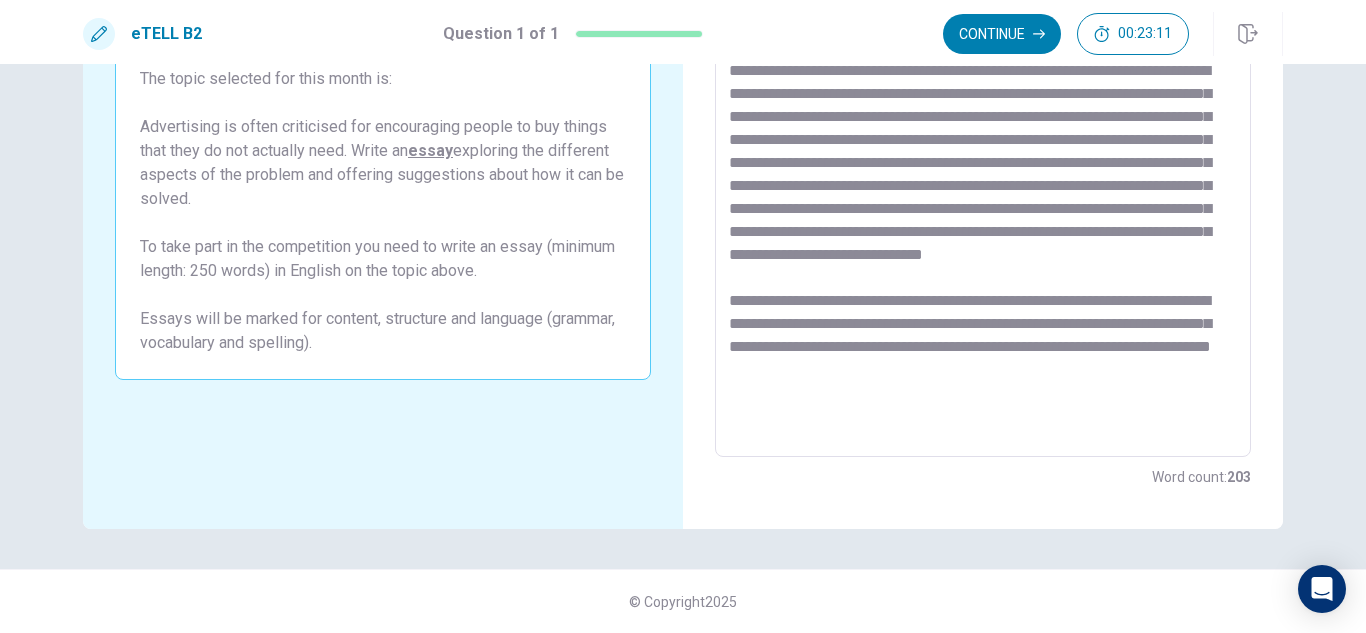 click at bounding box center [983, 181] 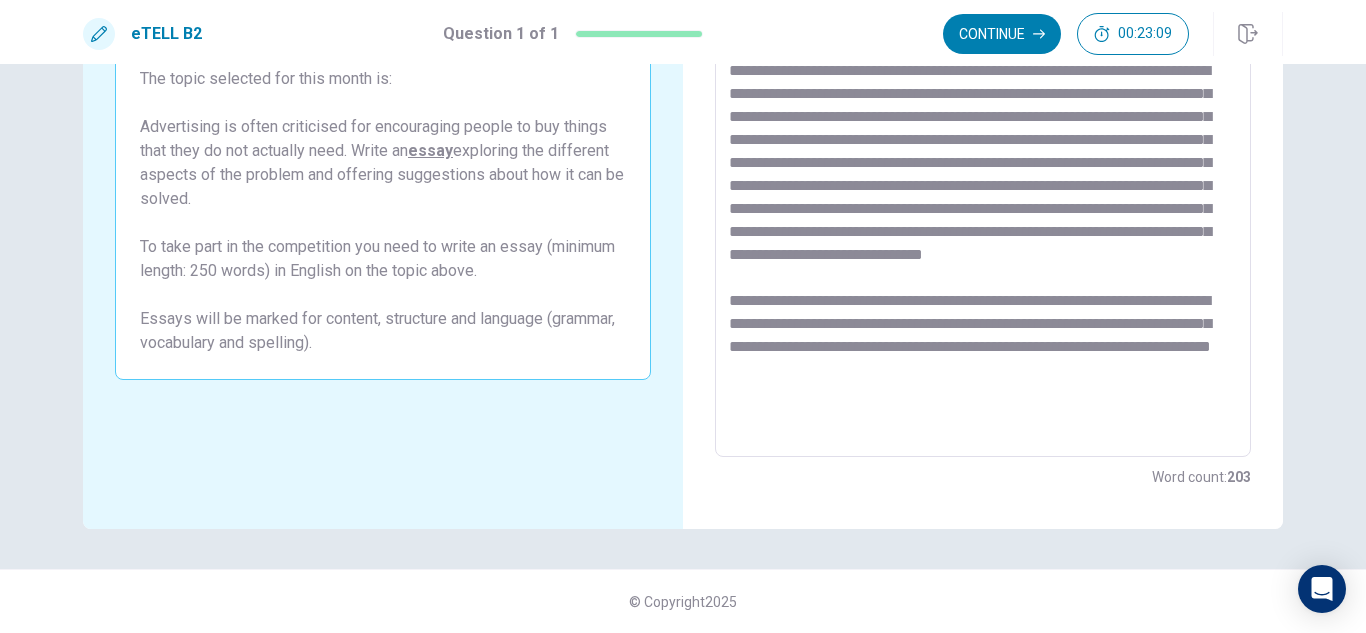 click at bounding box center [983, 181] 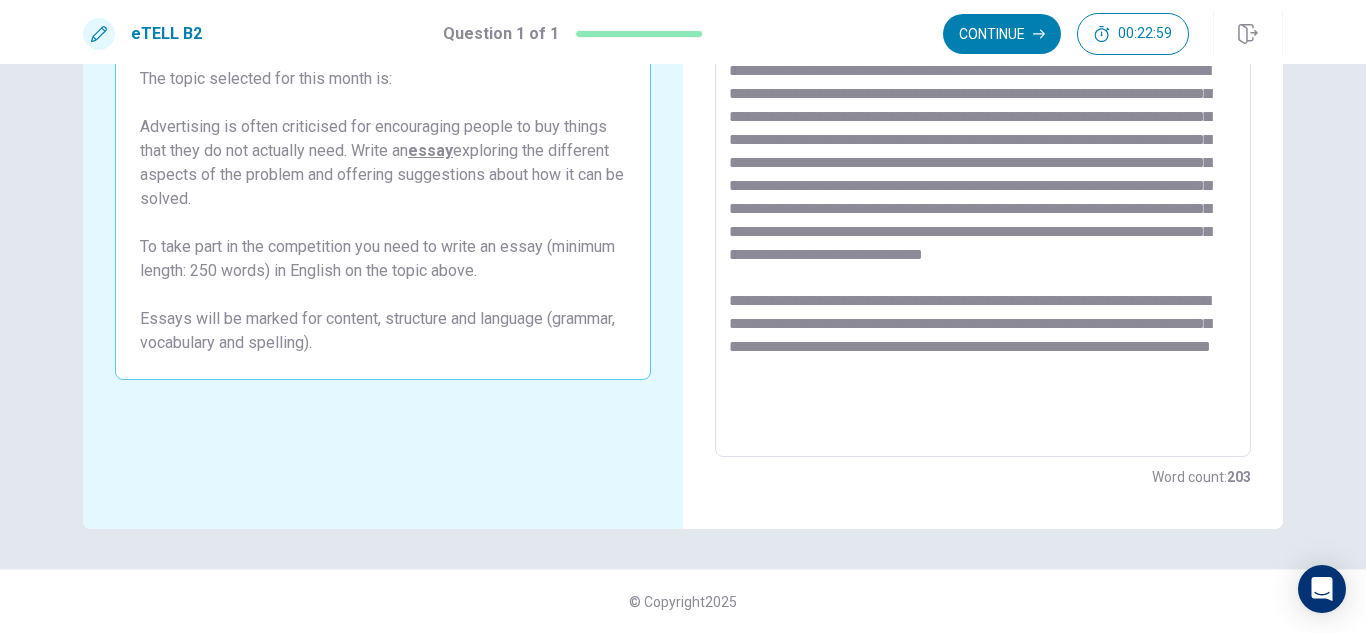 click at bounding box center [983, 181] 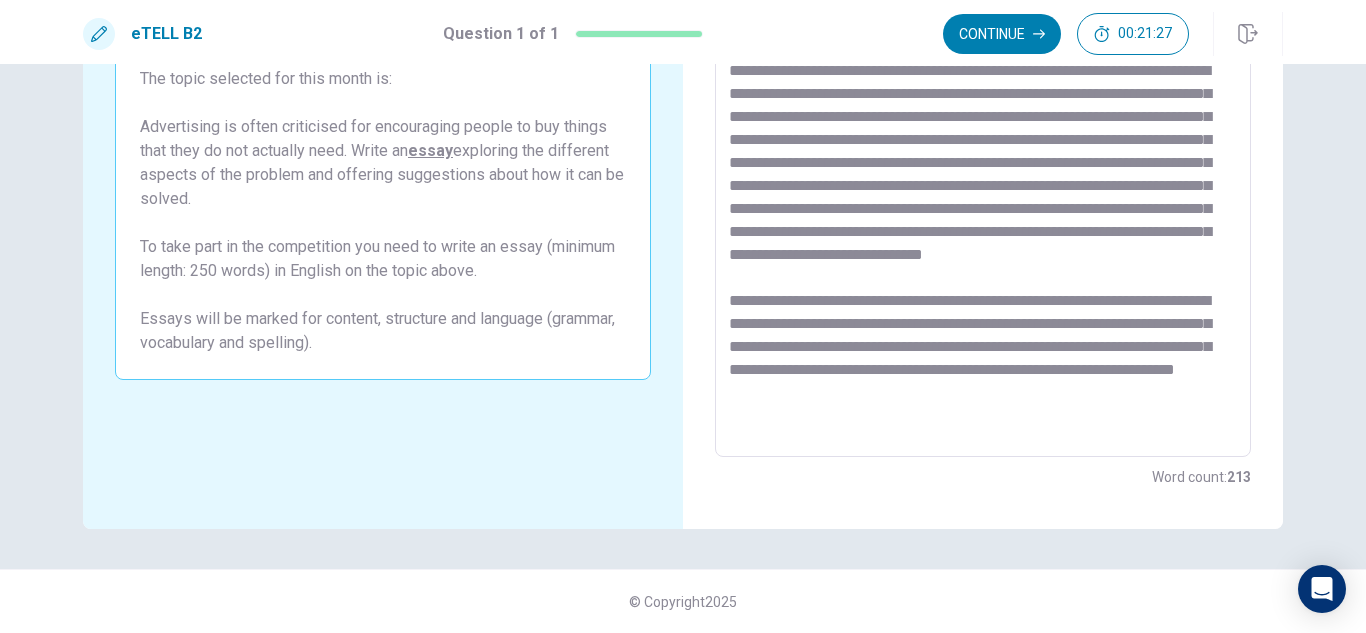 click at bounding box center [983, 181] 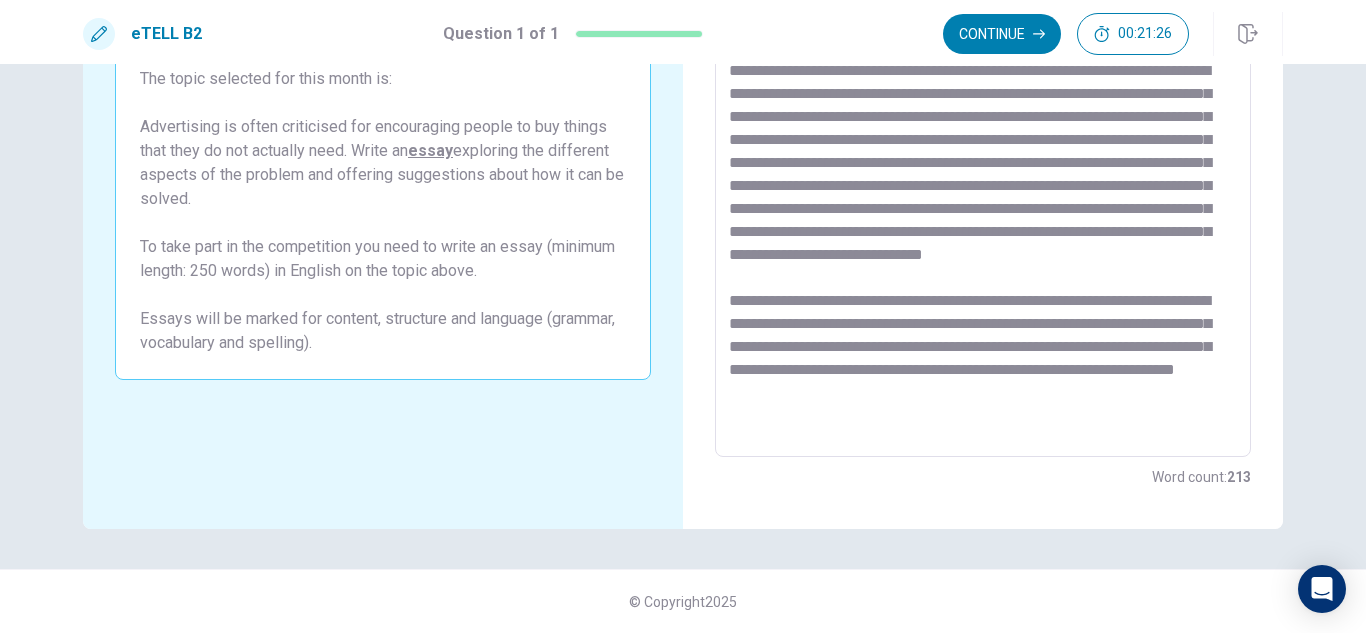 click at bounding box center [983, 181] 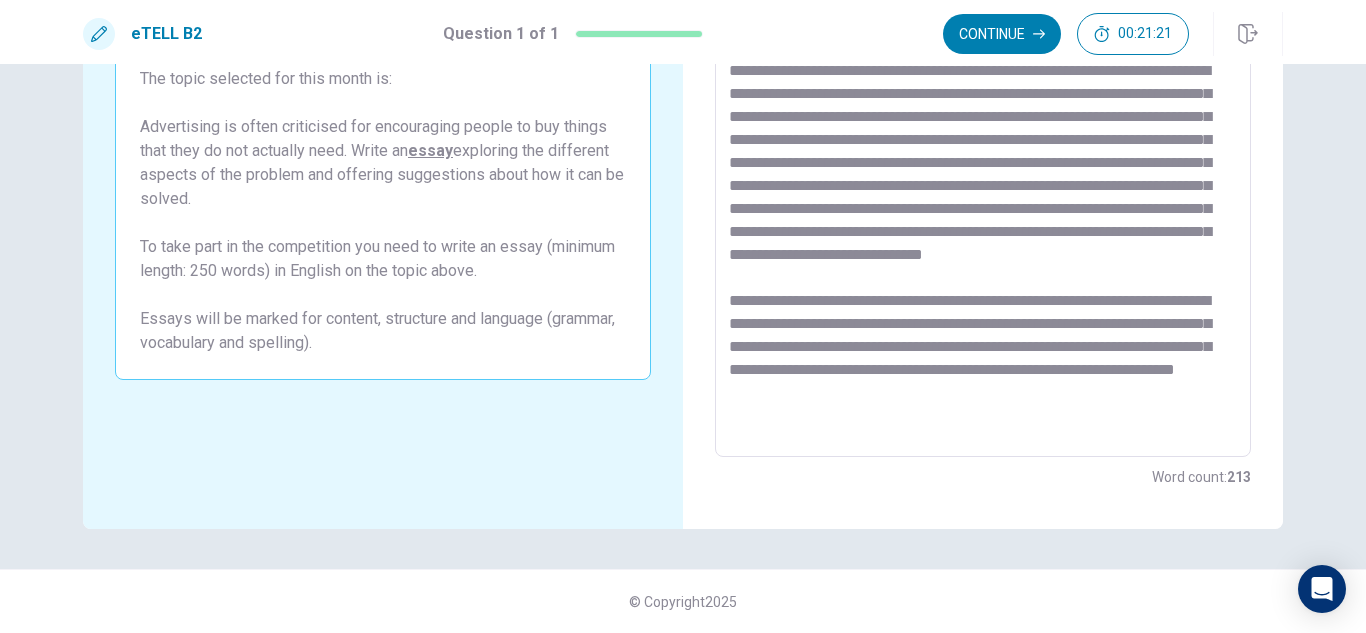 click at bounding box center (983, 181) 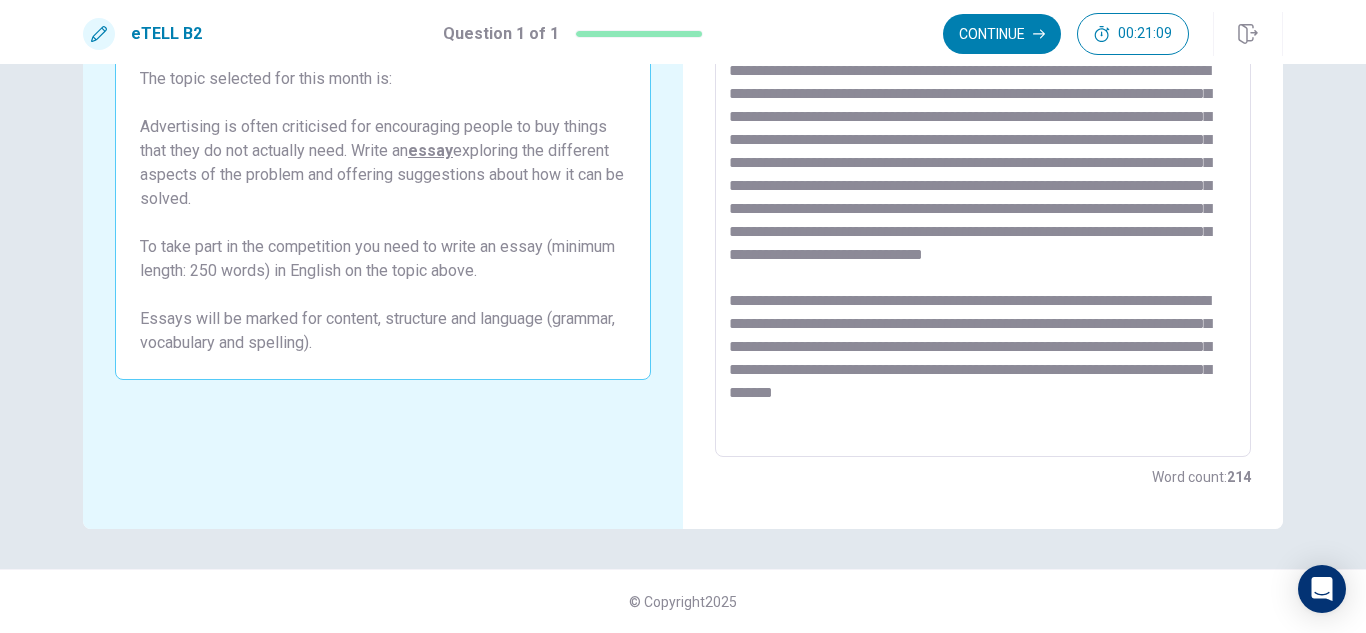 scroll, scrollTop: 55, scrollLeft: 0, axis: vertical 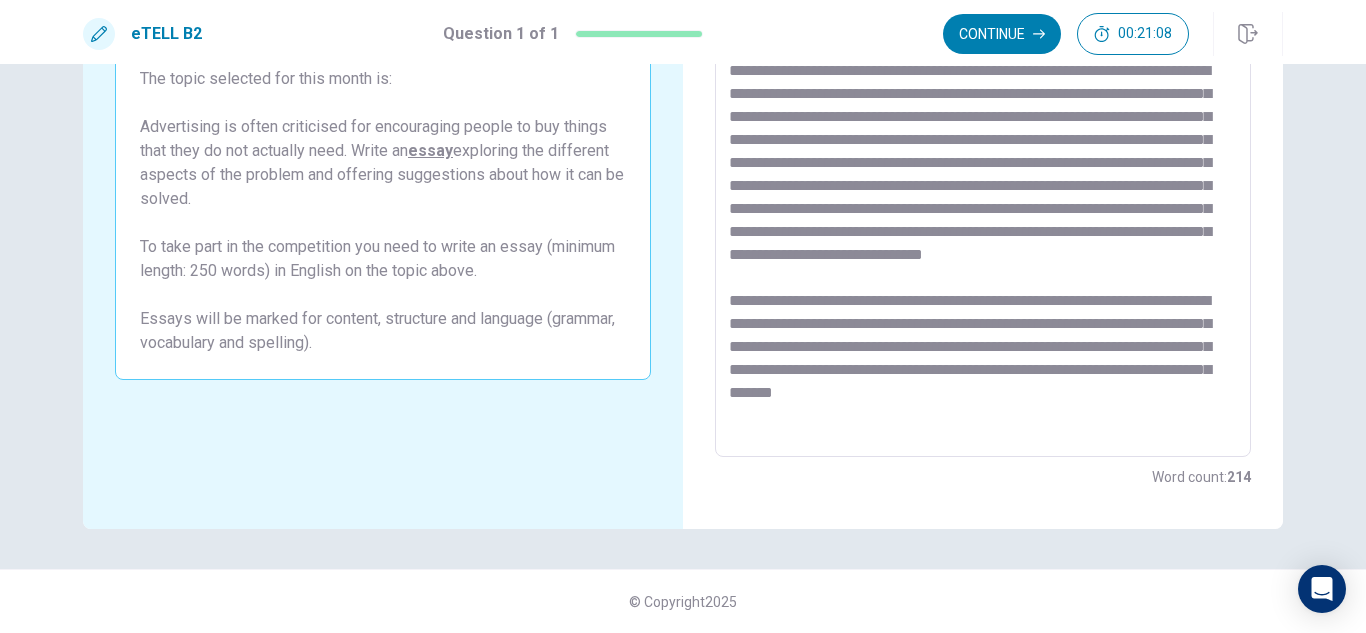 drag, startPoint x: 1095, startPoint y: 428, endPoint x: 1112, endPoint y: 428, distance: 17 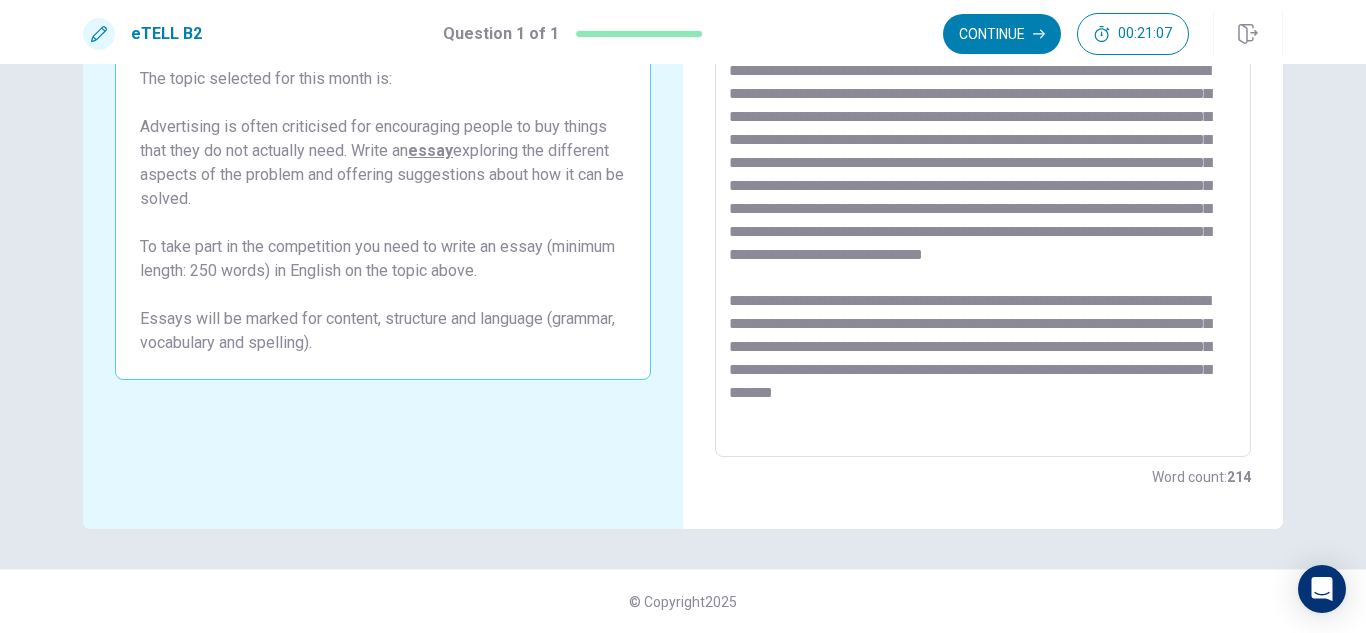 click at bounding box center [983, 181] 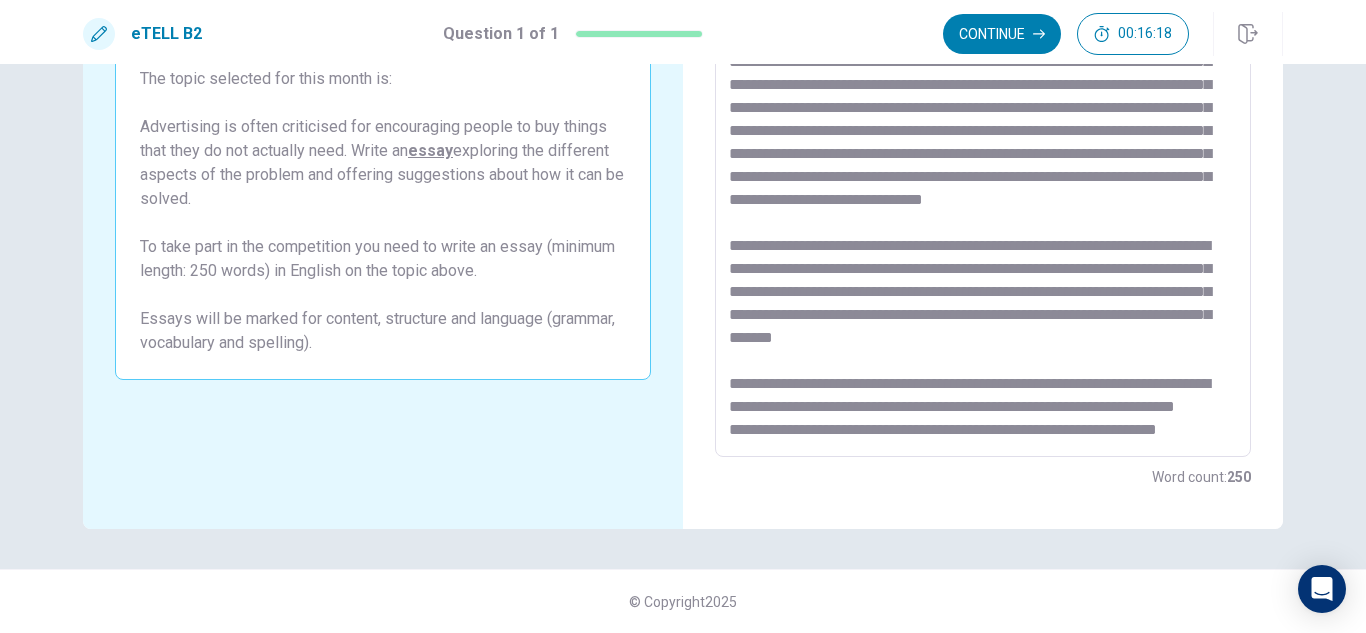 scroll, scrollTop: 169, scrollLeft: 0, axis: vertical 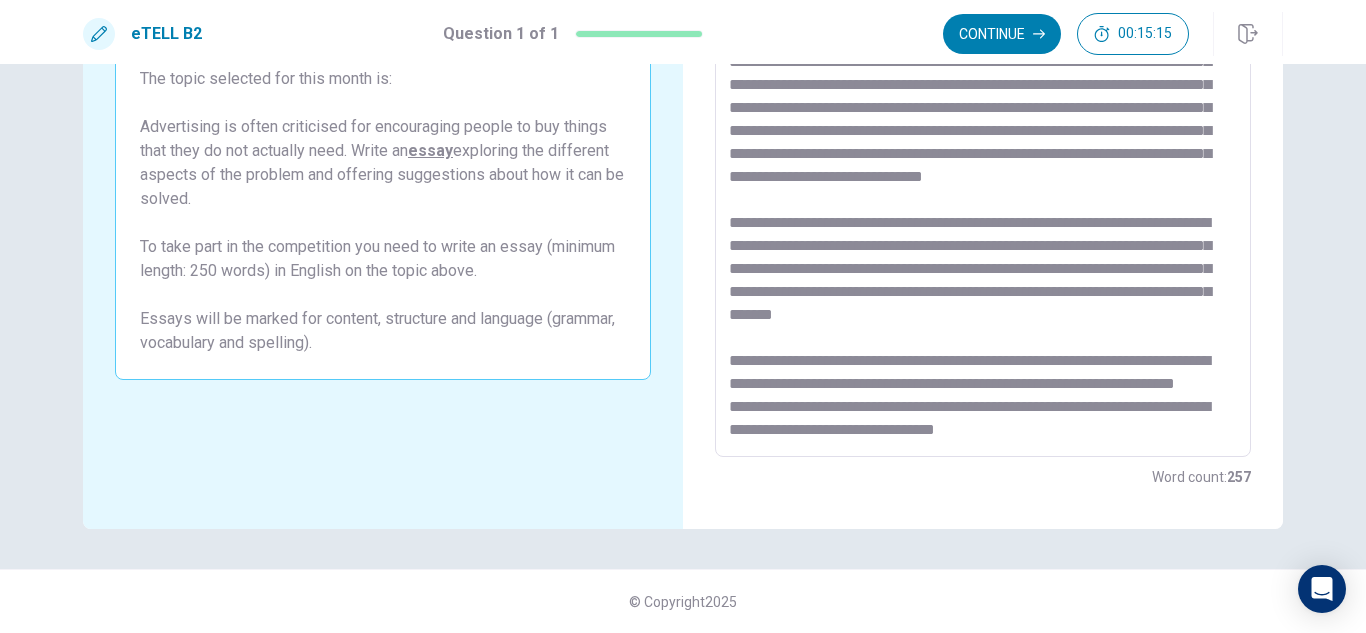 click at bounding box center (983, 181) 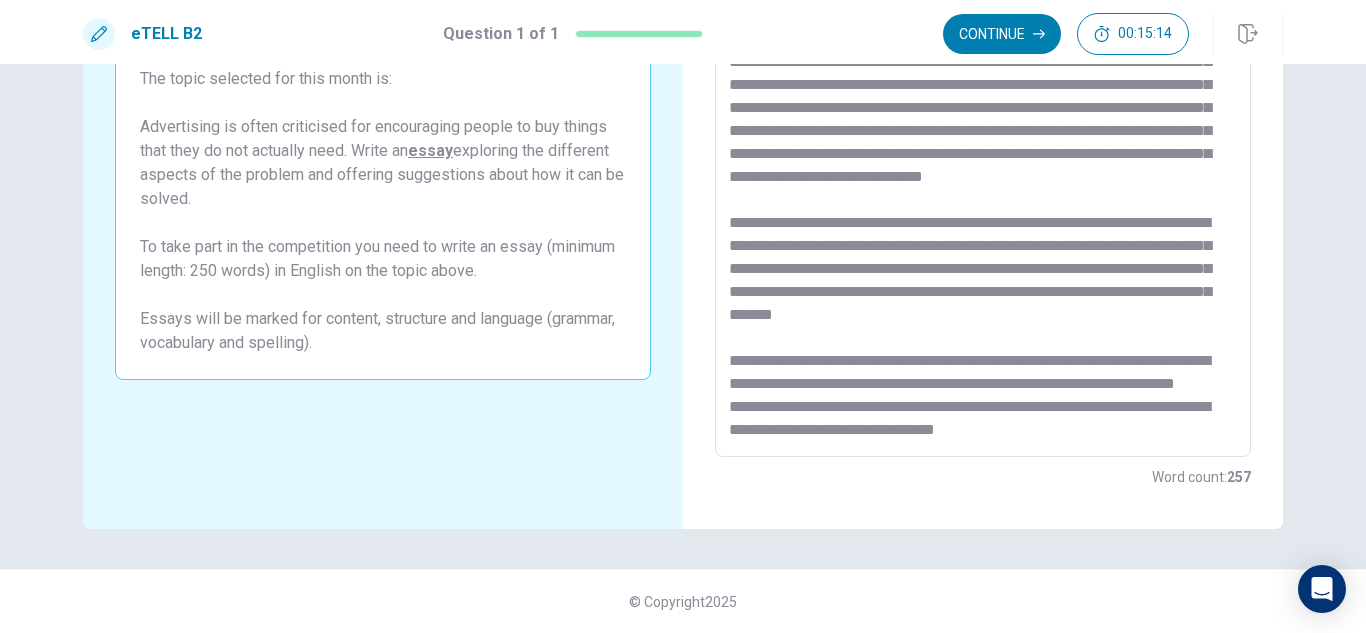 click at bounding box center [983, 181] 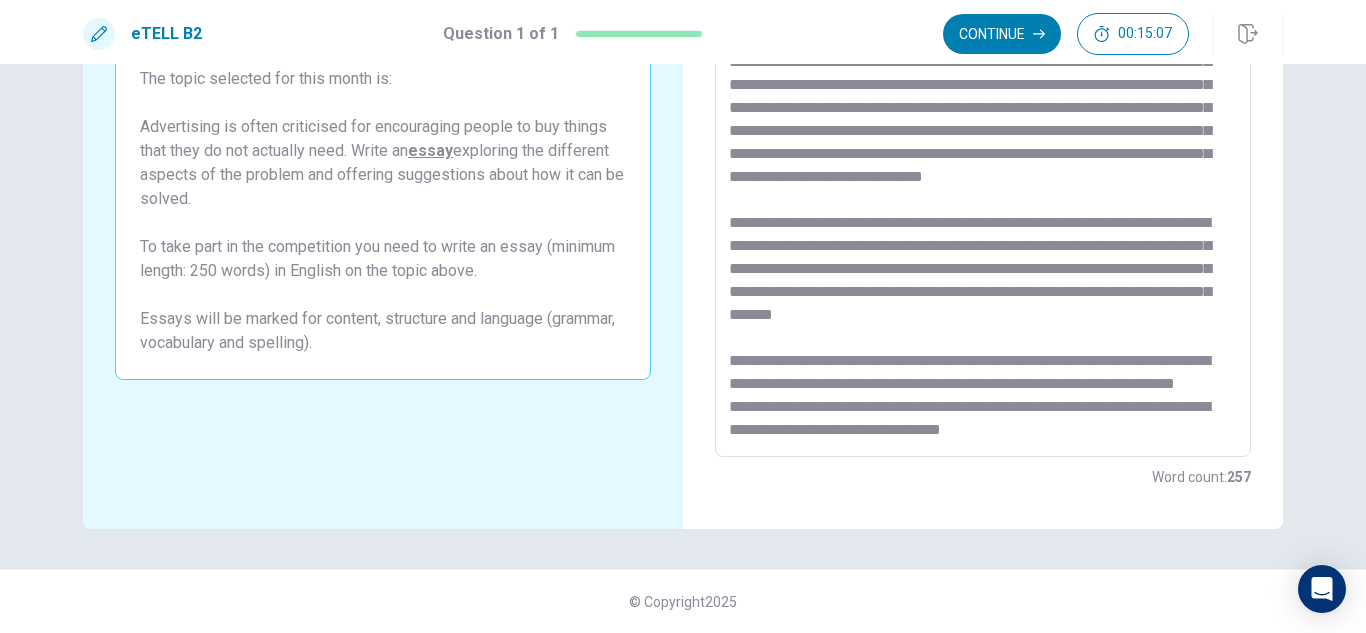 click at bounding box center [983, 181] 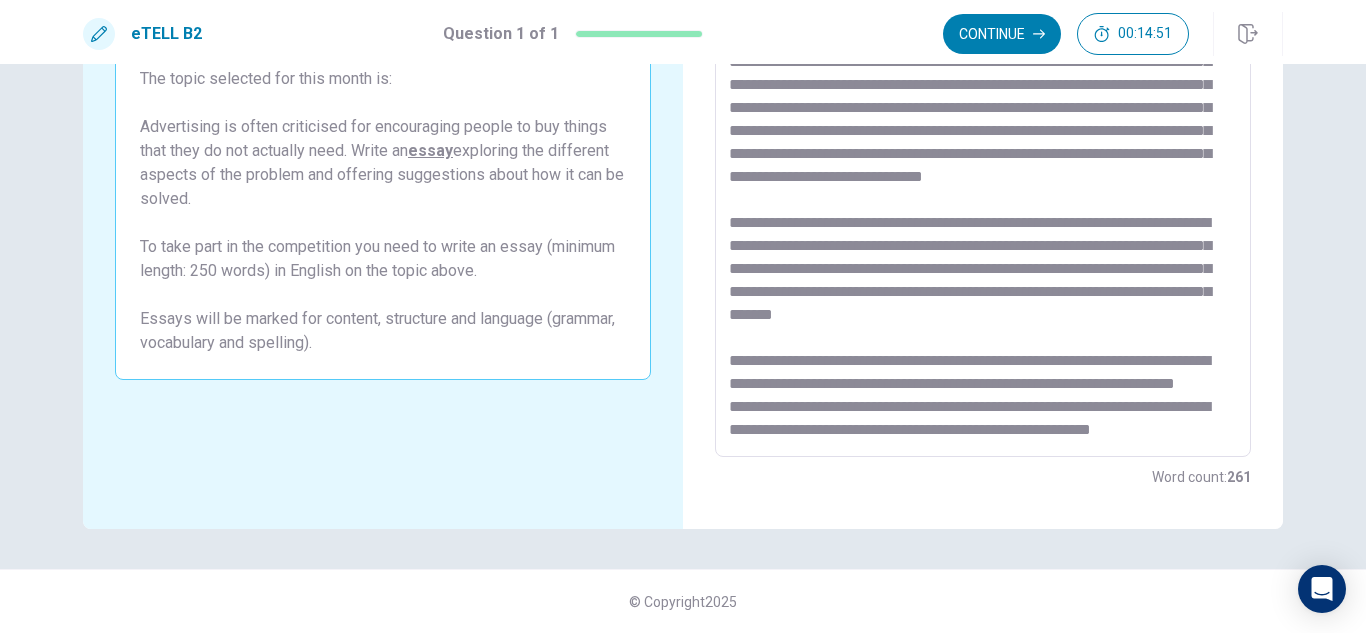 scroll, scrollTop: 192, scrollLeft: 0, axis: vertical 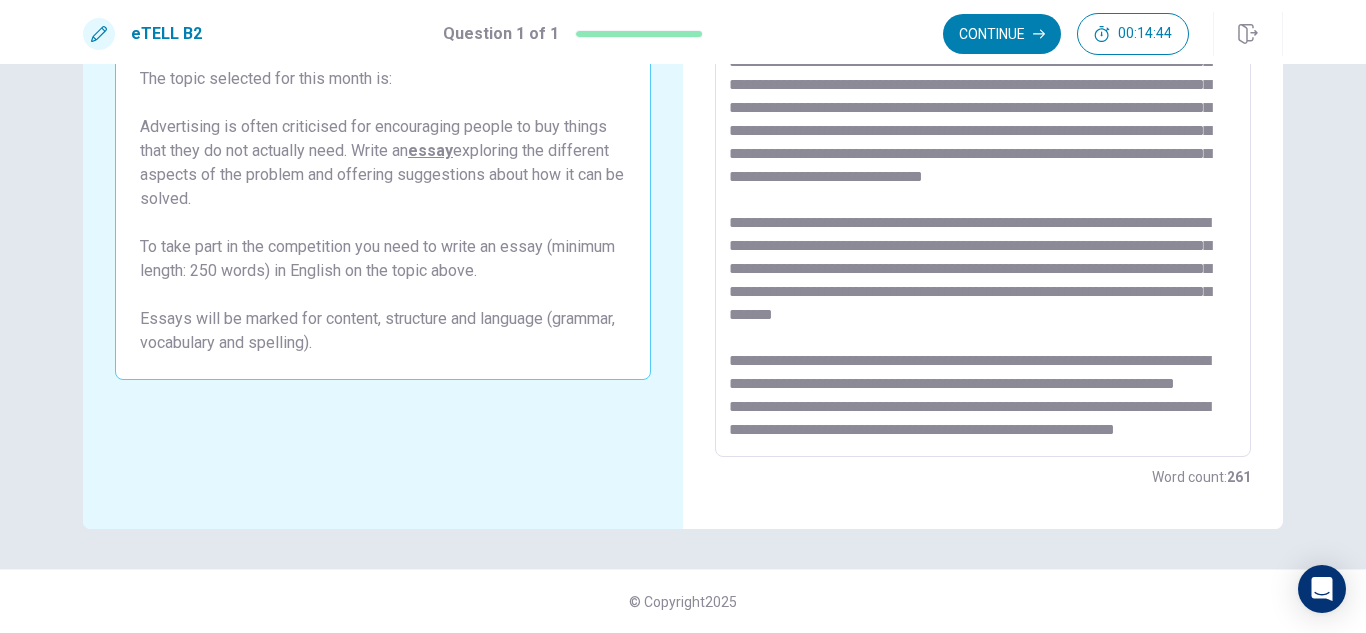 drag, startPoint x: 751, startPoint y: 424, endPoint x: 736, endPoint y: 431, distance: 16.552946 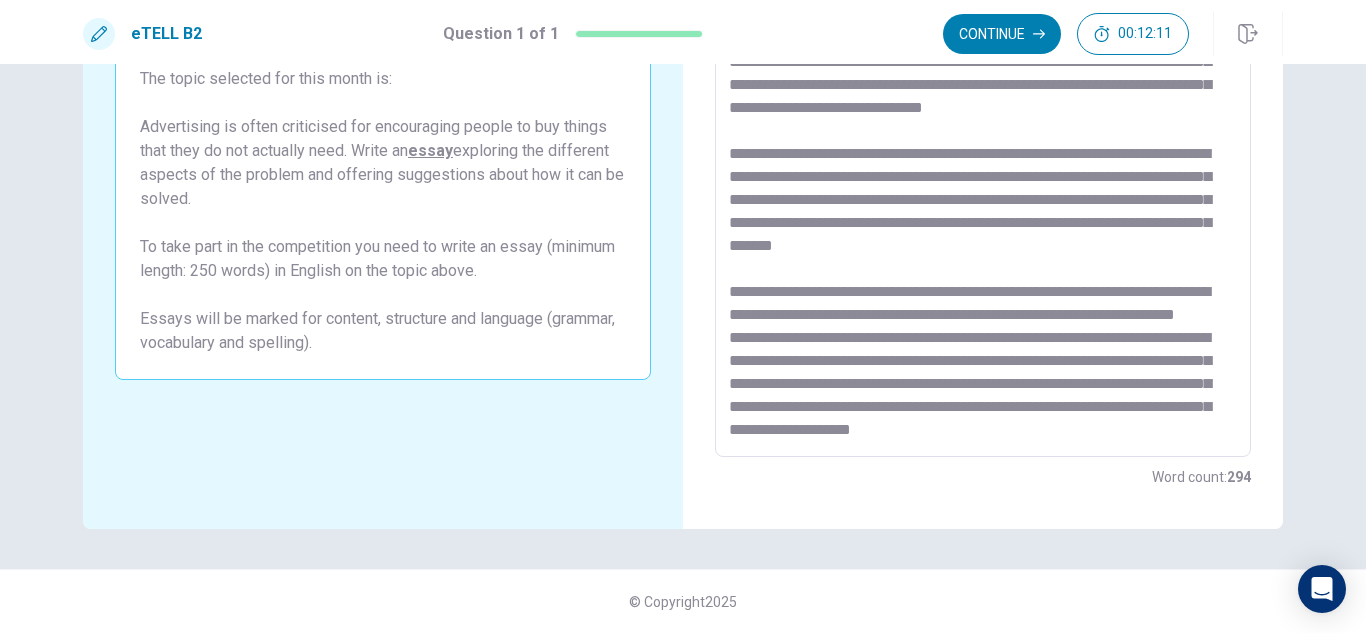scroll, scrollTop: 261, scrollLeft: 0, axis: vertical 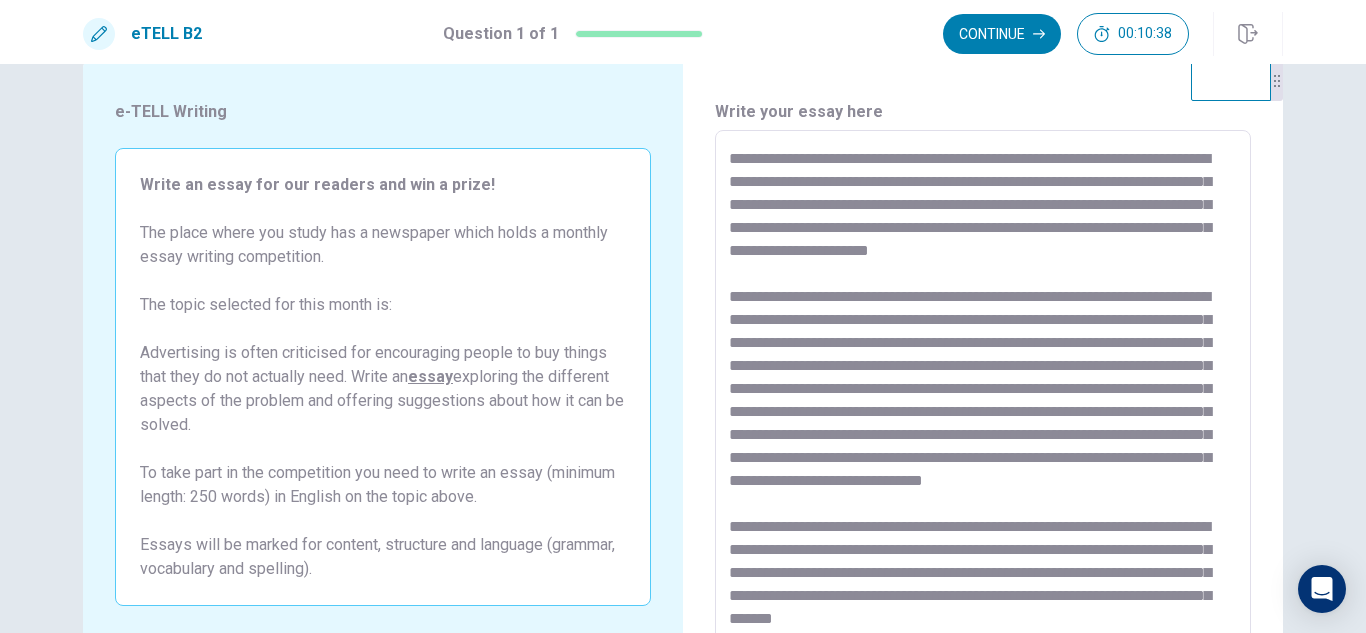 click at bounding box center (983, 407) 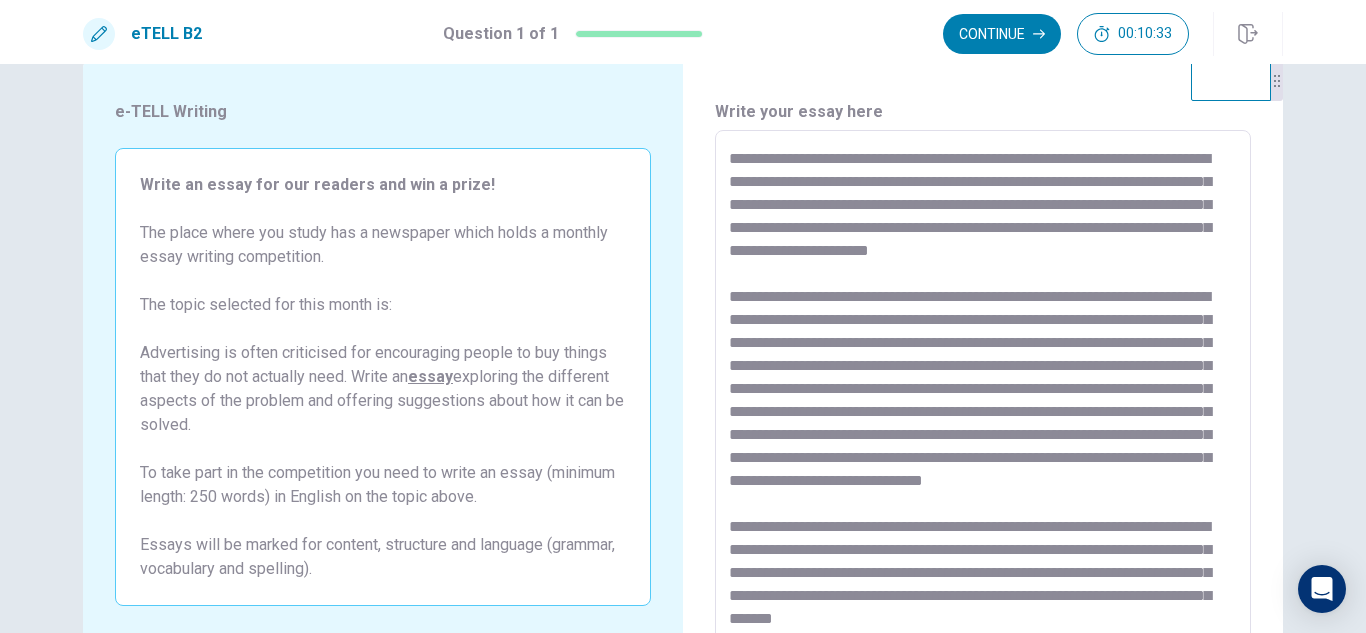 click at bounding box center [983, 407] 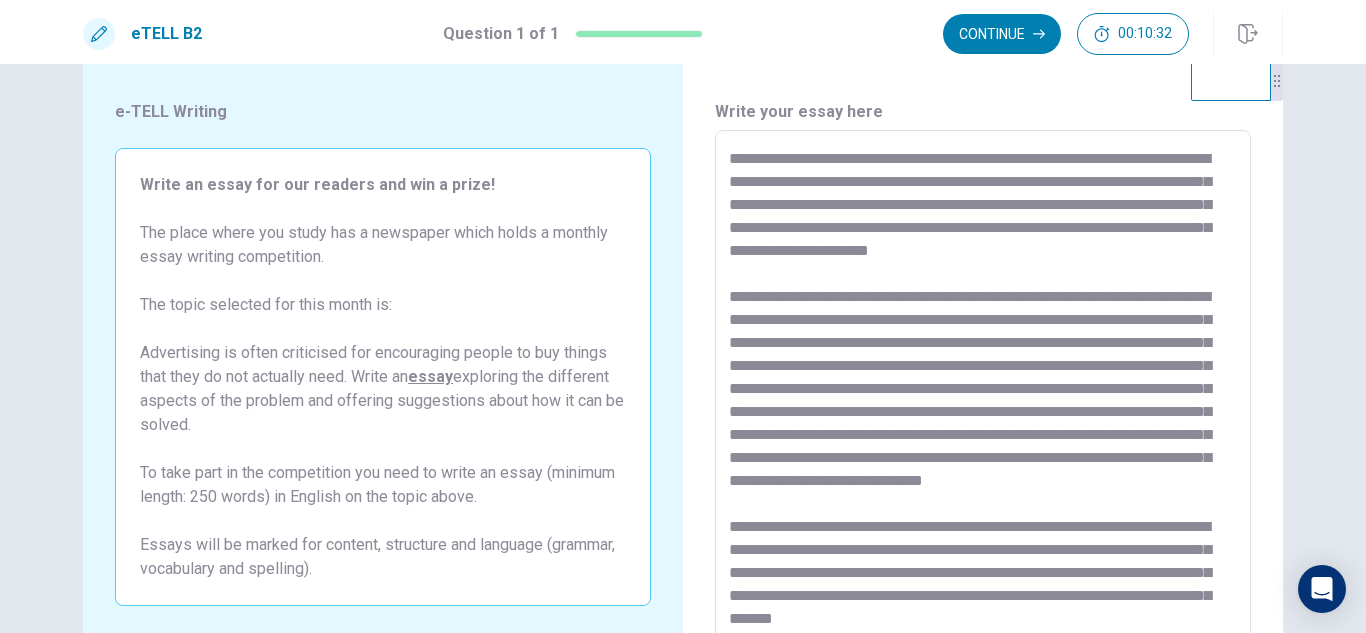 click at bounding box center [983, 407] 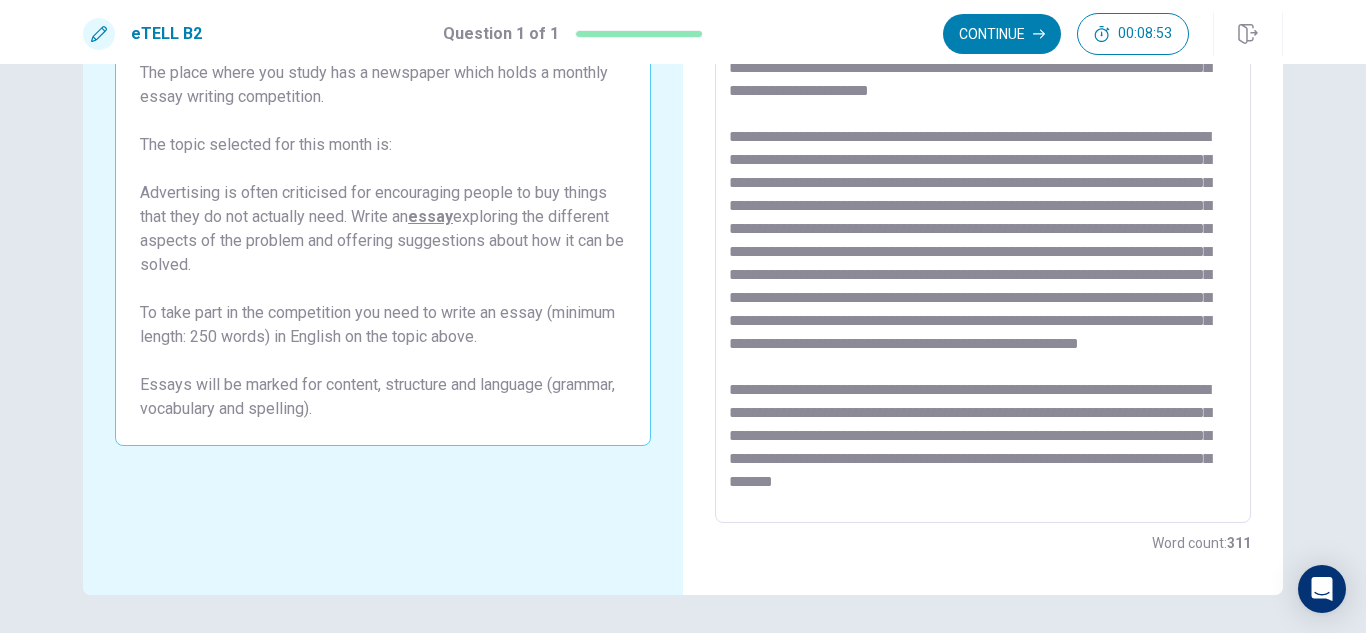 scroll, scrollTop: 270, scrollLeft: 0, axis: vertical 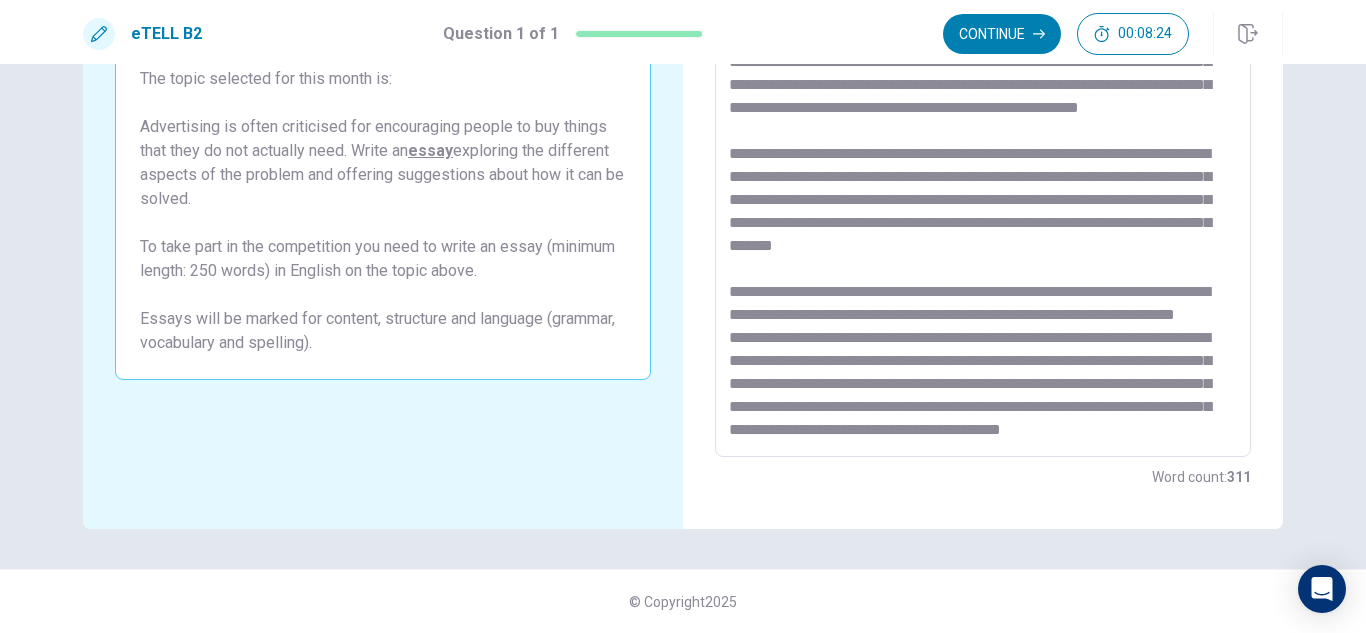 click at bounding box center [983, 181] 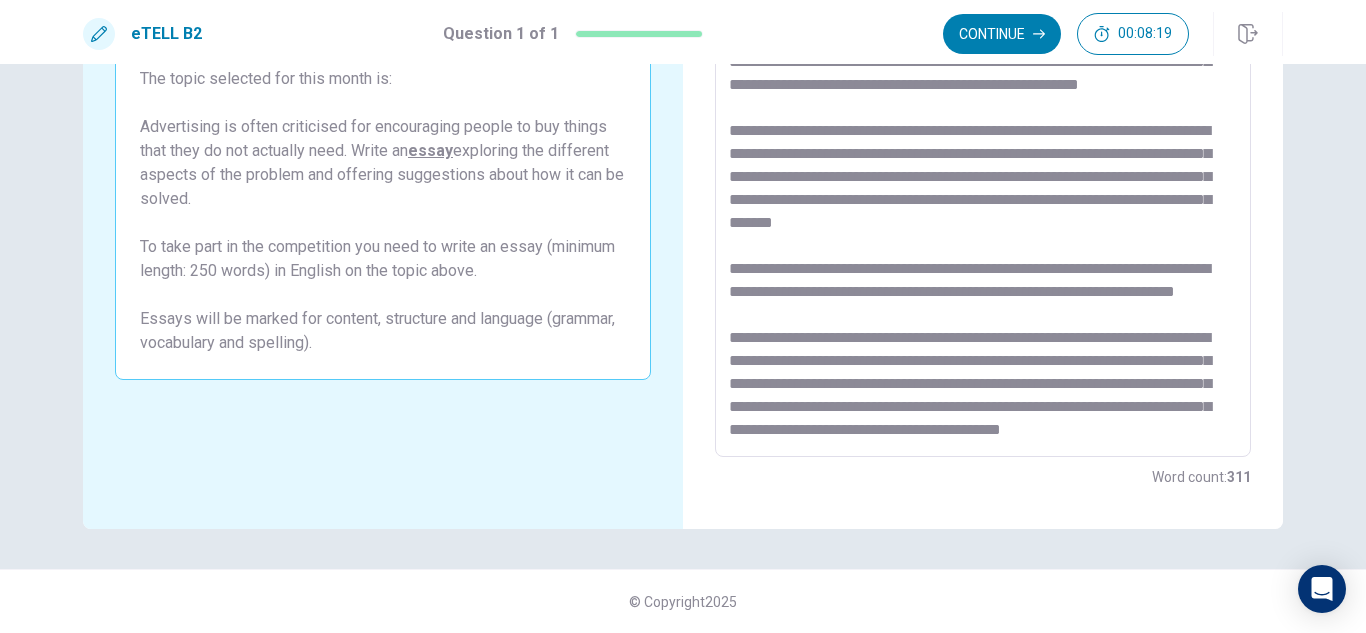 scroll, scrollTop: 0, scrollLeft: 0, axis: both 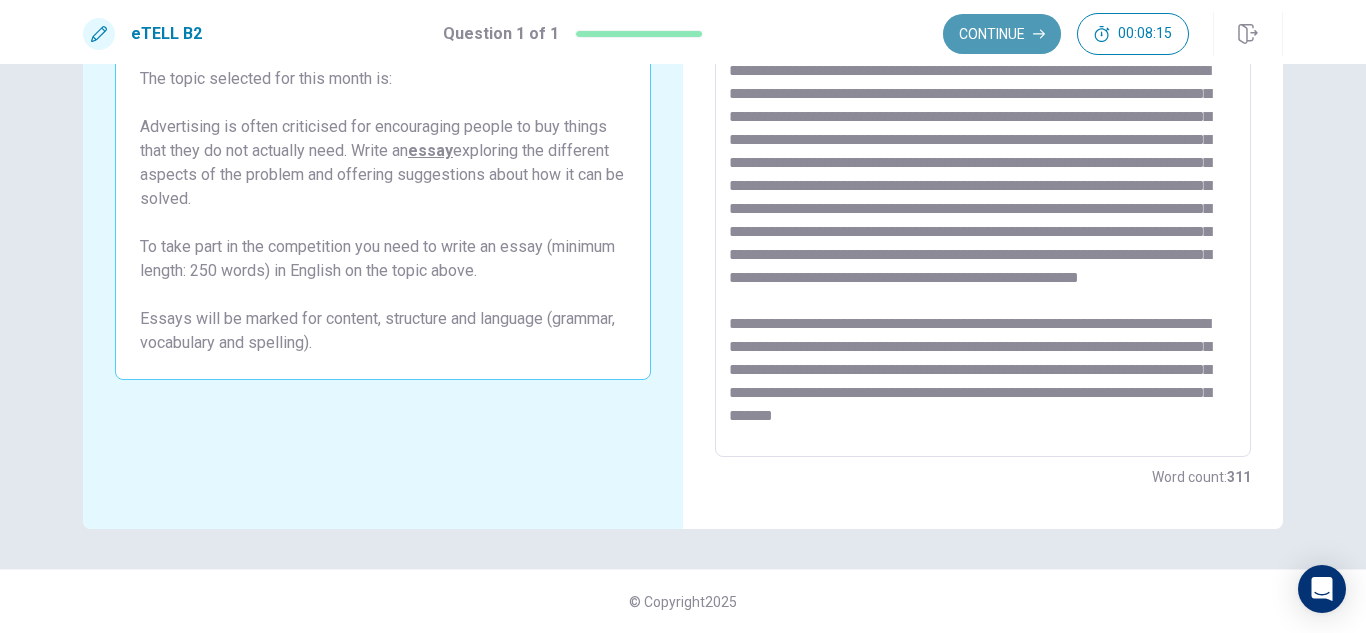 click on "Continue" at bounding box center [1002, 34] 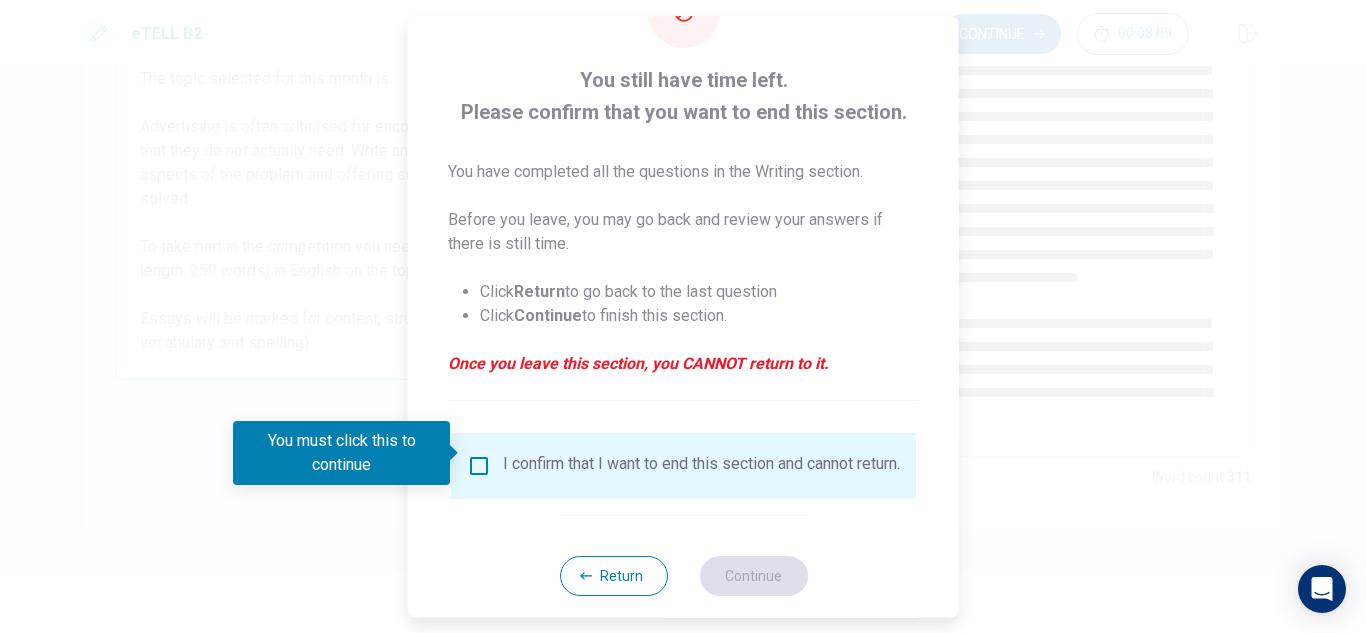scroll, scrollTop: 113, scrollLeft: 0, axis: vertical 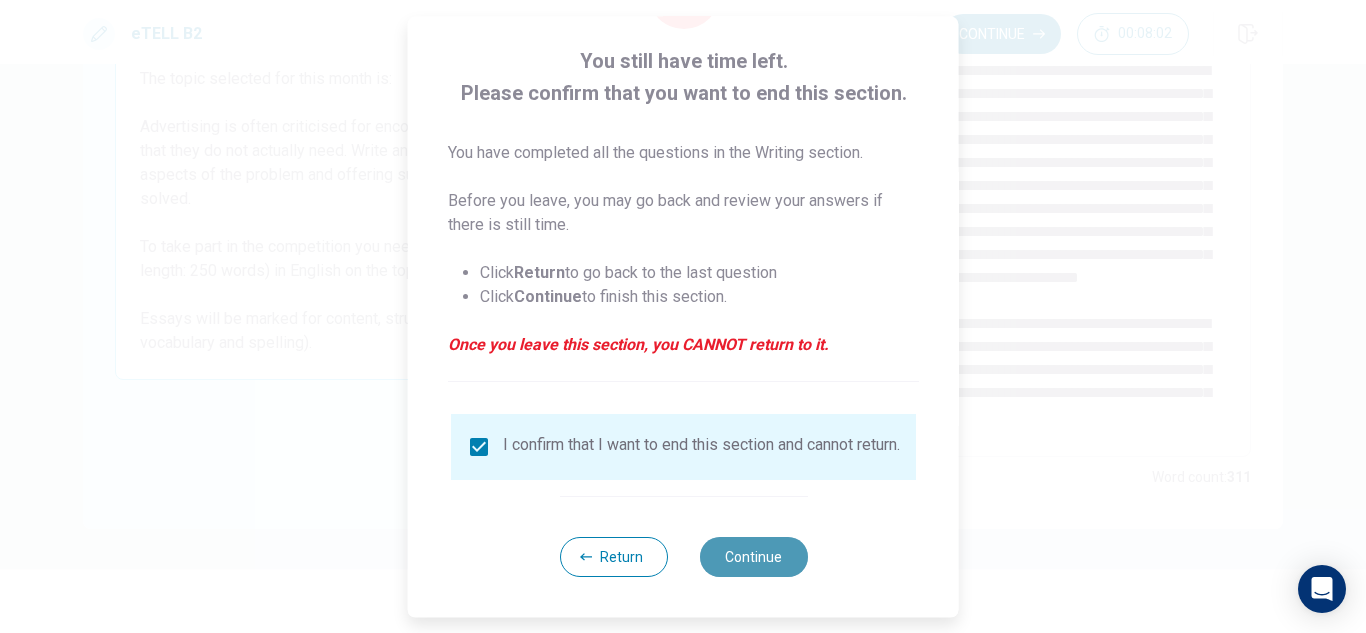 click on "Continue" at bounding box center [753, 557] 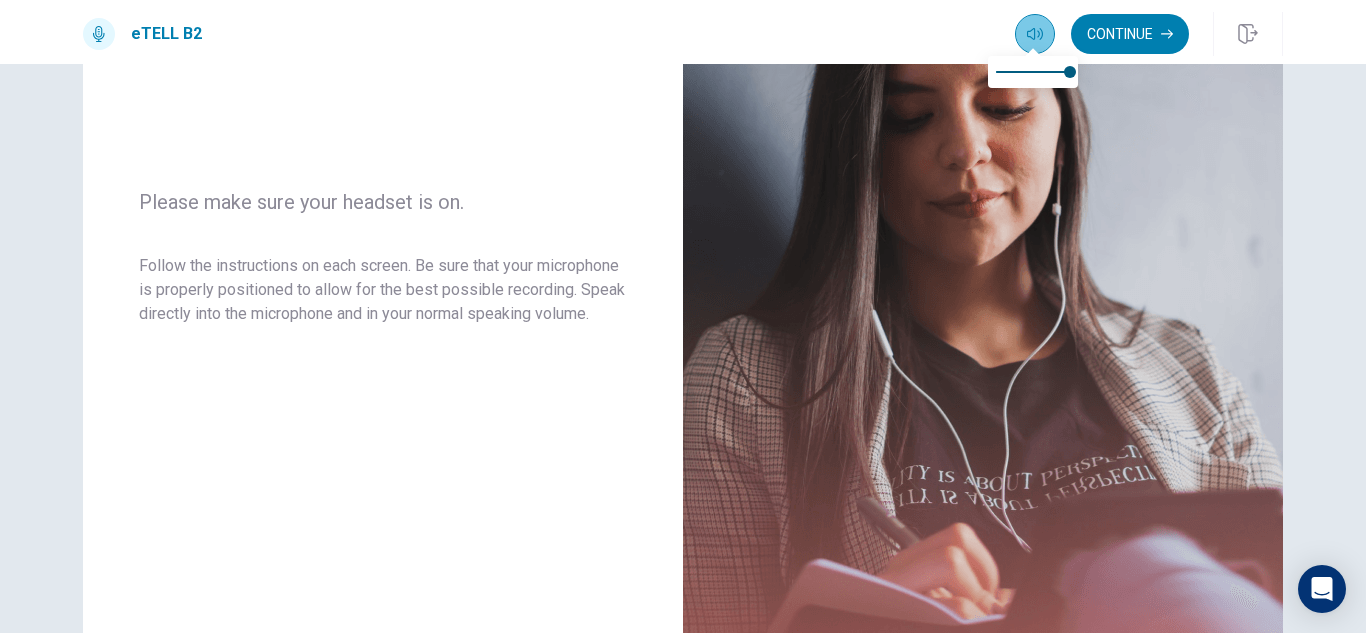 click at bounding box center [1035, 34] 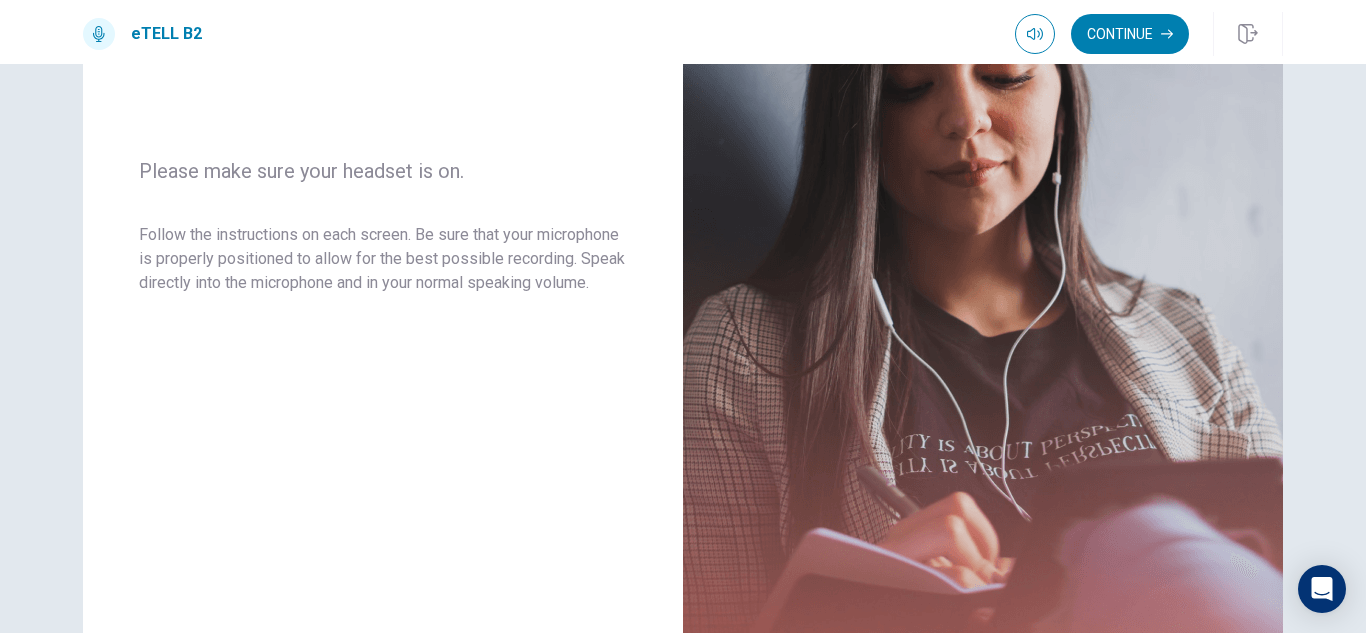 scroll, scrollTop: 310, scrollLeft: 0, axis: vertical 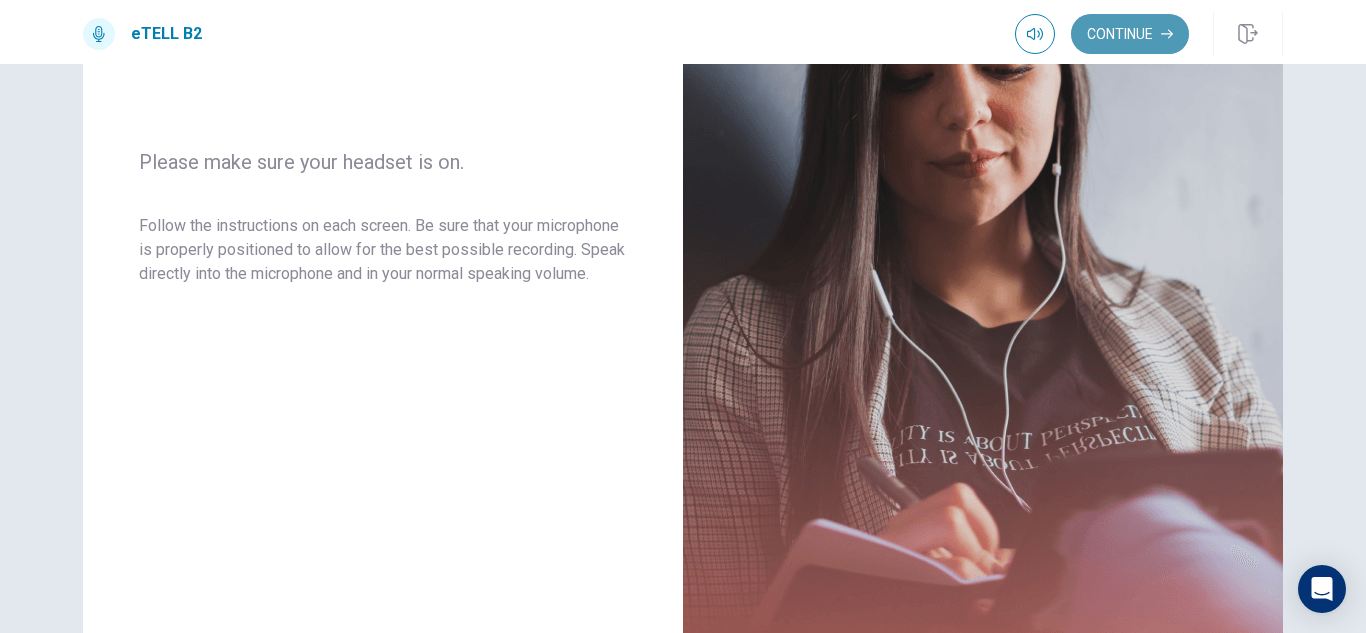 click on "Continue" at bounding box center (1130, 34) 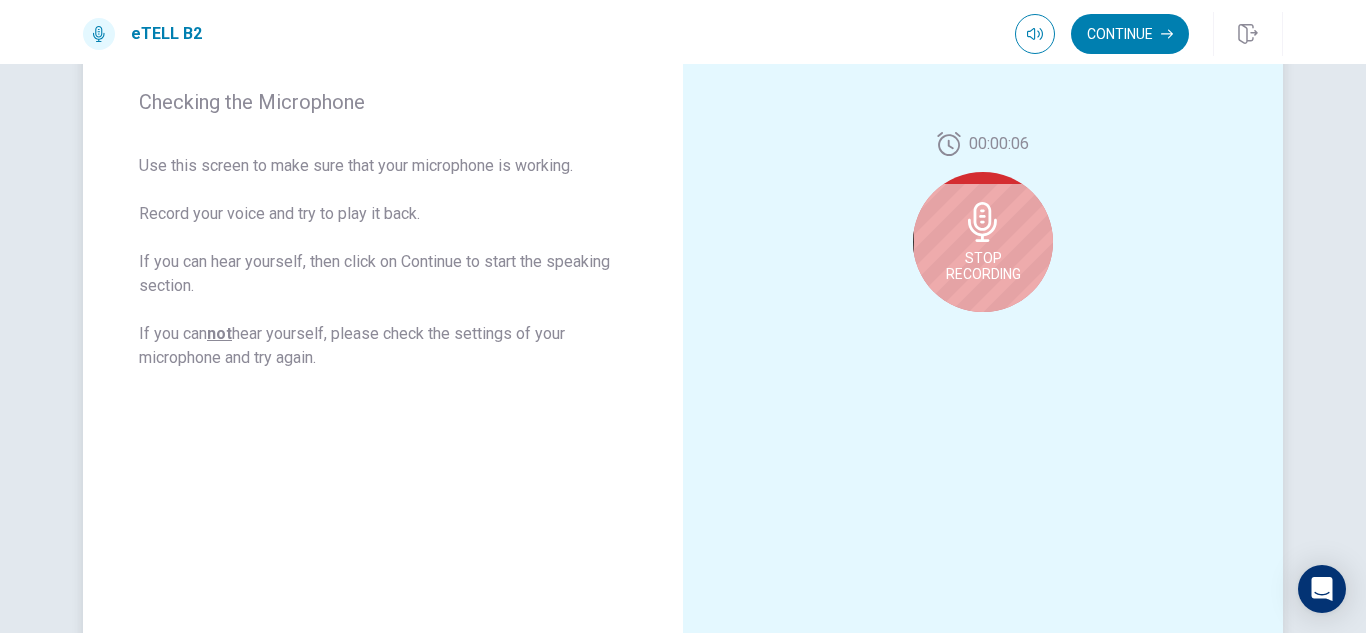 click 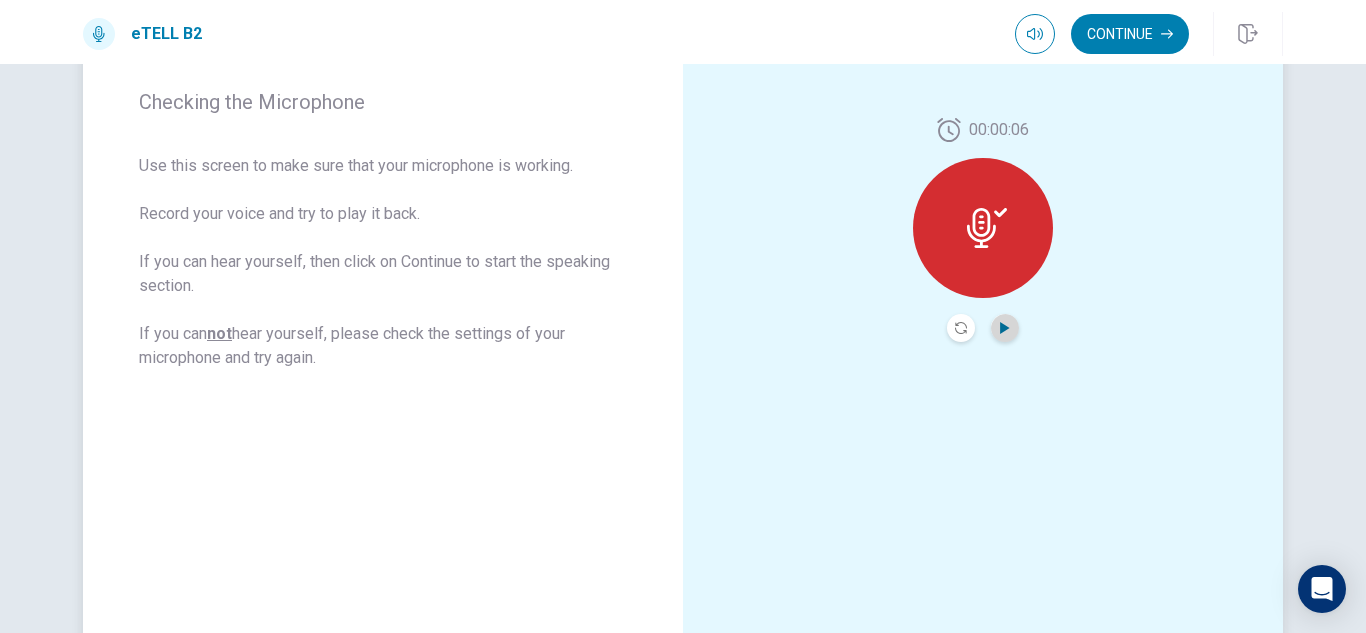 click 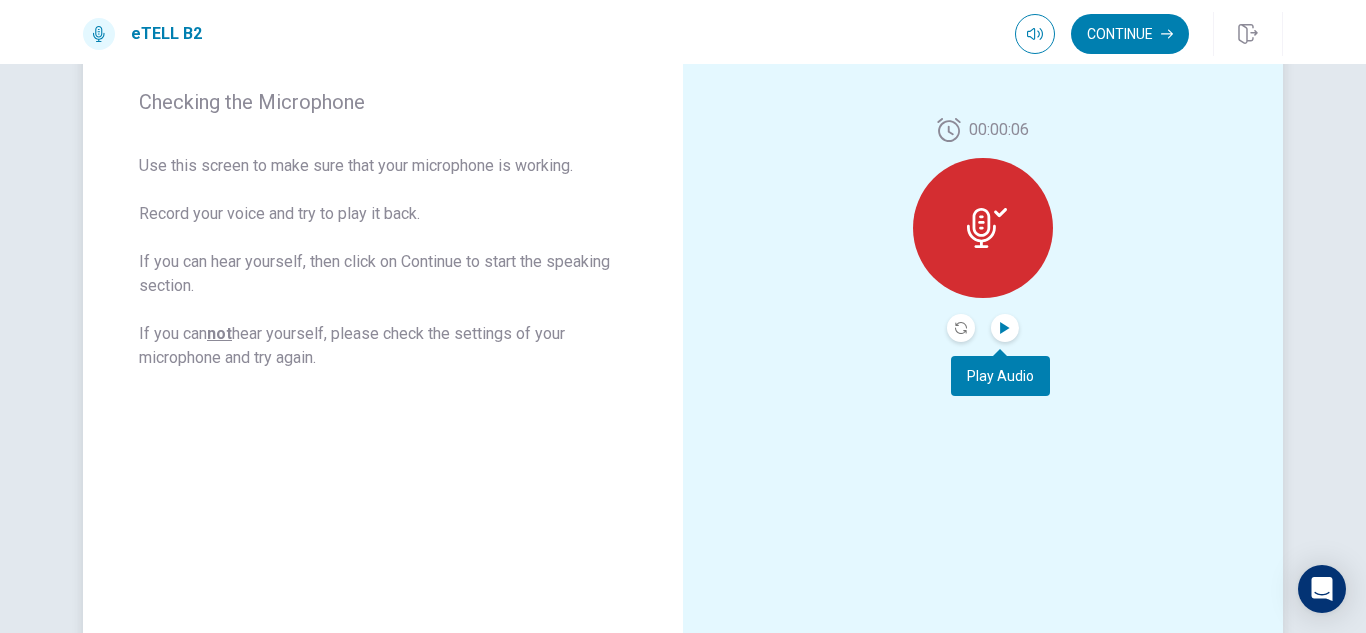click 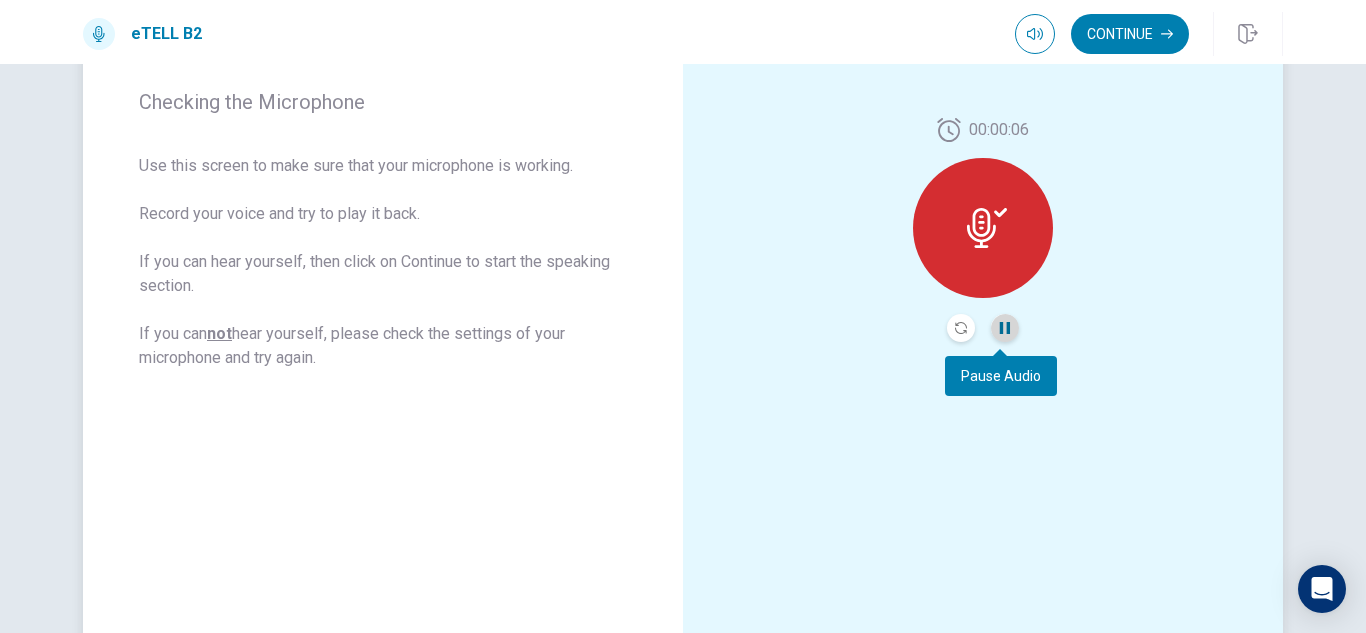 click 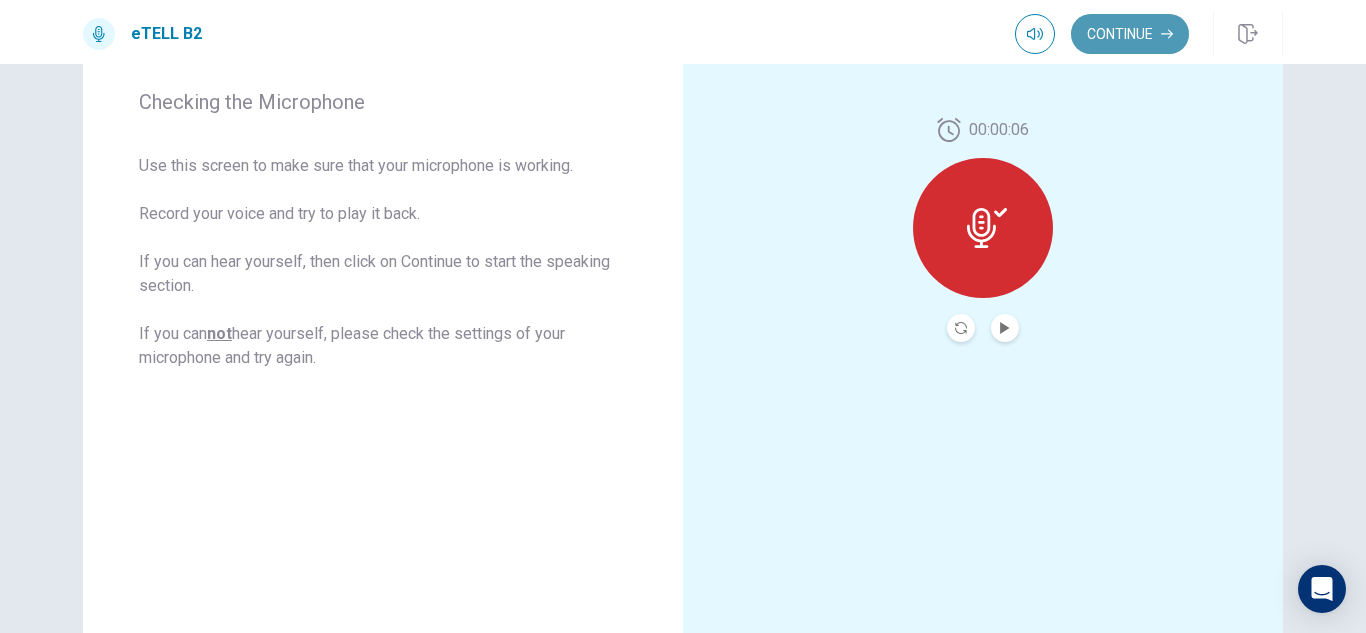 click on "Continue" at bounding box center (1130, 34) 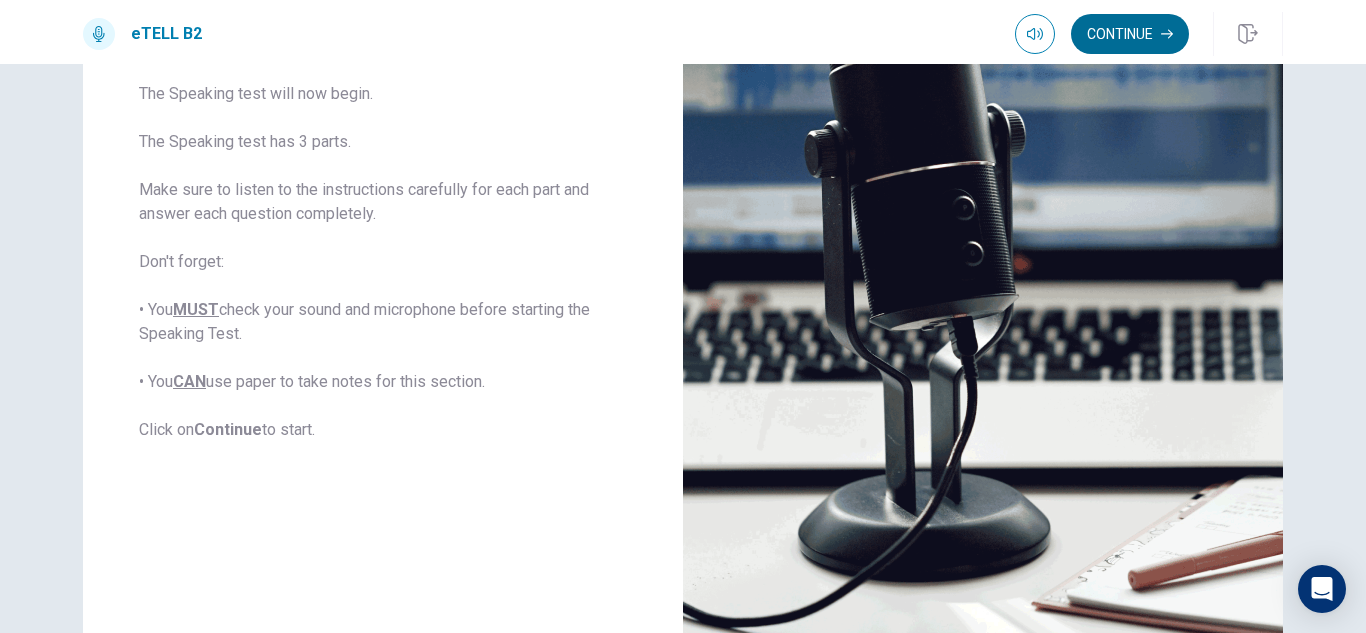 click on "Continue" at bounding box center (1130, 34) 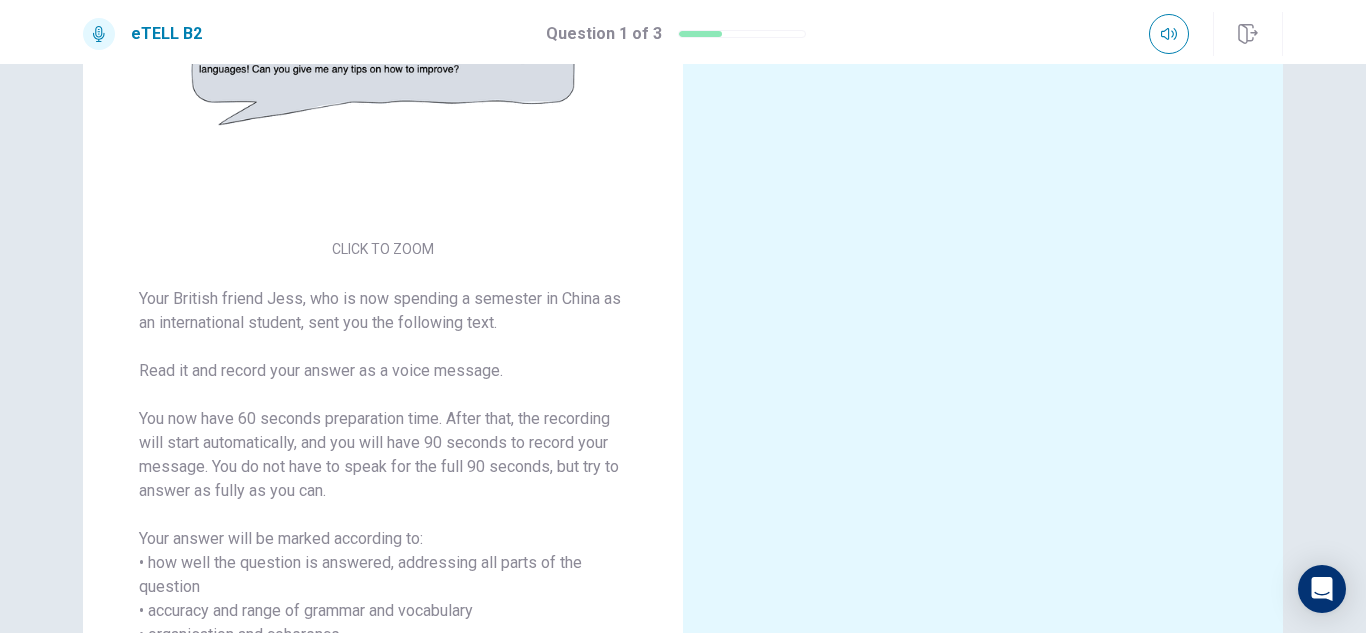 scroll, scrollTop: 310, scrollLeft: 0, axis: vertical 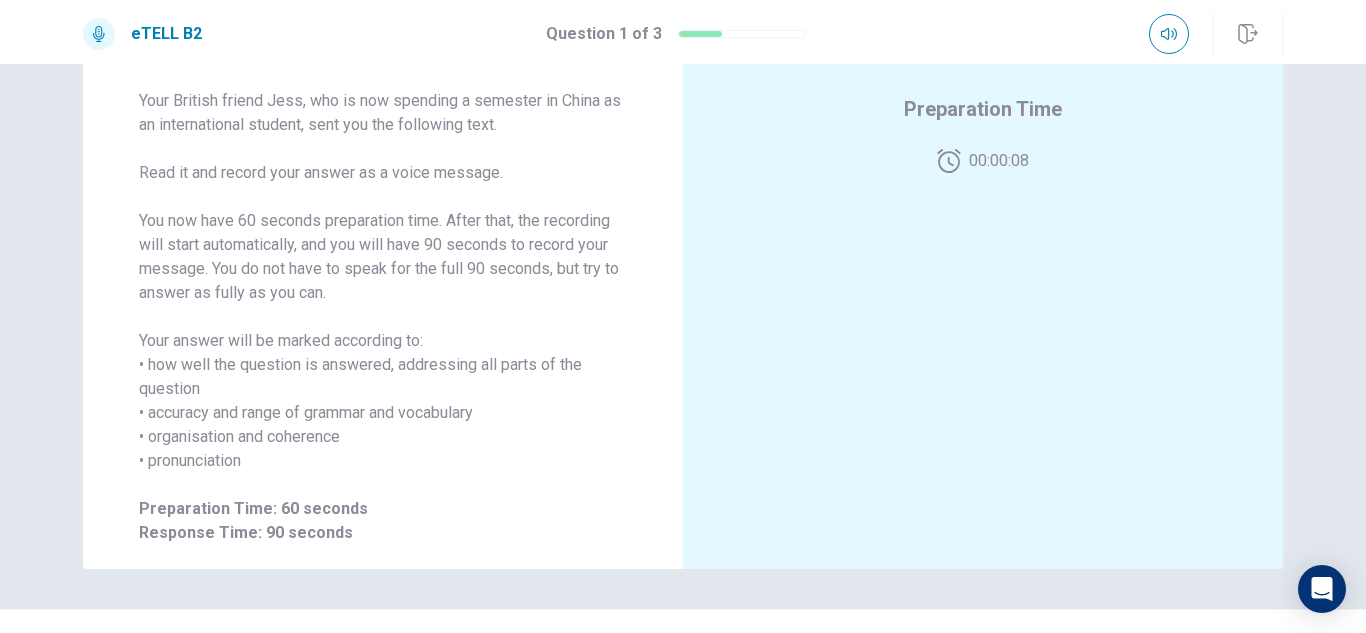 click 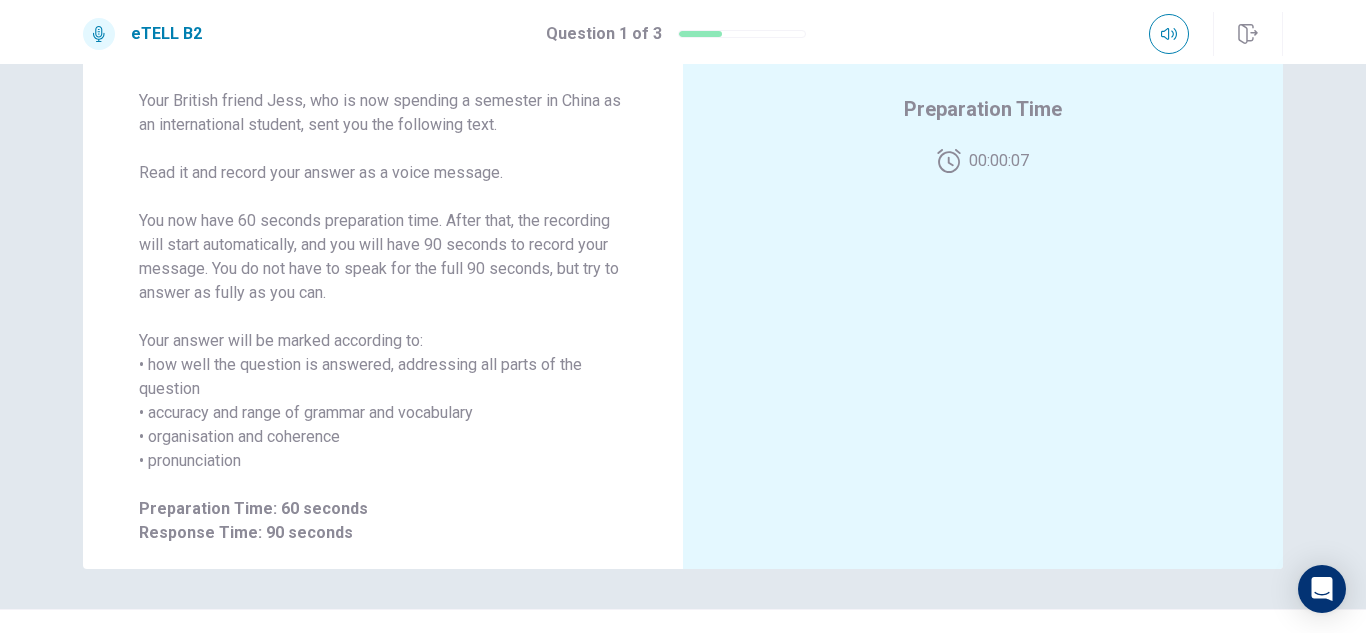 click 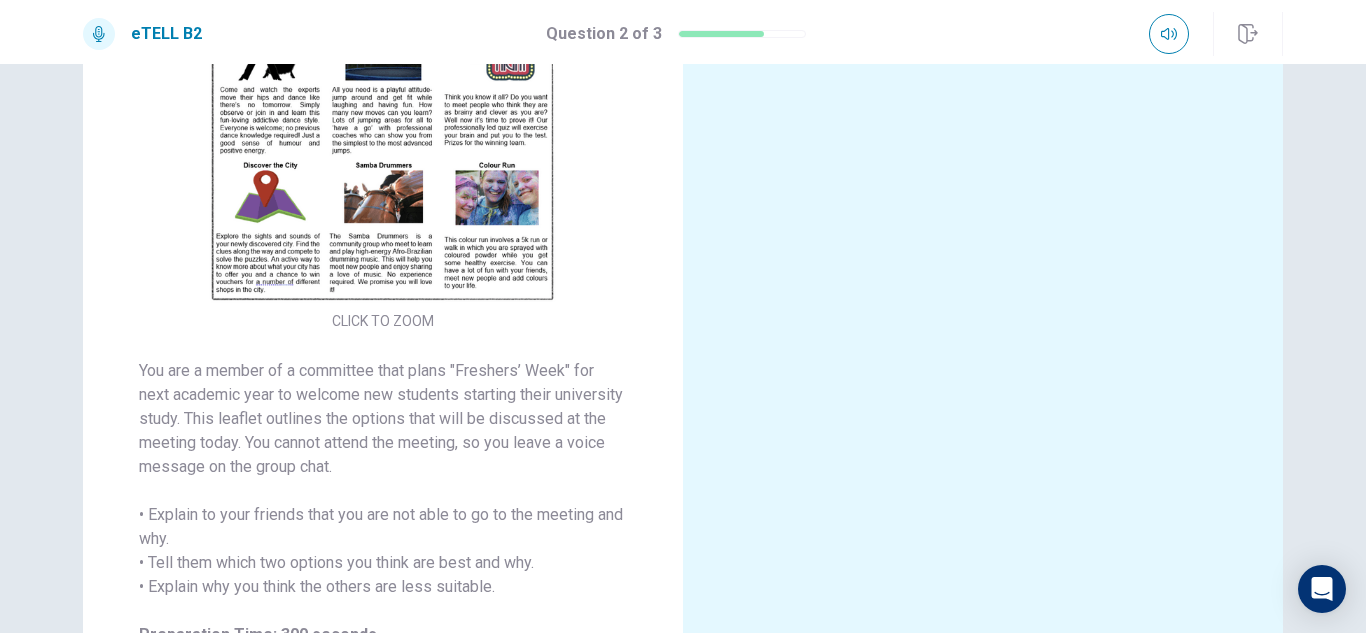 scroll, scrollTop: 407, scrollLeft: 0, axis: vertical 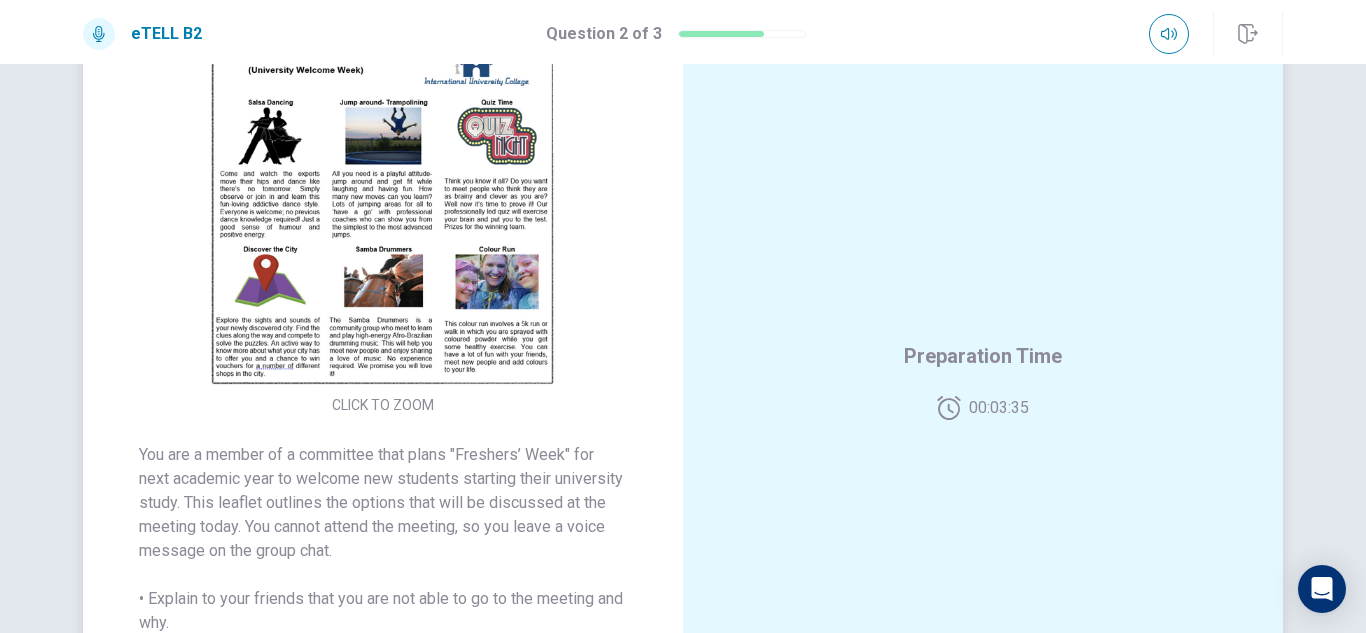 click at bounding box center [383, 212] 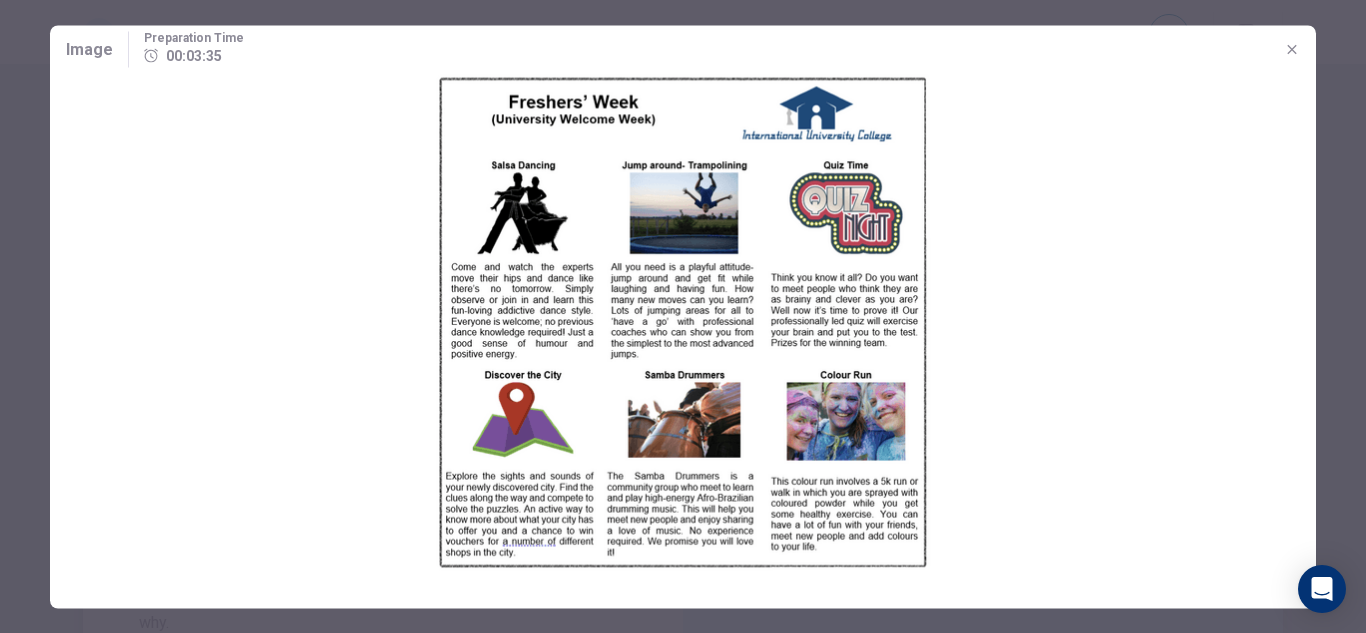 click at bounding box center (683, 322) 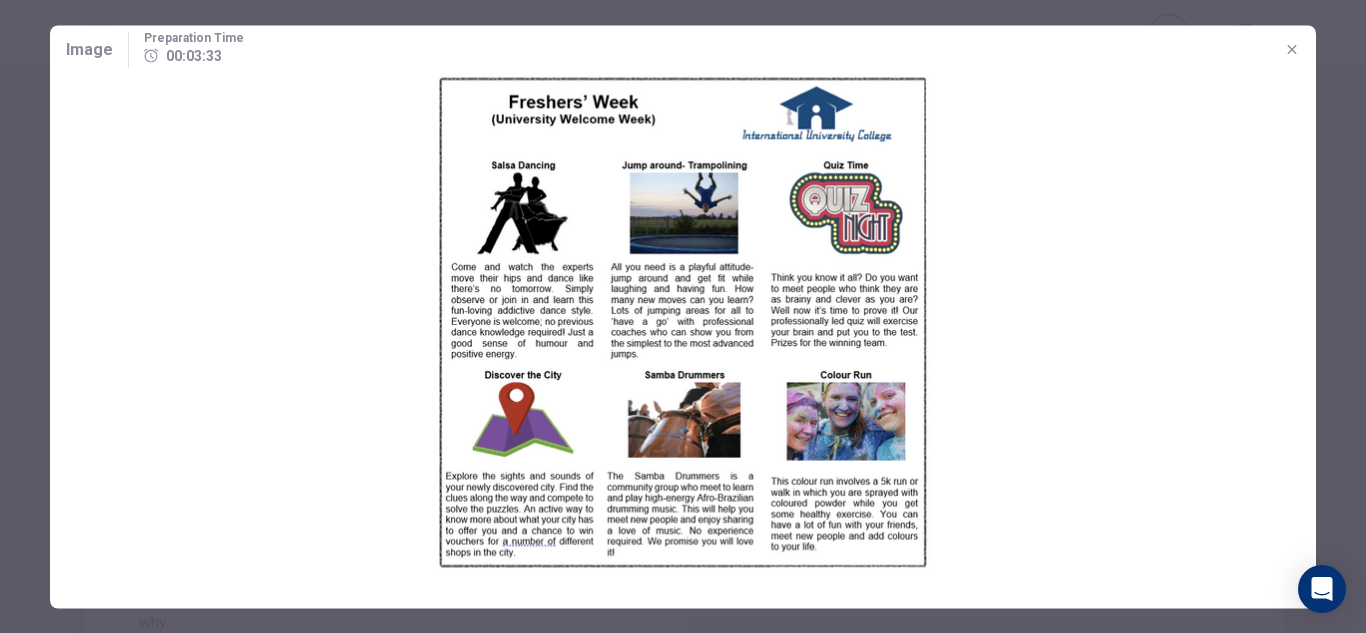 click at bounding box center [683, 322] 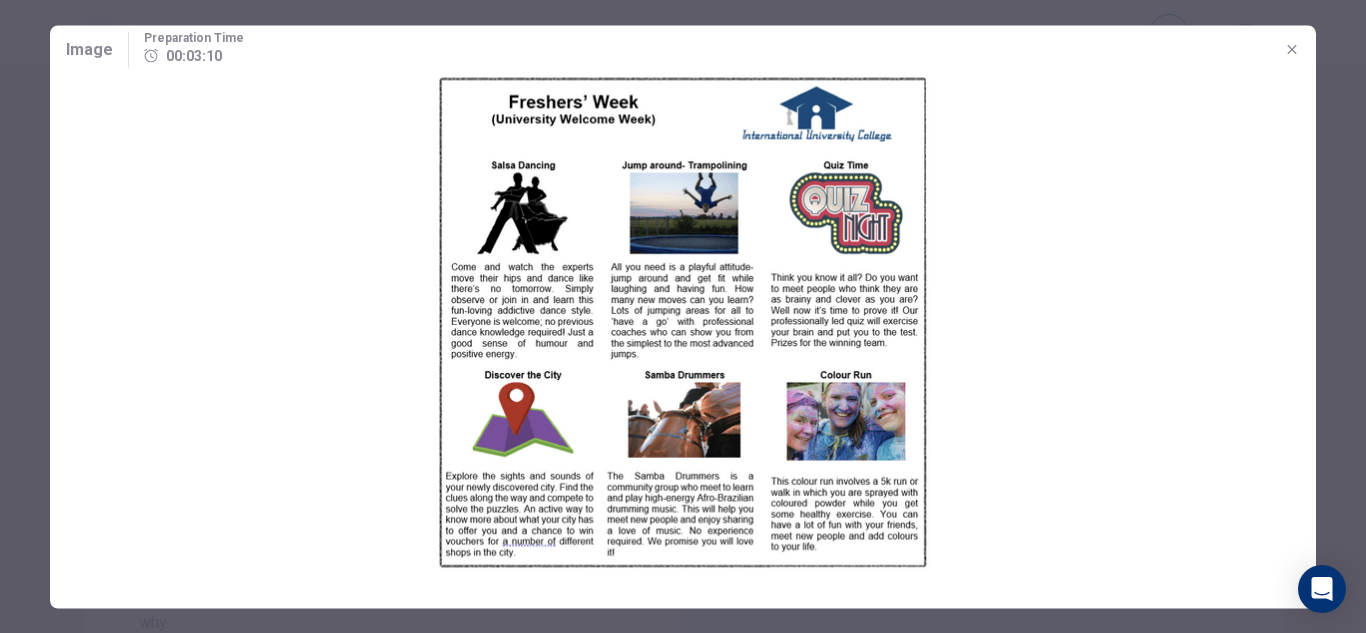 click at bounding box center (683, 316) 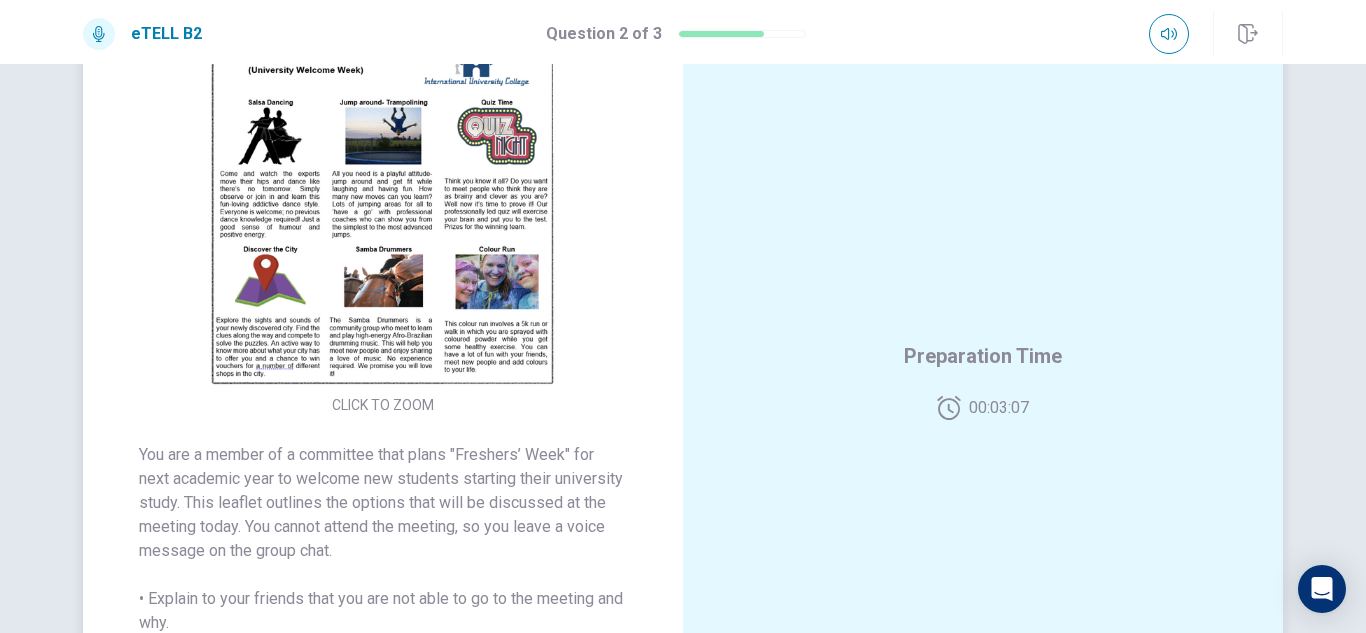 click at bounding box center (383, 212) 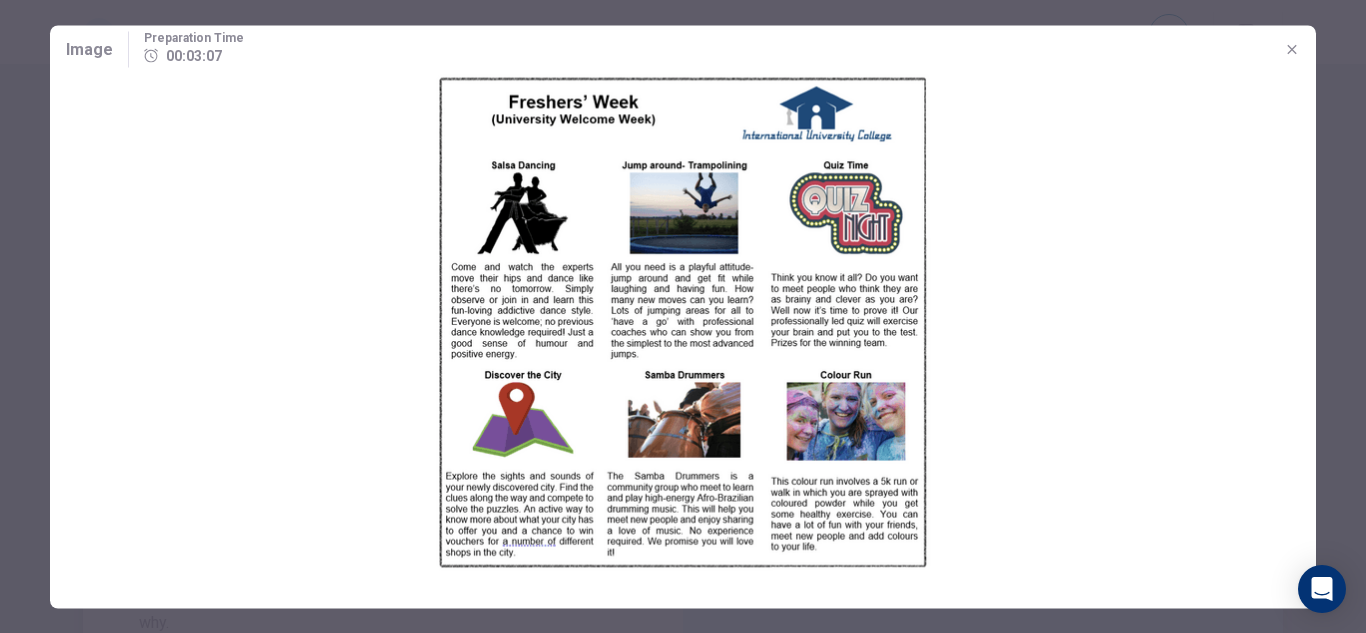 click at bounding box center [683, 322] 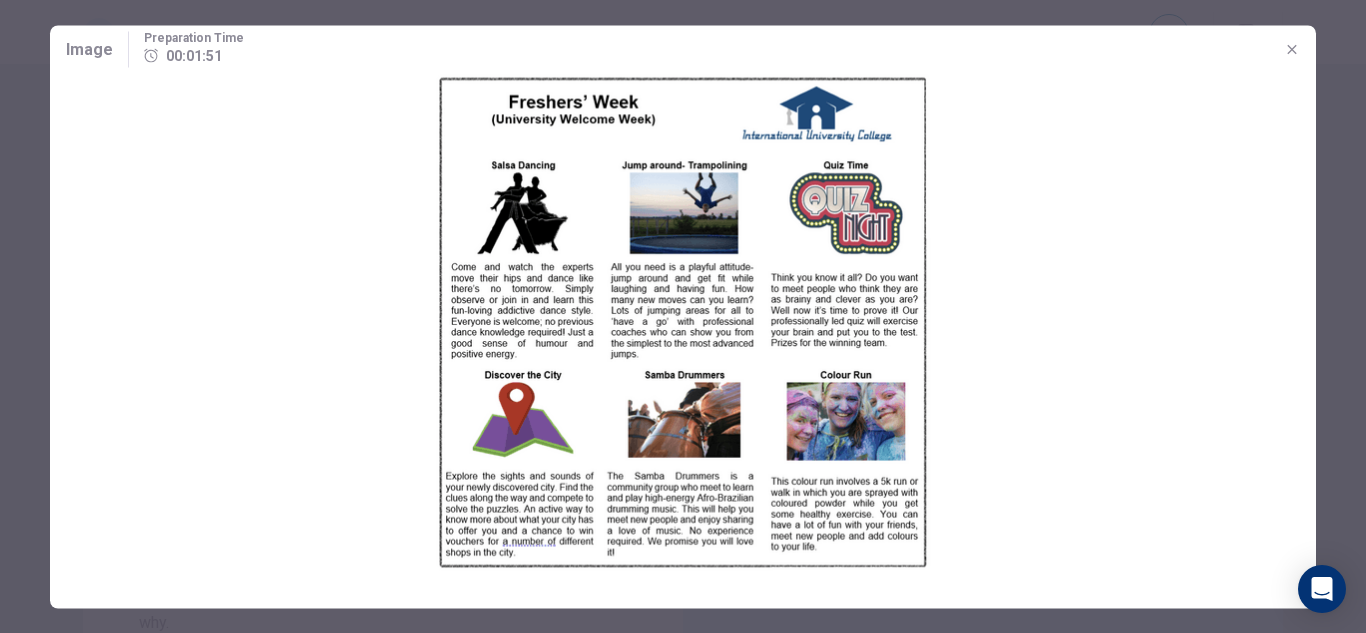 click at bounding box center (683, 322) 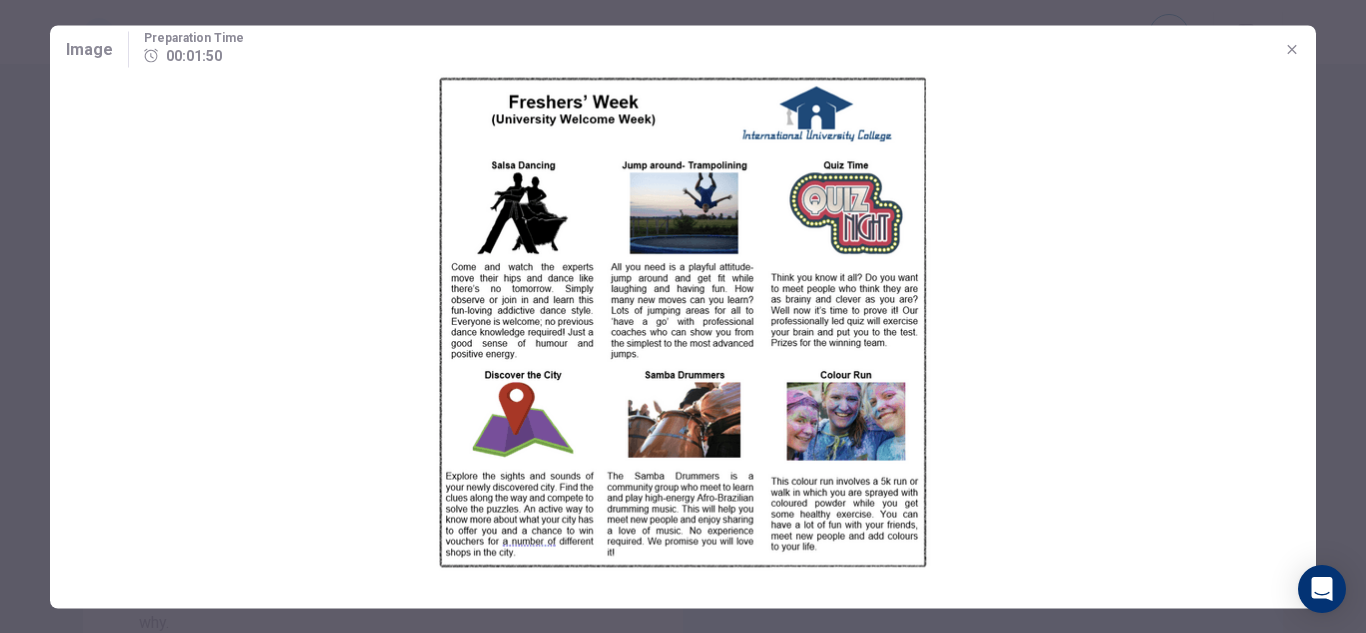 click at bounding box center (683, 322) 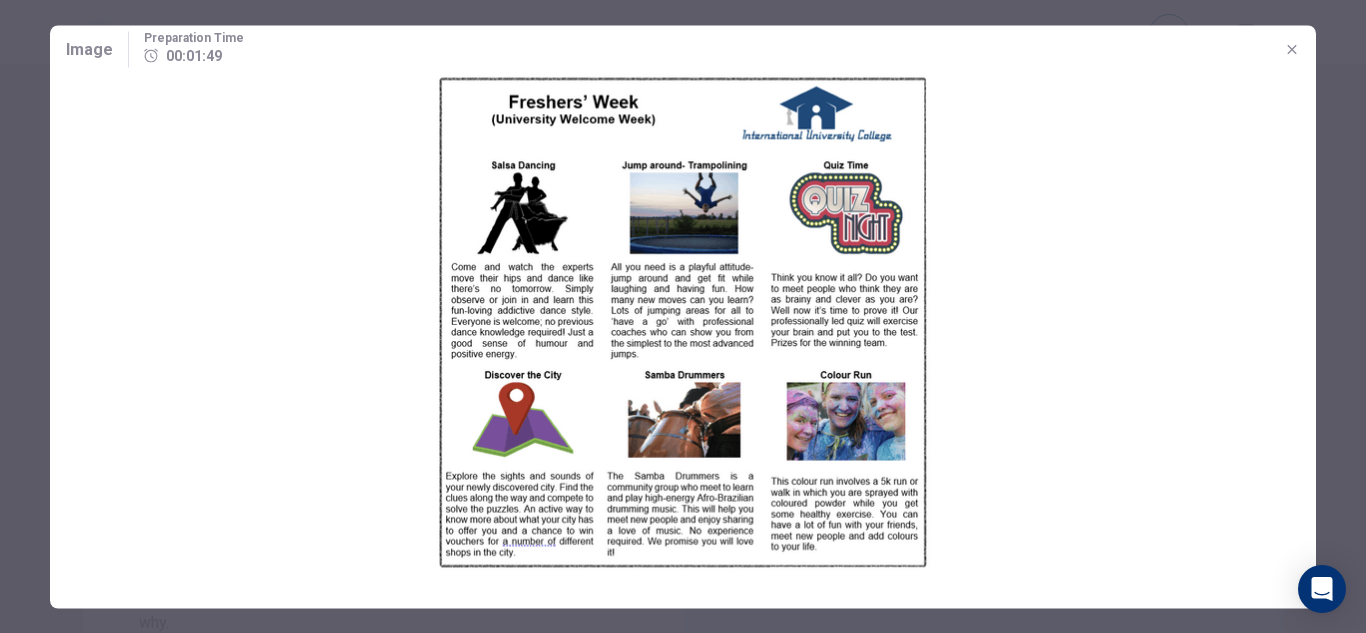 click at bounding box center (683, 322) 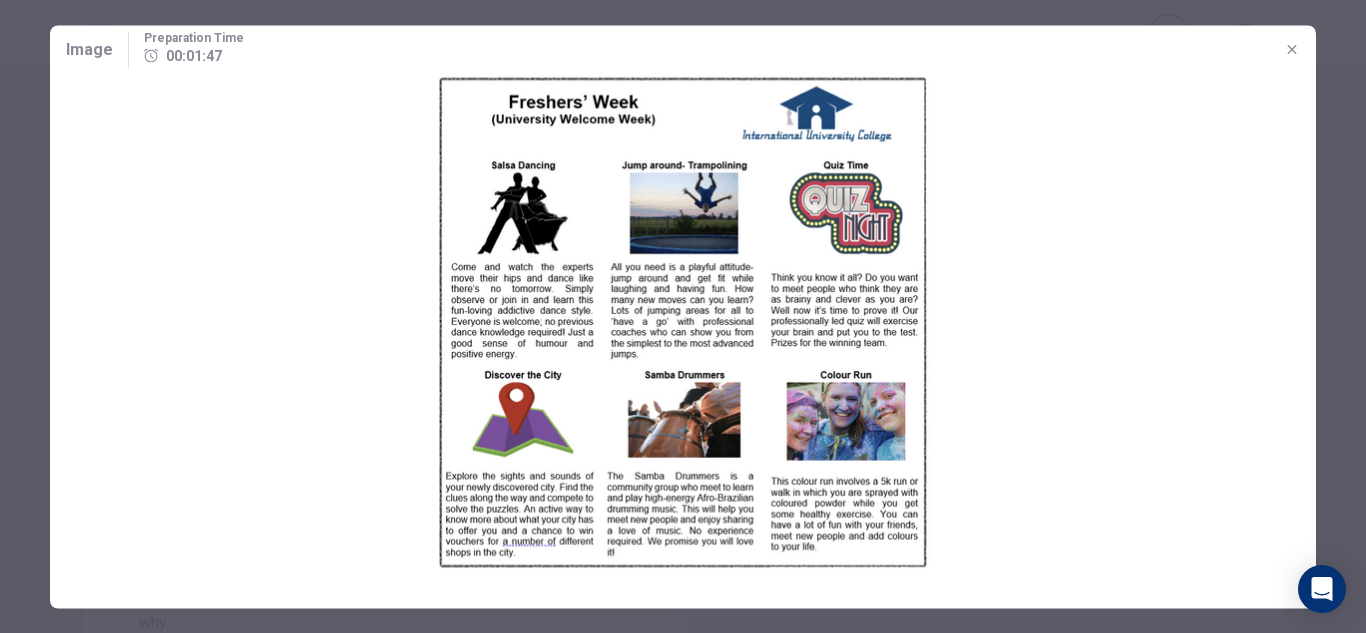 click at bounding box center [683, 316] 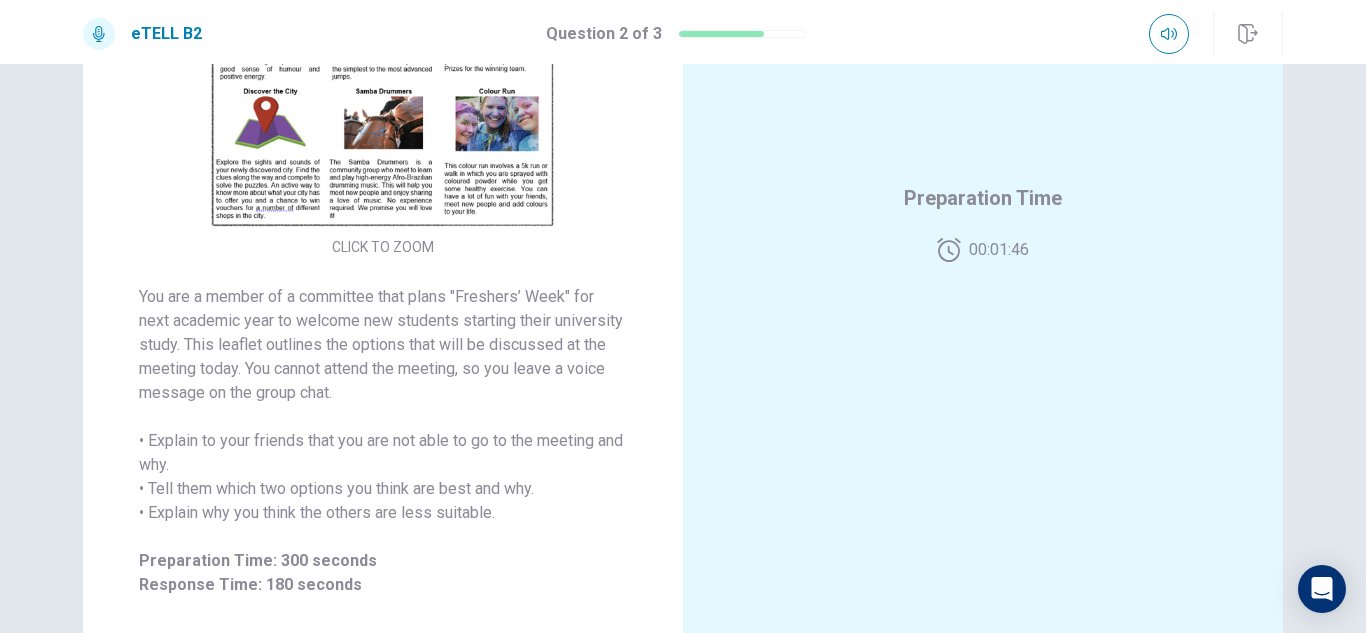 scroll, scrollTop: 360, scrollLeft: 0, axis: vertical 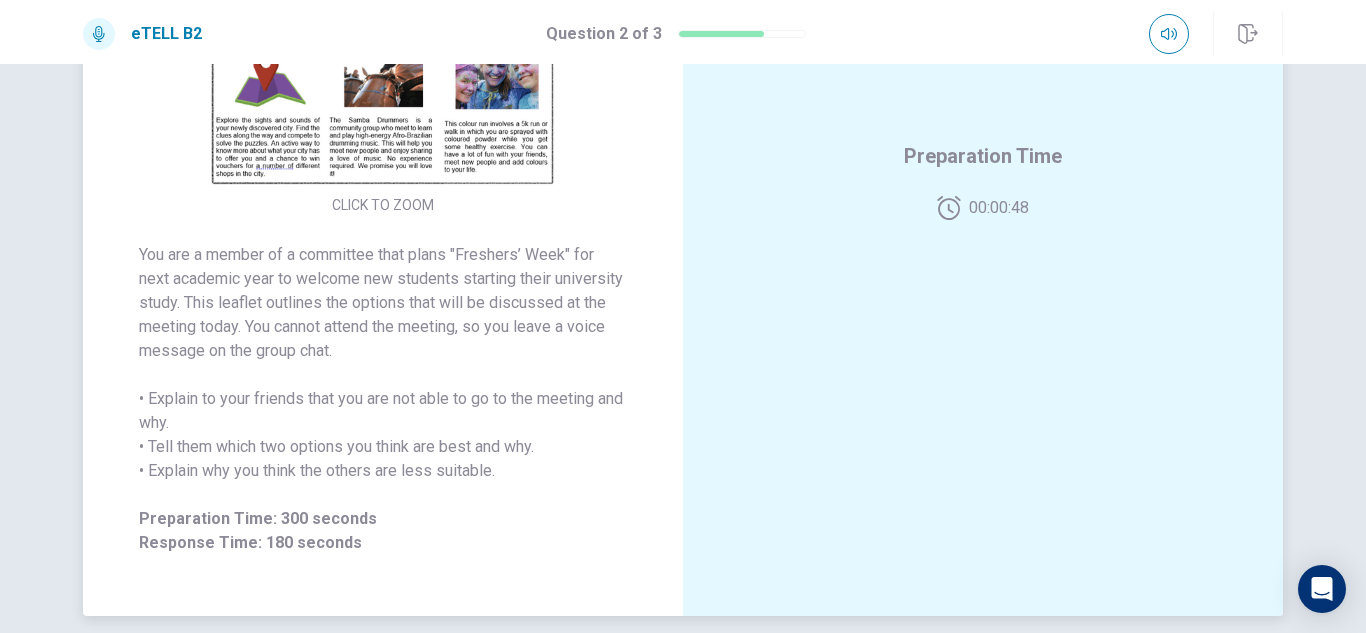 click at bounding box center (383, 12) 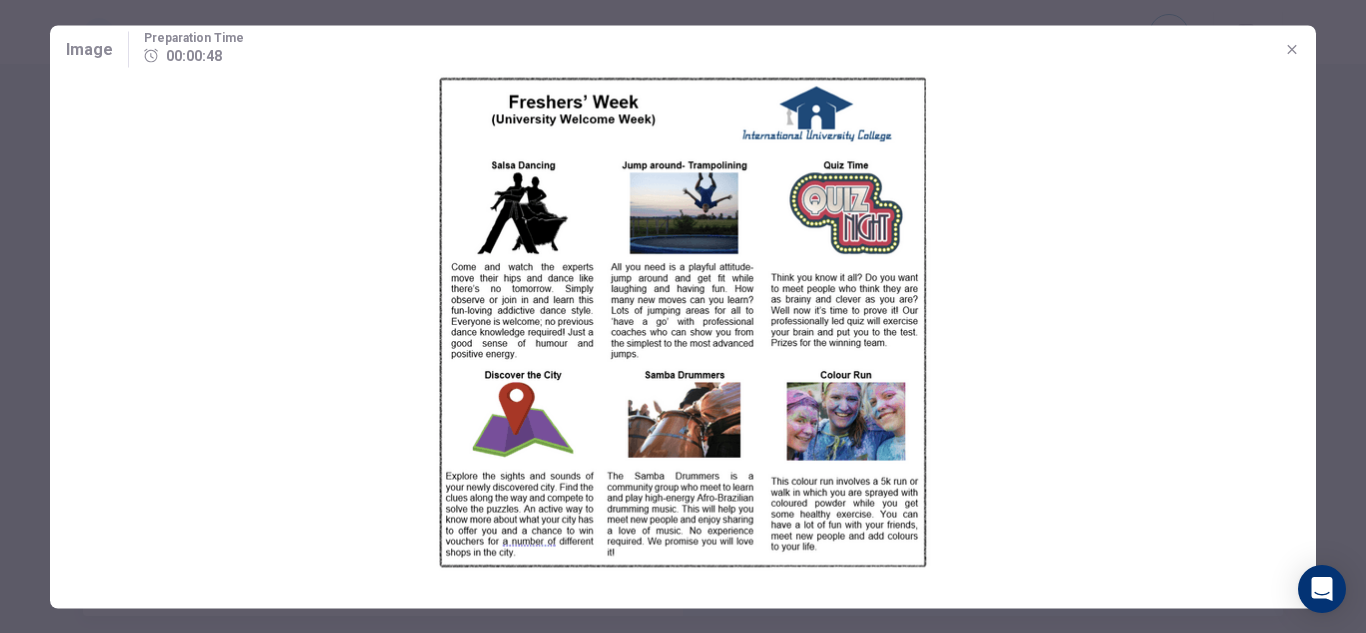 click at bounding box center [683, 322] 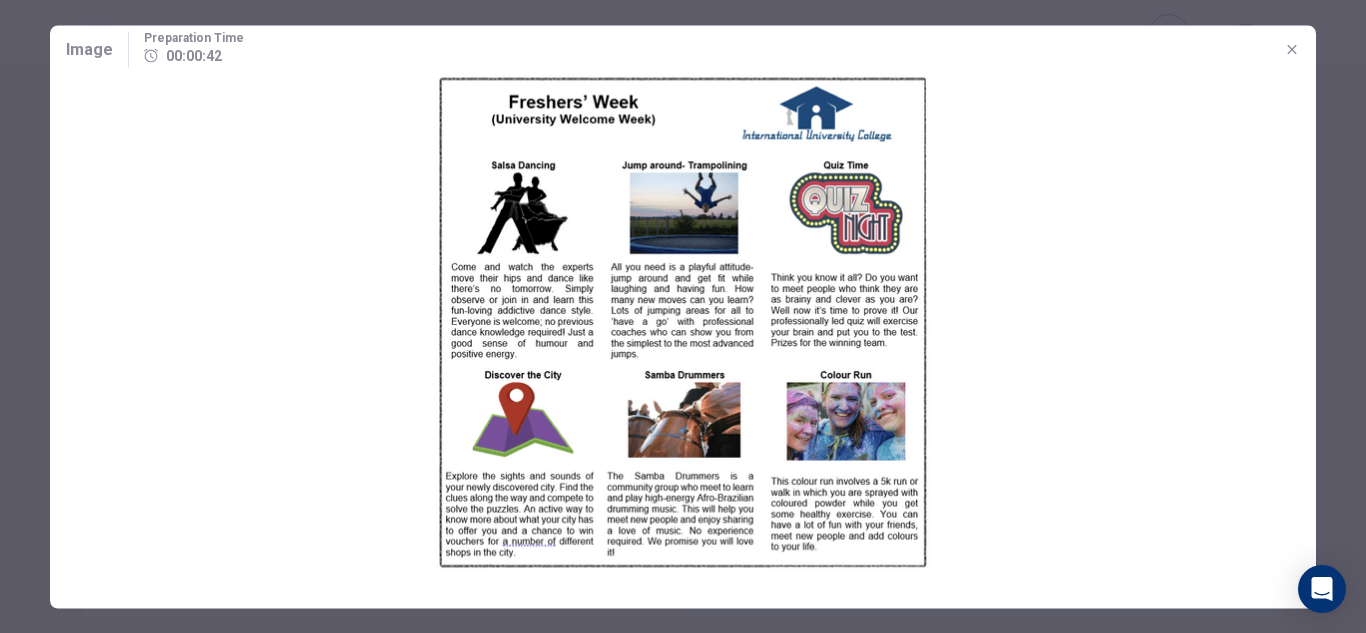 click at bounding box center [683, 316] 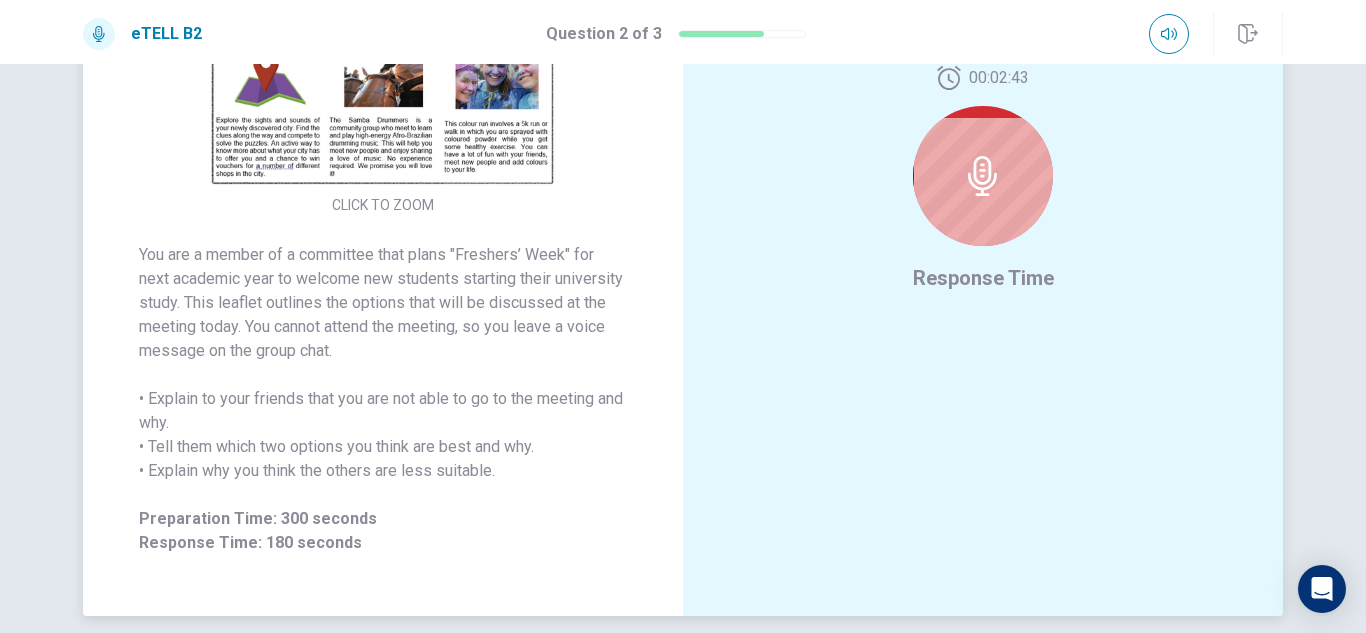 click at bounding box center [383, 12] 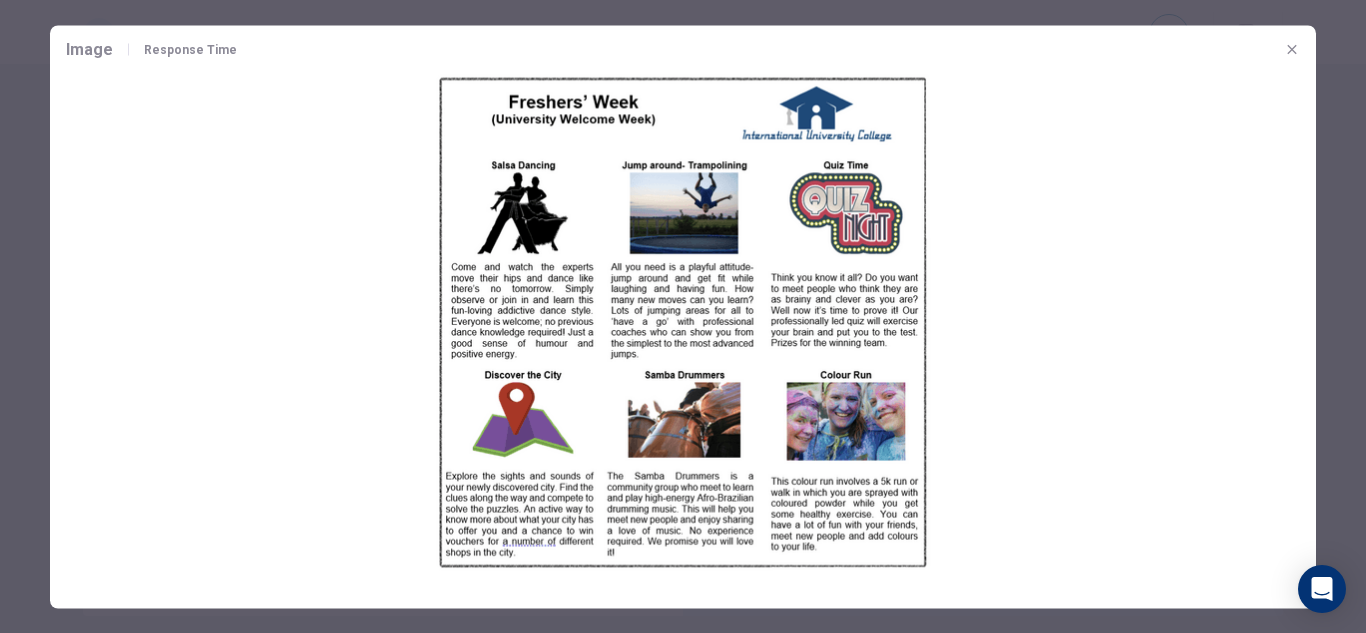 click at bounding box center (683, 316) 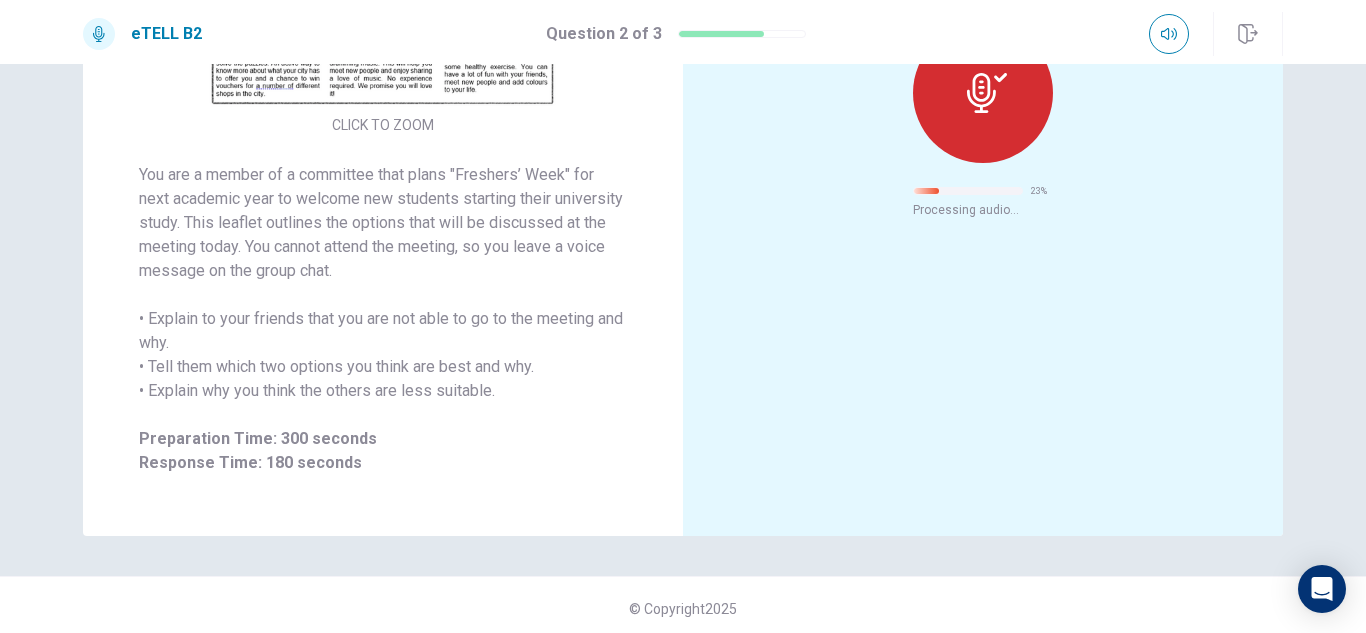 scroll, scrollTop: 447, scrollLeft: 0, axis: vertical 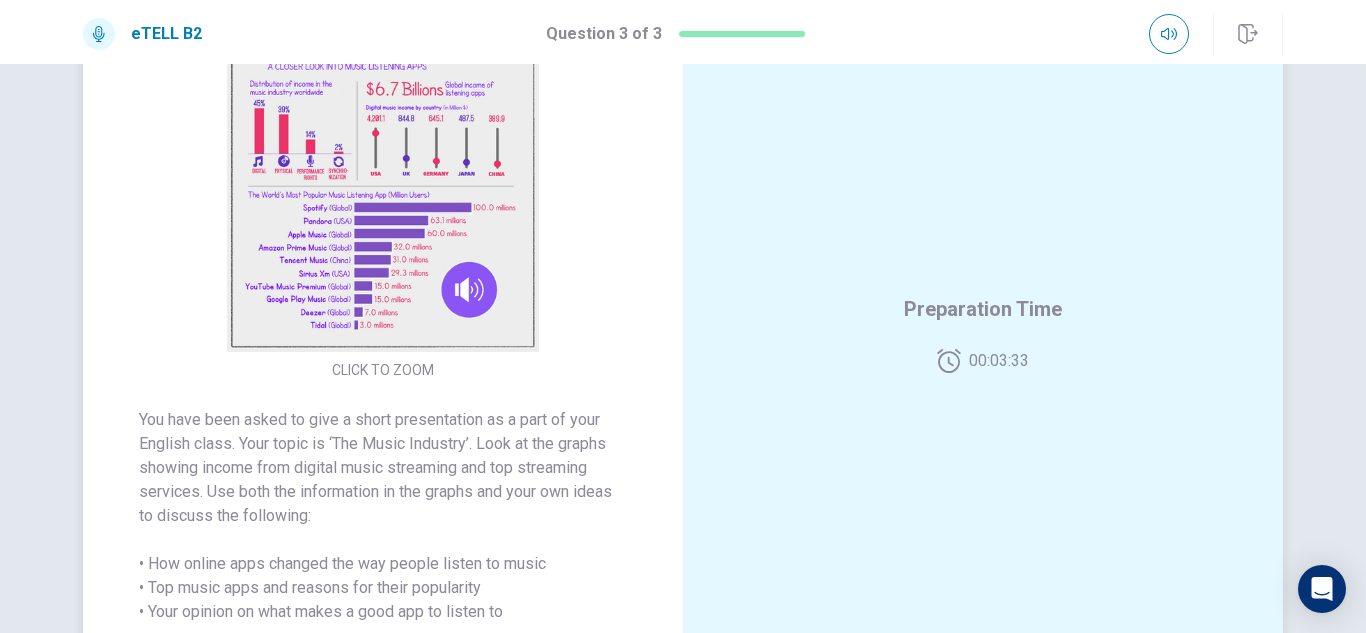 click at bounding box center [383, 177] 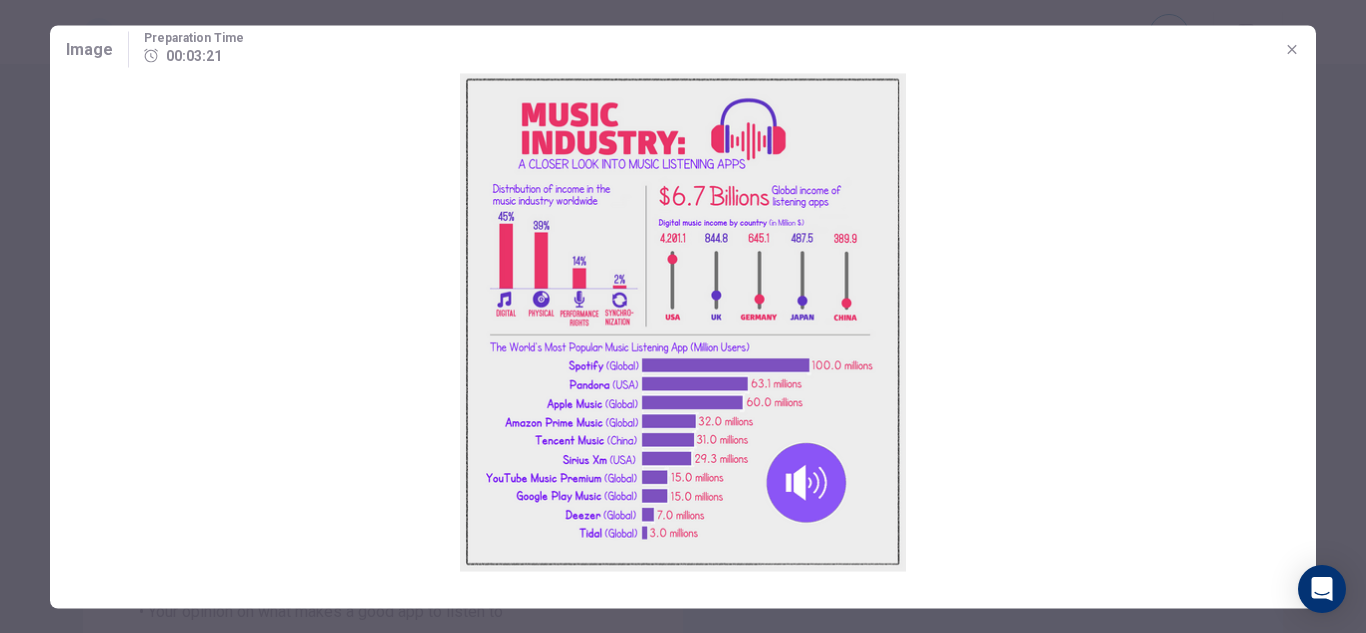 click at bounding box center [683, 322] 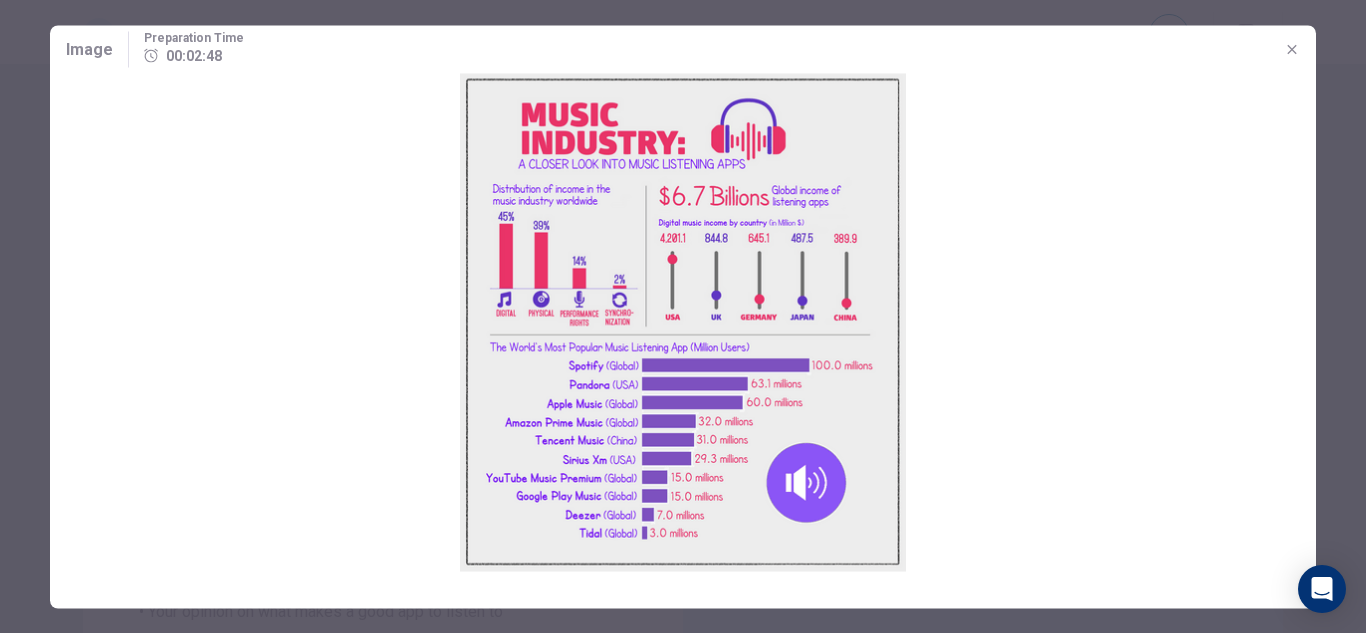 click at bounding box center [683, 322] 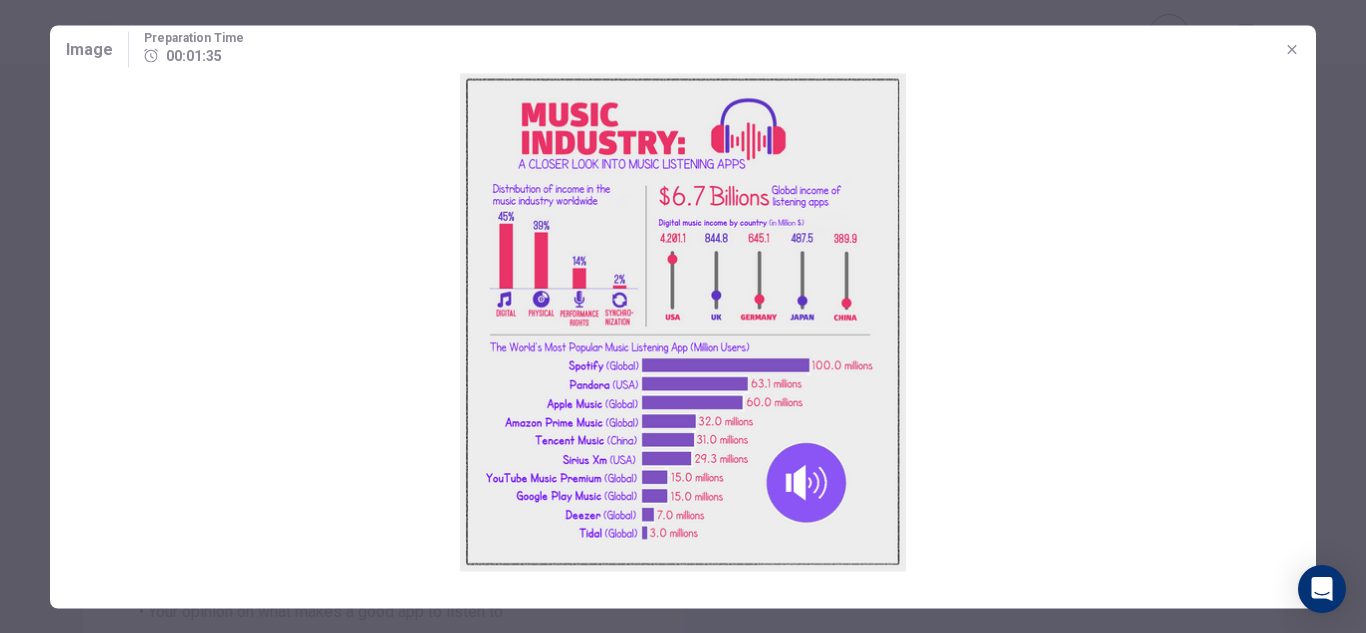 click at bounding box center [683, 316] 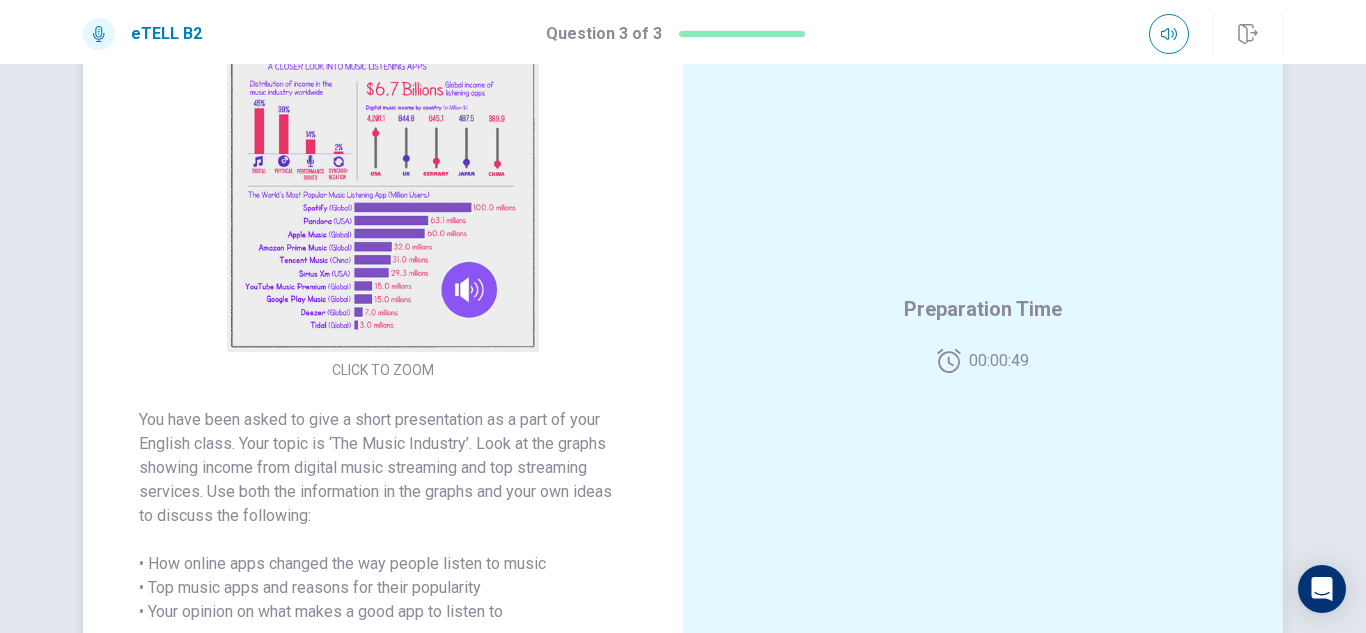 click at bounding box center [383, 177] 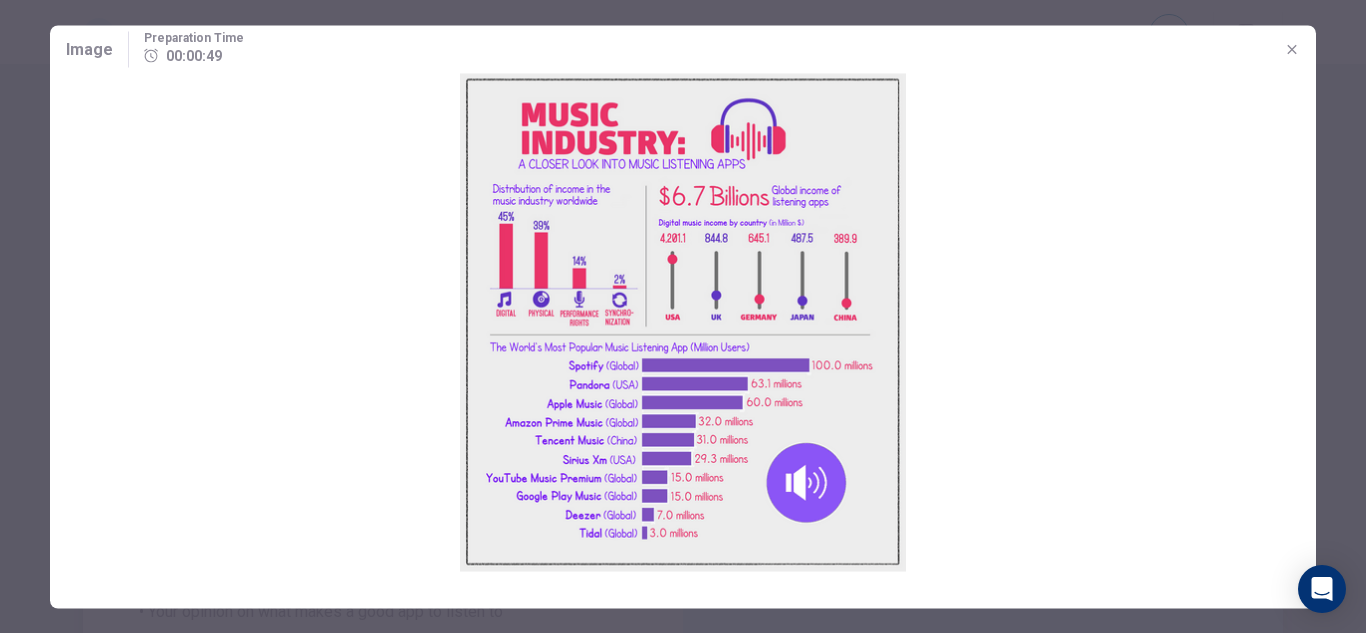 click at bounding box center [683, 322] 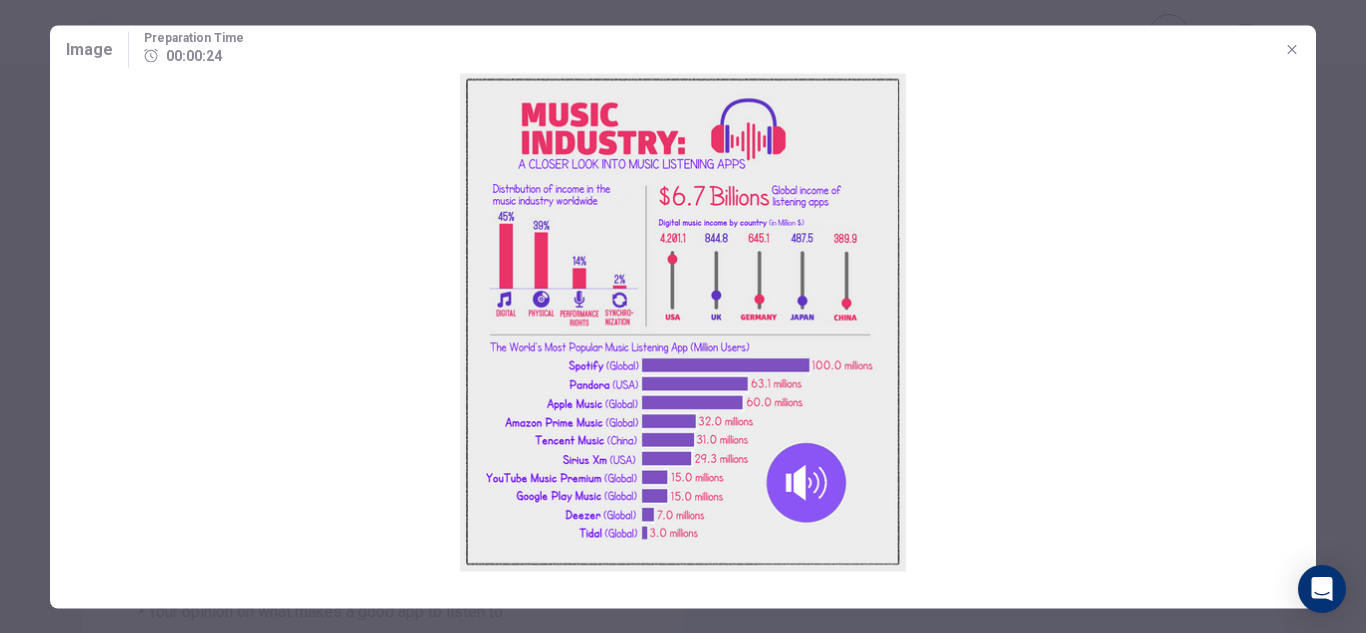 click at bounding box center (683, 316) 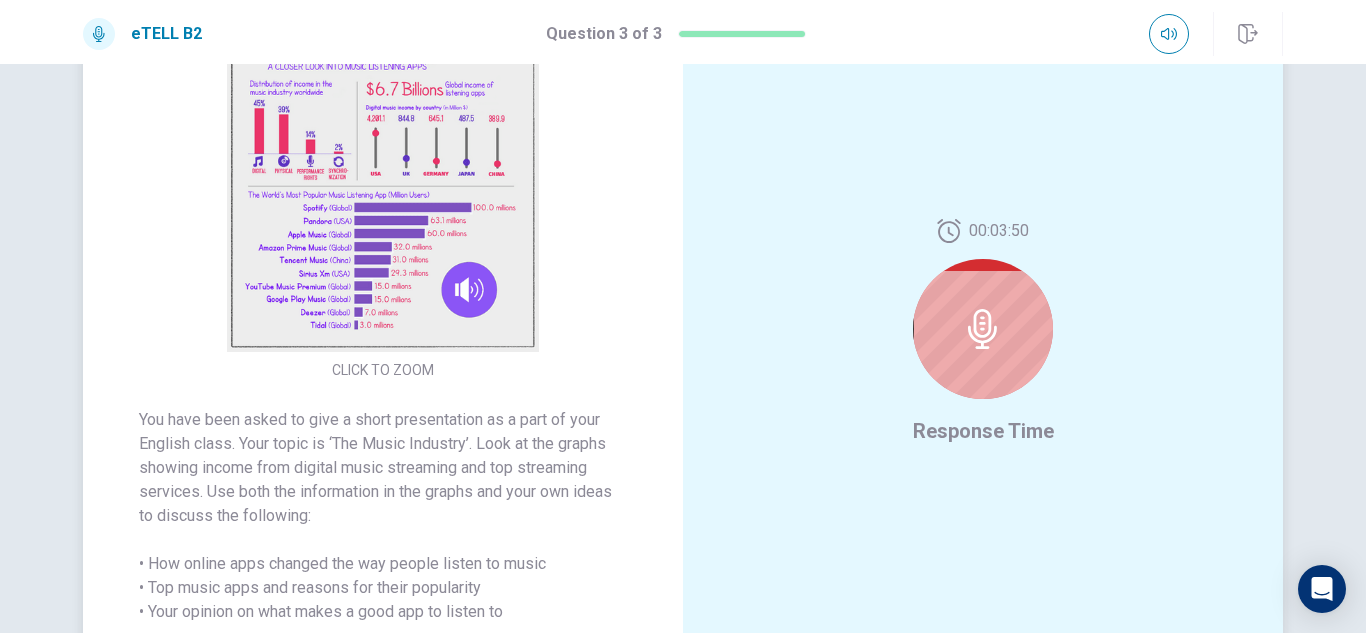 click at bounding box center (383, 177) 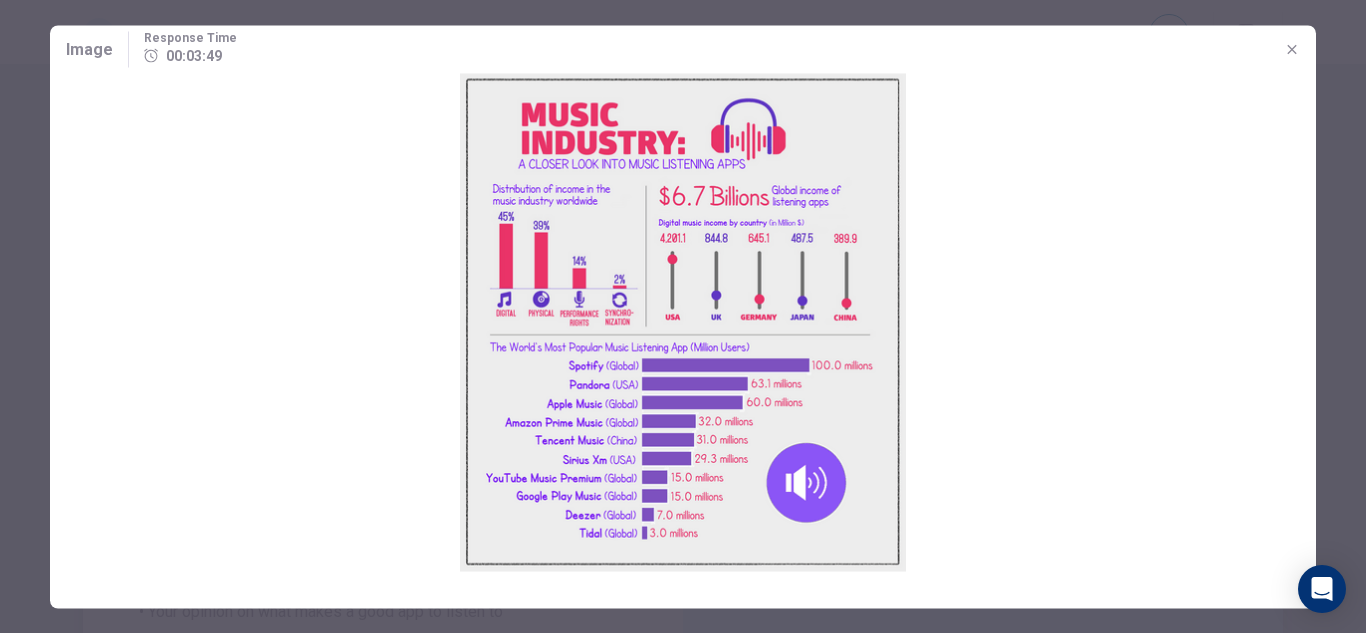 click at bounding box center (683, 322) 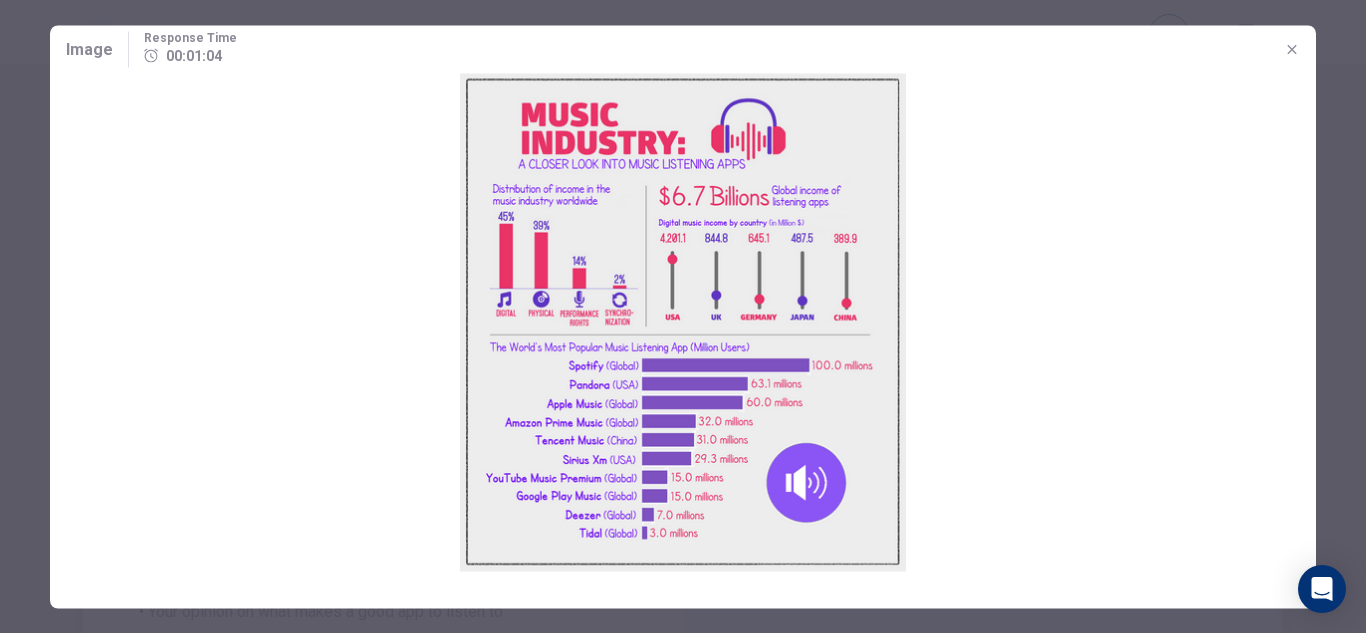 click at bounding box center [683, 322] 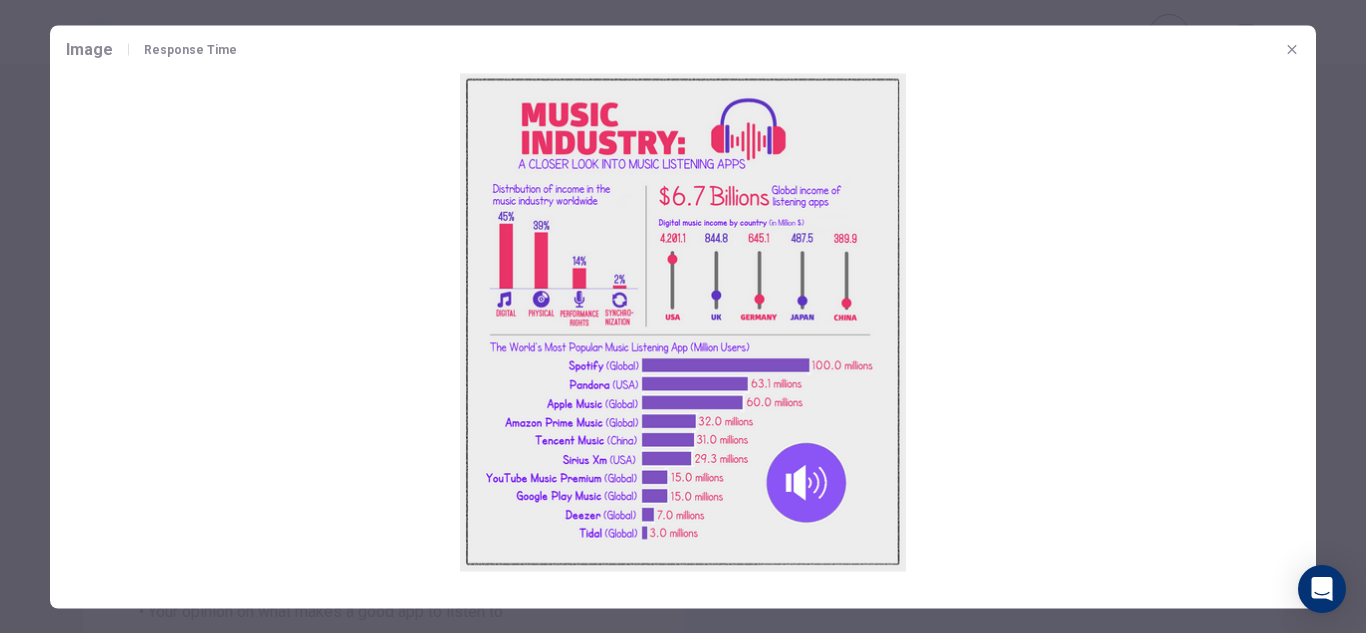 click at bounding box center (683, 316) 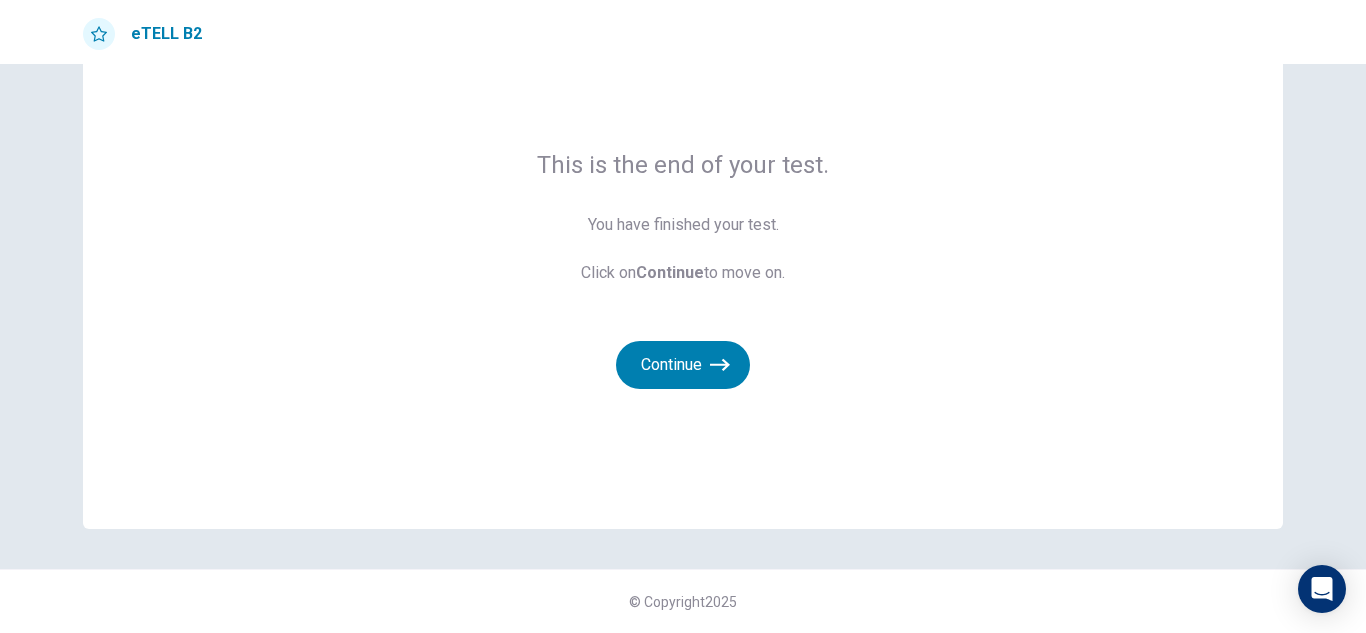 scroll, scrollTop: 95, scrollLeft: 0, axis: vertical 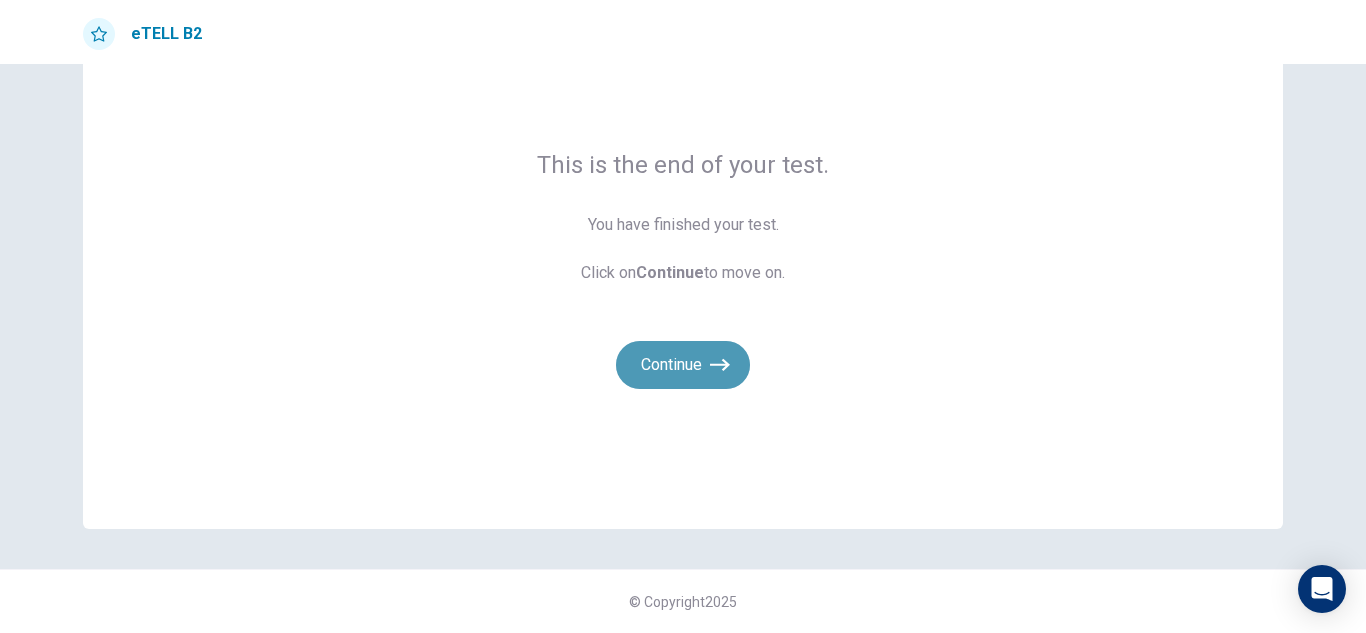 click on "Continue" at bounding box center (683, 365) 